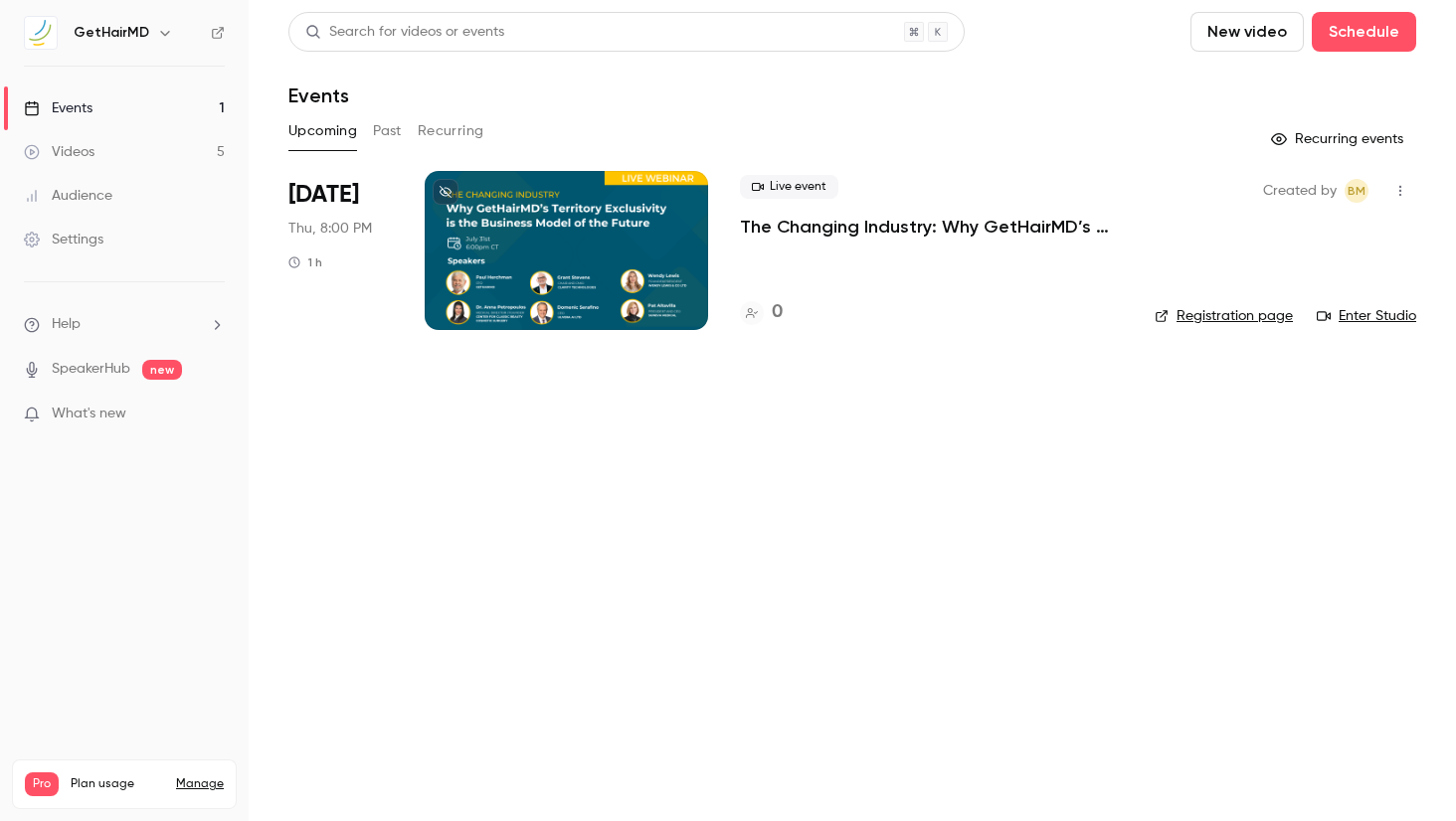 scroll, scrollTop: 0, scrollLeft: 0, axis: both 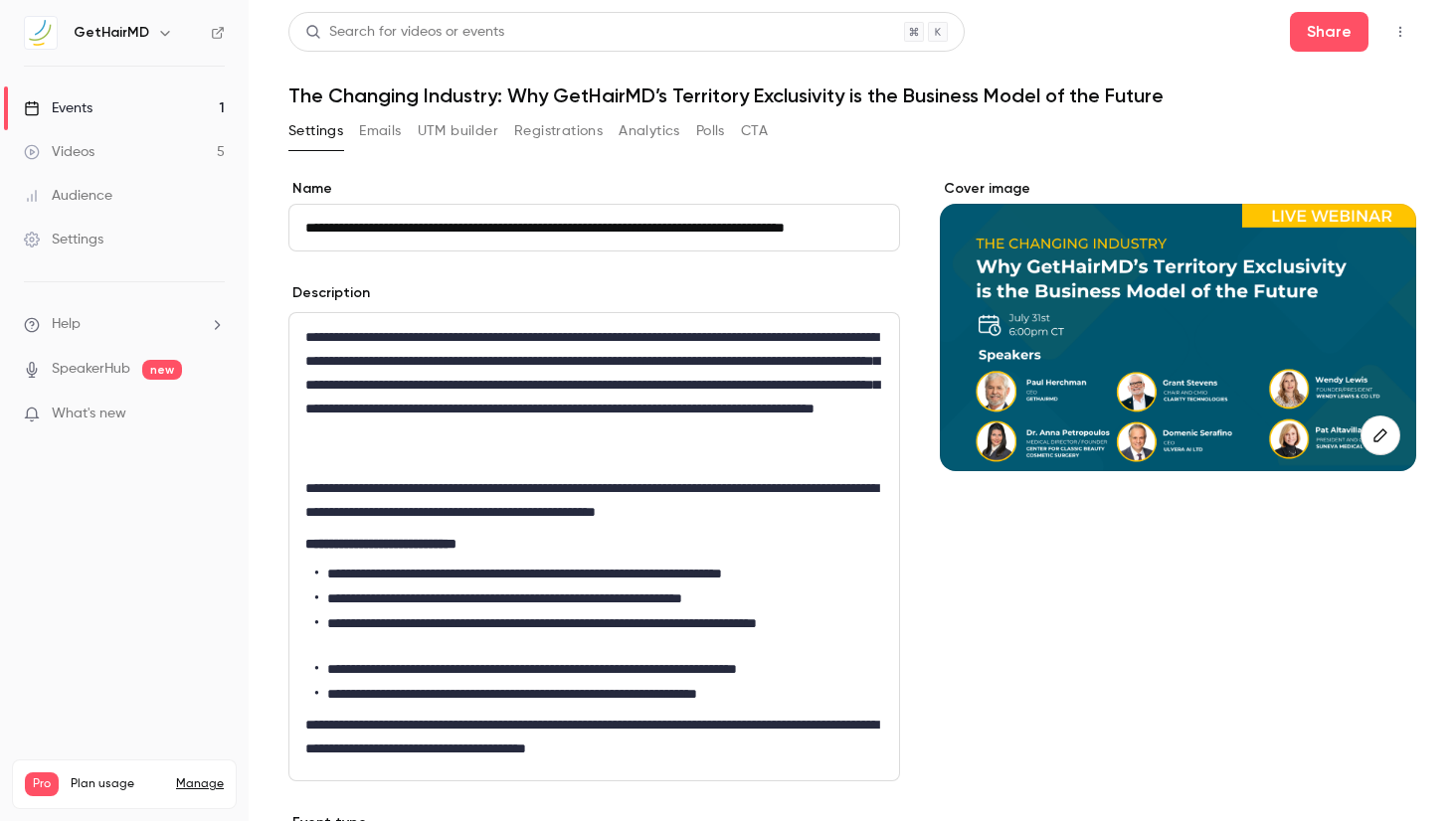 click on "Videos" at bounding box center [59, 152] 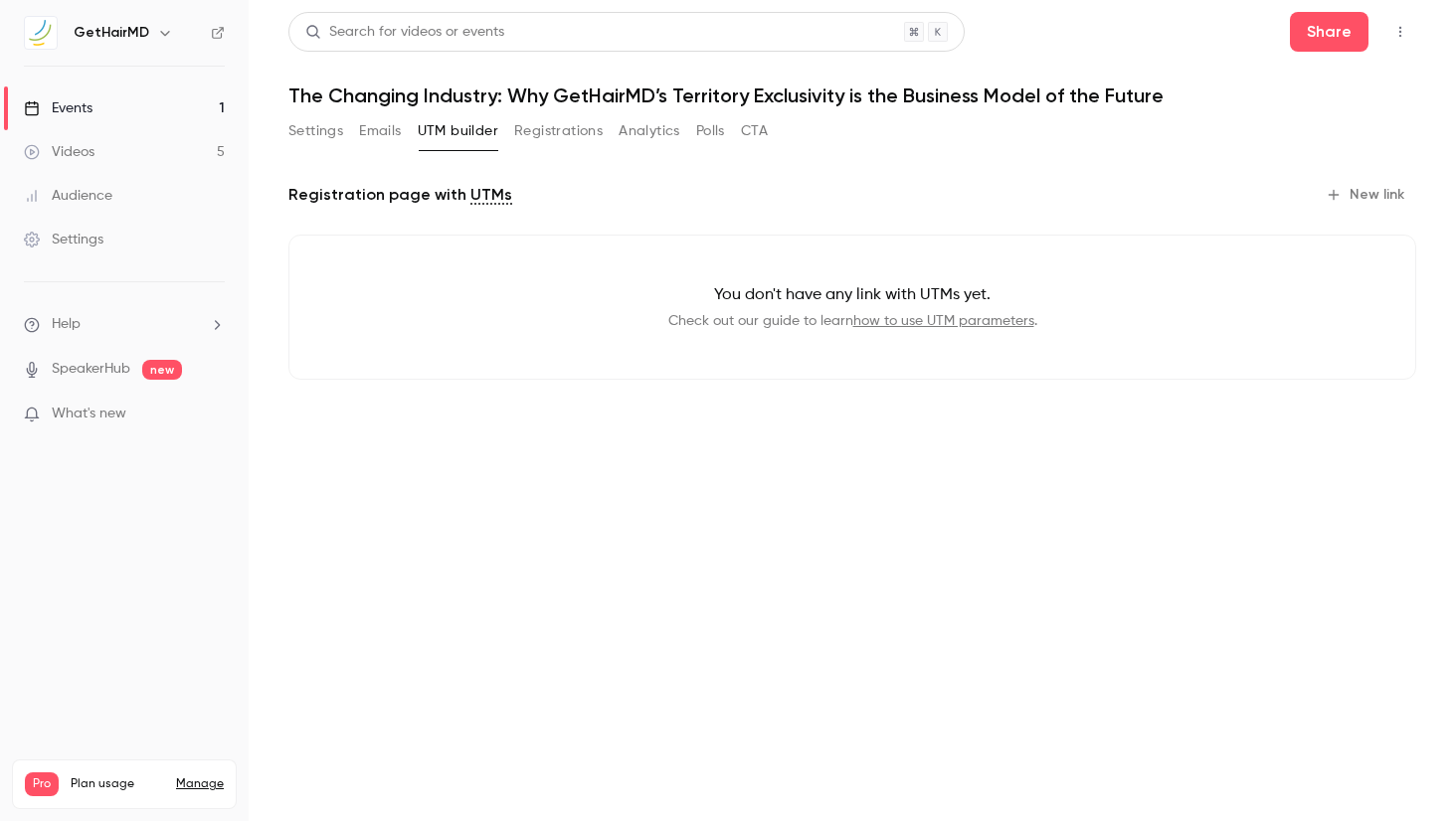 click on "New link" at bounding box center [1366, 195] 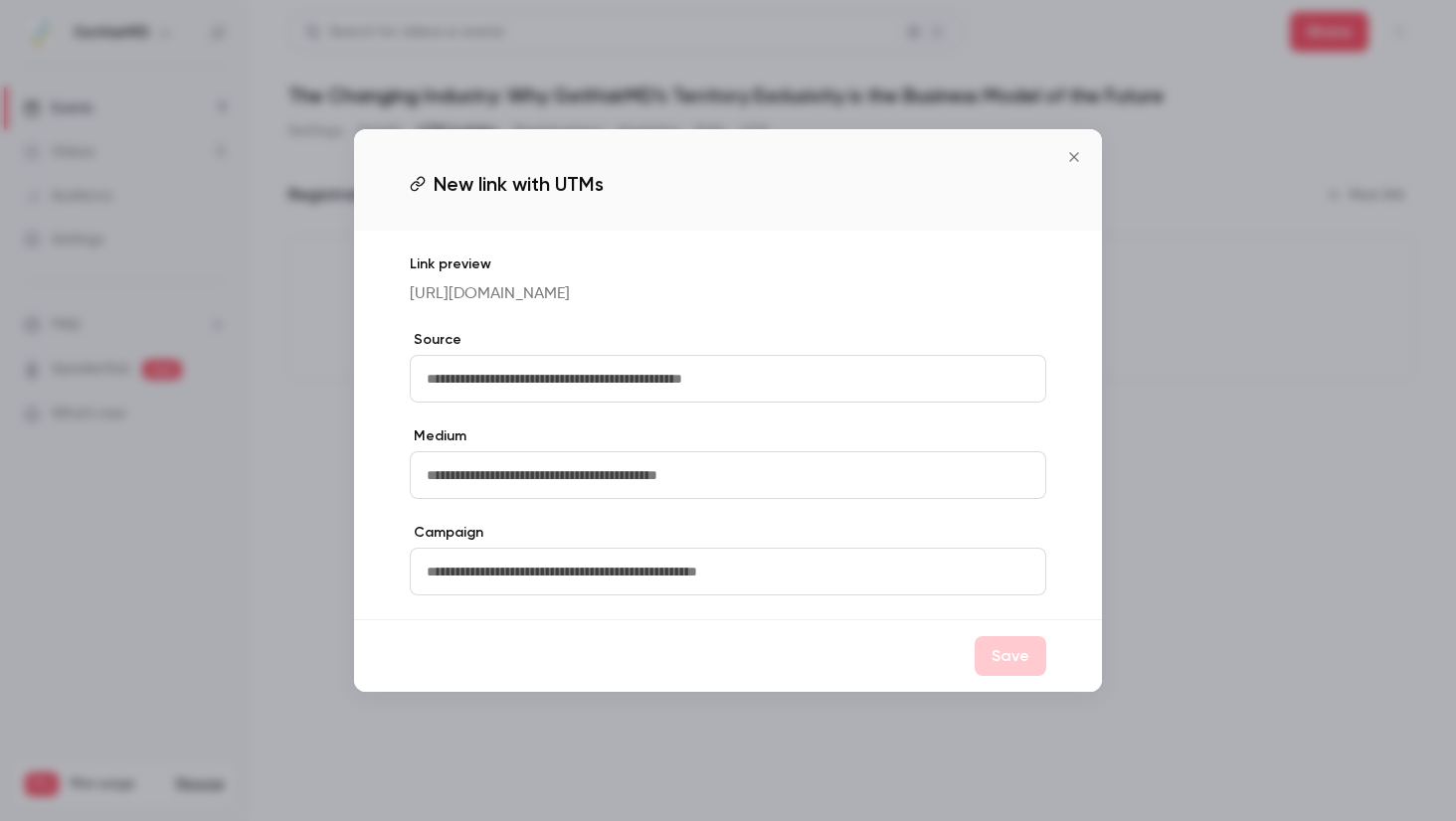 click at bounding box center (728, 379) 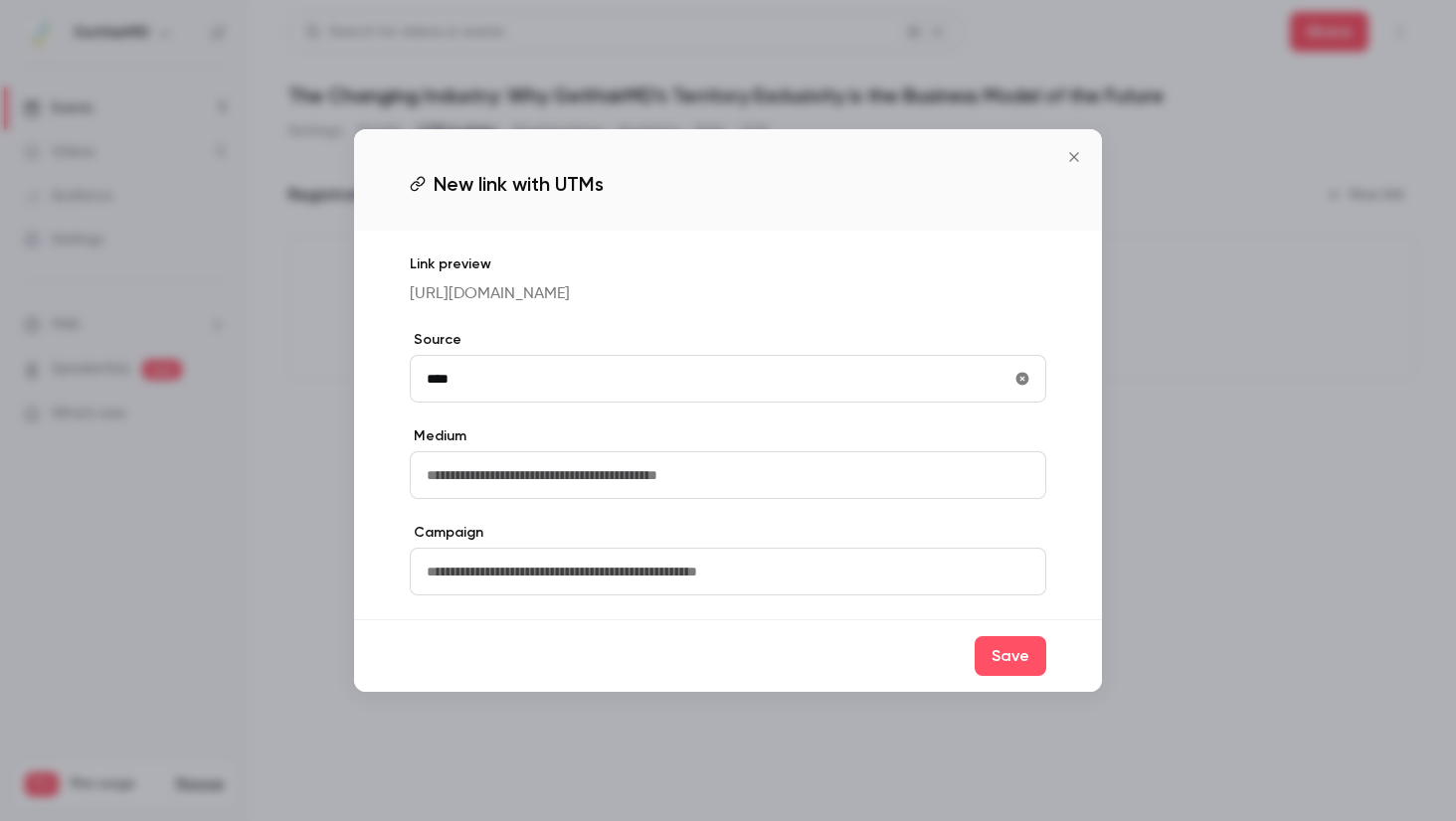 type on "****" 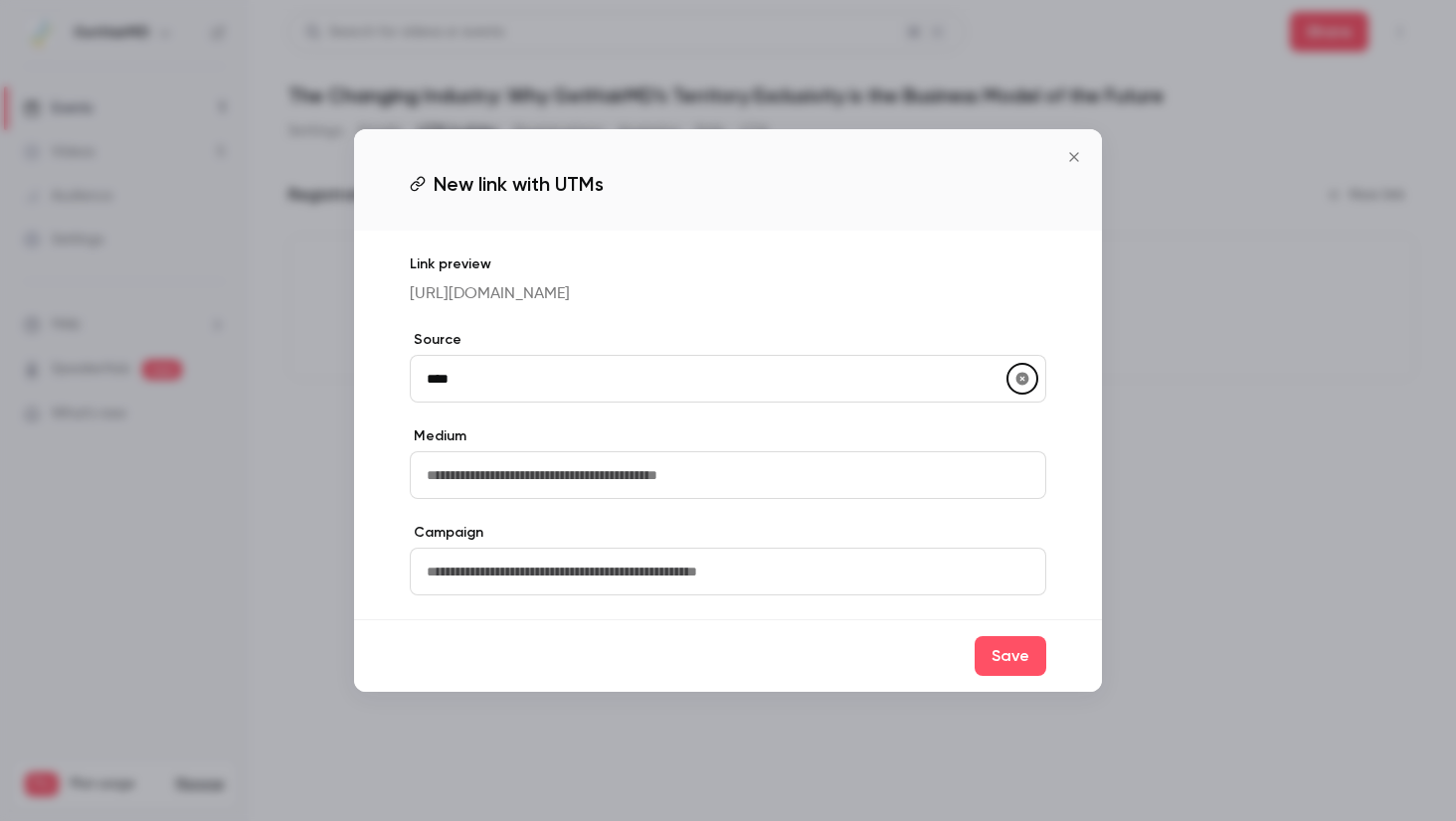 type 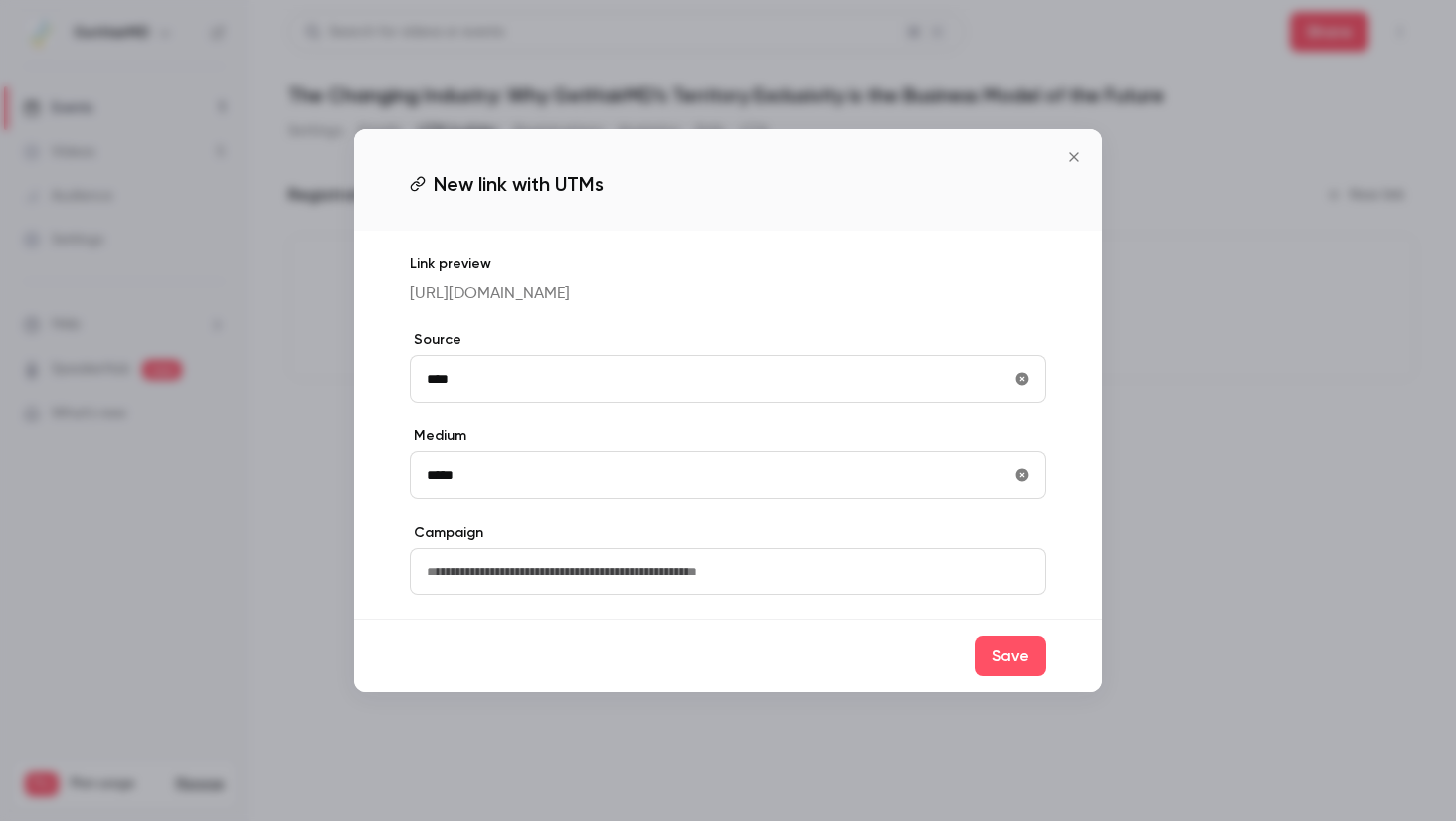 type on "*****" 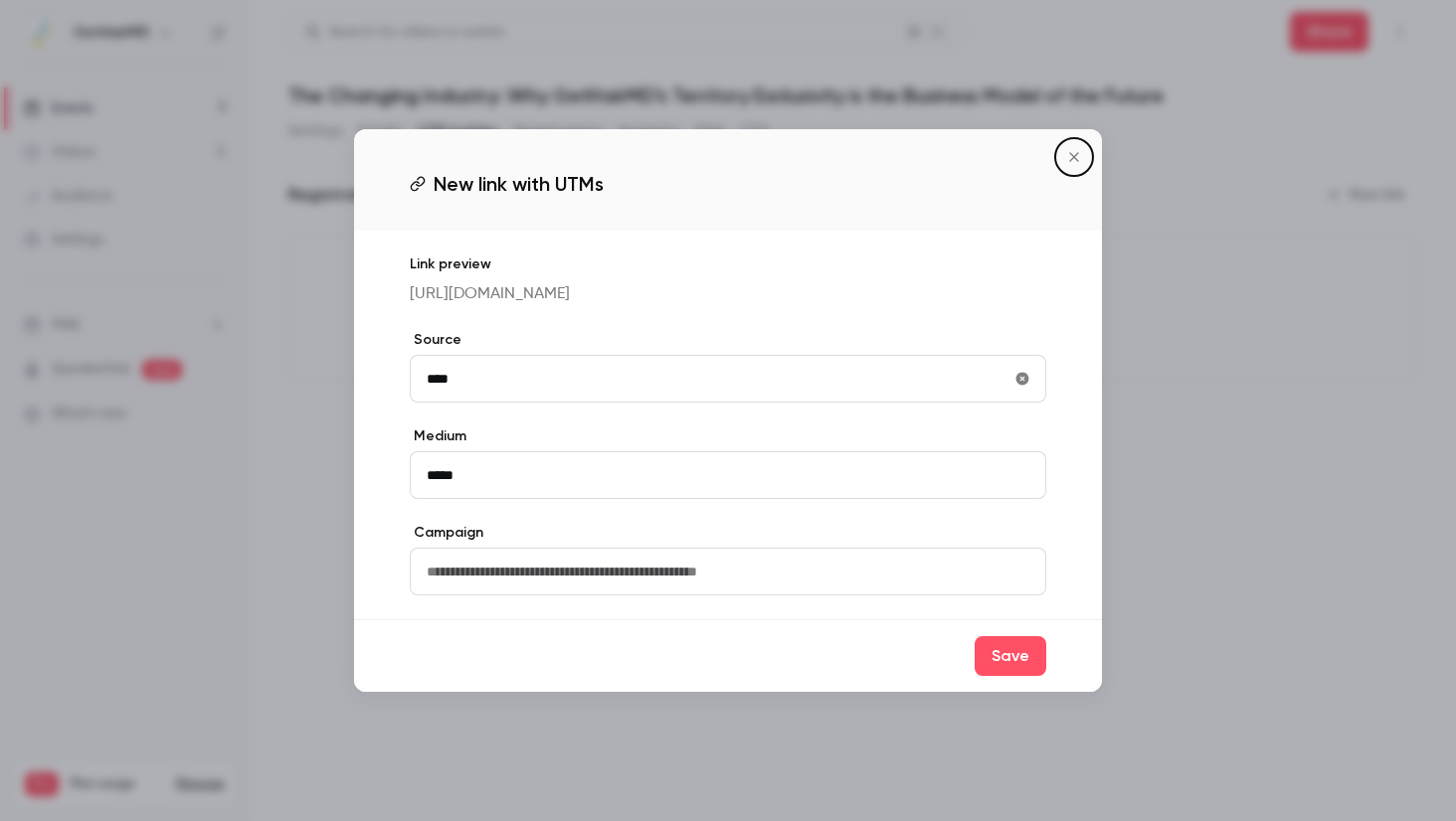 type 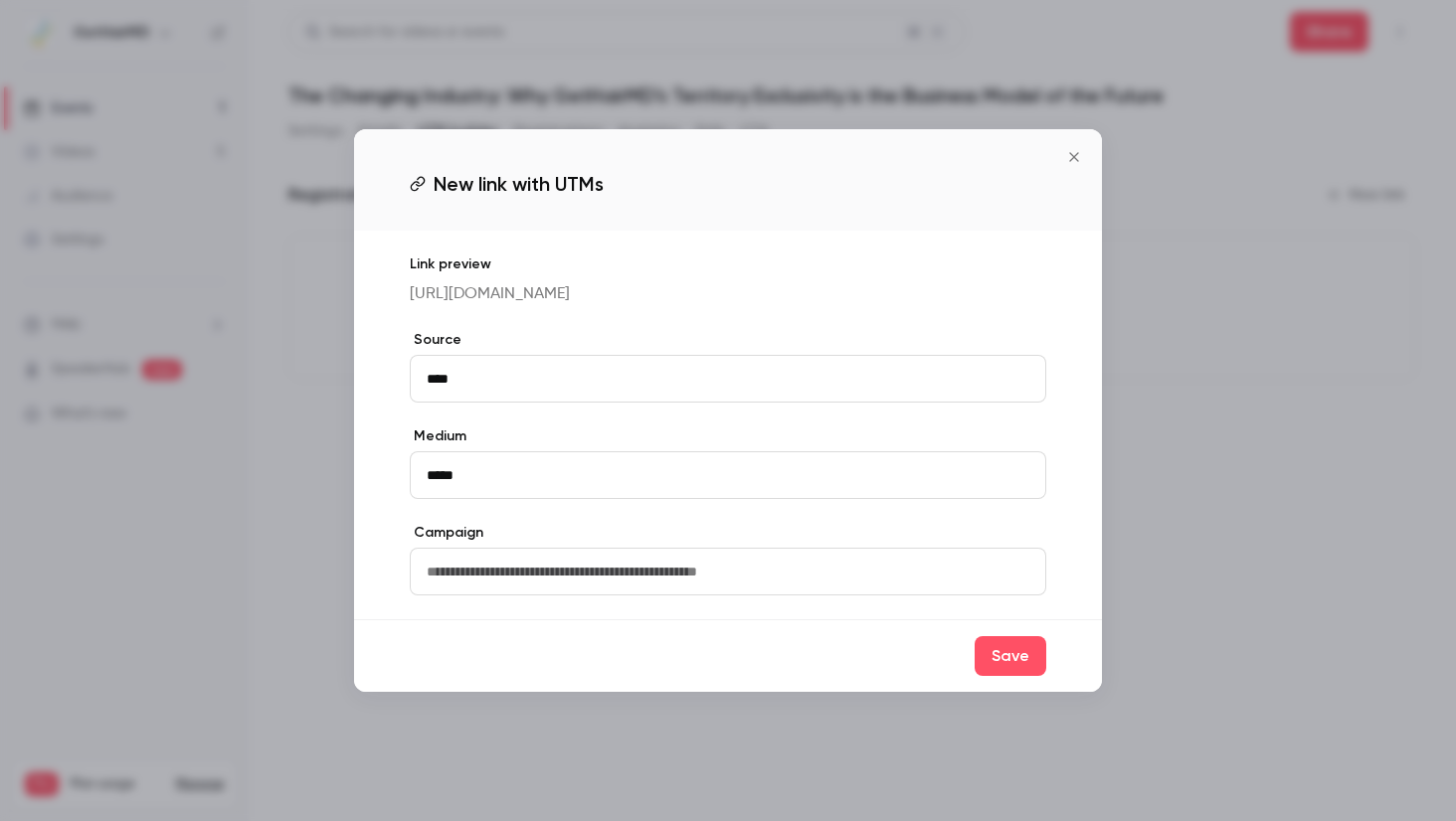 click at bounding box center [728, 572] 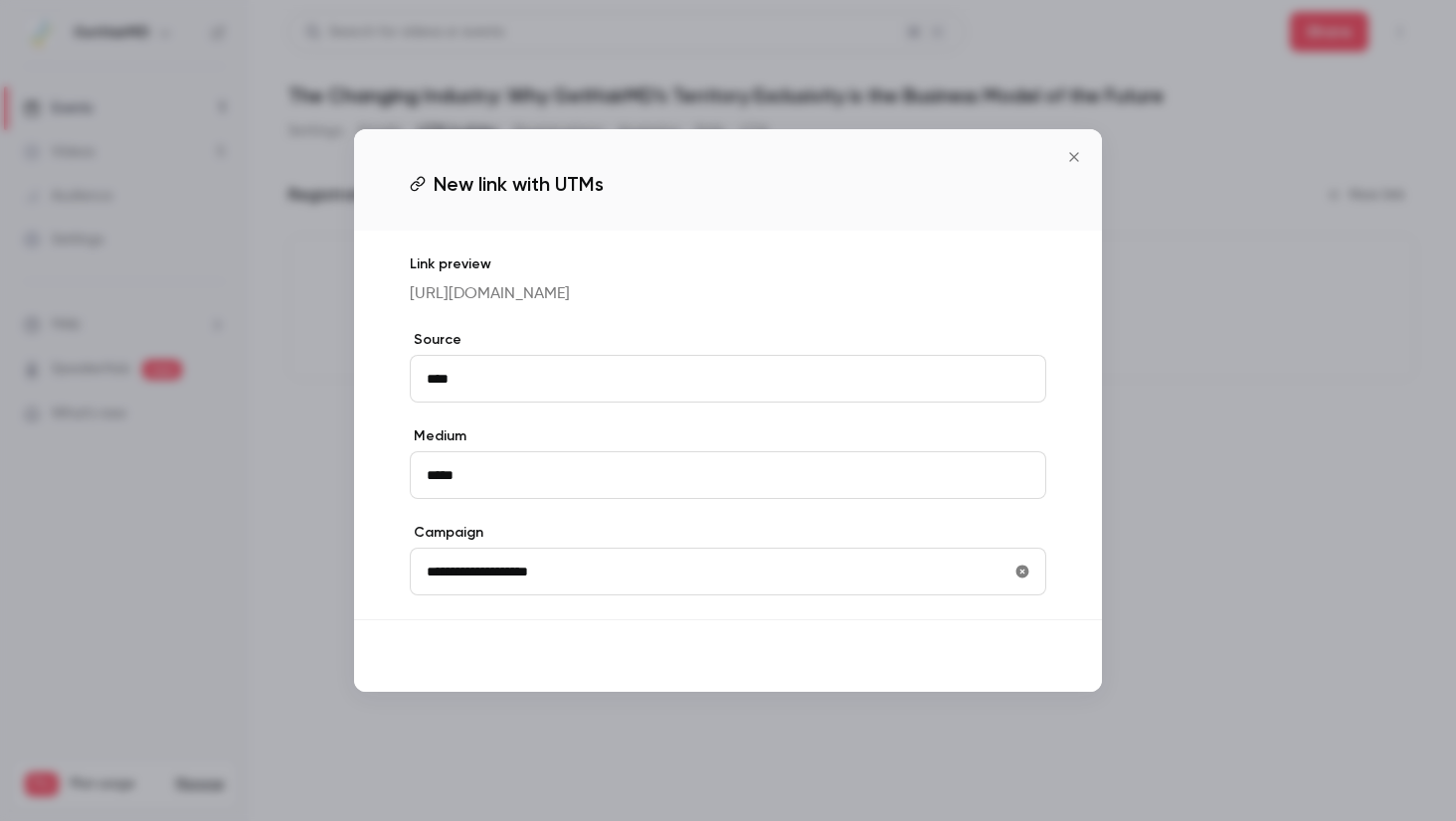 type on "**********" 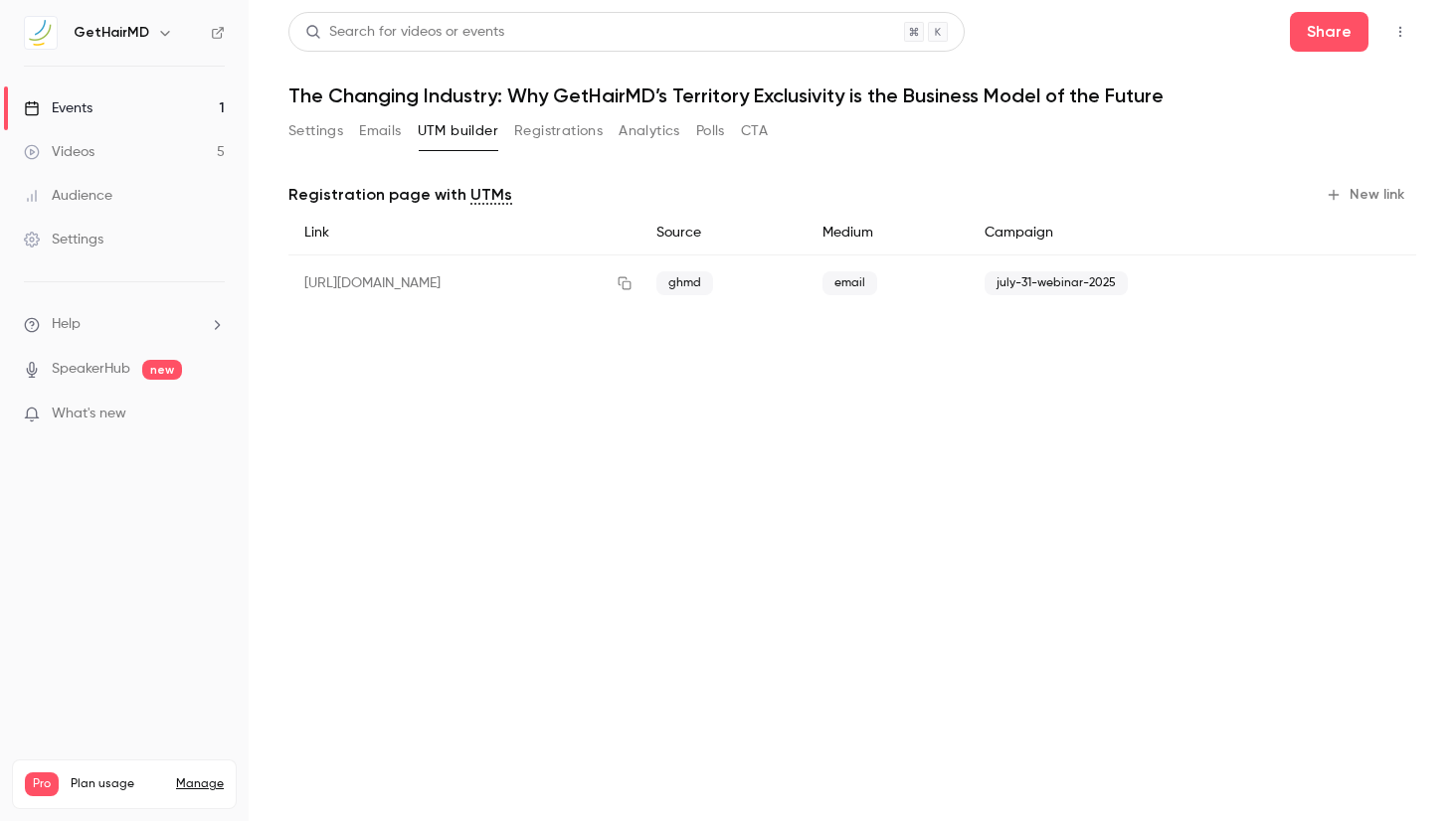 click on "New link" at bounding box center (1366, 195) 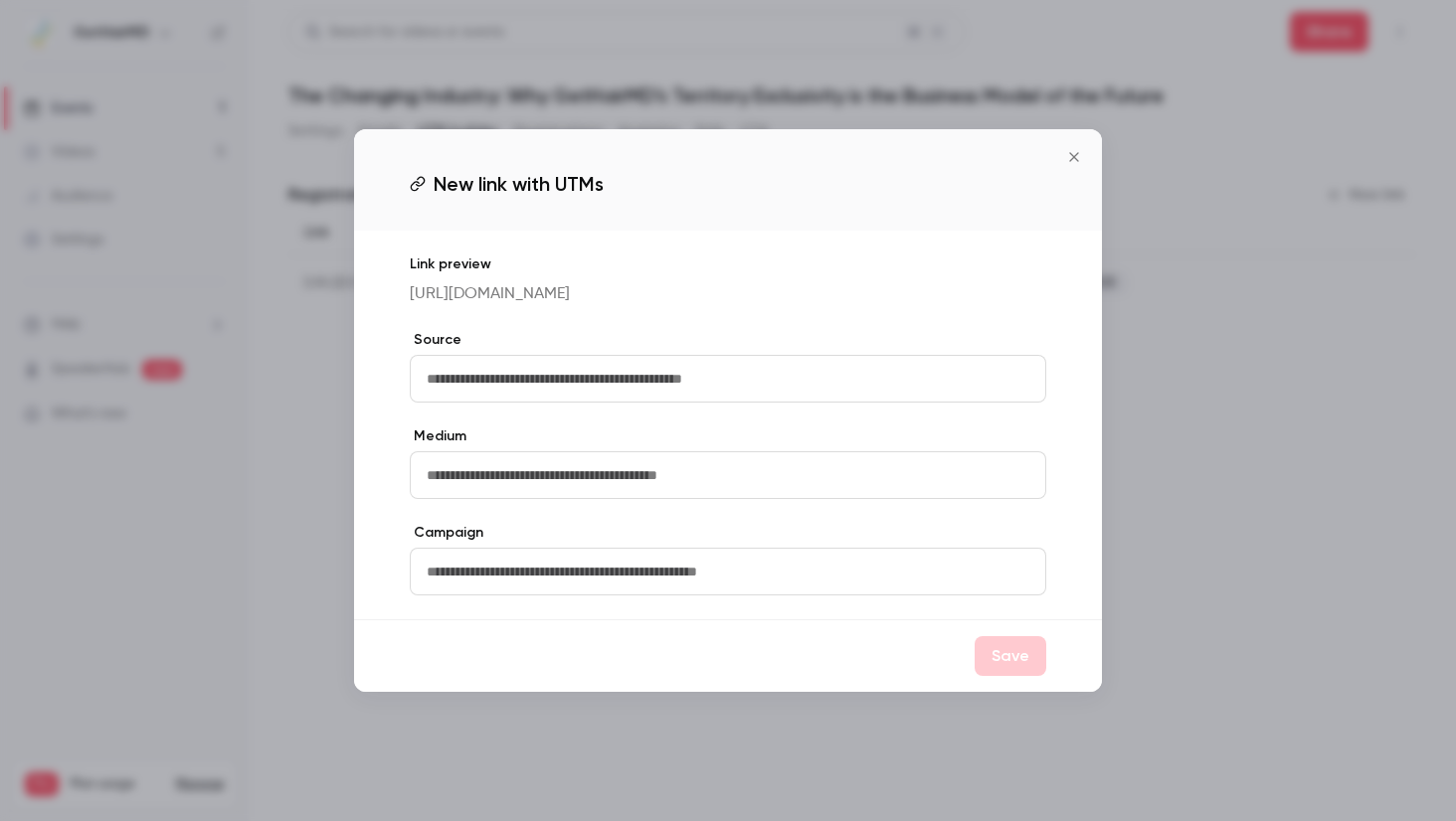 click at bounding box center (728, 572) 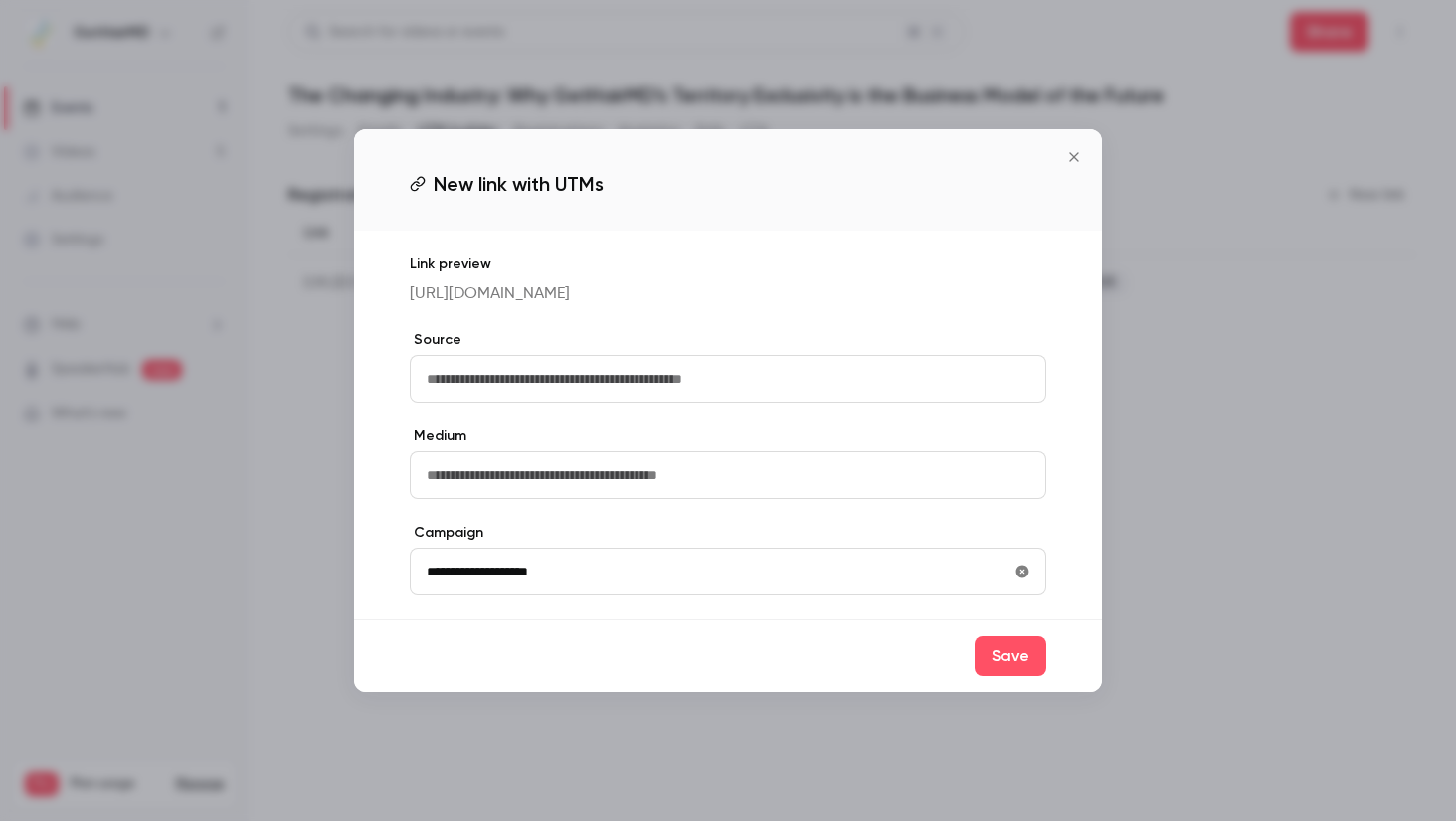 type on "**********" 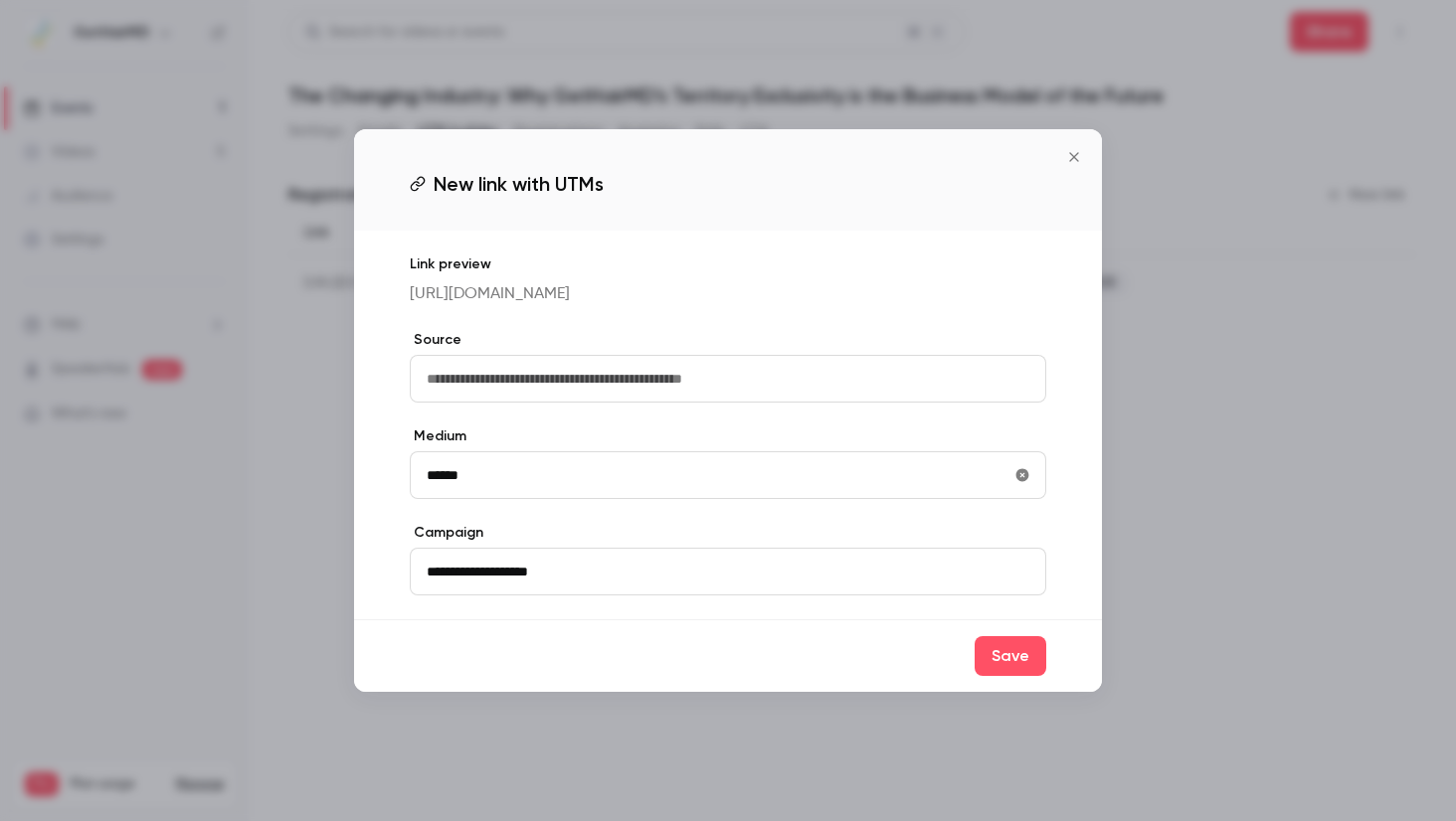 type on "******" 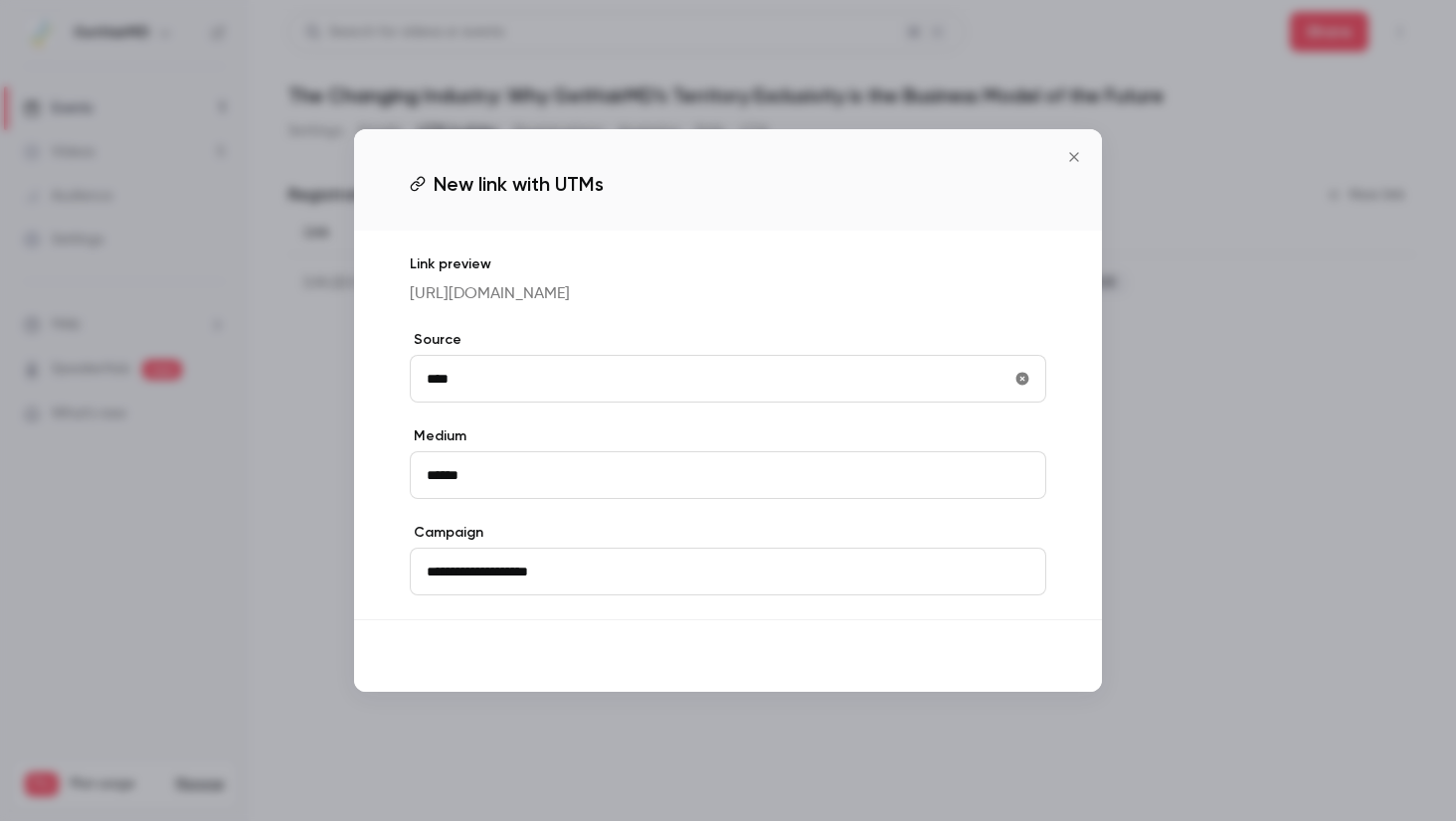 type on "****" 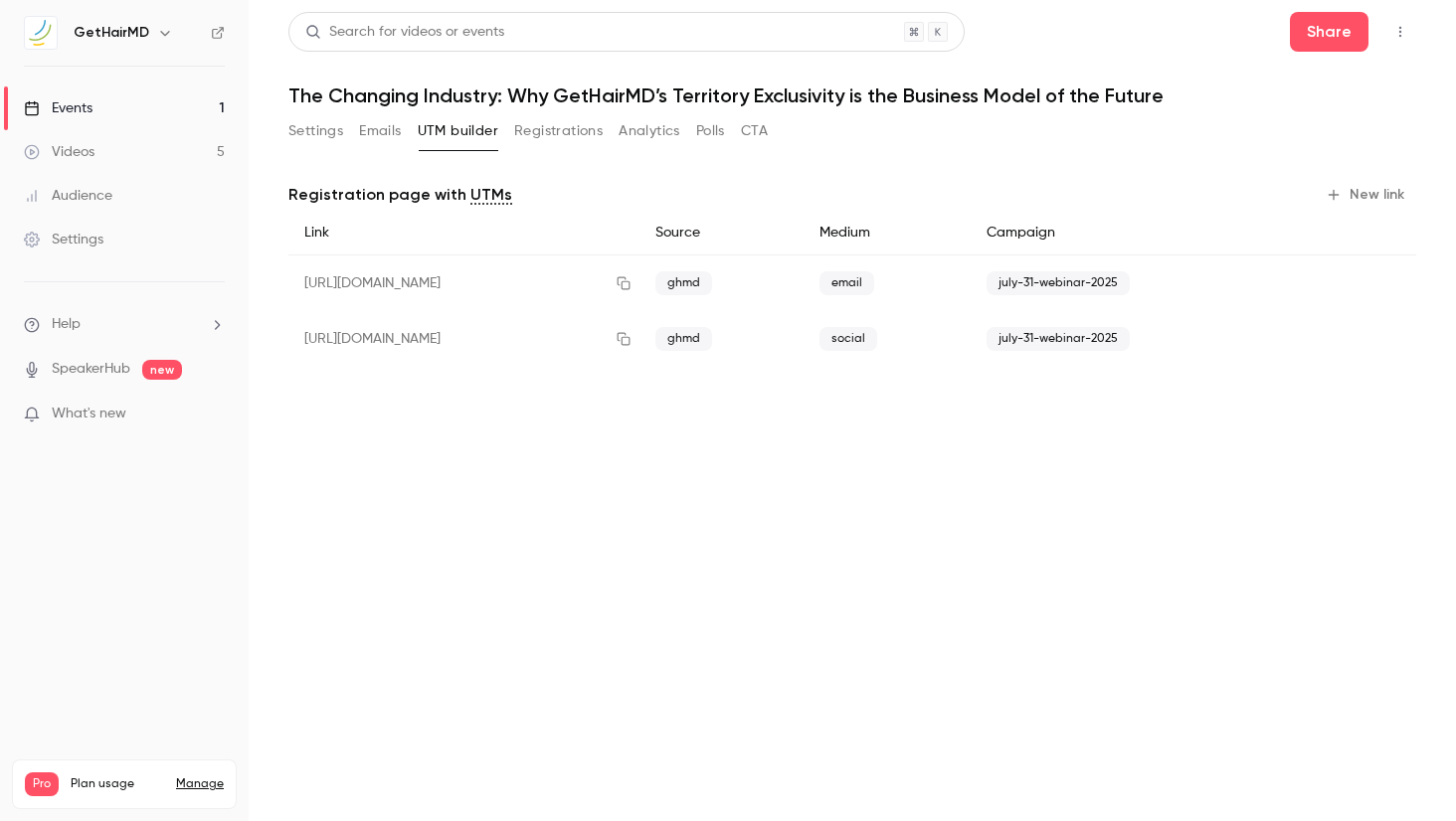 click on "Registration page with UTMs New link Link Source Medium Campaign https://app.getcontrast.io/register/the-changing-industry-gethairmd-territory-exclusivity?utm_source=ghmd&utm_medium=email&utm_campaign=july-31-webinar-2025 ghmd email july-31-webinar-2025 https://app.getcontrast.io/register/the-changing-industry-gethairmd-territory-exclusivity?utm_source=ghmd&utm_medium=social&utm_campaign=july-31-webinar-2025 ghmd social july-31-webinar-2025" at bounding box center [852, 276] 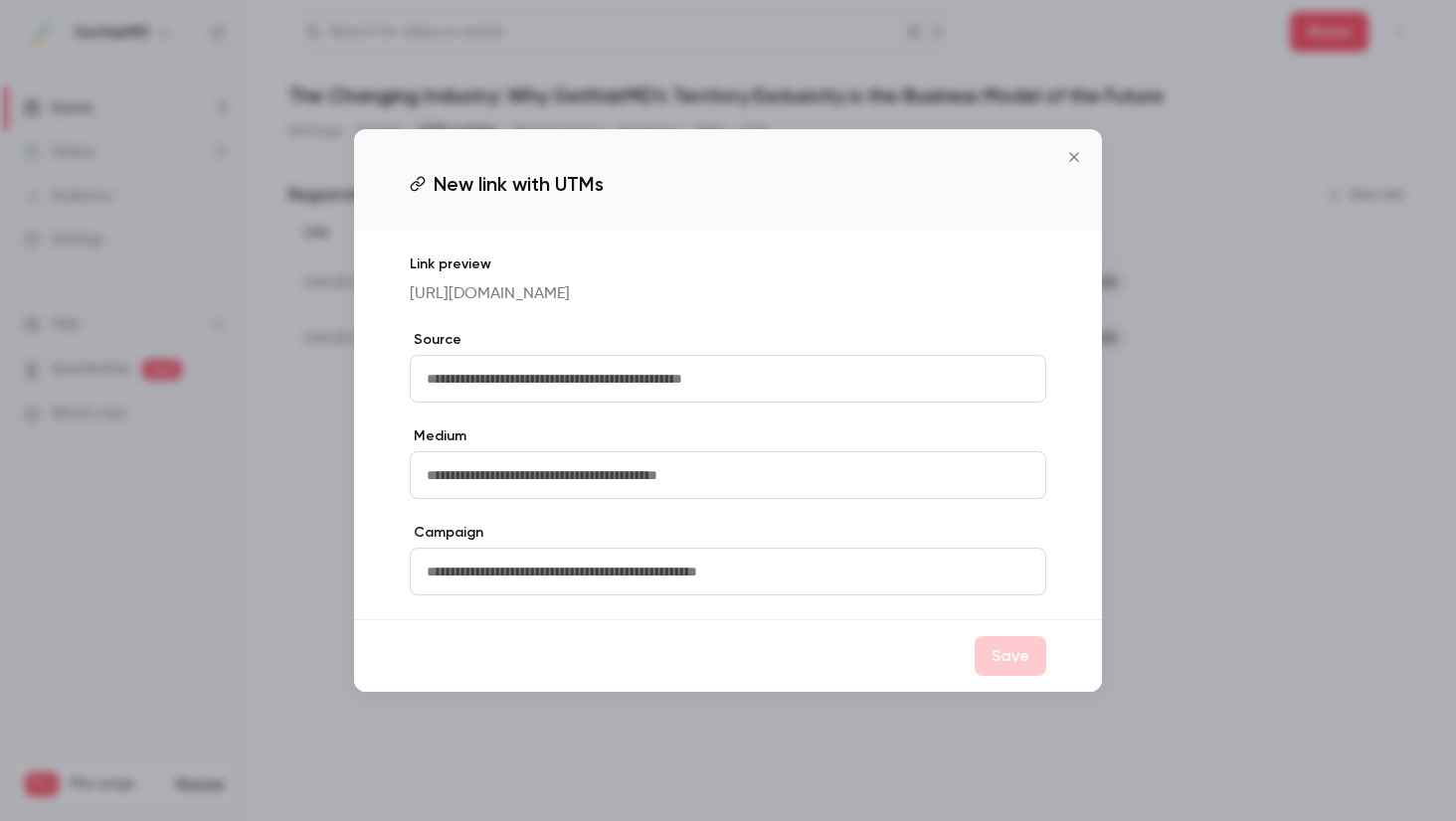 click at bounding box center [728, 572] 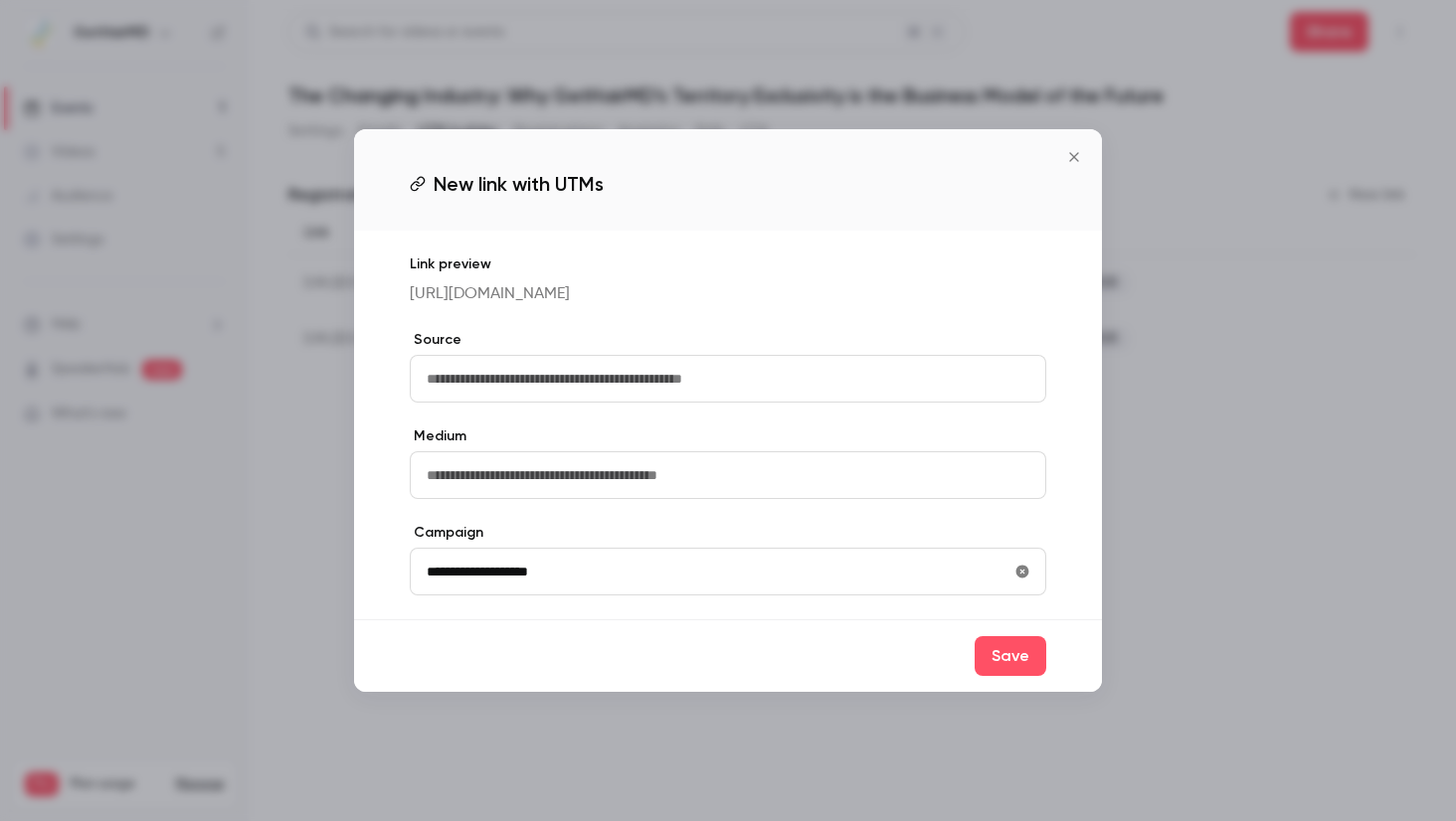 type on "**********" 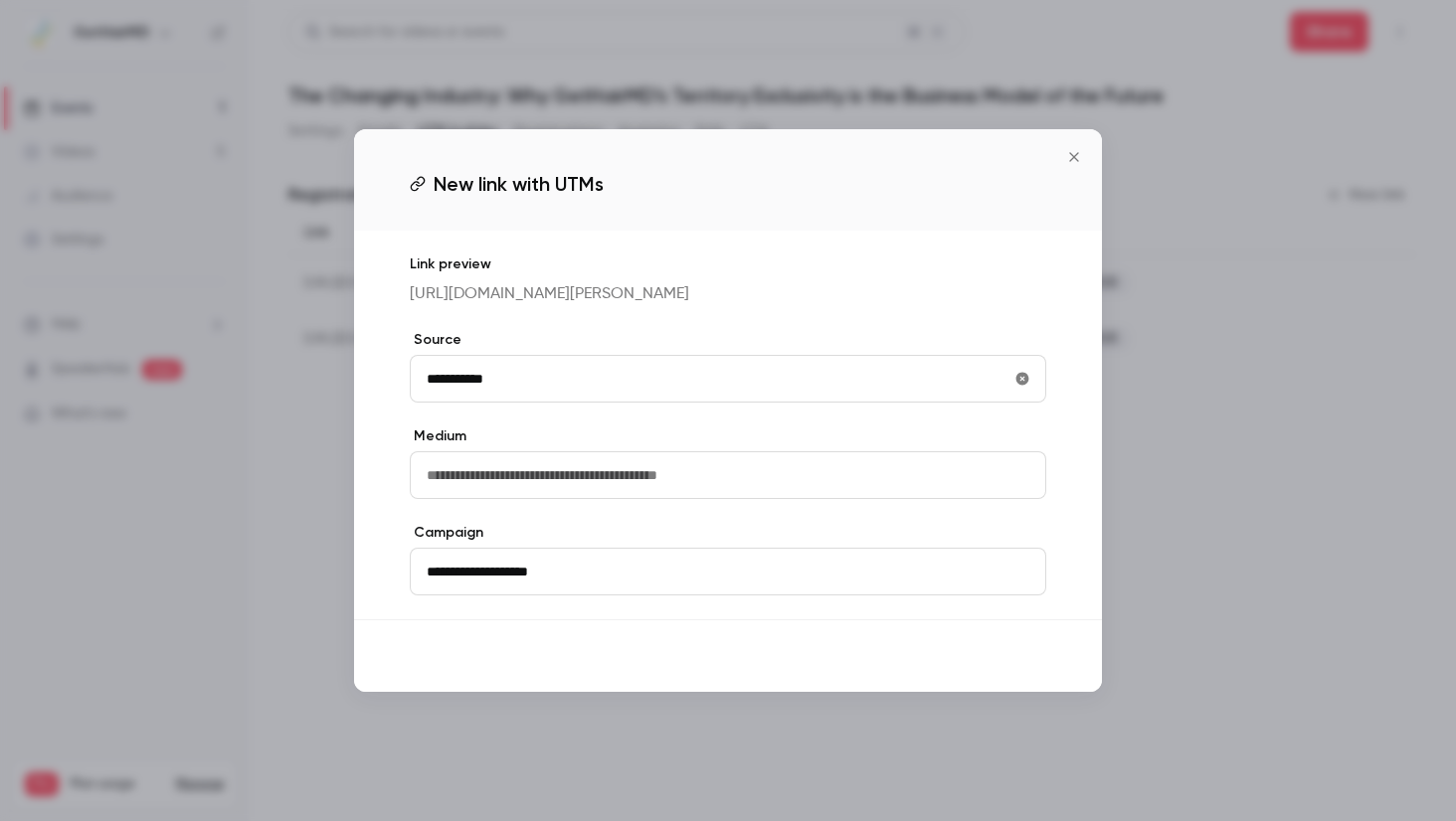 type on "**********" 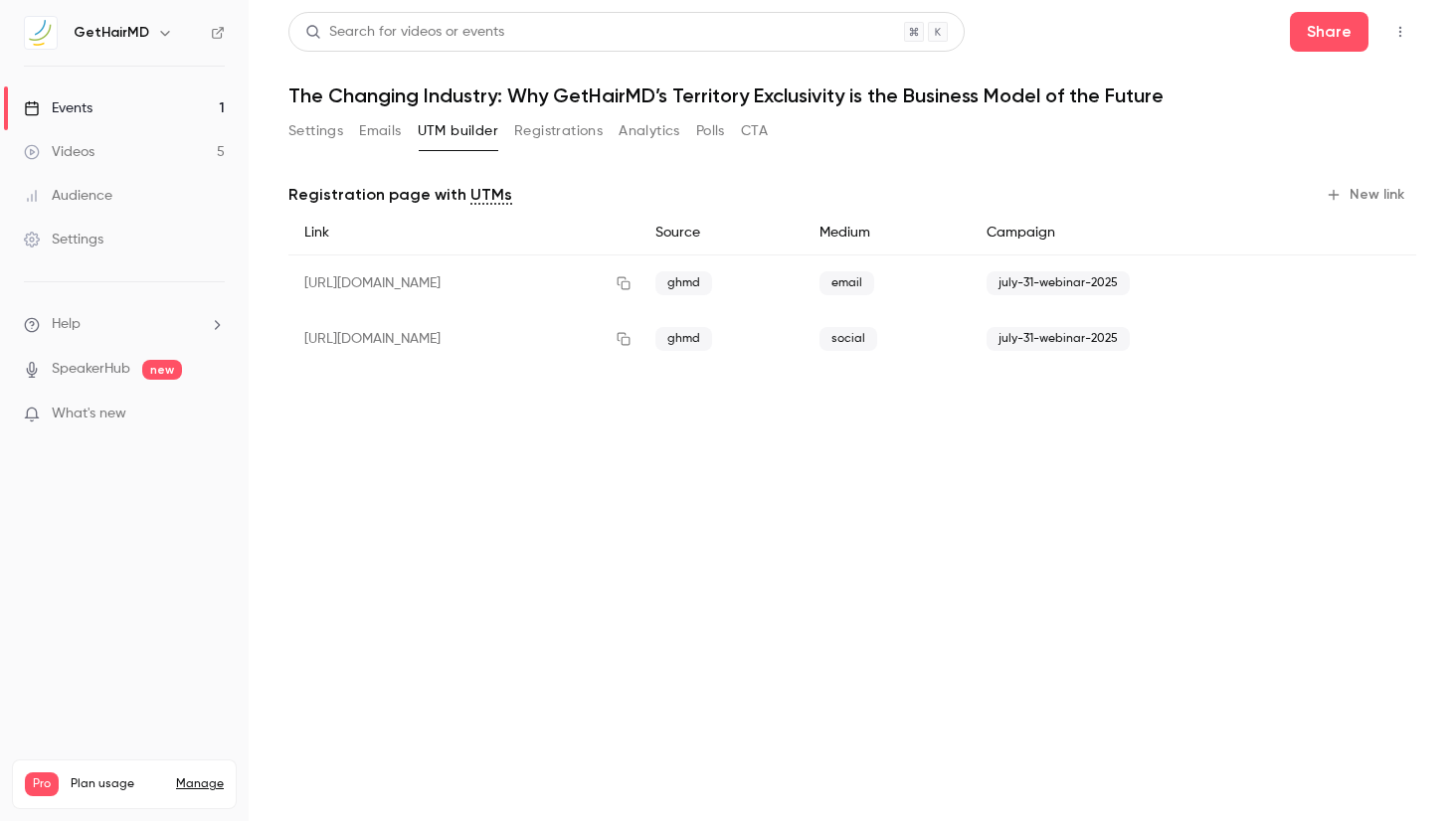 click on "New link" at bounding box center [1366, 195] 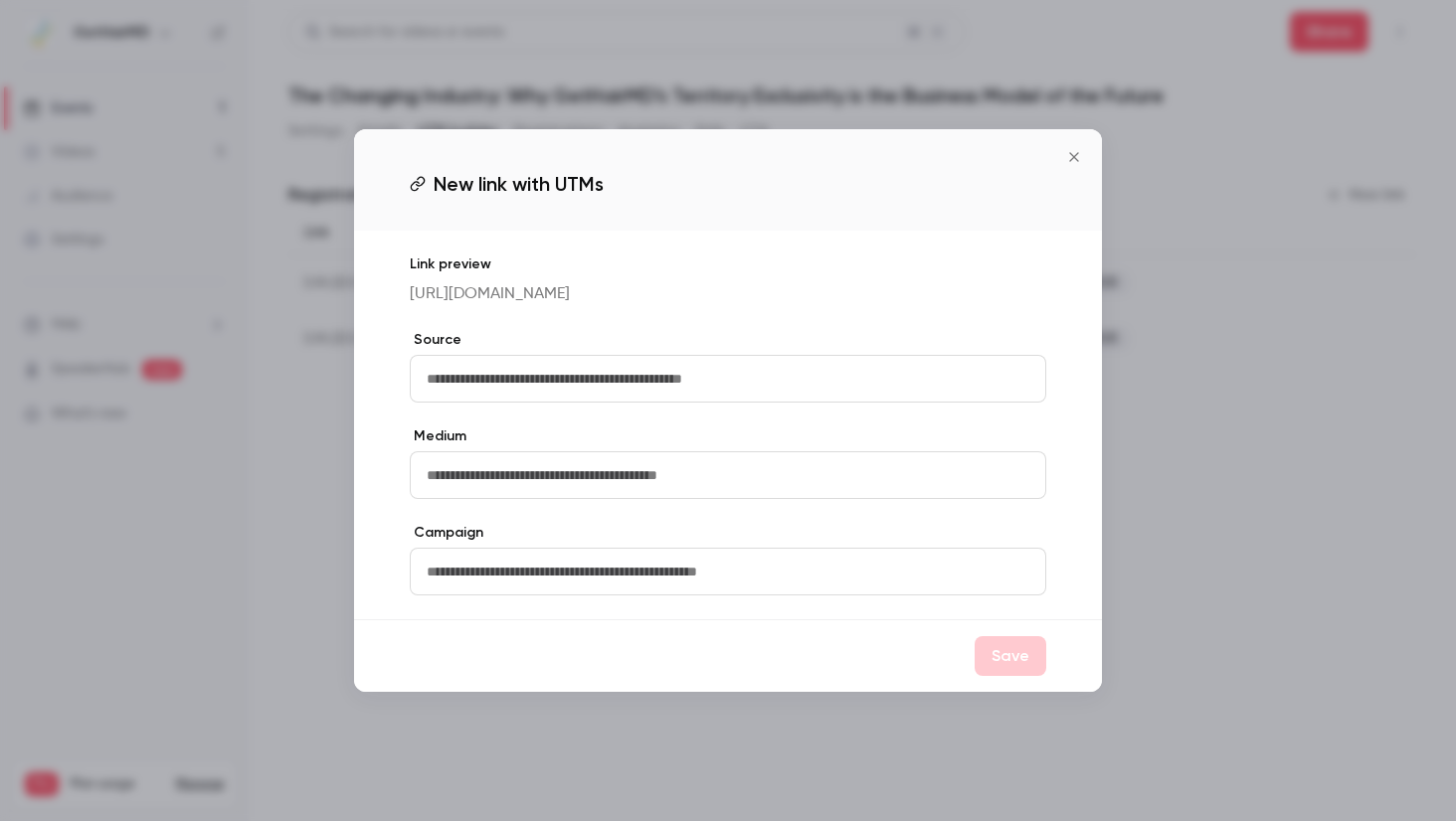 click at bounding box center [728, 572] 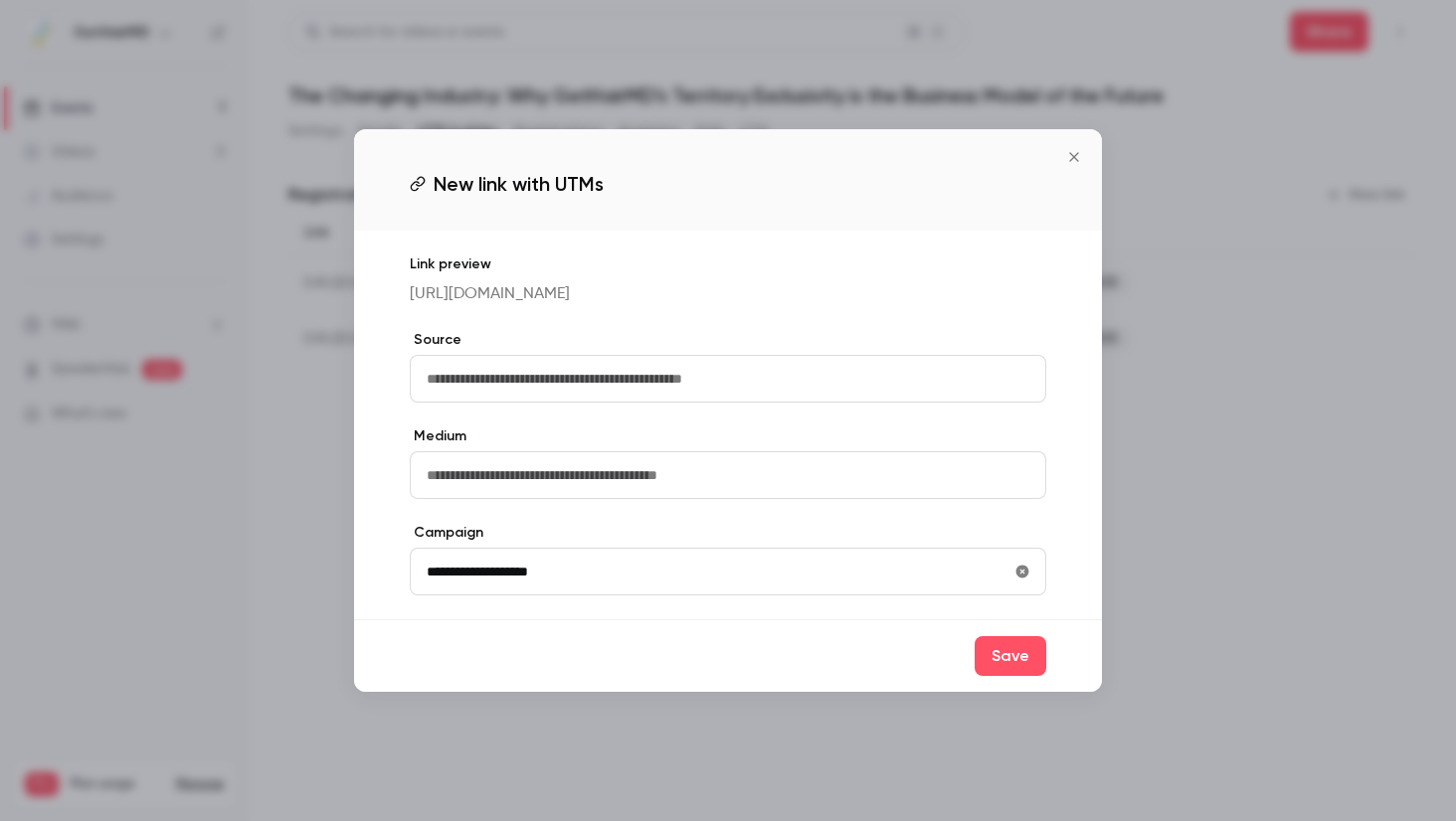 type on "**********" 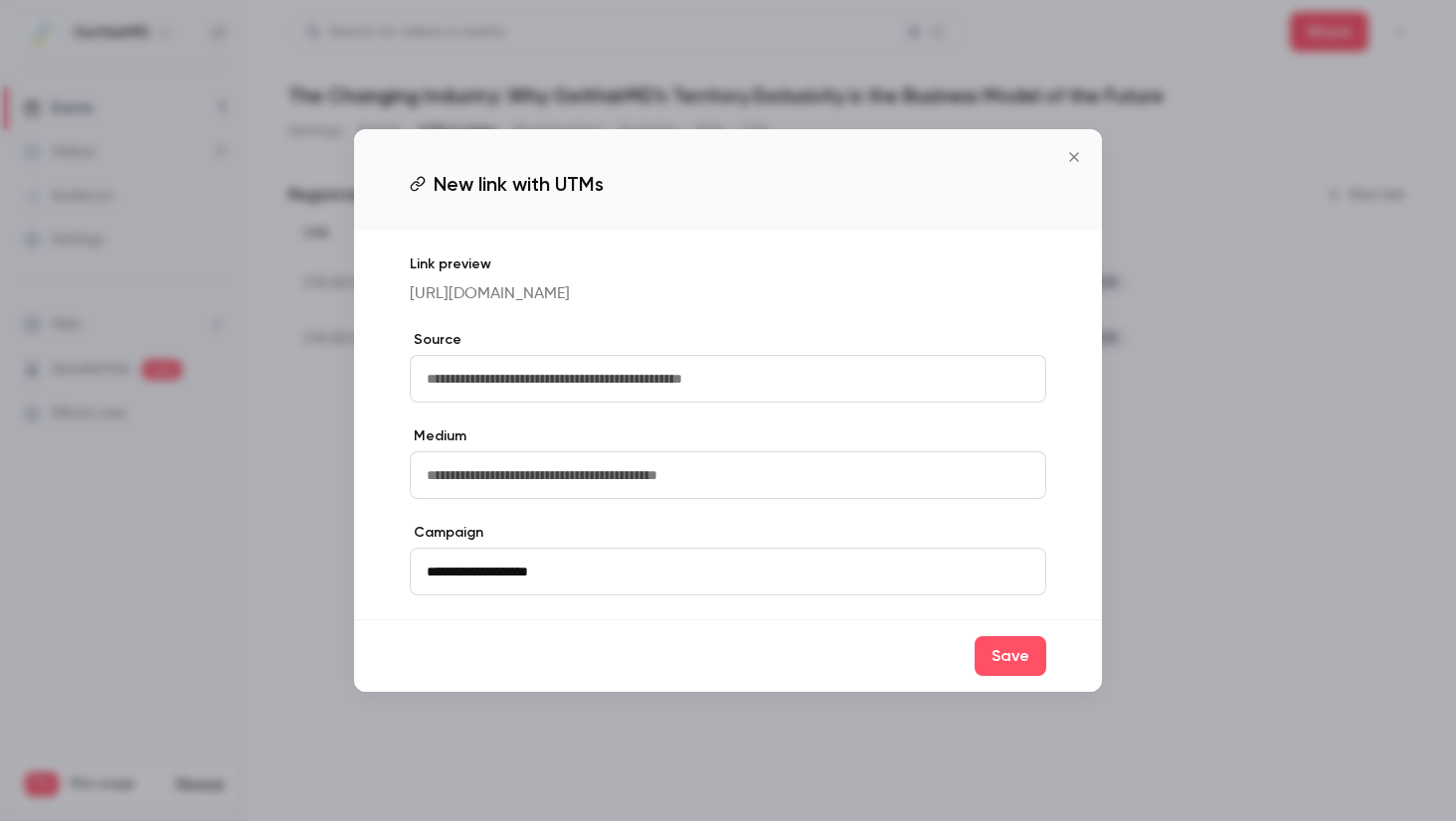 click at bounding box center (728, 379) 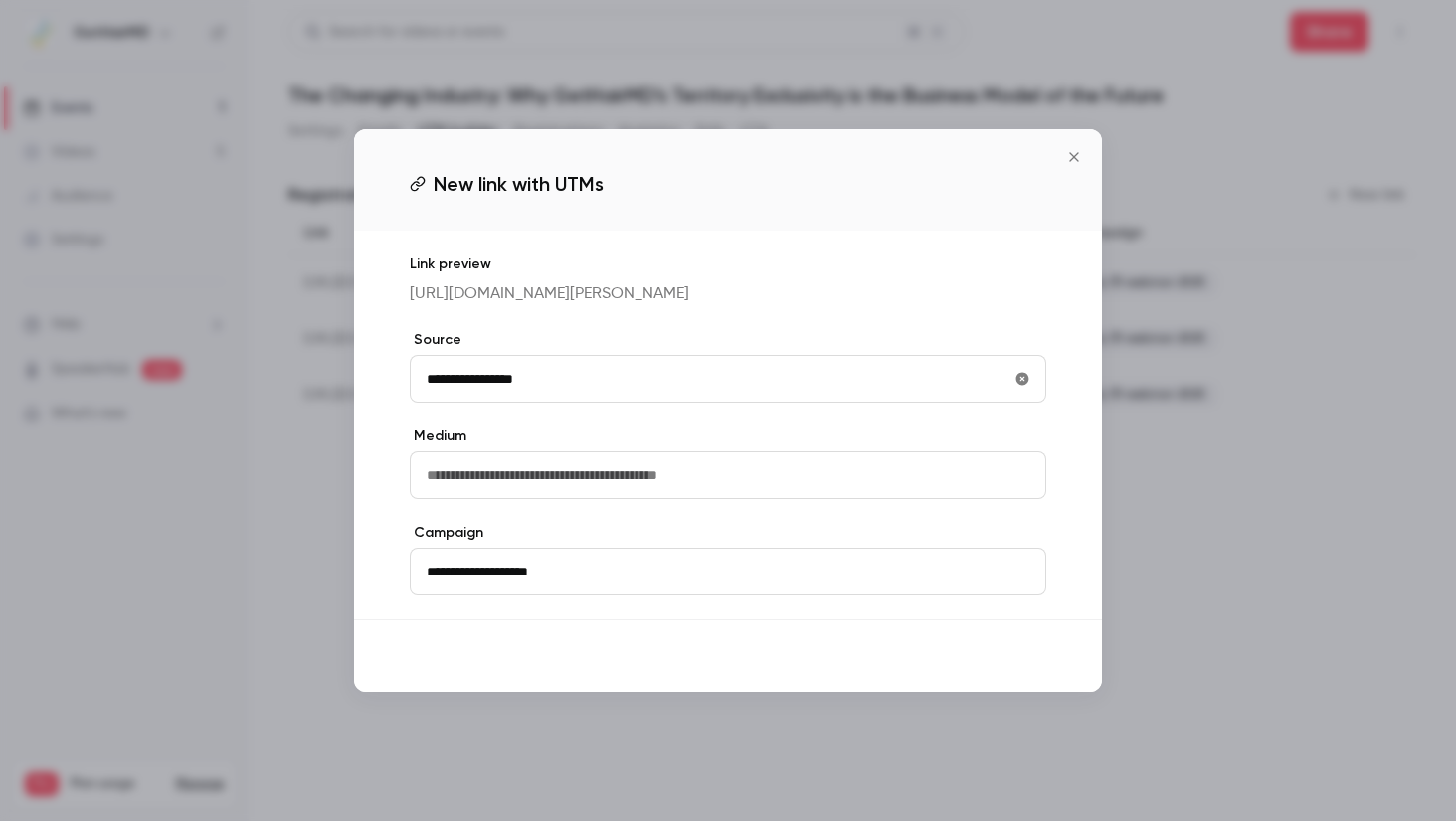 type on "**********" 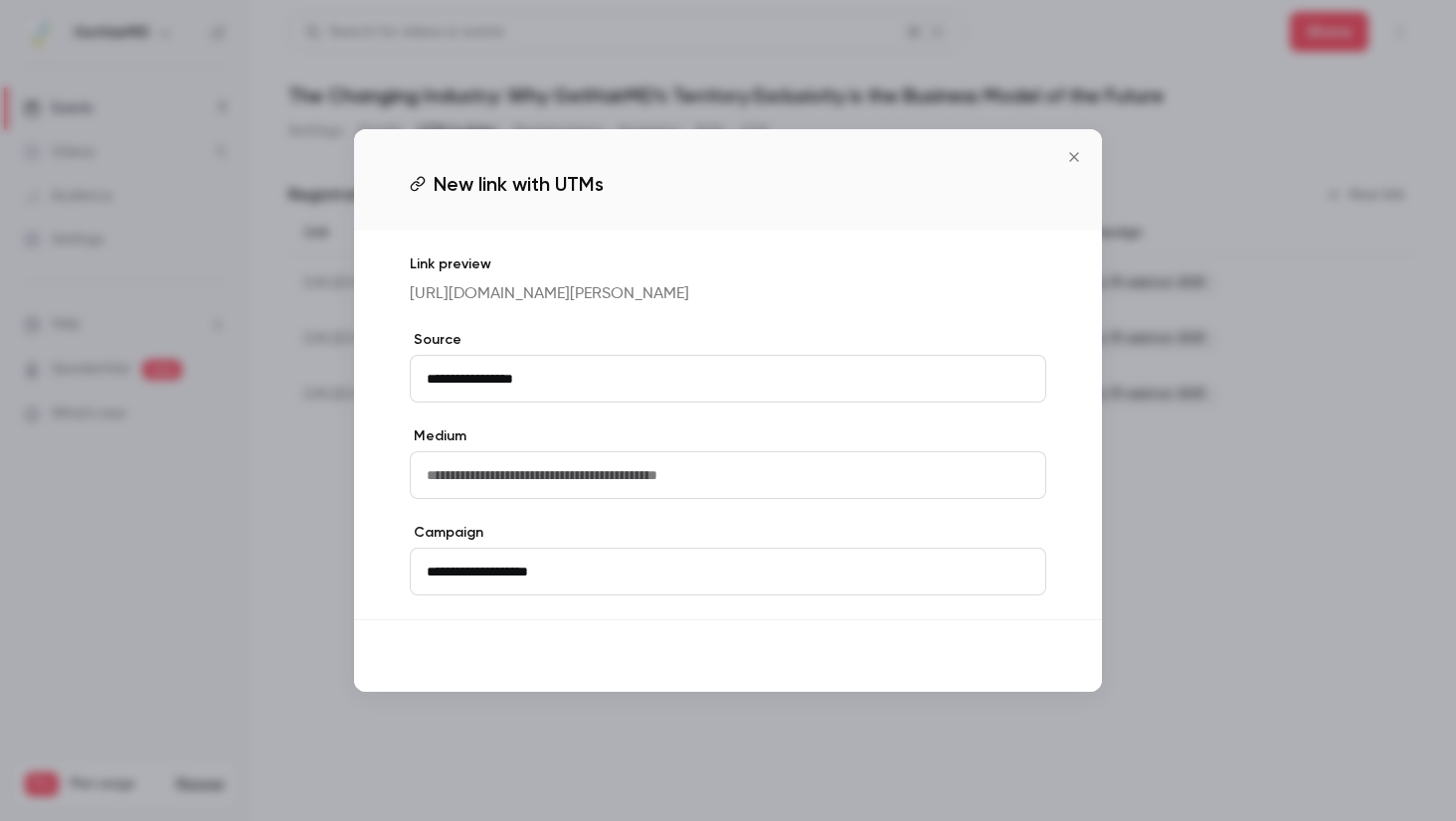 click on "Save" at bounding box center (1010, 656) 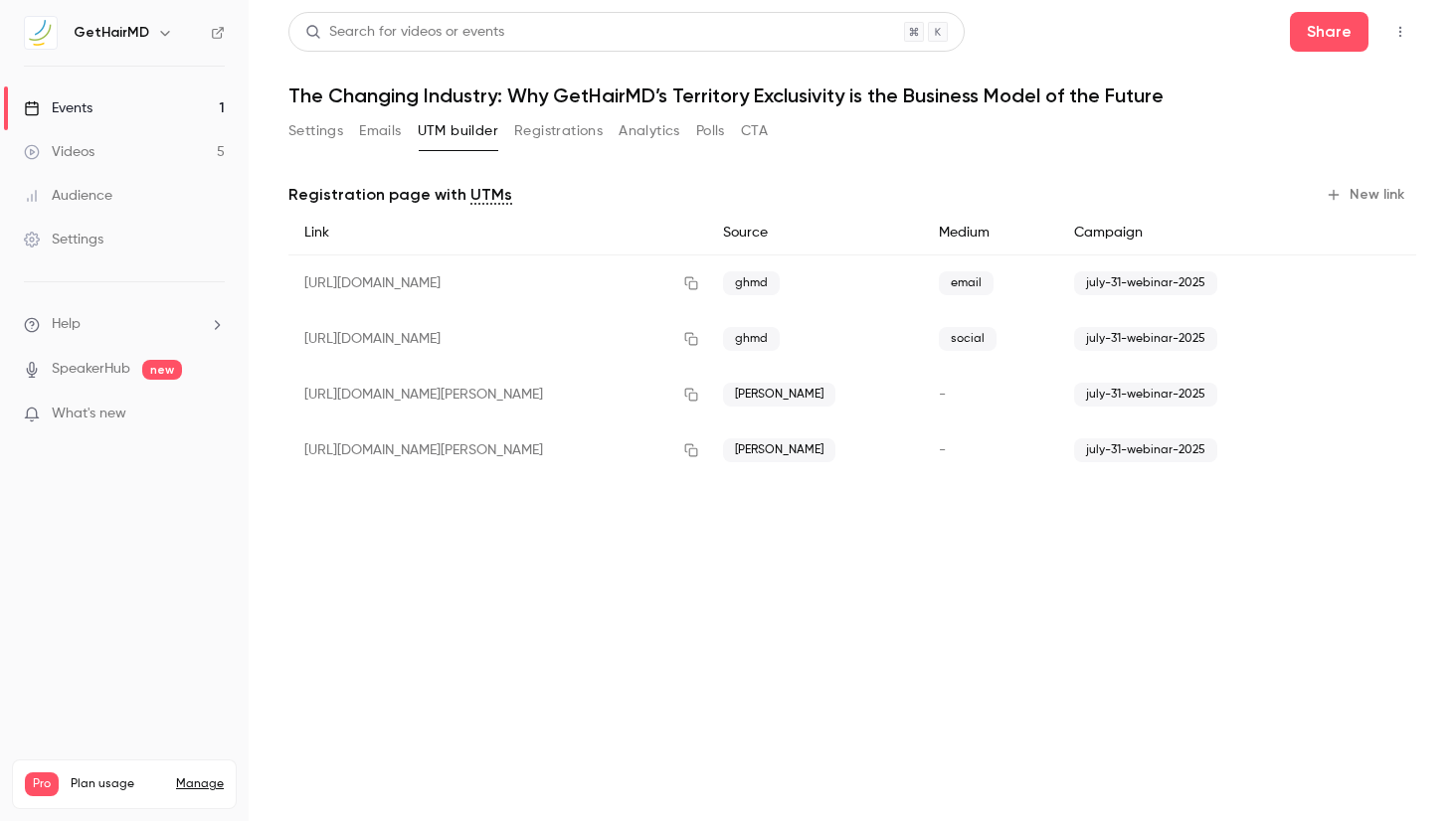 click on "New link" at bounding box center (1366, 195) 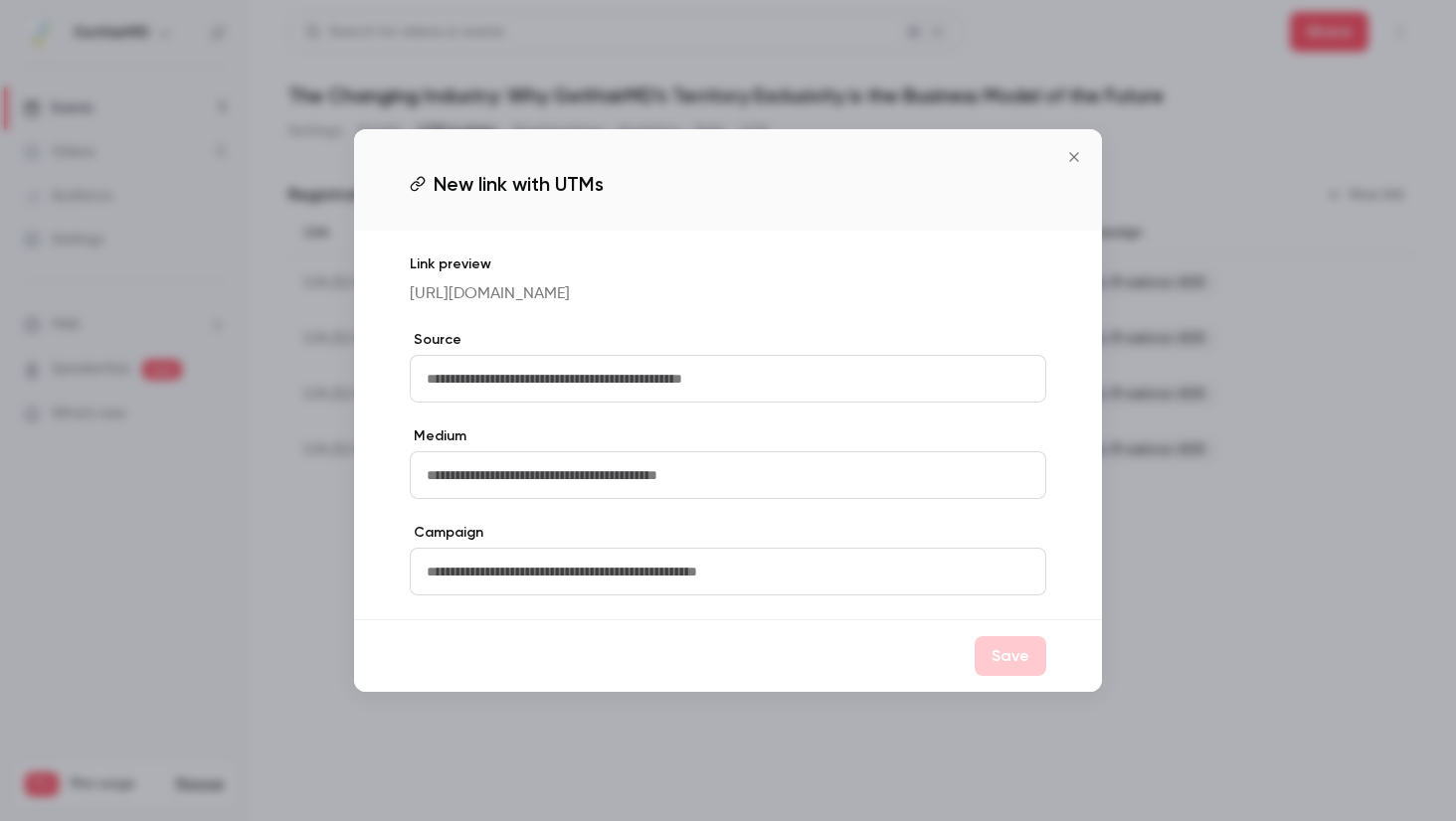 click at bounding box center (728, 379) 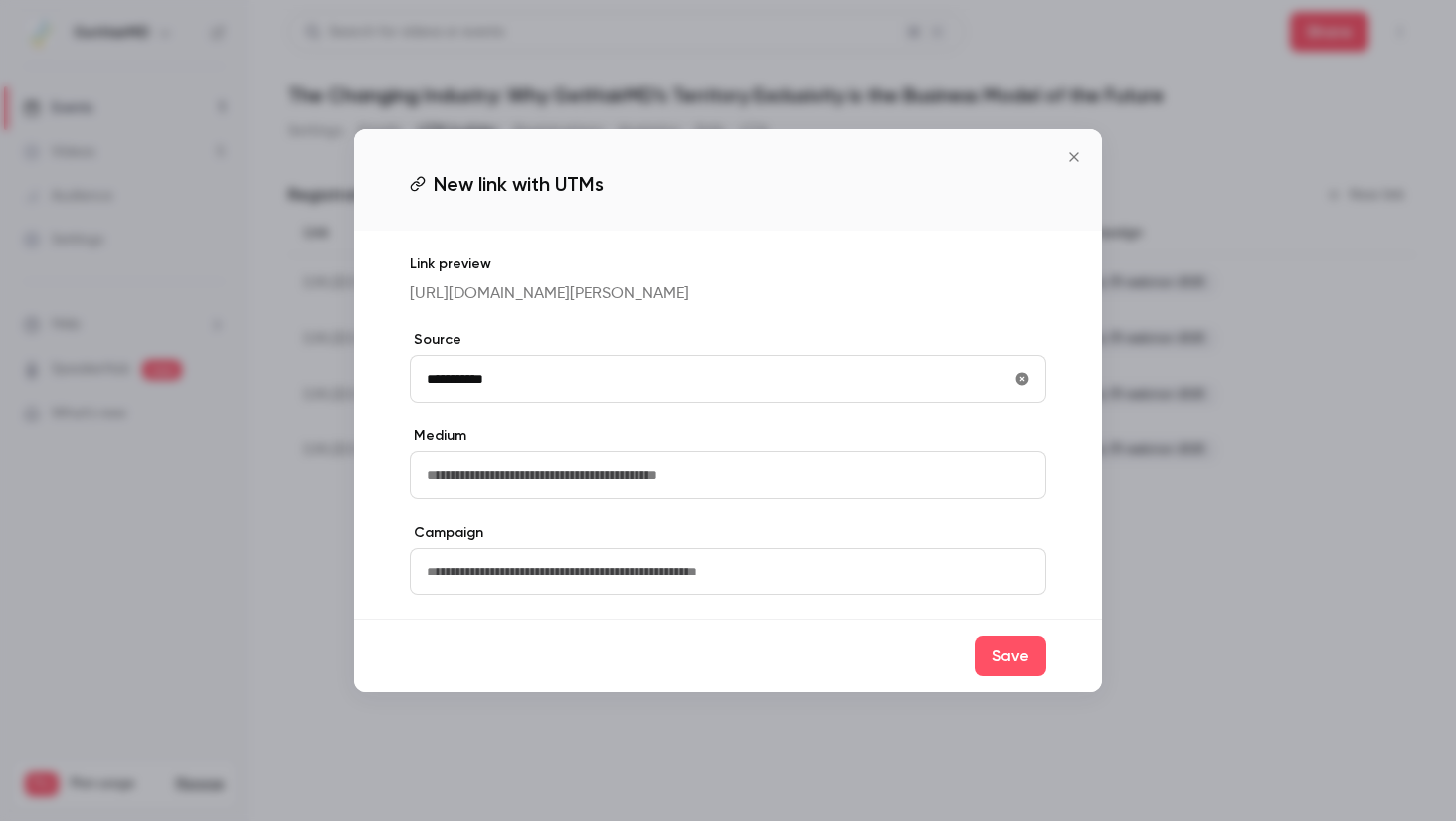 type on "**********" 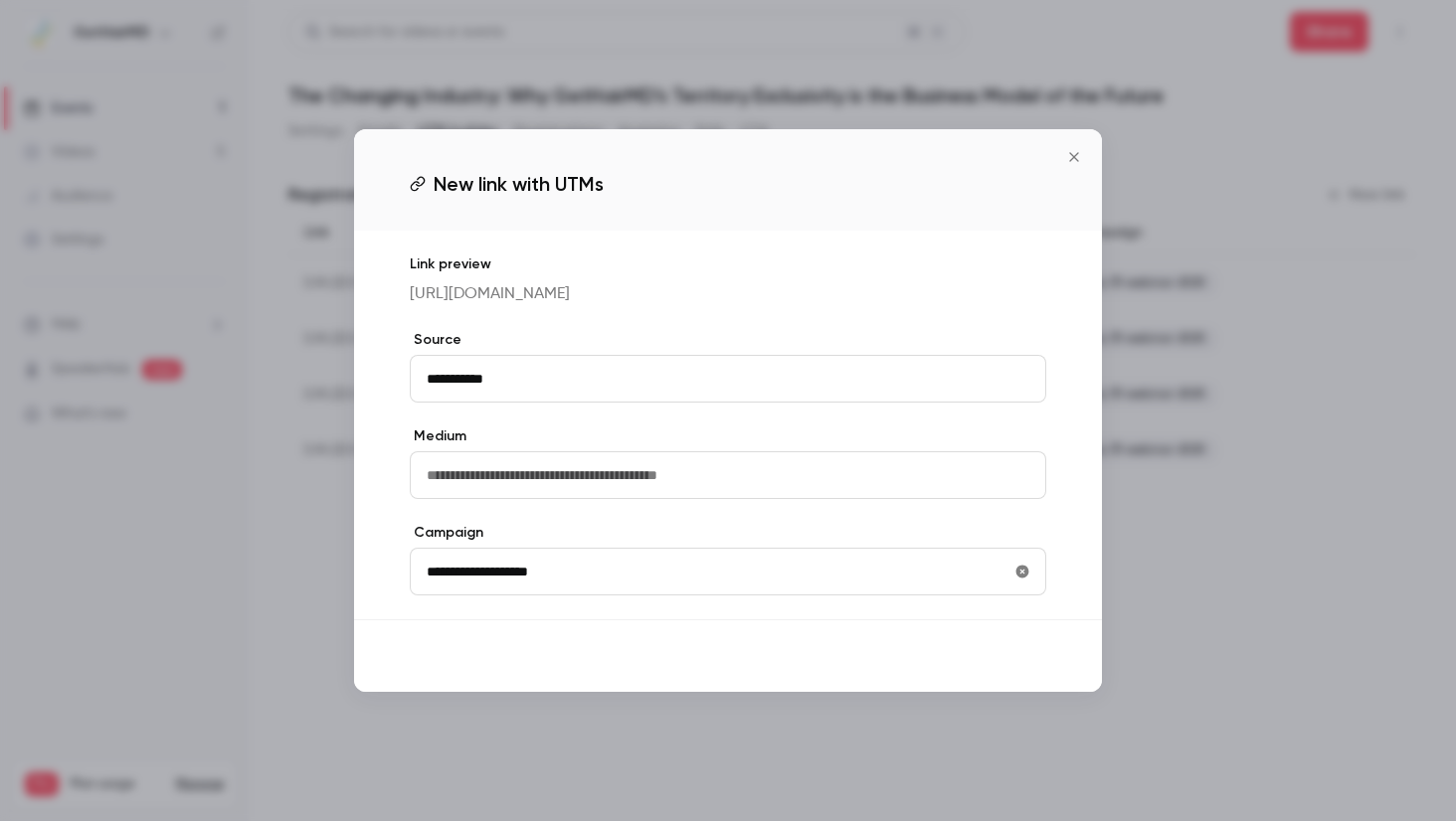 type on "**********" 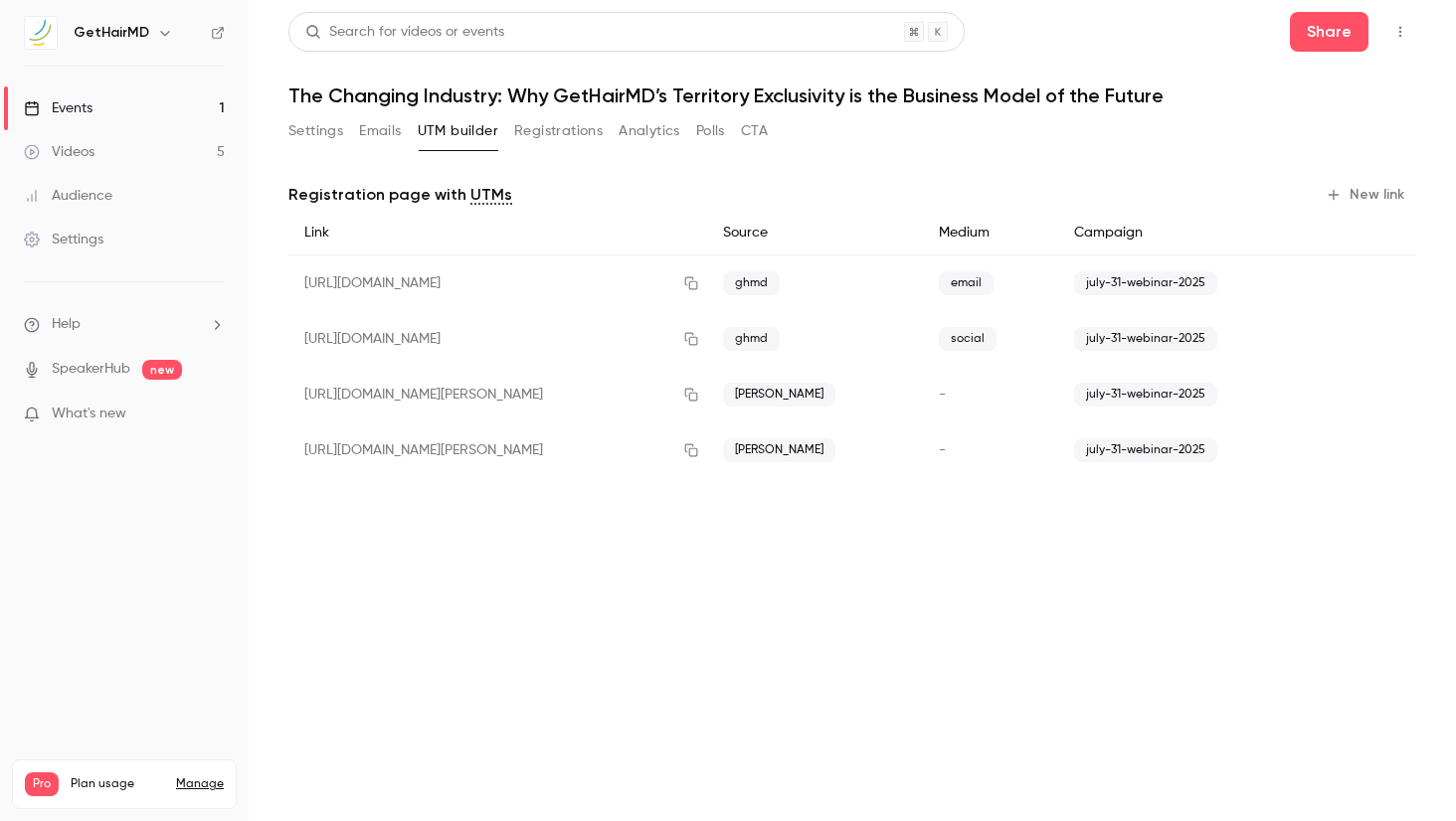 click on "New link" at bounding box center (1366, 195) 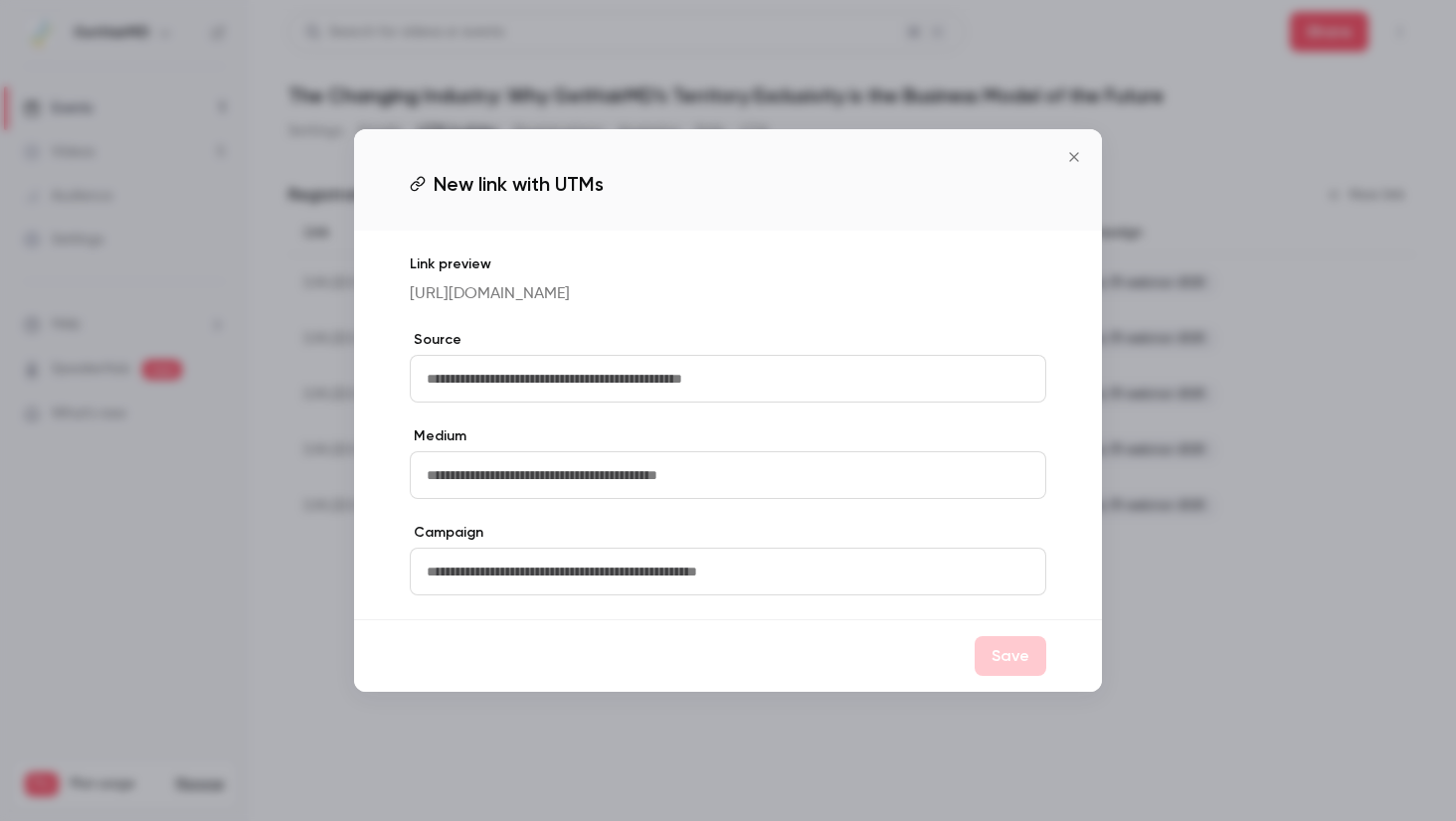 click at bounding box center (728, 379) 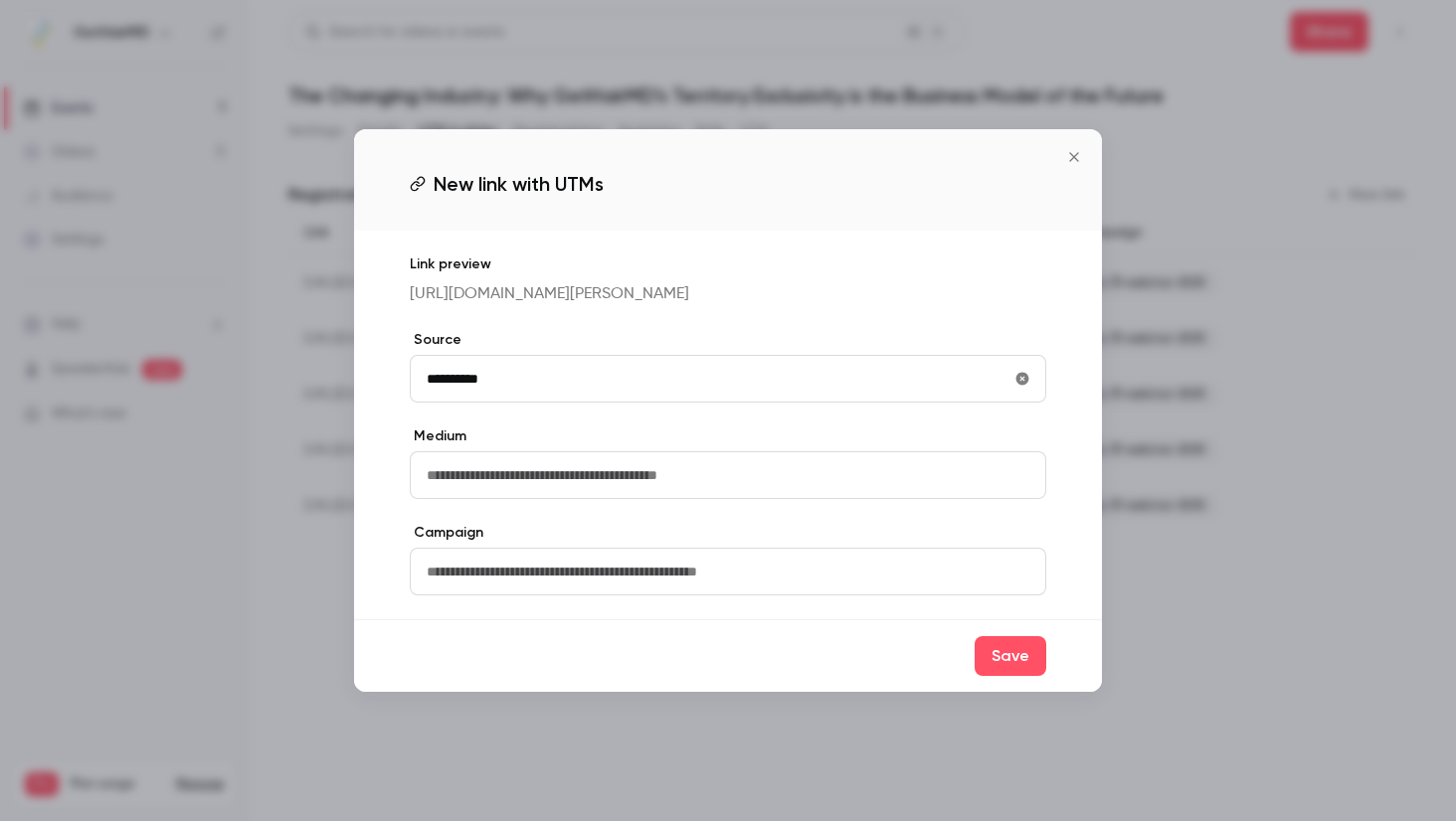 type on "**********" 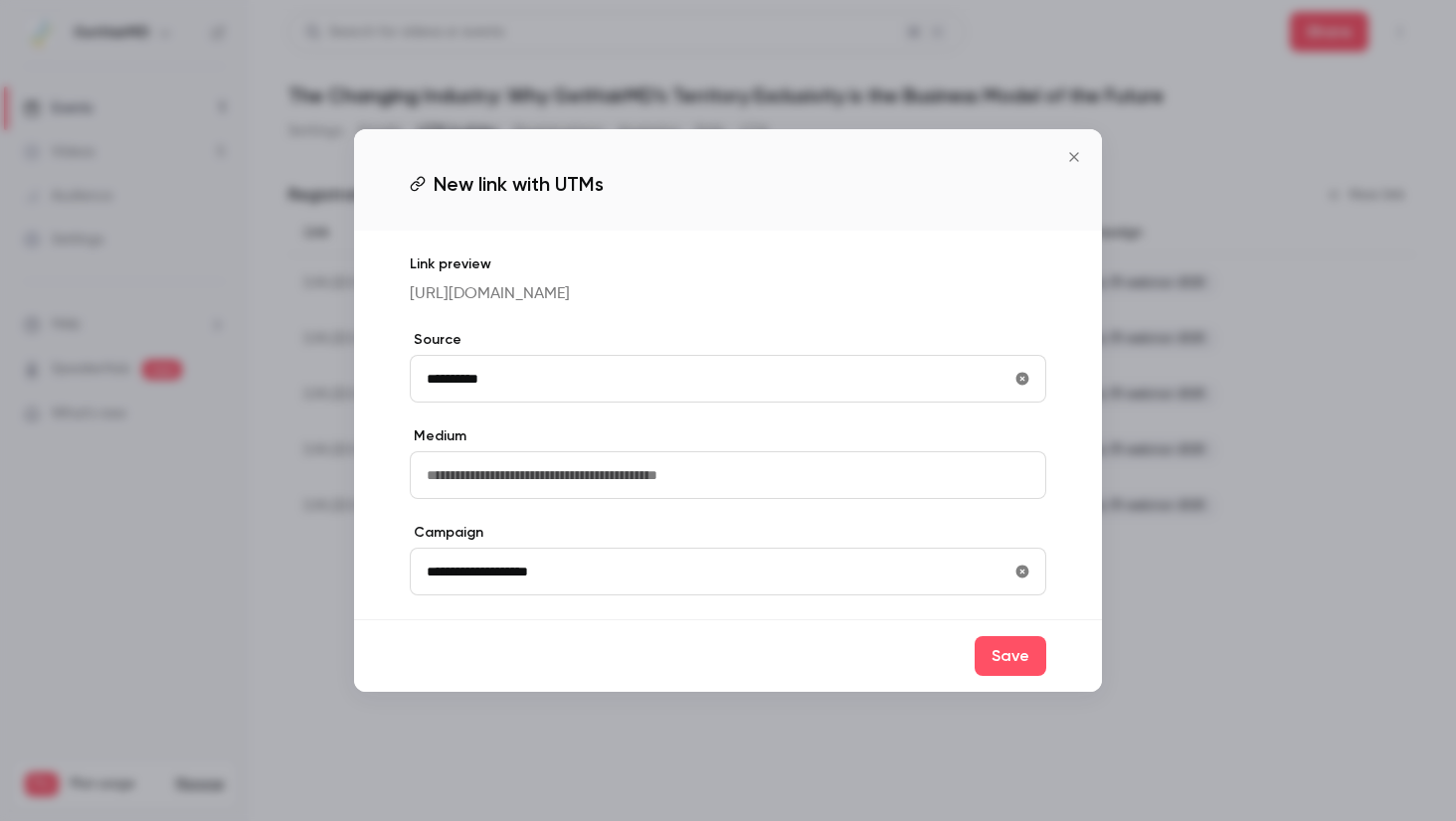 type on "**********" 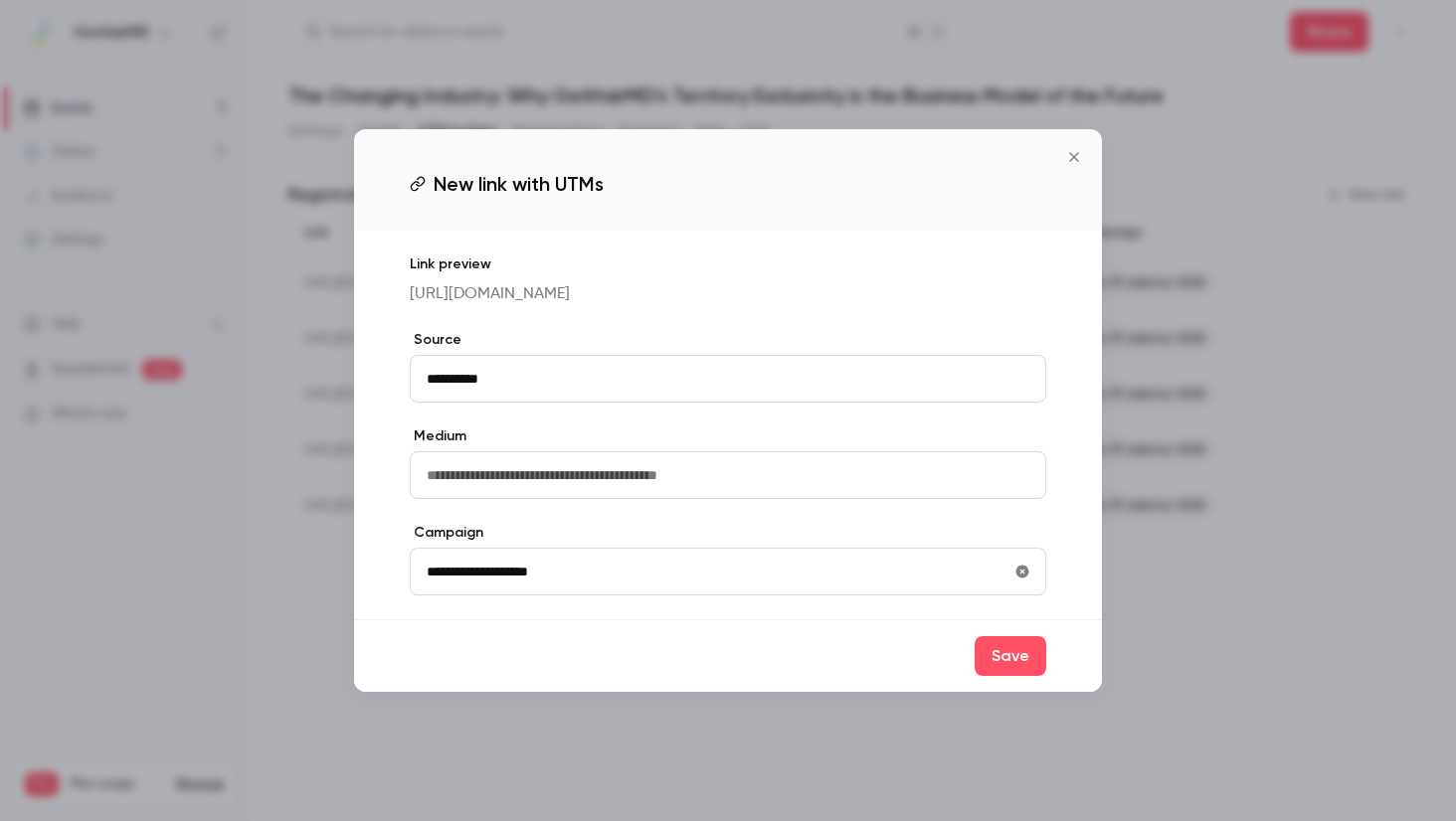 click on "Save" at bounding box center (1010, 656) 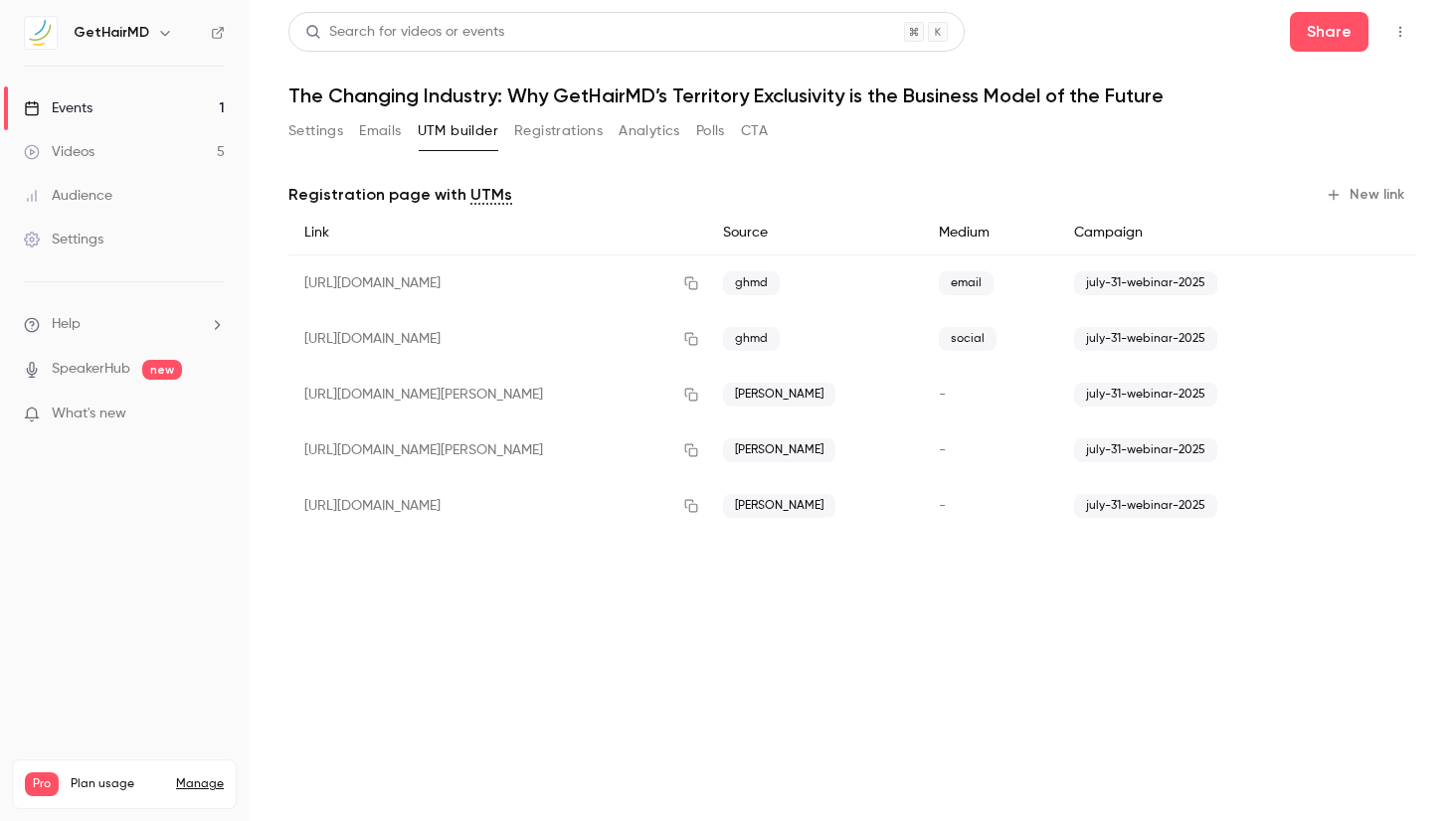 click on "New link" at bounding box center (1366, 195) 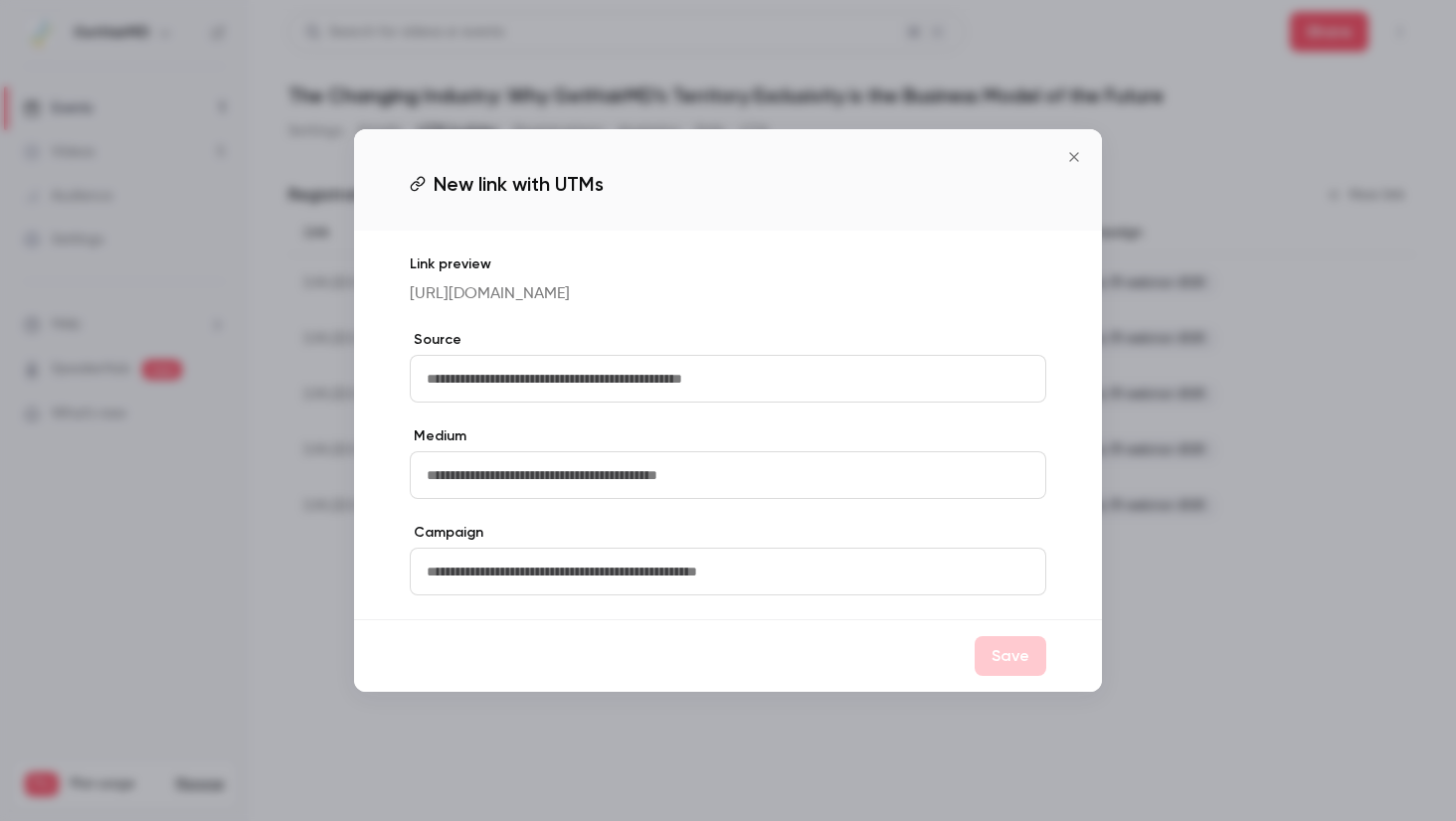 click at bounding box center (728, 379) 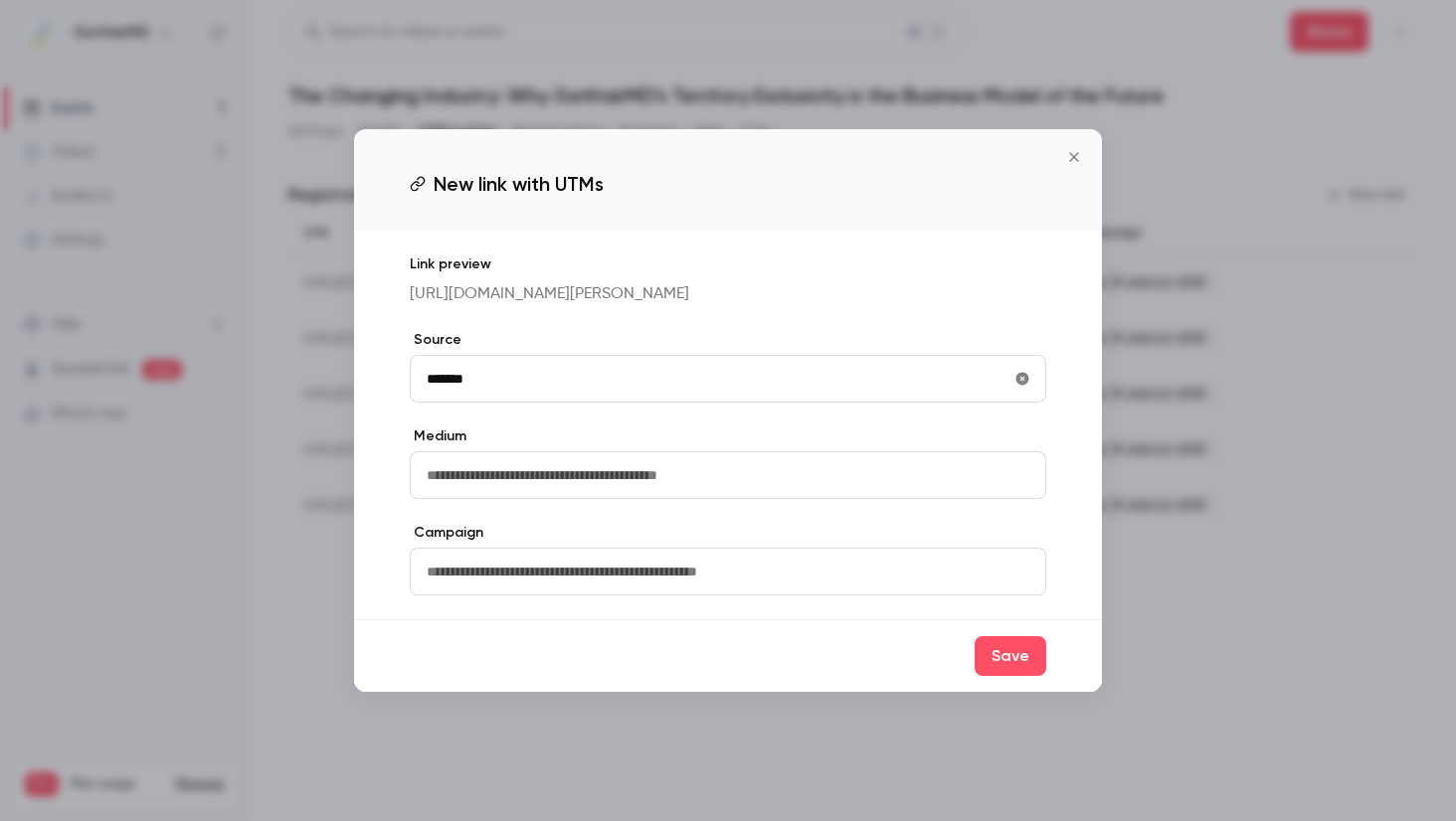 type on "**********" 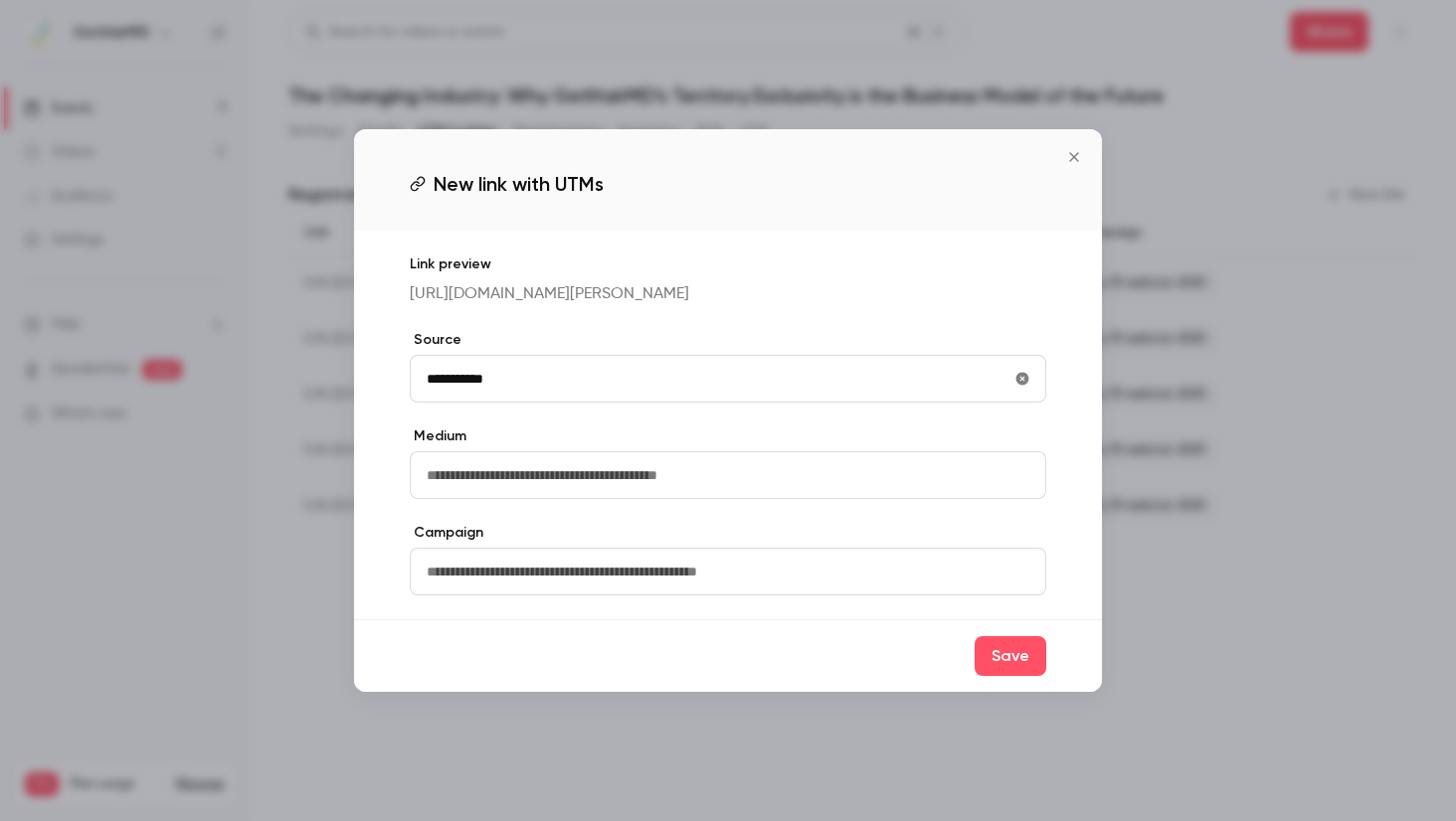 type 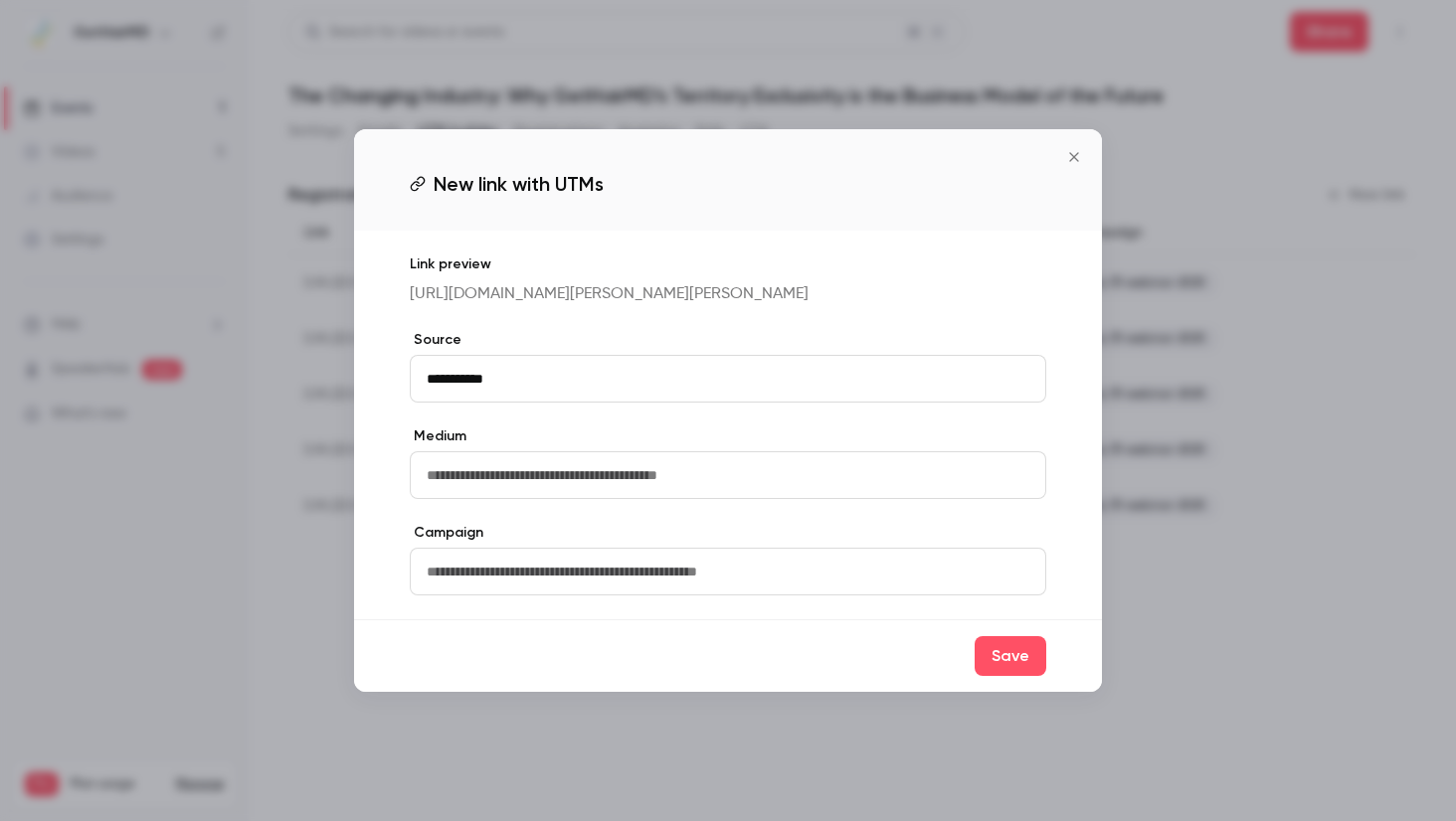 click on "Campaign" at bounding box center (728, 533) 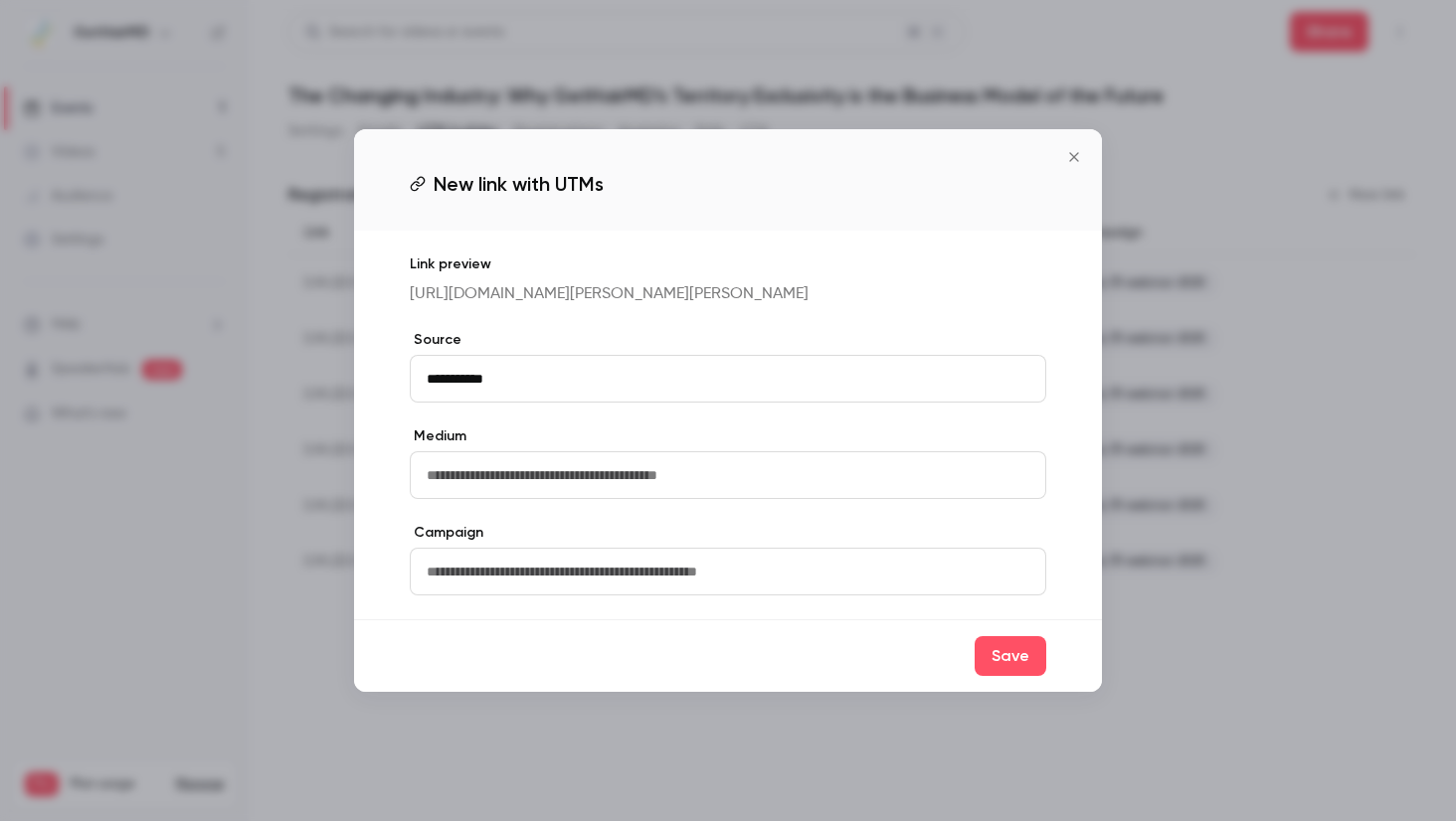click at bounding box center [728, 572] 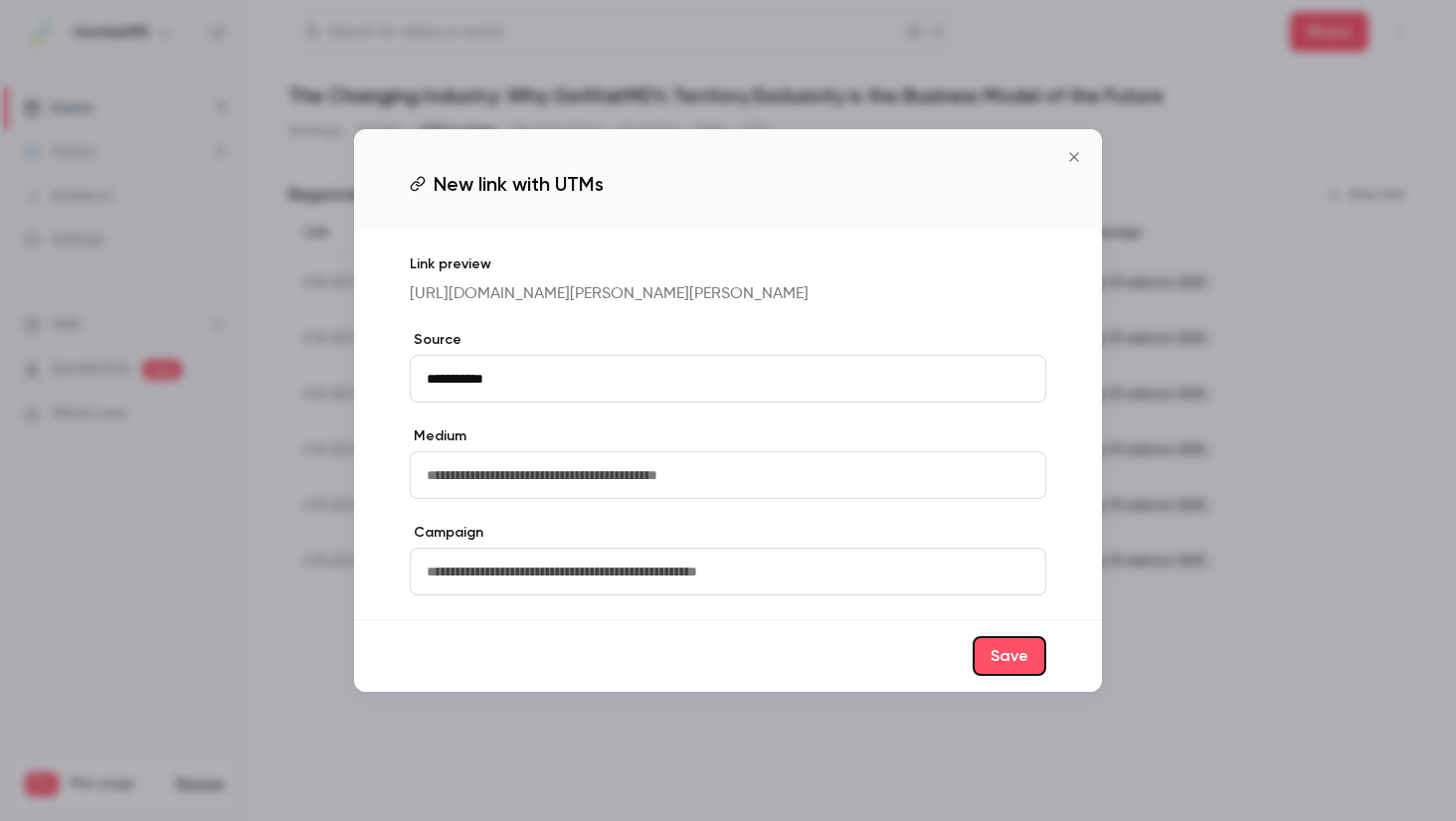 click at bounding box center (728, 572) 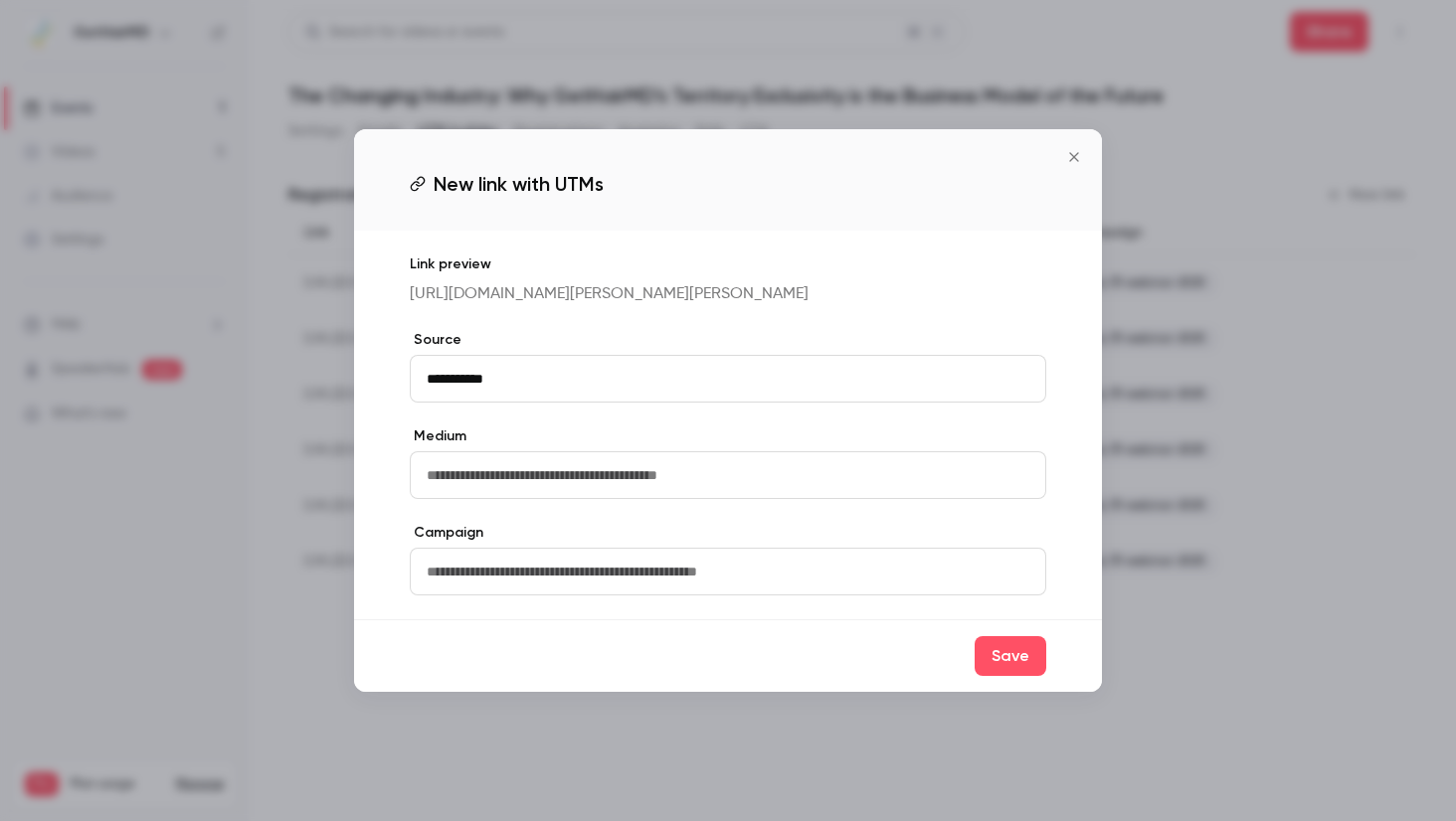 paste on "**********" 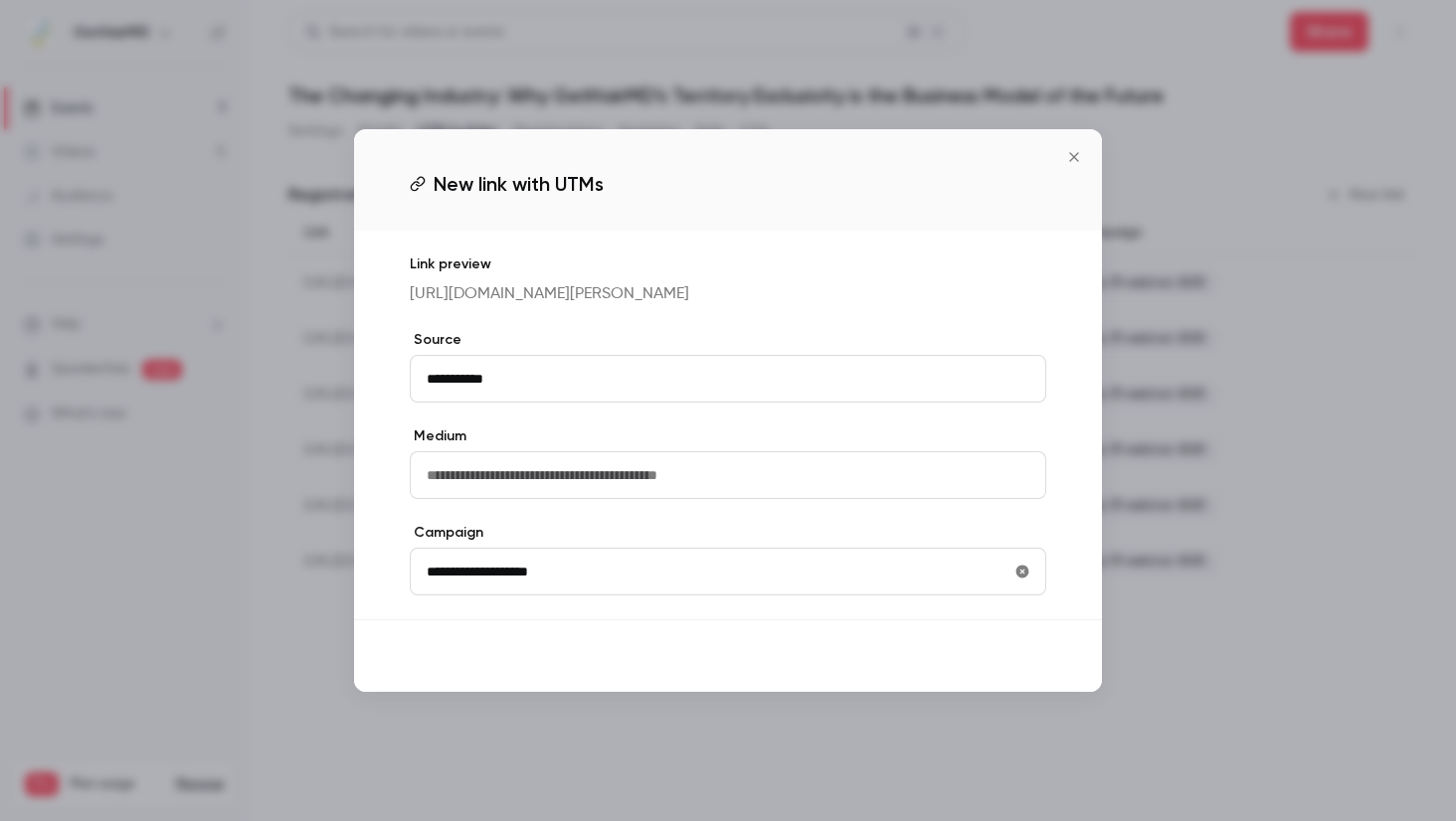 type on "**********" 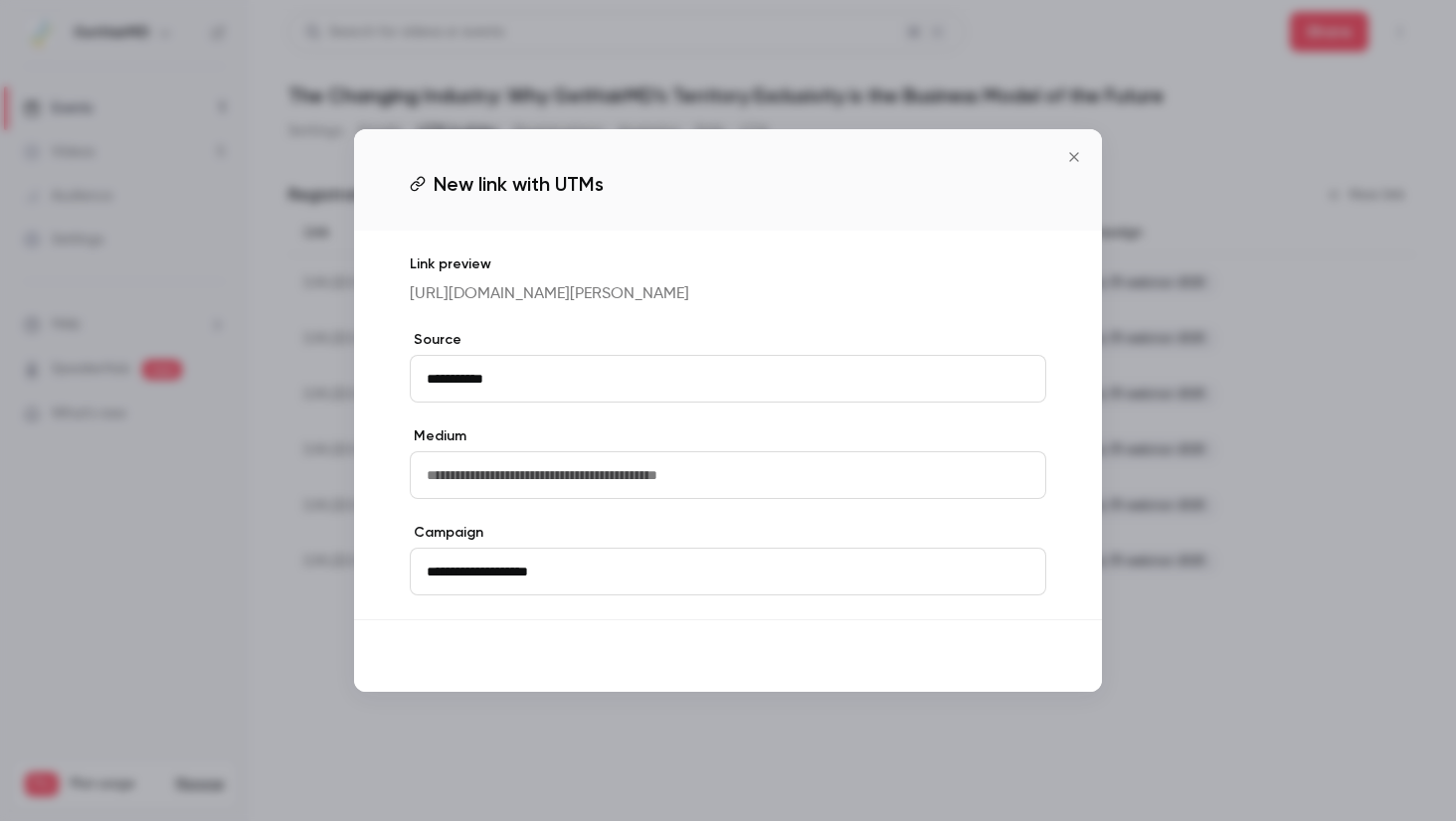 click on "Save" at bounding box center [1010, 656] 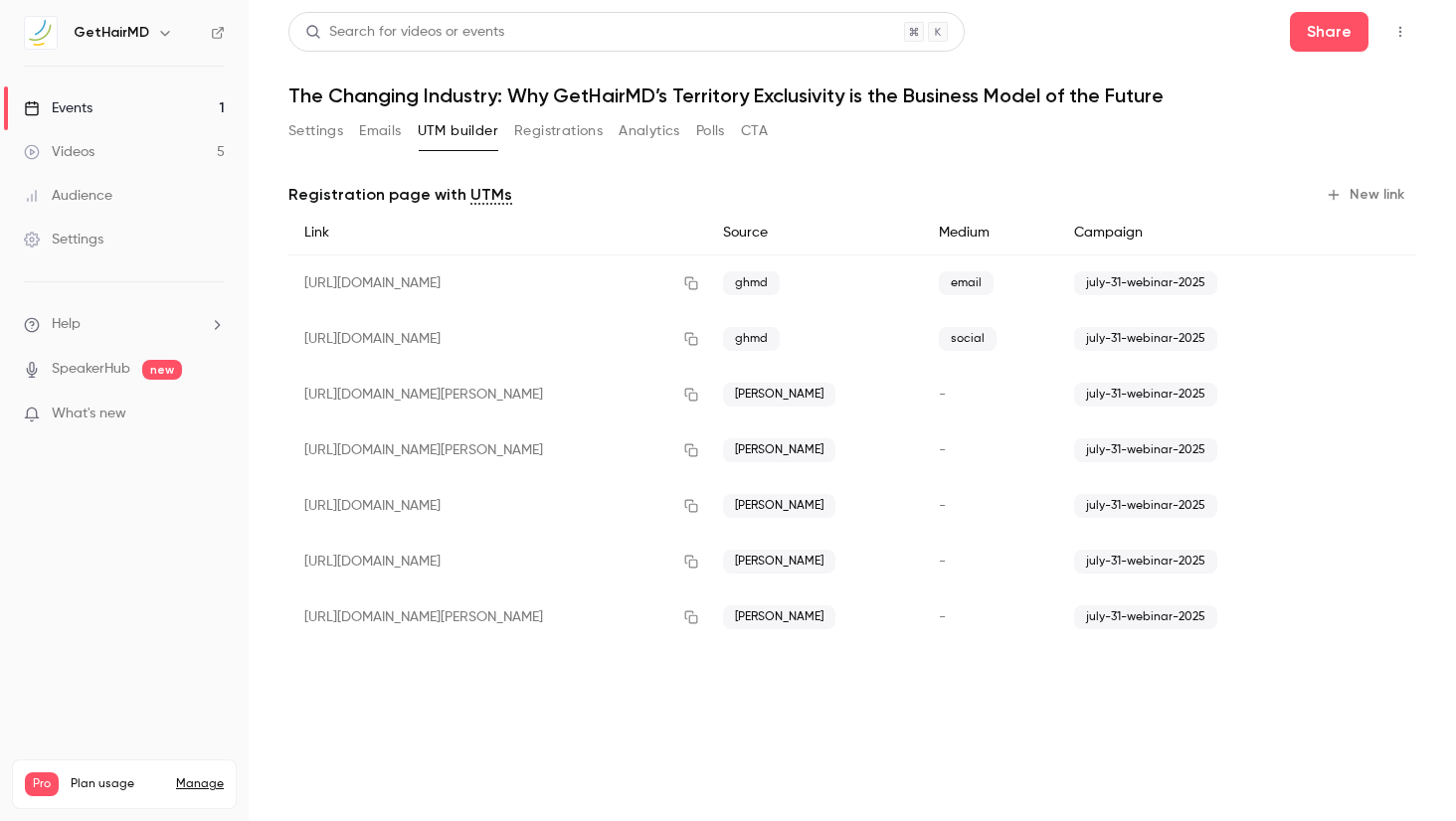 click on "New link" at bounding box center (1366, 195) 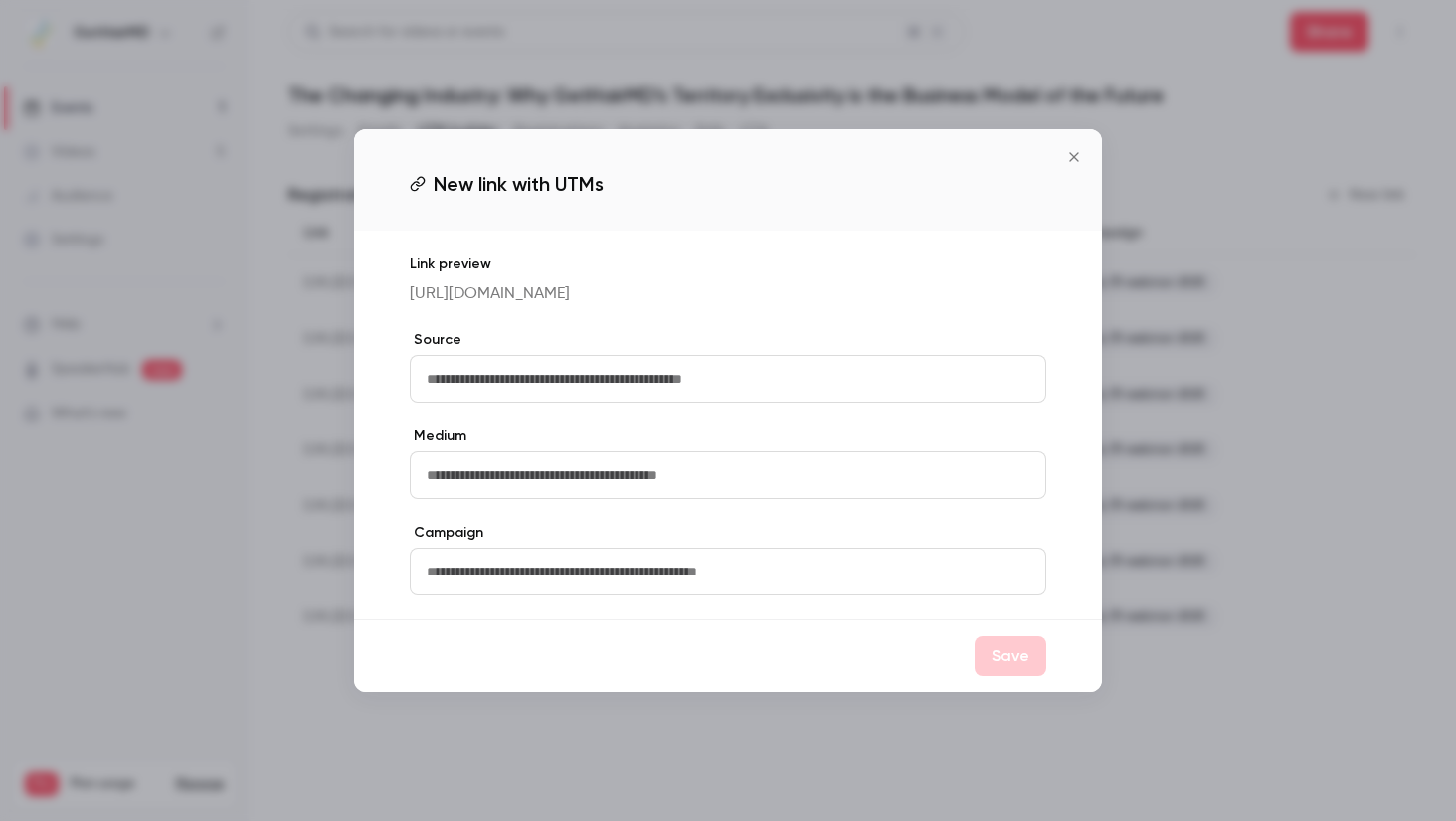 click at bounding box center [728, 379] 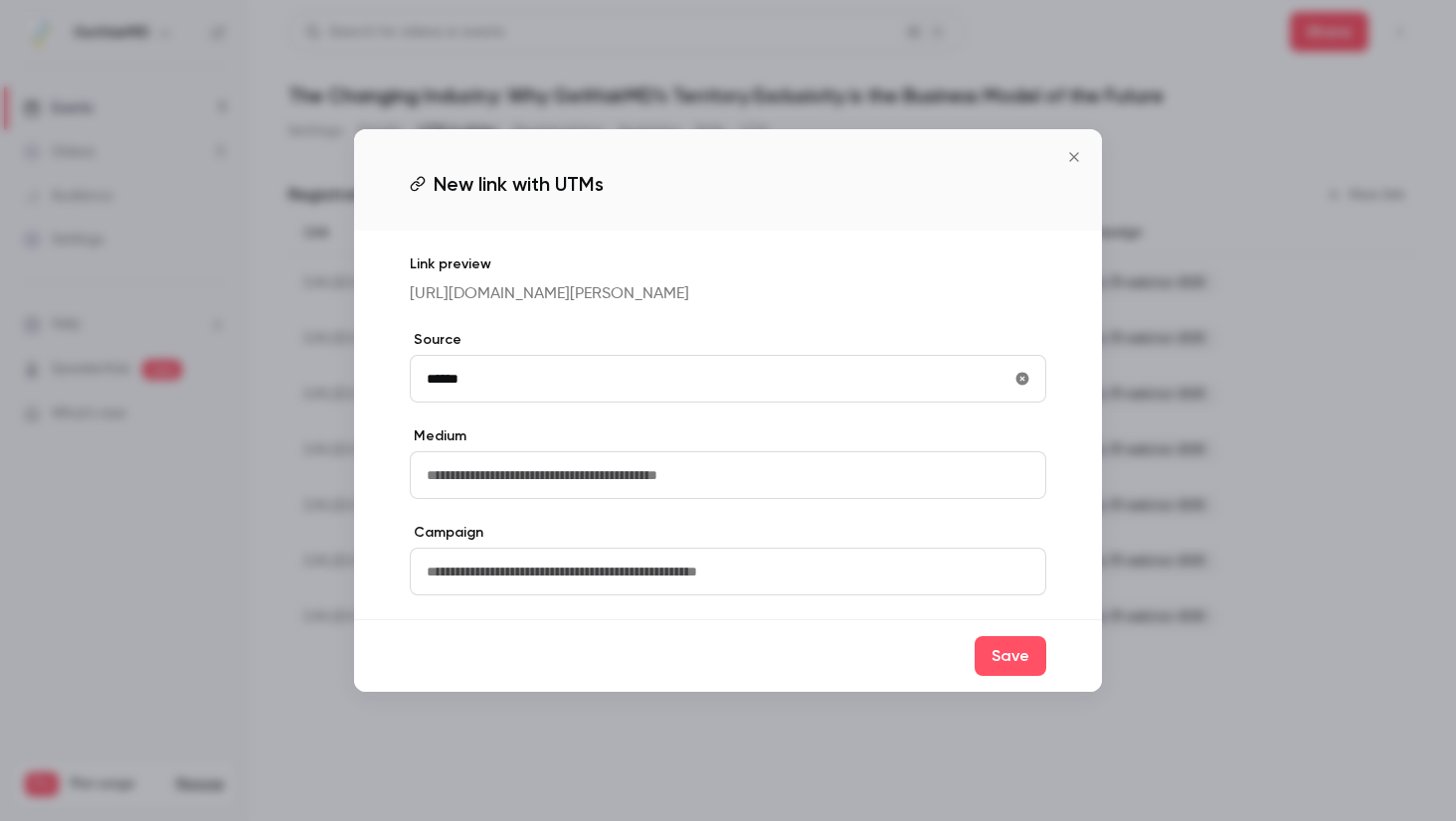 type on "**********" 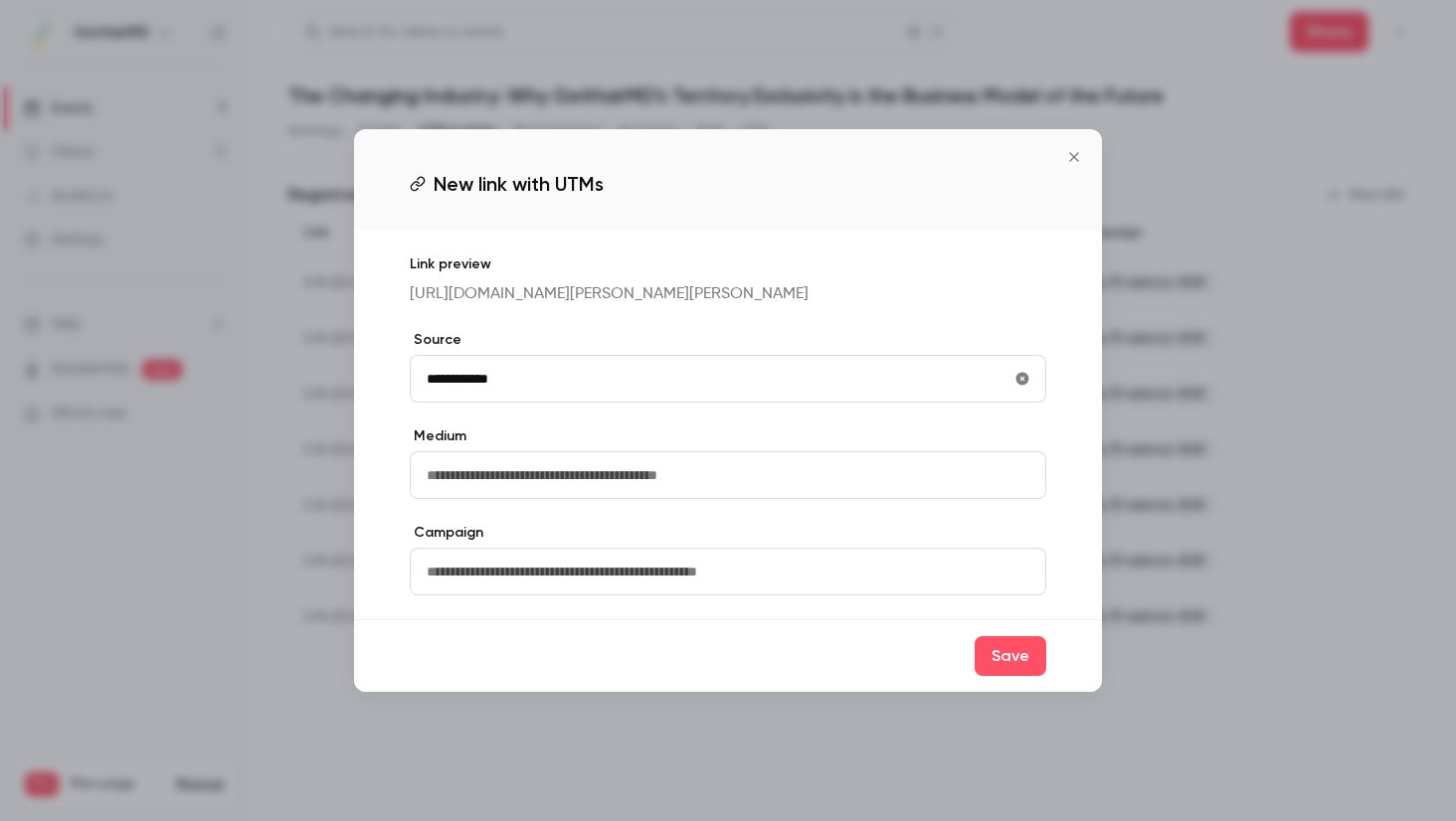 click at bounding box center (728, 572) 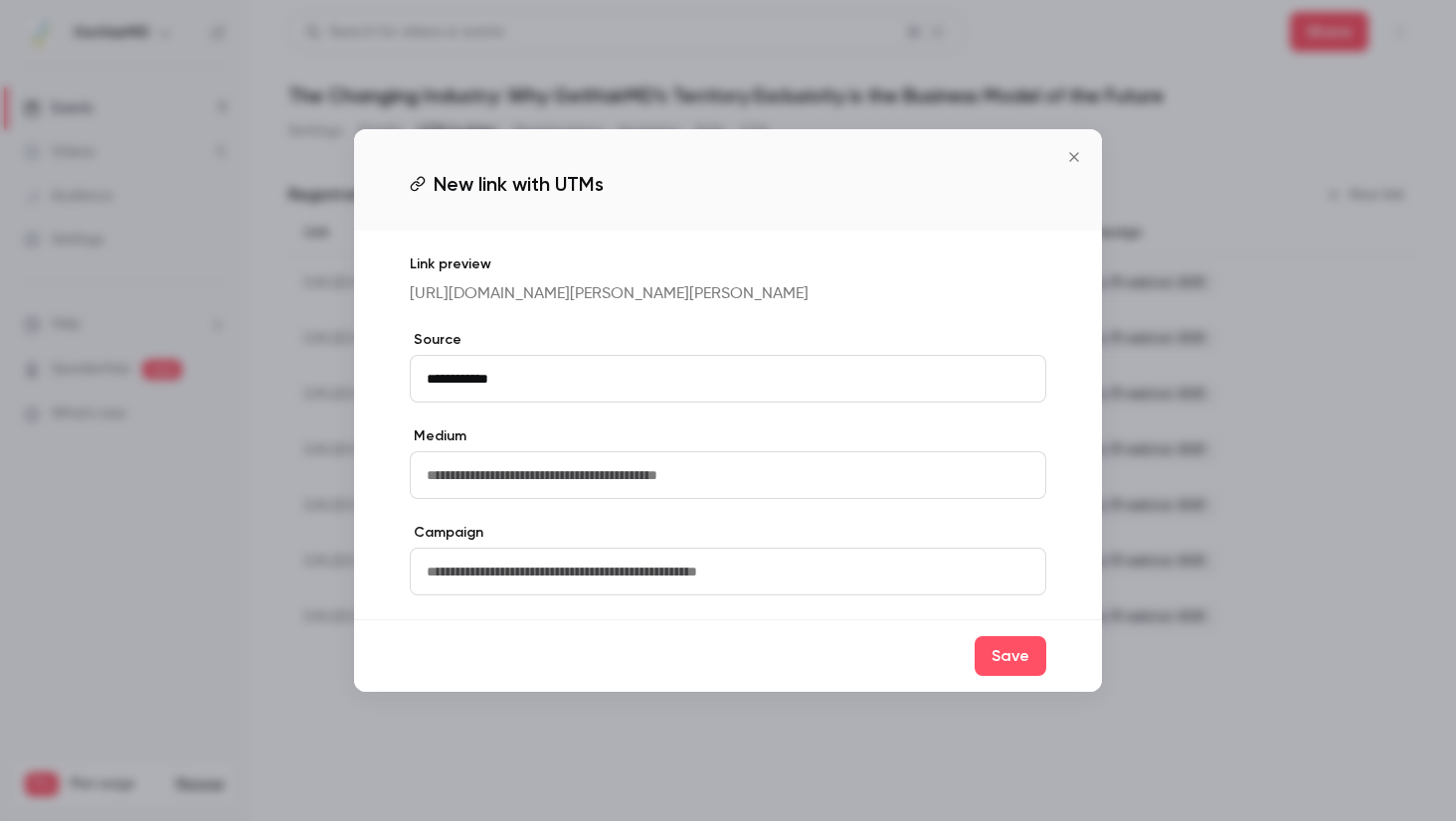 paste on "**********" 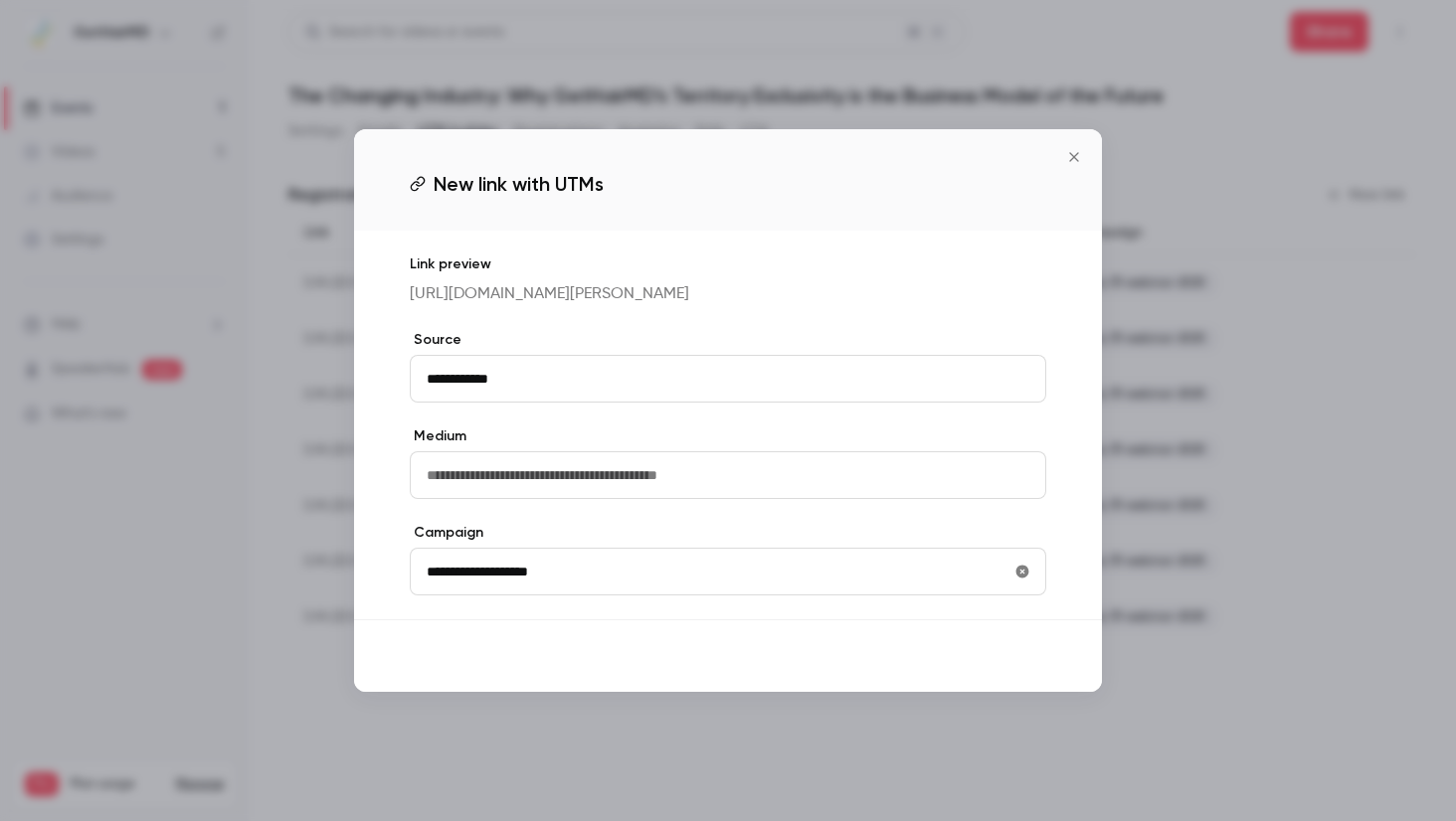 type on "**********" 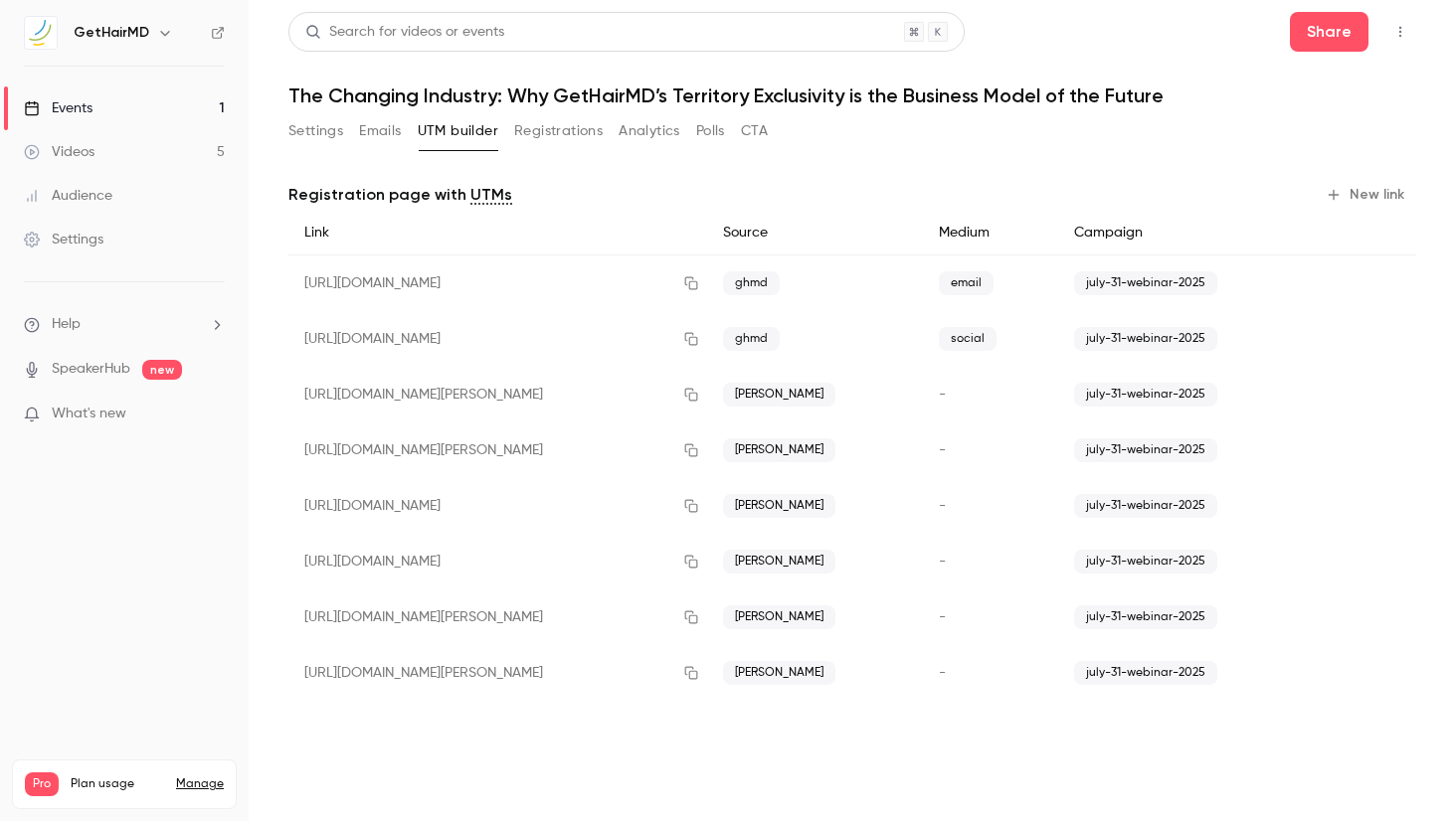 click on "New link" at bounding box center (1366, 195) 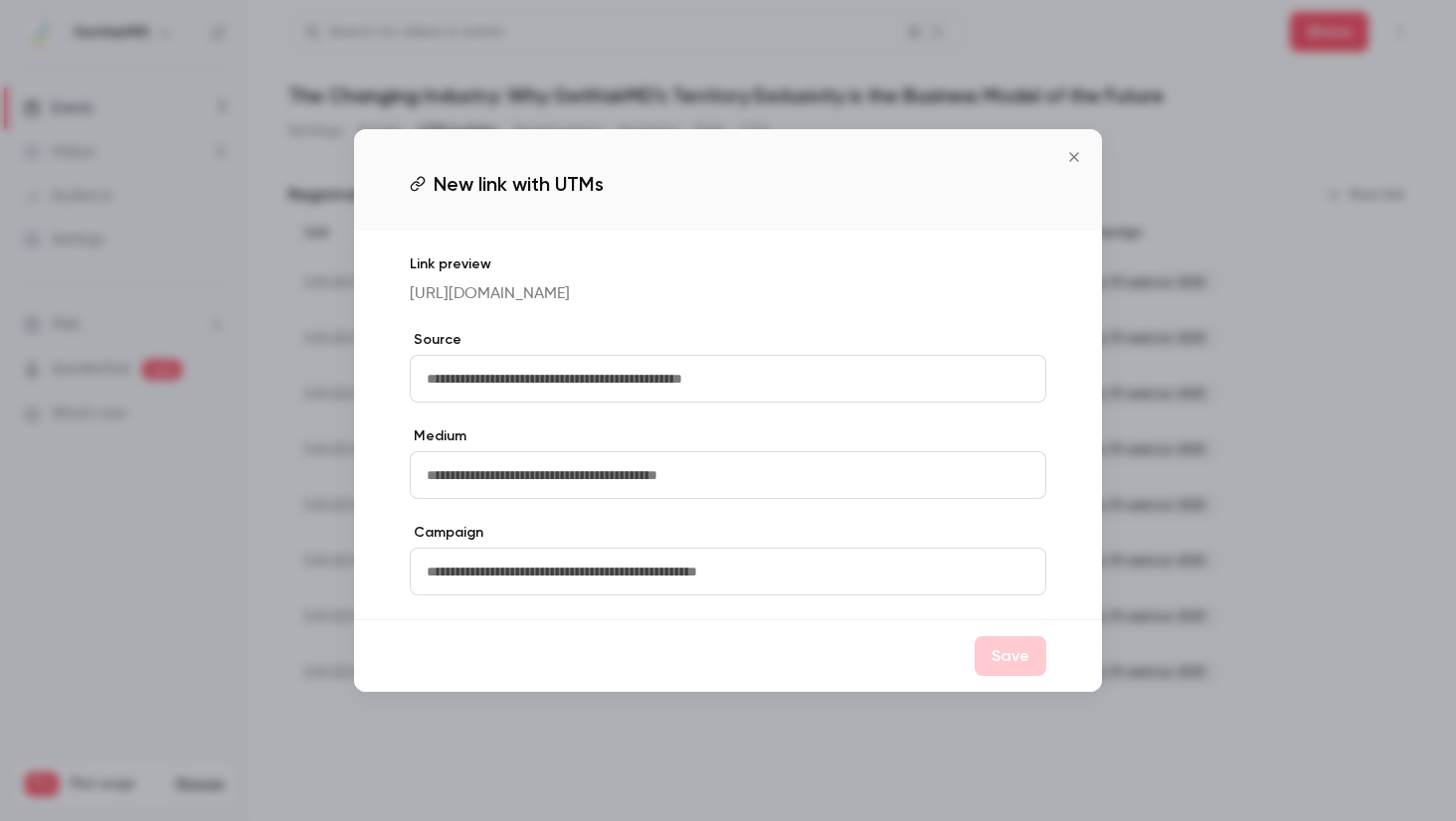 click at bounding box center [728, 379] 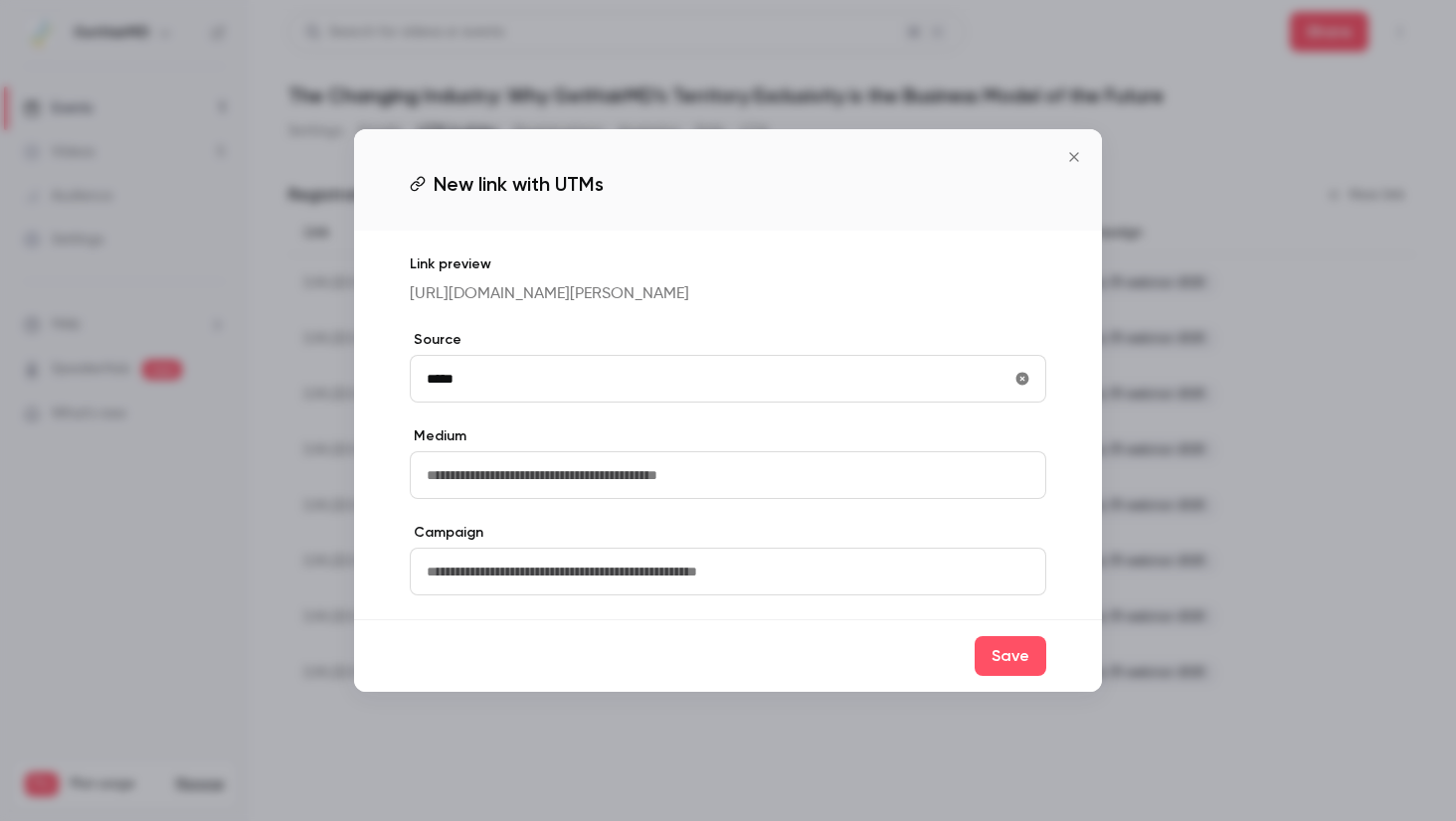 type on "**********" 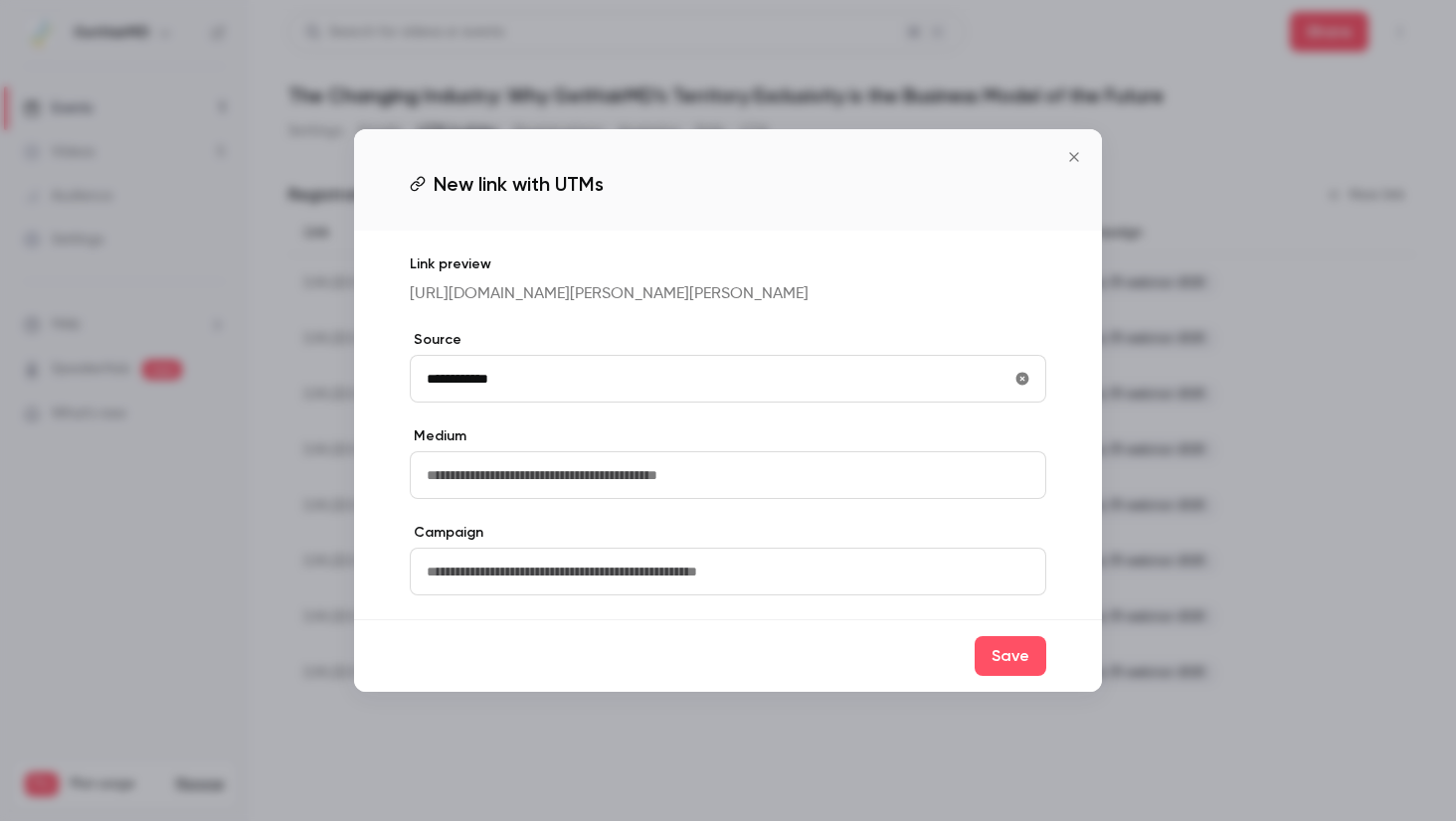 click at bounding box center [728, 572] 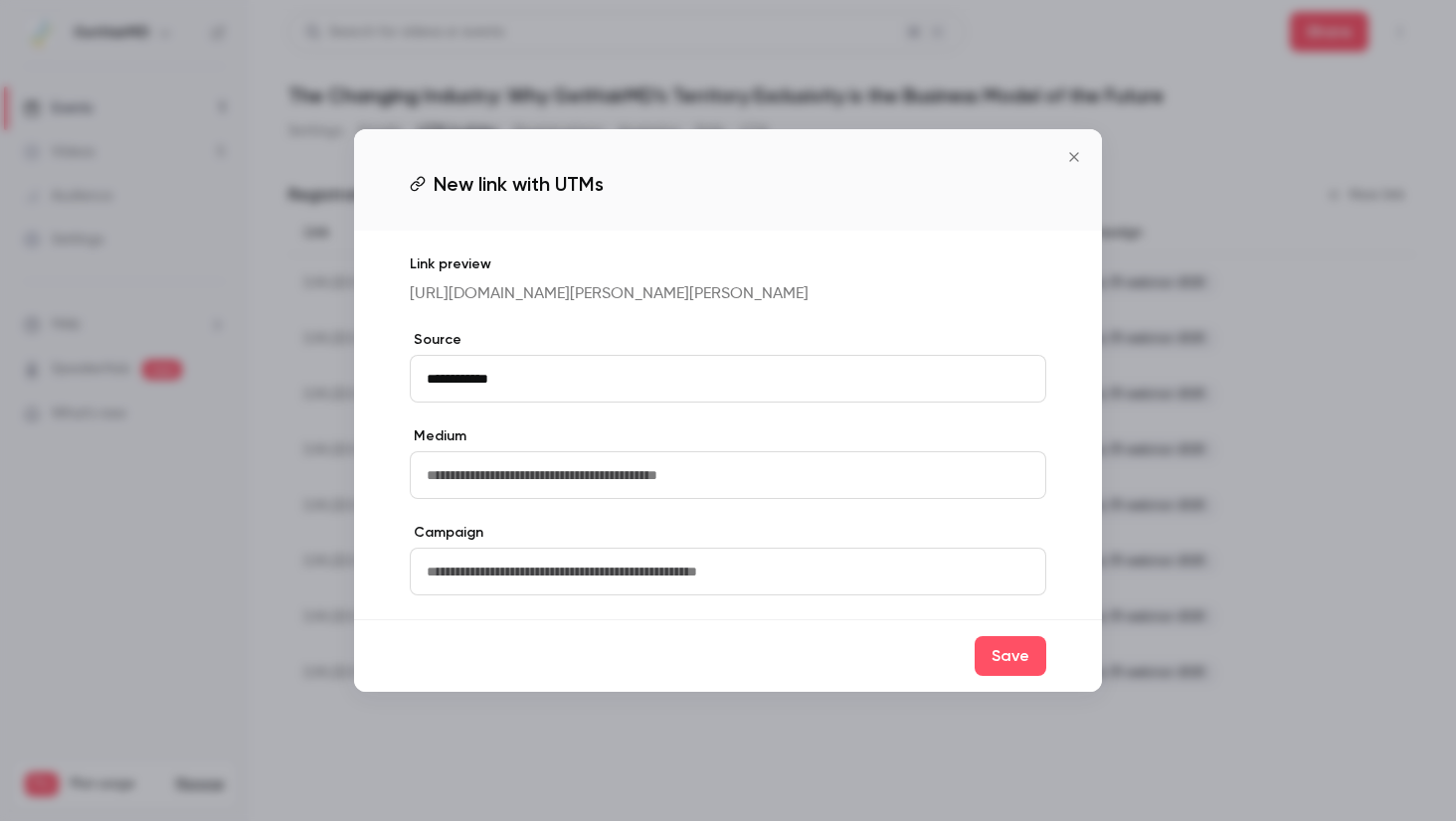 paste on "**********" 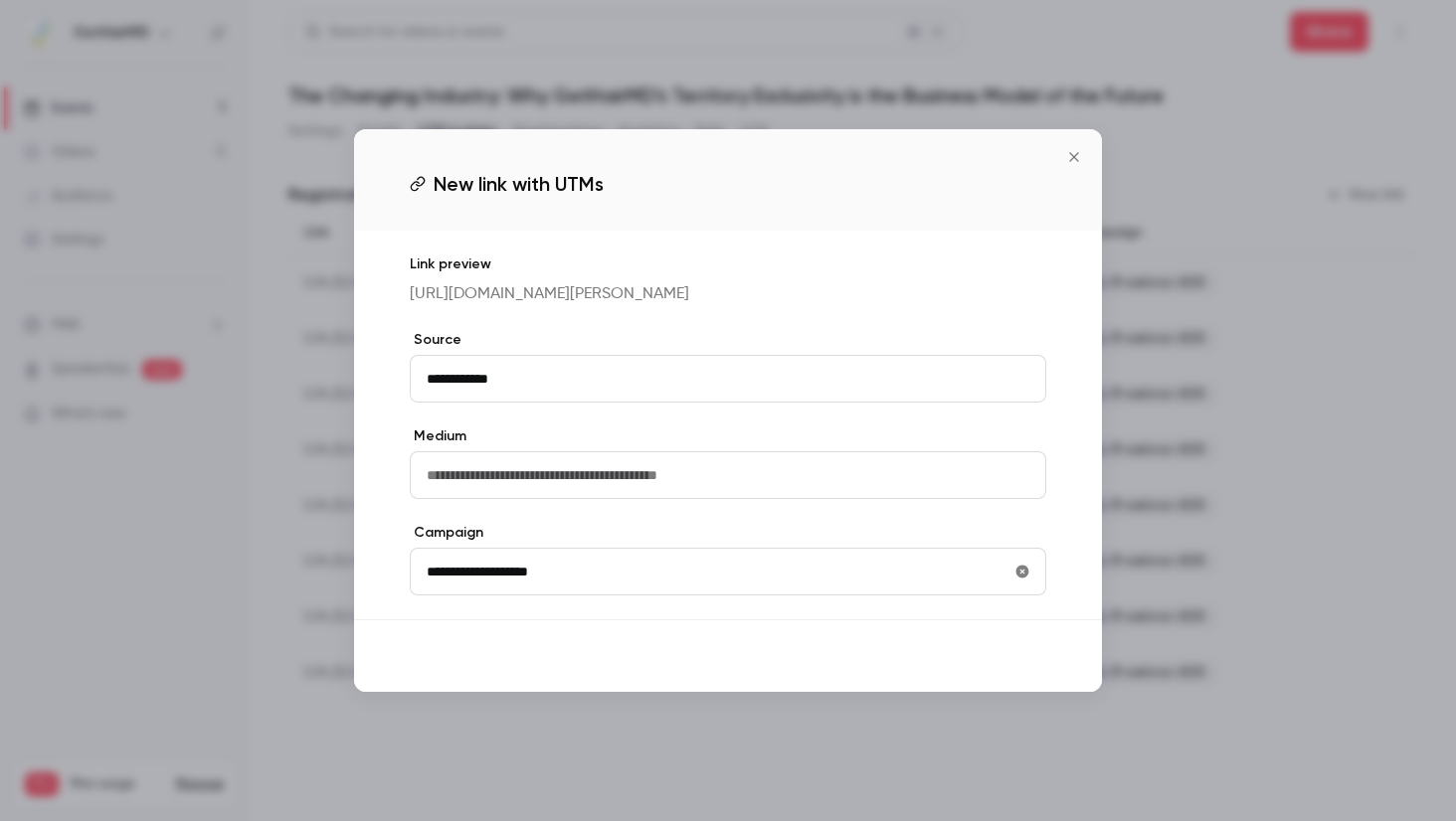 type on "**********" 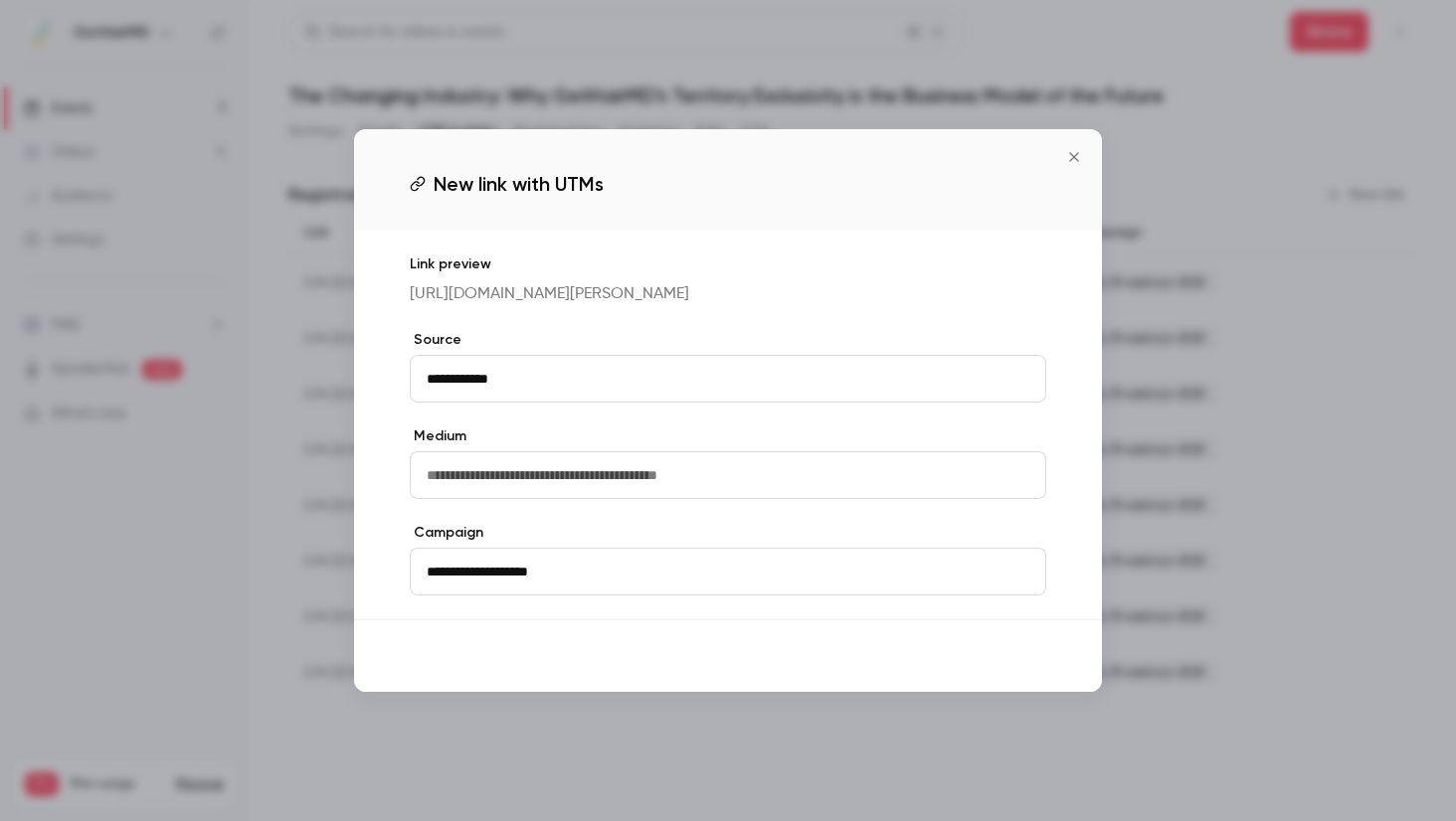 click on "Save" at bounding box center [1010, 656] 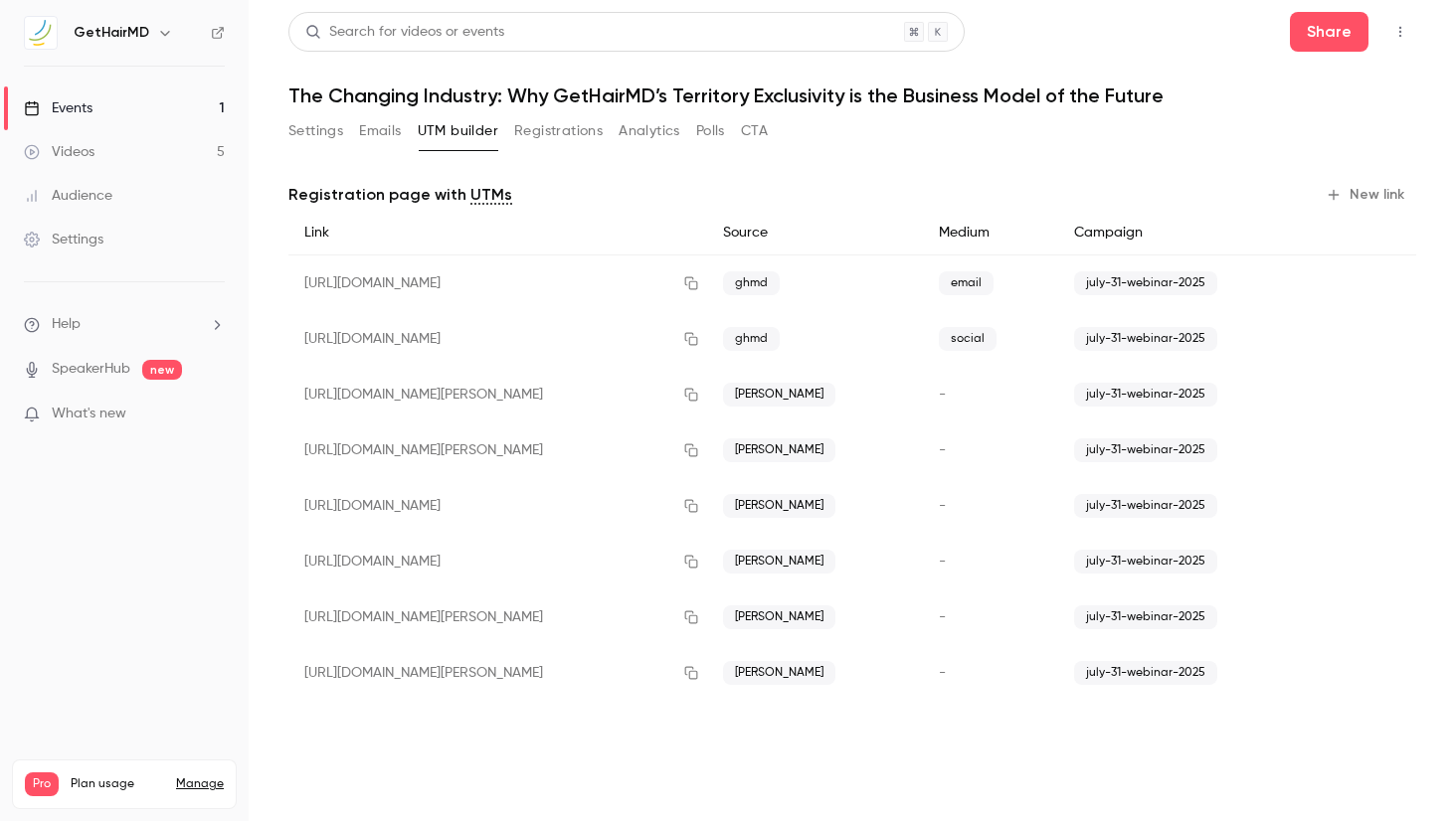click on "New link" at bounding box center [1366, 195] 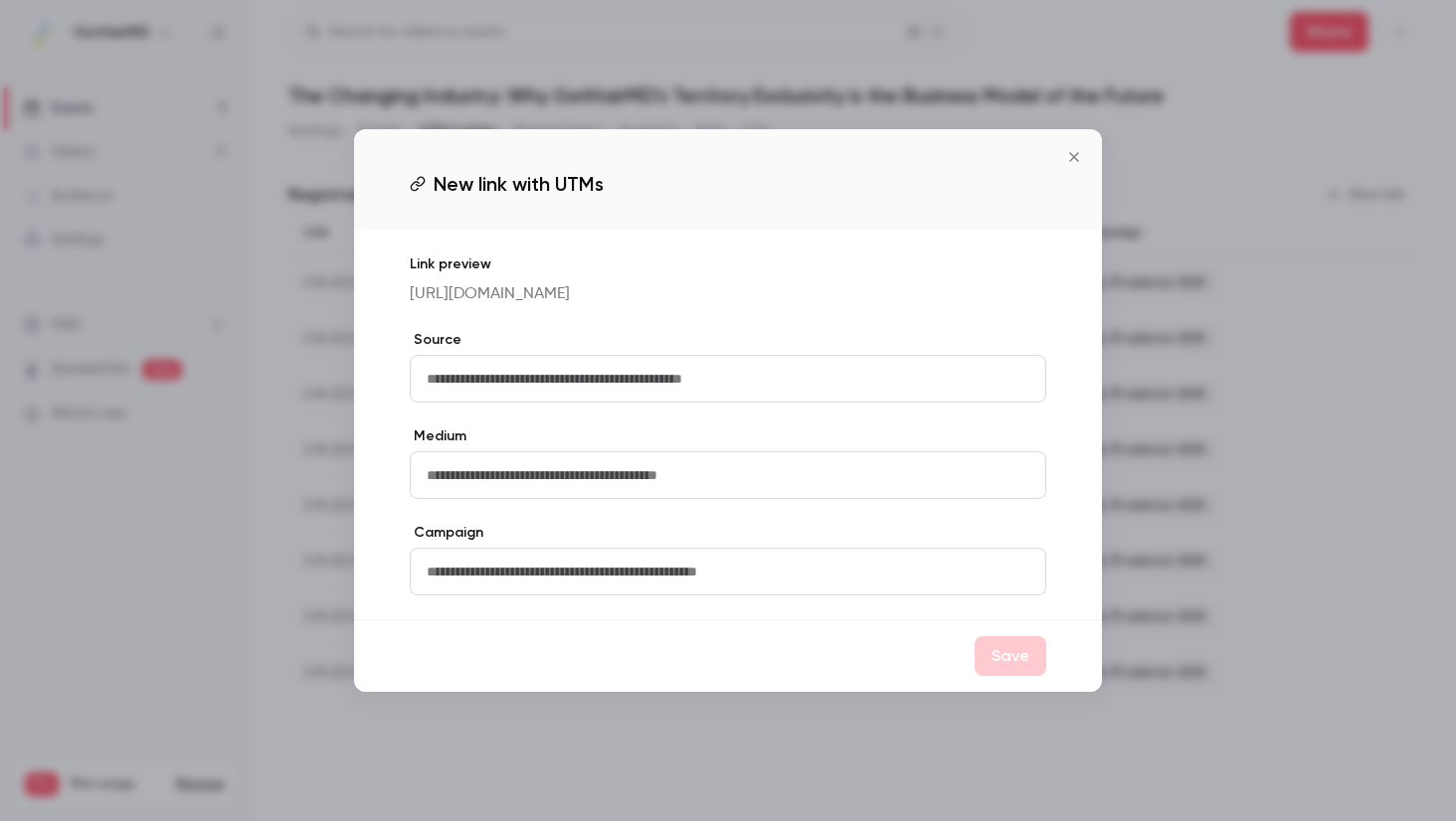 click at bounding box center (728, 379) 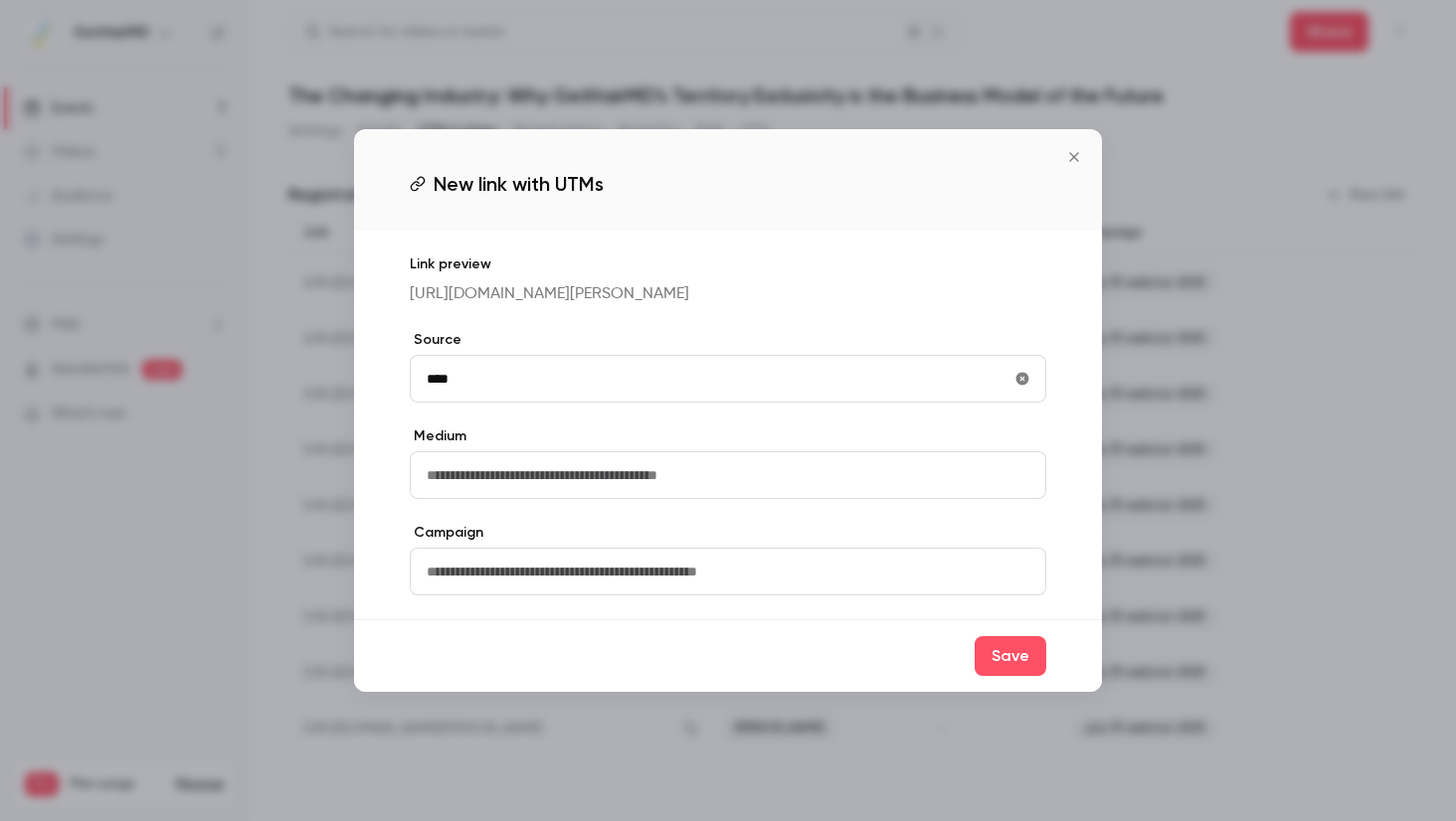 type on "**********" 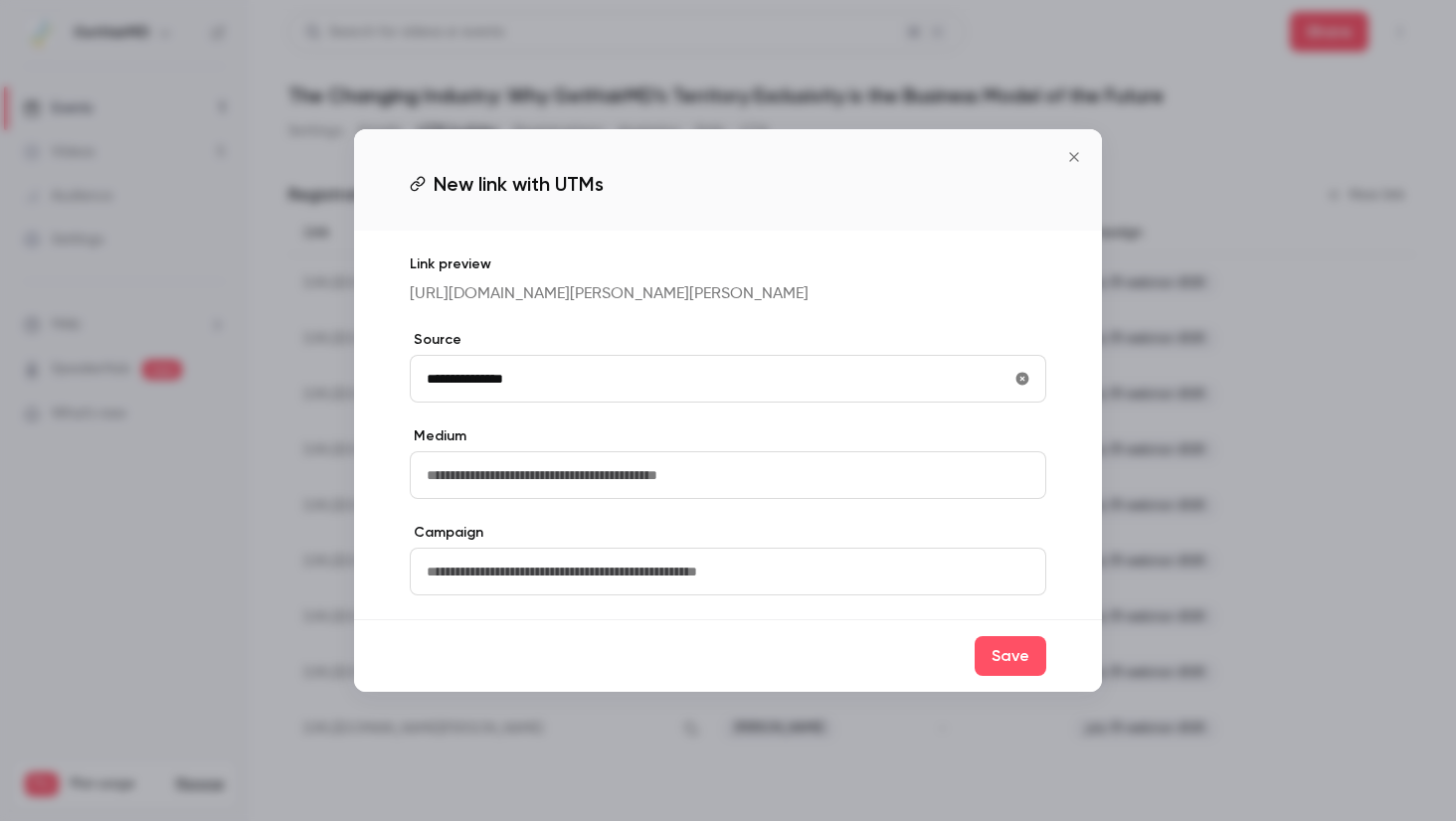 click at bounding box center [728, 572] 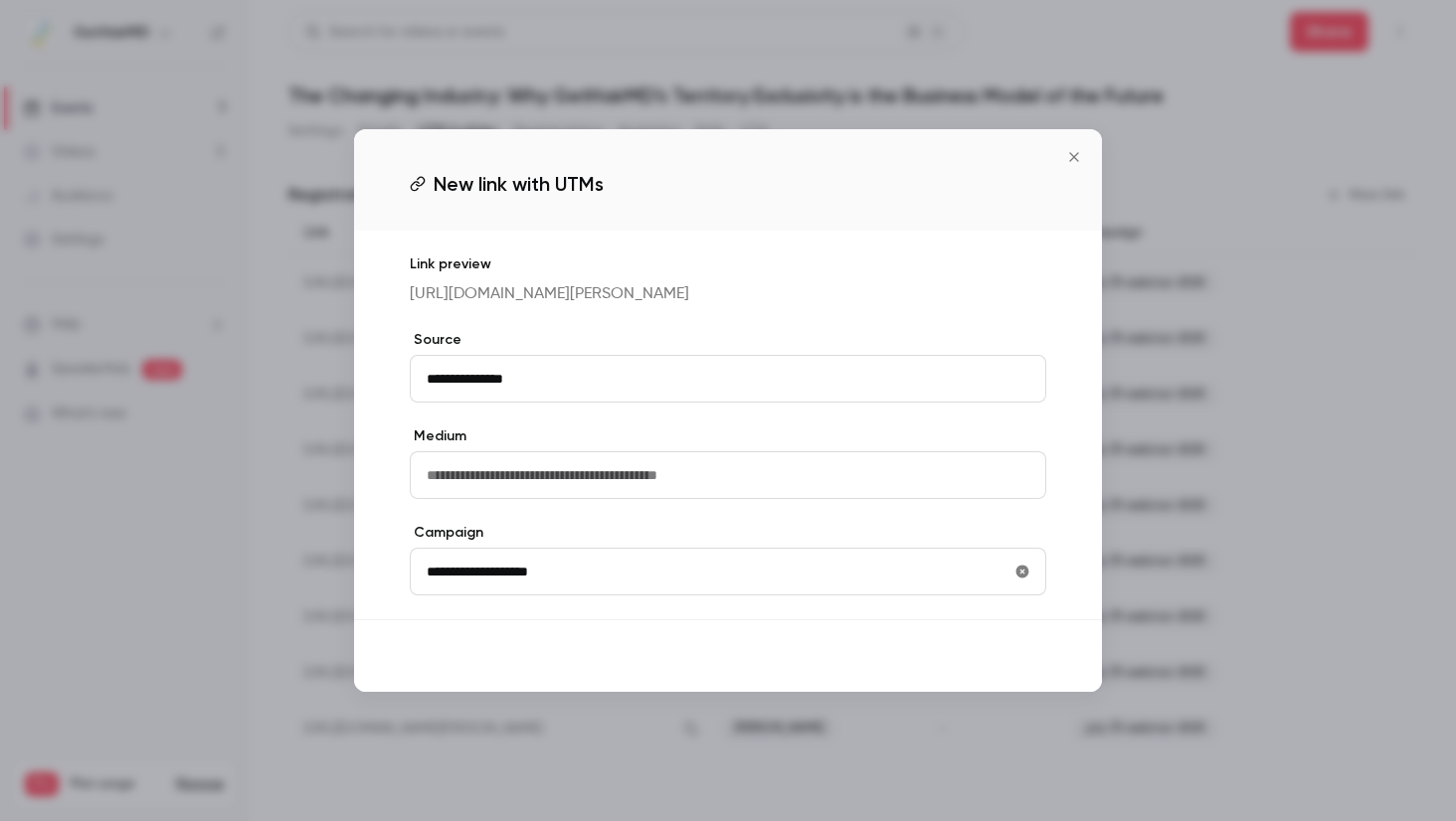 type on "**********" 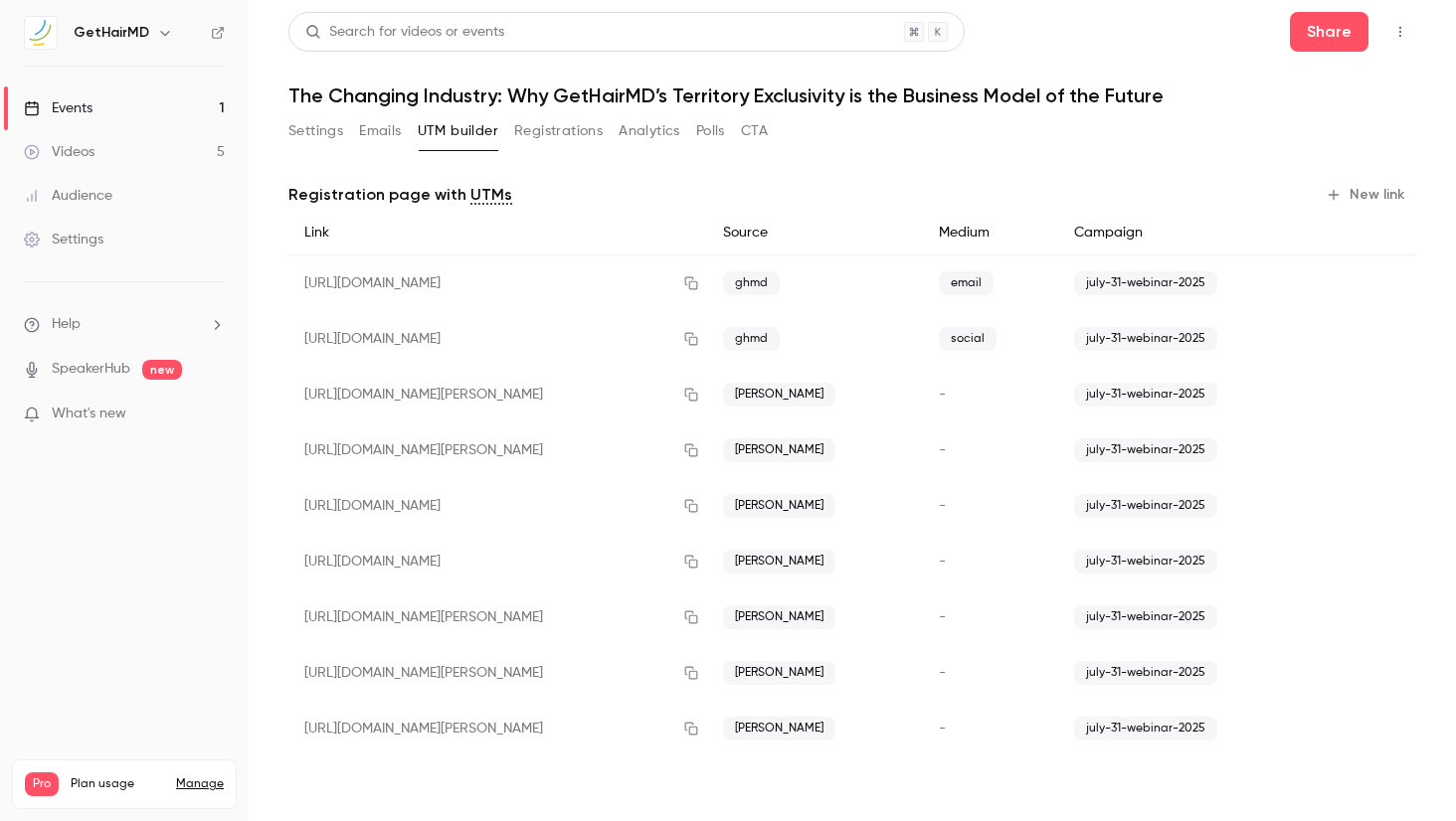 click on "New link" at bounding box center [1366, 195] 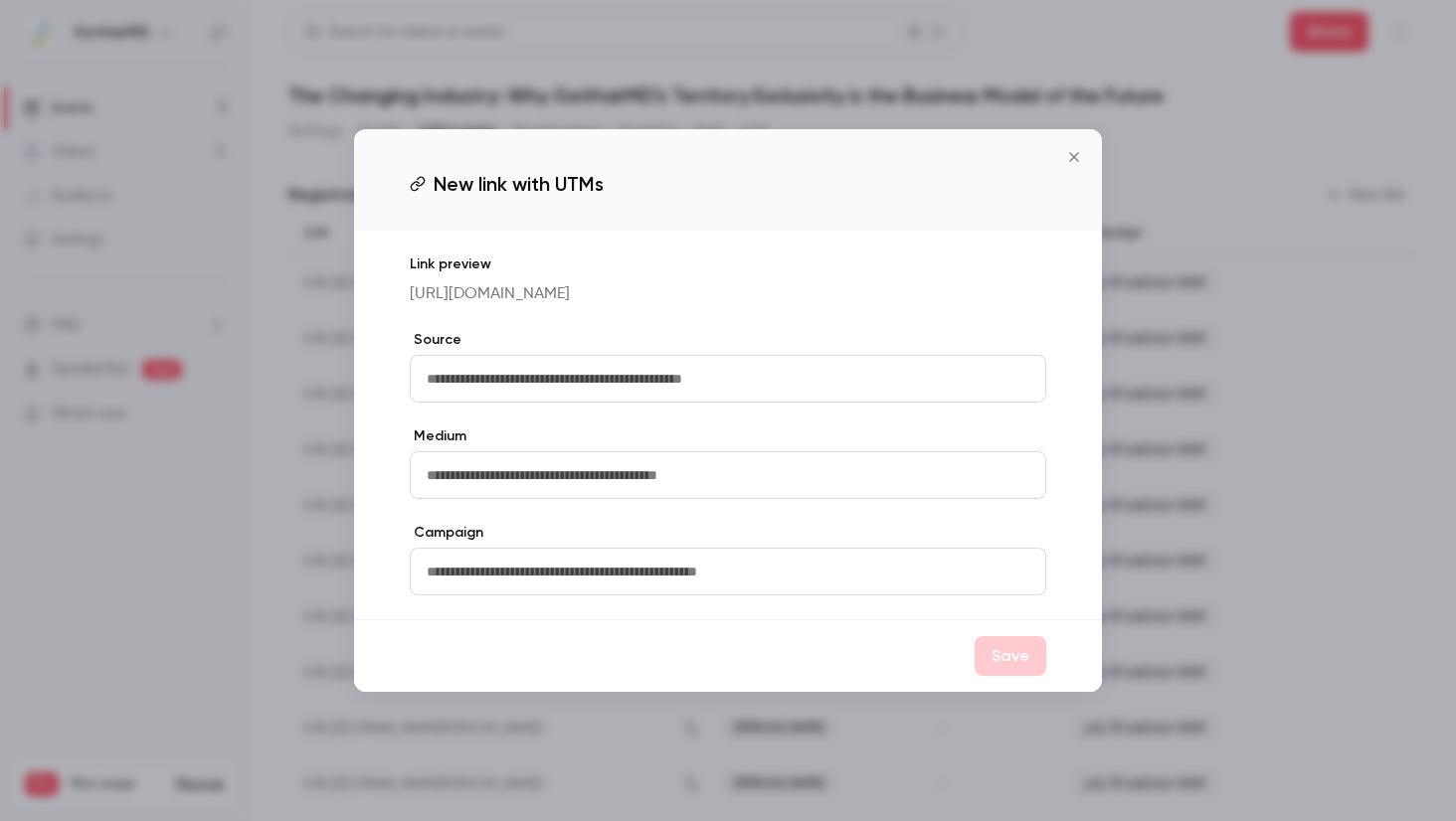 click at bounding box center [728, 379] 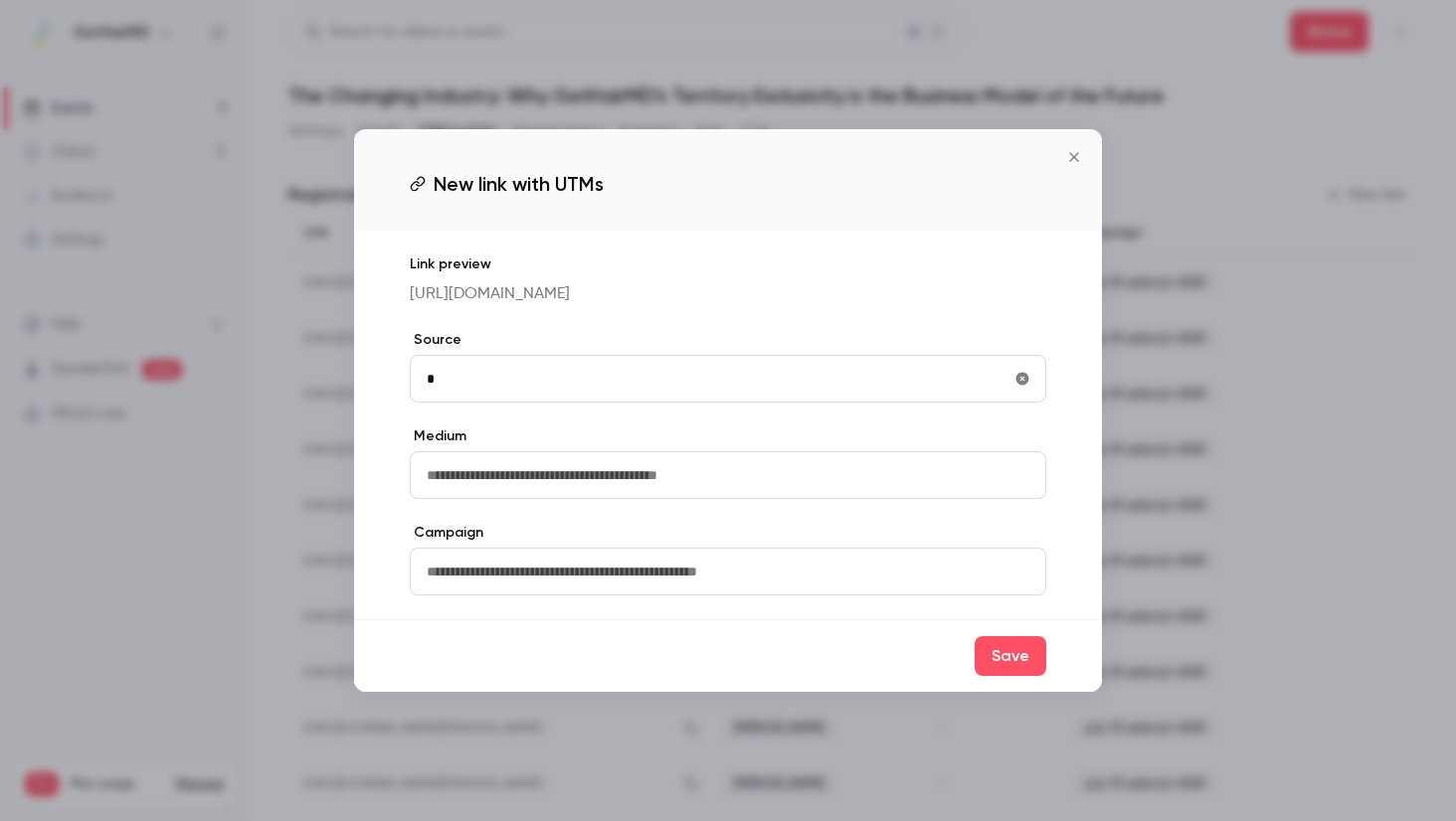 type on "**********" 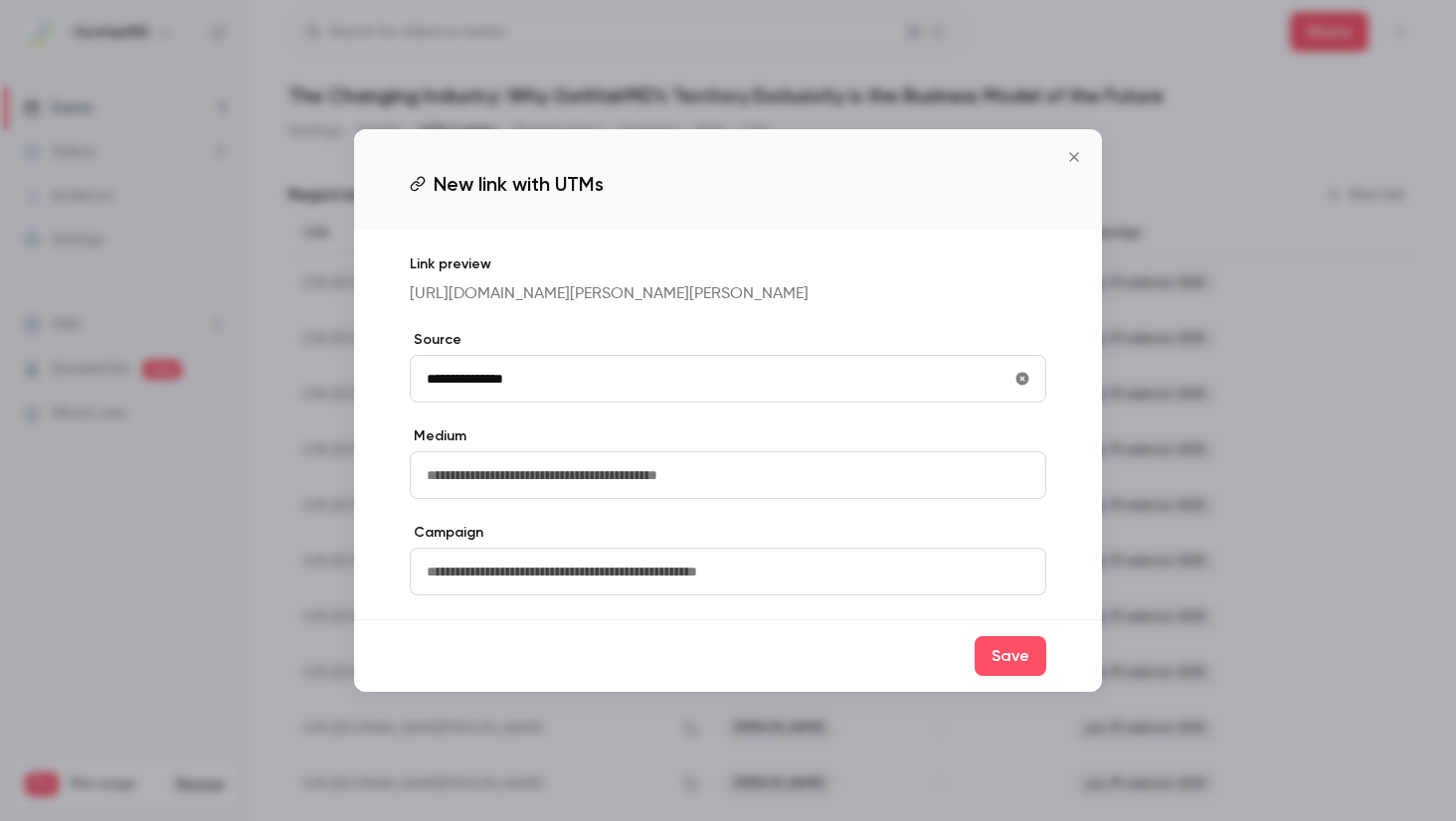 drag, startPoint x: 549, startPoint y: 577, endPoint x: 574, endPoint y: 587, distance: 26.925824 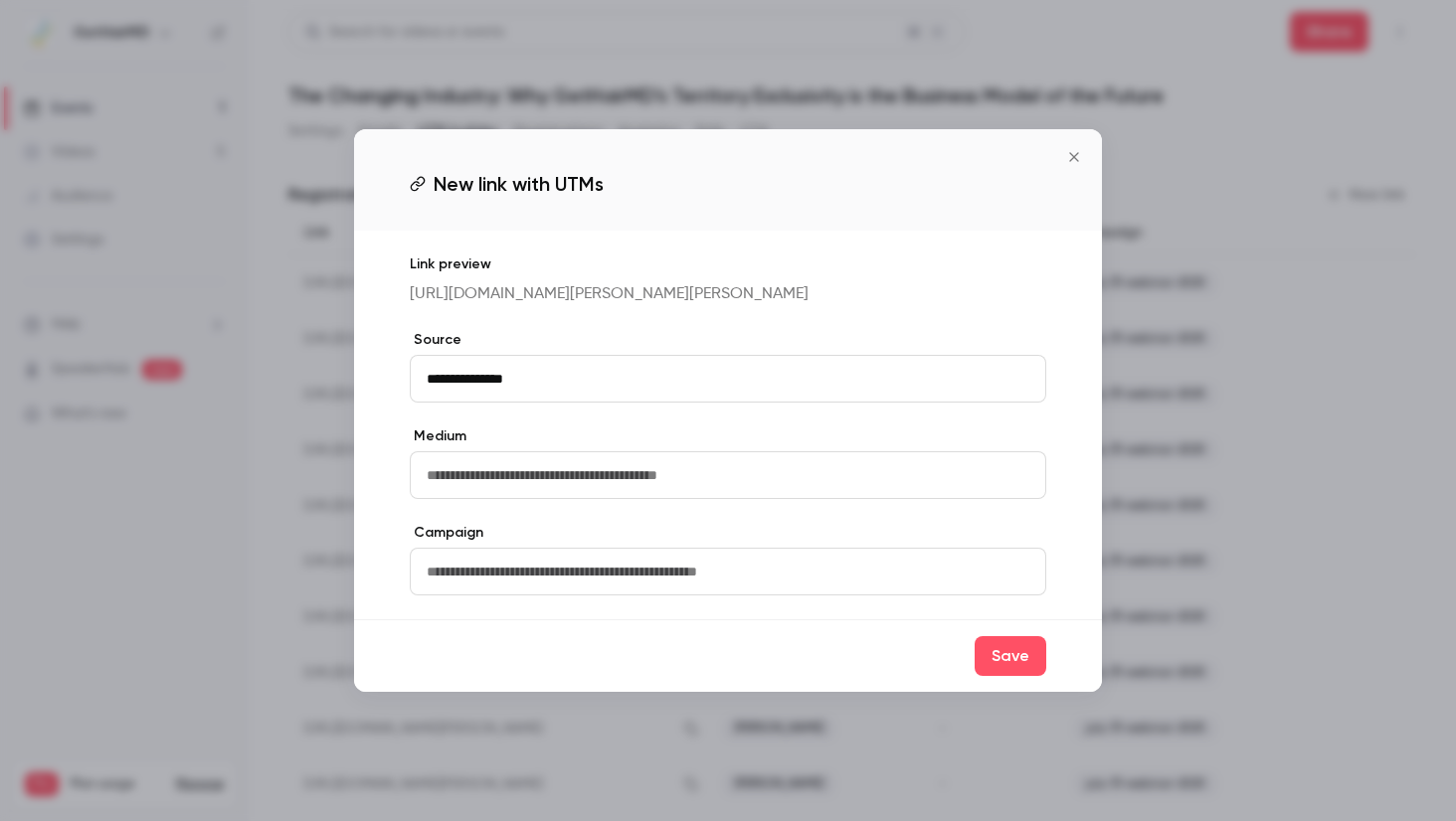 paste on "**********" 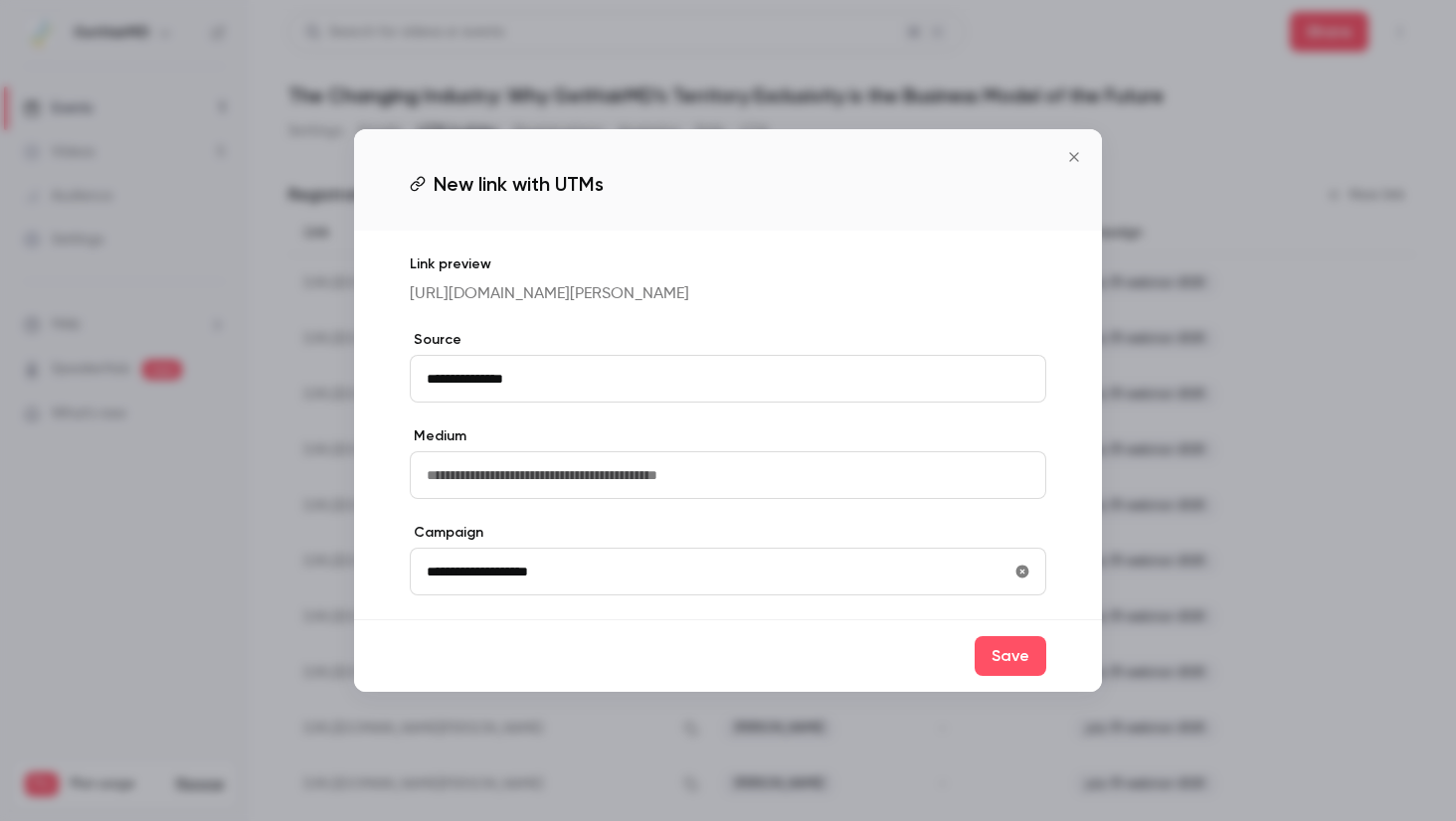 type on "**********" 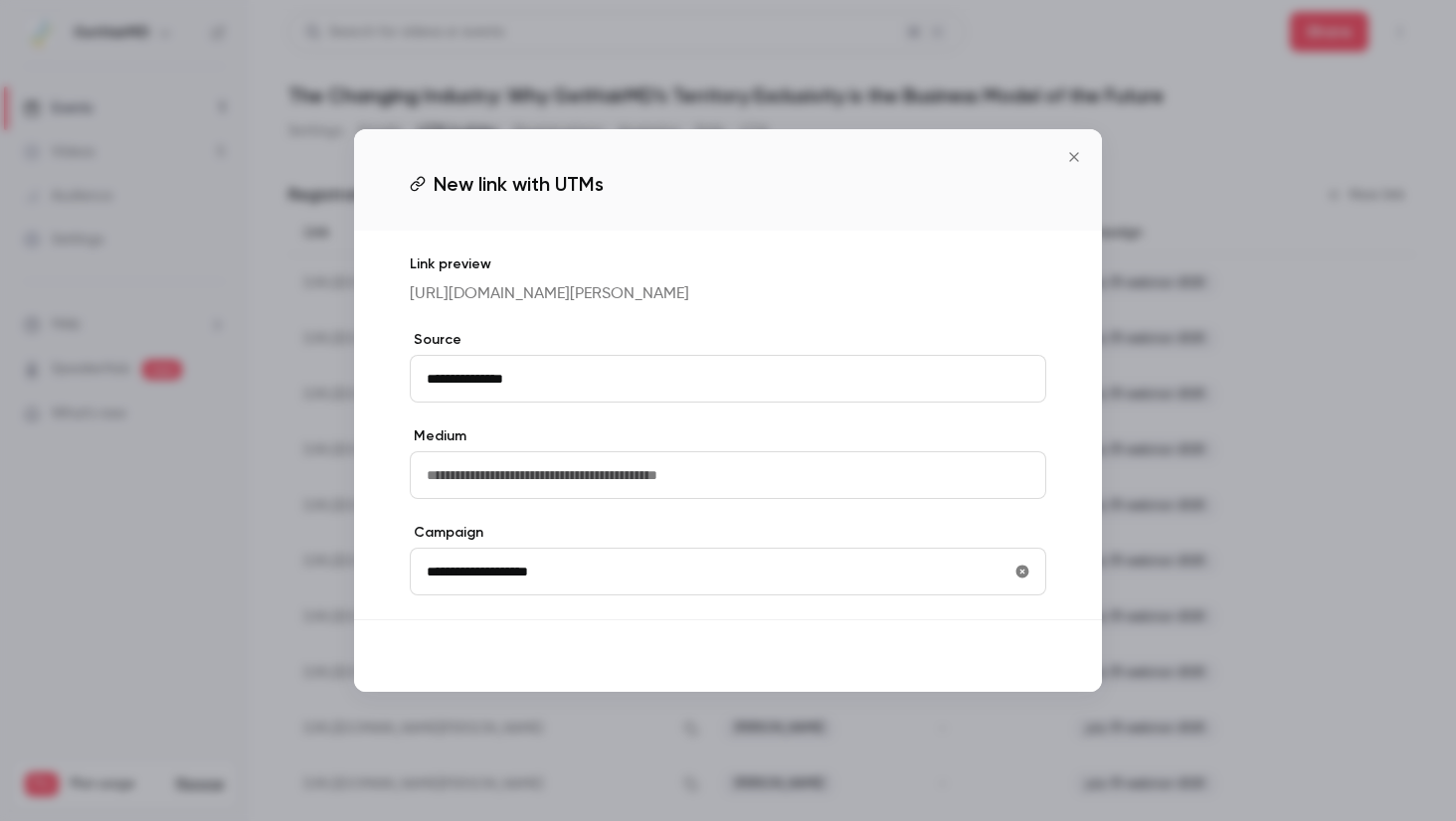 drag, startPoint x: 969, startPoint y: 651, endPoint x: 981, endPoint y: 656, distance: 13 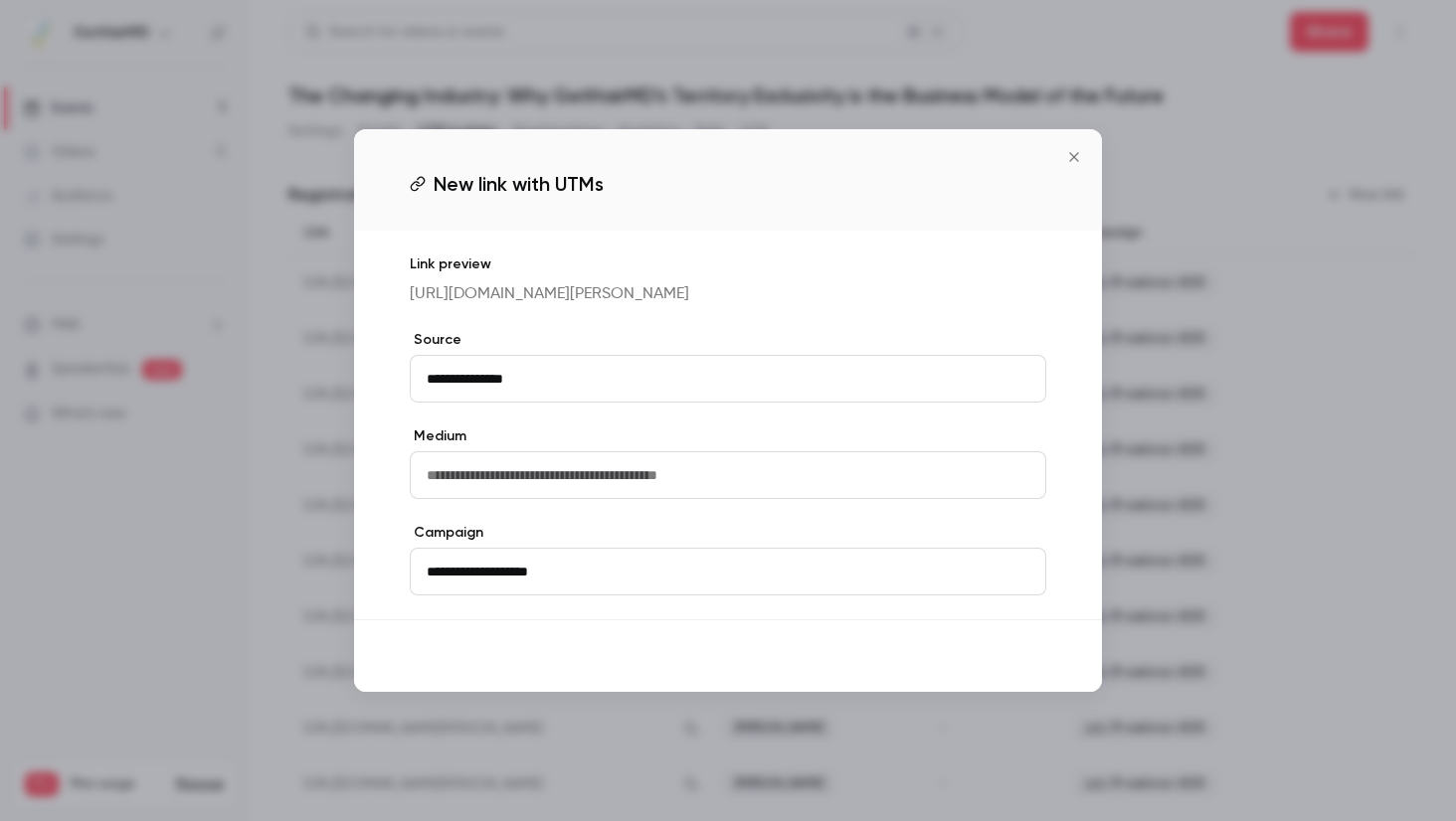 click on "Save" at bounding box center [1010, 656] 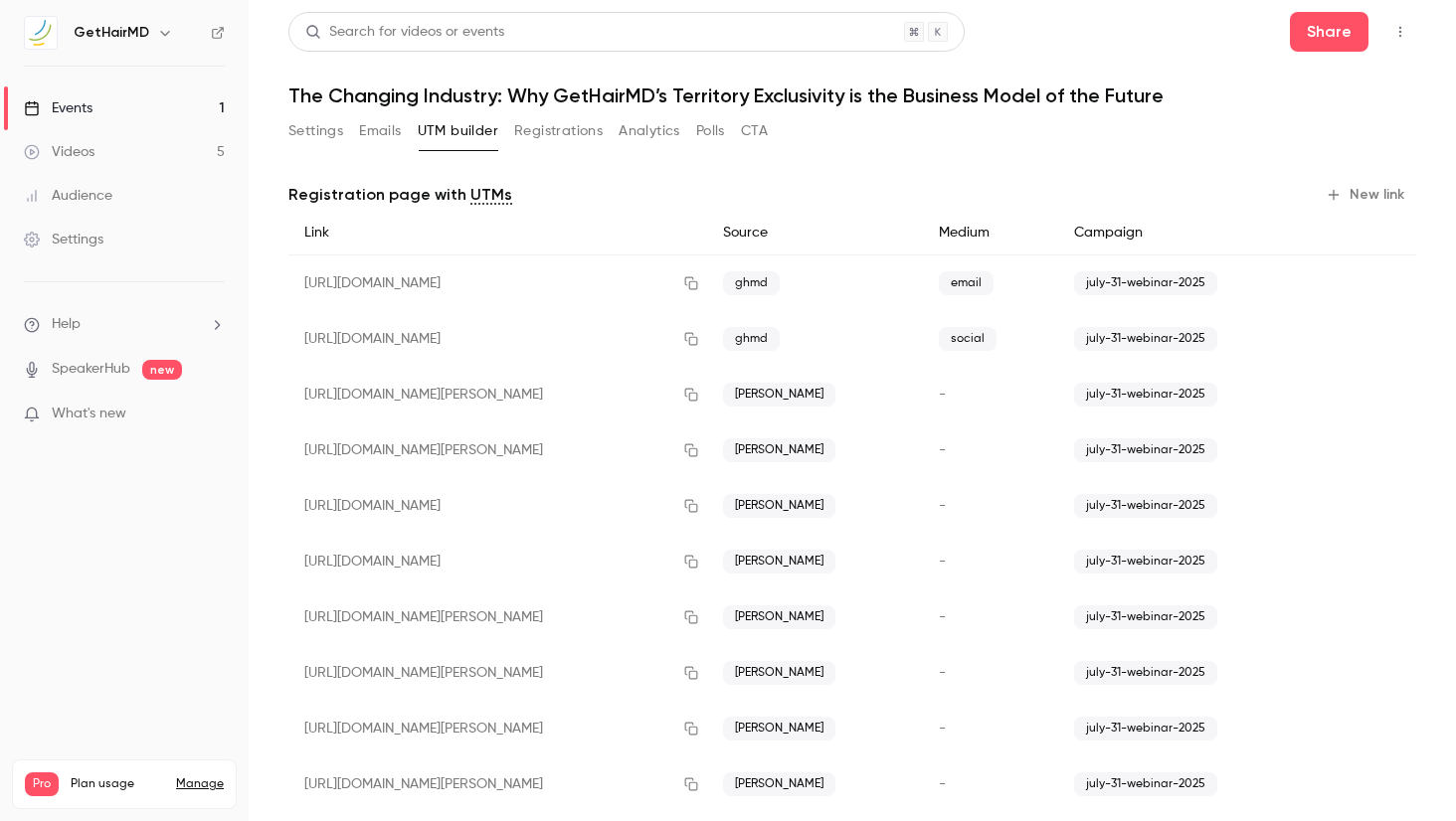 click on "New link" at bounding box center (1366, 195) 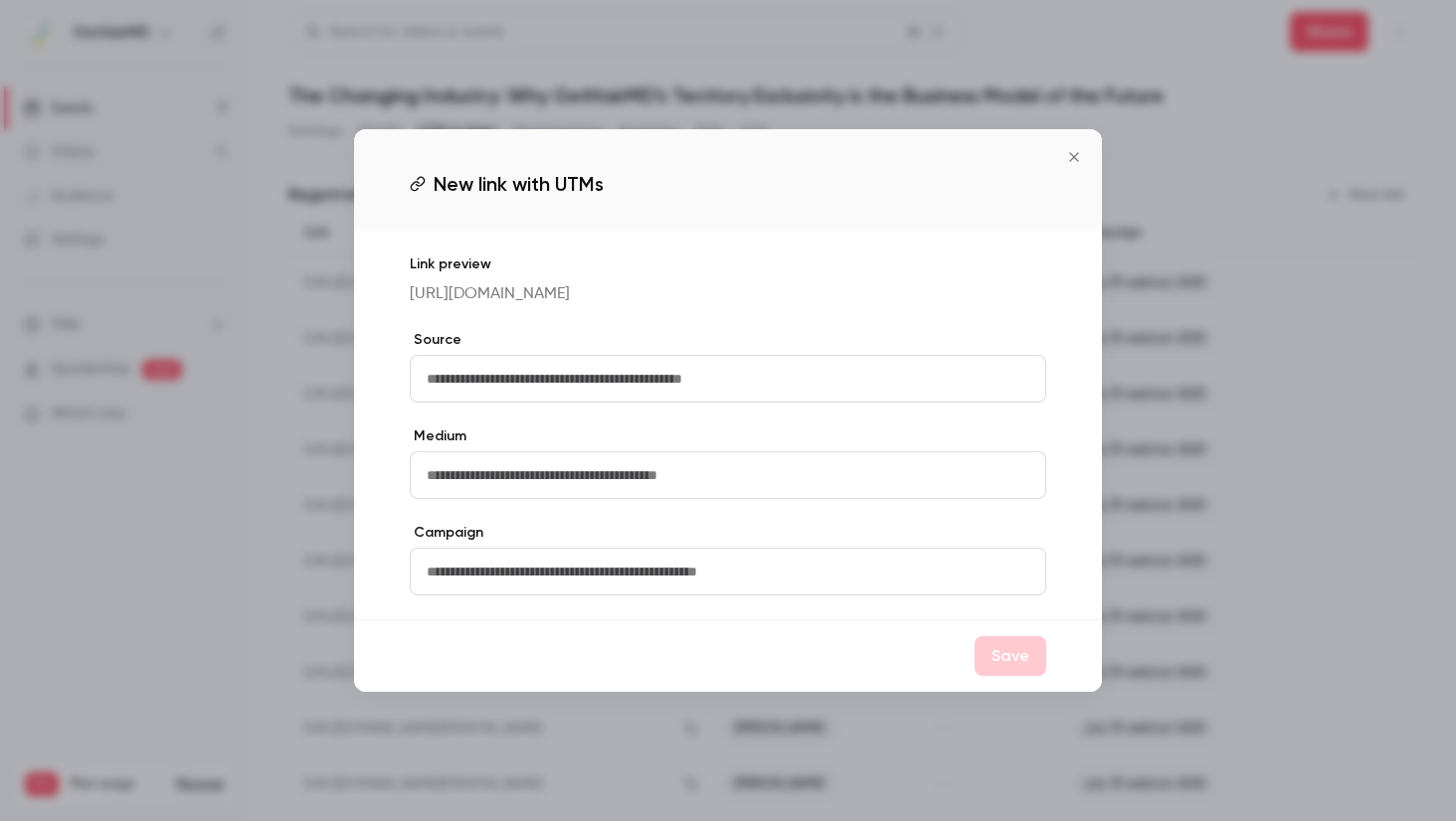 click at bounding box center [728, 379] 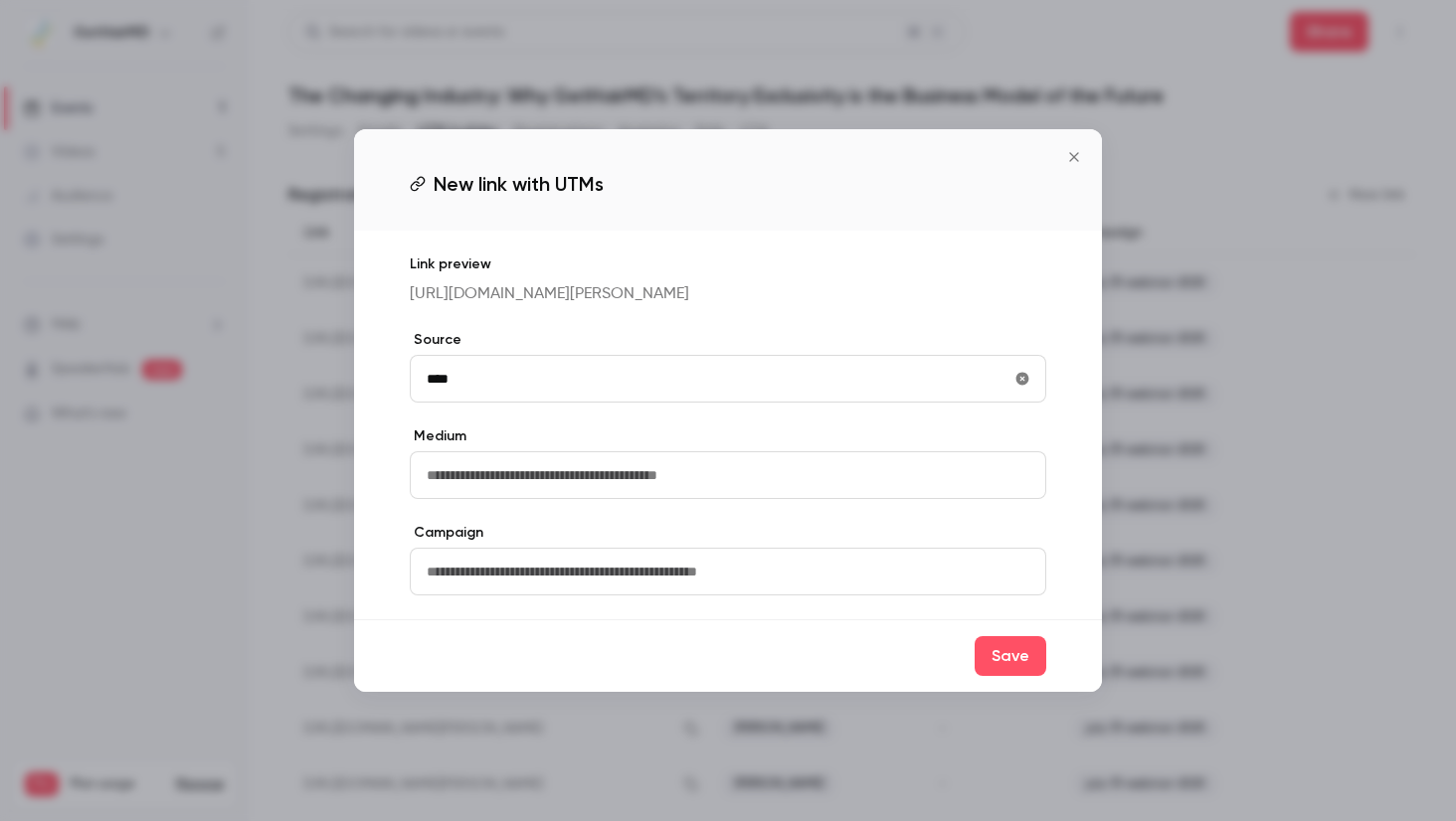 type on "**********" 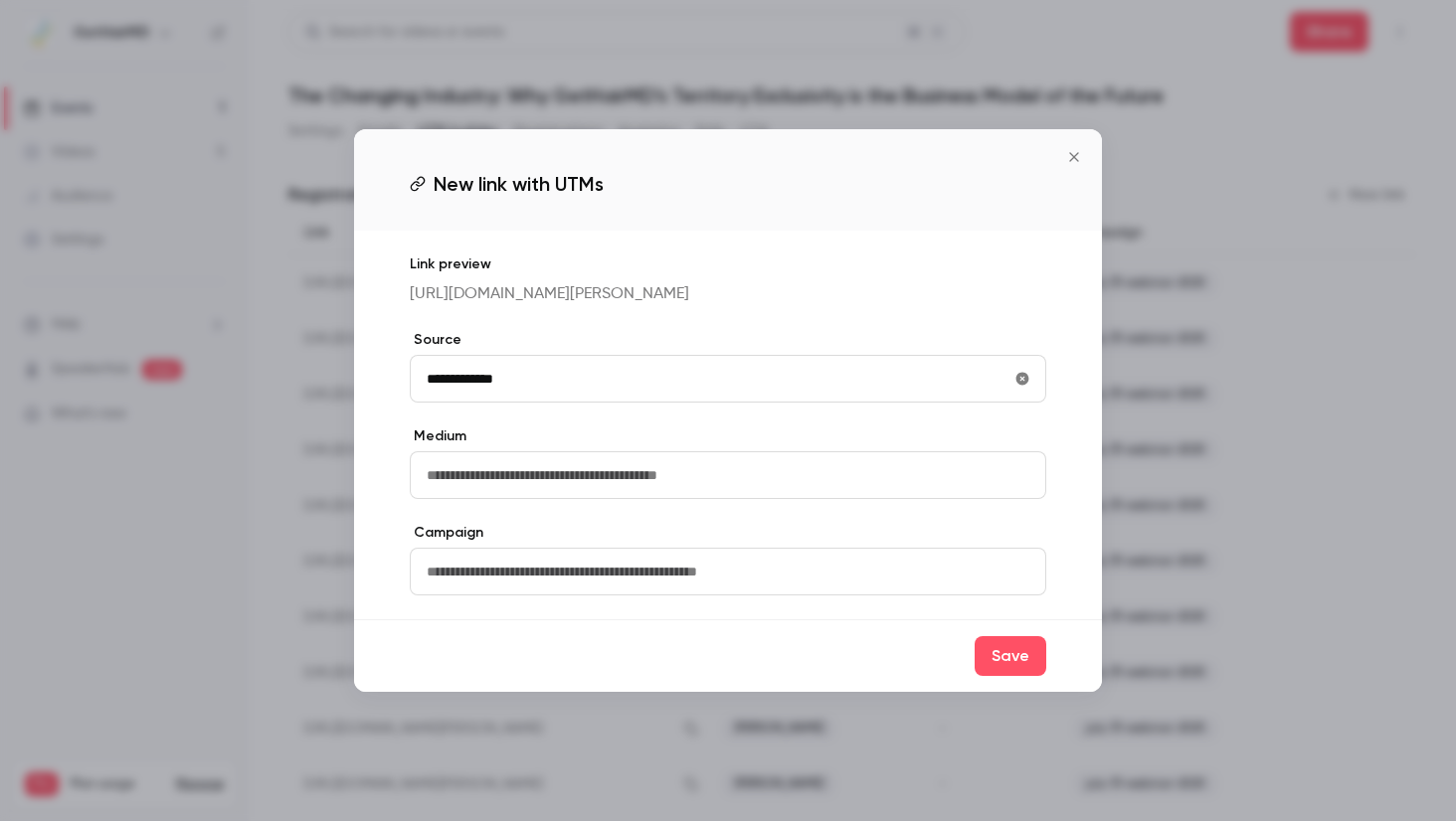 click at bounding box center [728, 572] 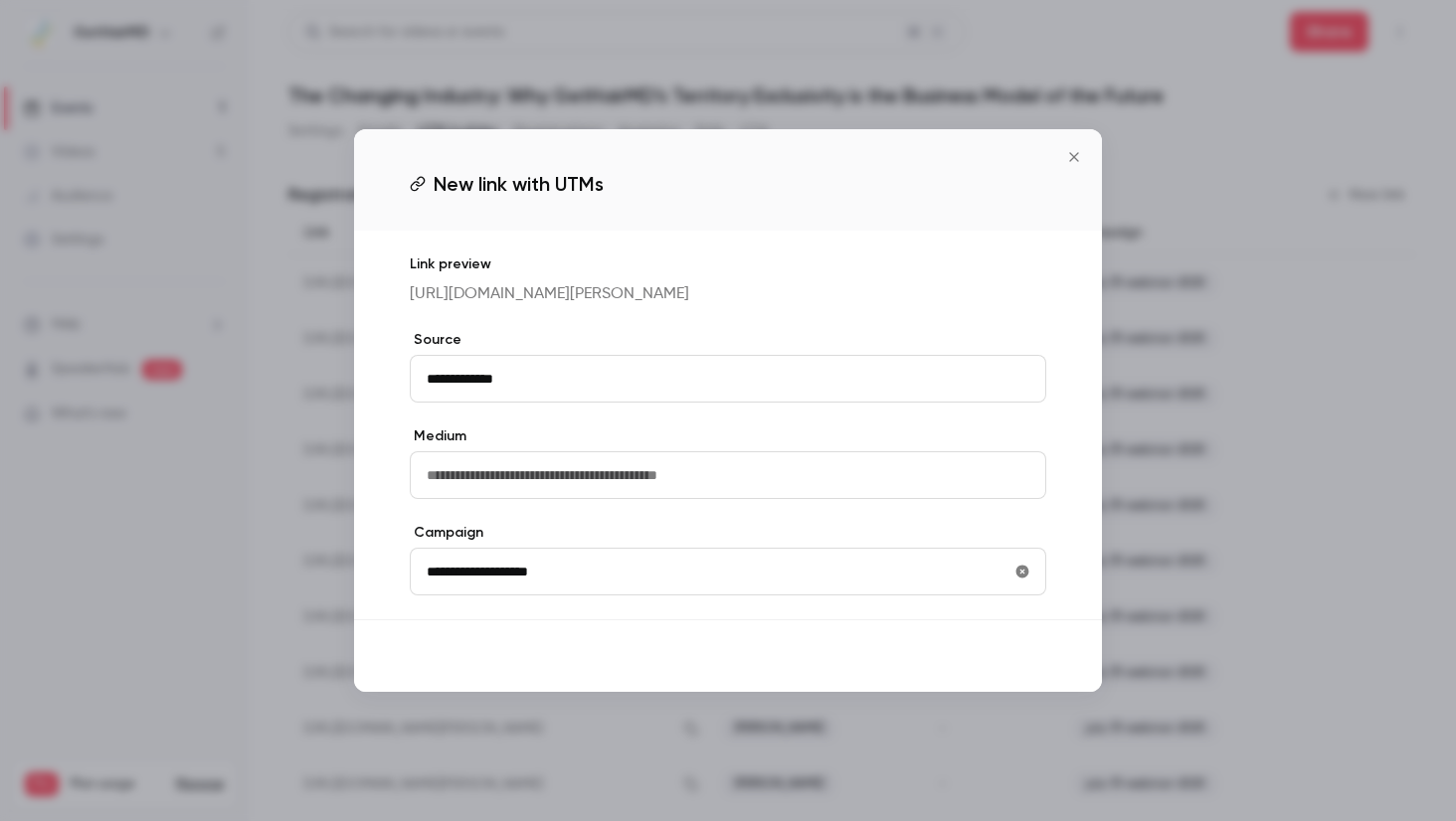 type on "**********" 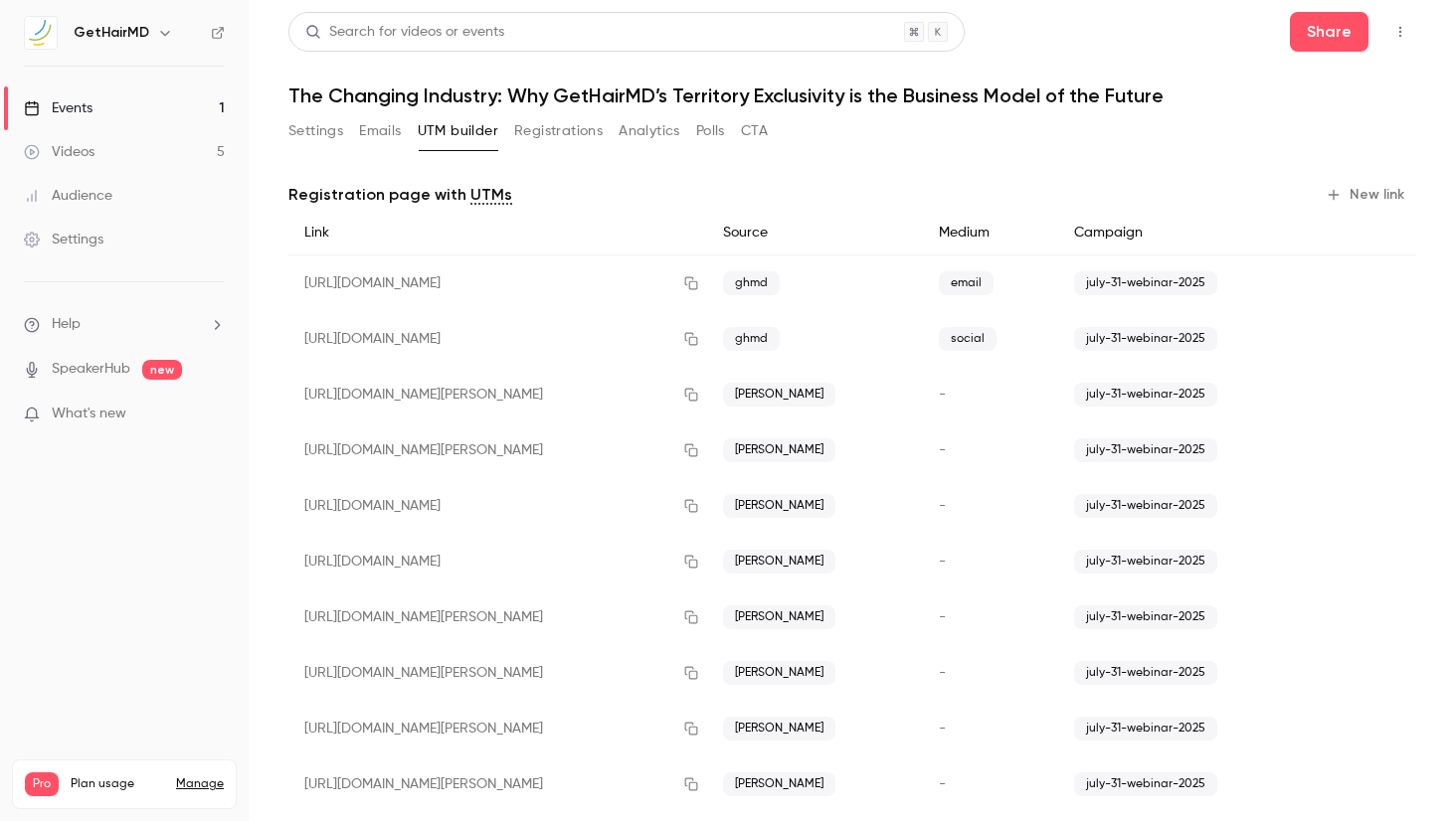 click on "New link" at bounding box center (1366, 195) 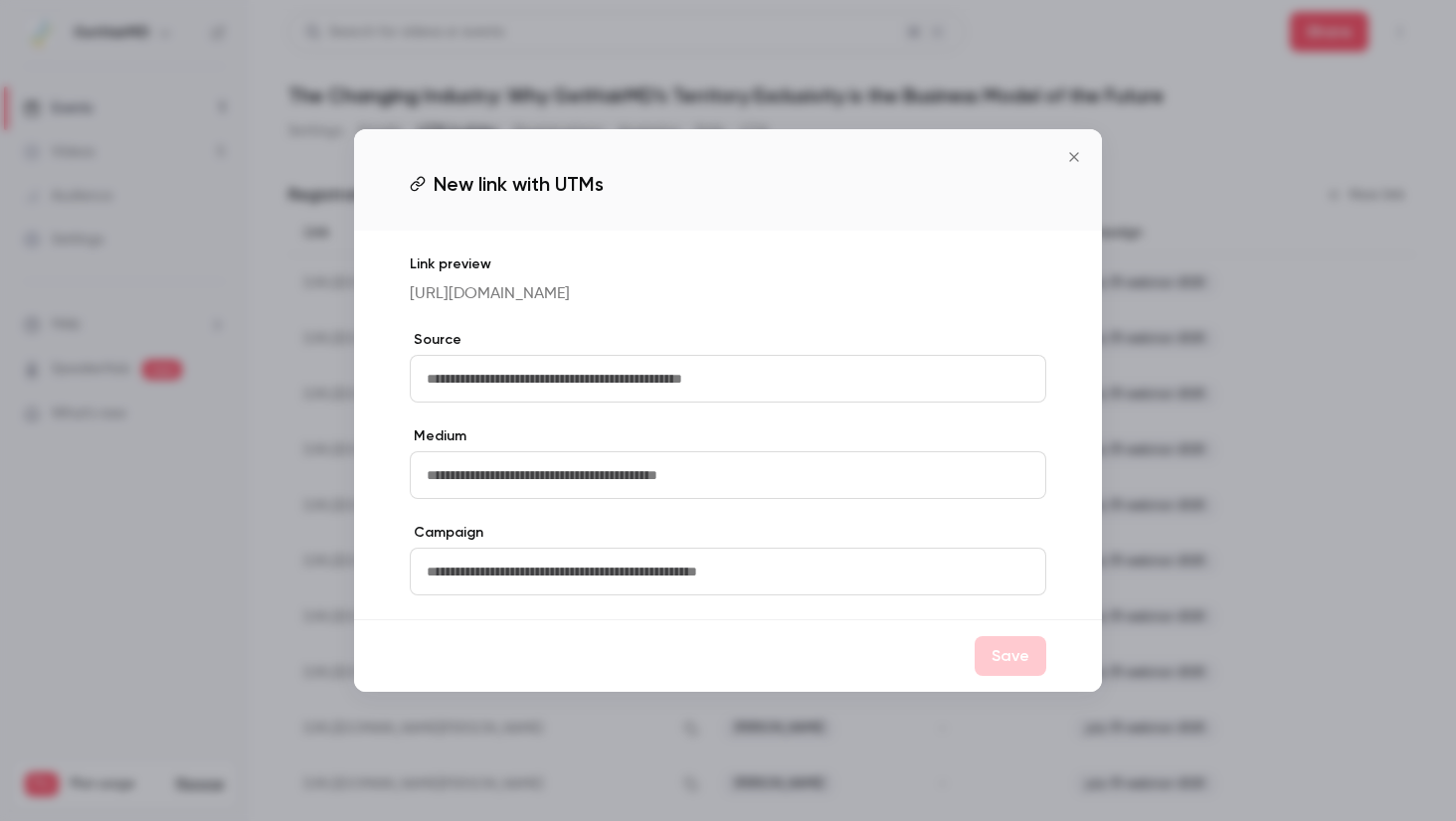 click at bounding box center (728, 379) 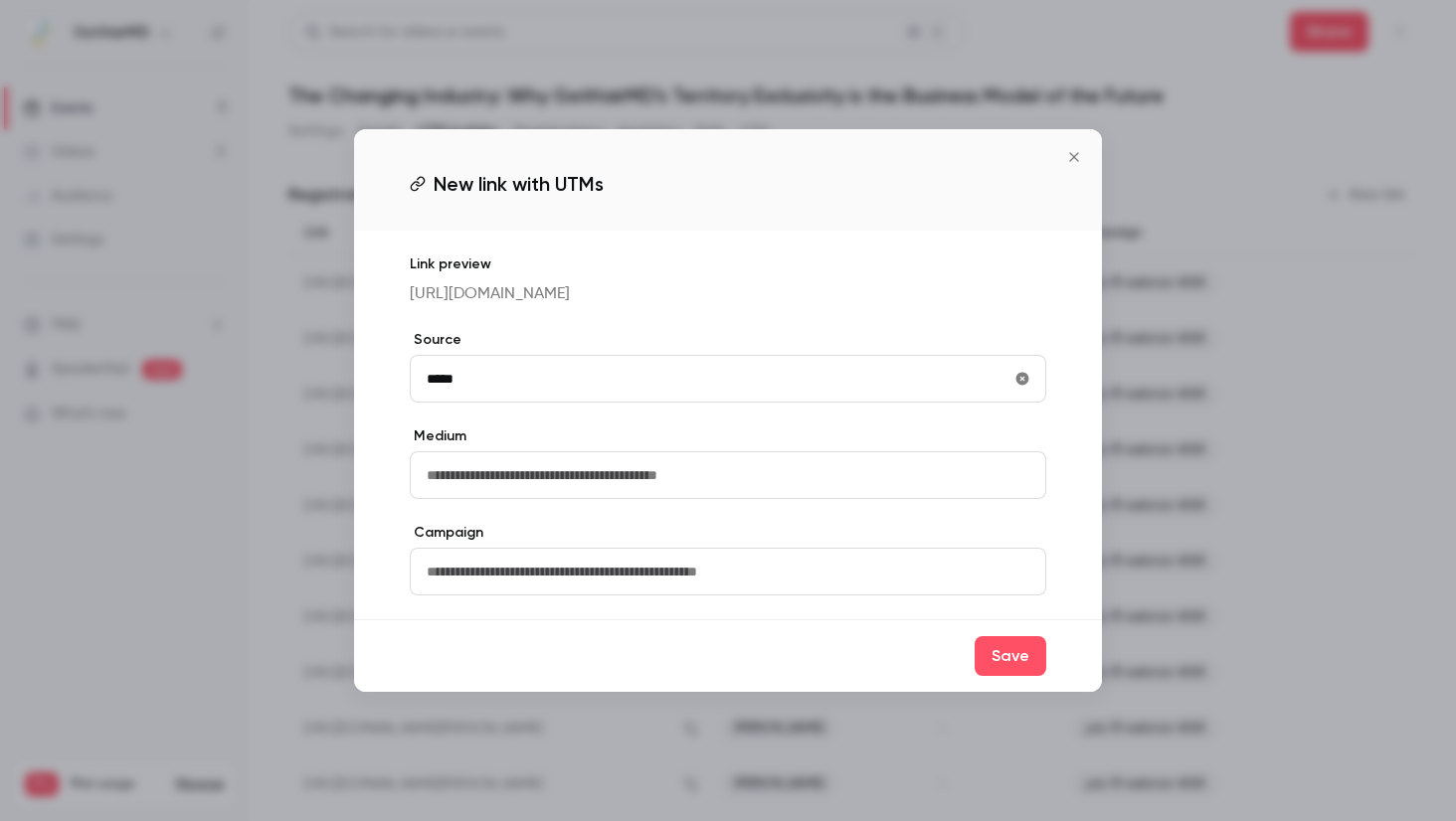type on "**********" 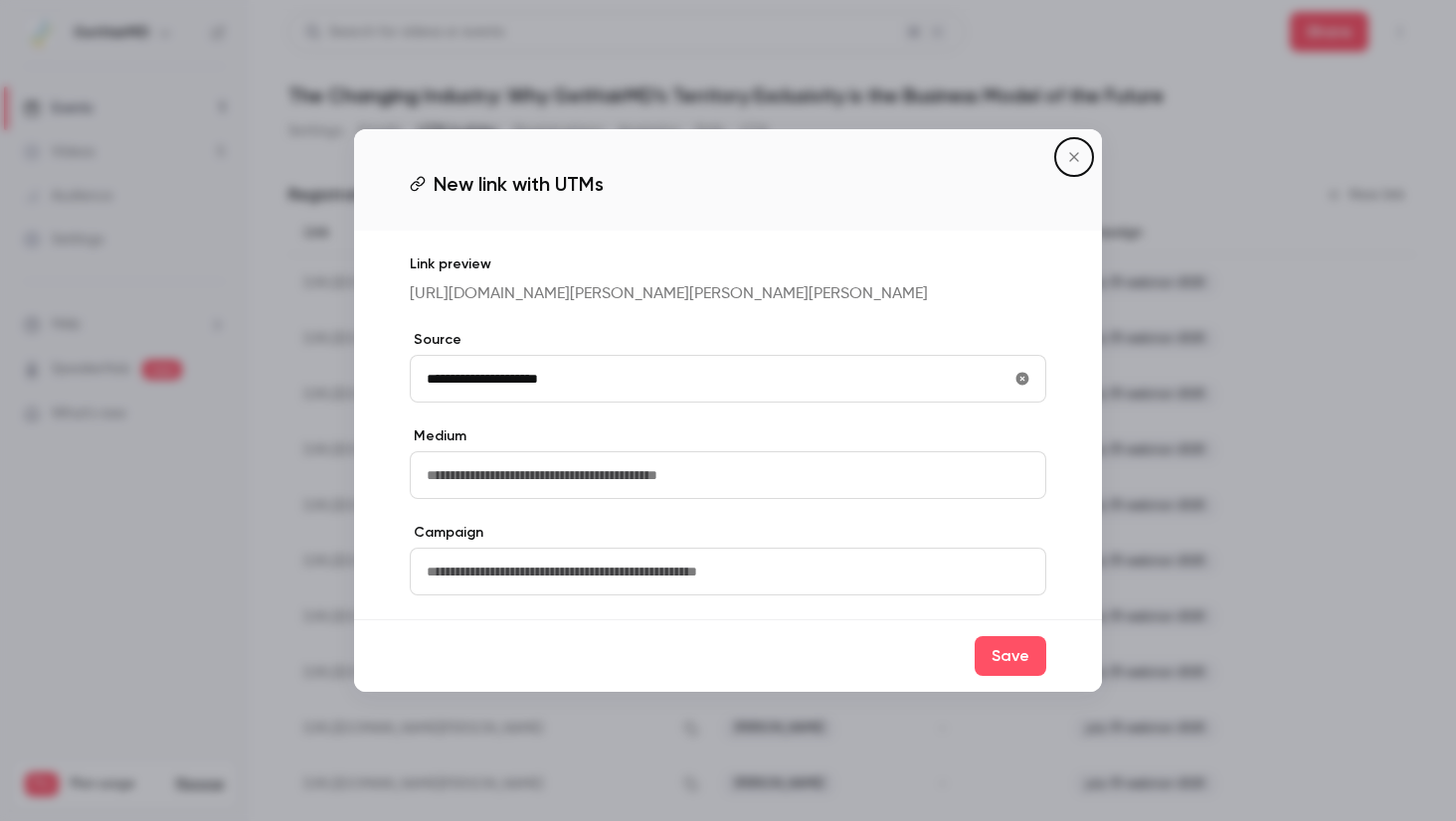 type 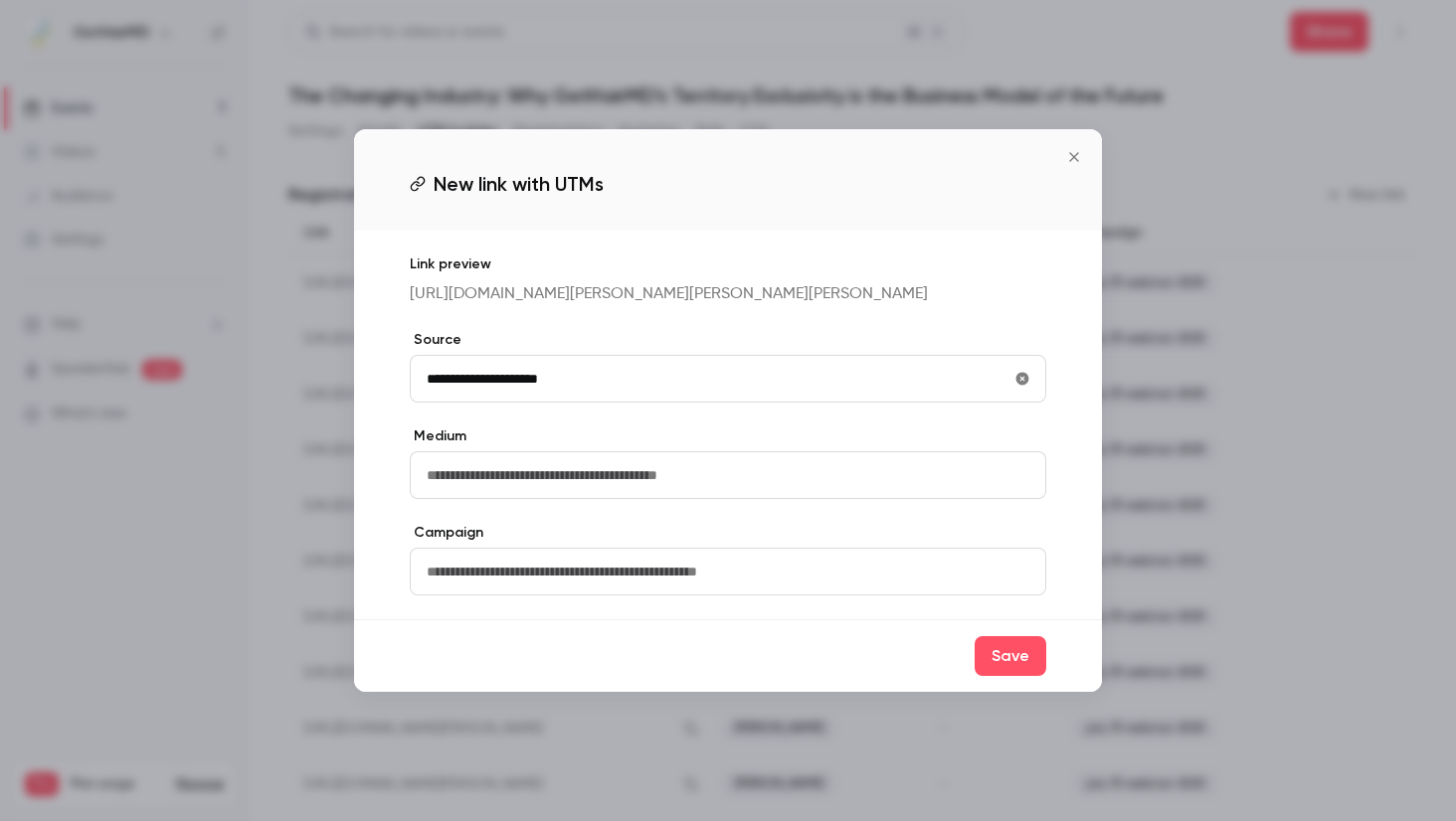 click at bounding box center (728, 572) 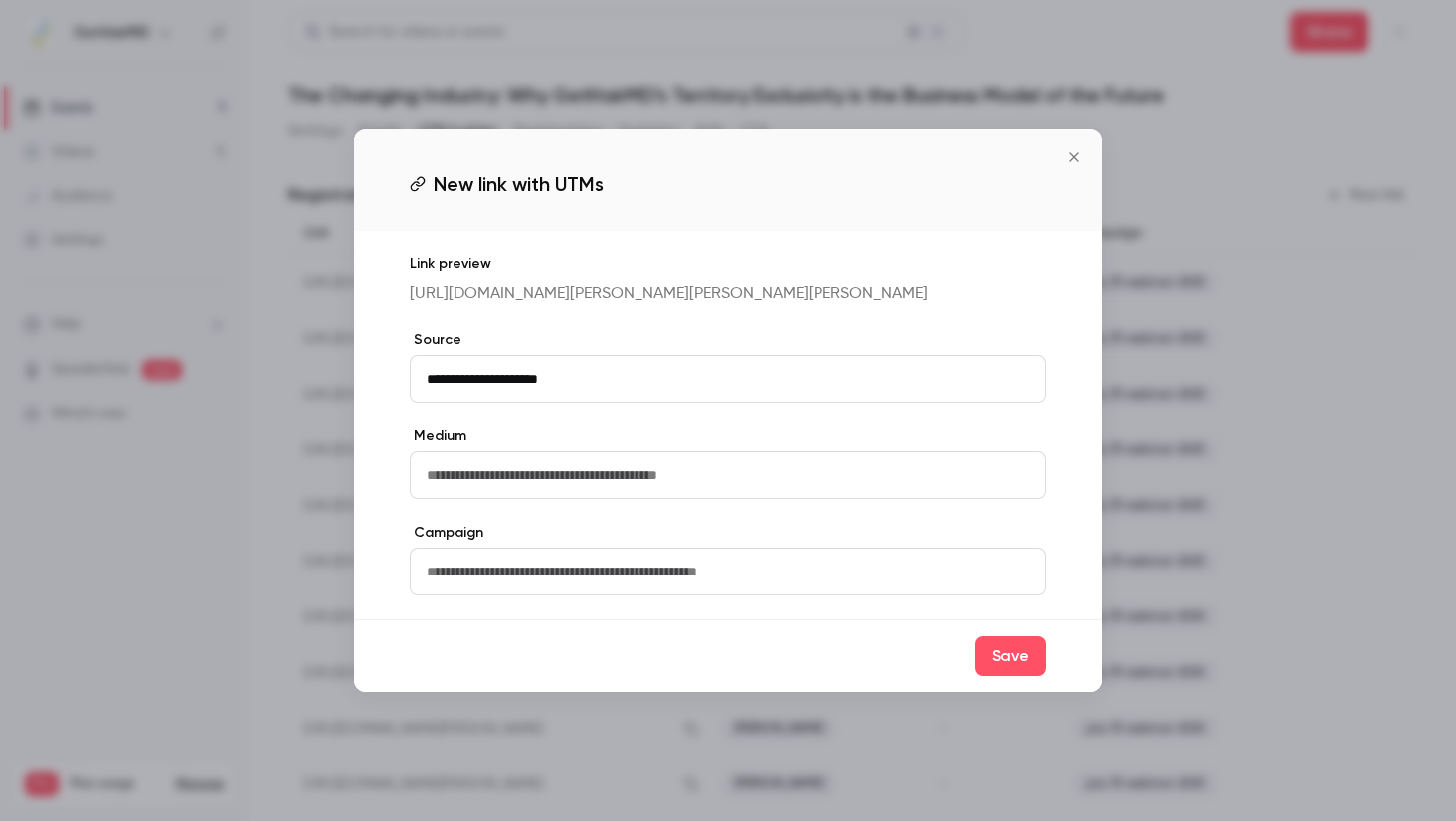 paste on "**********" 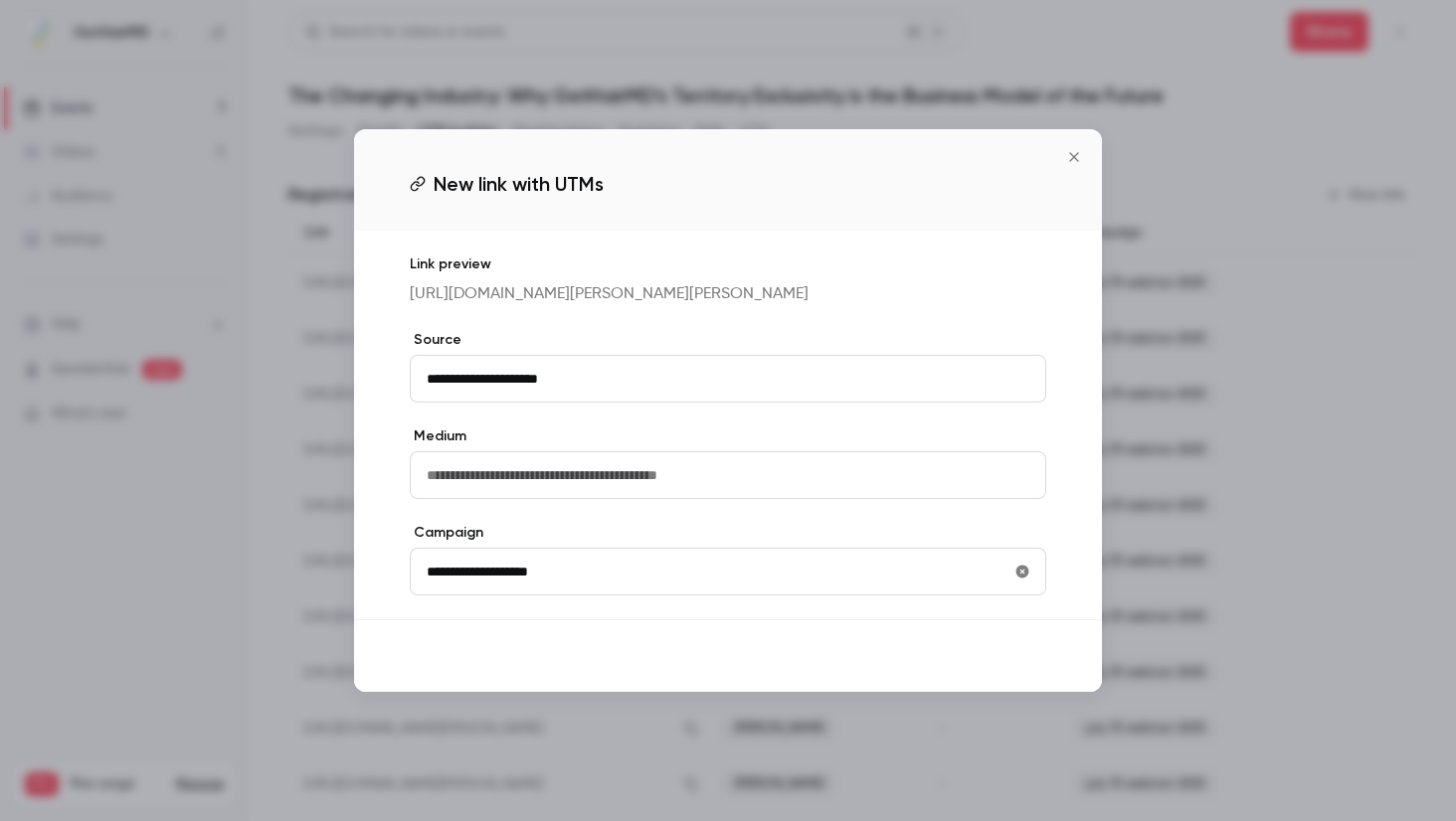 type on "**********" 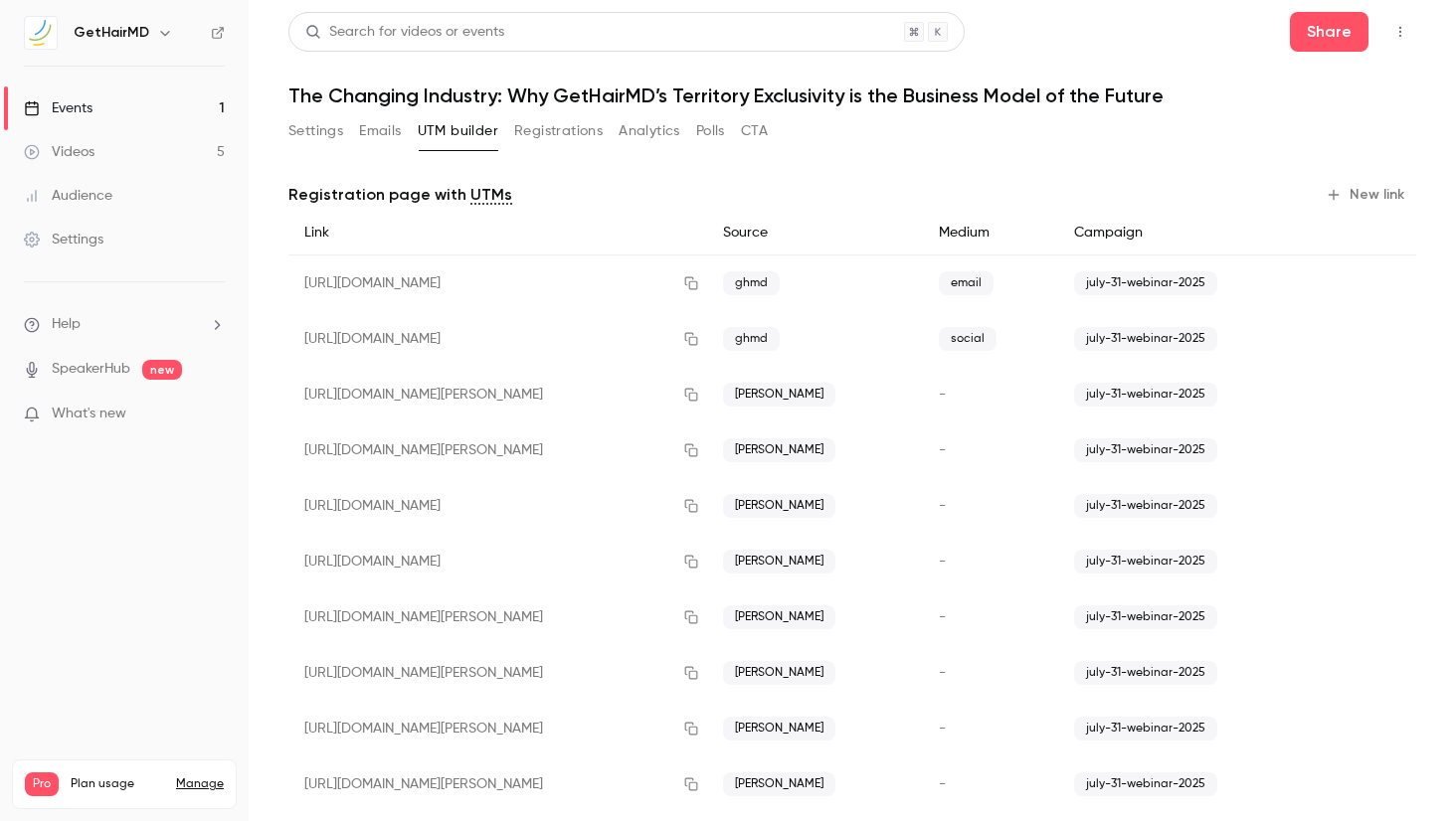 click on "Registration page with UTMs New link Link Source Medium Campaign https://app.getcontrast.io/register/the-changing-industry-gethairmd-territory-exclusivity?utm_source=ghmd&utm_medium=email&utm_campaign=july-31-webinar-2025 ghmd email july-31-webinar-2025 https://app.getcontrast.io/register/the-changing-industry-gethairmd-territory-exclusivity?utm_source=ghmd&utm_medium=social&utm_campaign=july-31-webinar-2025 ghmd social july-31-webinar-2025 https://app.getcontrast.io/register/the-changing-industry-gethairmd-territory-exclusivity?utm_source=bryan+hagen&utm_campaign=july-31-webinar-2025 bryan hagen - july-31-webinar-2025 https://app.getcontrast.io/register/the-changing-industry-gethairmd-territory-exclusivity?utm_source=pressley-mccorkle&utm_campaign=july-31-webinar-2025 pressley-mccorkle - july-31-webinar-2025 https://app.getcontrast.io/register/the-changing-industry-gethairmd-territory-exclusivity?utm_source=jack+patten&utm_campaign=july-31-webinar-2025 jack patten - july-31-webinar-2025 jack laird - - - - -" at bounding box center (852, 527) 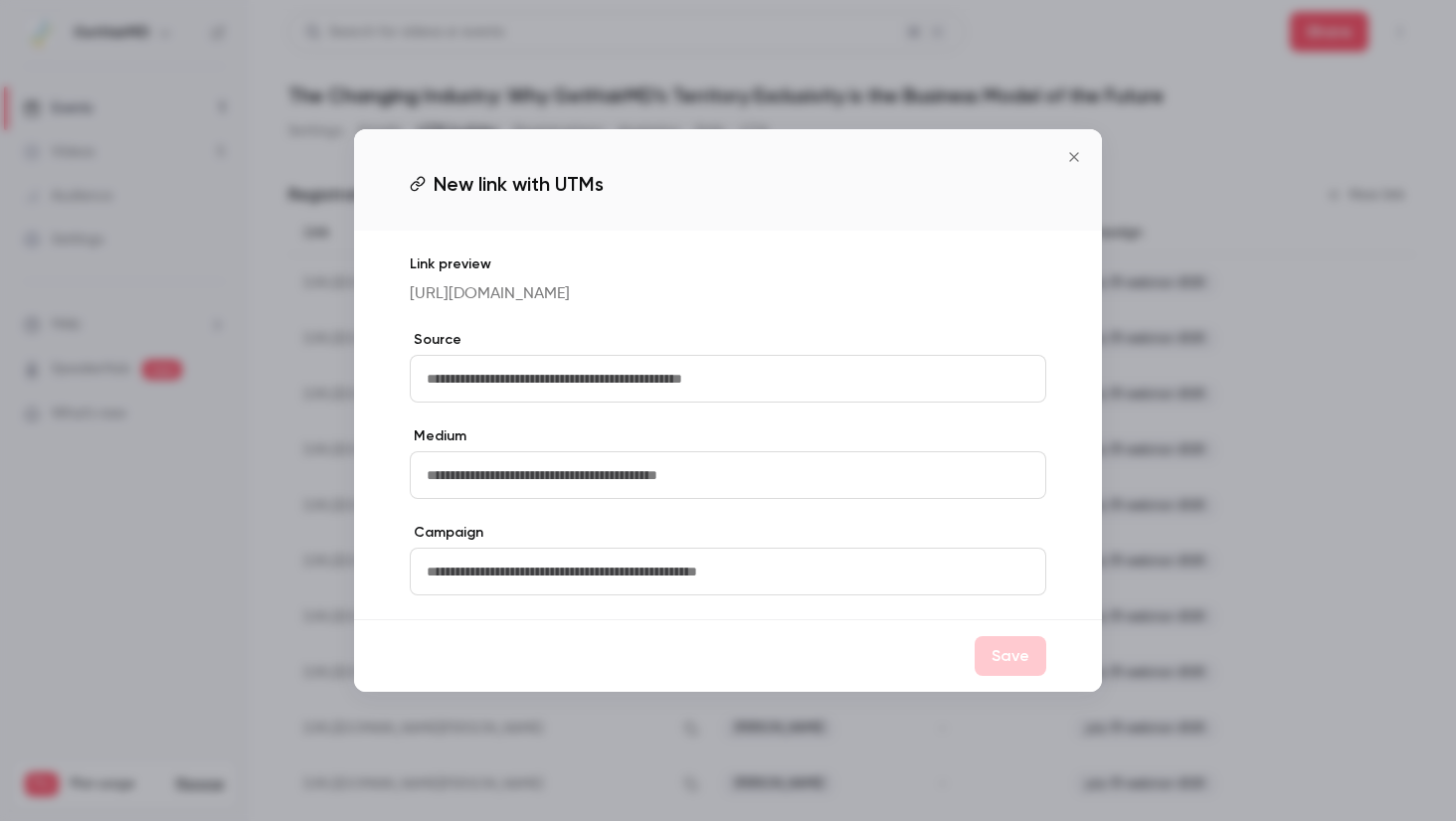 click at bounding box center (728, 379) 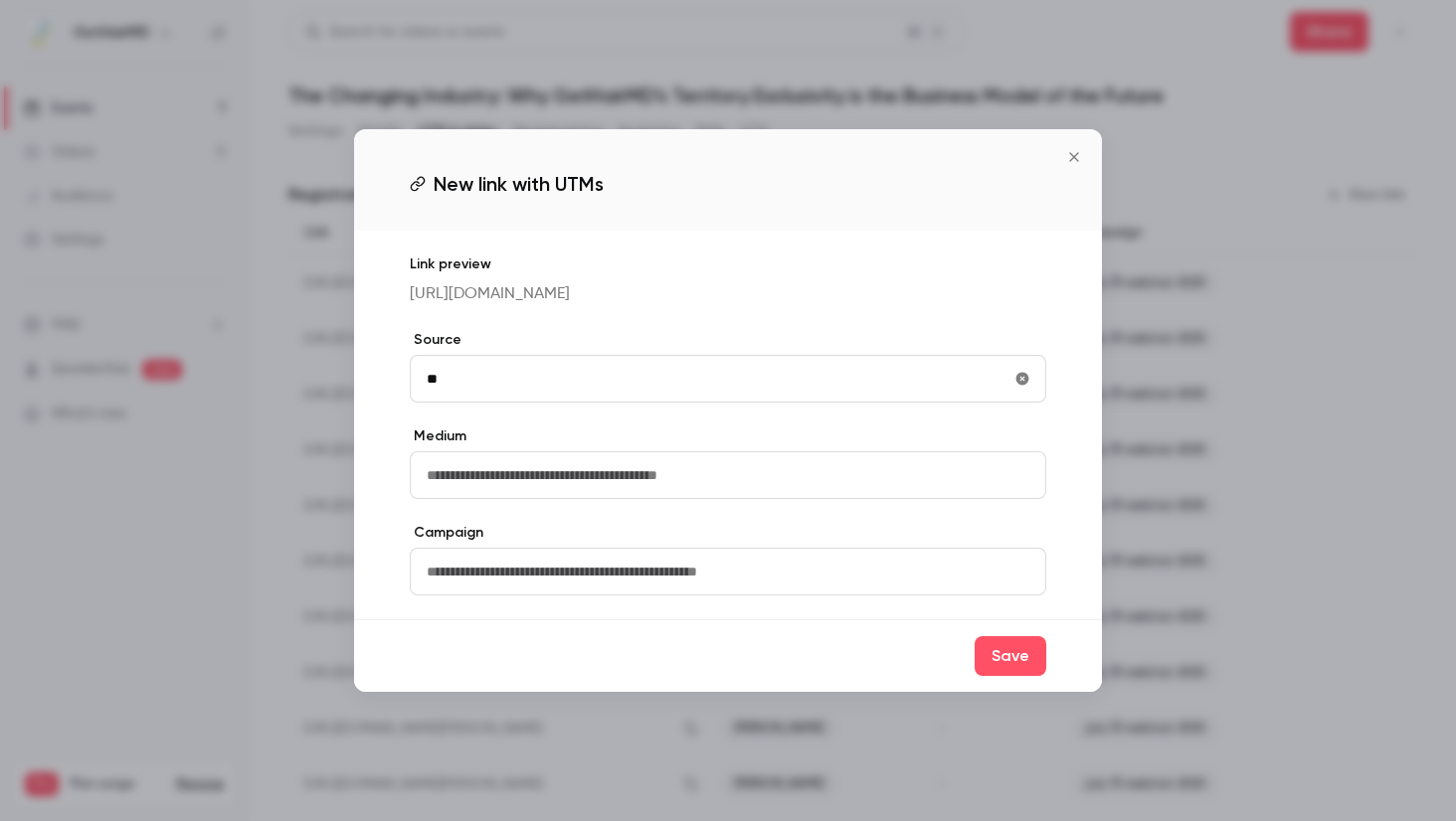 type on "**********" 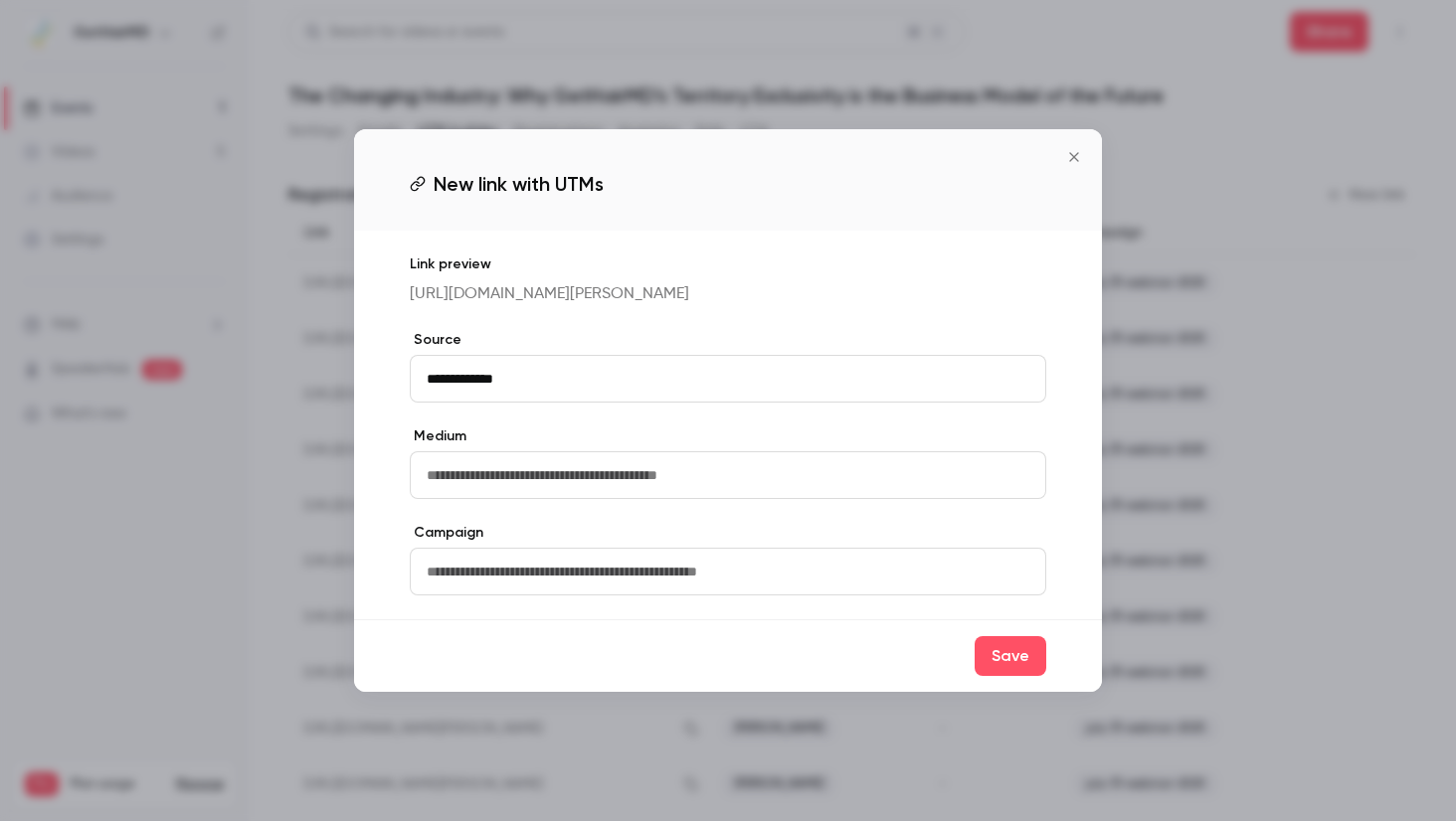click at bounding box center [728, 572] 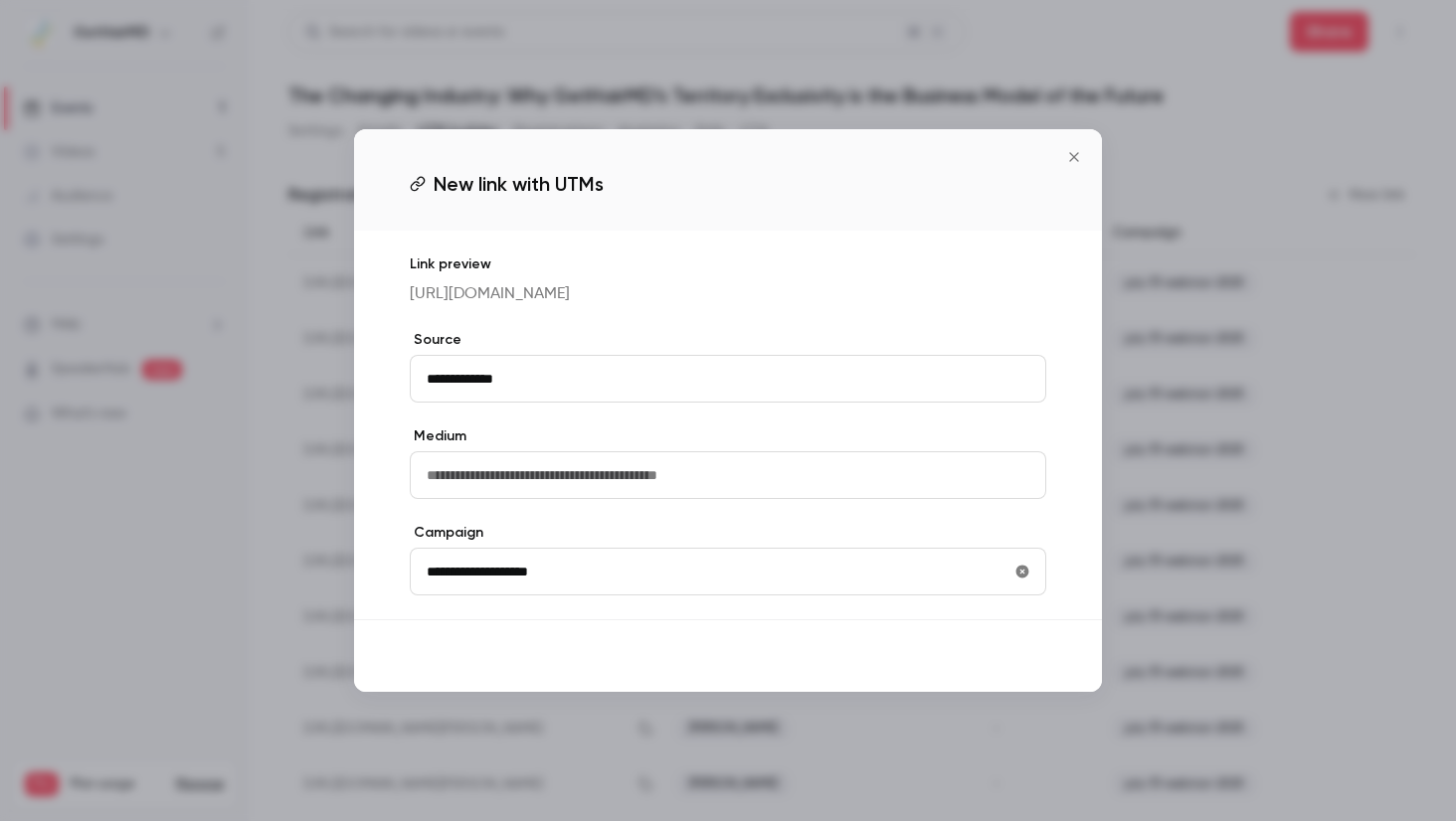 type on "**********" 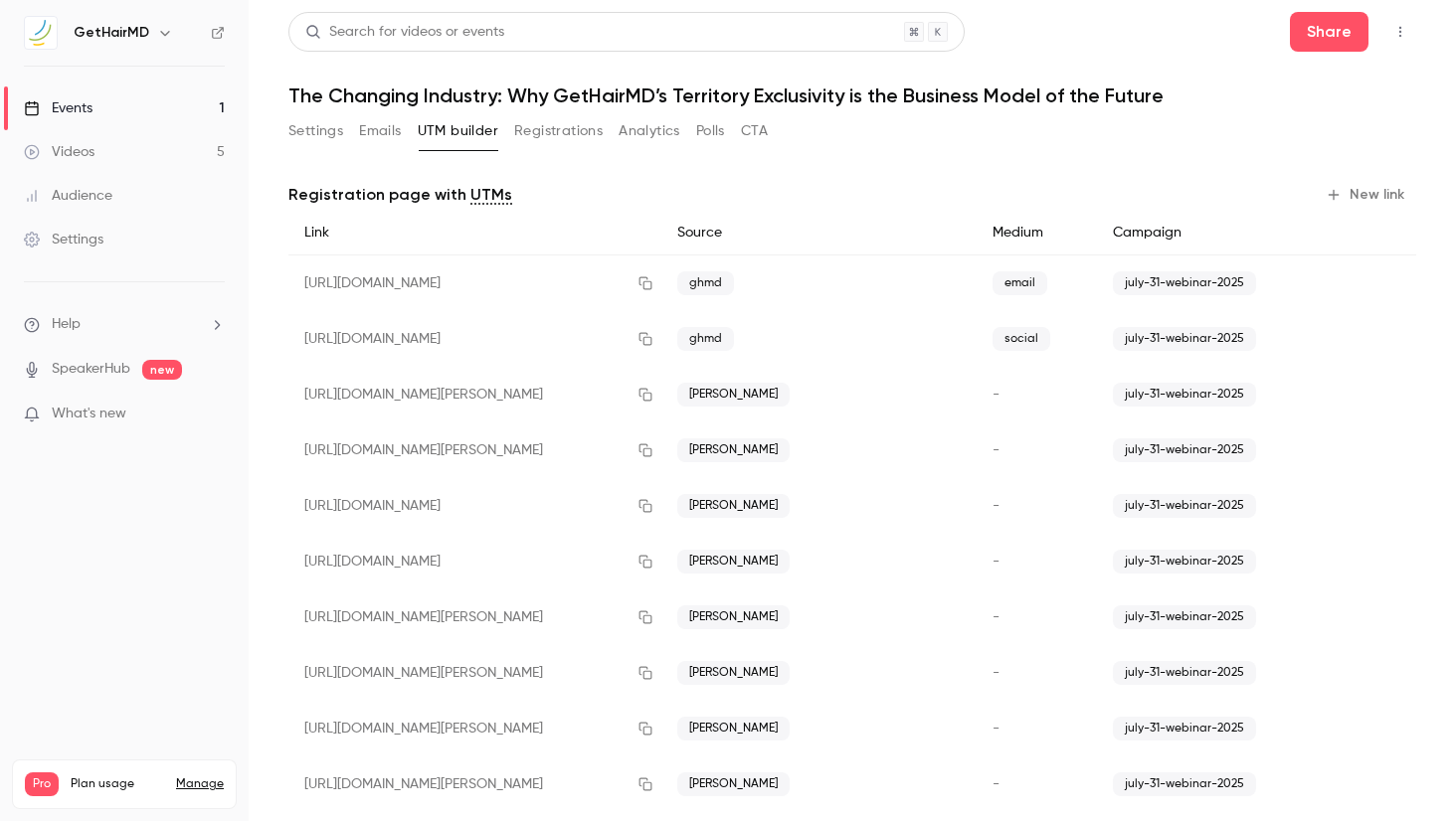 click on "New link" at bounding box center (1366, 195) 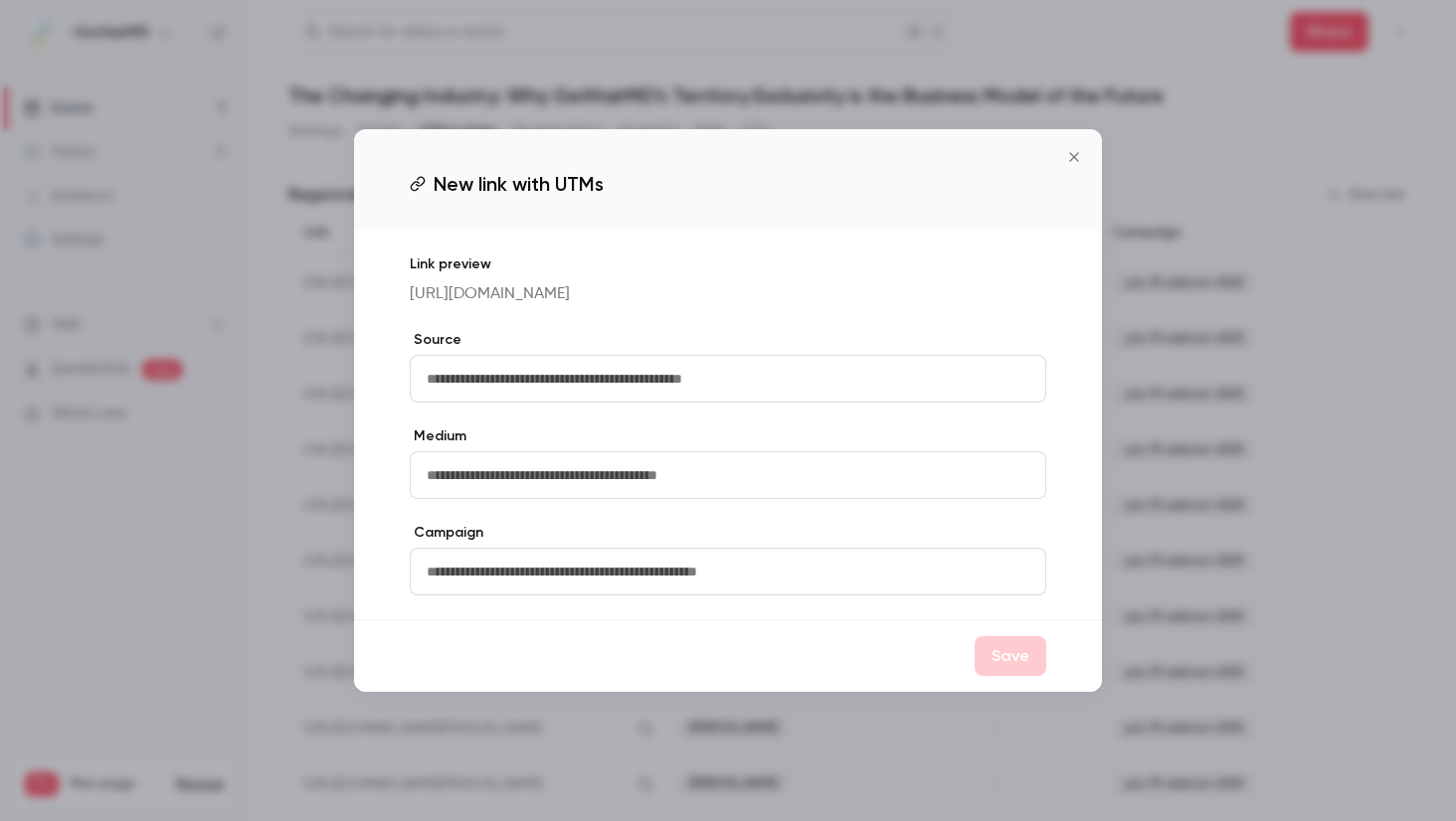 click on "Link preview https://app.getcontrast.io/register/the-changing-industry-gethairmd-territory-exclusivity Source Medium Campaign" at bounding box center (728, 424) 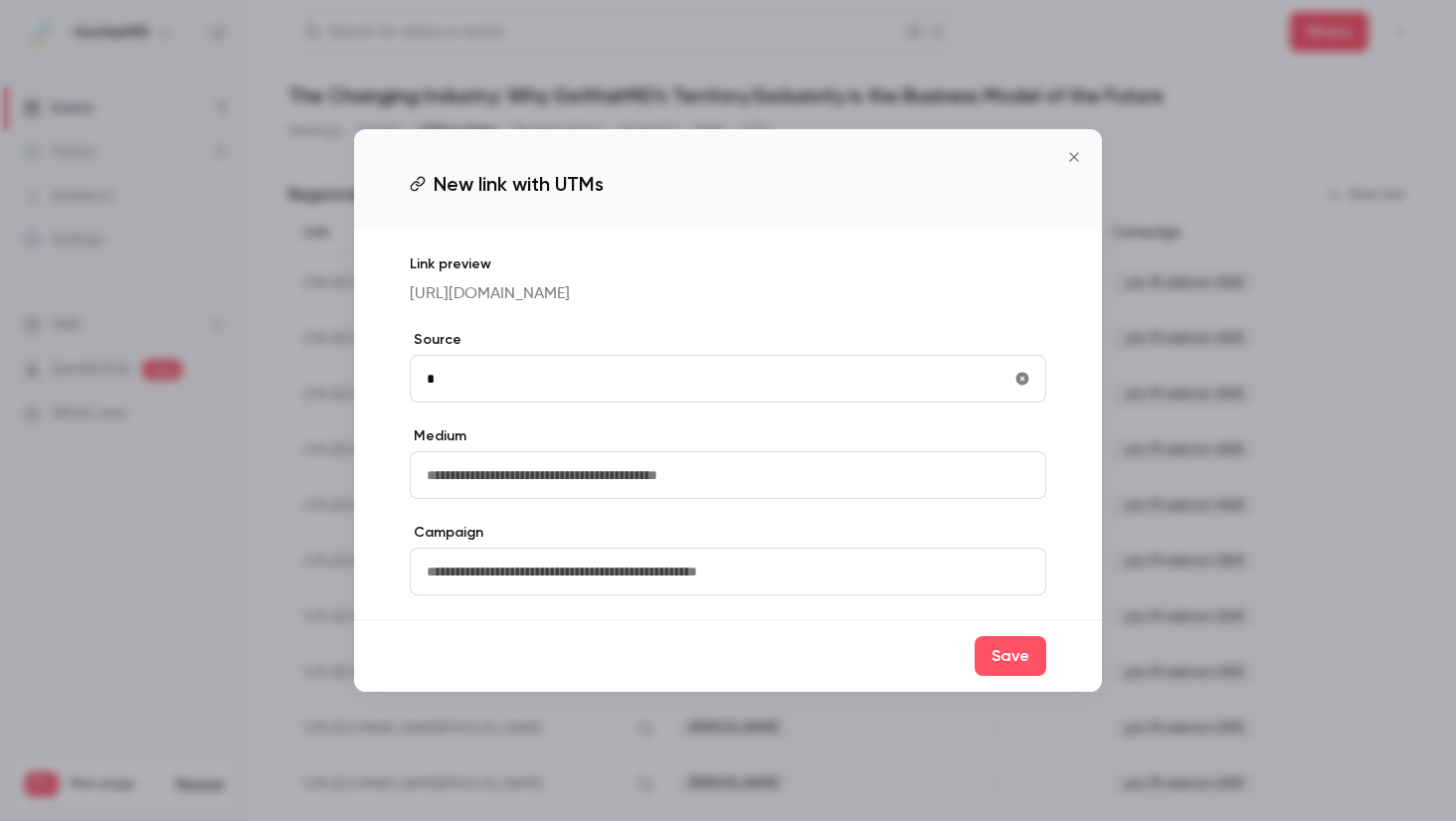 type on "**********" 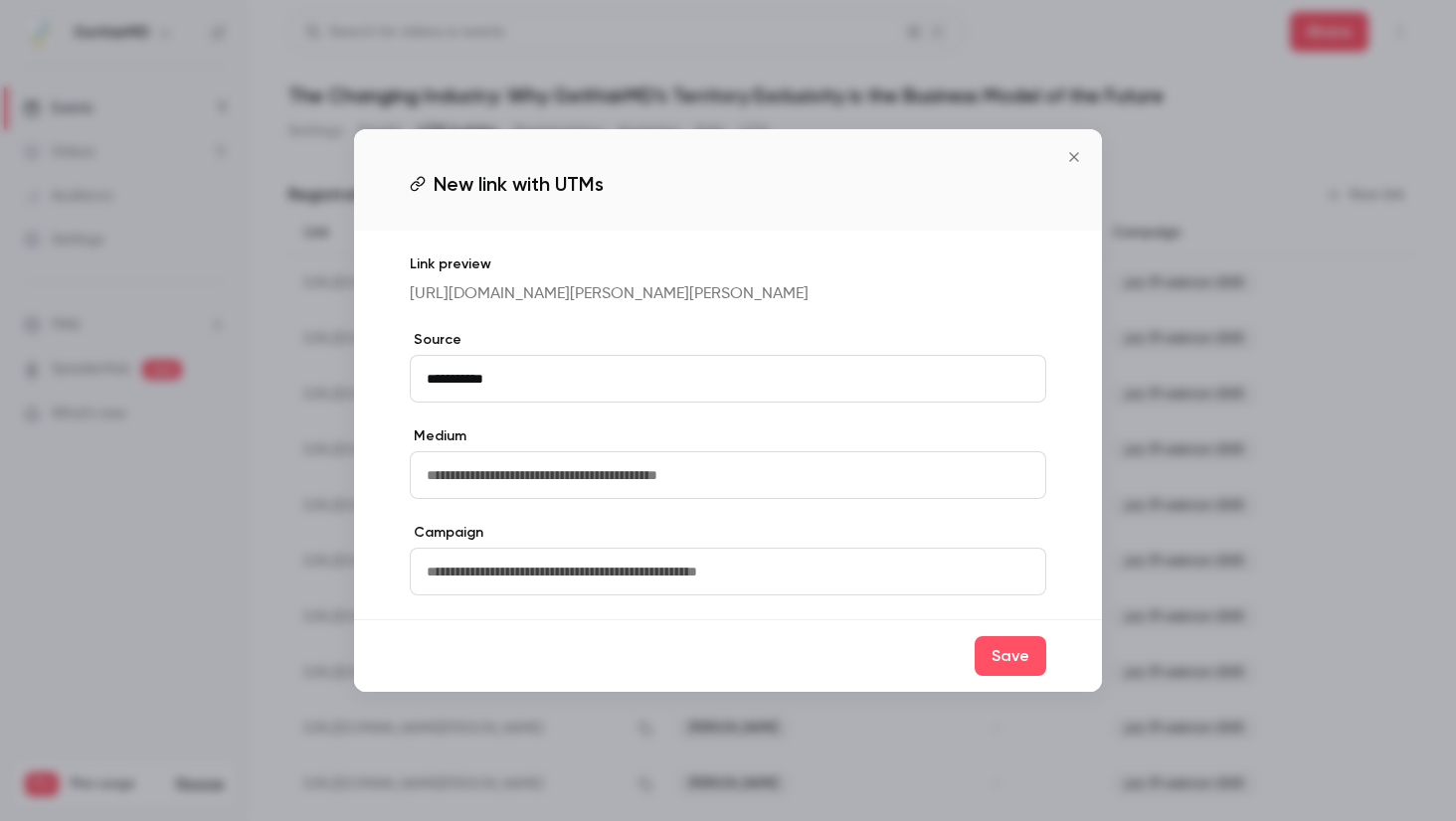 click at bounding box center [728, 572] 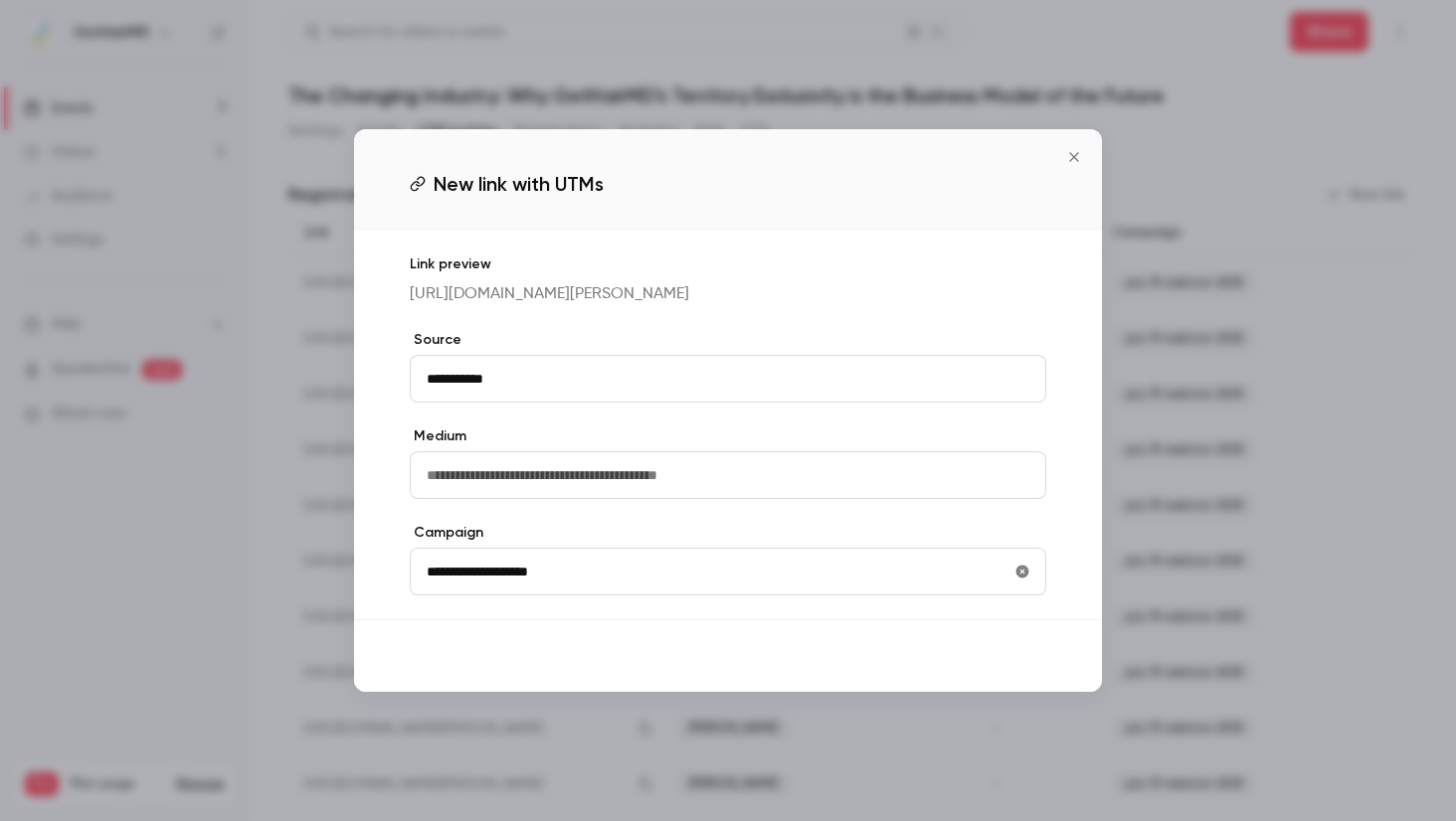 type on "**********" 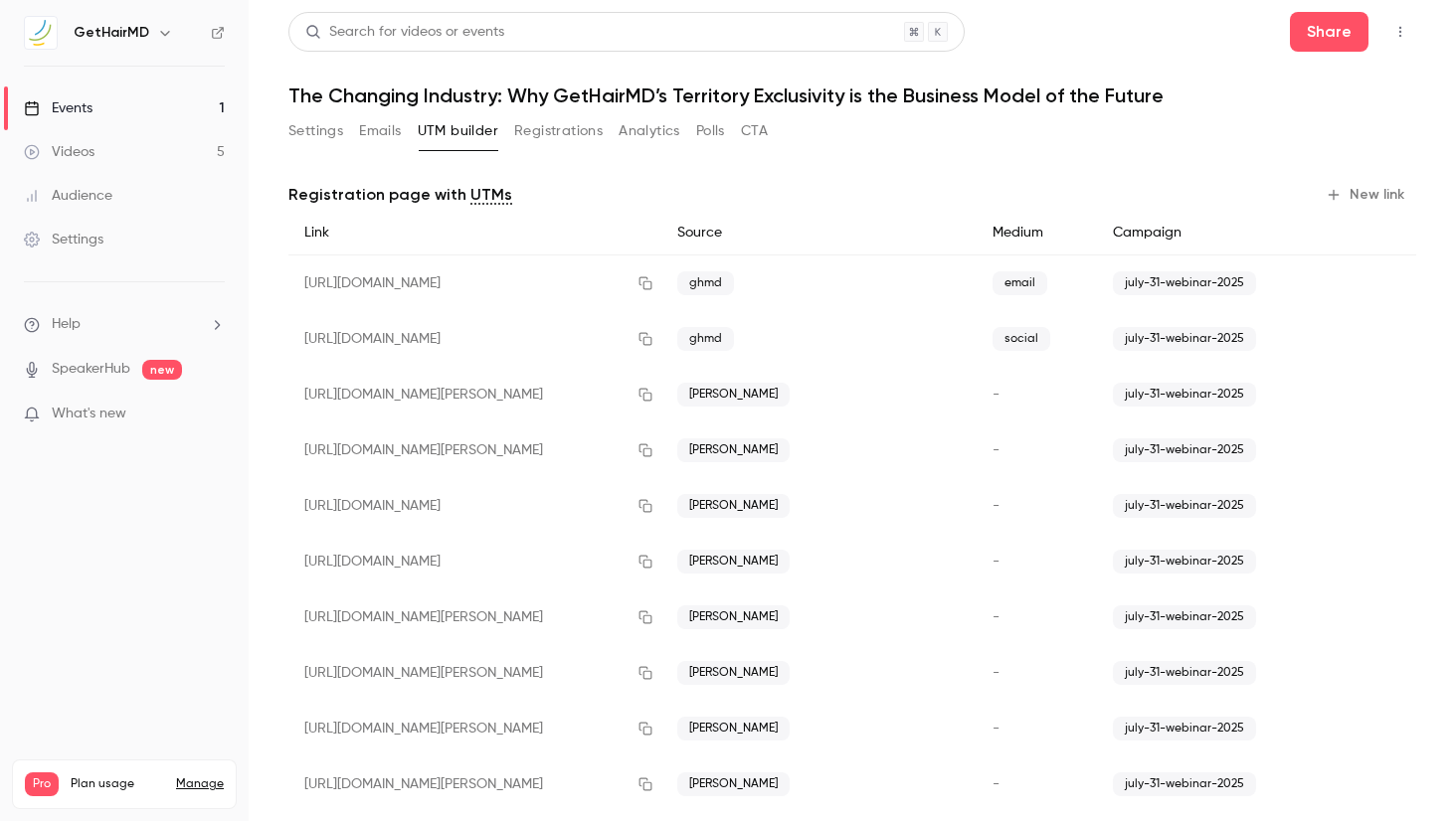 click on "New link" at bounding box center (1366, 195) 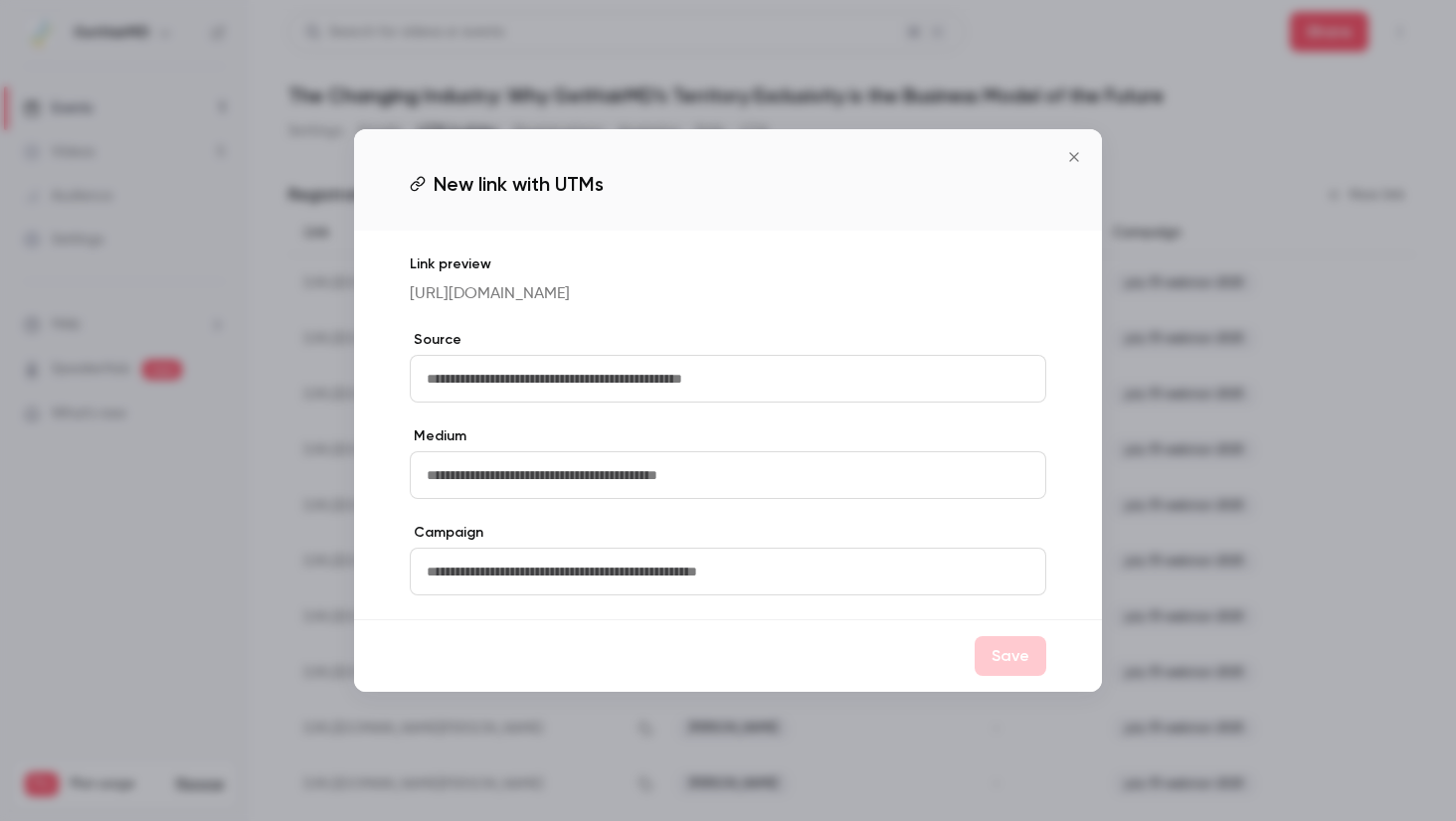 click at bounding box center [728, 379] 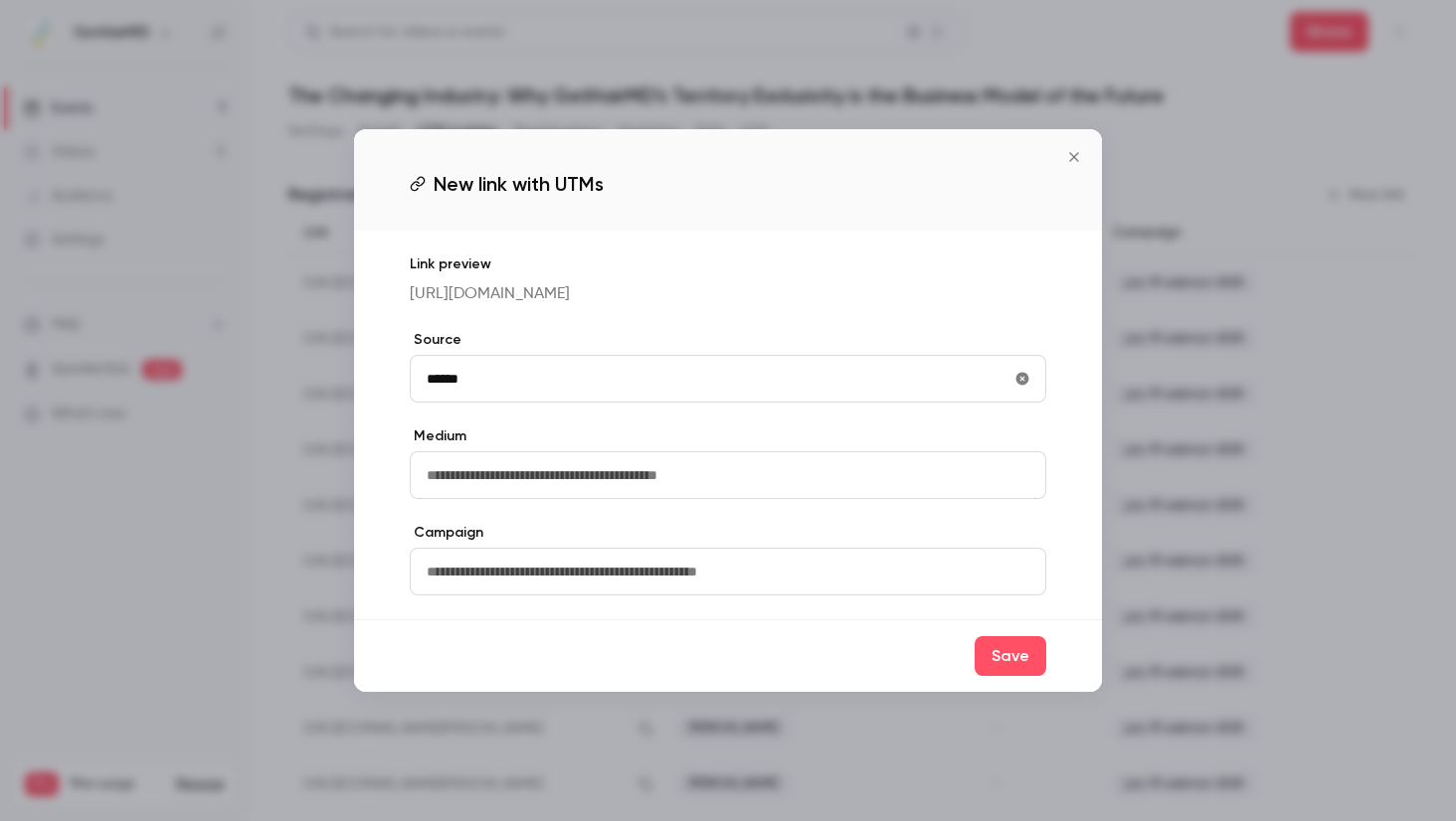 type on "******" 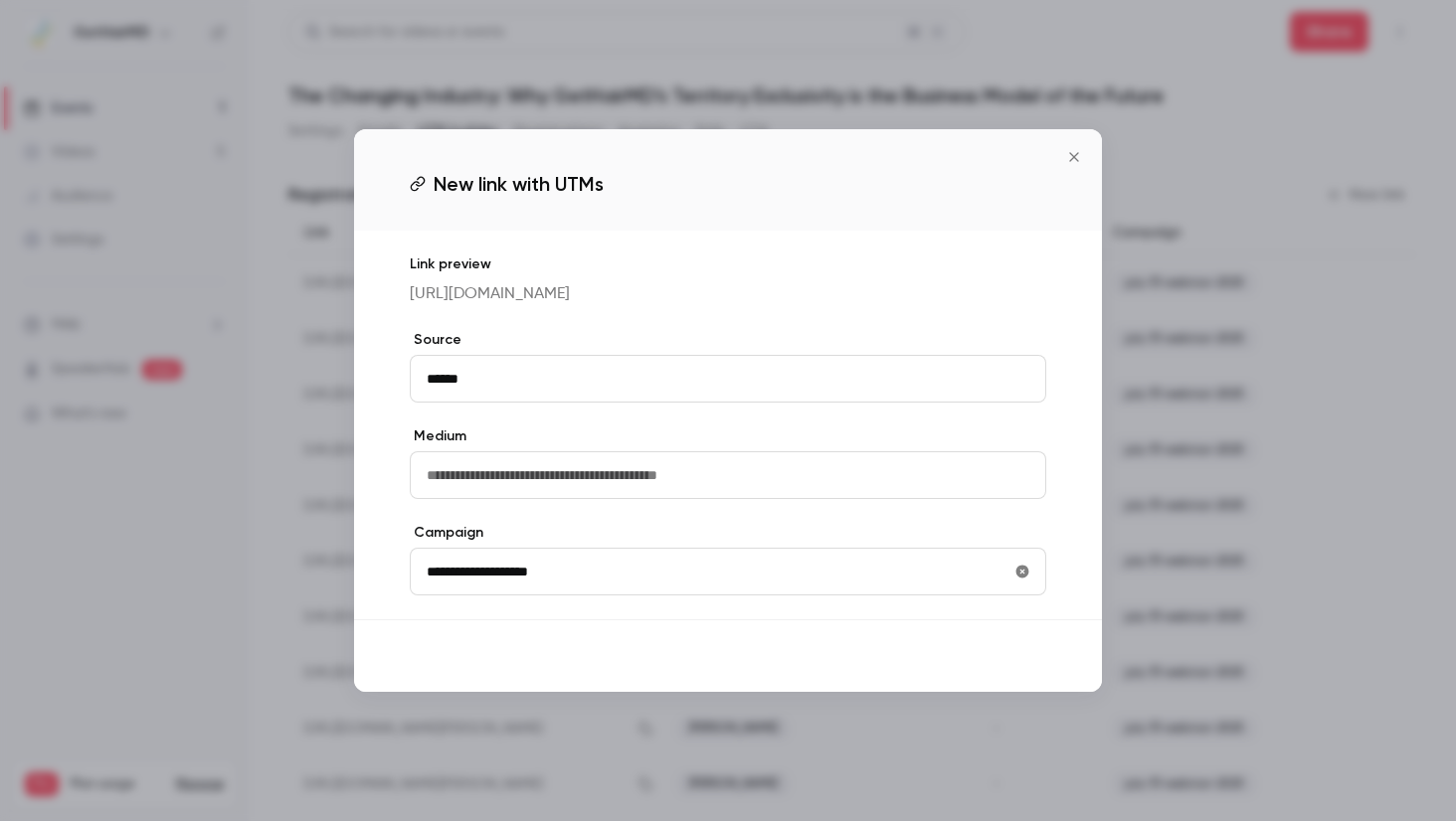 type on "**********" 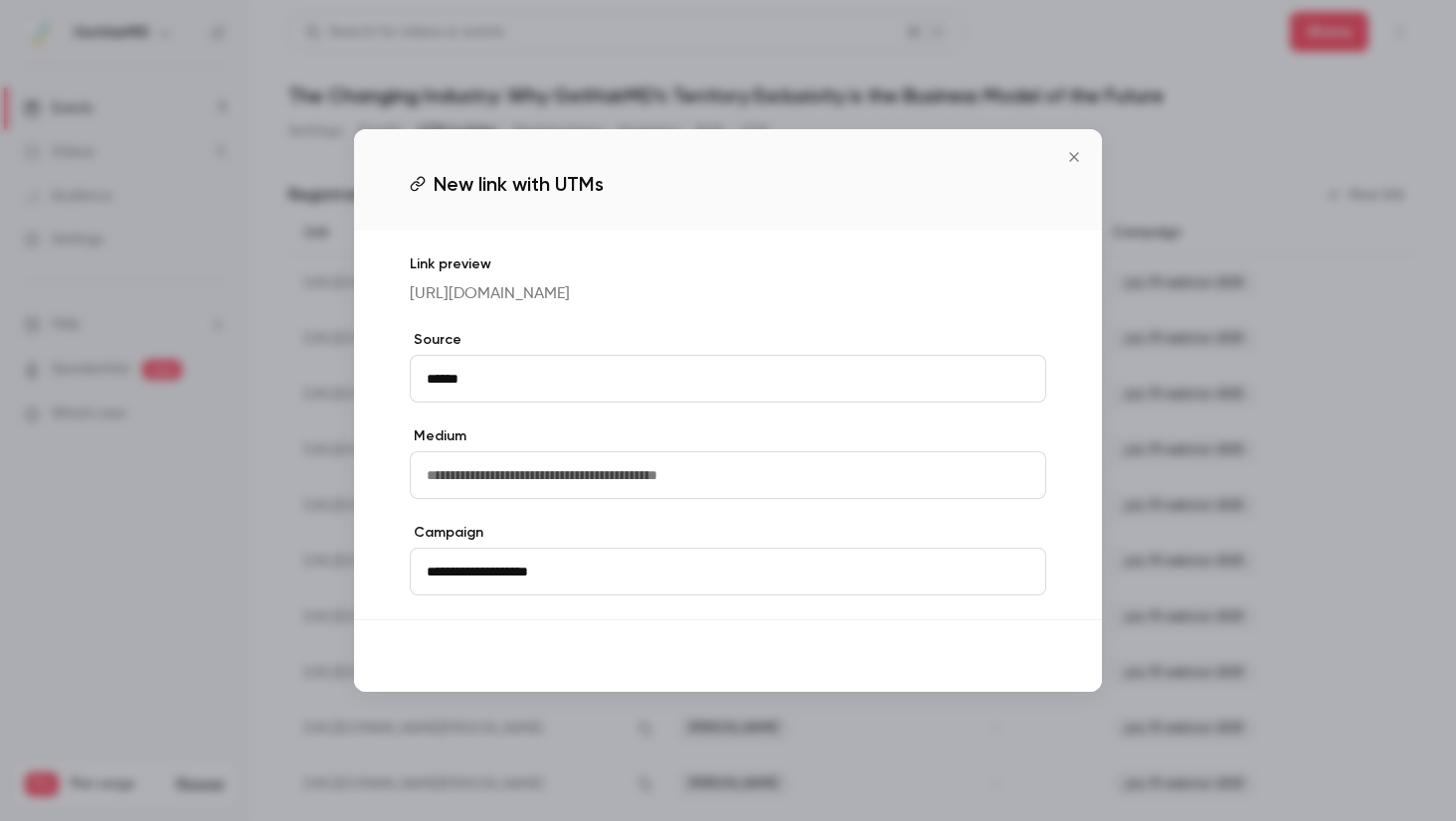 click on "Save" at bounding box center (1010, 656) 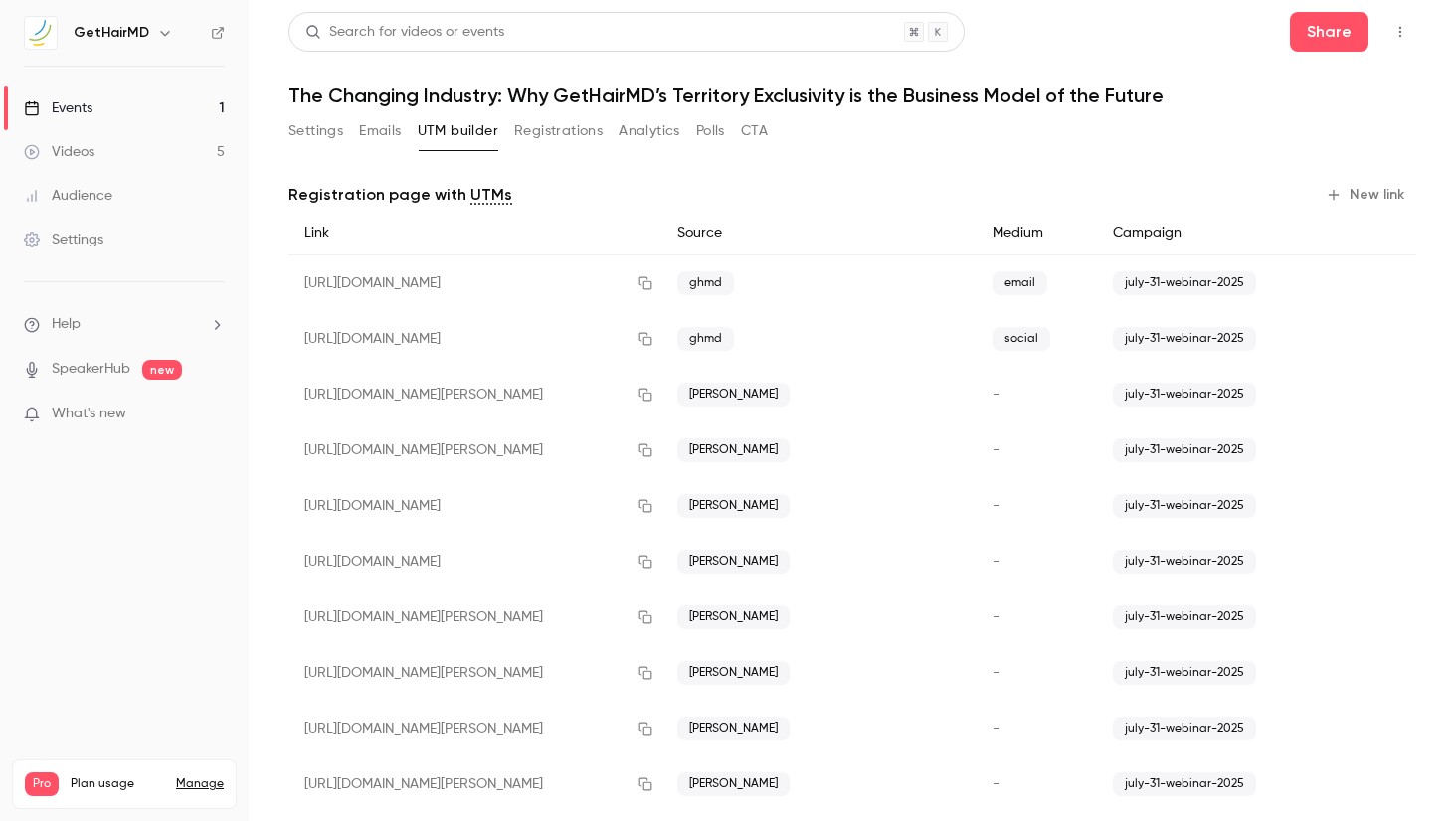 click on "New link" at bounding box center (1366, 195) 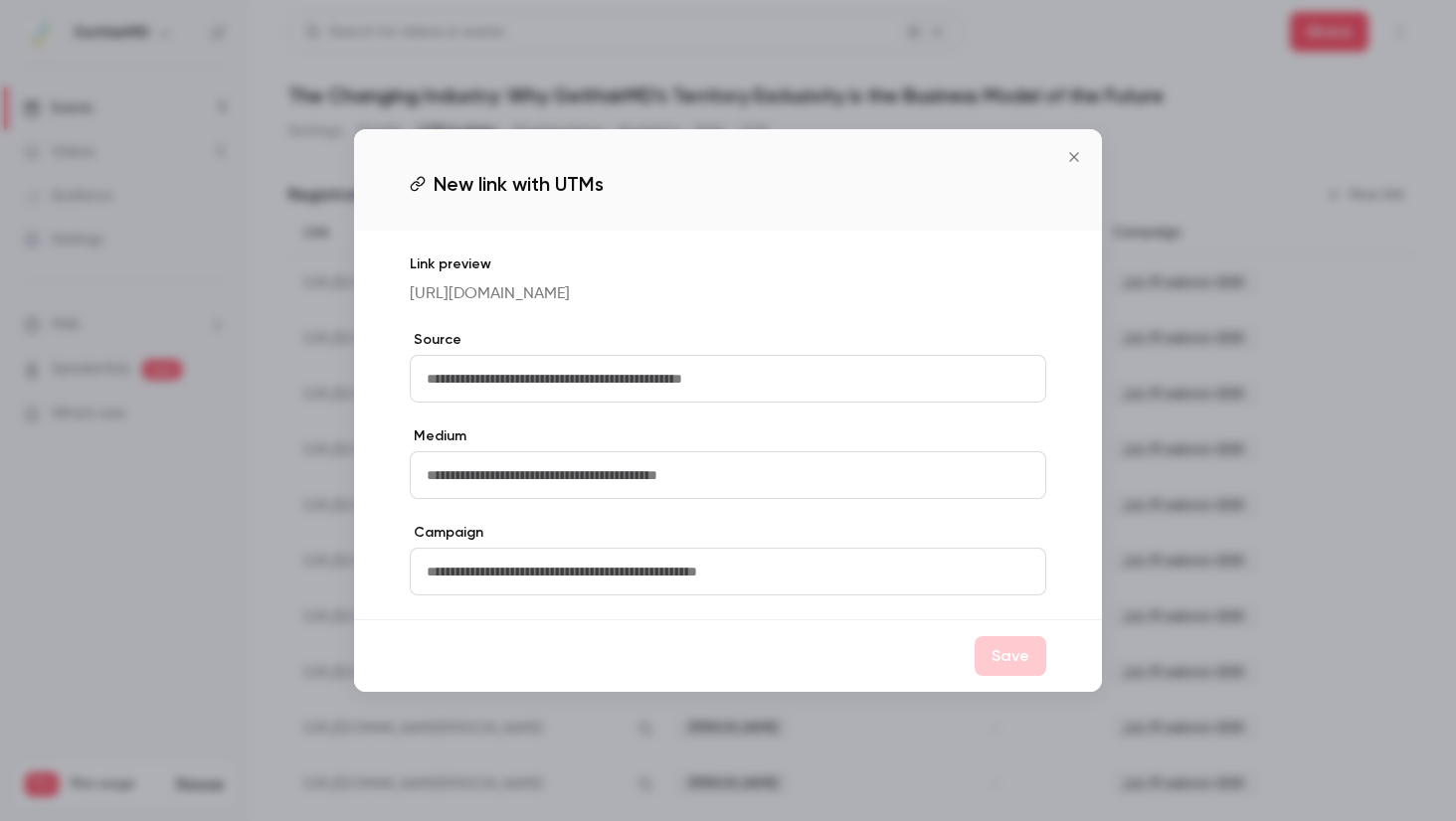 click at bounding box center [728, 379] 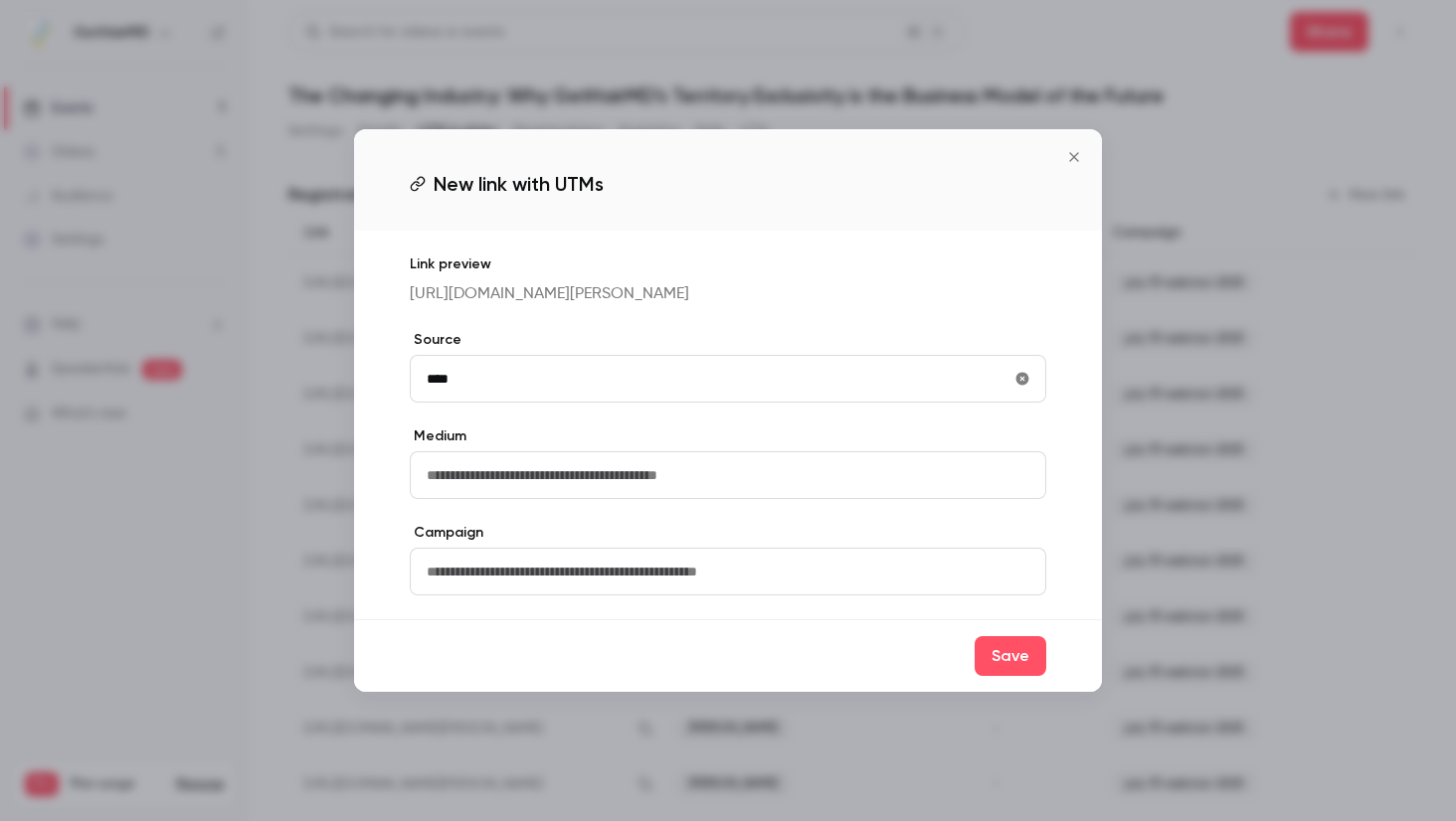 type on "**********" 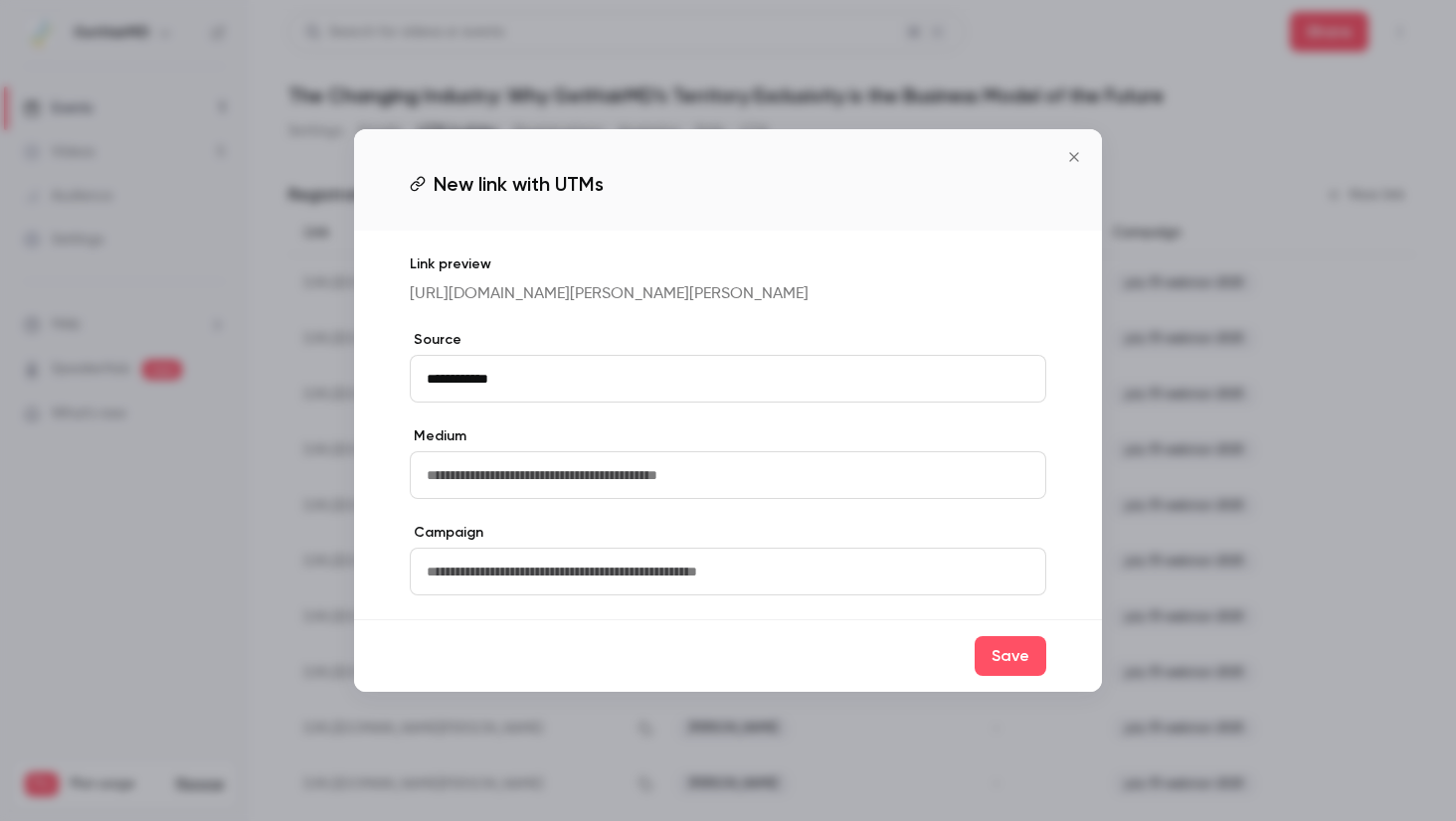 drag, startPoint x: 529, startPoint y: 592, endPoint x: 831, endPoint y: 619, distance: 303.20455 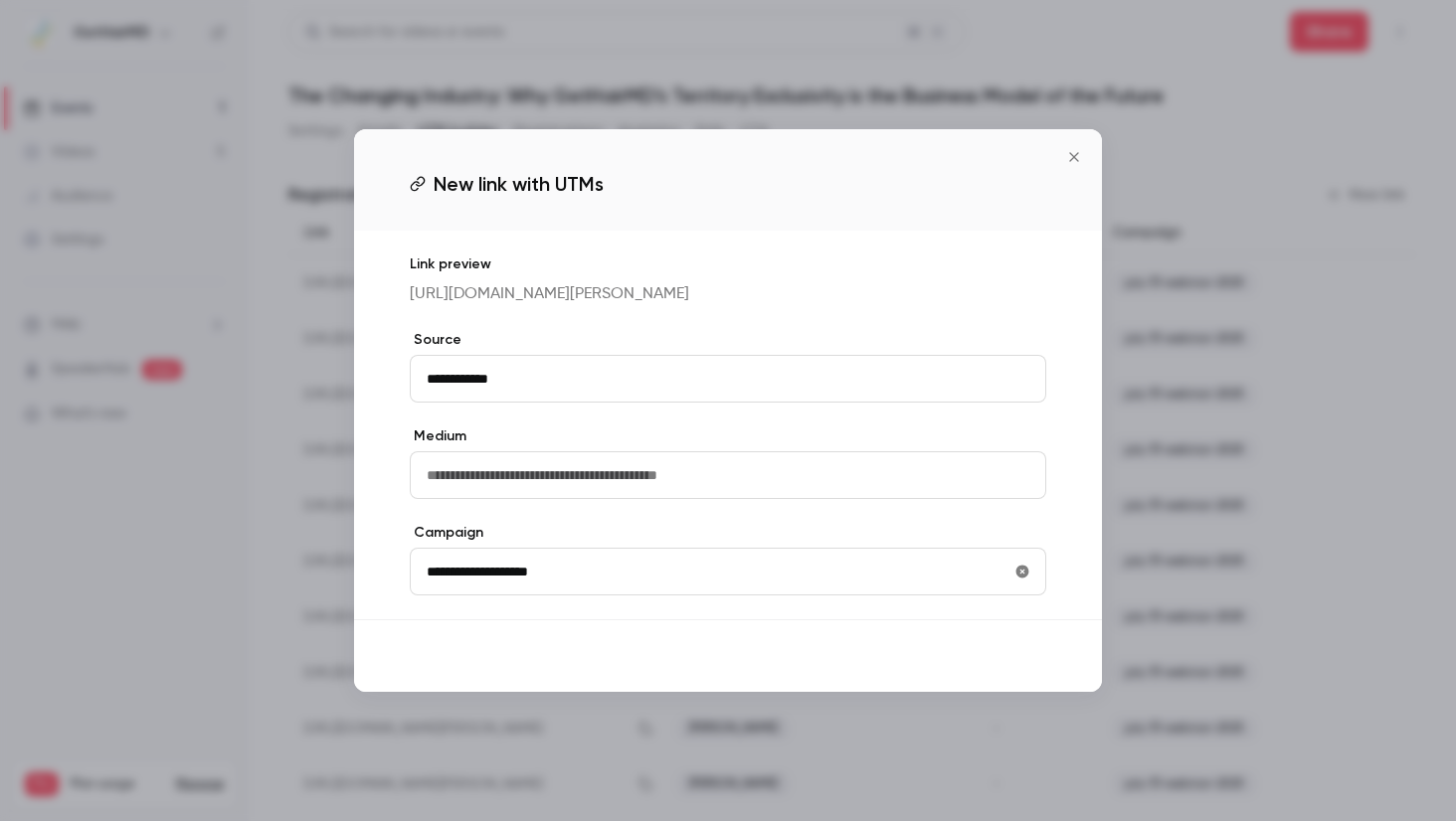 type on "**********" 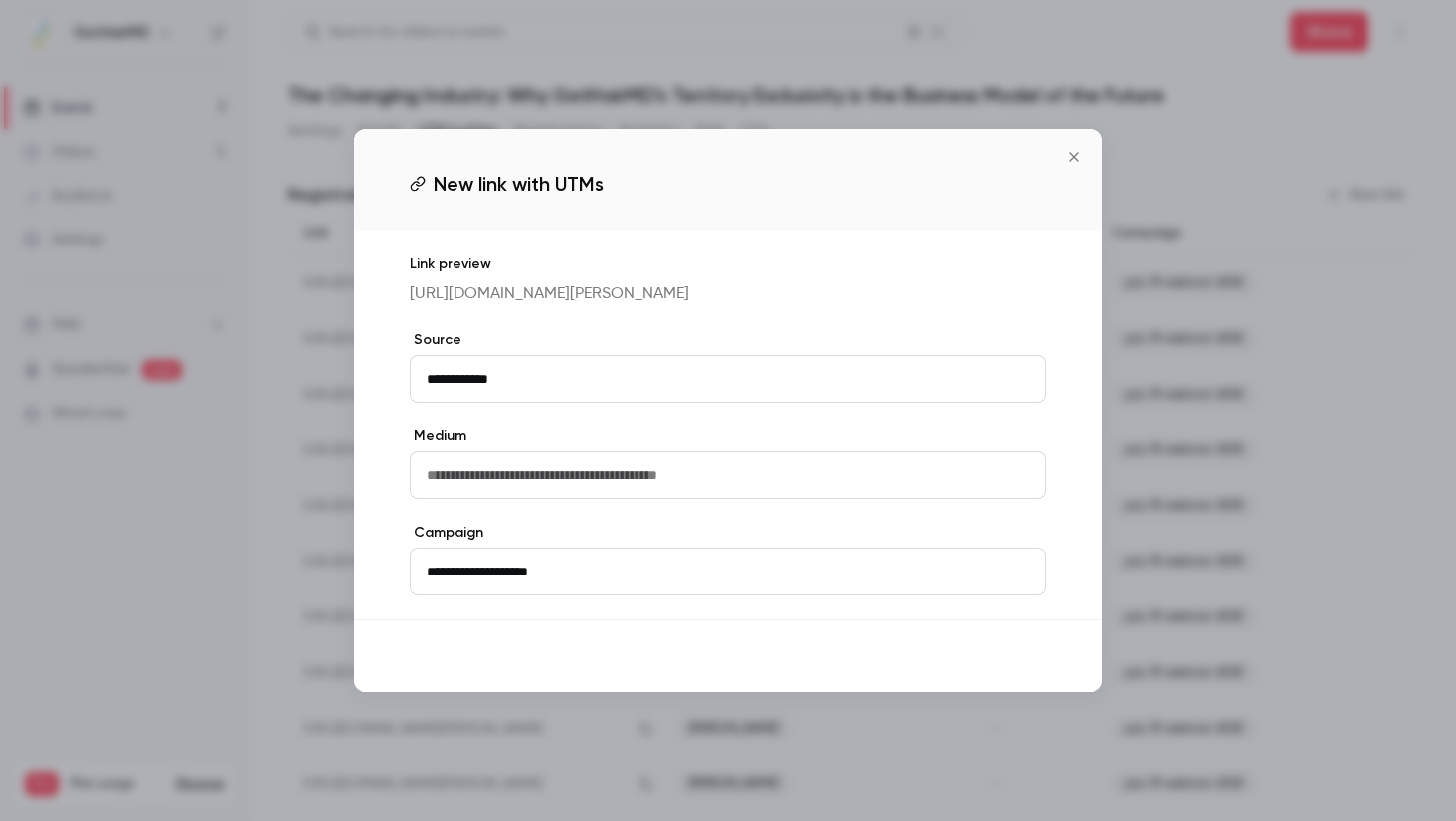 click on "Save" at bounding box center (1010, 656) 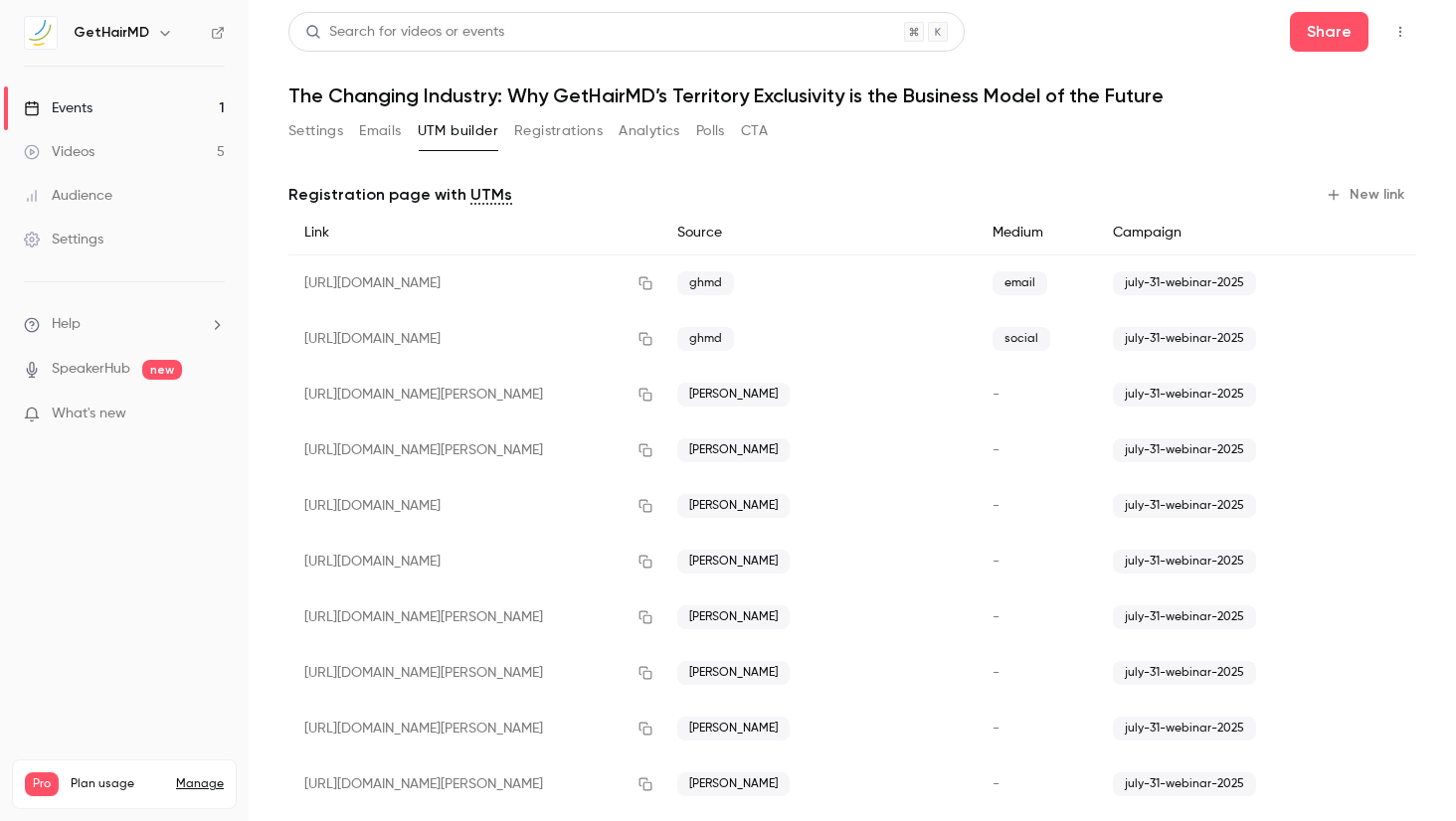 click on "New link" at bounding box center (1366, 195) 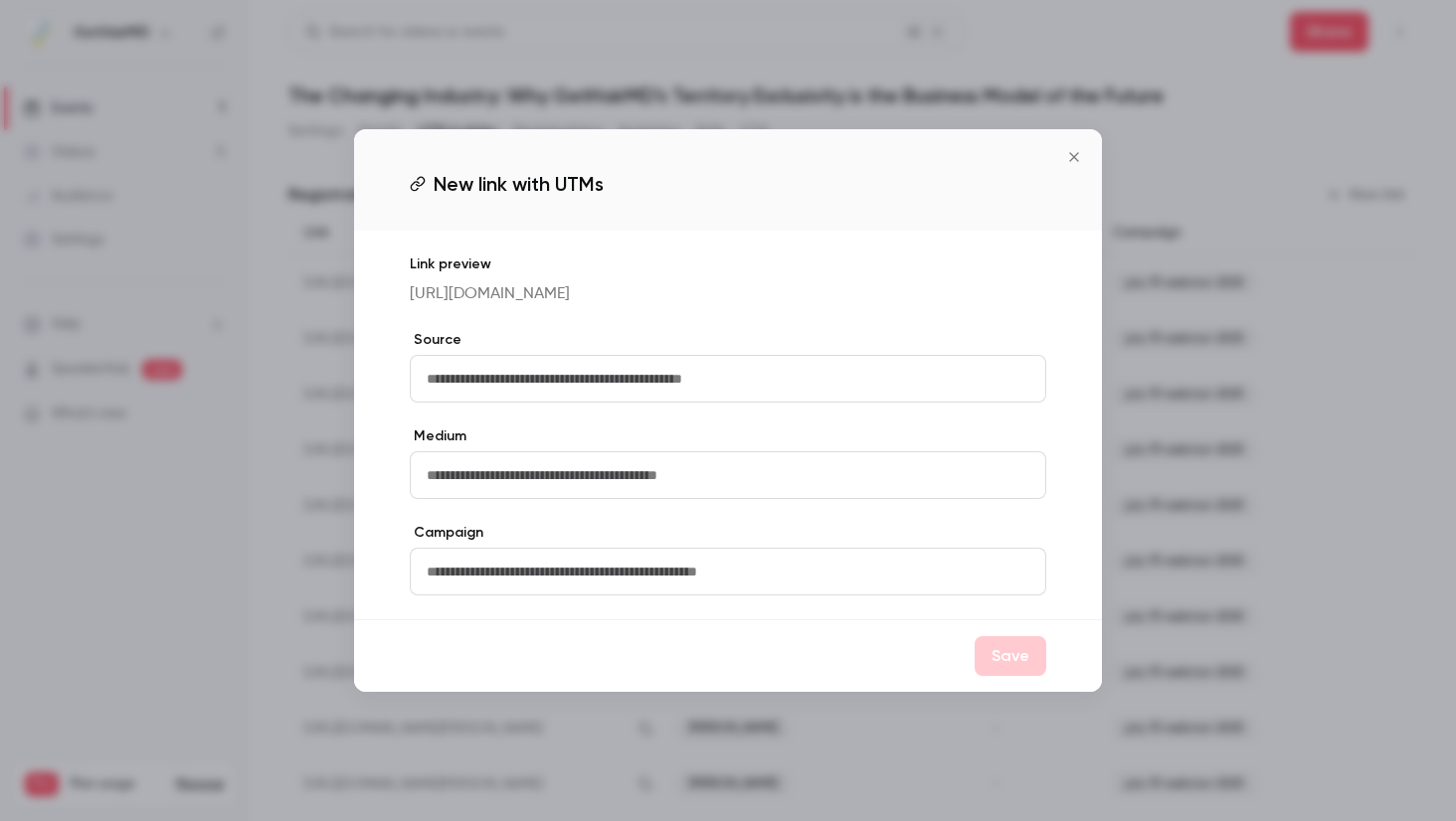 click at bounding box center (728, 379) 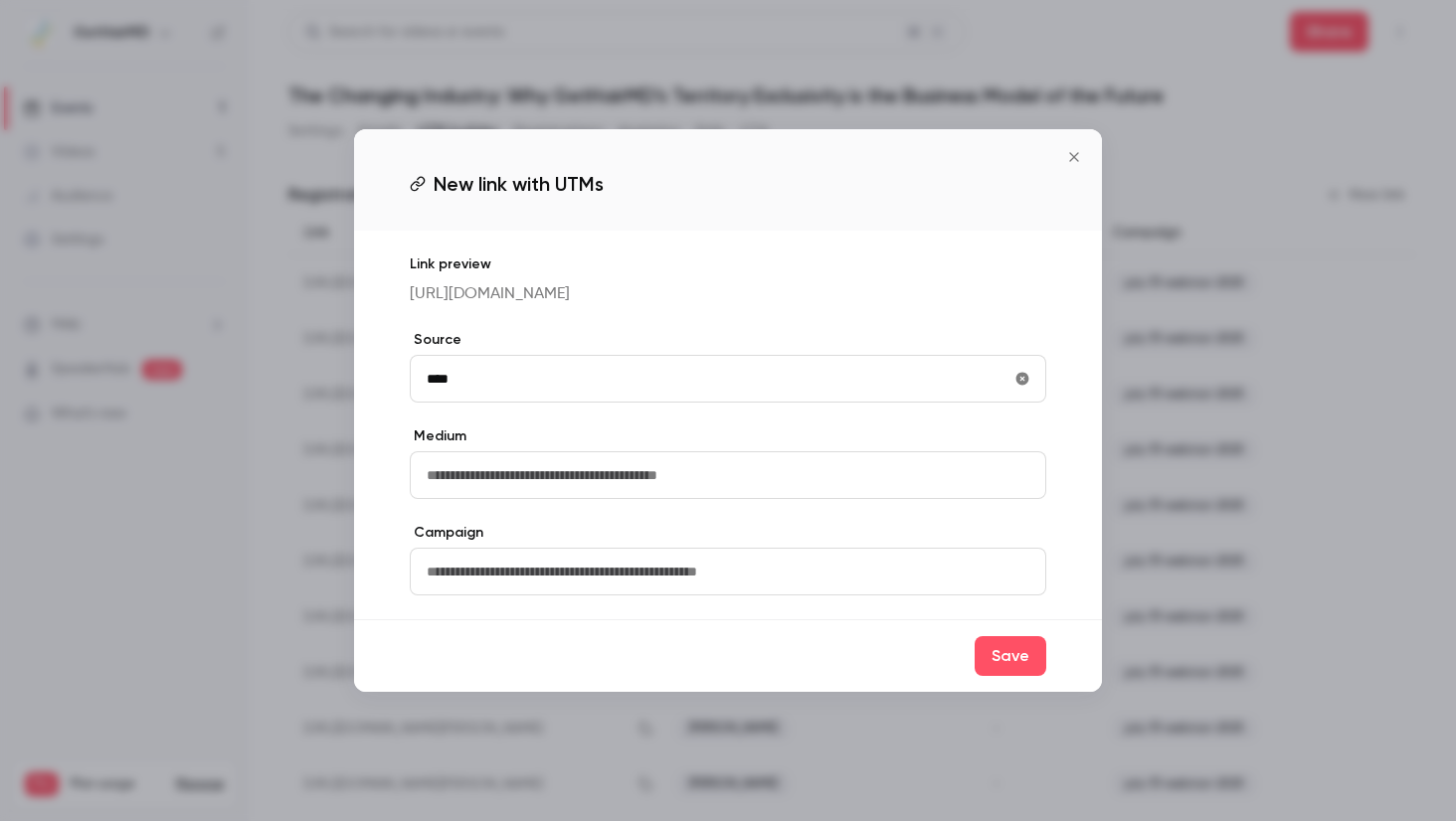 type on "**********" 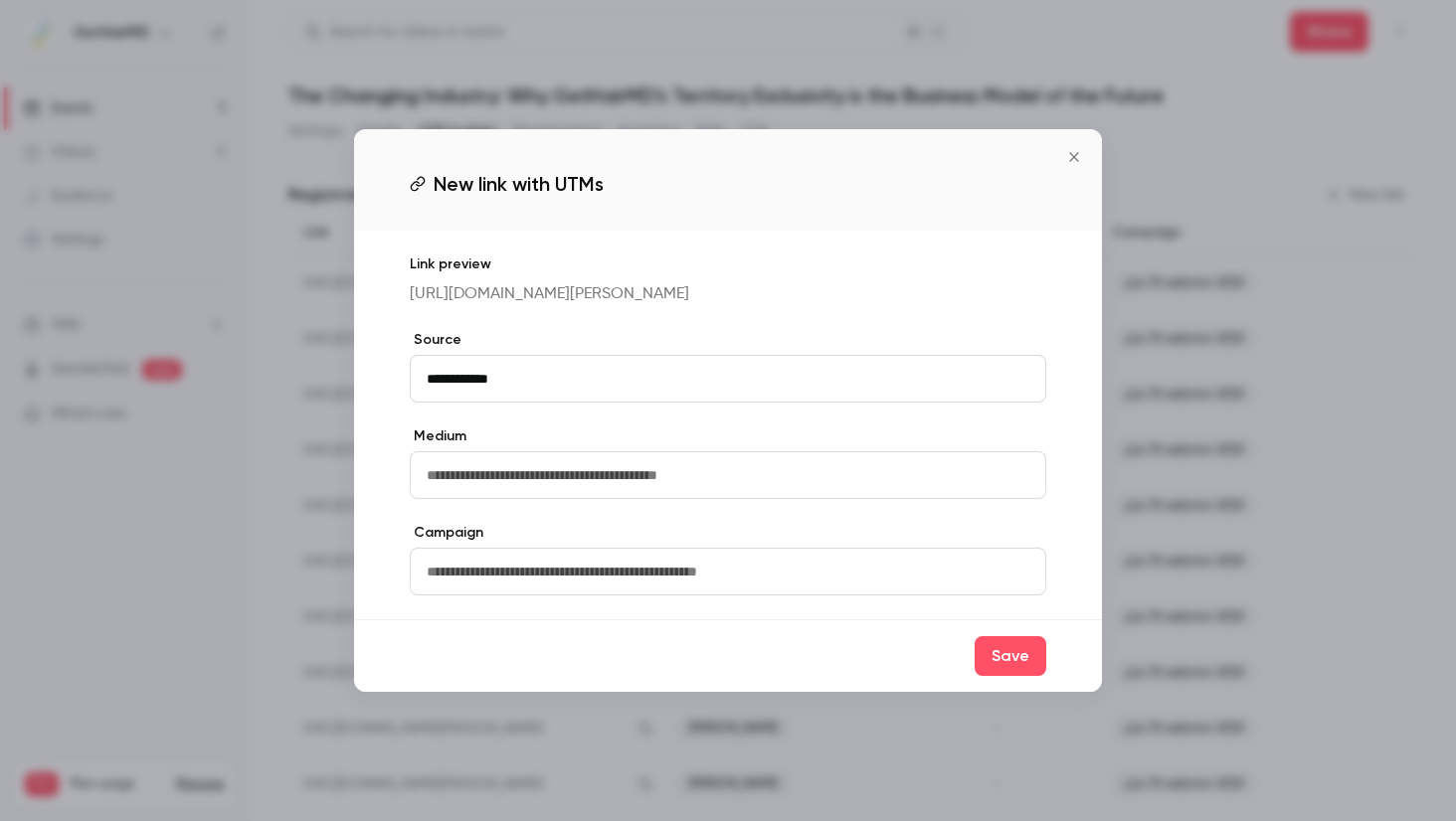 click at bounding box center [728, 572] 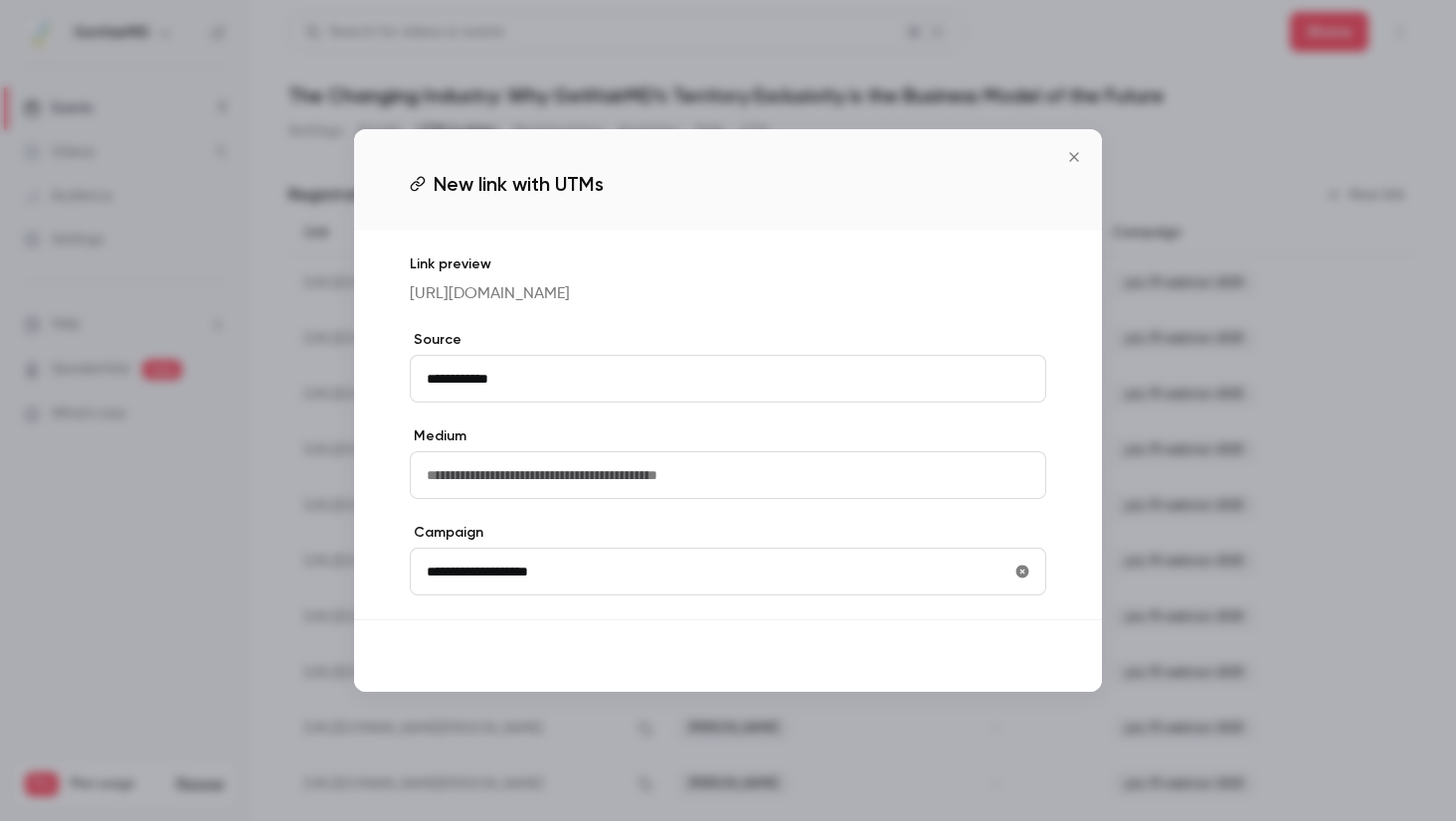 type on "**********" 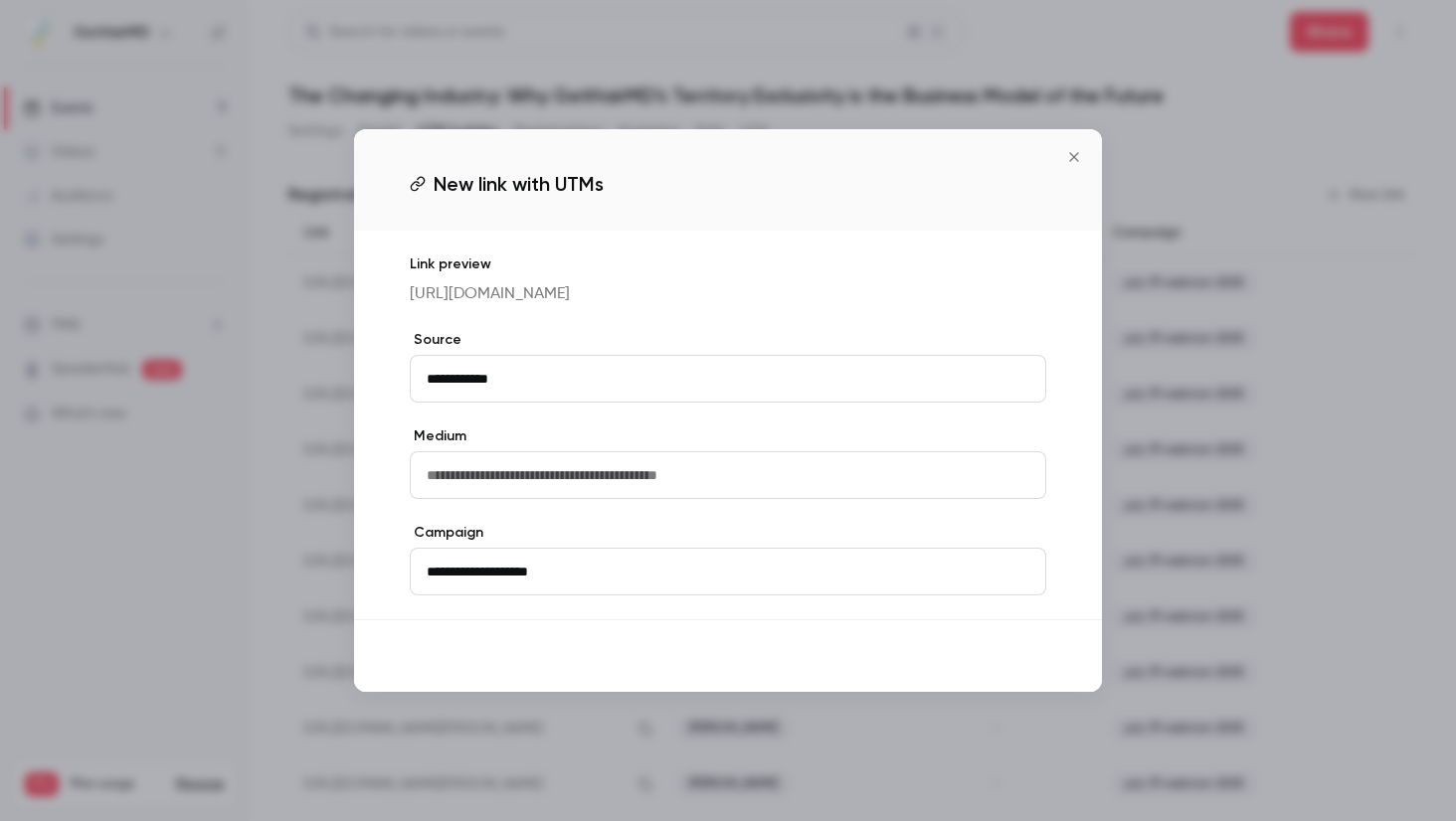 click on "Save" at bounding box center [1010, 656] 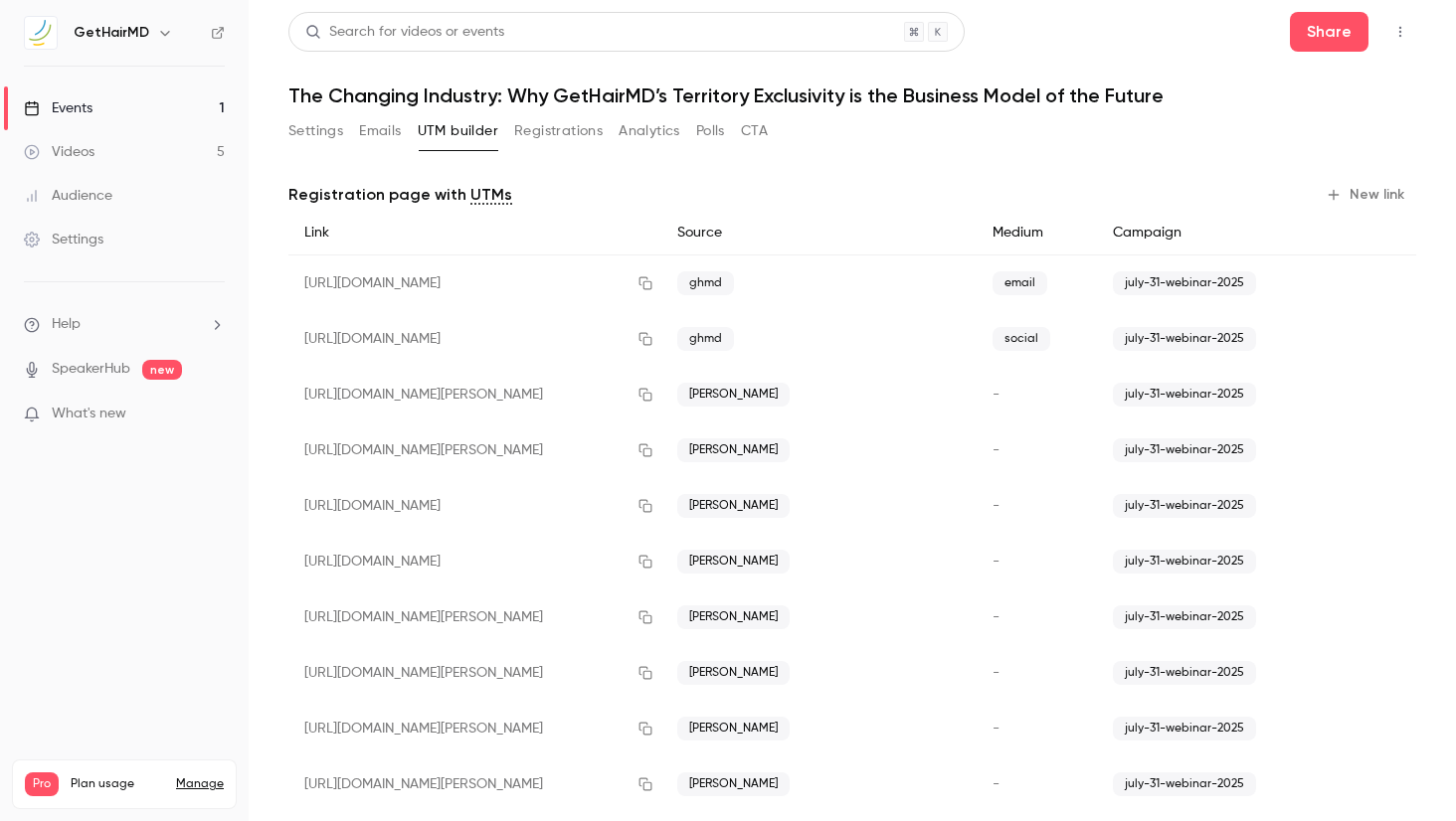 click on "New link" at bounding box center [1366, 195] 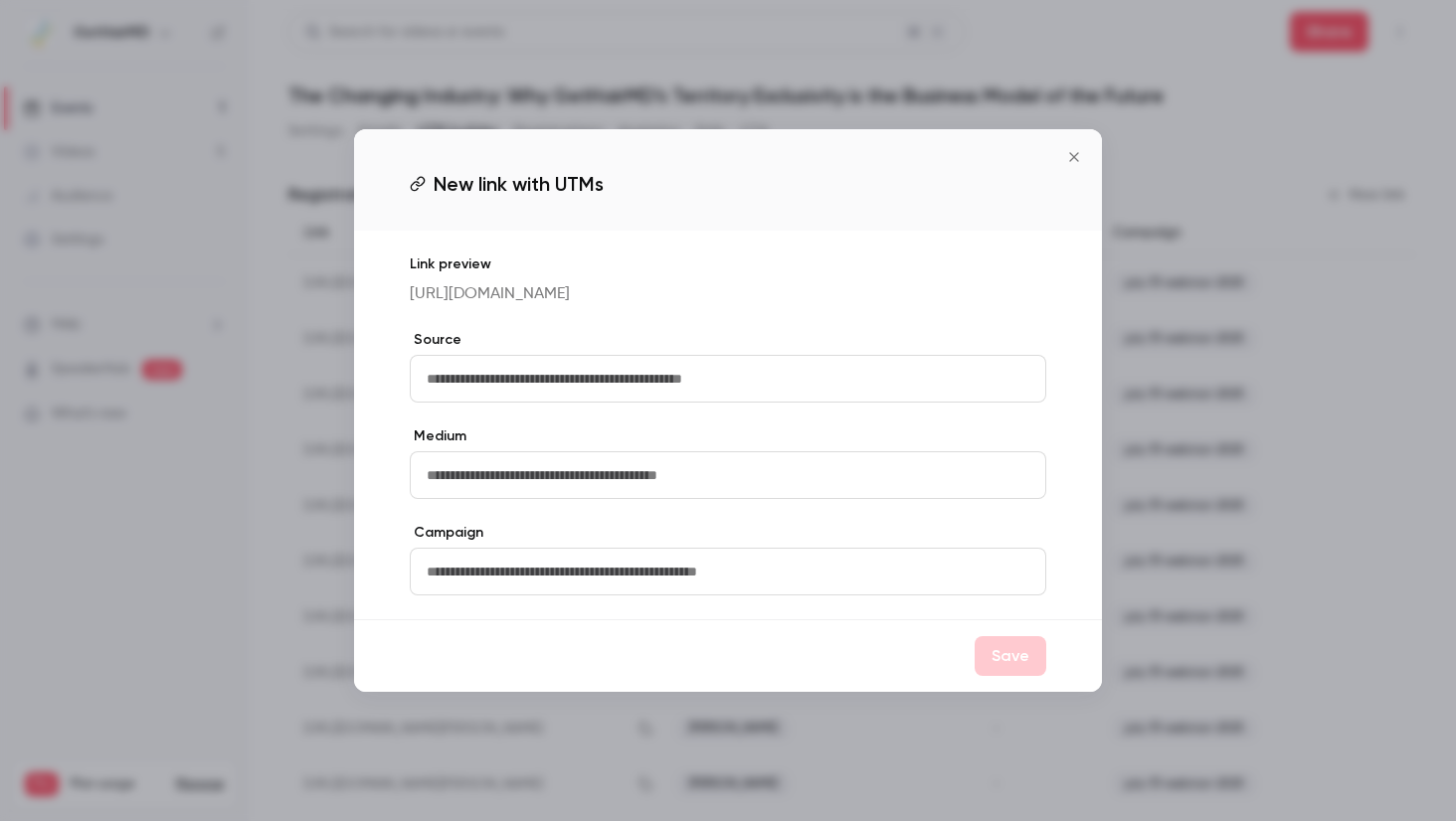 click at bounding box center (728, 379) 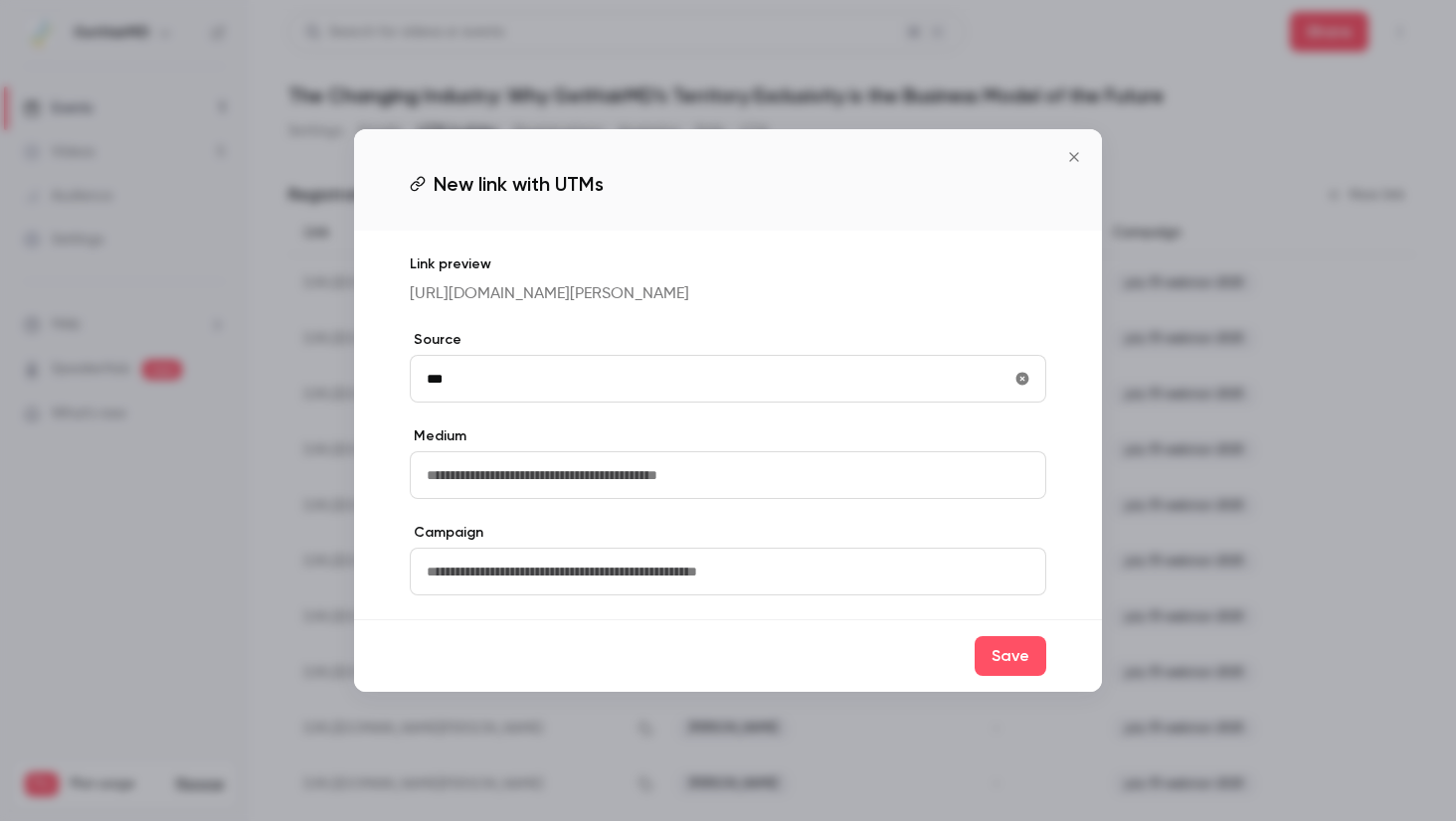 type on "**********" 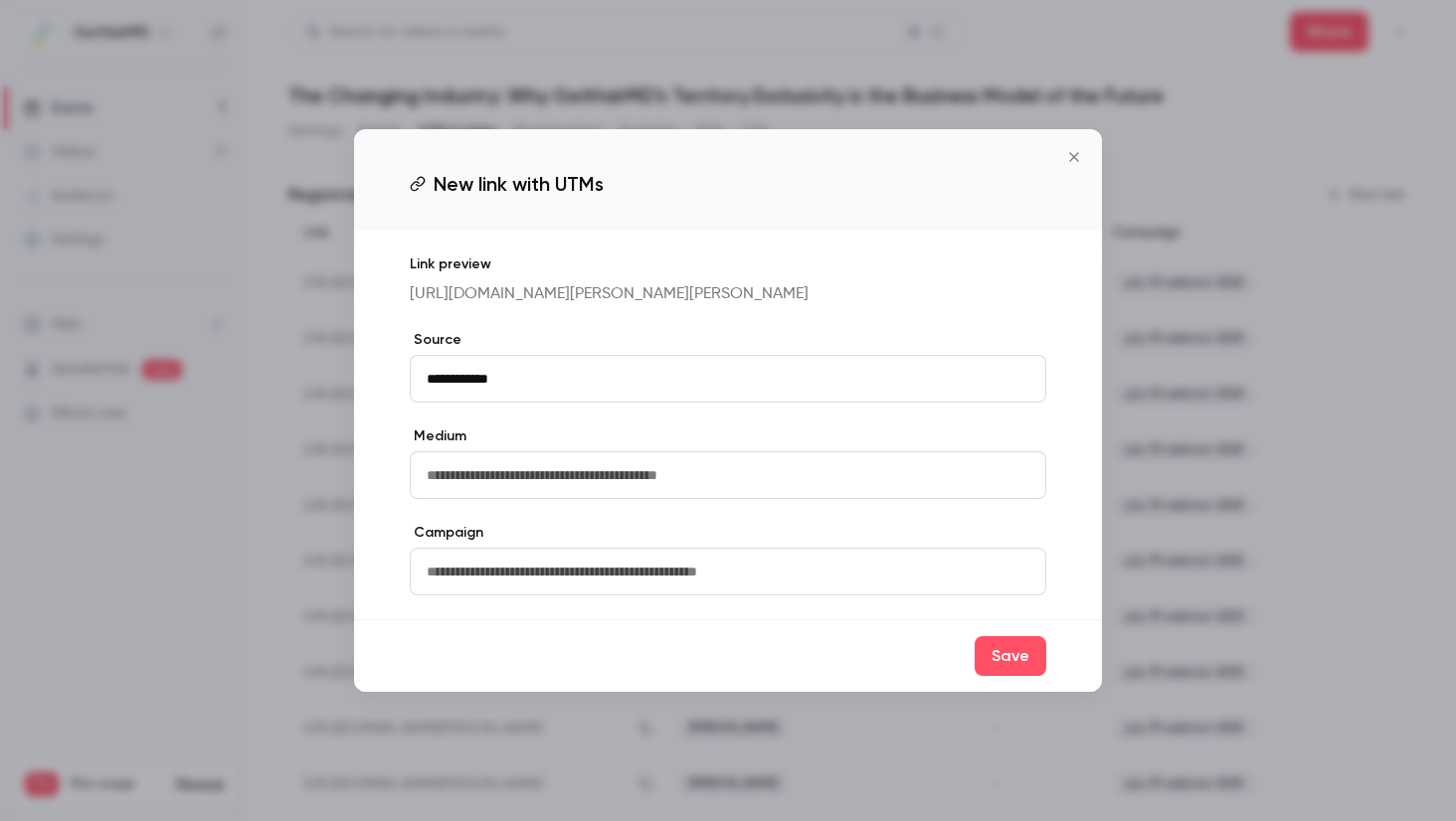 click at bounding box center [728, 572] 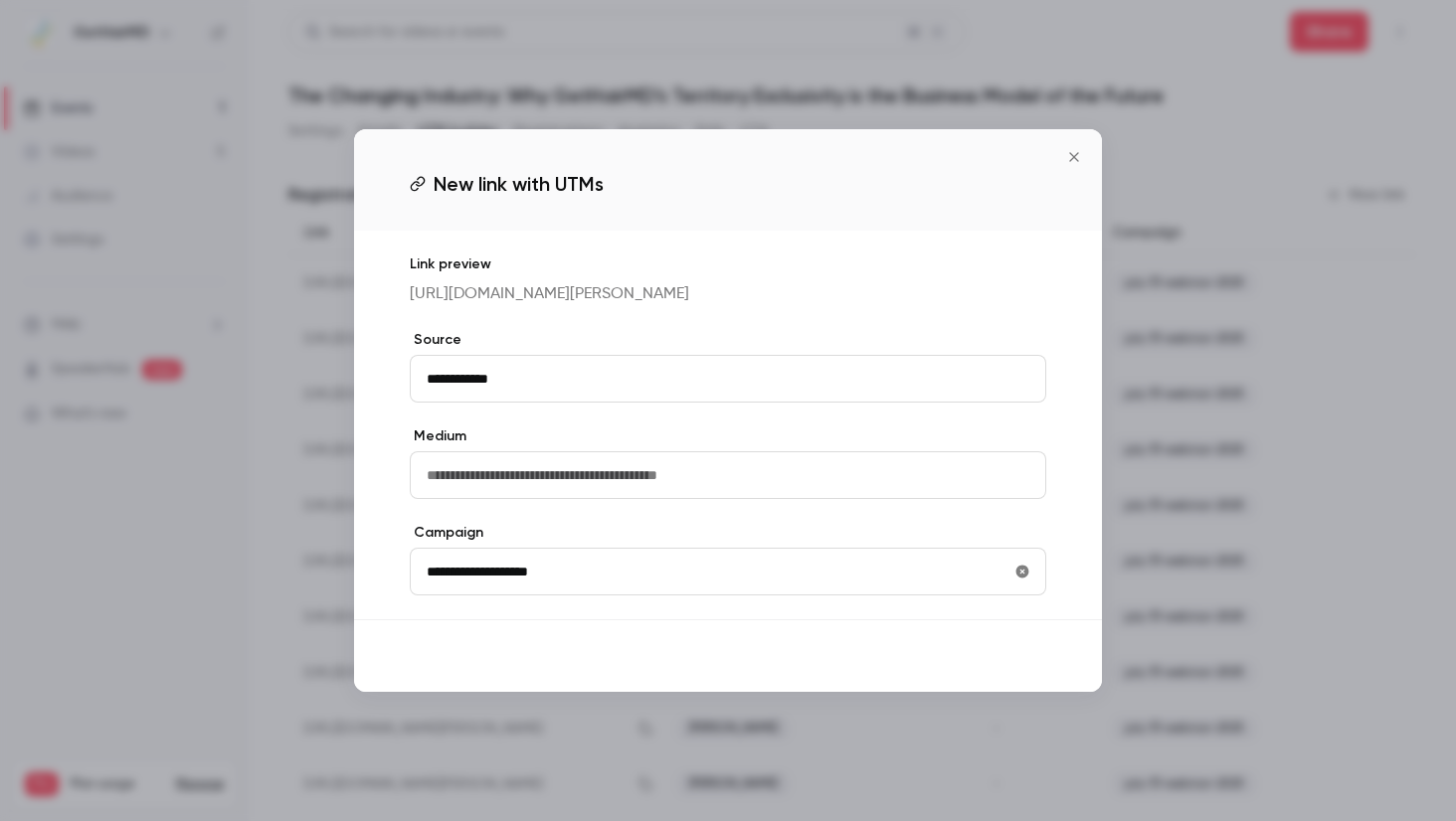 type on "**********" 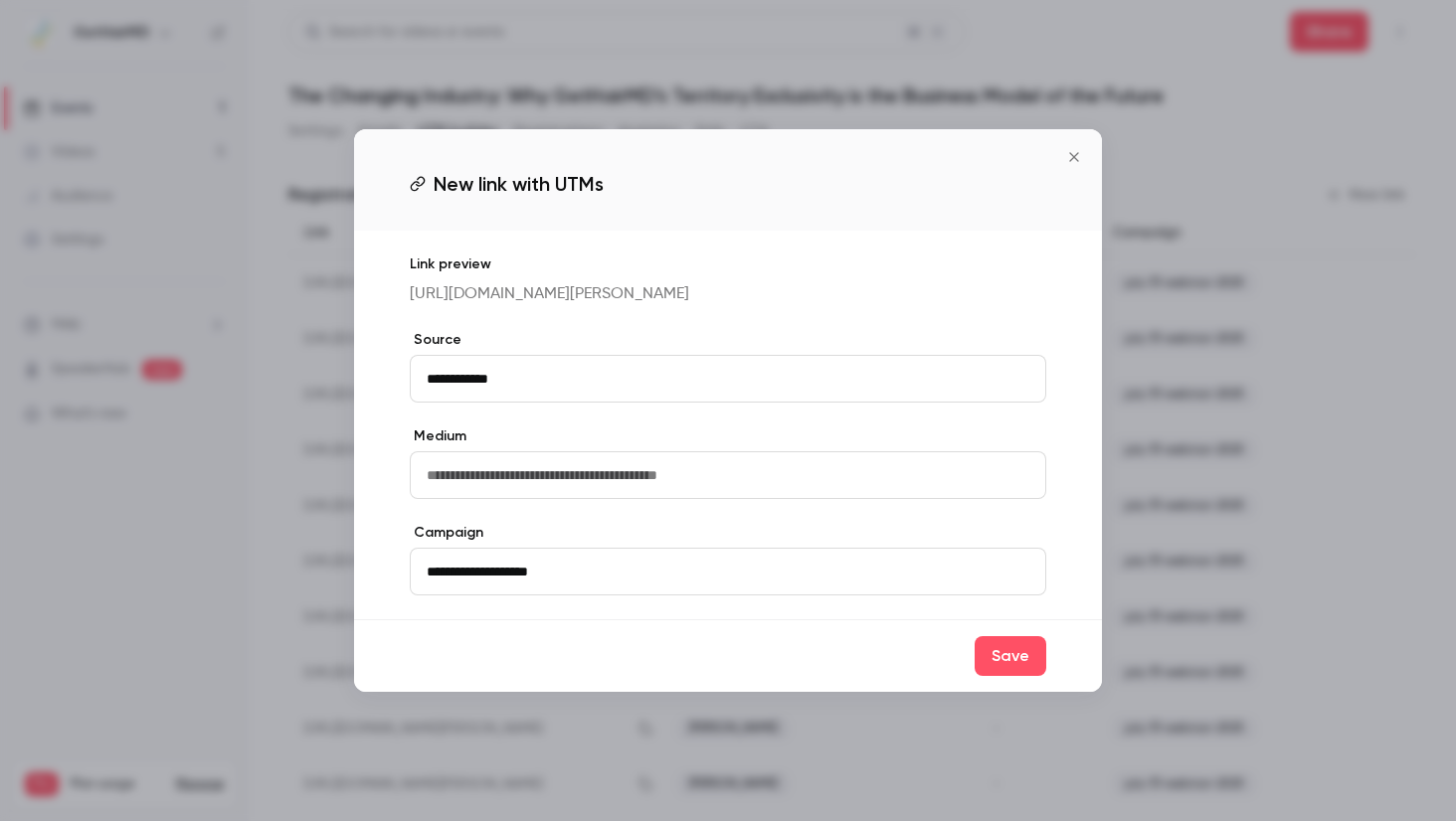 drag, startPoint x: 1001, startPoint y: 664, endPoint x: 1153, endPoint y: 356, distance: 343.4647 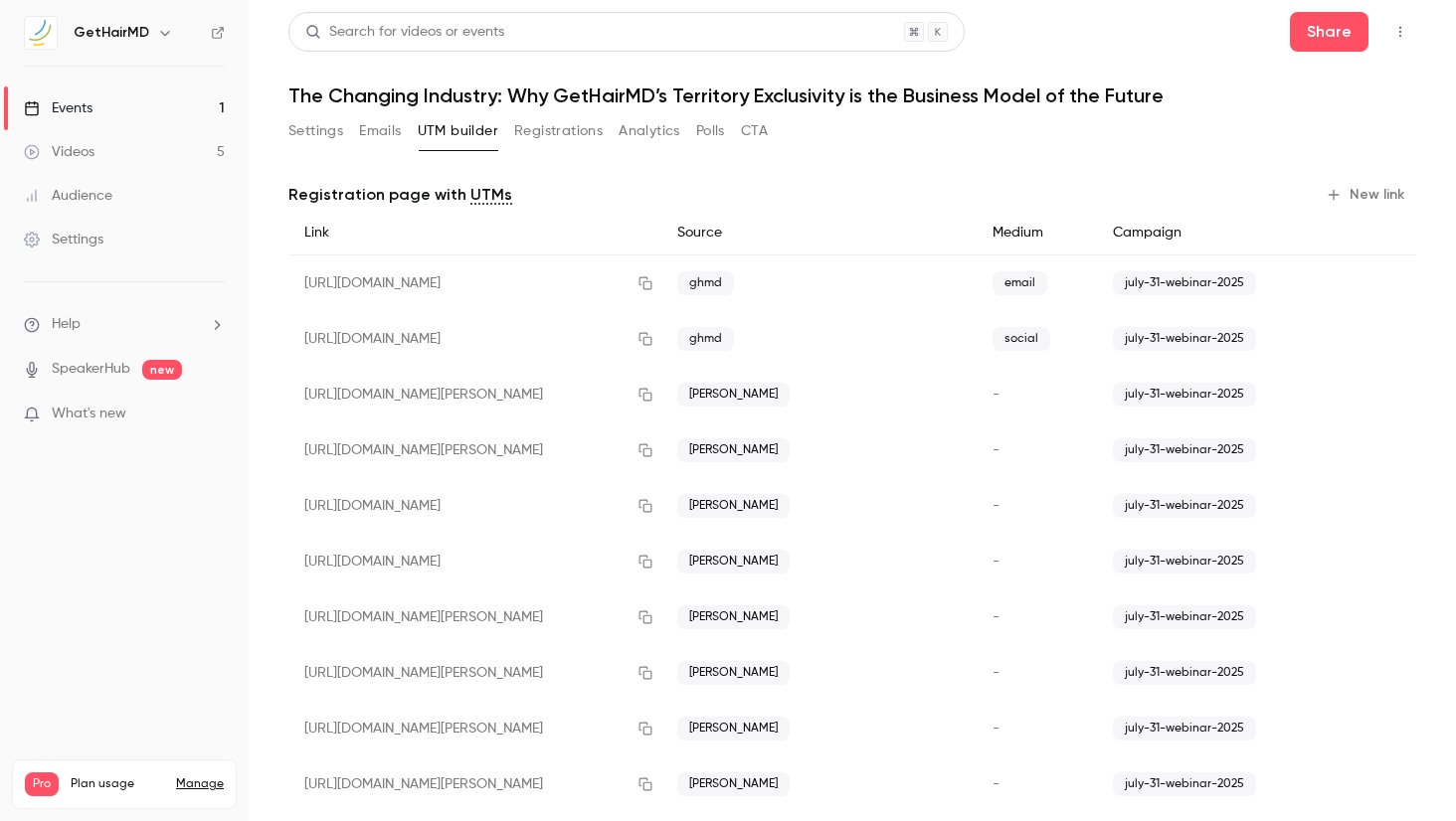 click on "New link" at bounding box center [1366, 195] 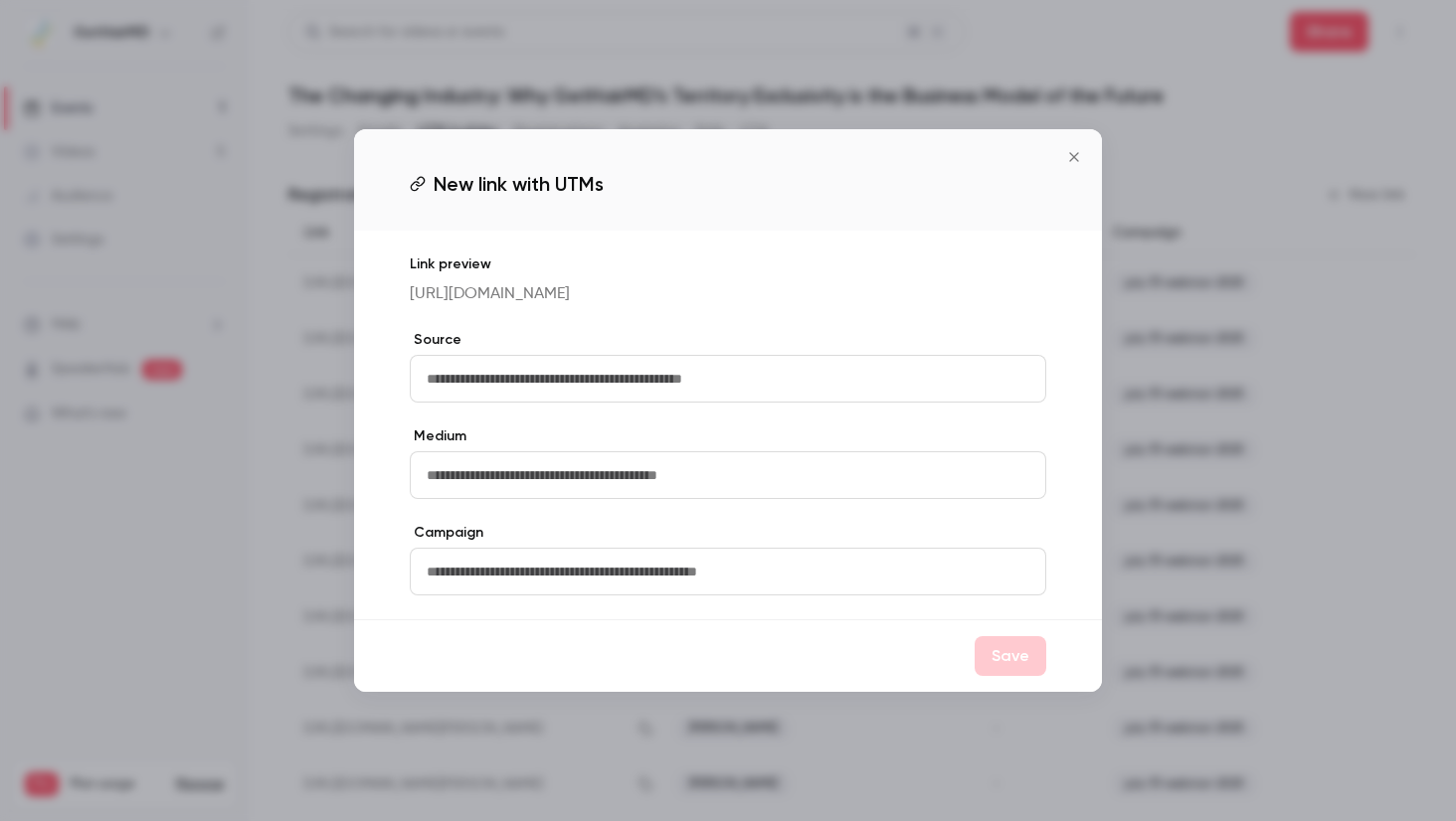 click at bounding box center (728, 379) 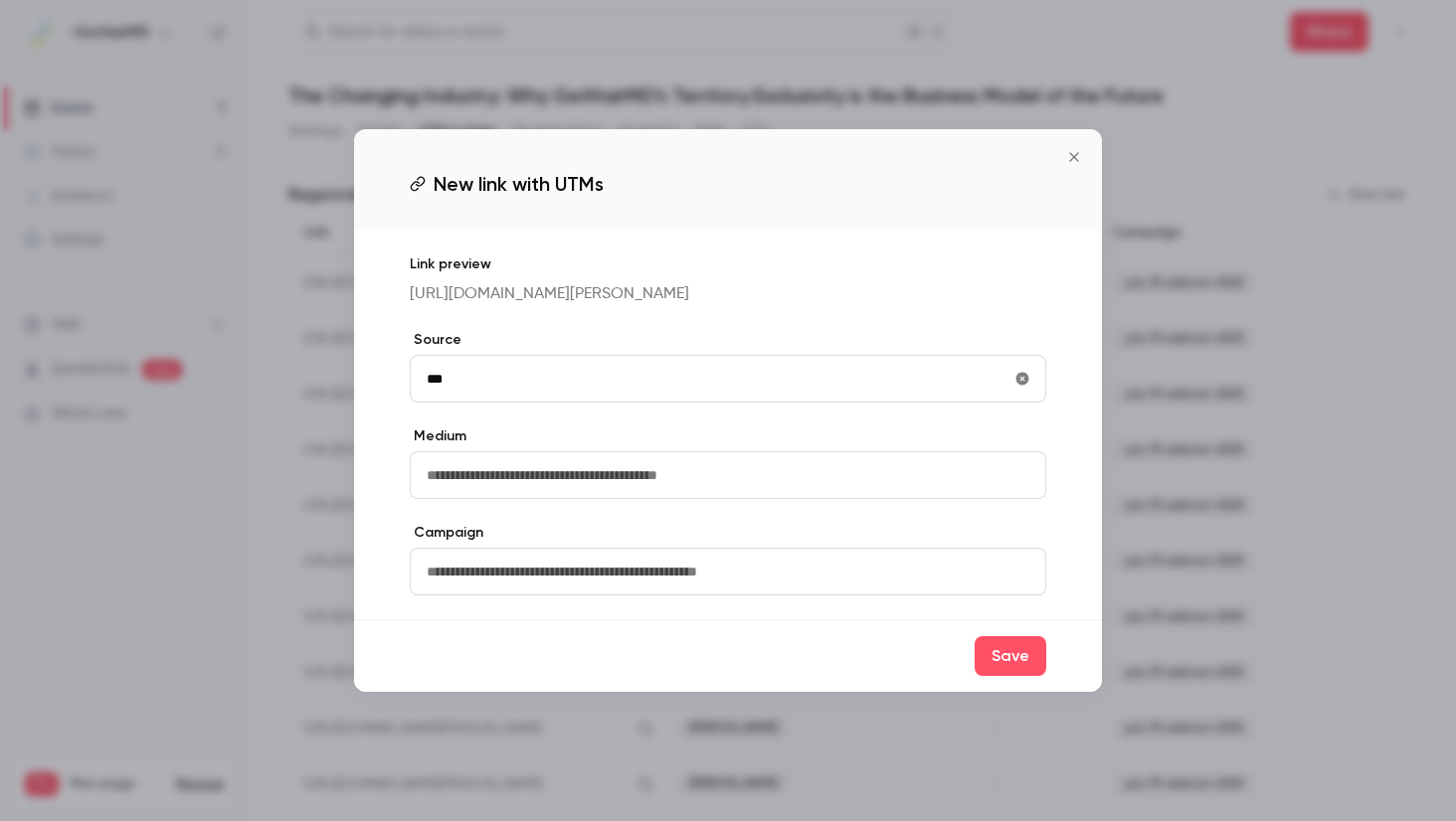 type on "**********" 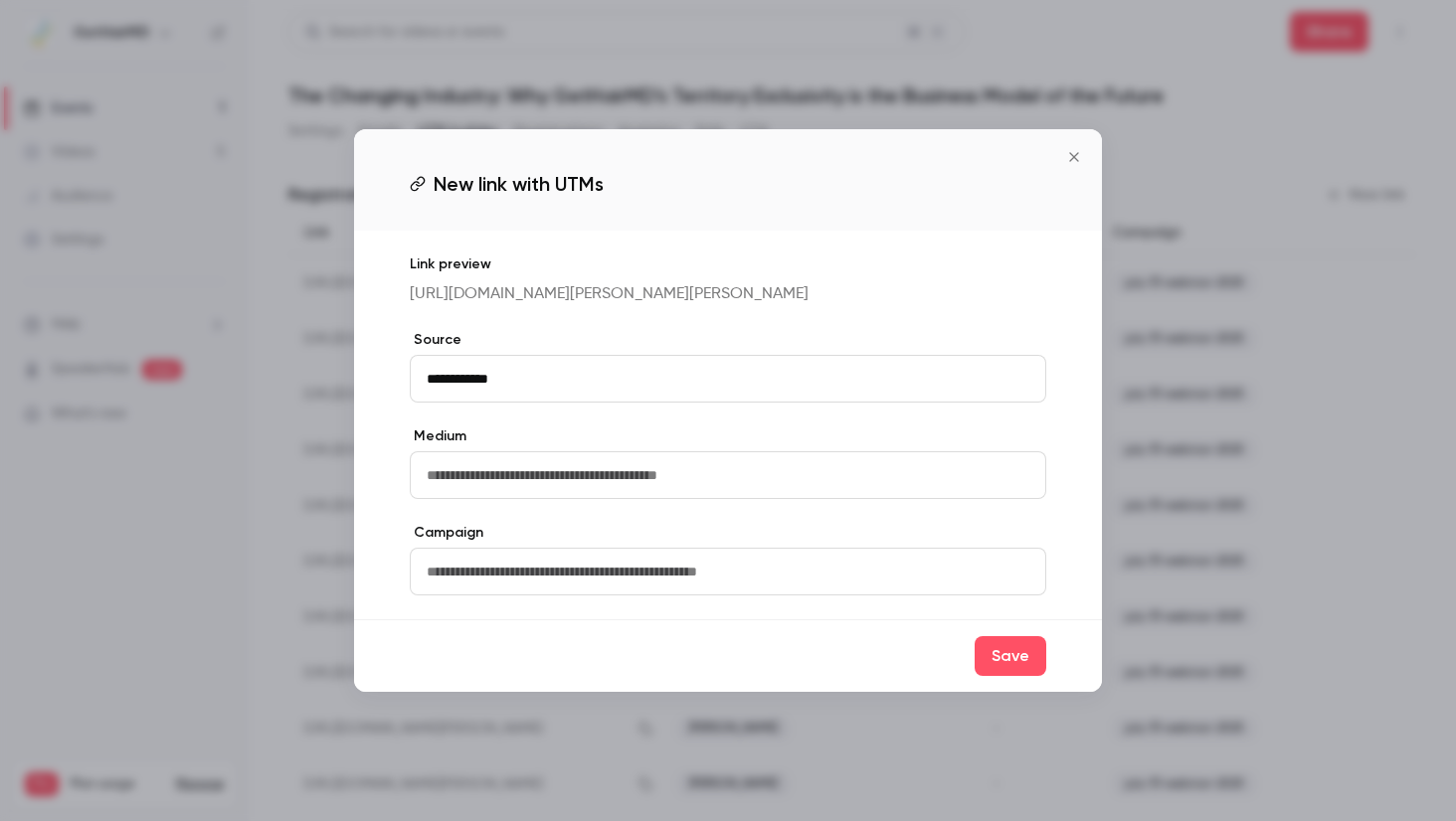 drag, startPoint x: 674, startPoint y: 586, endPoint x: 729, endPoint y: 593, distance: 55.443665 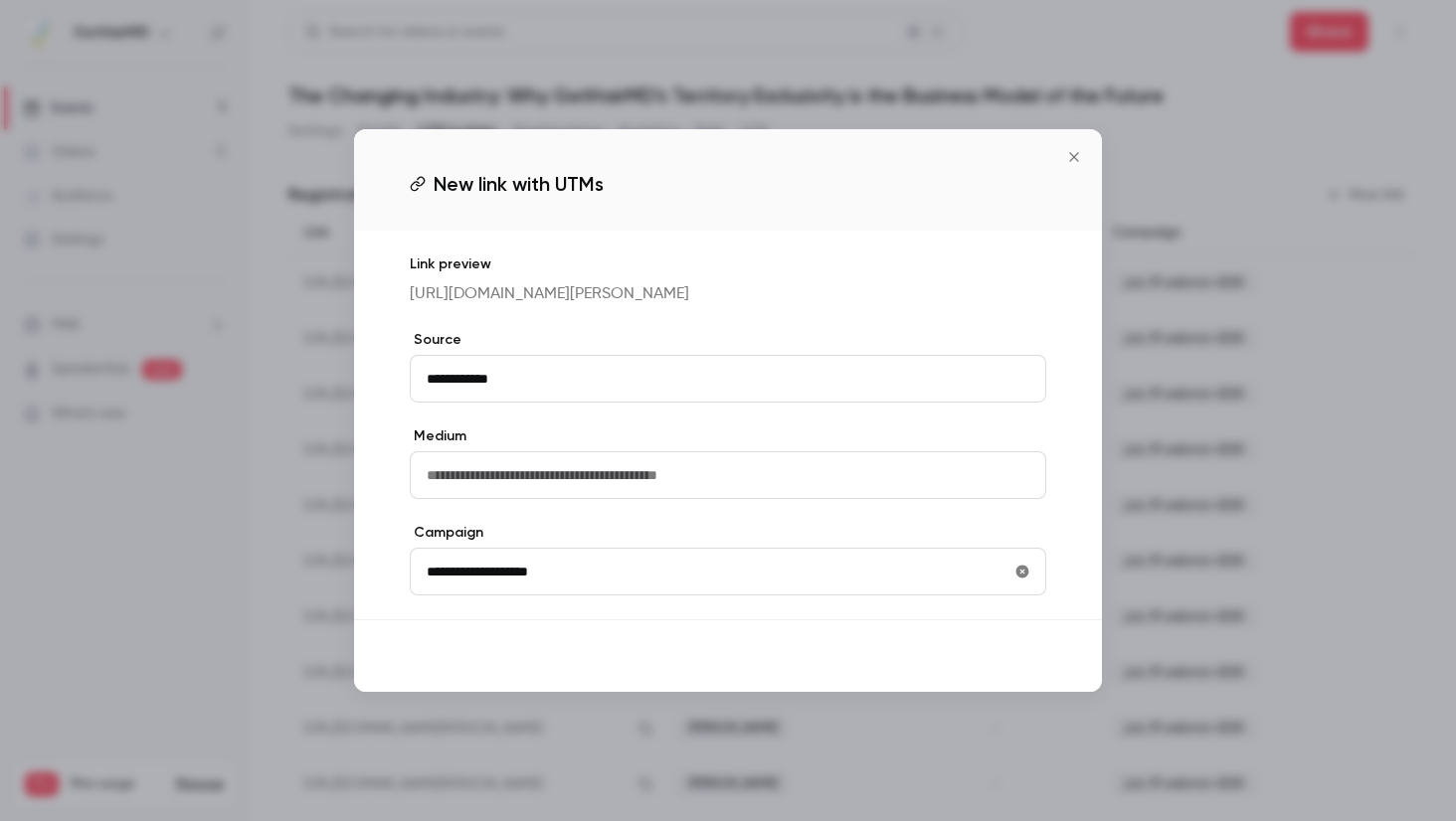 type on "**********" 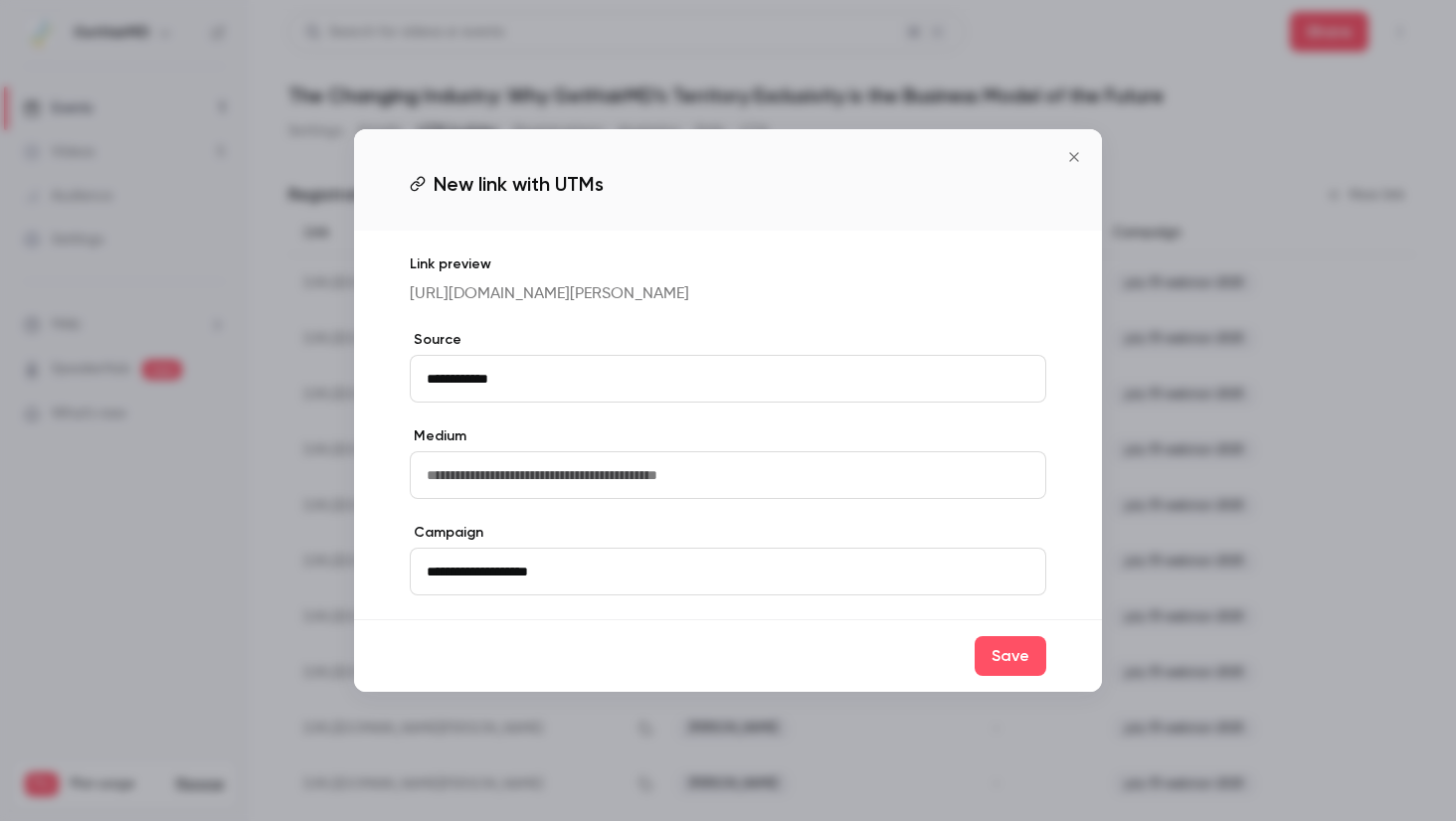 drag, startPoint x: 1012, startPoint y: 656, endPoint x: 1156, endPoint y: 347, distance: 340.91 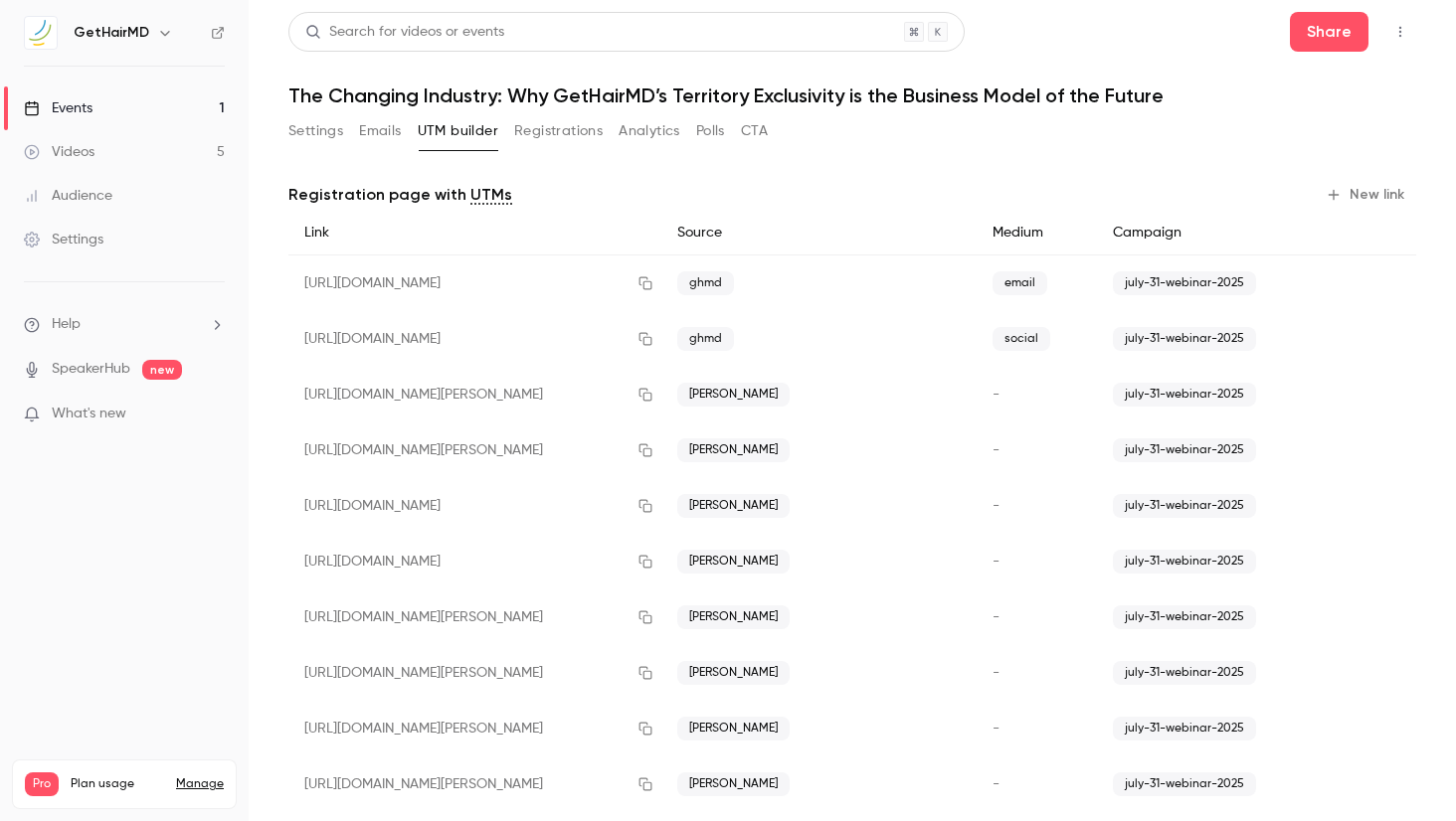 click on "New link" at bounding box center (1366, 195) 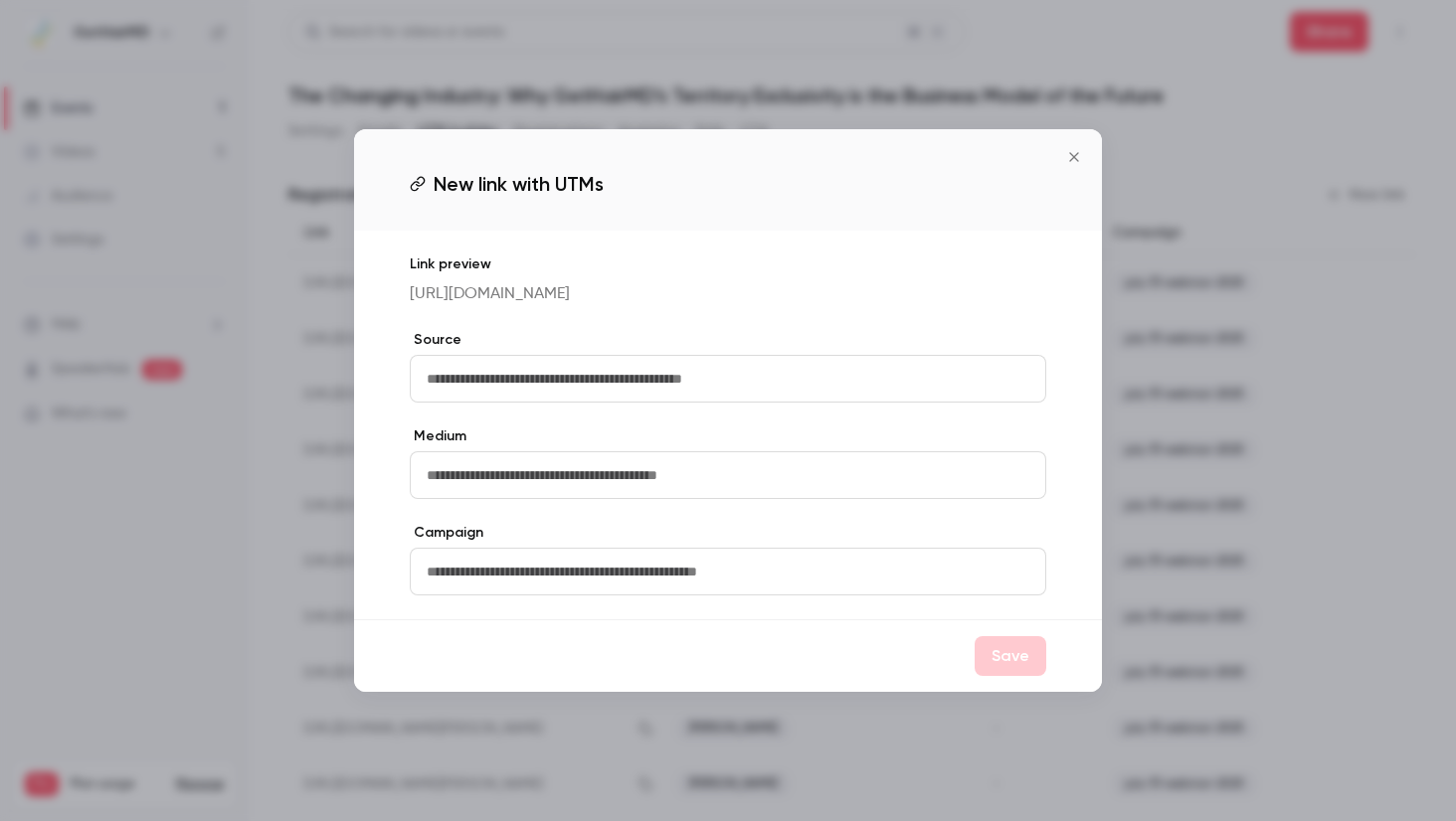 click at bounding box center (728, 379) 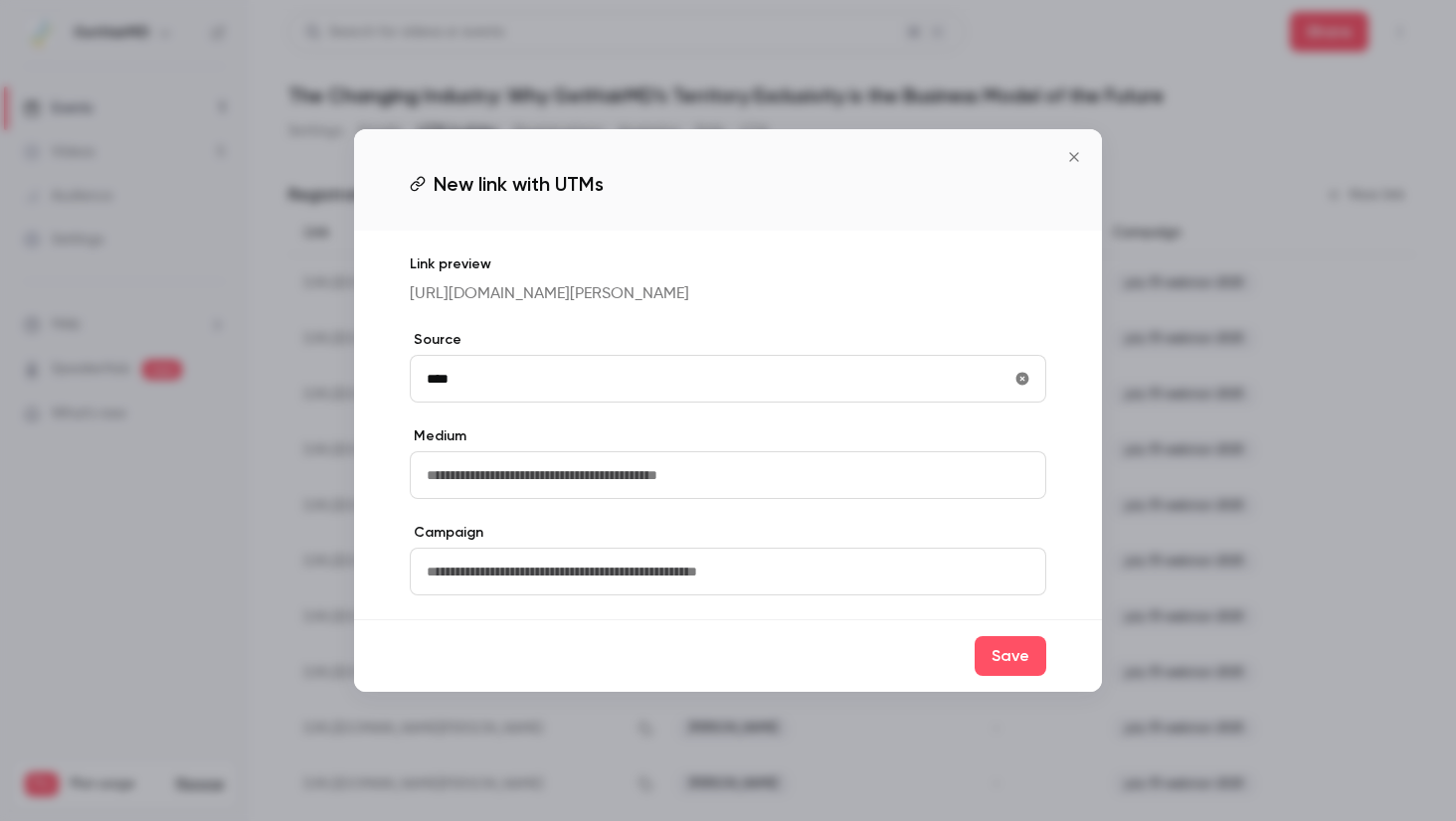 type on "*********" 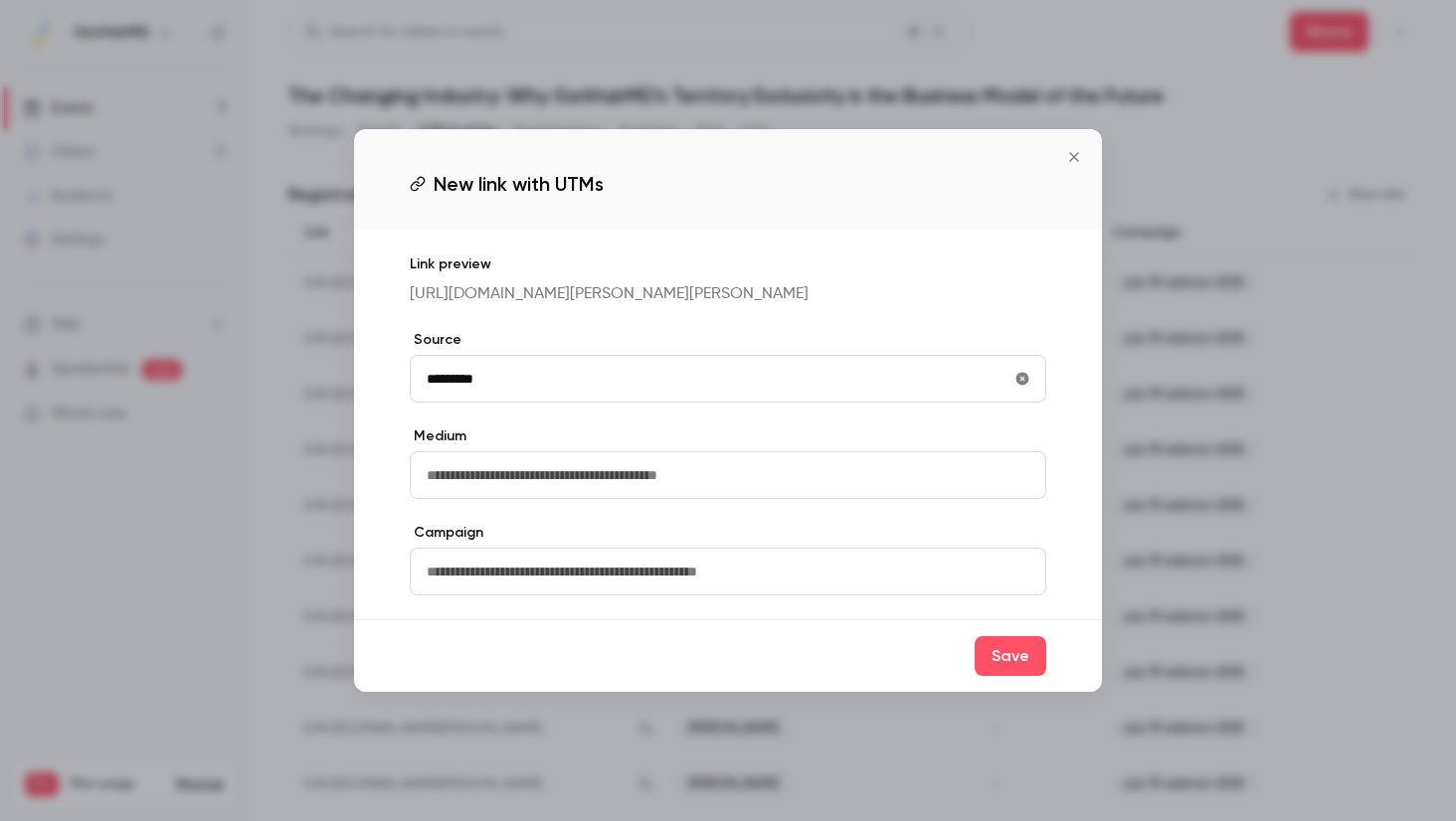 click at bounding box center [728, 572] 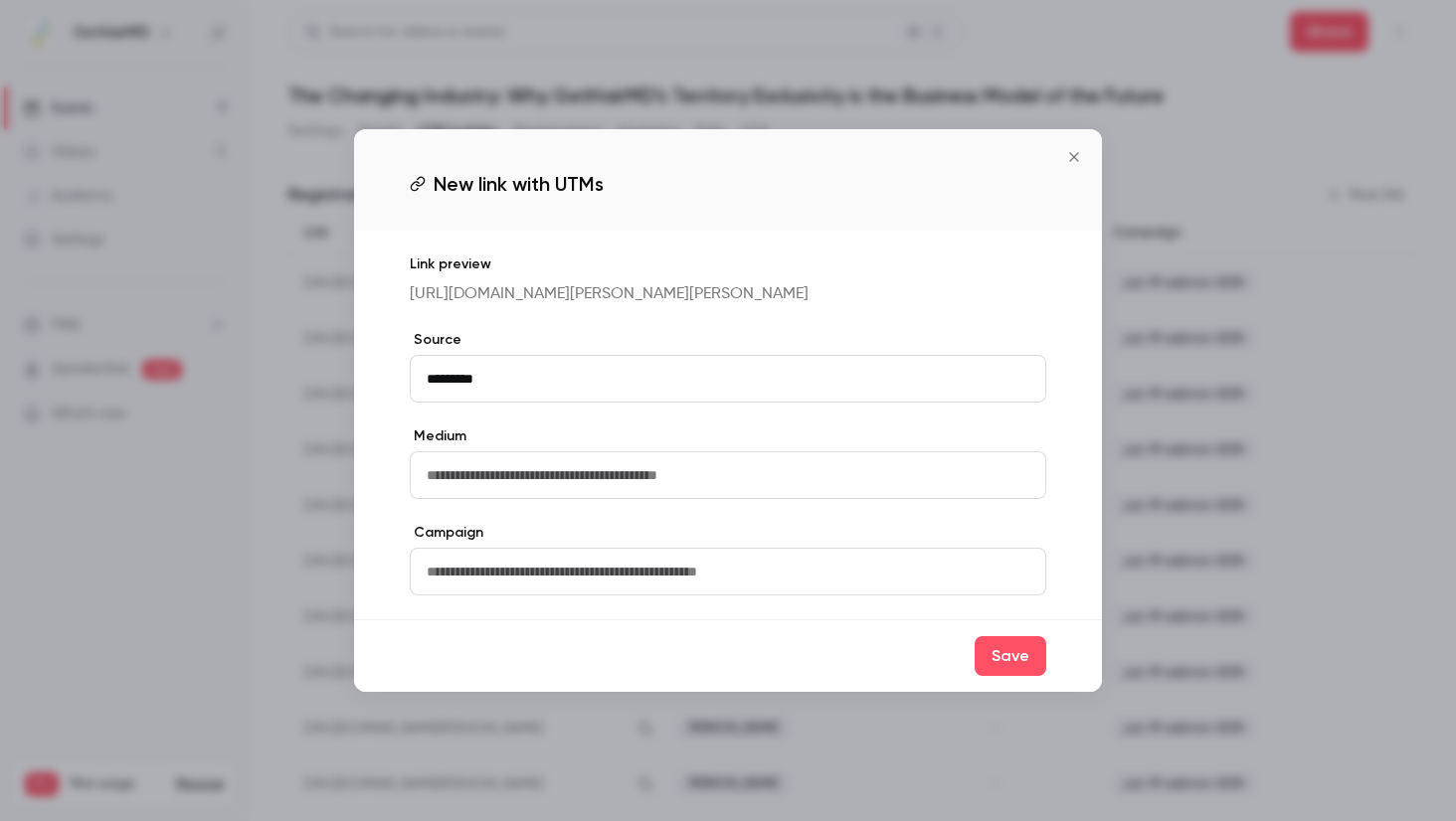 paste on "**********" 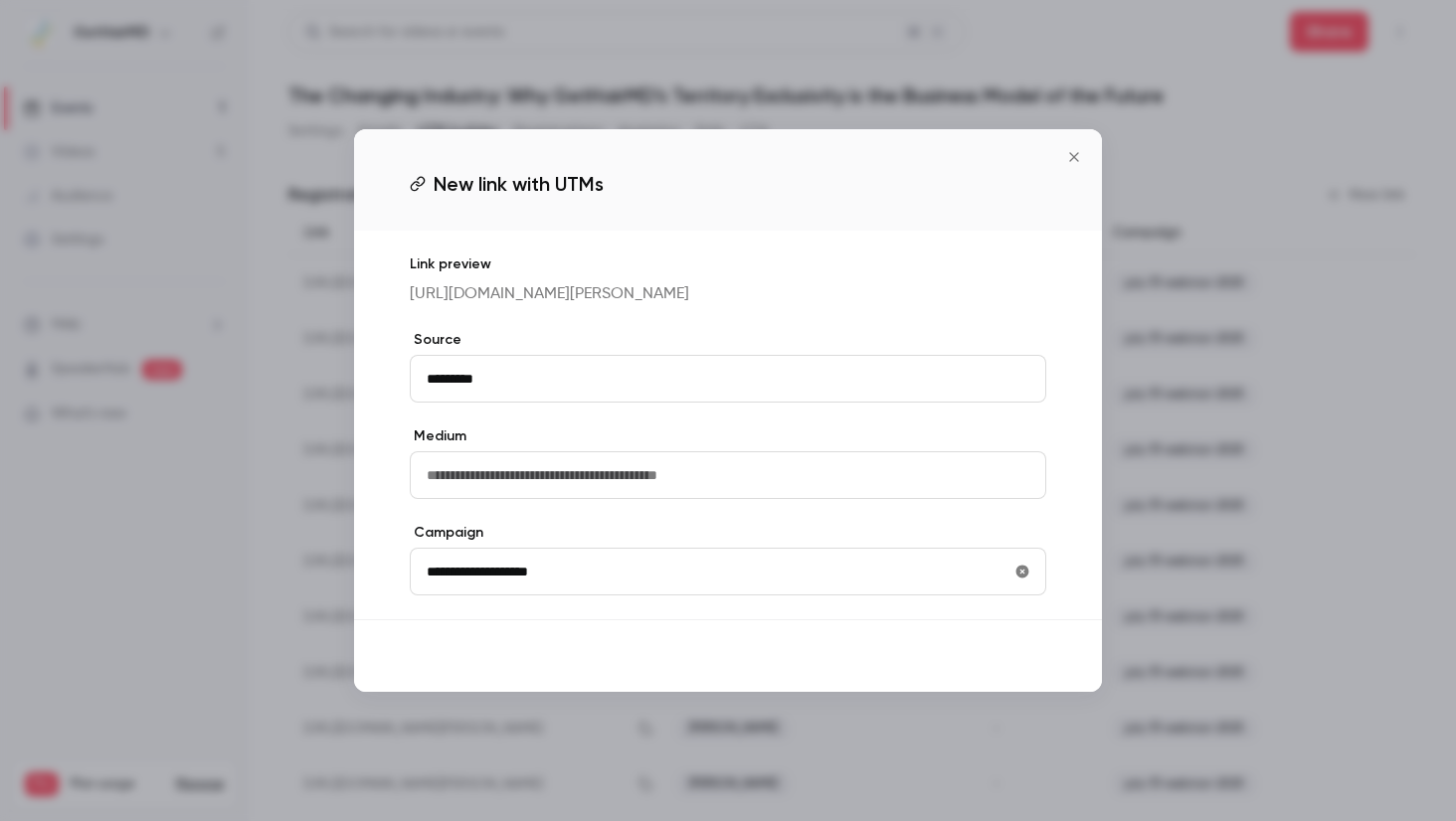type on "**********" 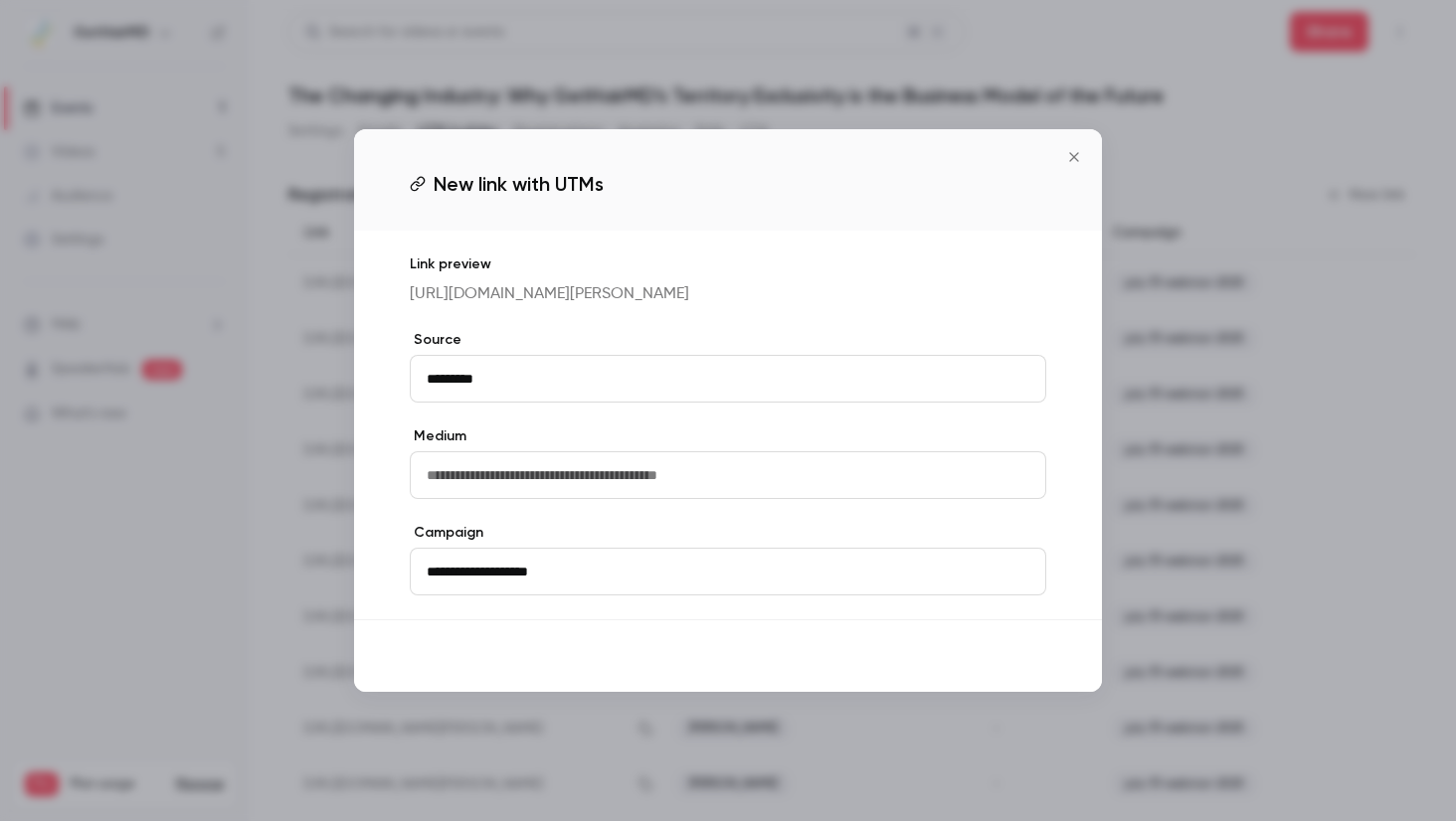 click on "Save" at bounding box center [1010, 656] 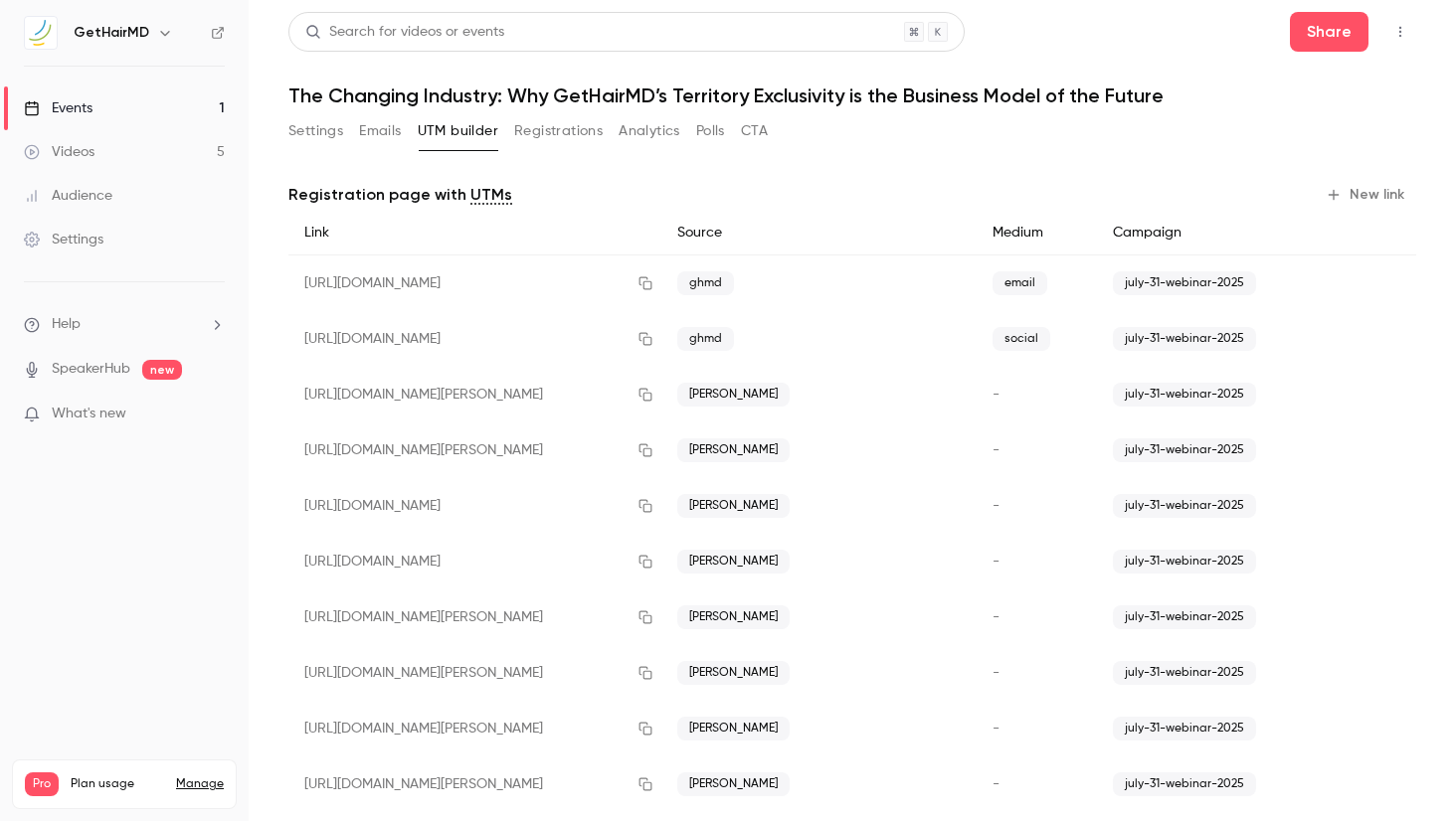 click on "New link" at bounding box center [1366, 195] 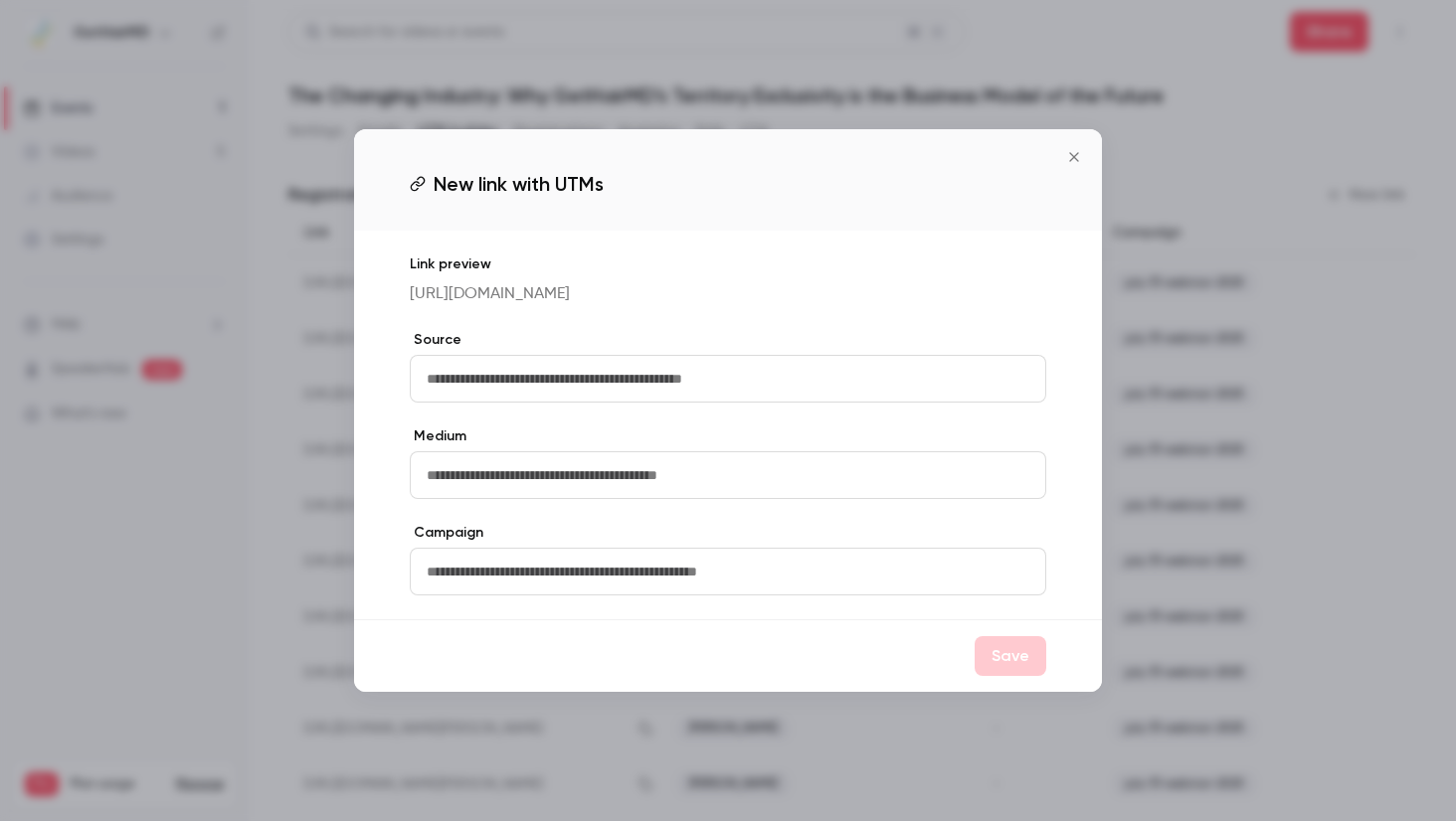 click at bounding box center (728, 379) 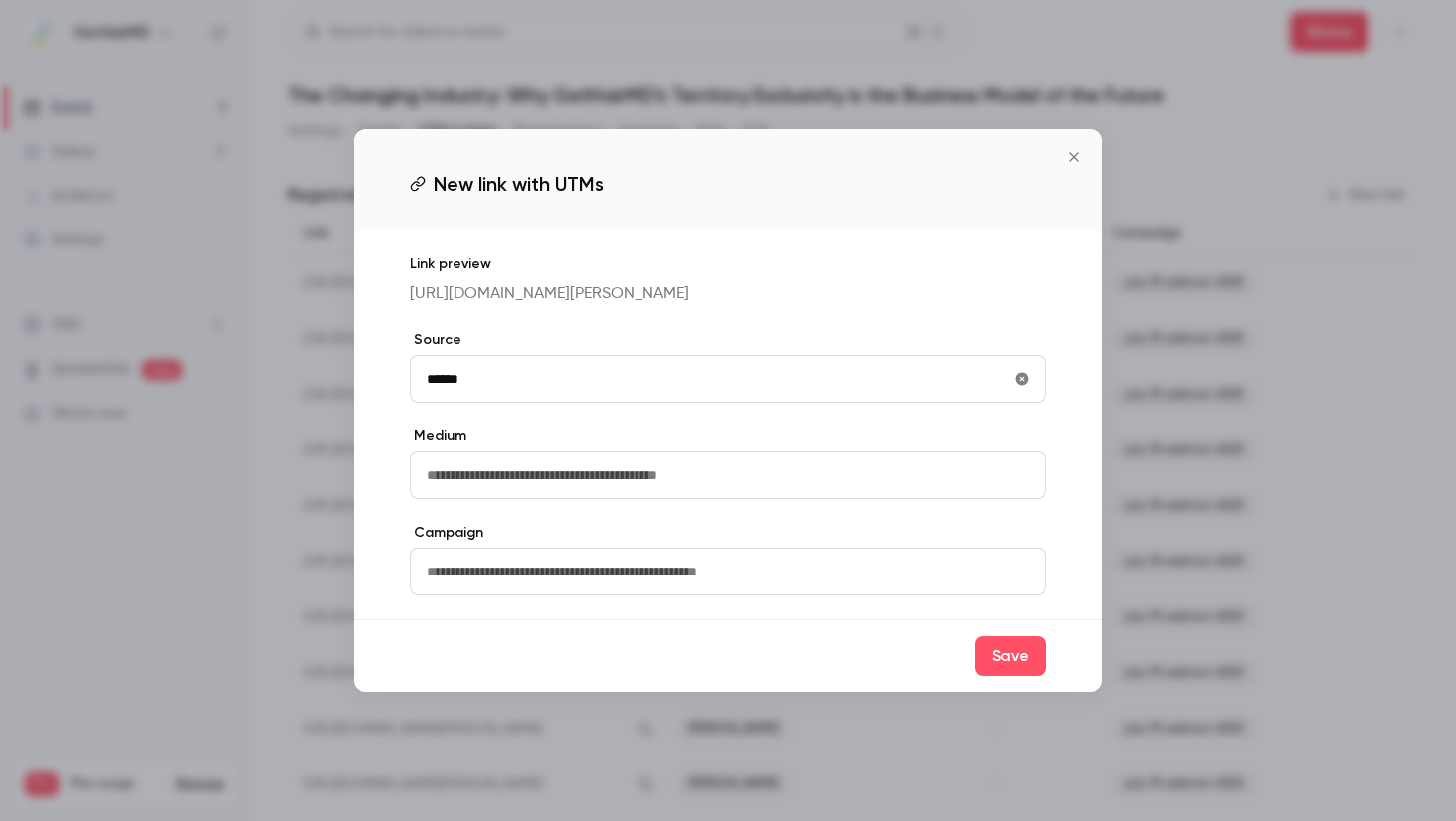 type on "**********" 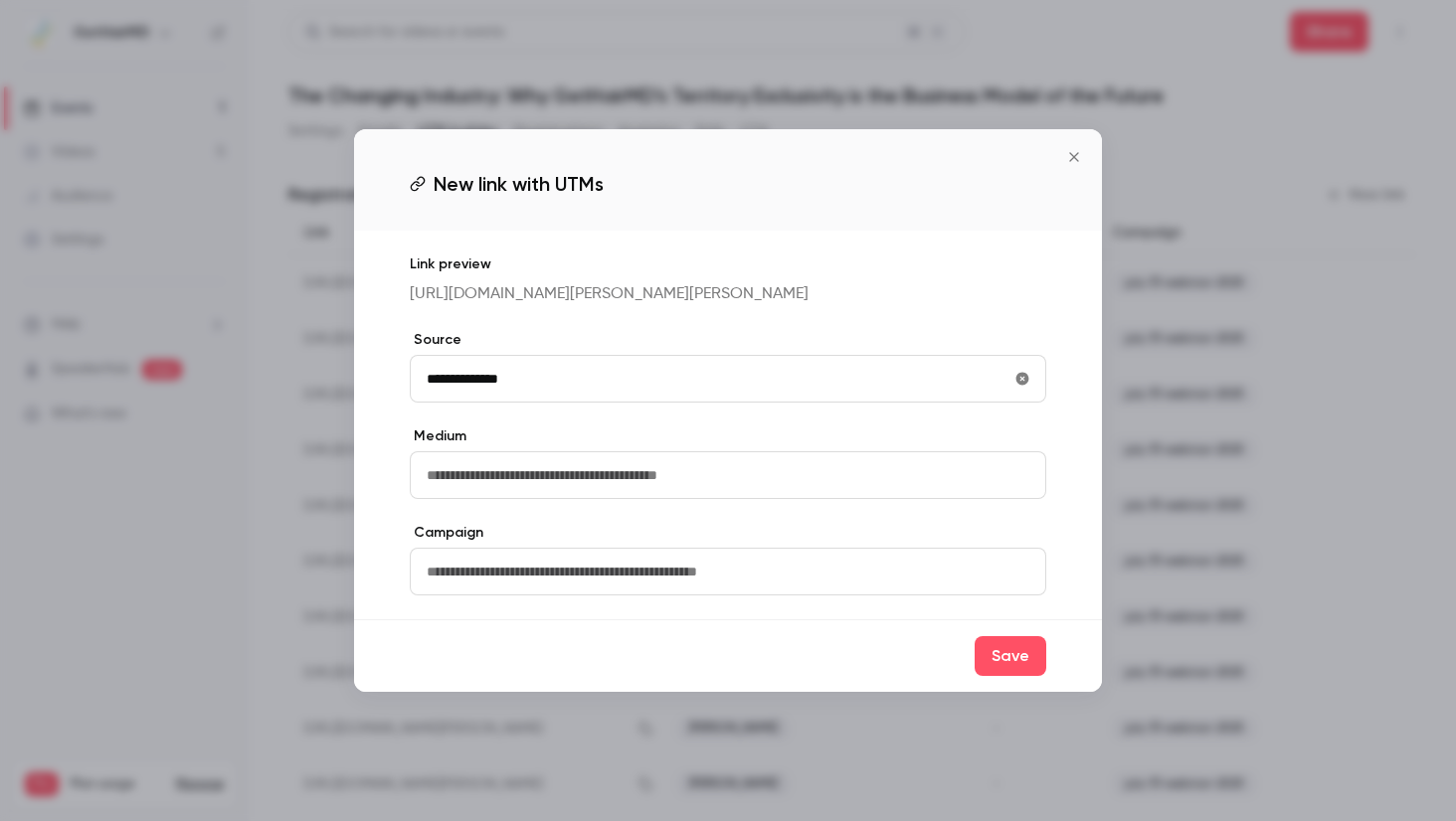 click on "**********" at bounding box center (728, 424) 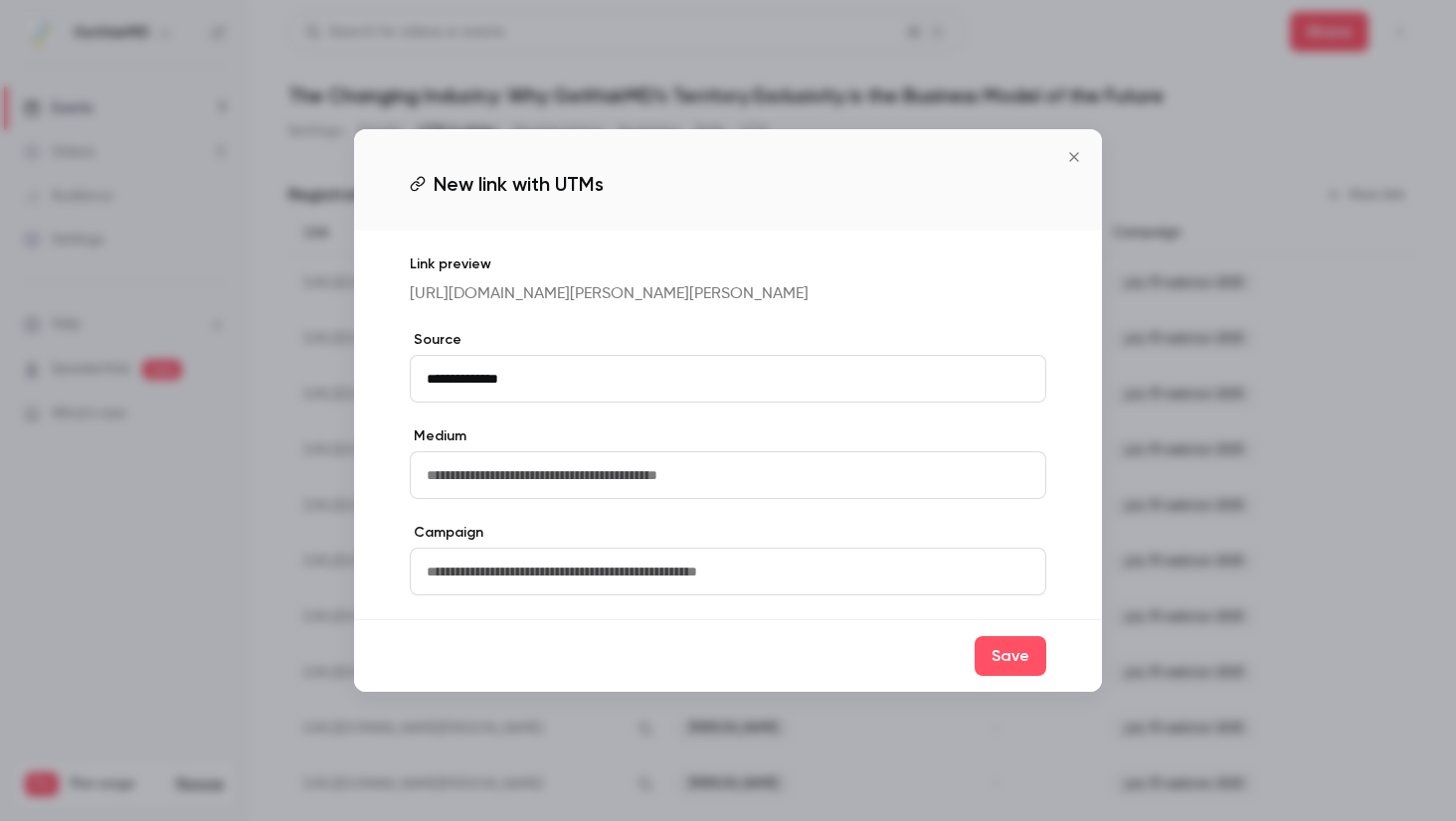 click at bounding box center [728, 572] 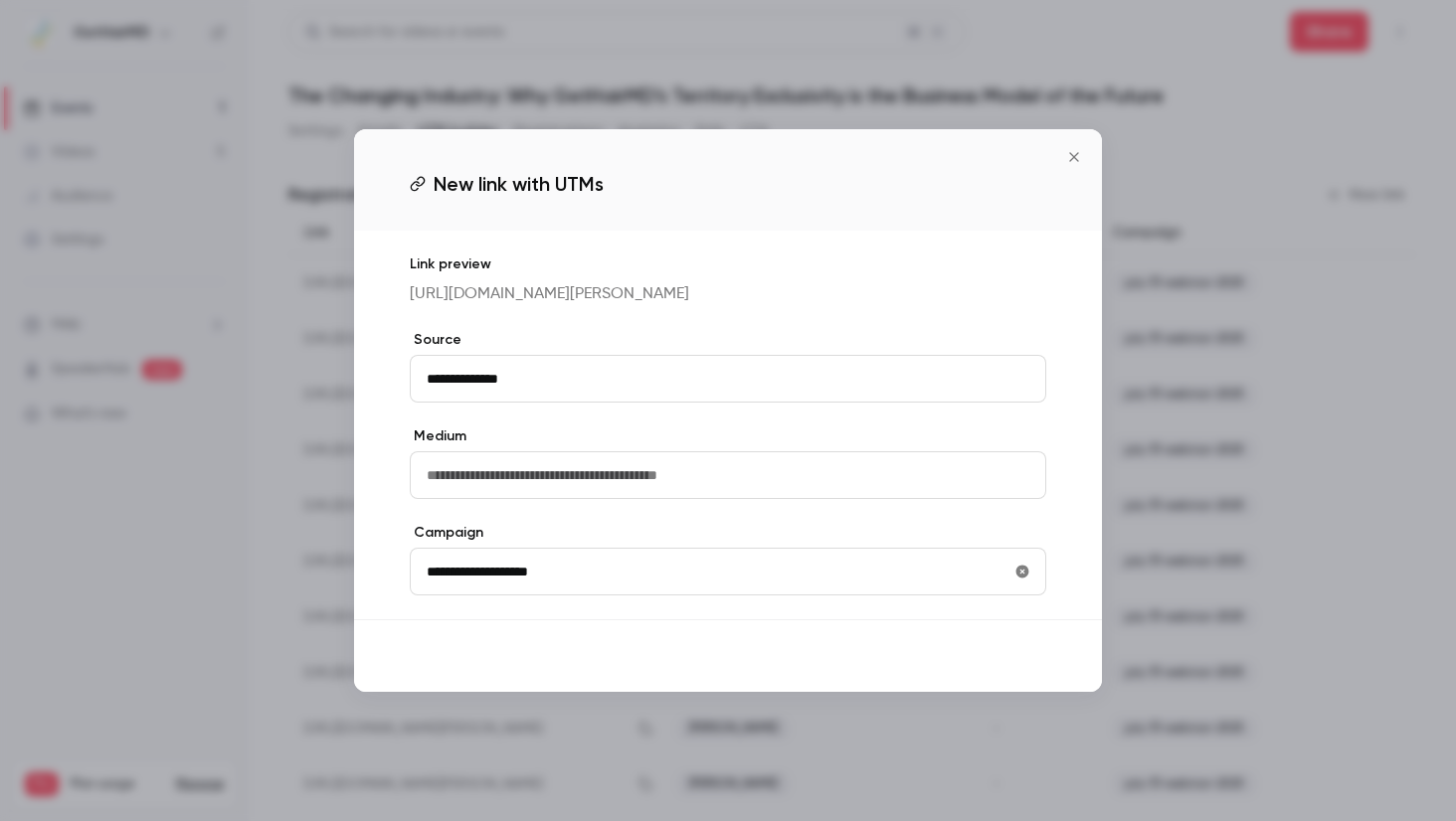 type on "**********" 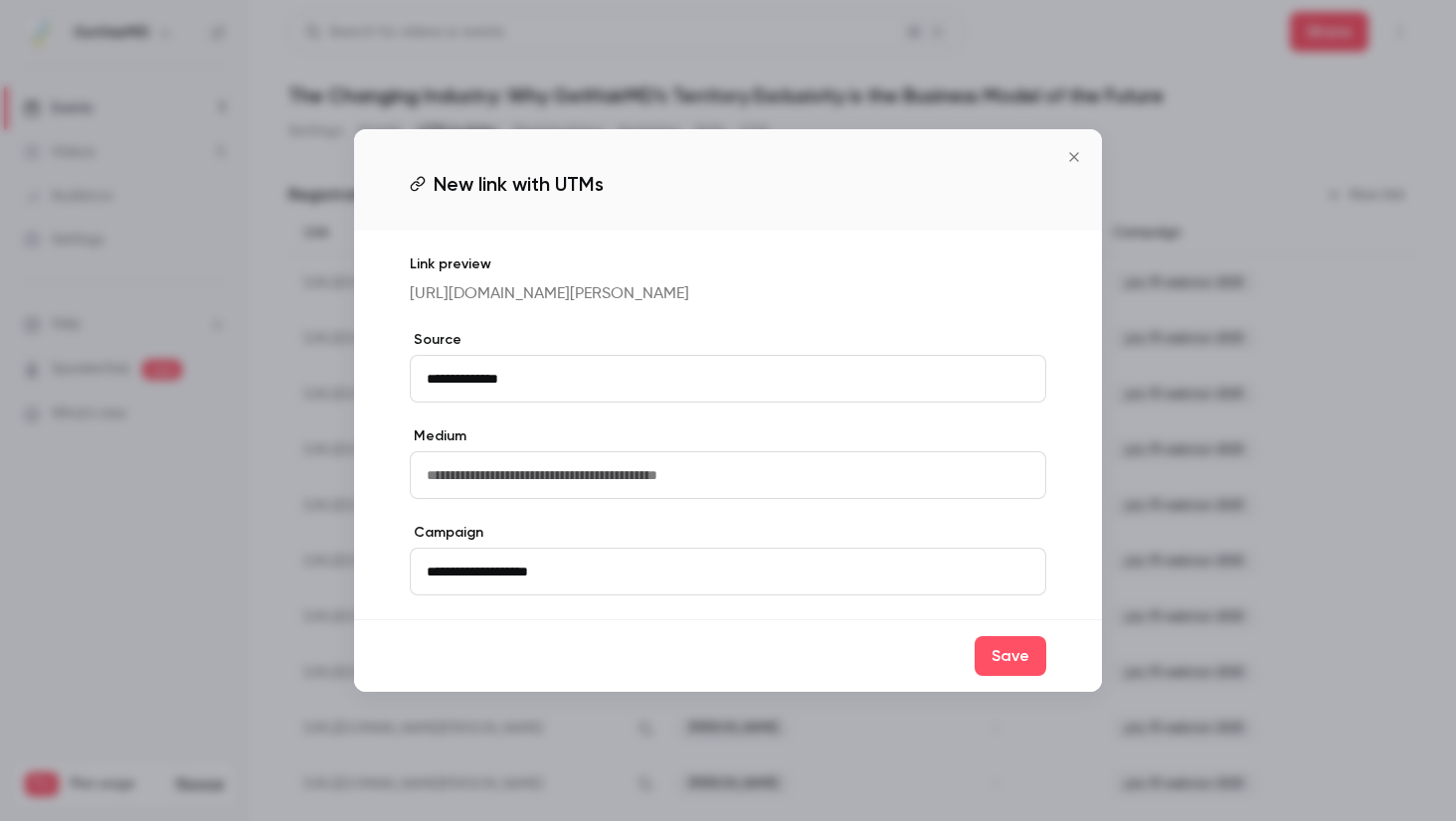 drag, startPoint x: 998, startPoint y: 676, endPoint x: 1007, endPoint y: 651, distance: 26.570661 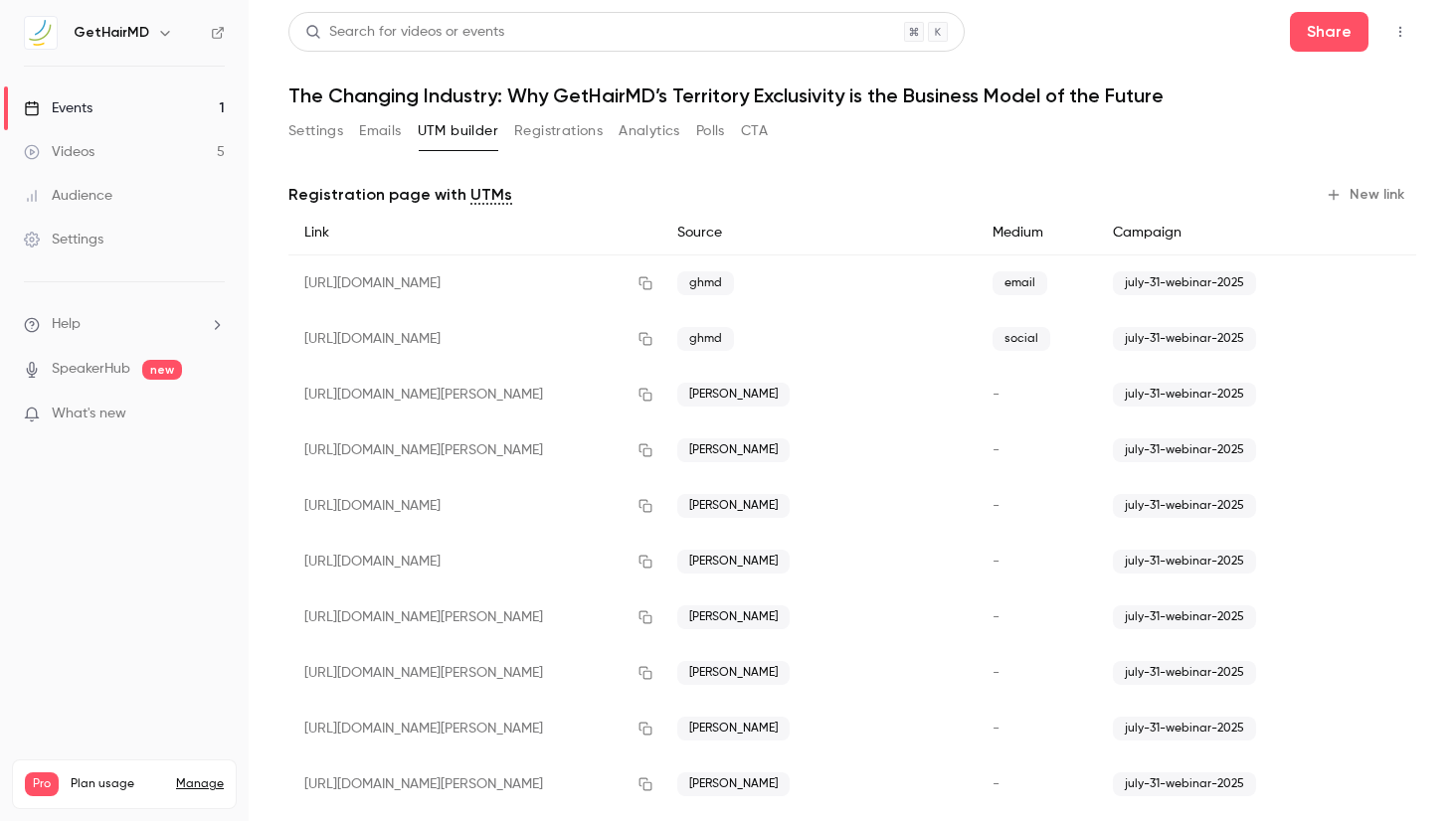click on "New link" at bounding box center [1366, 195] 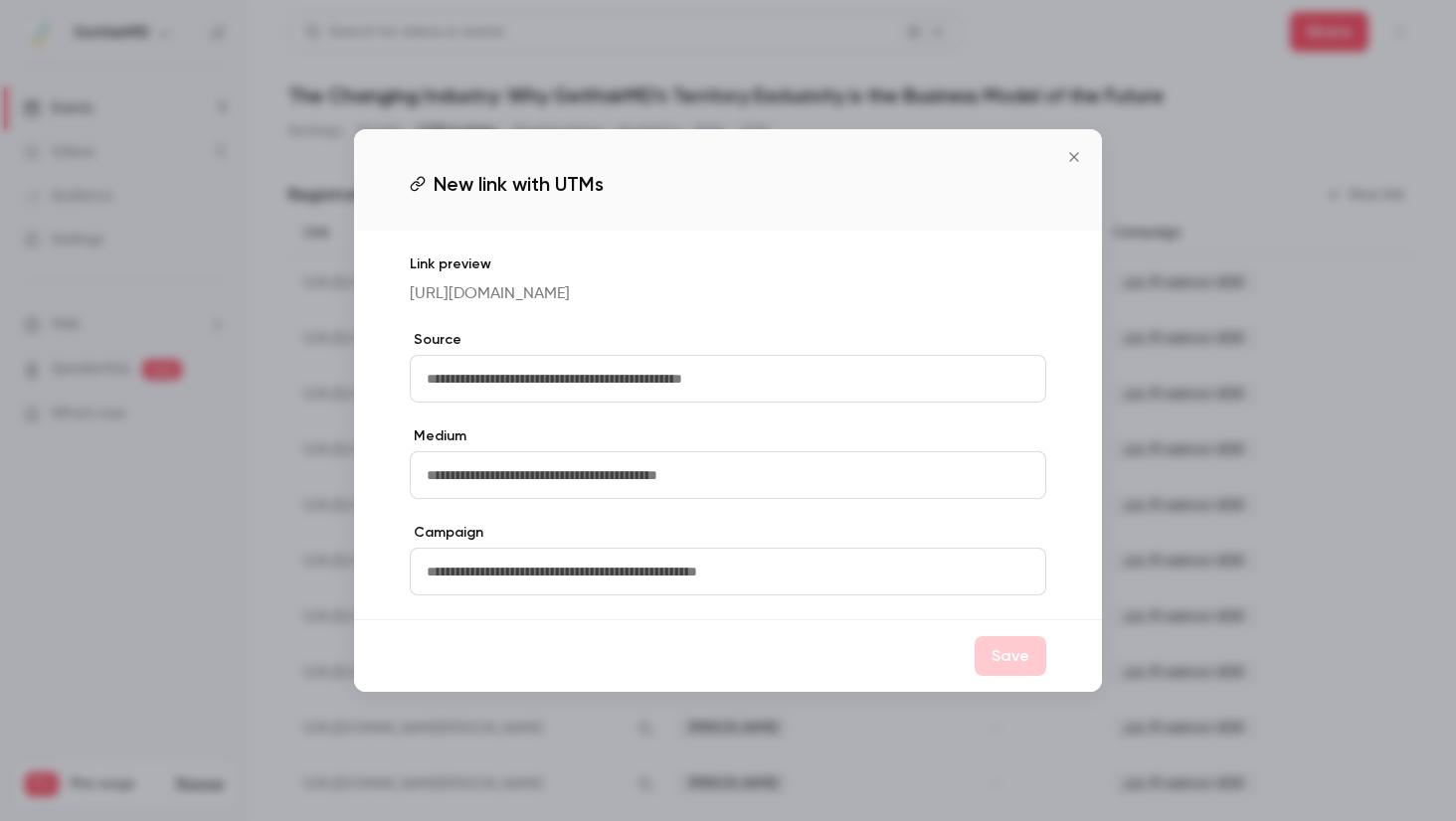 click at bounding box center (728, 379) 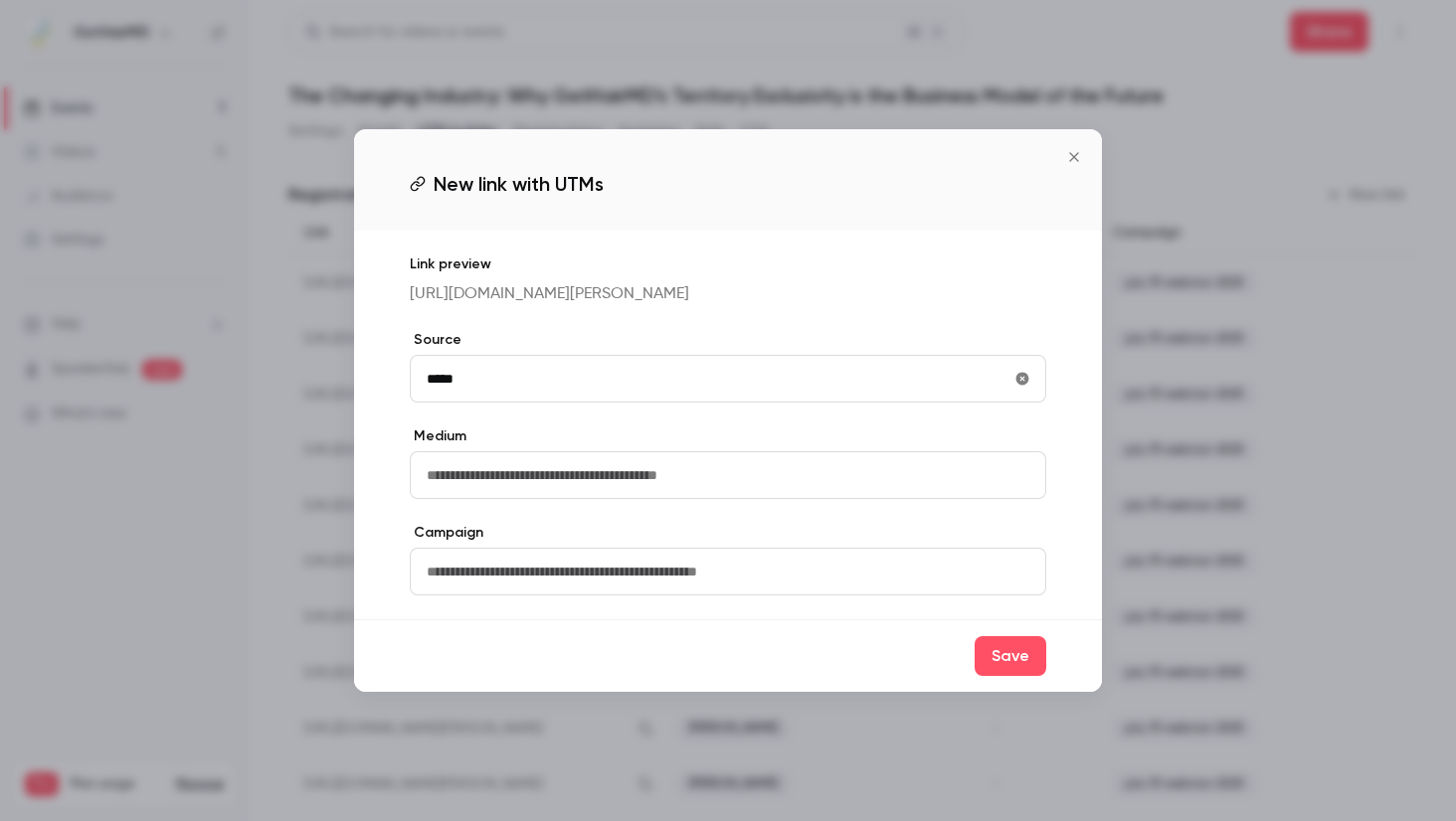 type on "**********" 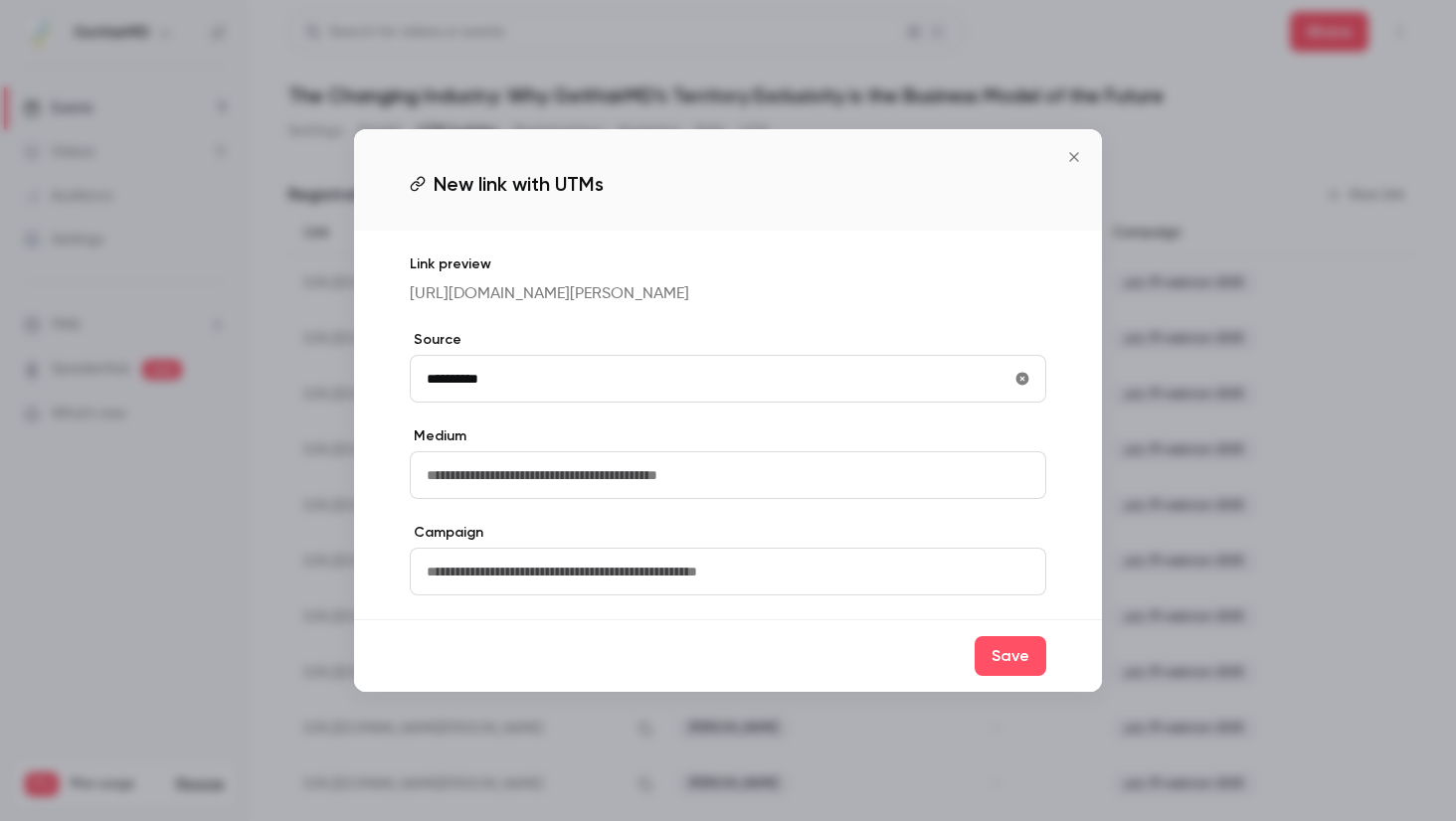 click at bounding box center (728, 572) 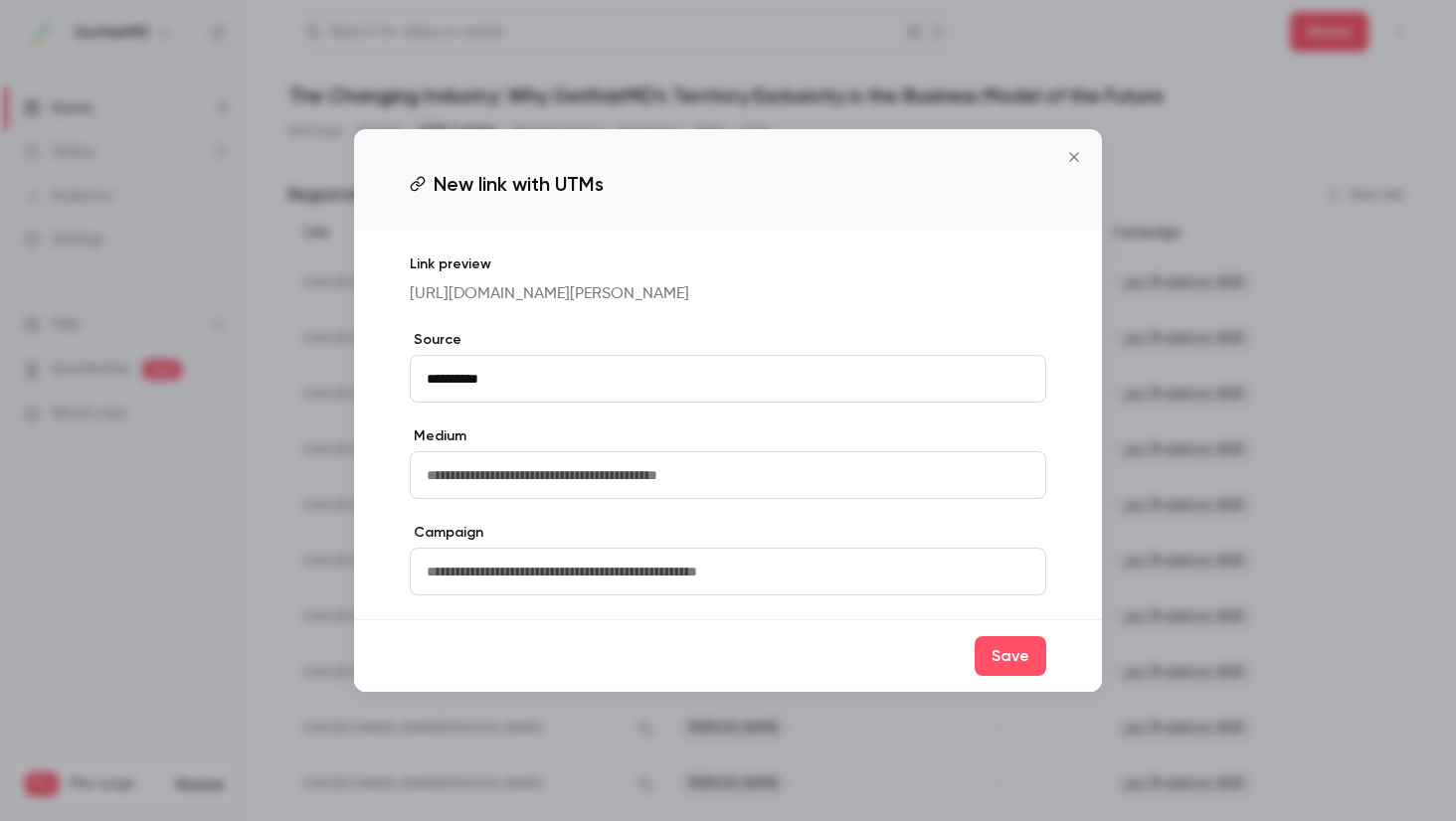 paste on "**********" 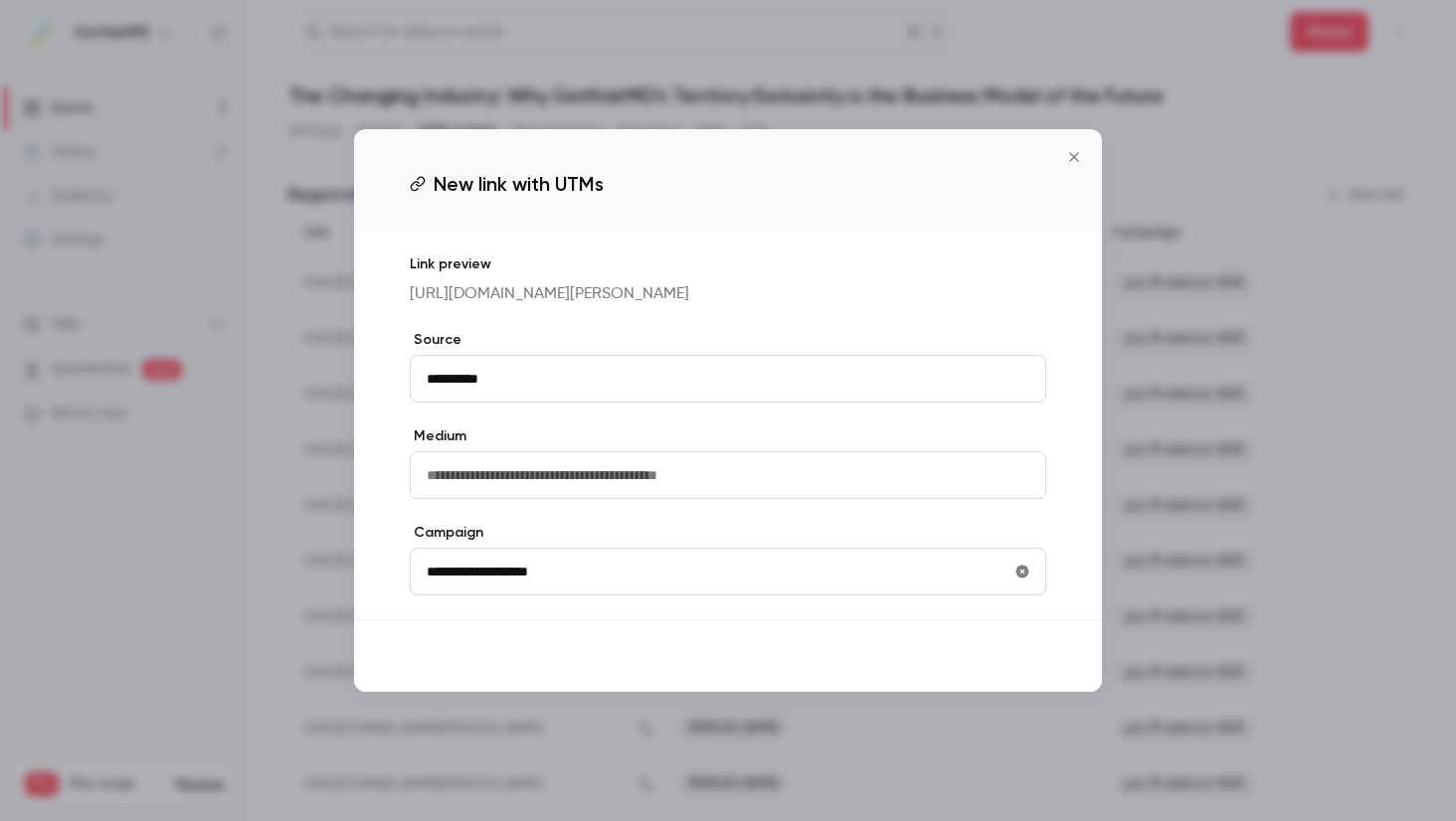 type on "**********" 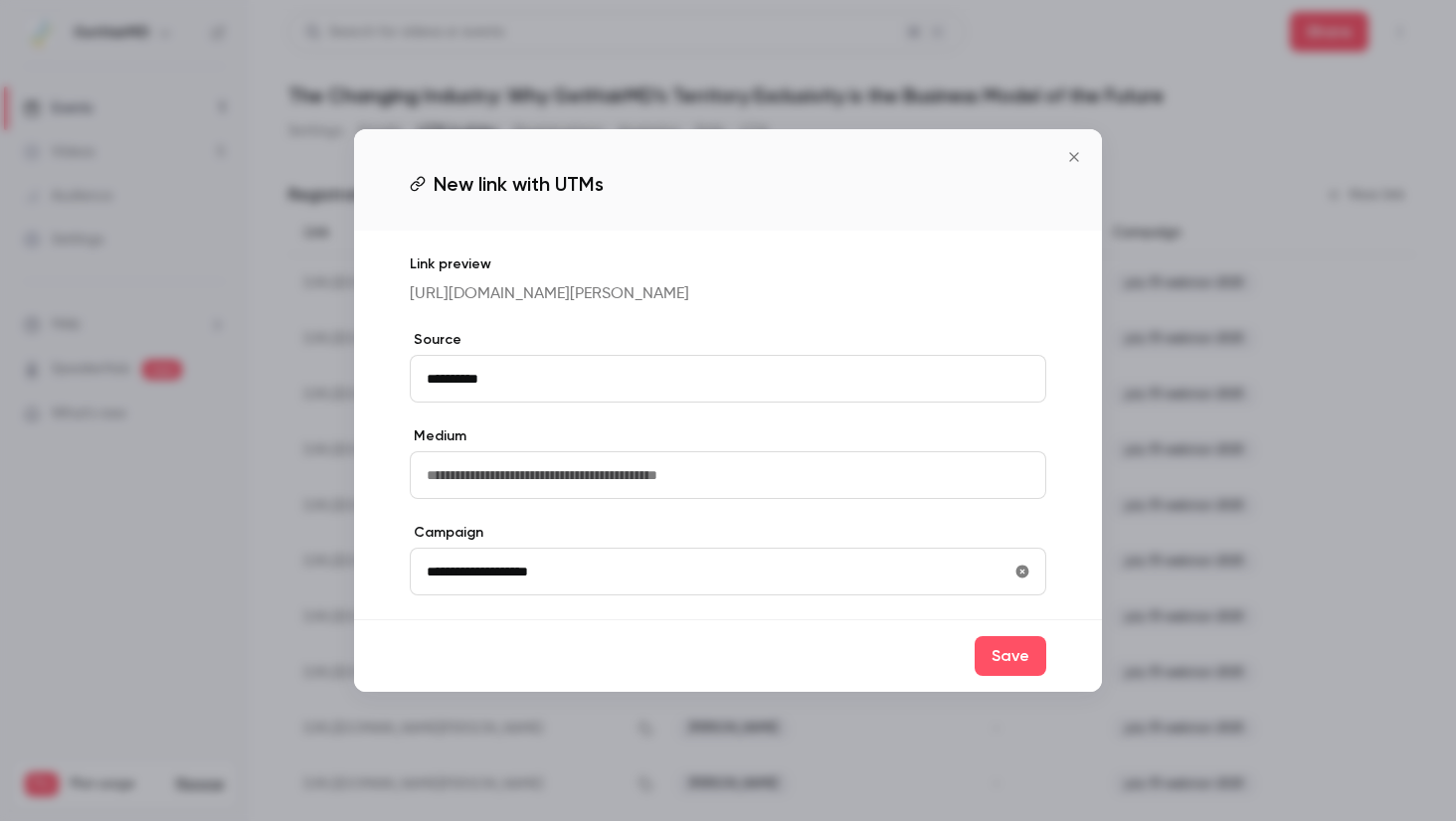 click on "Save" at bounding box center (1010, 656) 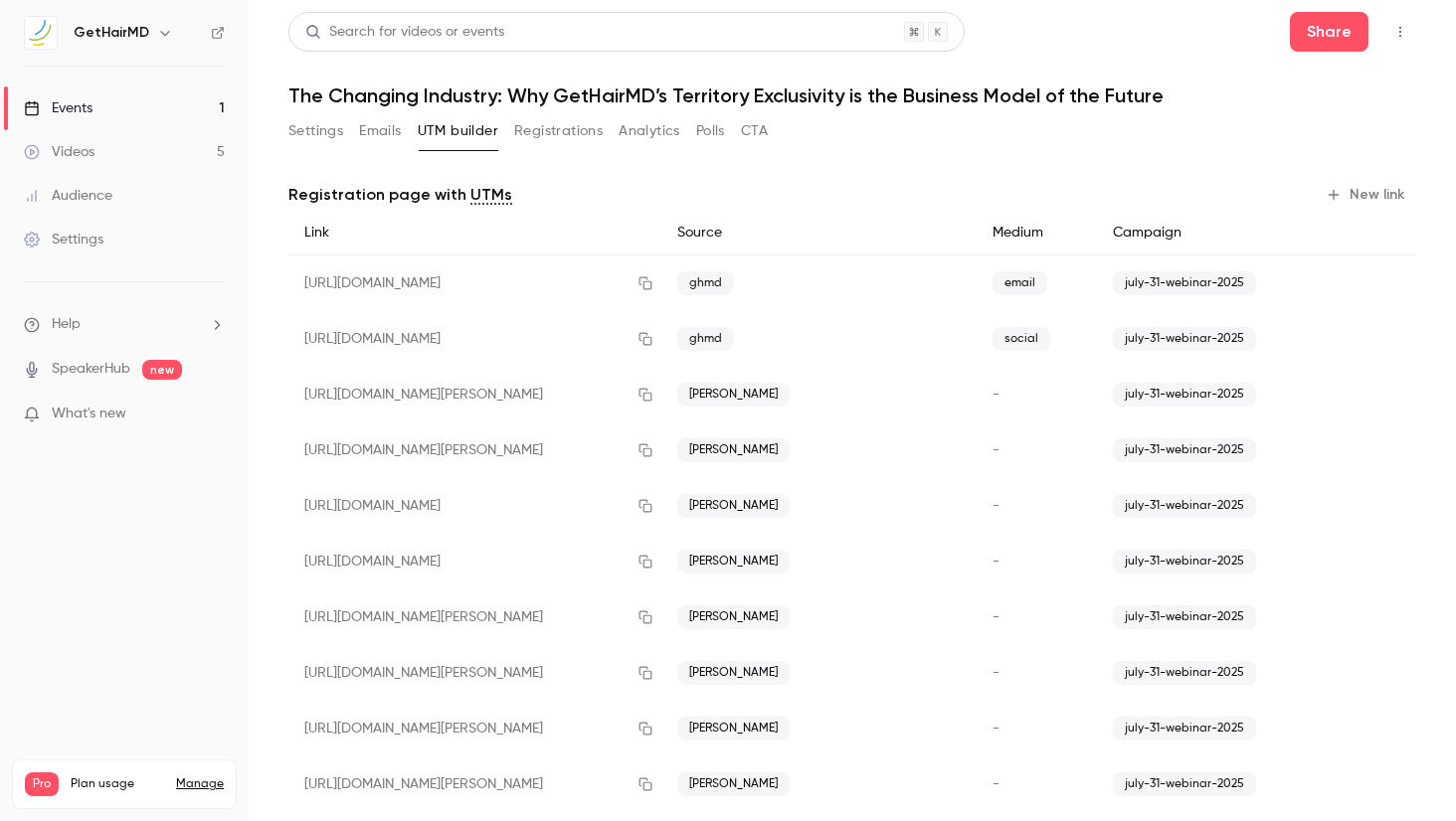 click on "New link" at bounding box center (1366, 195) 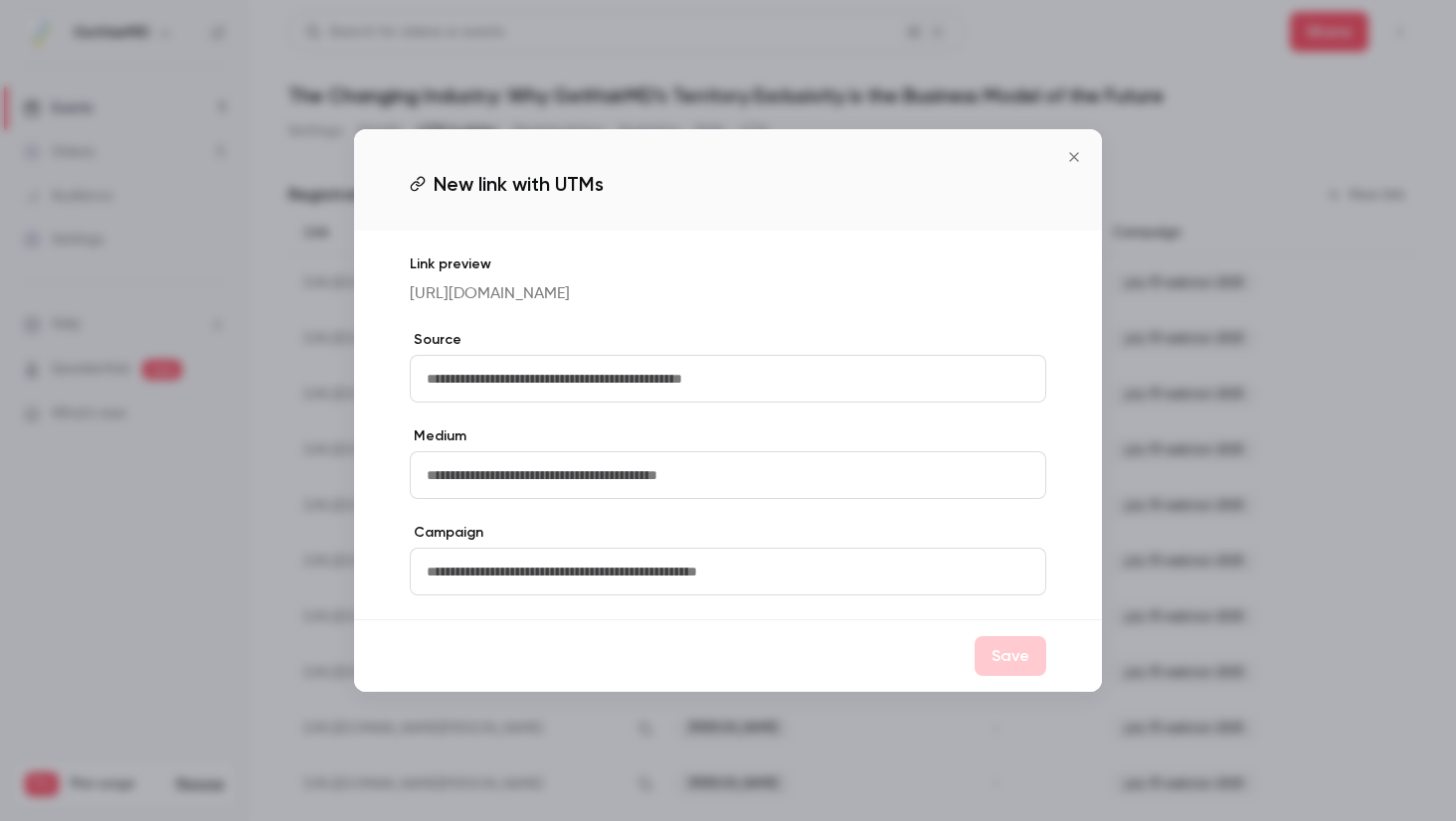 click on "Source" at bounding box center [728, 366] 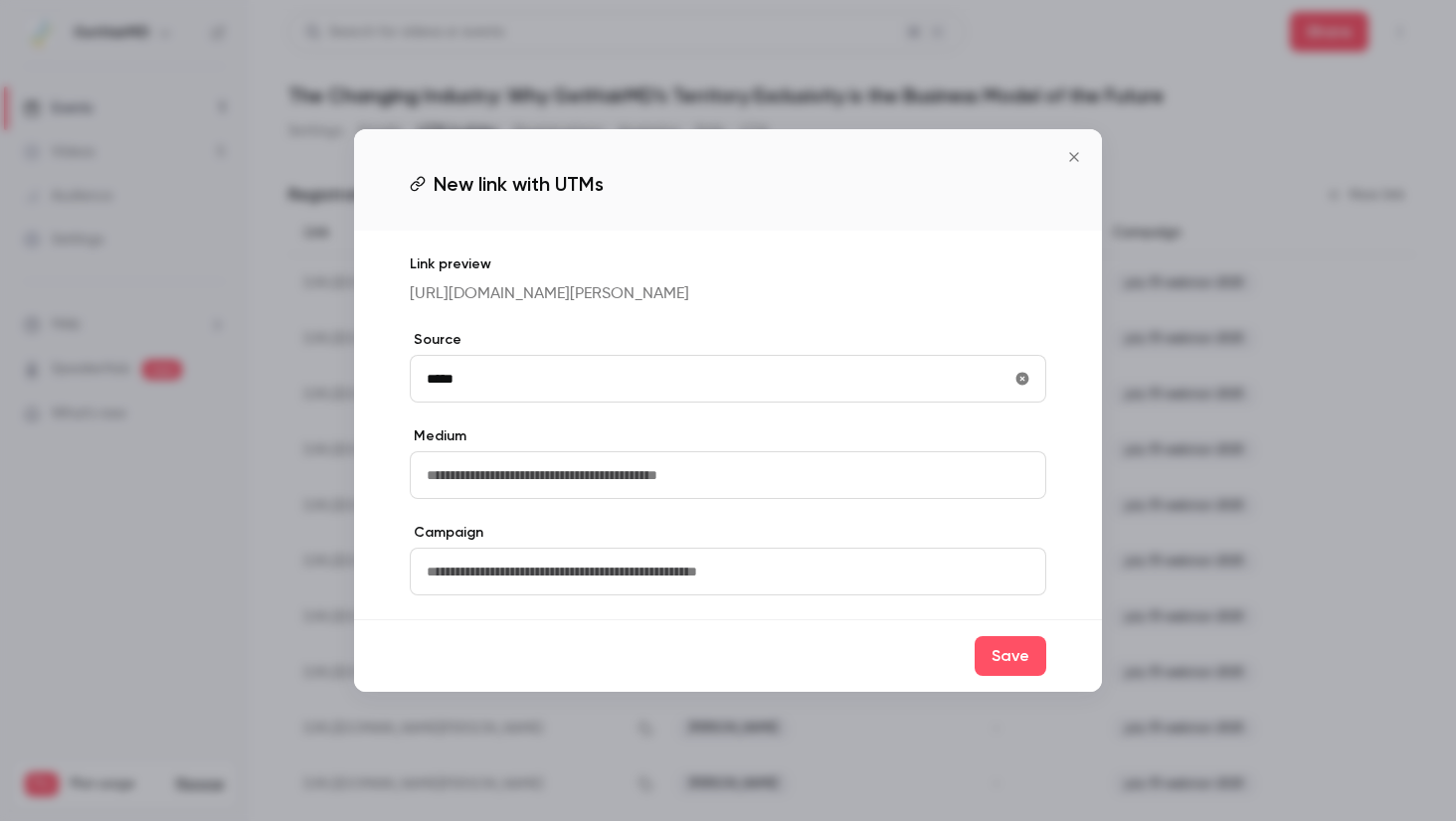 type on "**********" 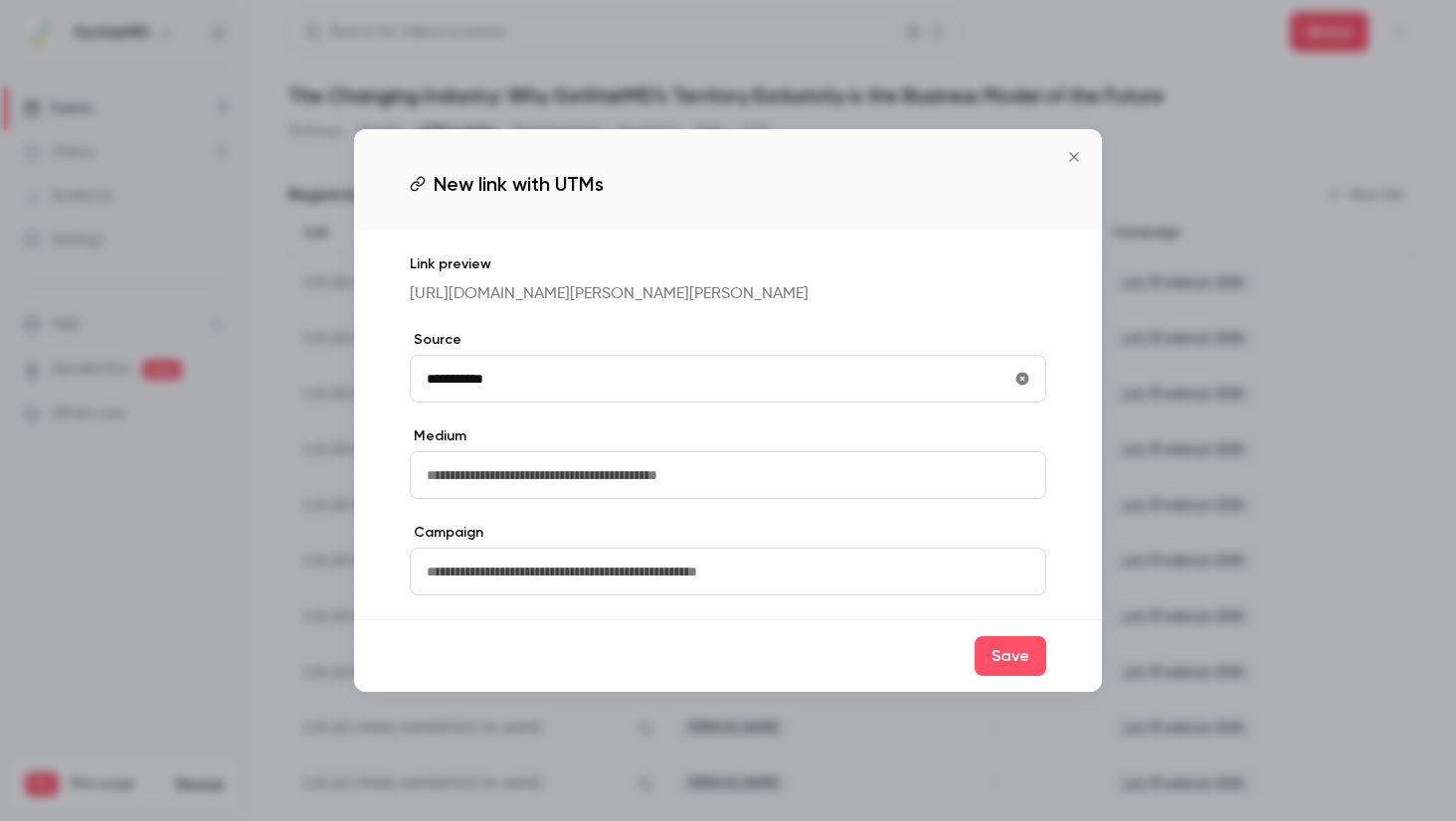 drag, startPoint x: 596, startPoint y: 585, endPoint x: 888, endPoint y: 643, distance: 297.70455 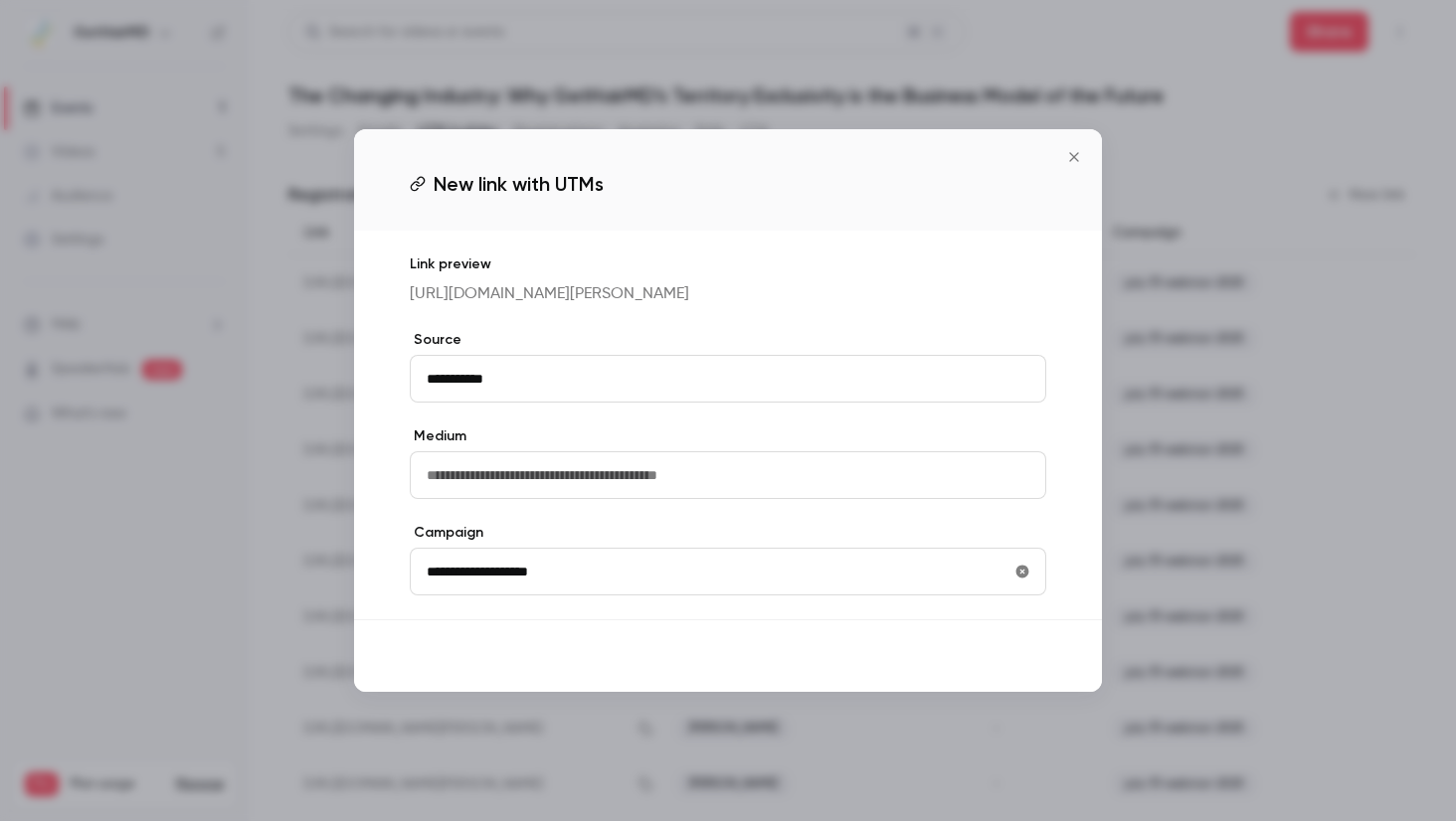 type on "**********" 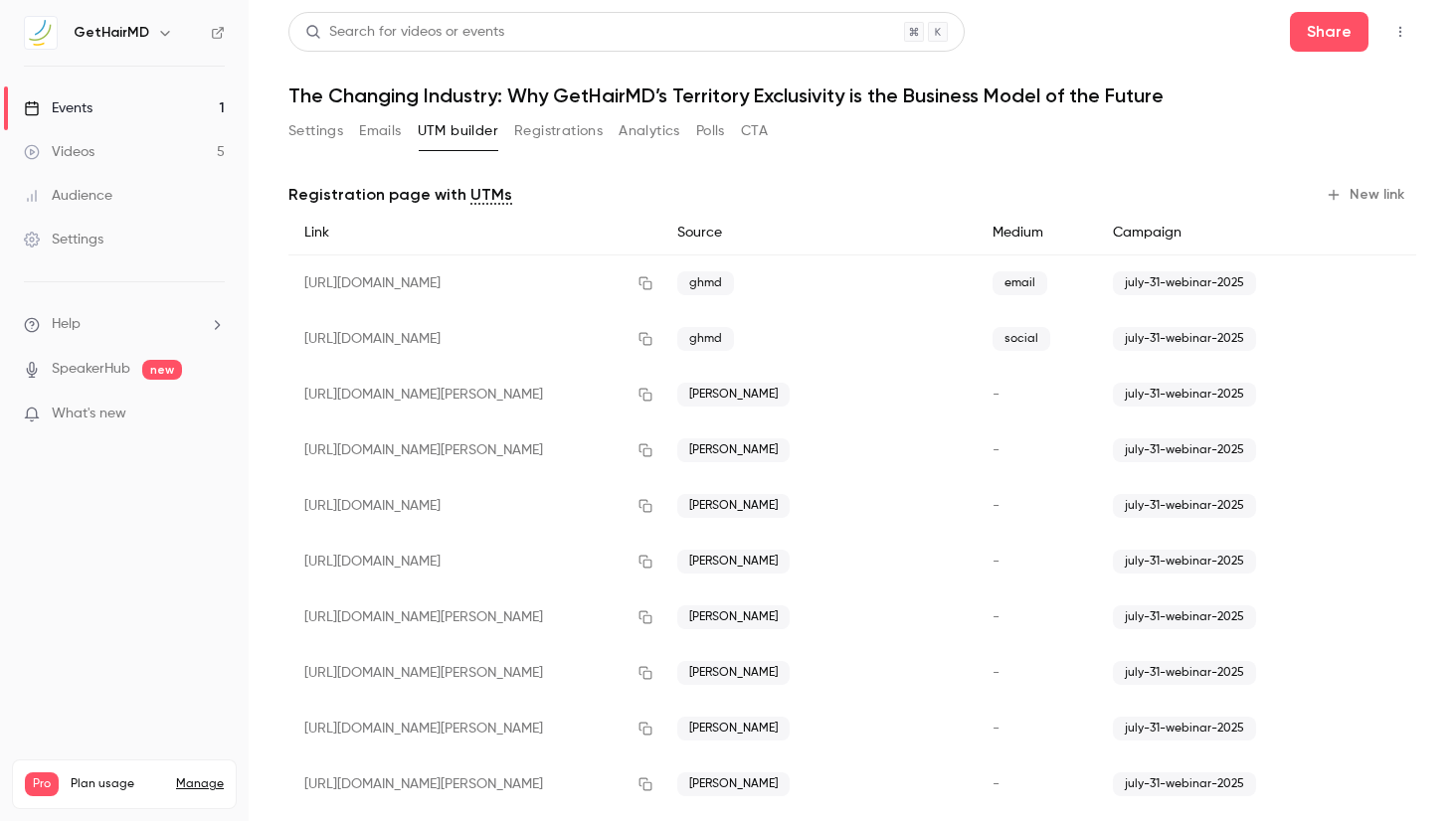 click on "New link" at bounding box center [1366, 195] 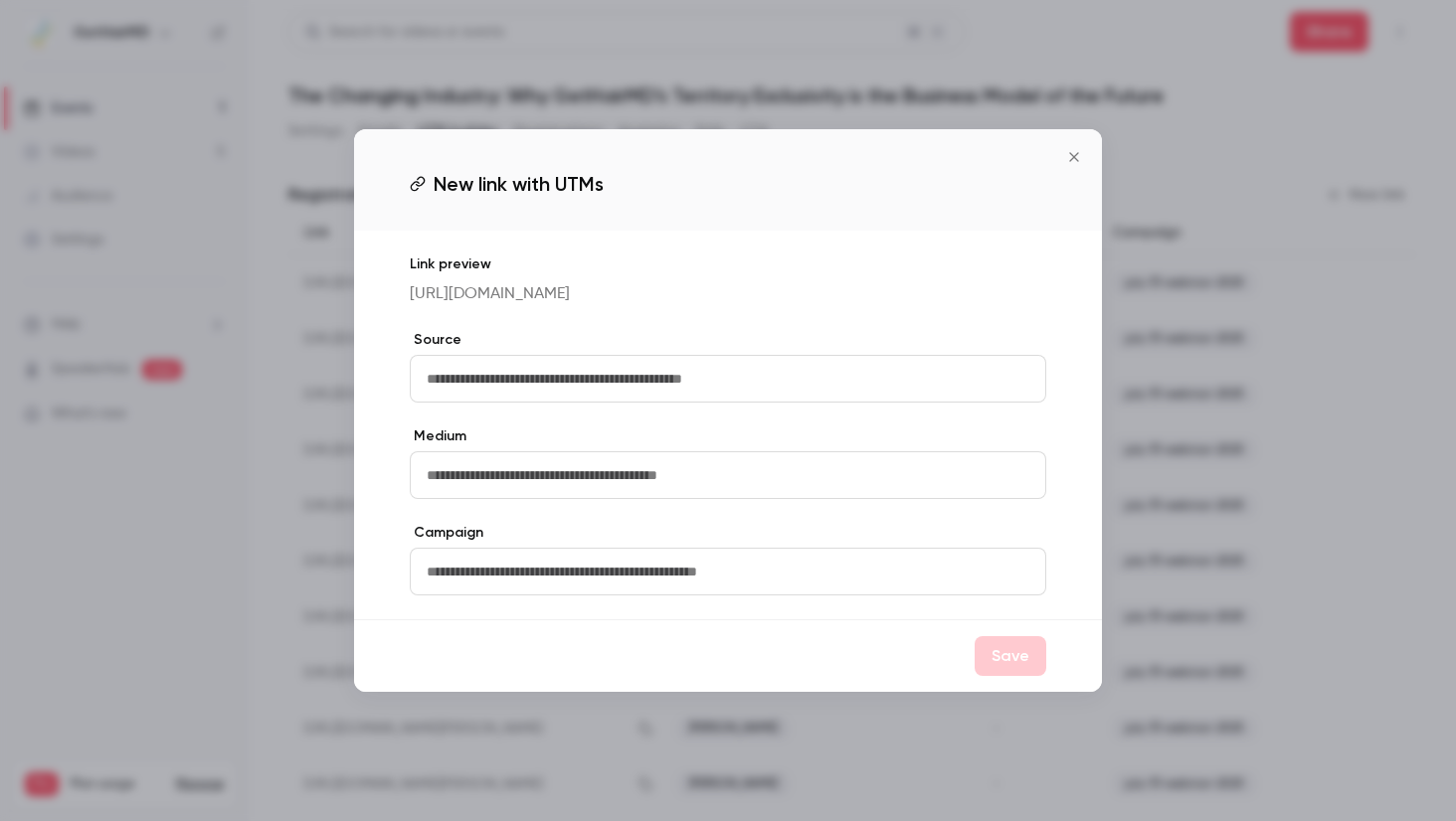 click at bounding box center [728, 379] 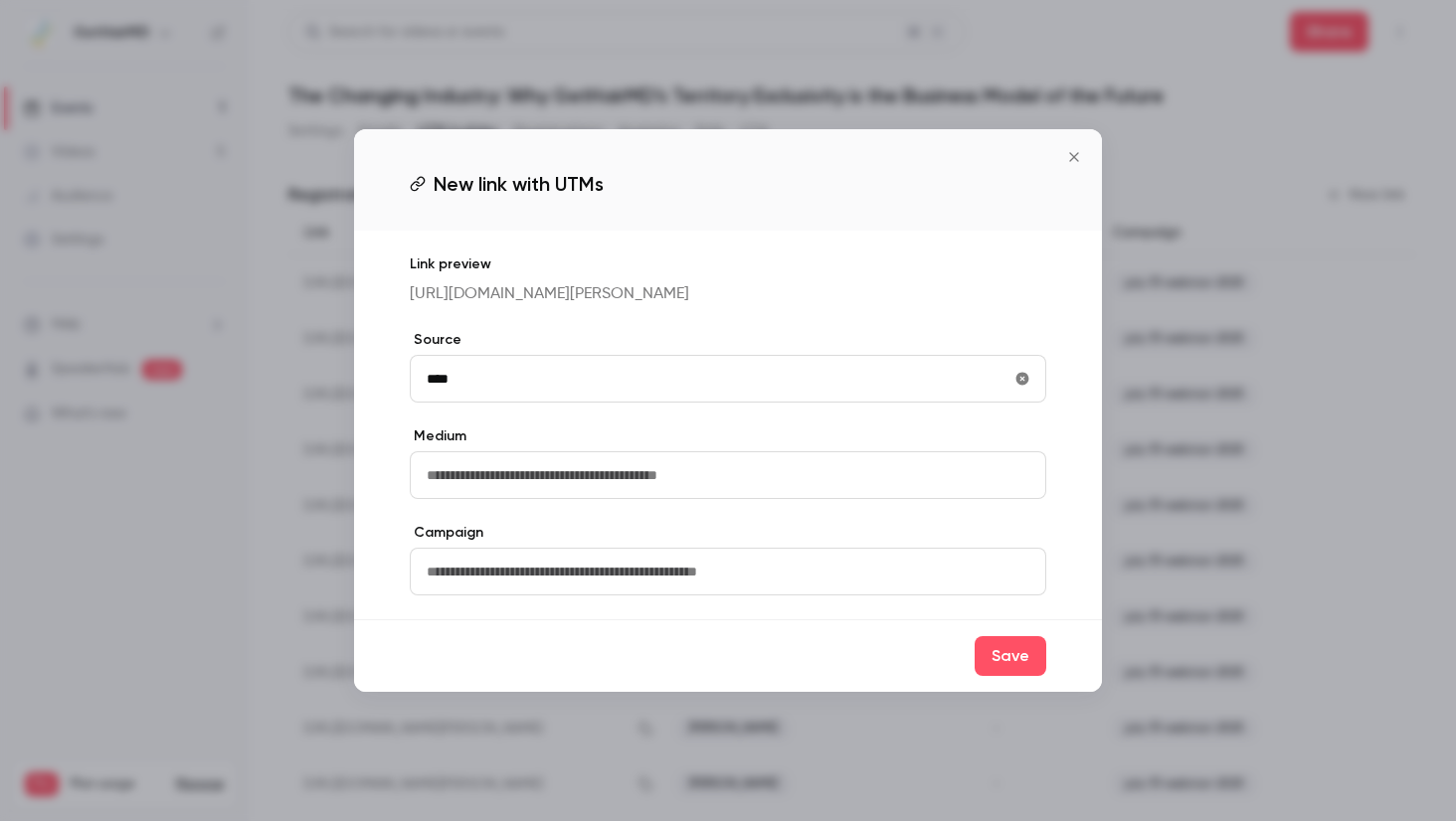 type on "**********" 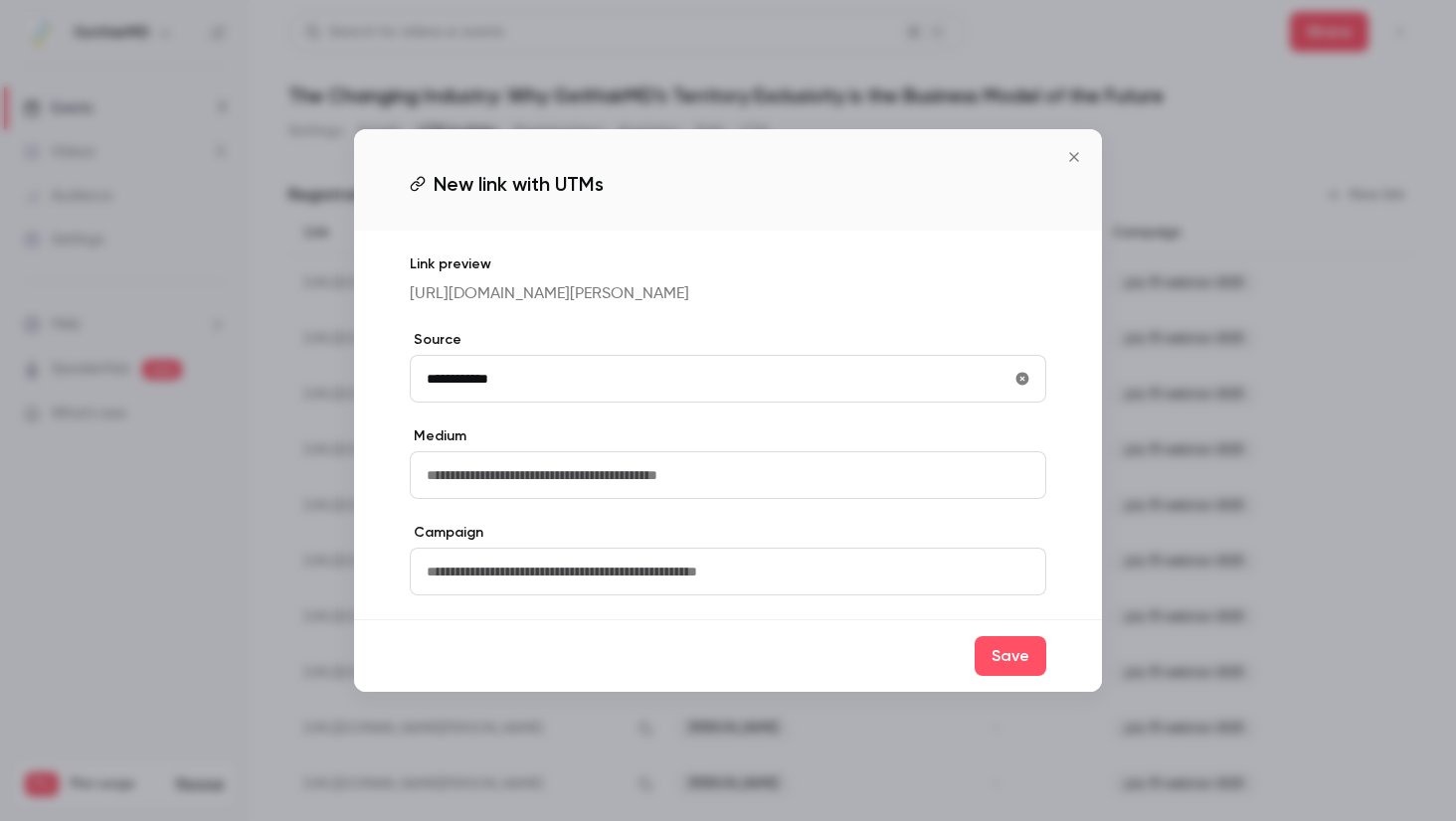 type 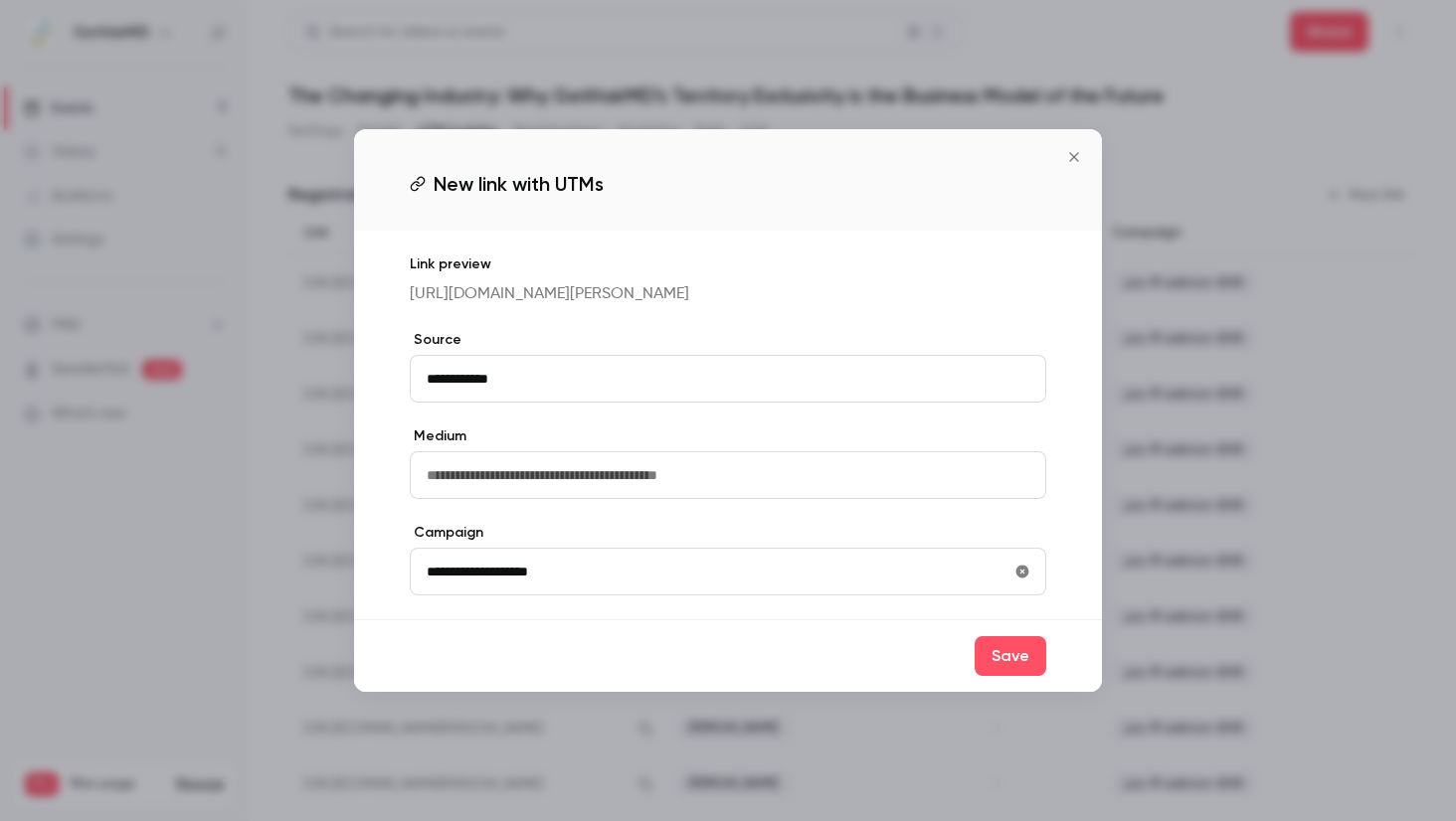 type on "**********" 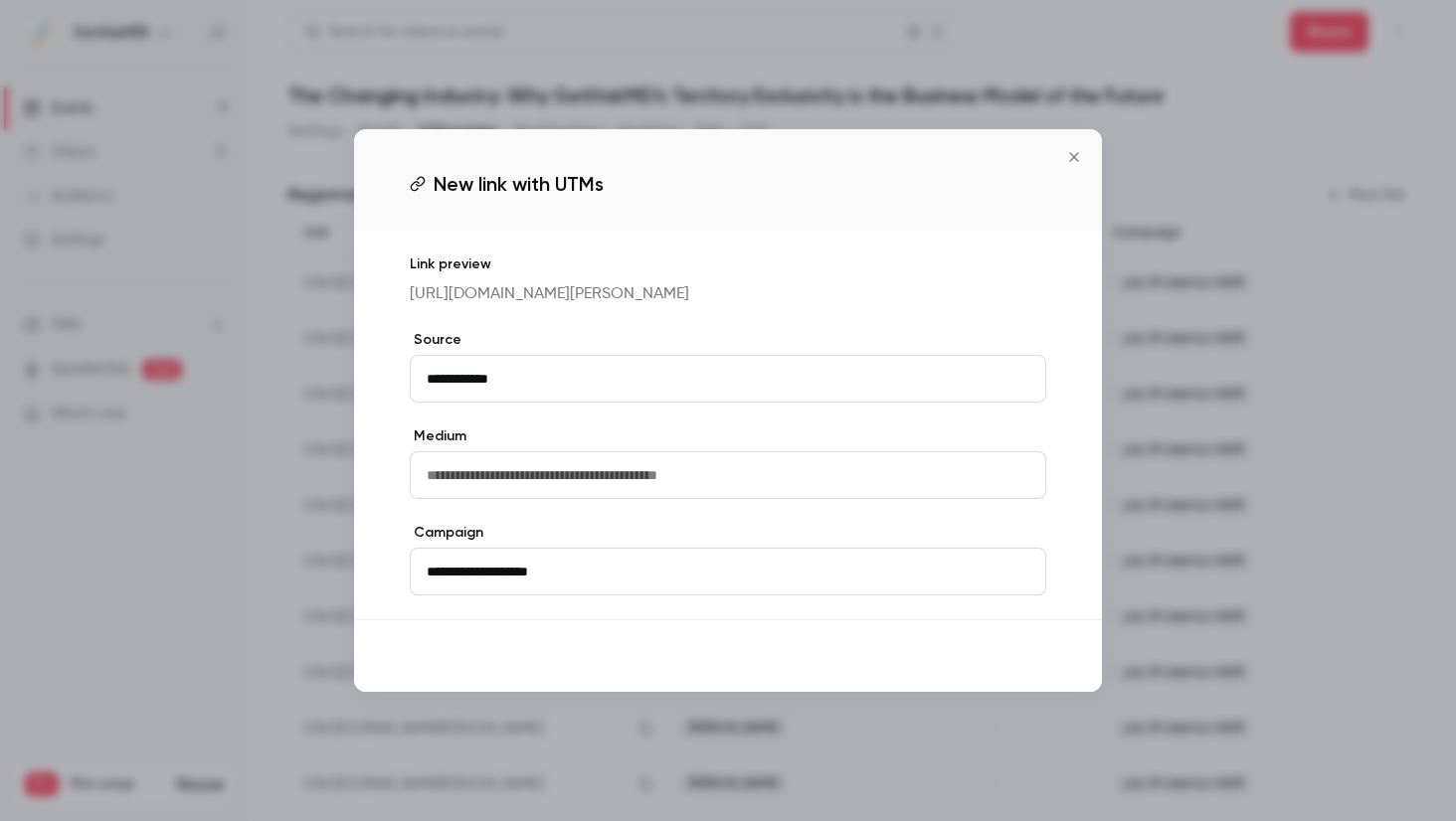 click on "Save" at bounding box center [1010, 656] 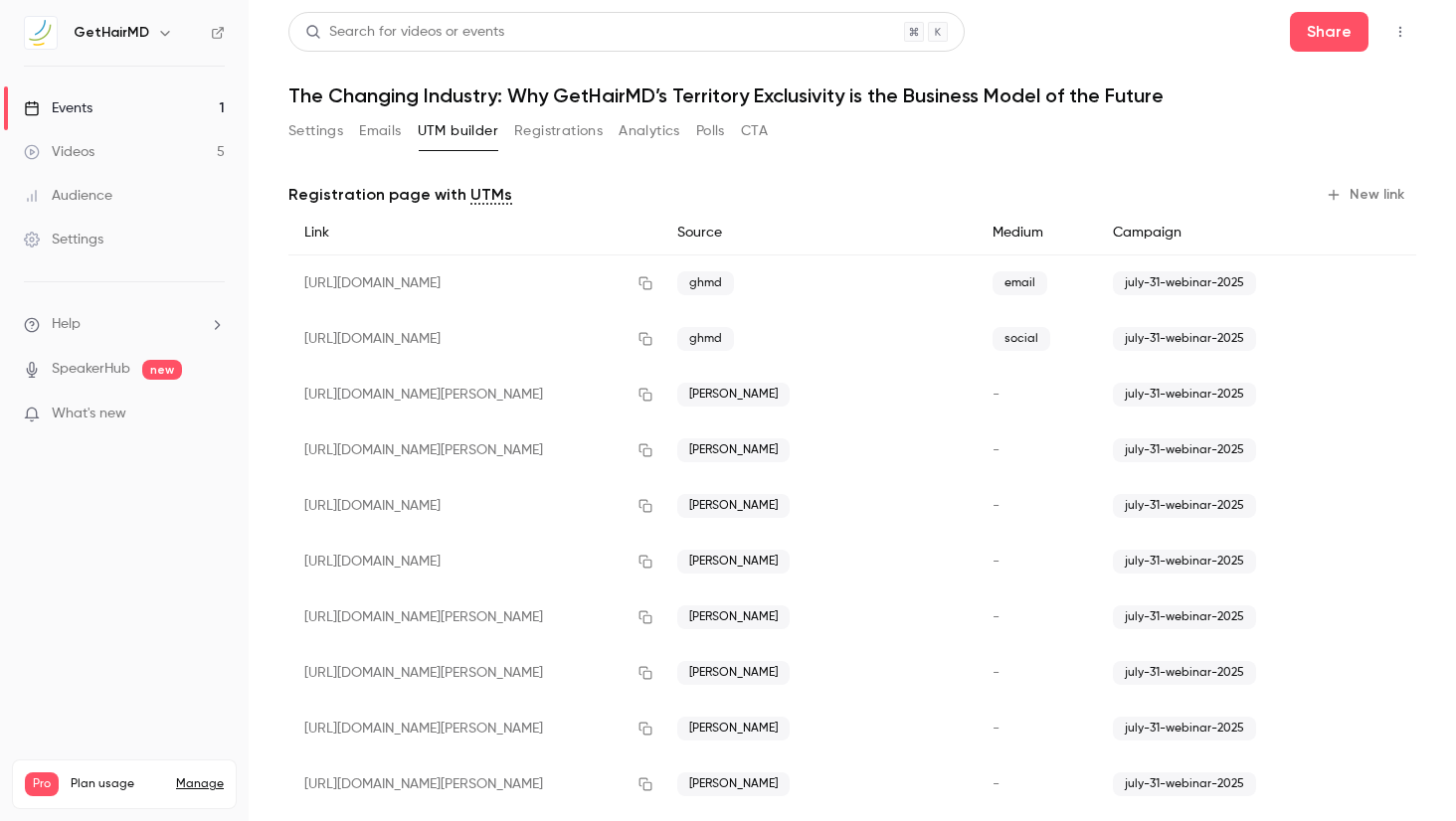click on "New link" at bounding box center [1366, 195] 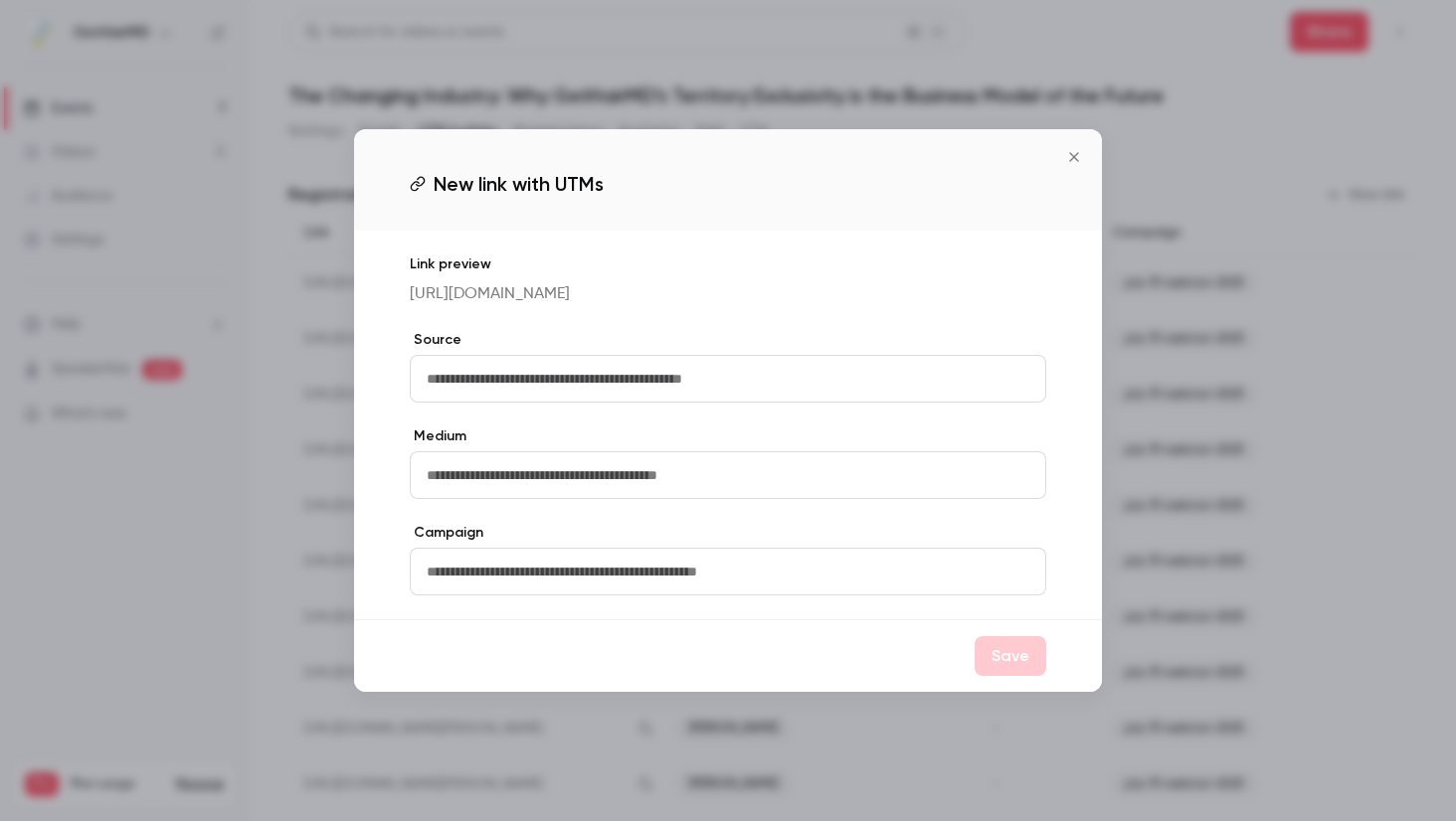 click at bounding box center (728, 379) 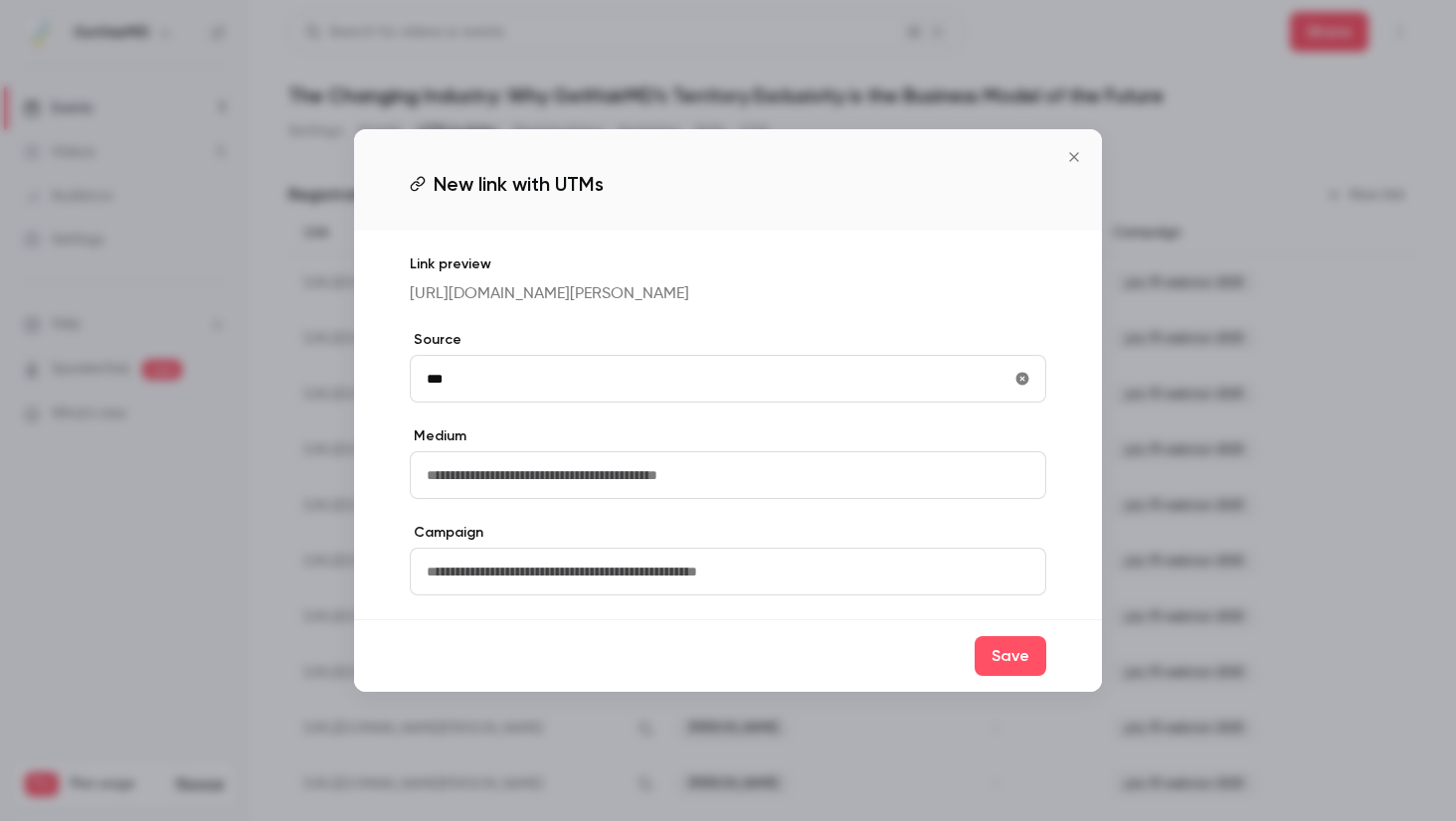 type on "*********" 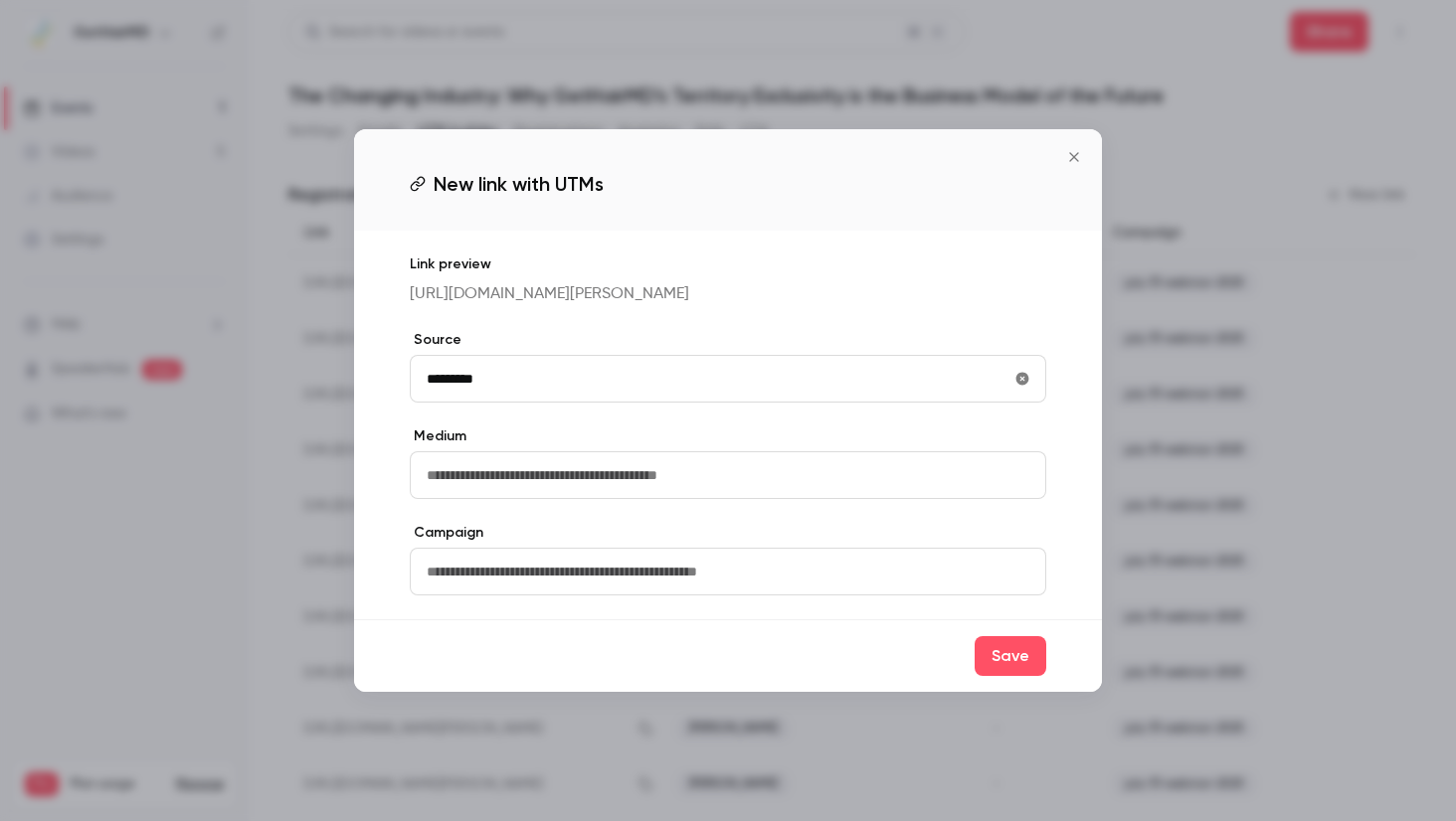 click at bounding box center (728, 572) 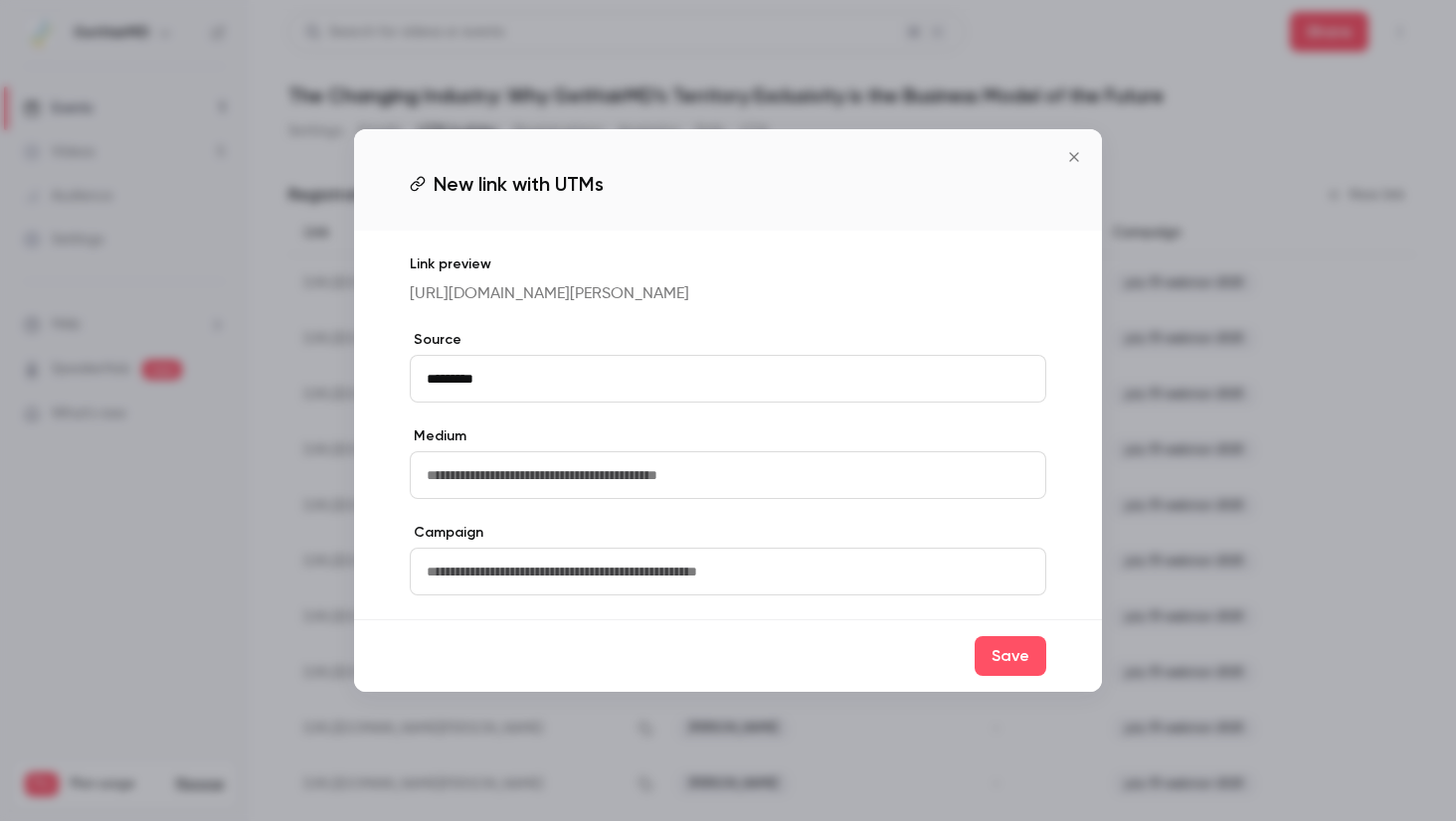 paste on "**********" 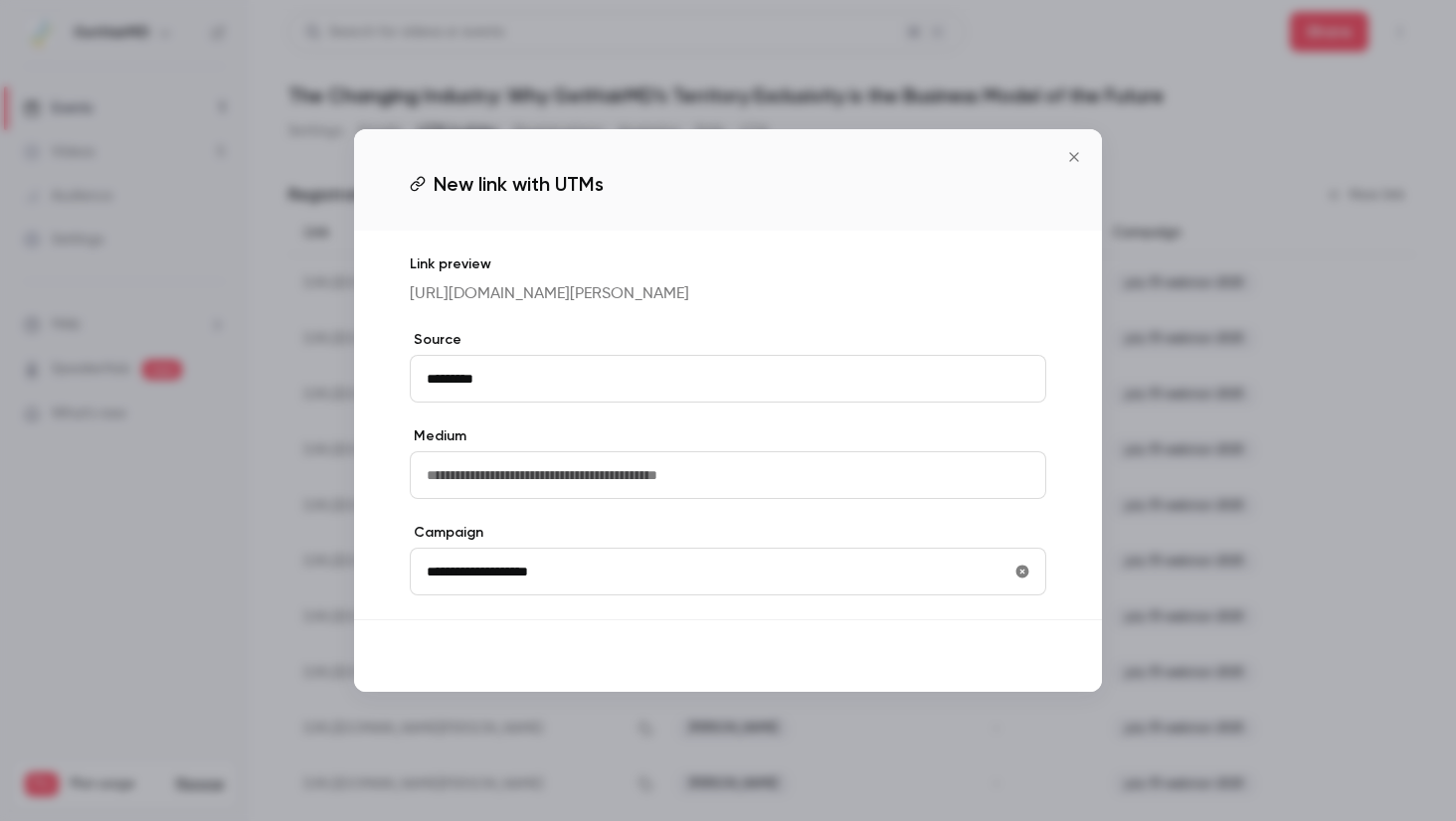 type on "**********" 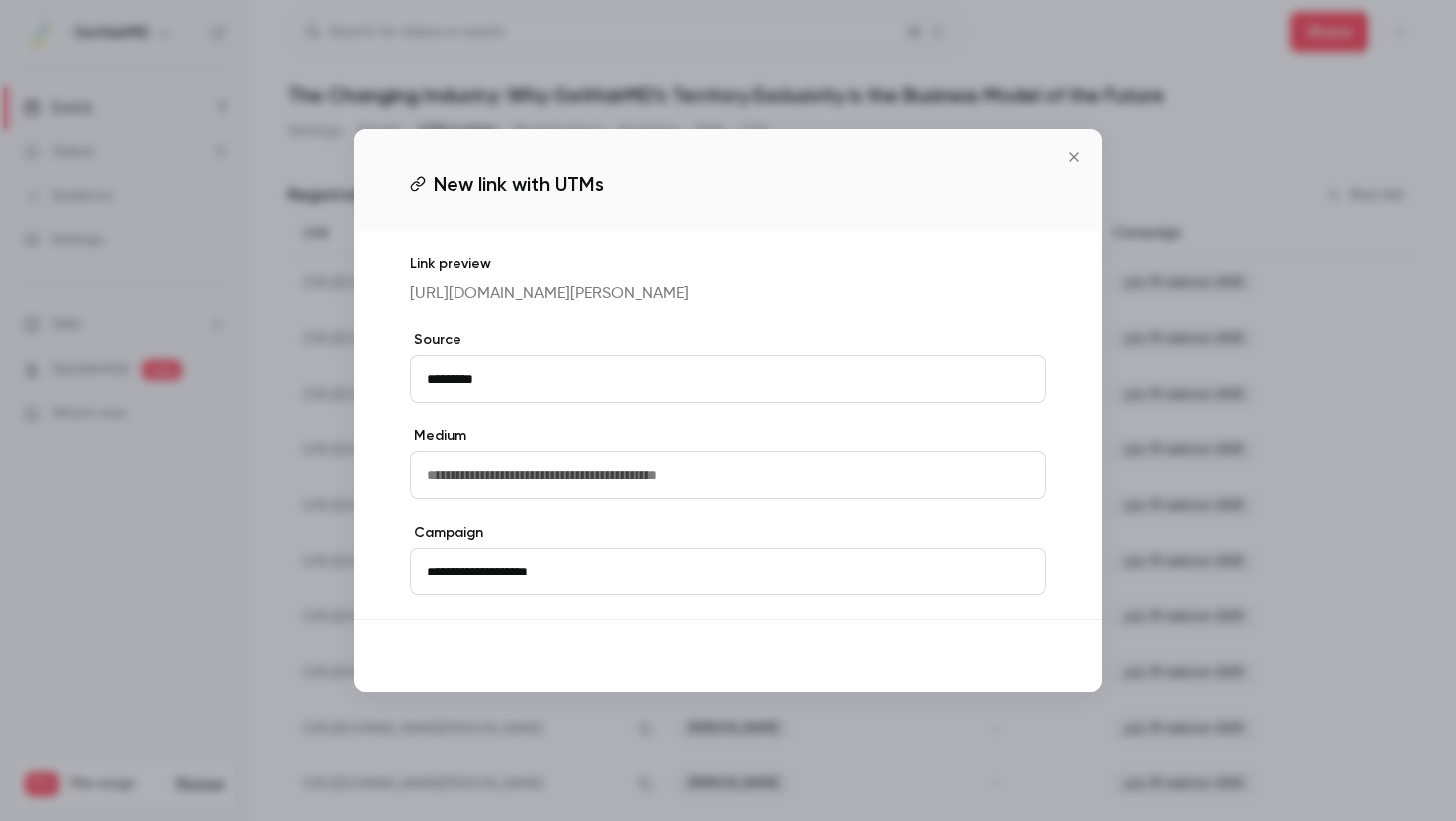 click on "Save" at bounding box center (1010, 656) 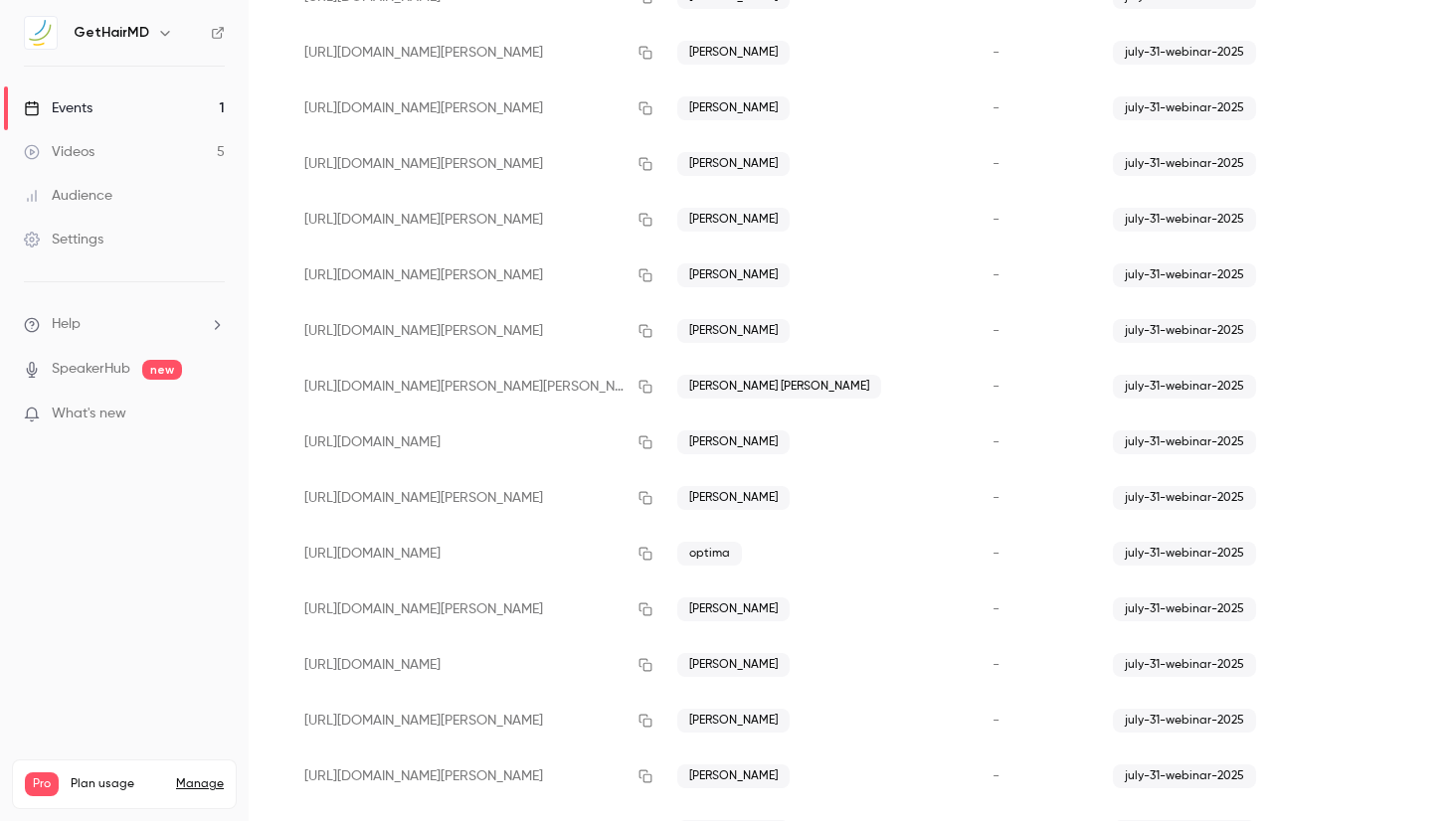 scroll, scrollTop: 0, scrollLeft: 0, axis: both 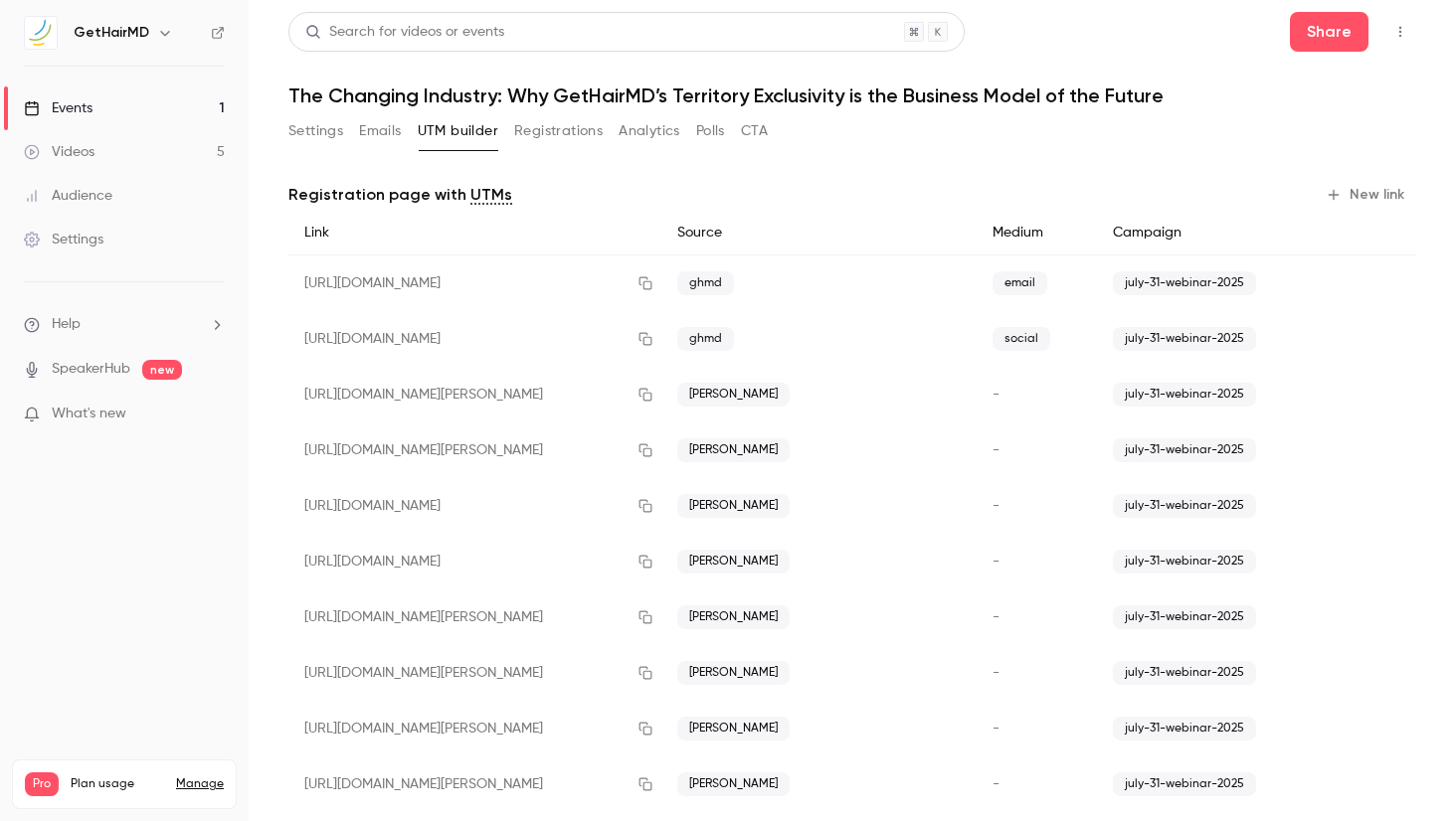 click on "New link" at bounding box center [1366, 195] 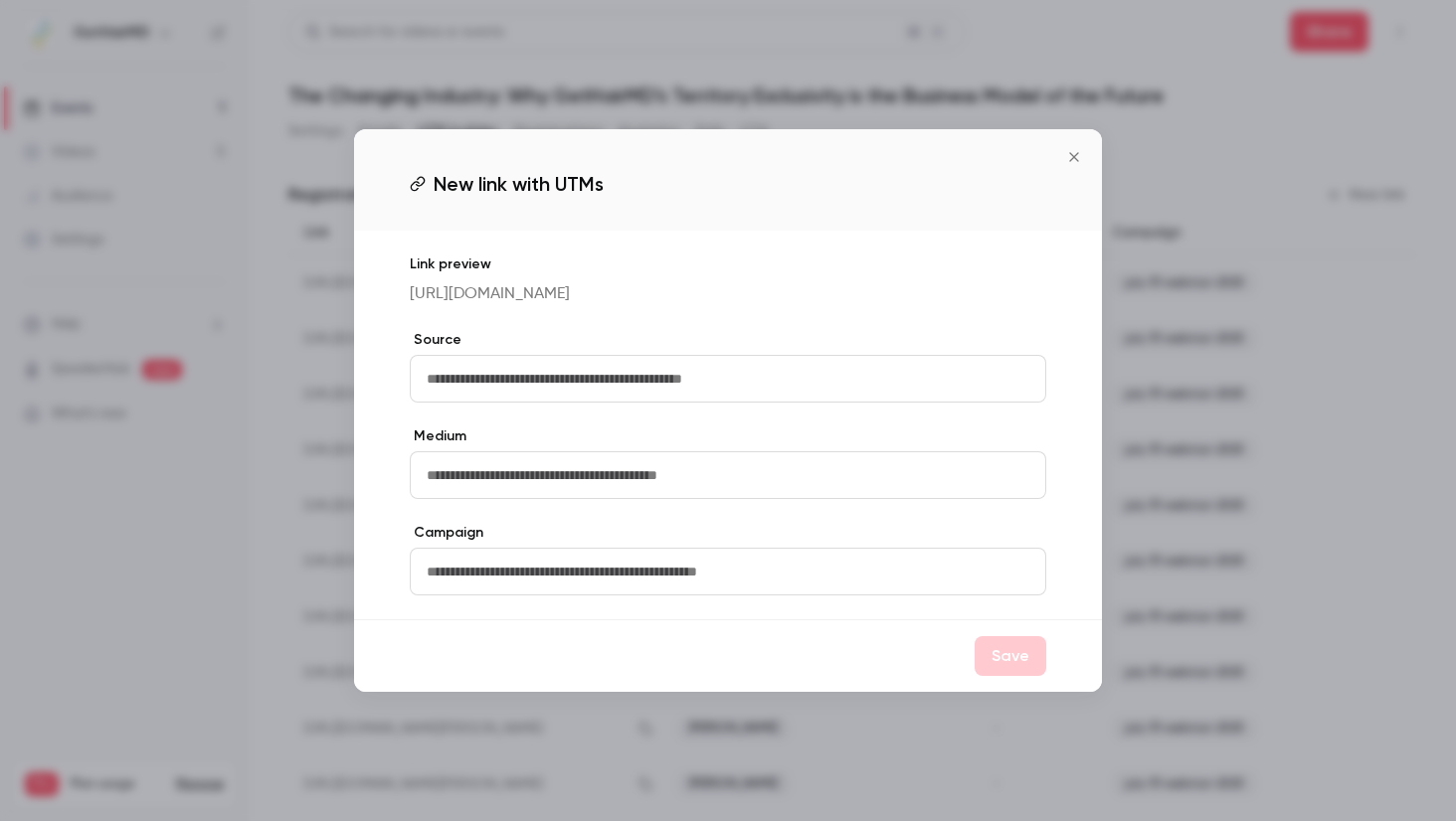 click at bounding box center (728, 379) 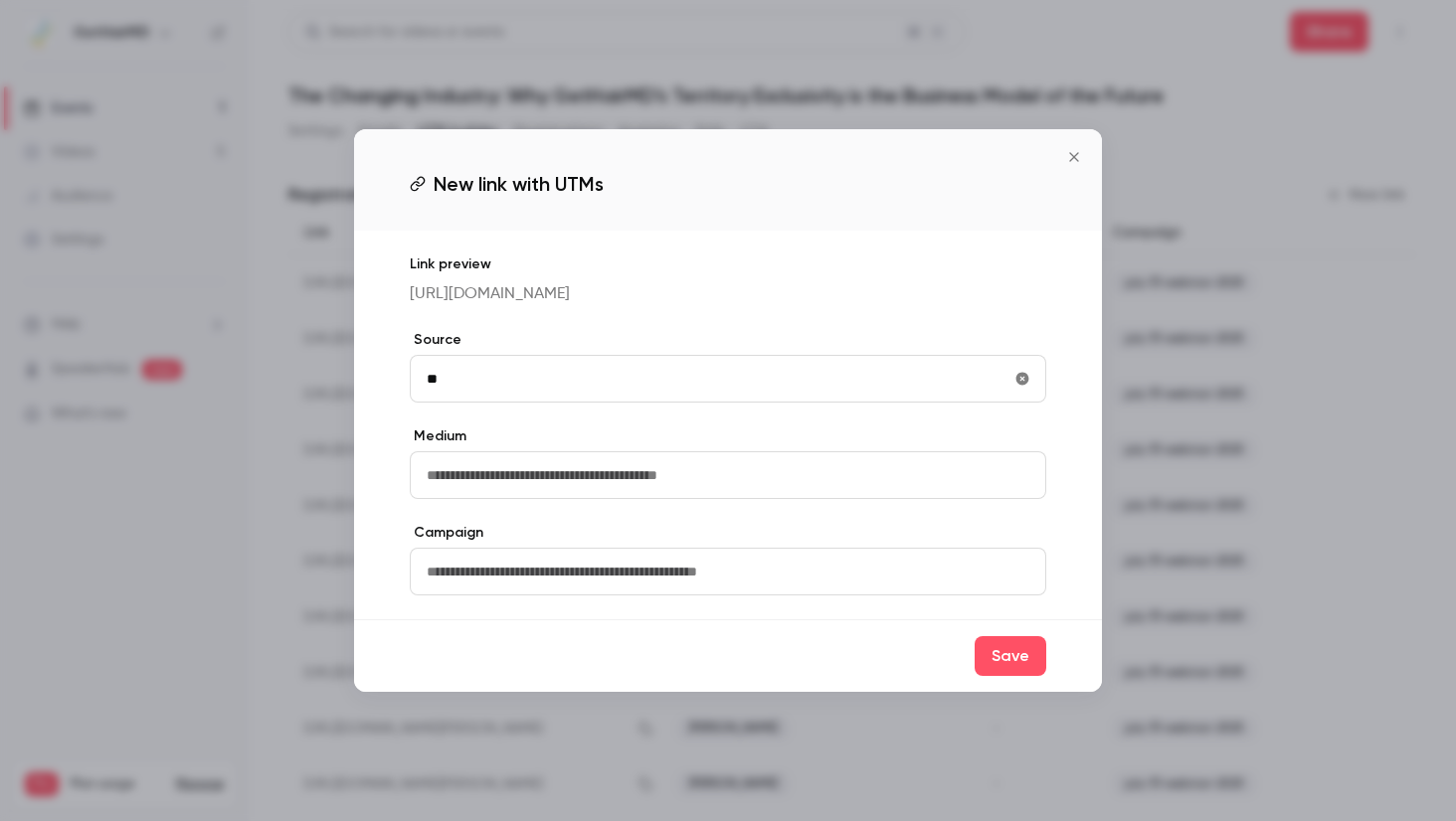 type on "**********" 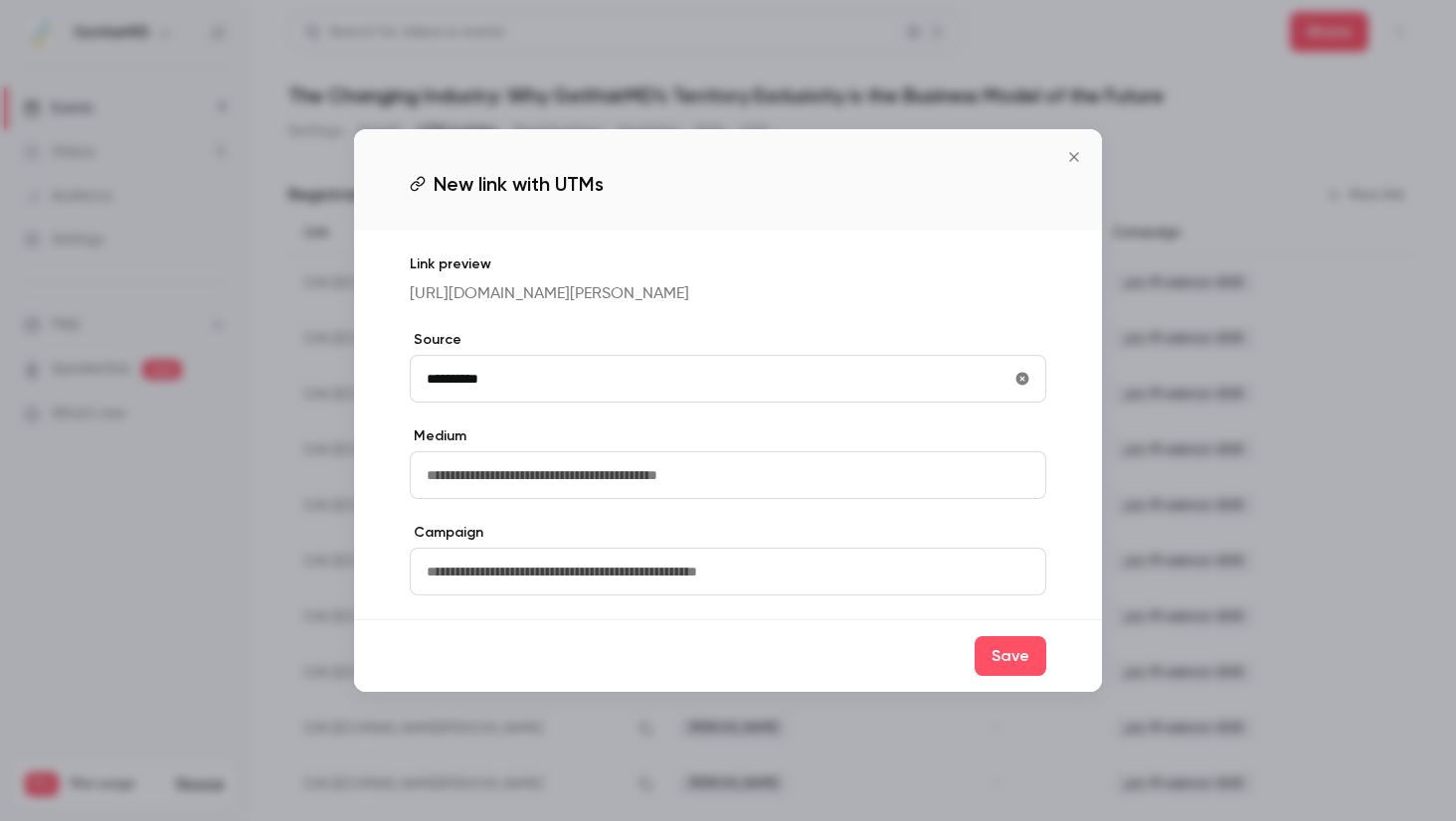 click at bounding box center [728, 572] 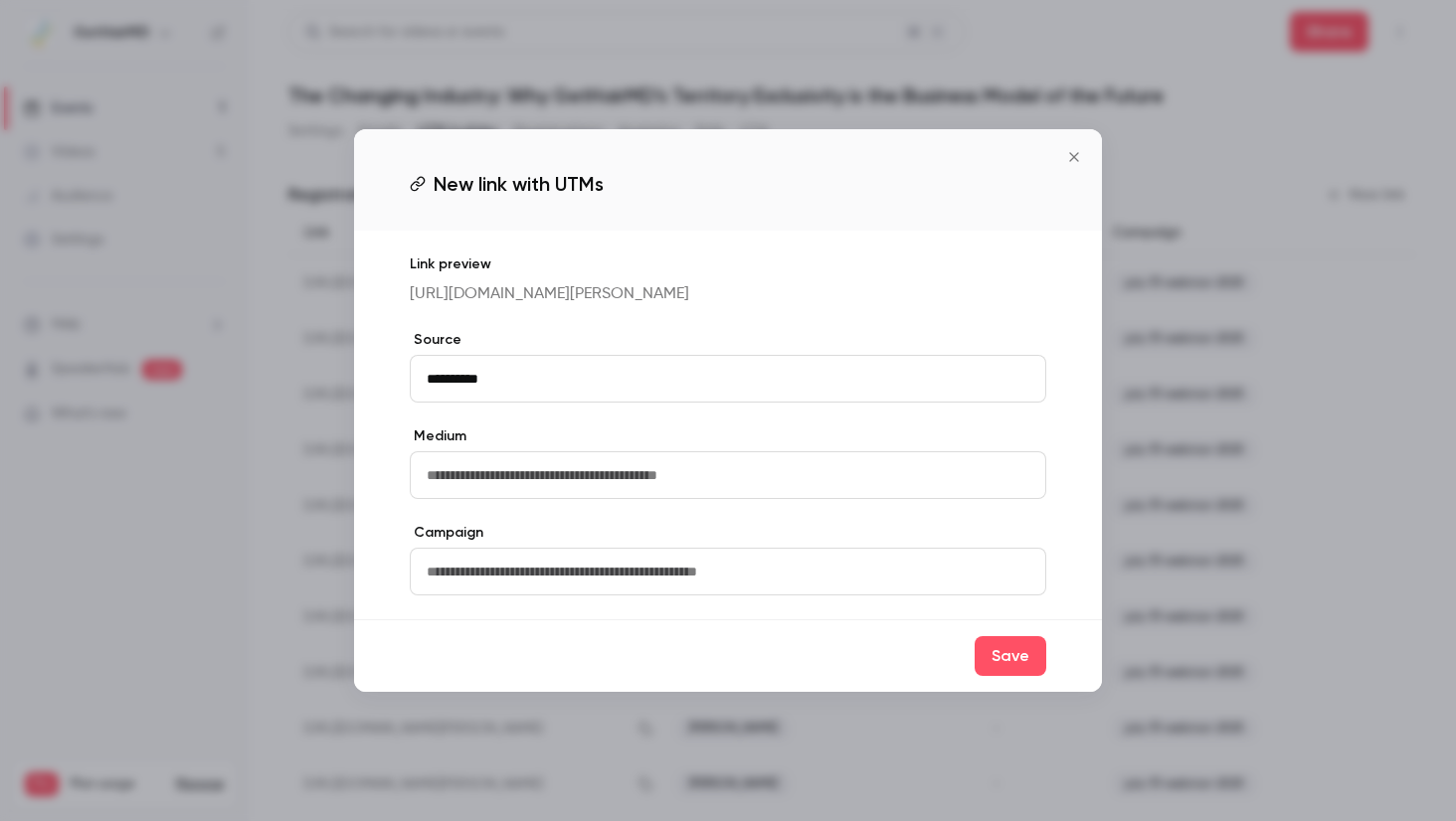 paste on "**********" 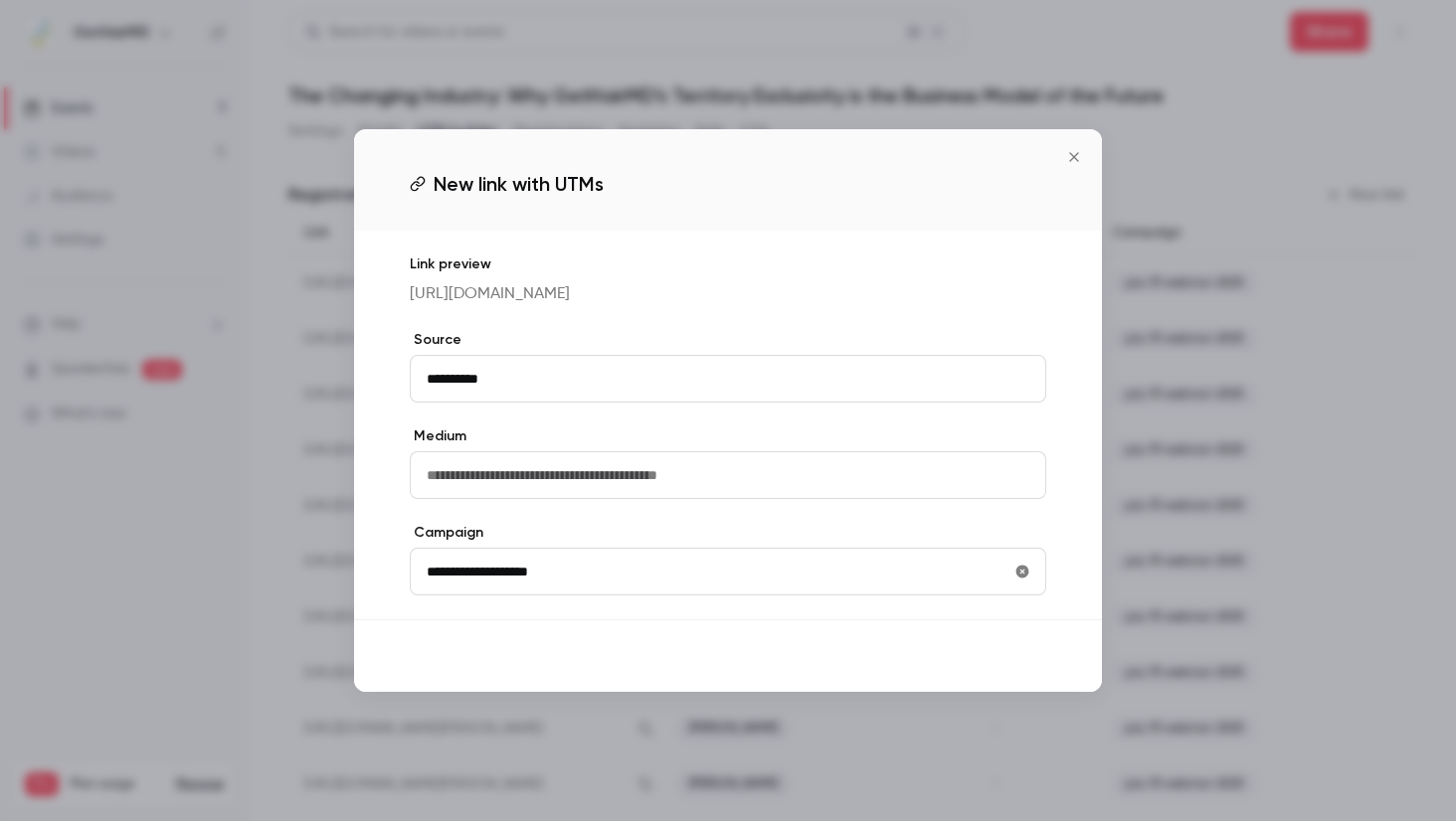 type on "**********" 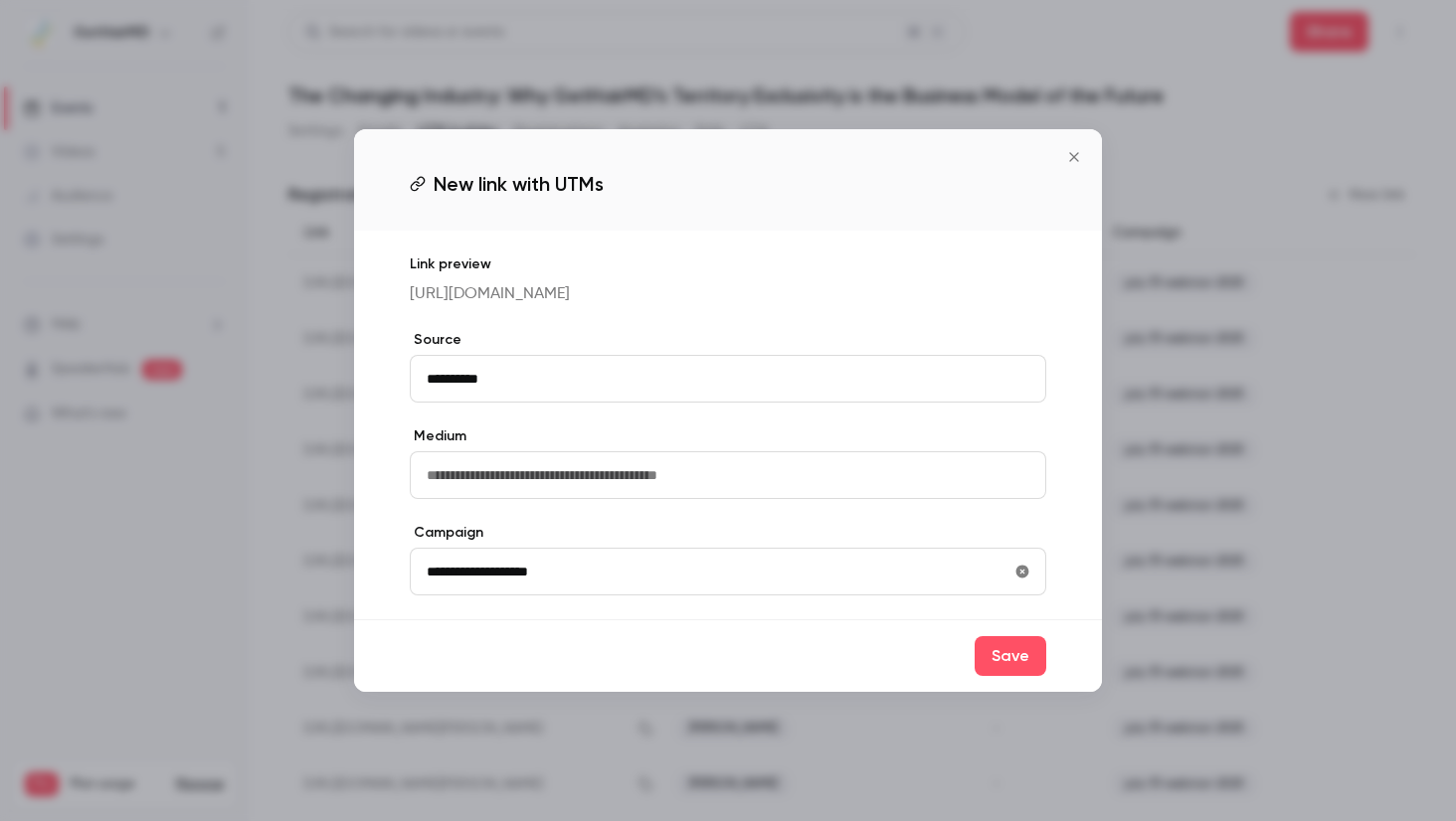 drag, startPoint x: 1002, startPoint y: 677, endPoint x: 1134, endPoint y: 297, distance: 402.27354 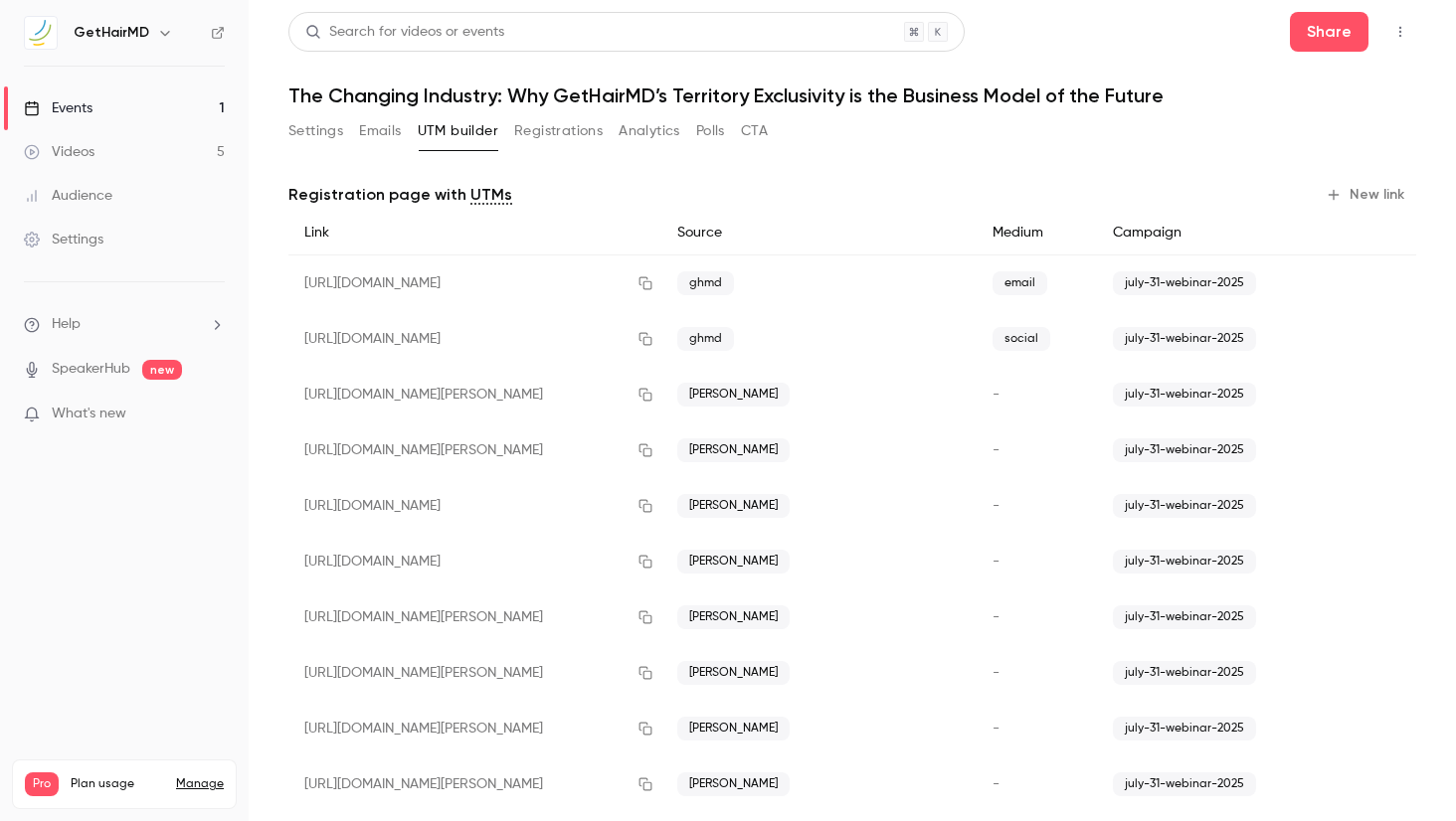 click on "New link" at bounding box center (1366, 195) 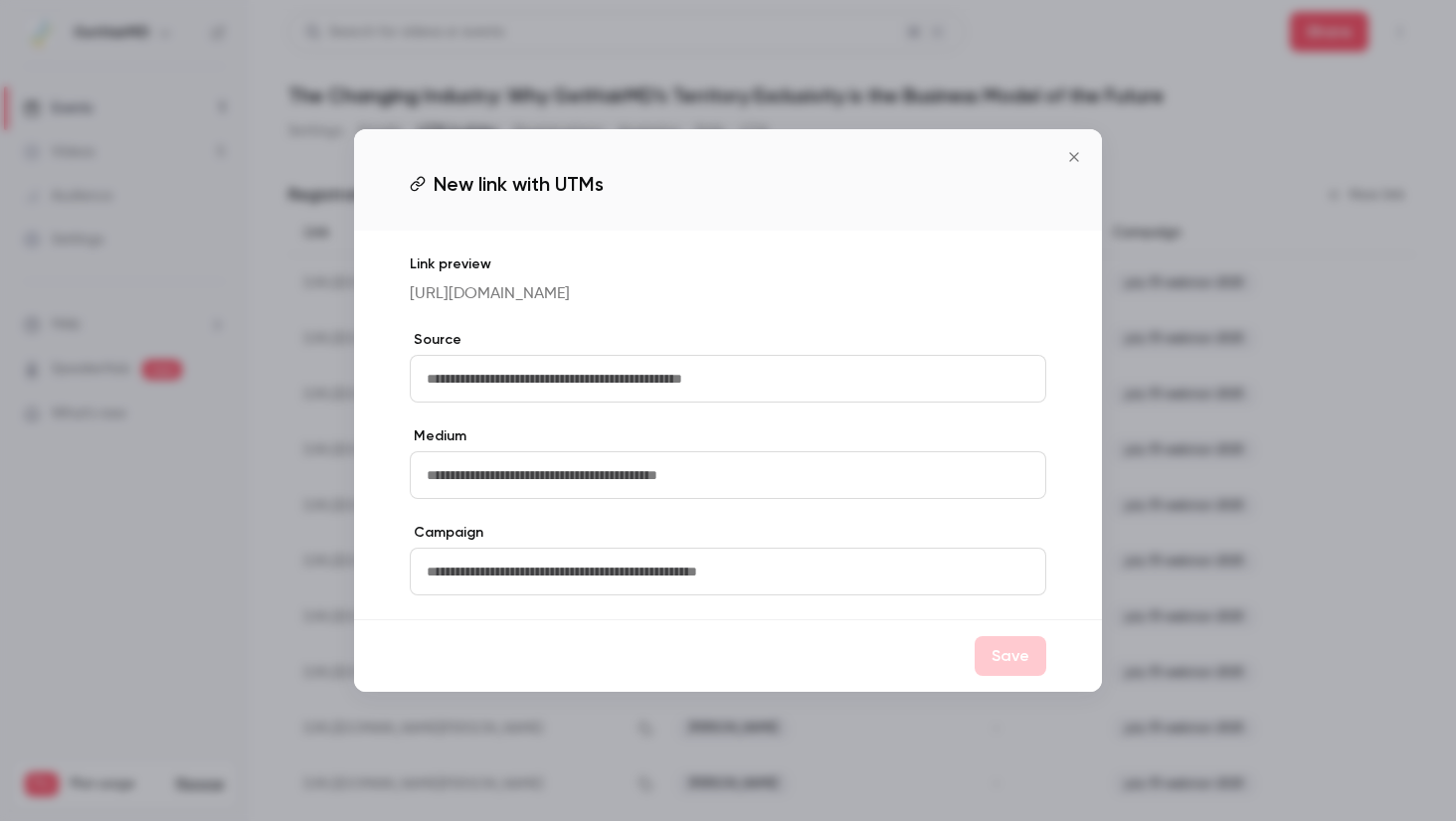 click at bounding box center (728, 379) 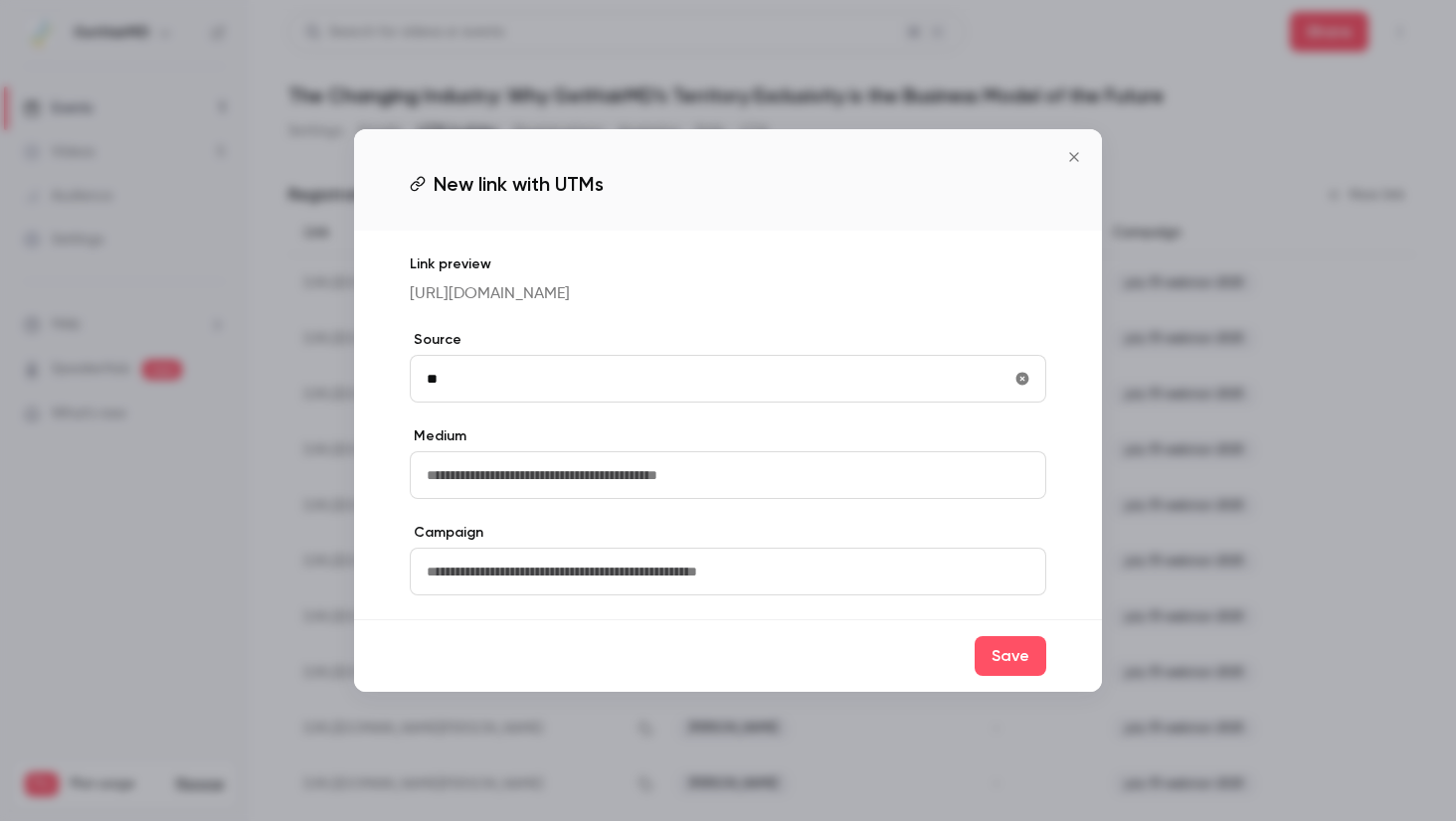 type on "**********" 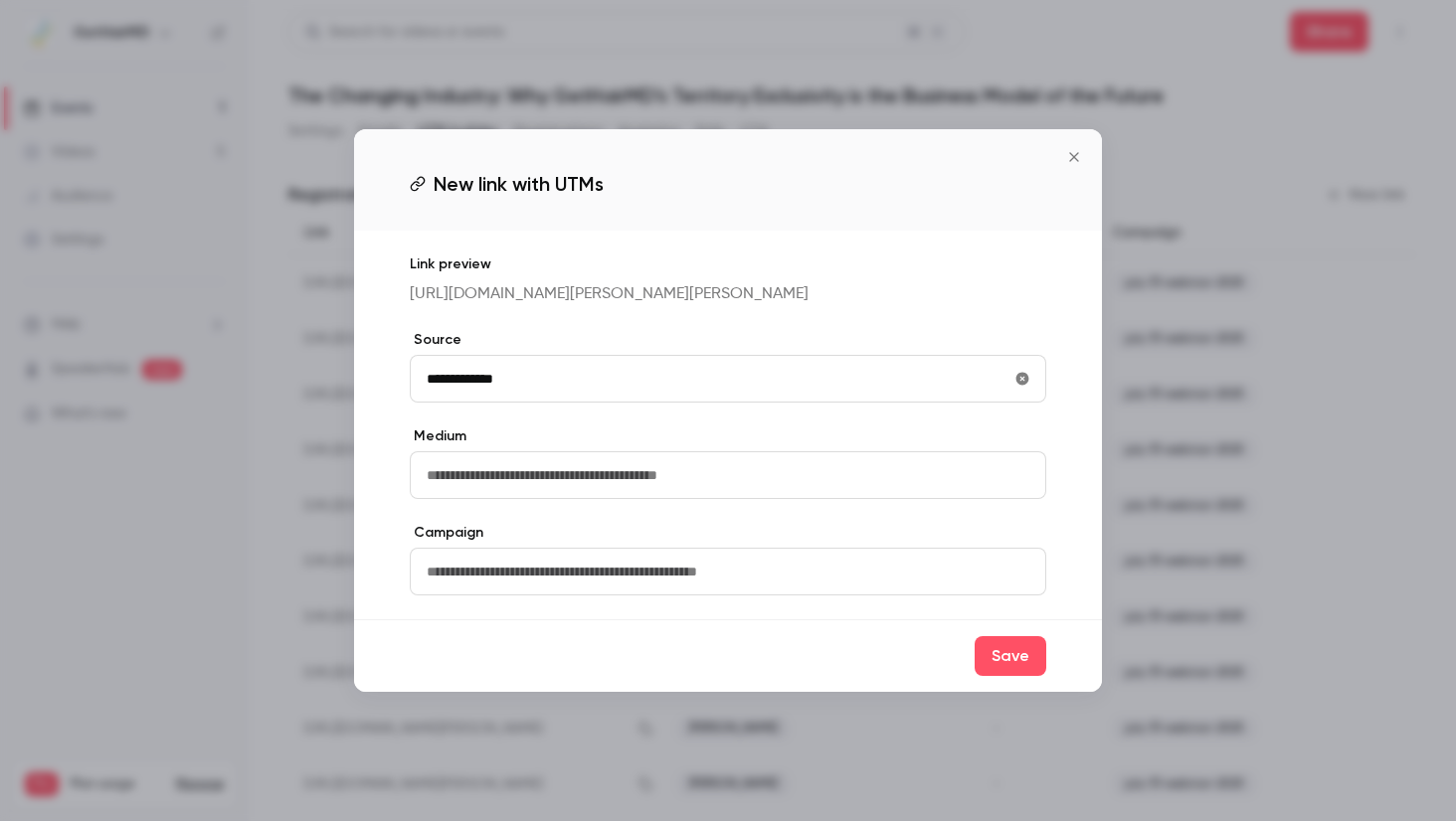 click at bounding box center [728, 572] 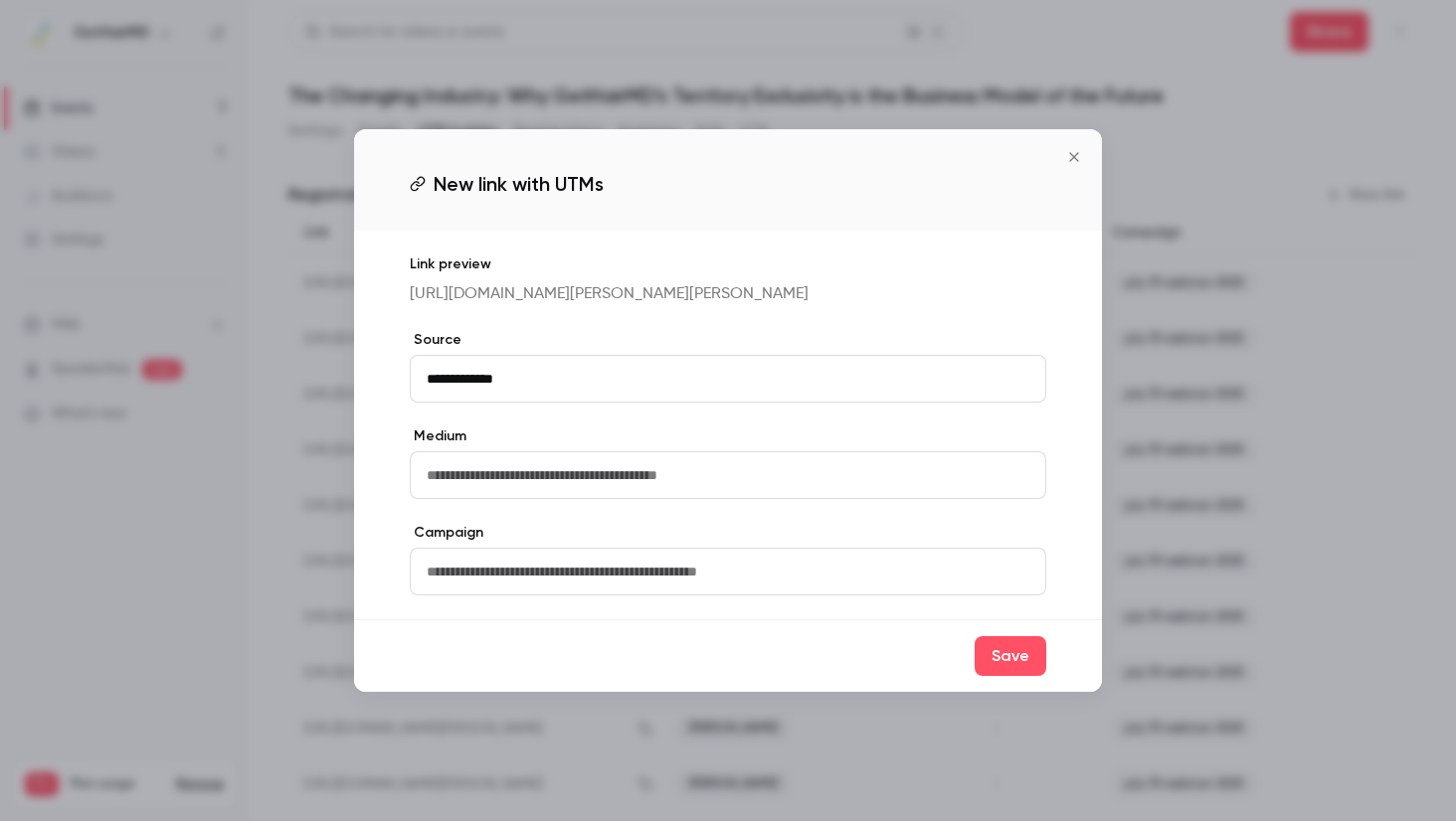 paste on "**********" 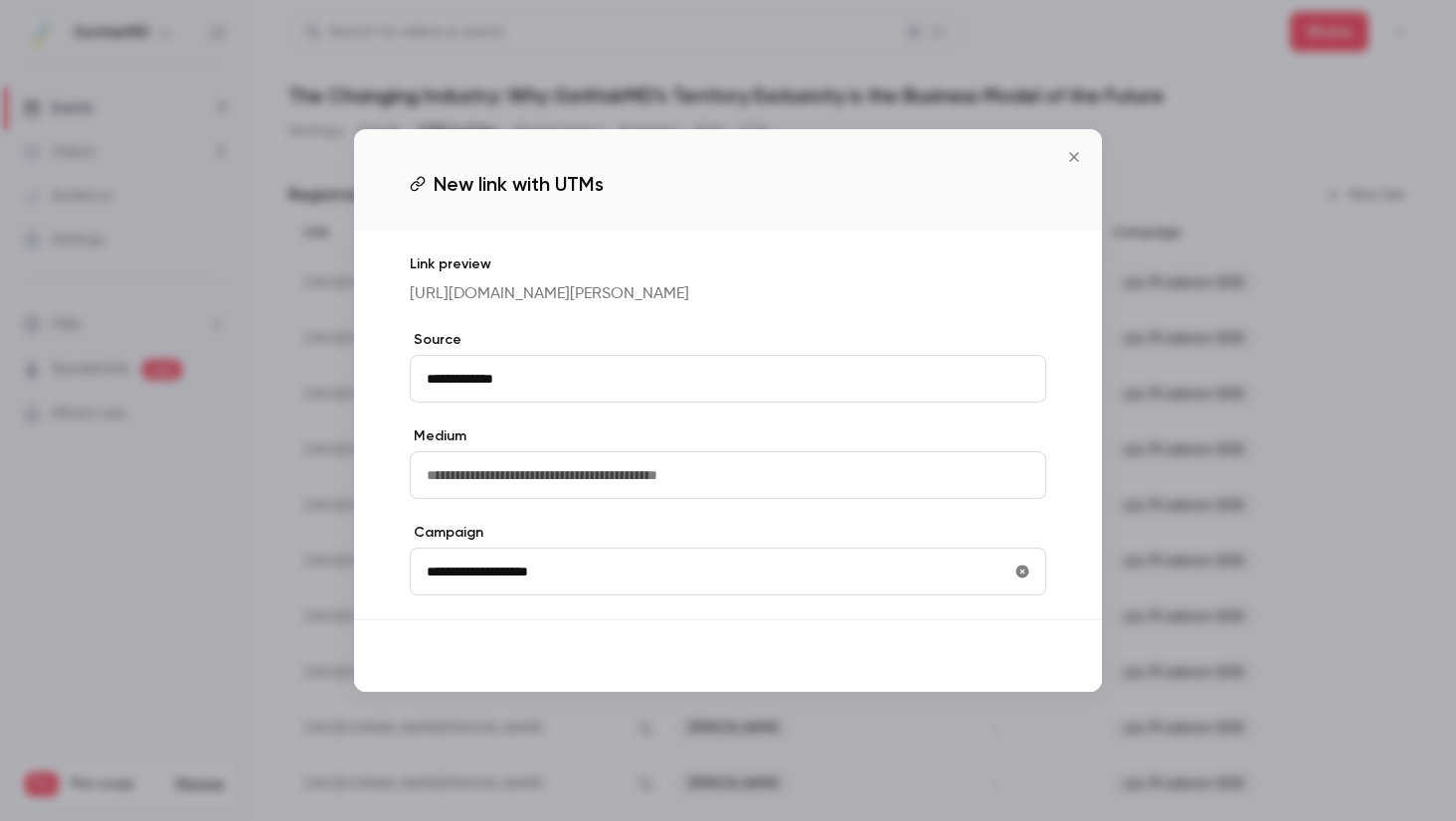 type on "**********" 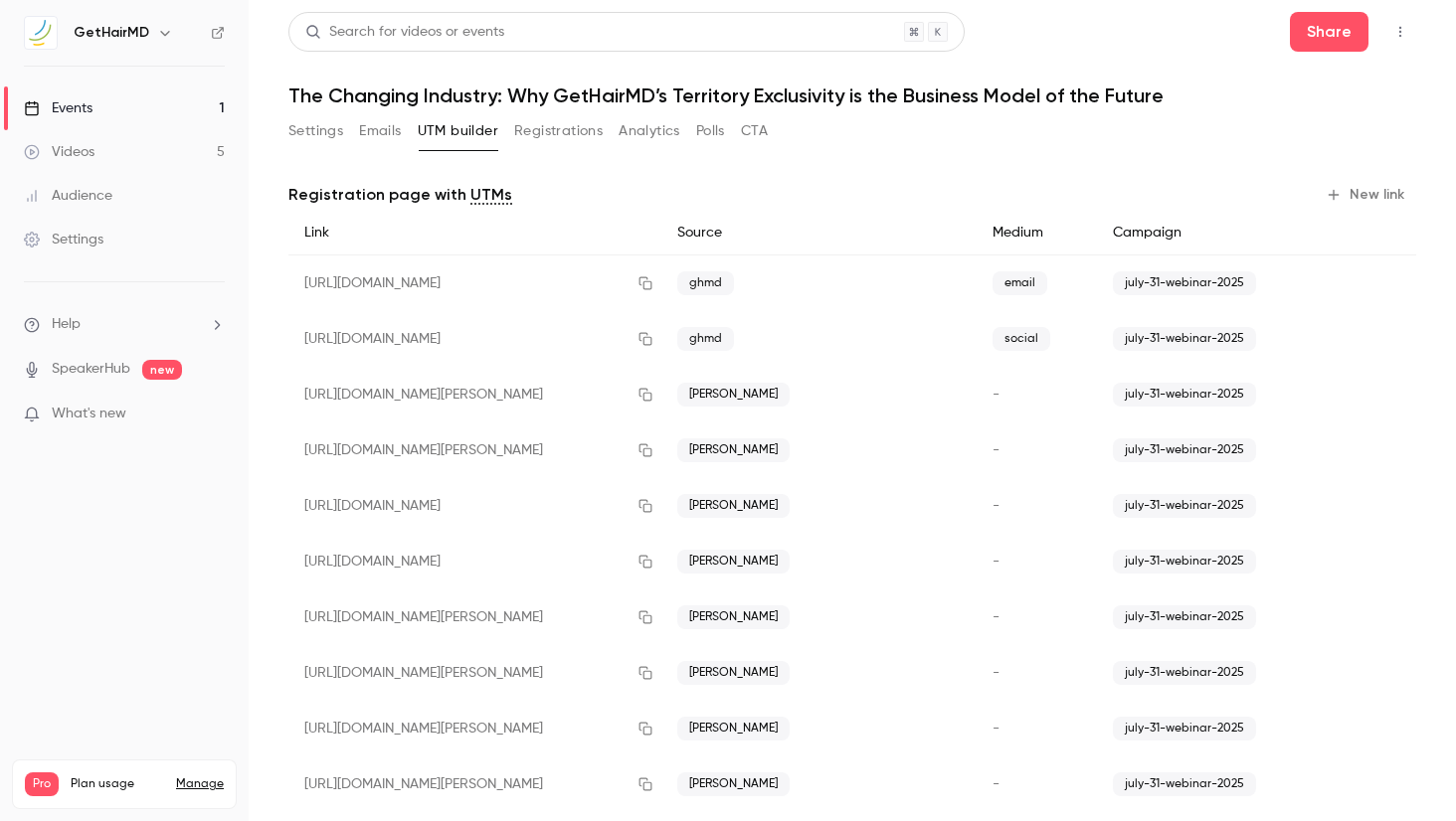 click on "New link" at bounding box center [1366, 195] 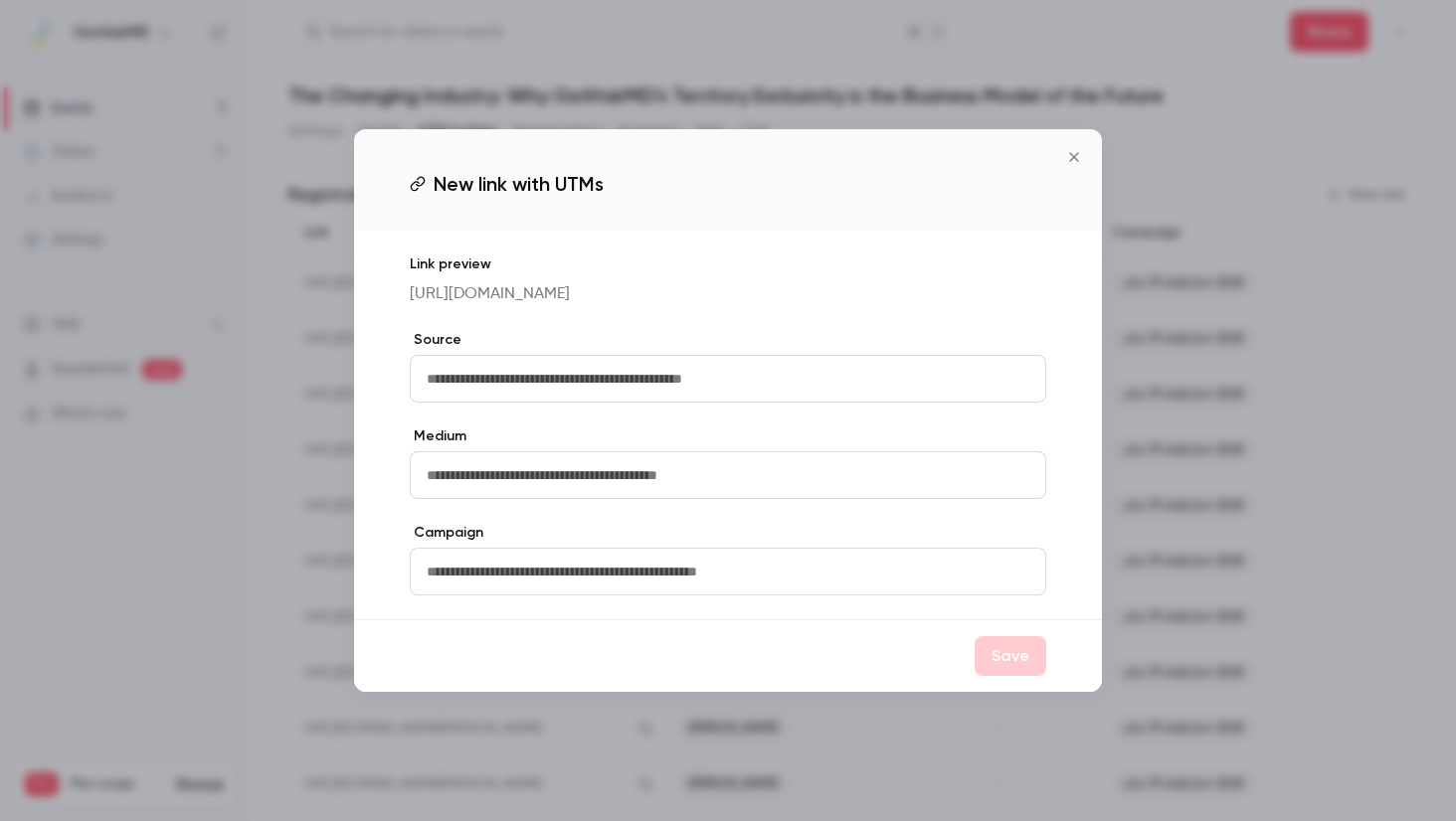 click at bounding box center [728, 379] 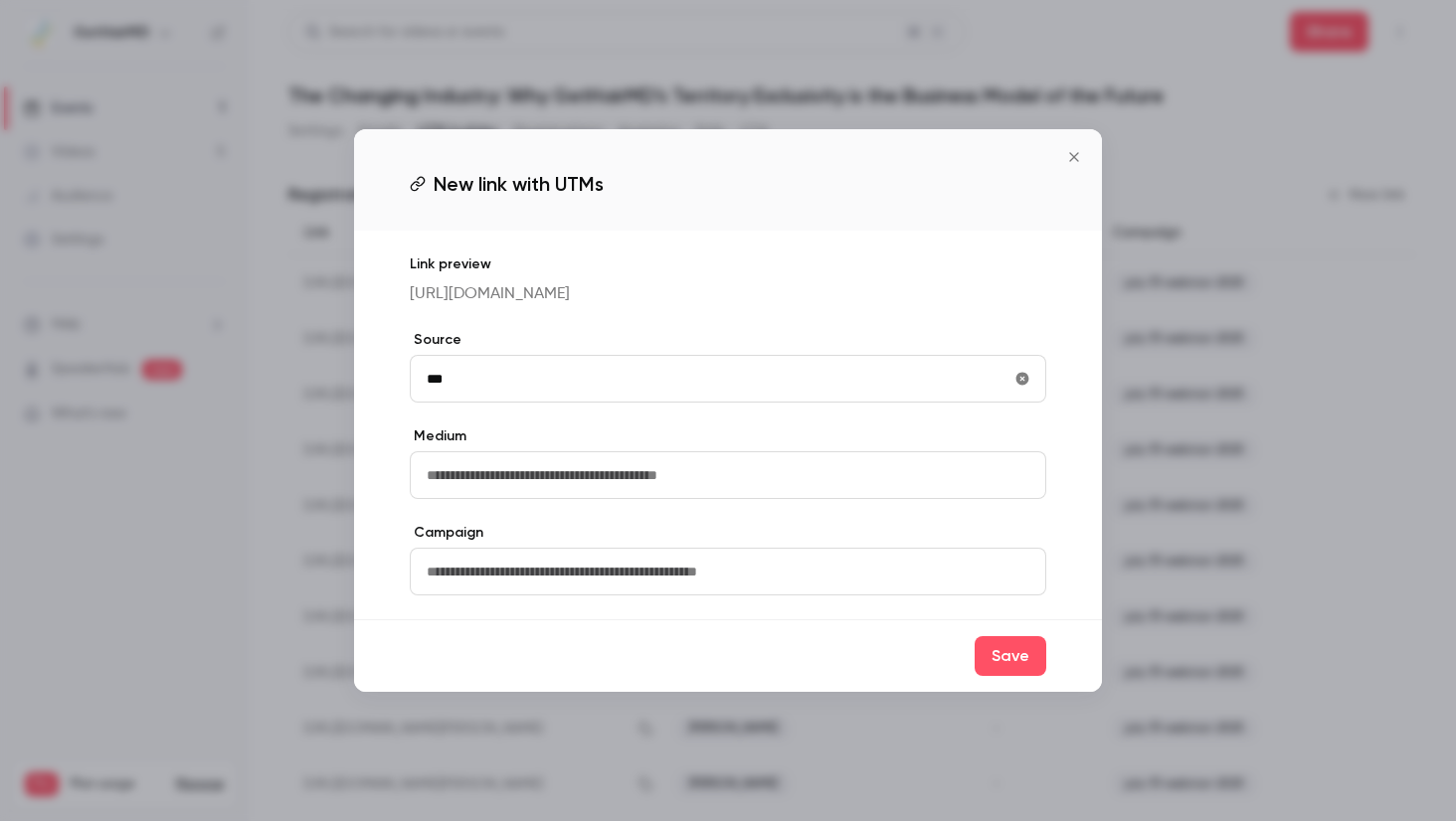 type on "**********" 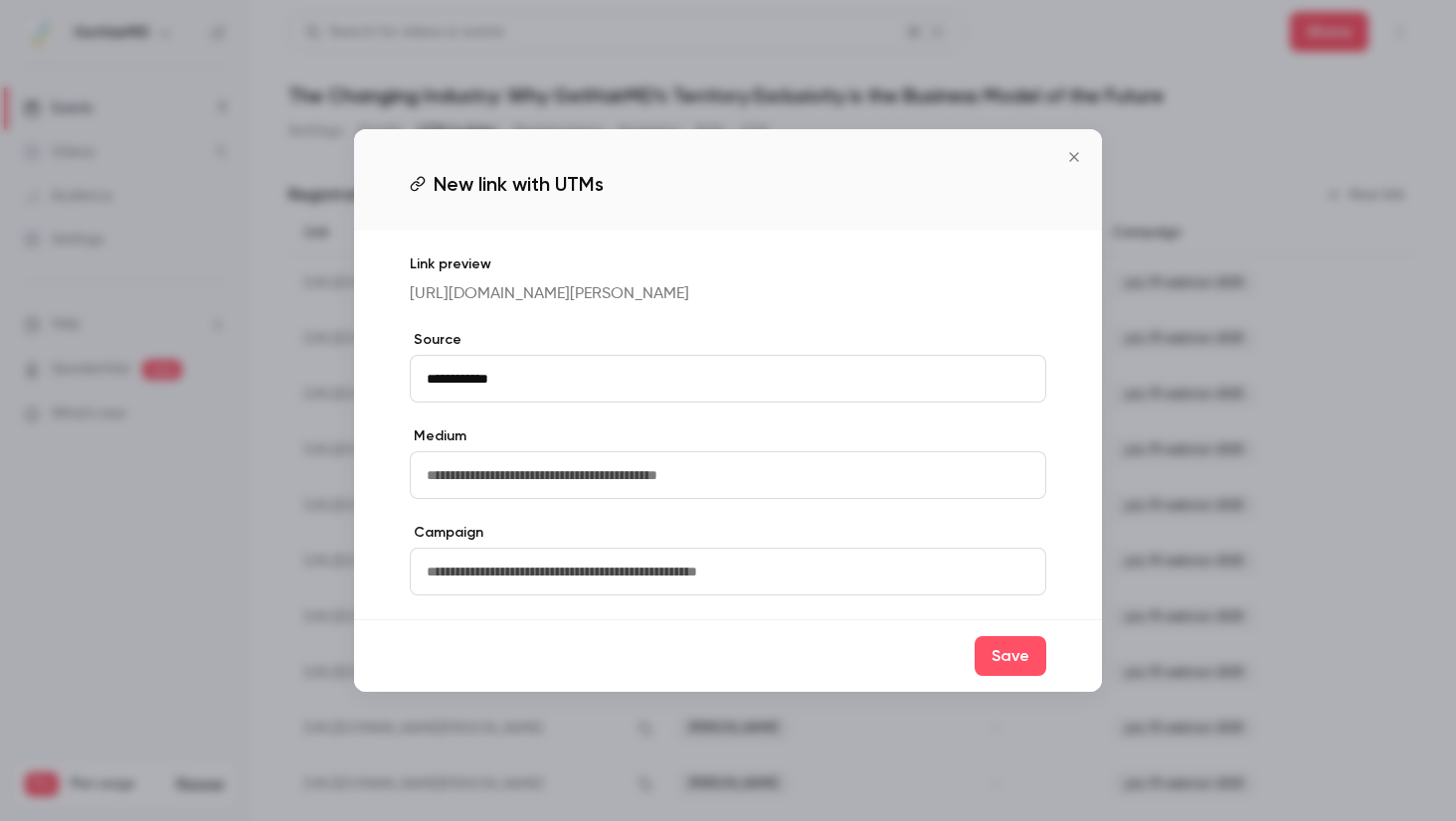 click at bounding box center [728, 572] 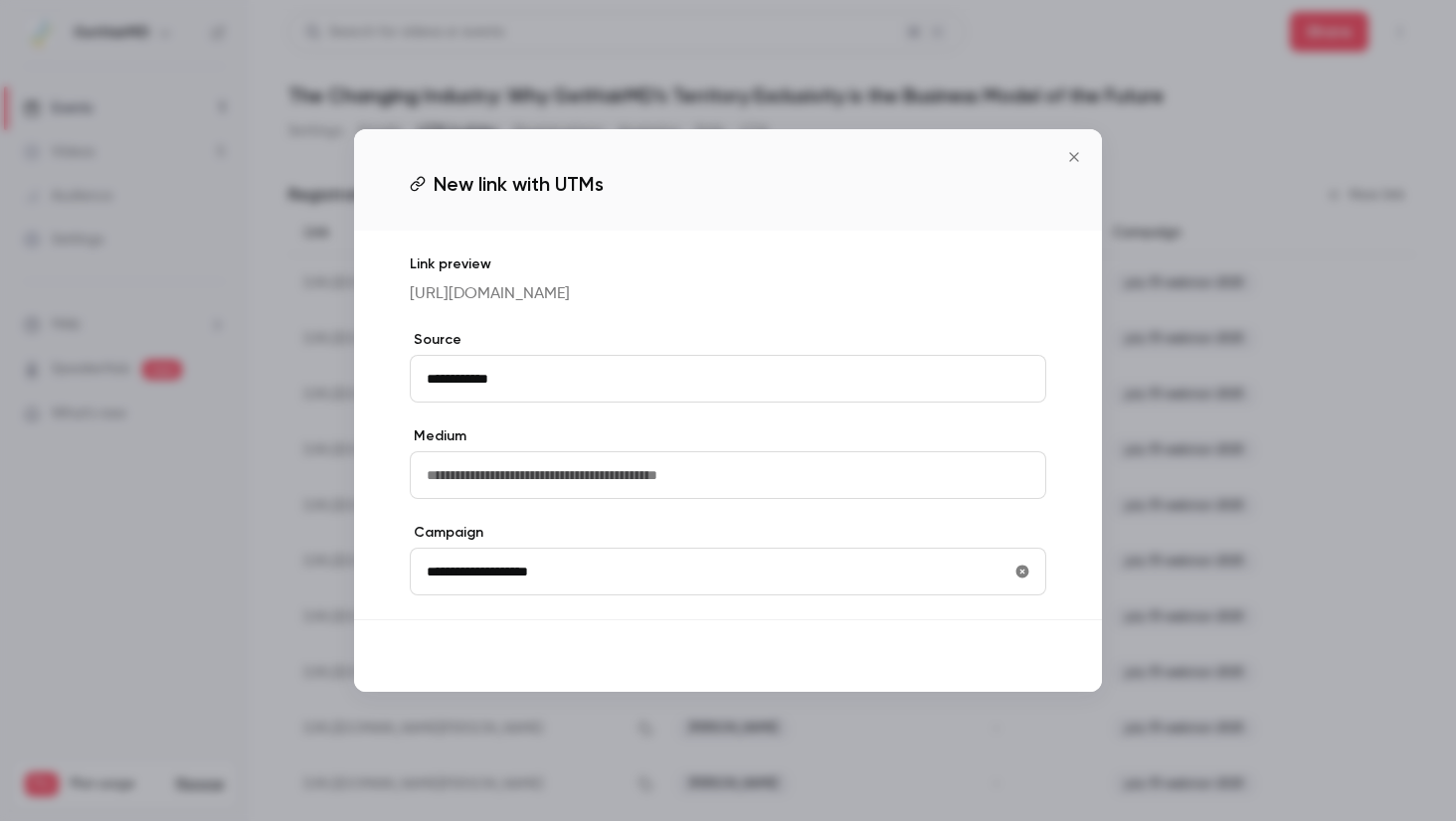 type on "**********" 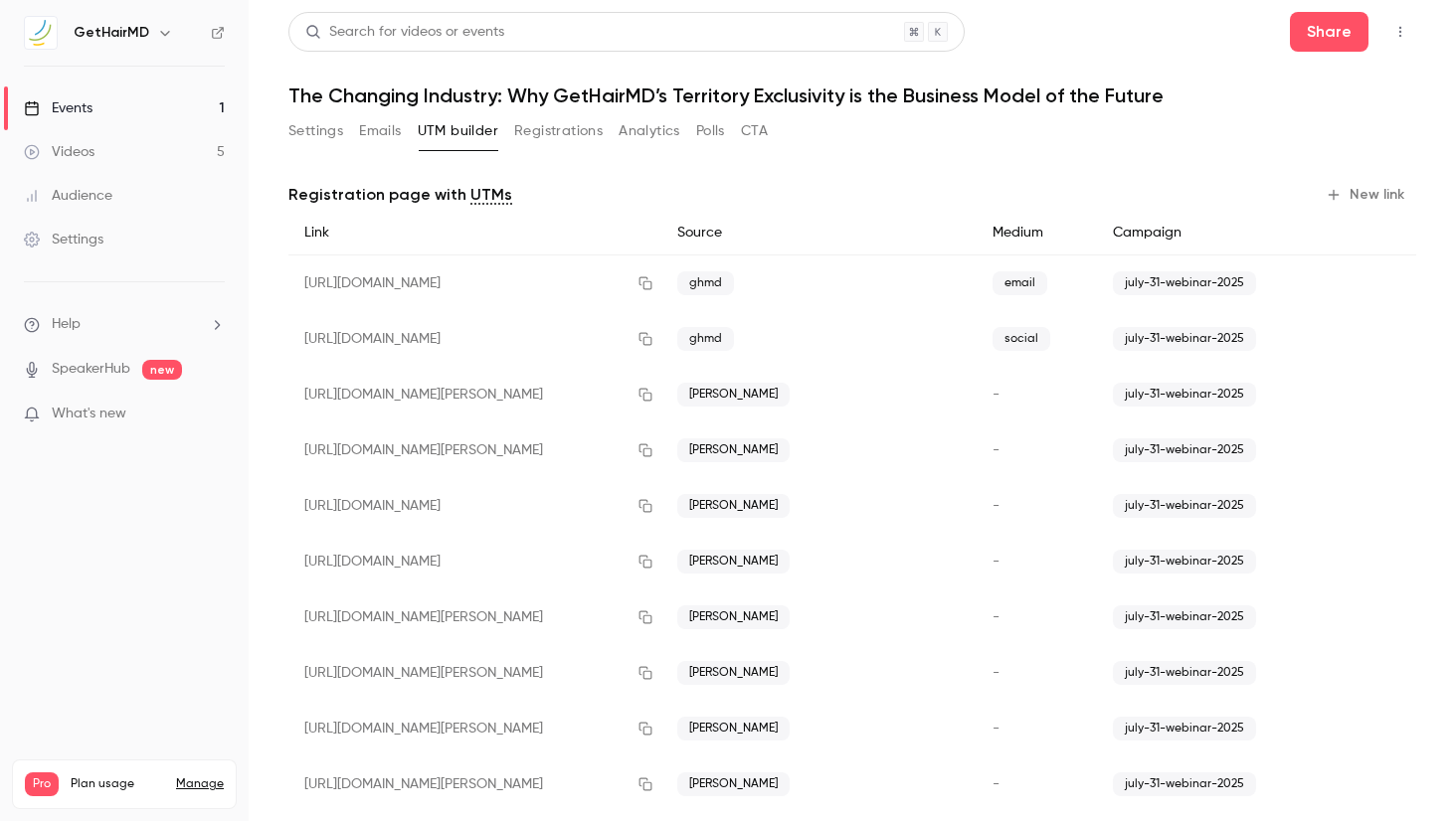click on "New link" at bounding box center (1366, 195) 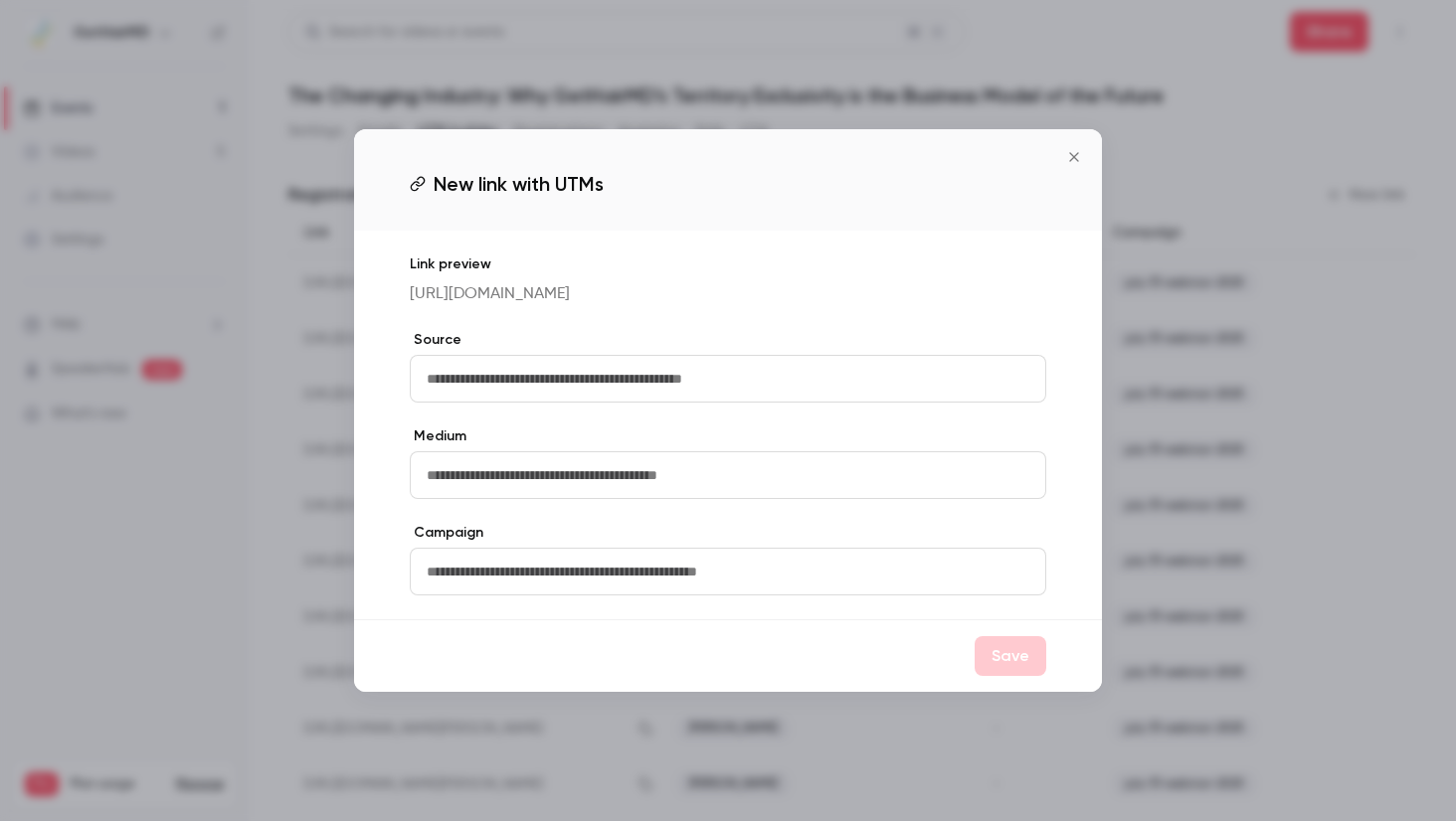 click at bounding box center [728, 379] 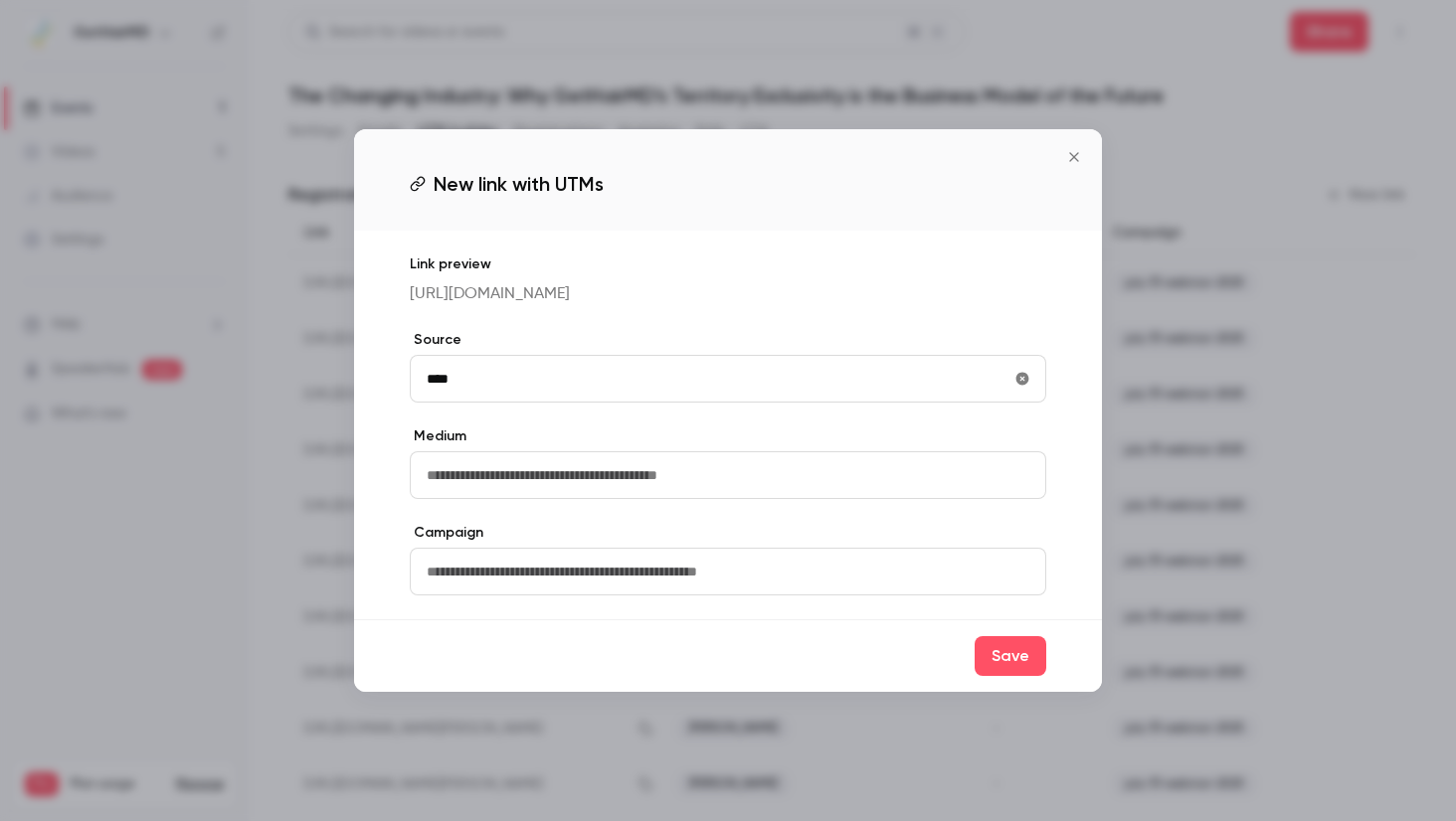 type on "**********" 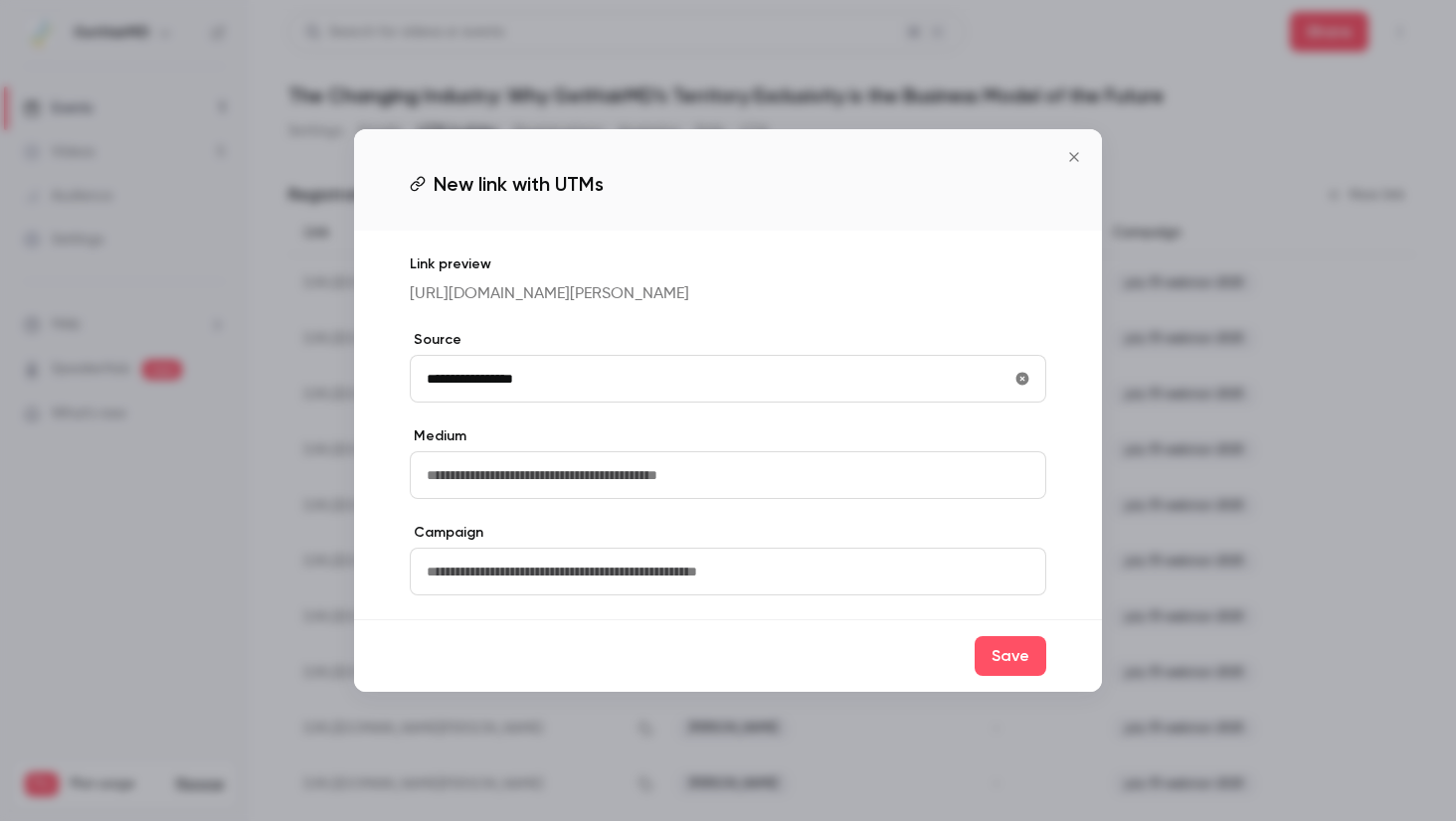 click at bounding box center (728, 572) 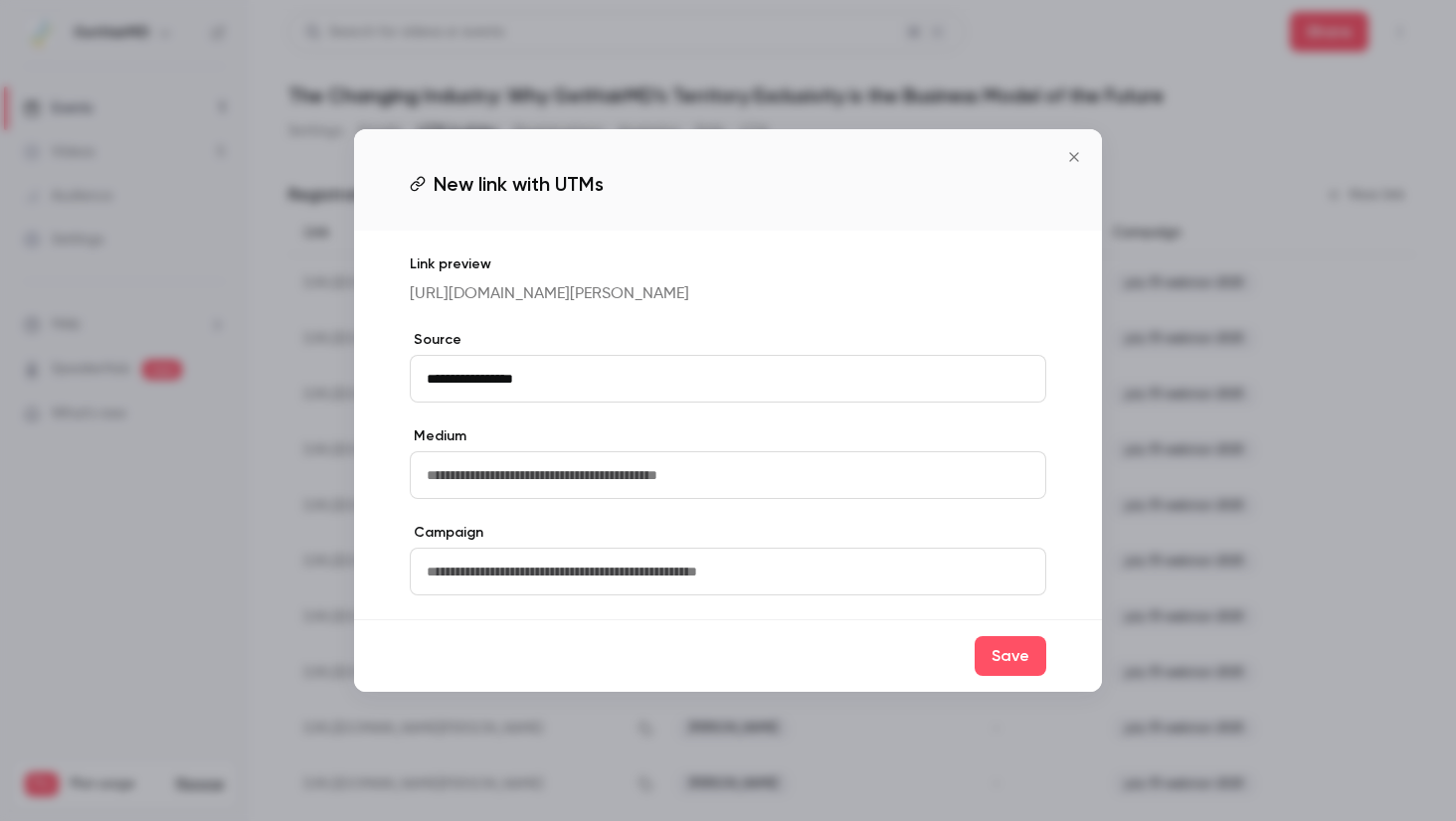paste on "**********" 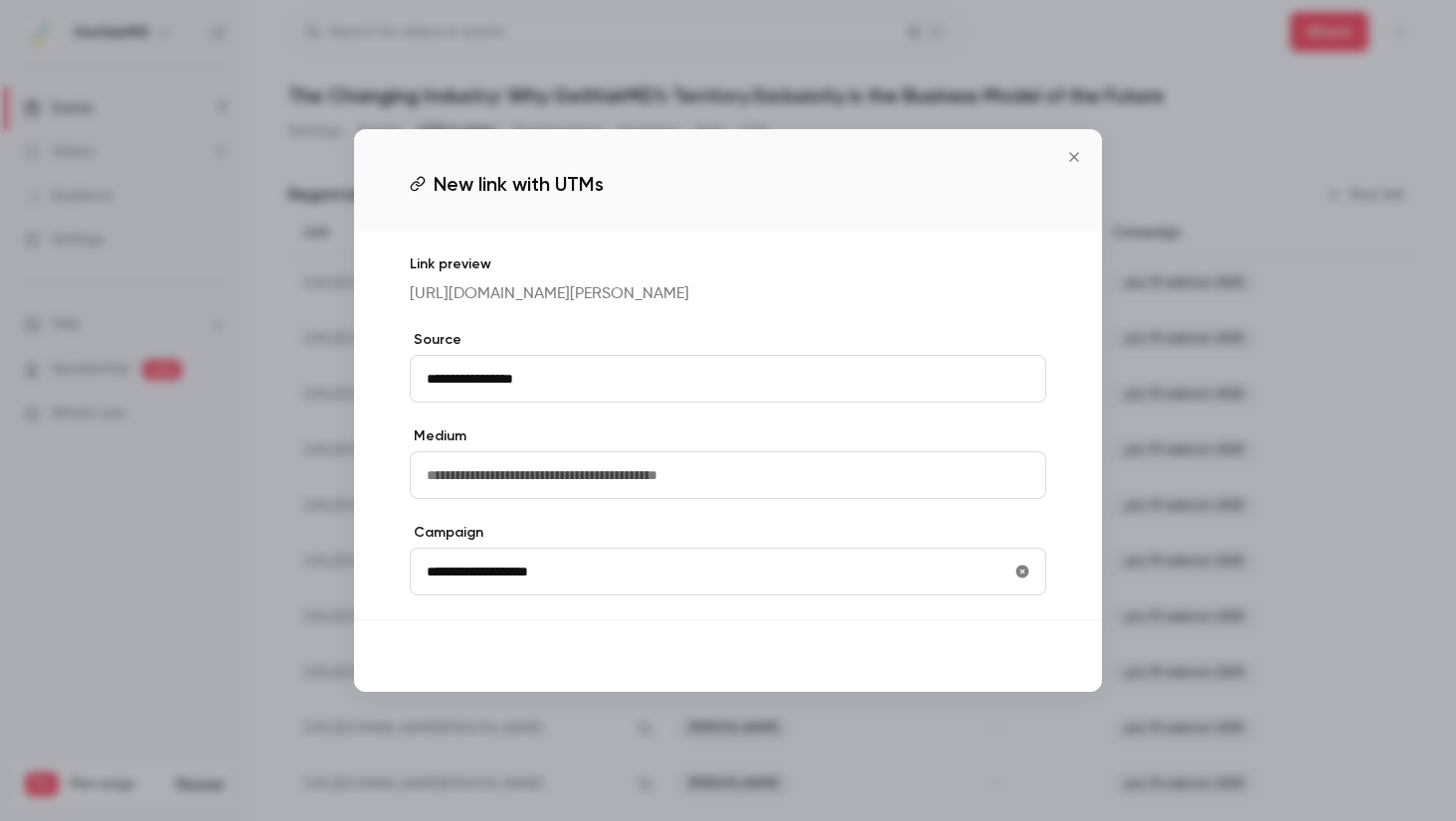 type on "**********" 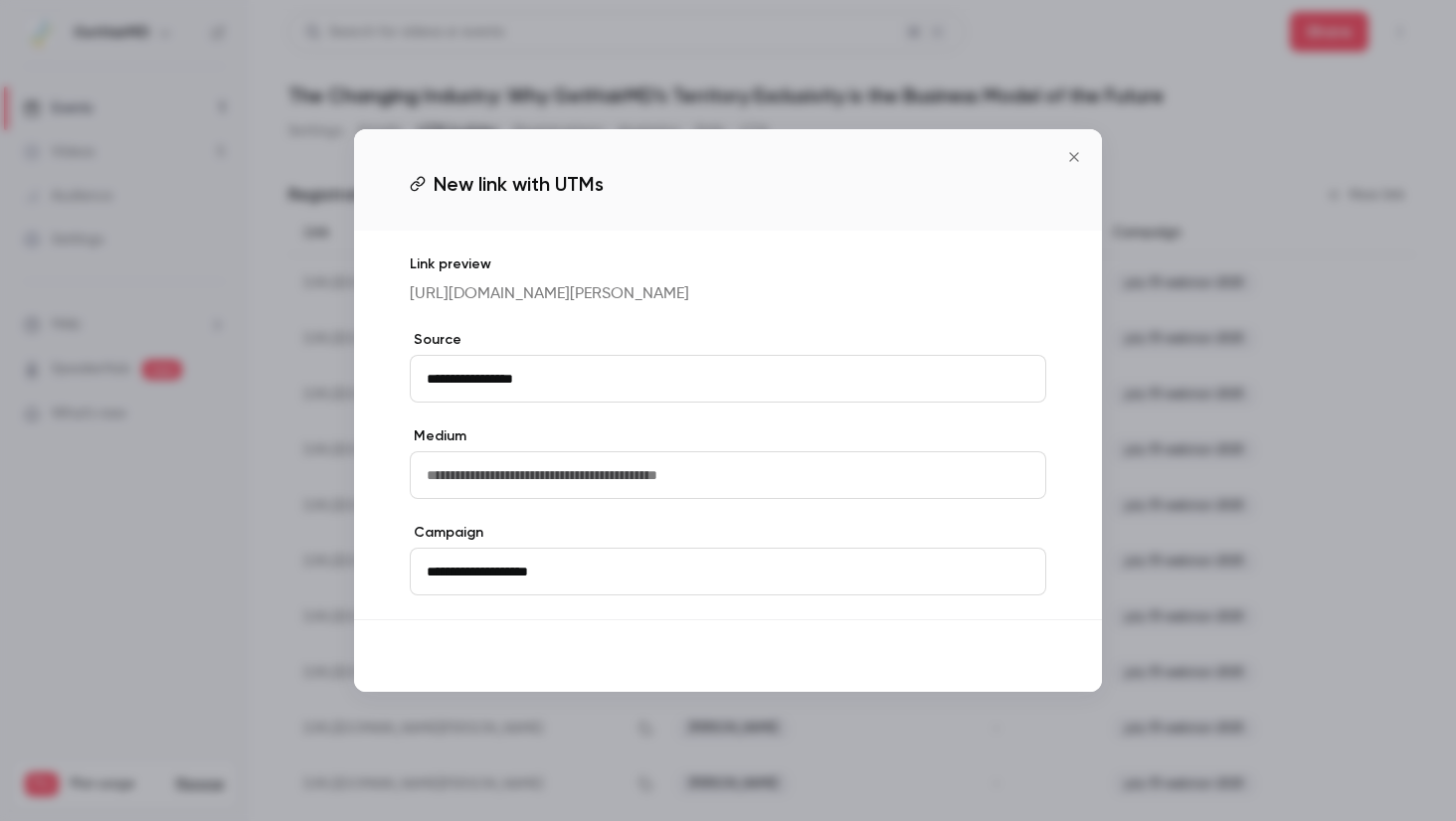 click on "Save" at bounding box center (1010, 656) 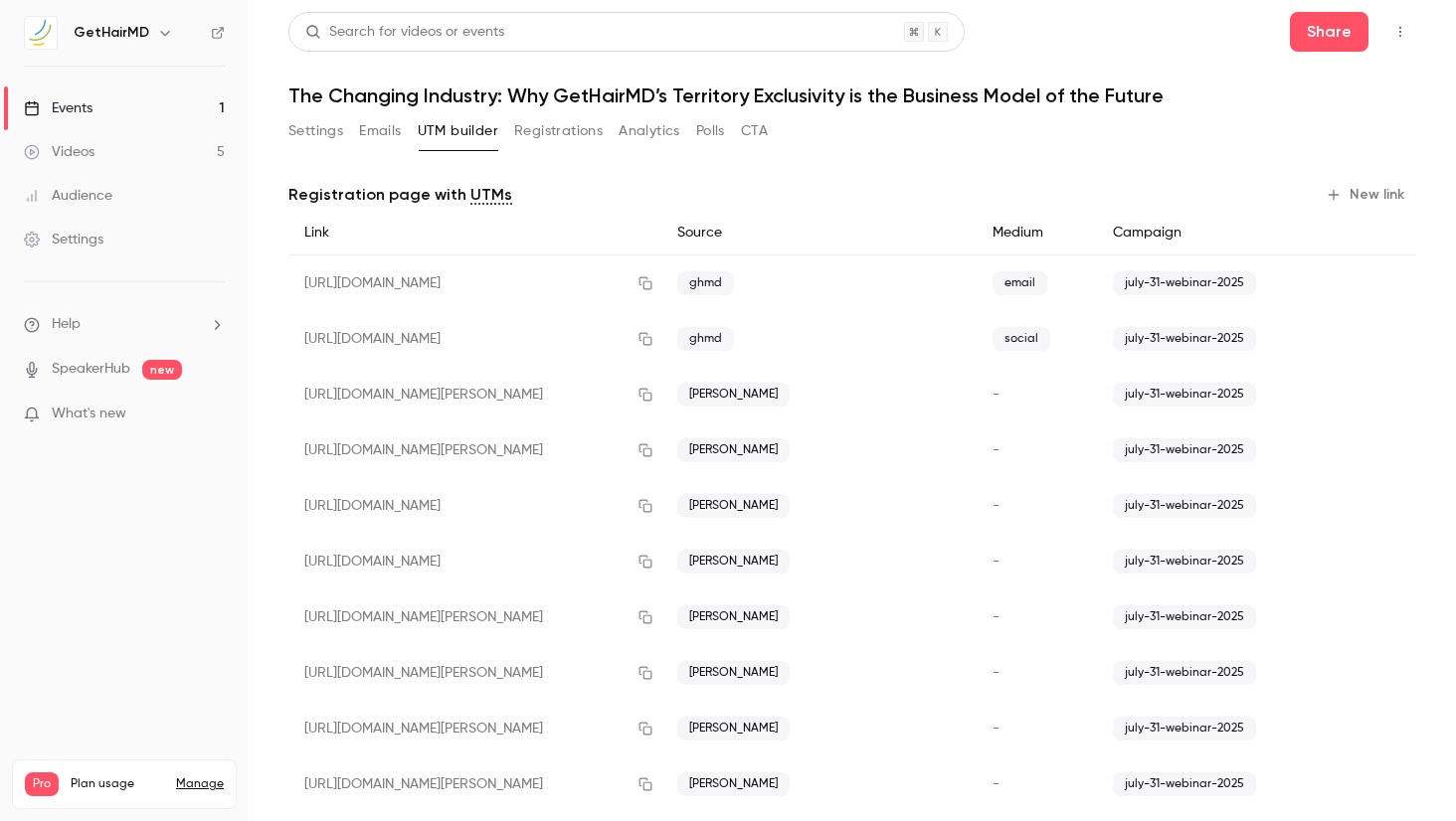 click on "New link" at bounding box center (1366, 195) 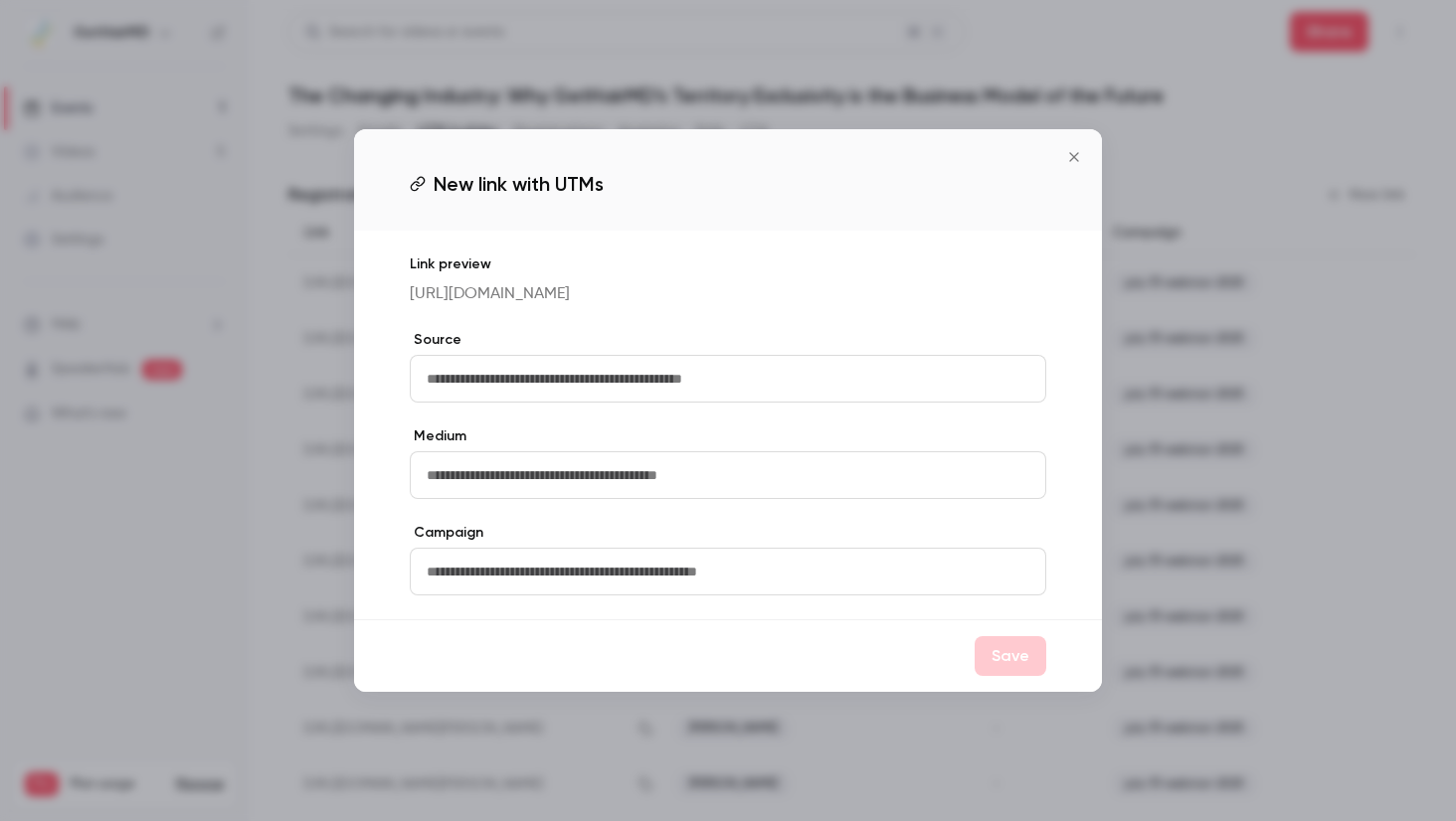click at bounding box center (728, 379) 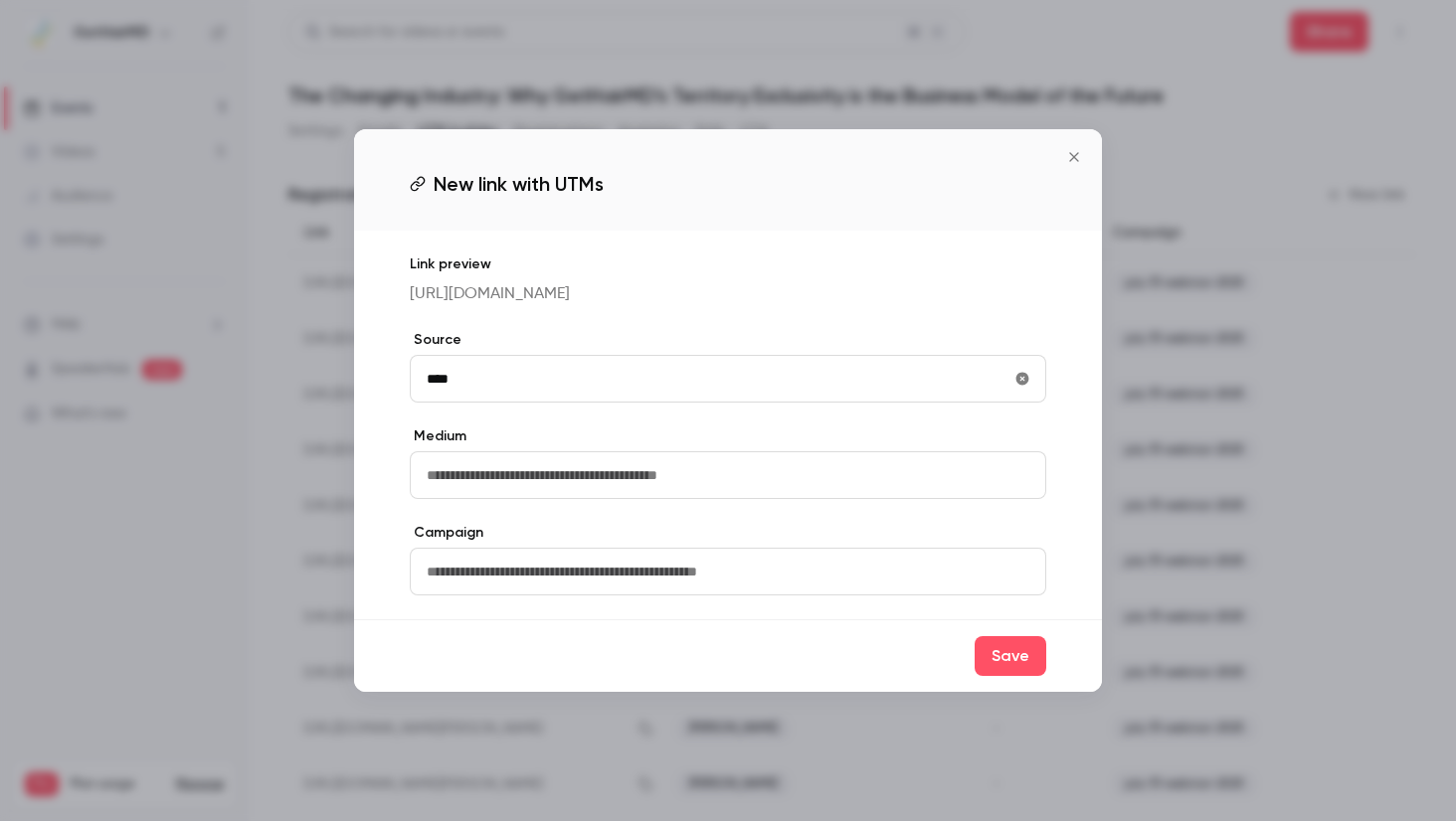 type on "**********" 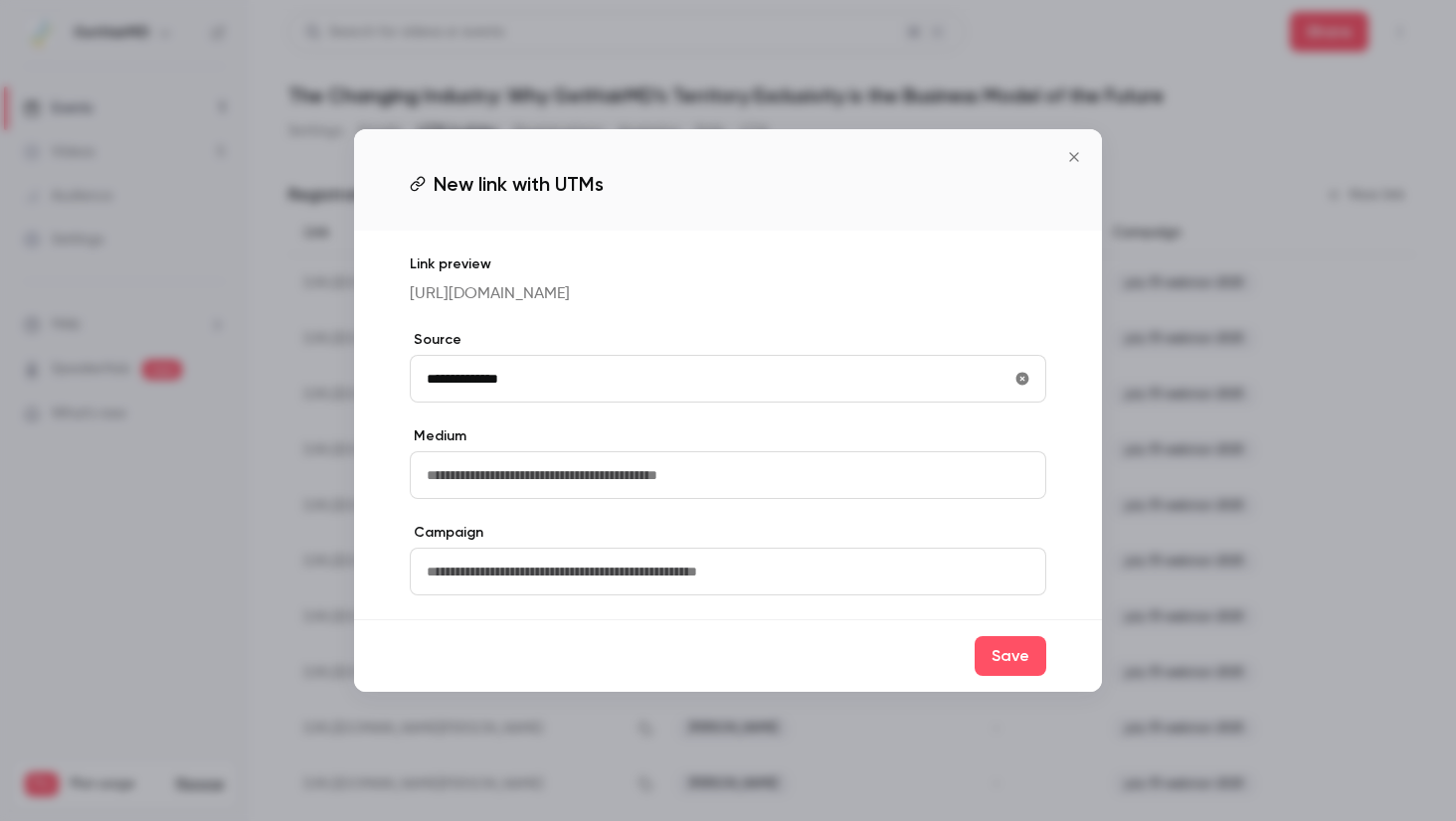 click at bounding box center (728, 572) 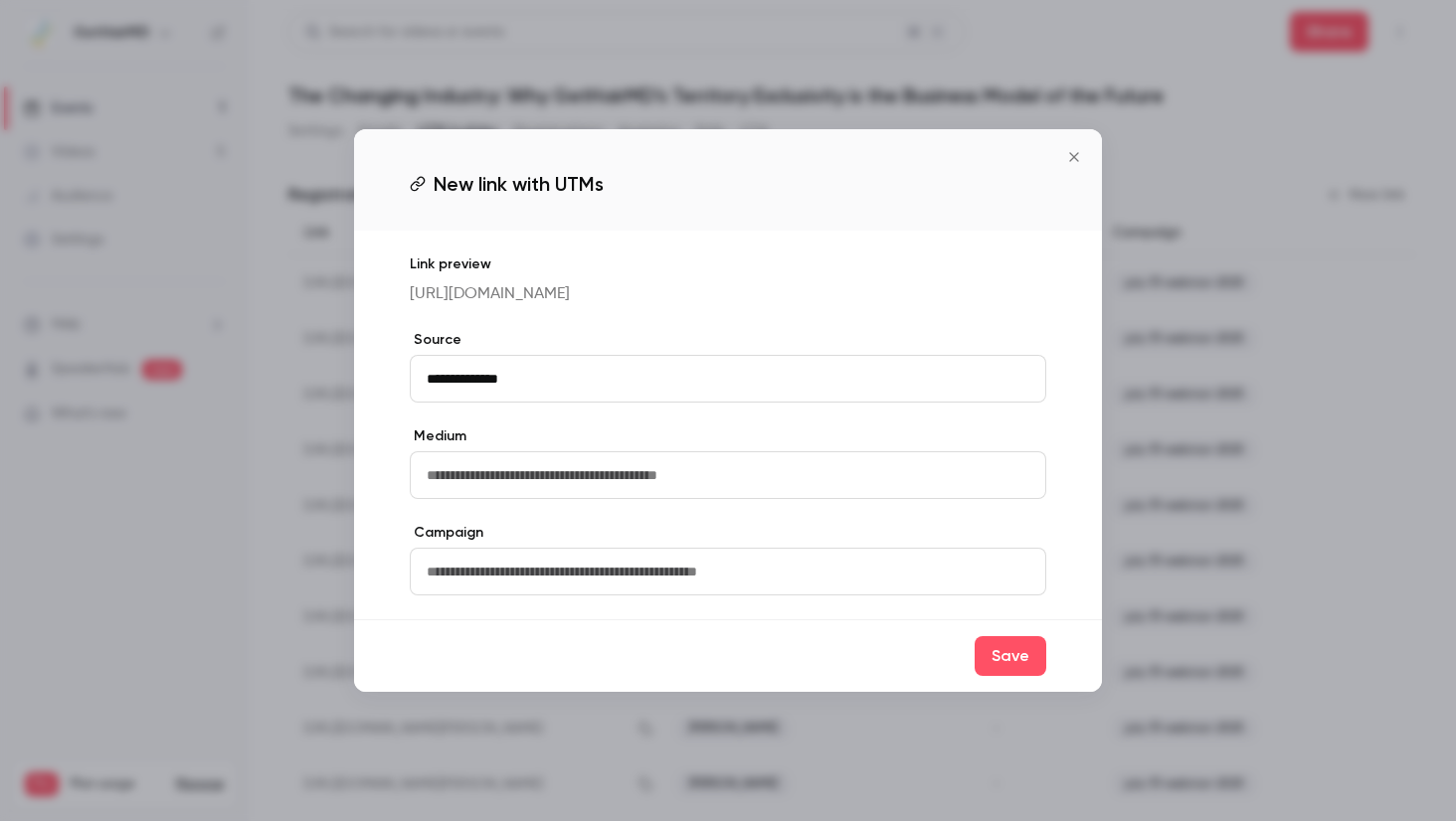 paste on "**********" 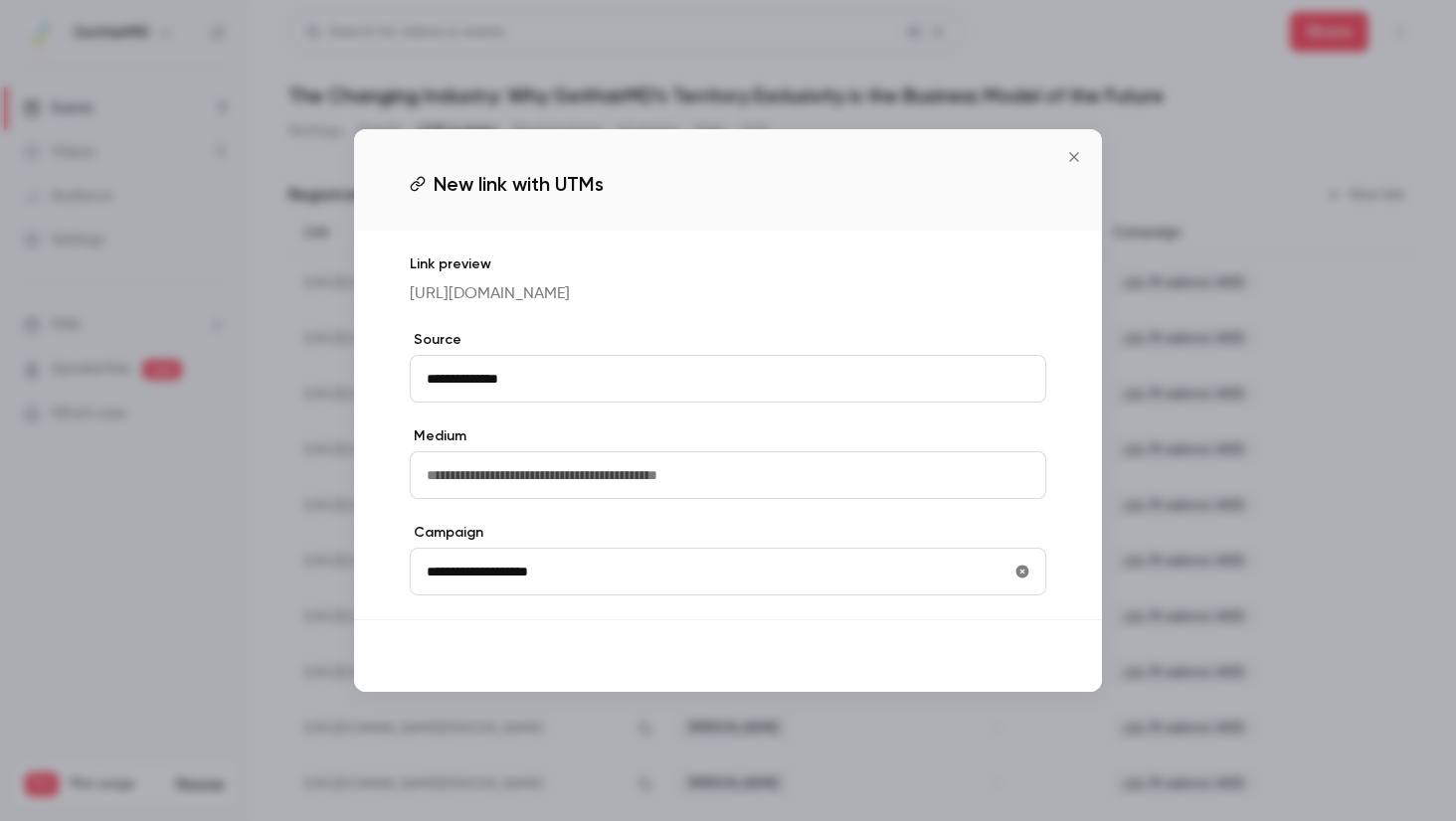 type on "**********" 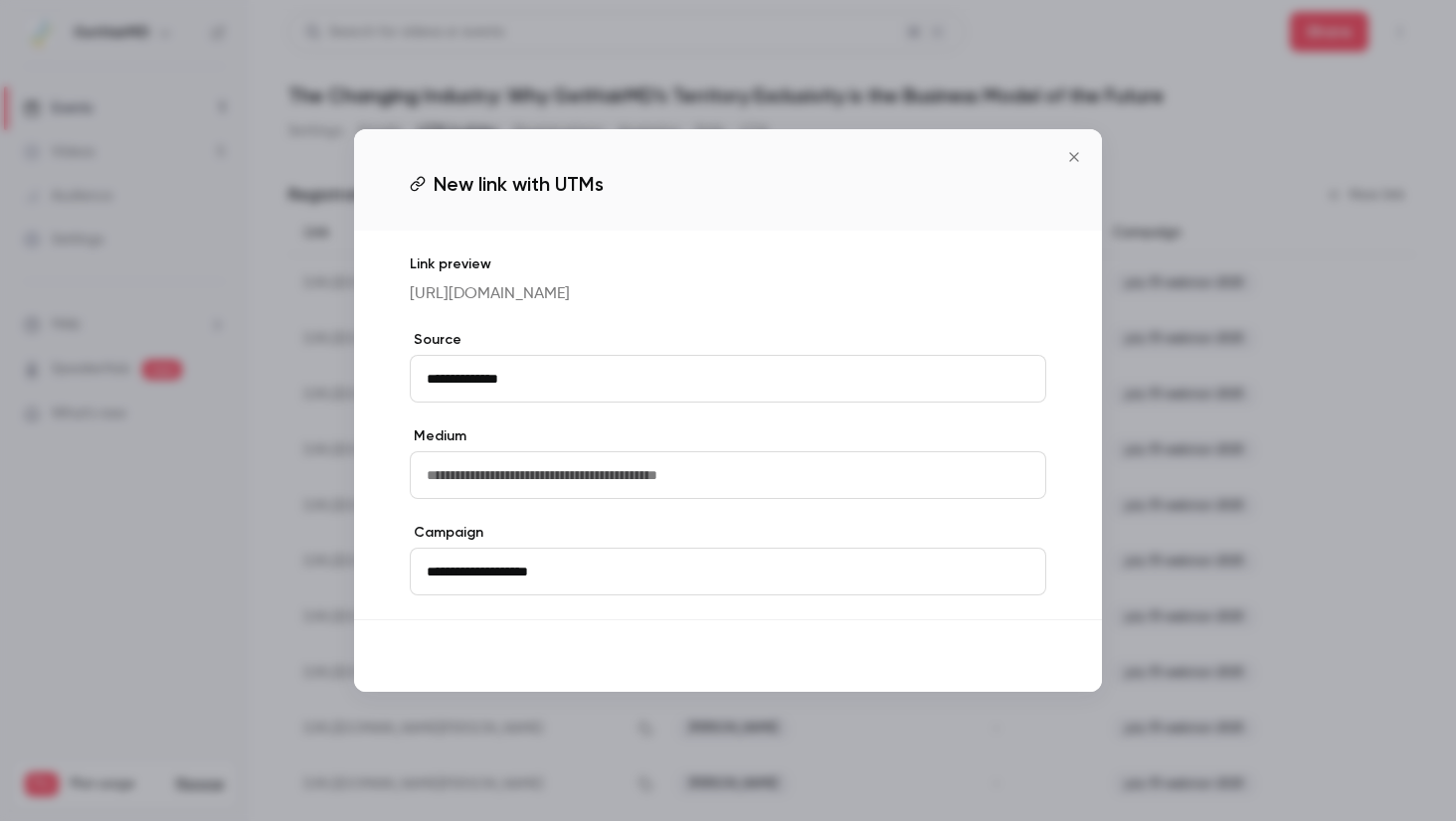click on "Save" at bounding box center [1010, 656] 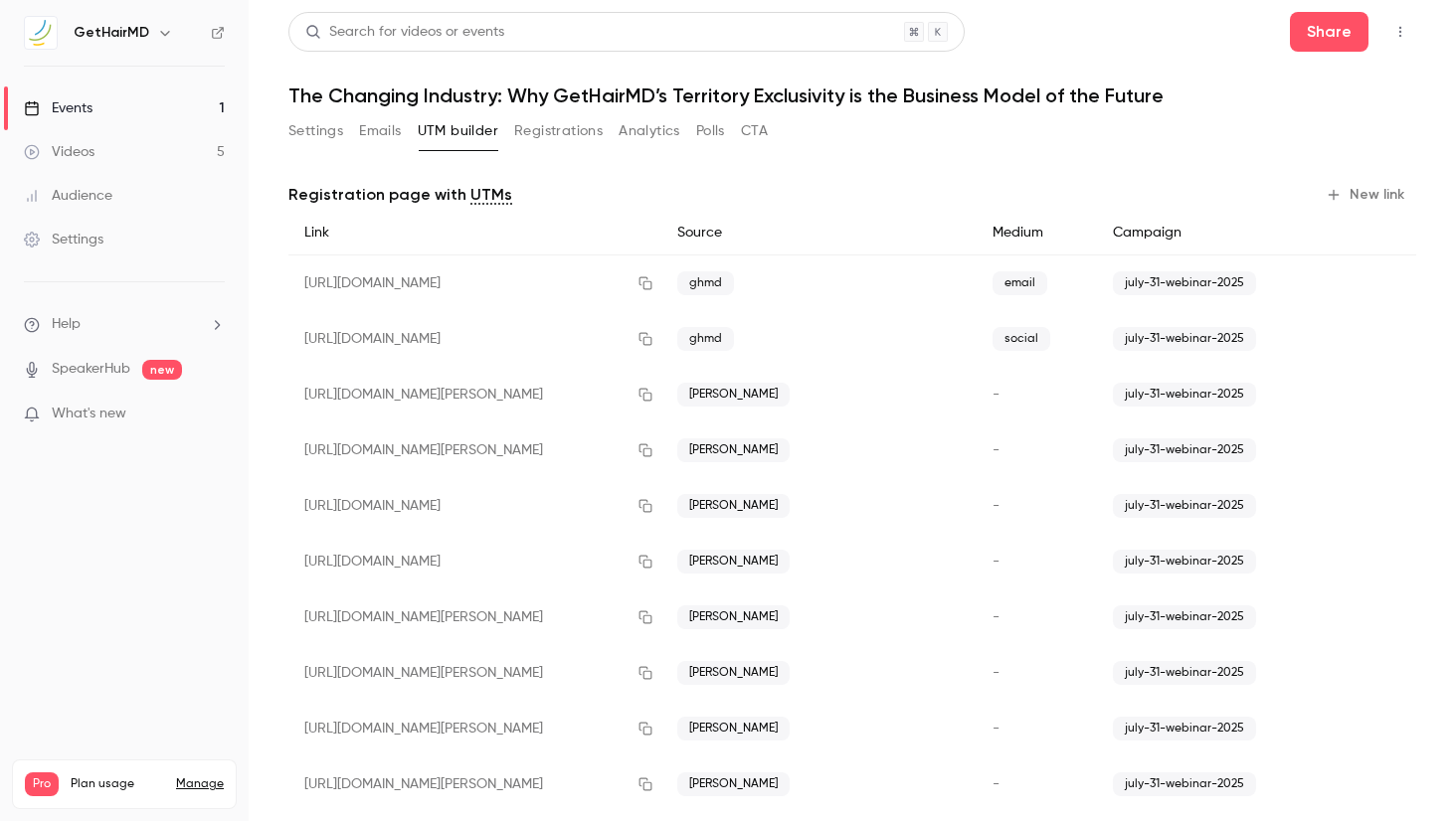 click on "New link" at bounding box center (1366, 195) 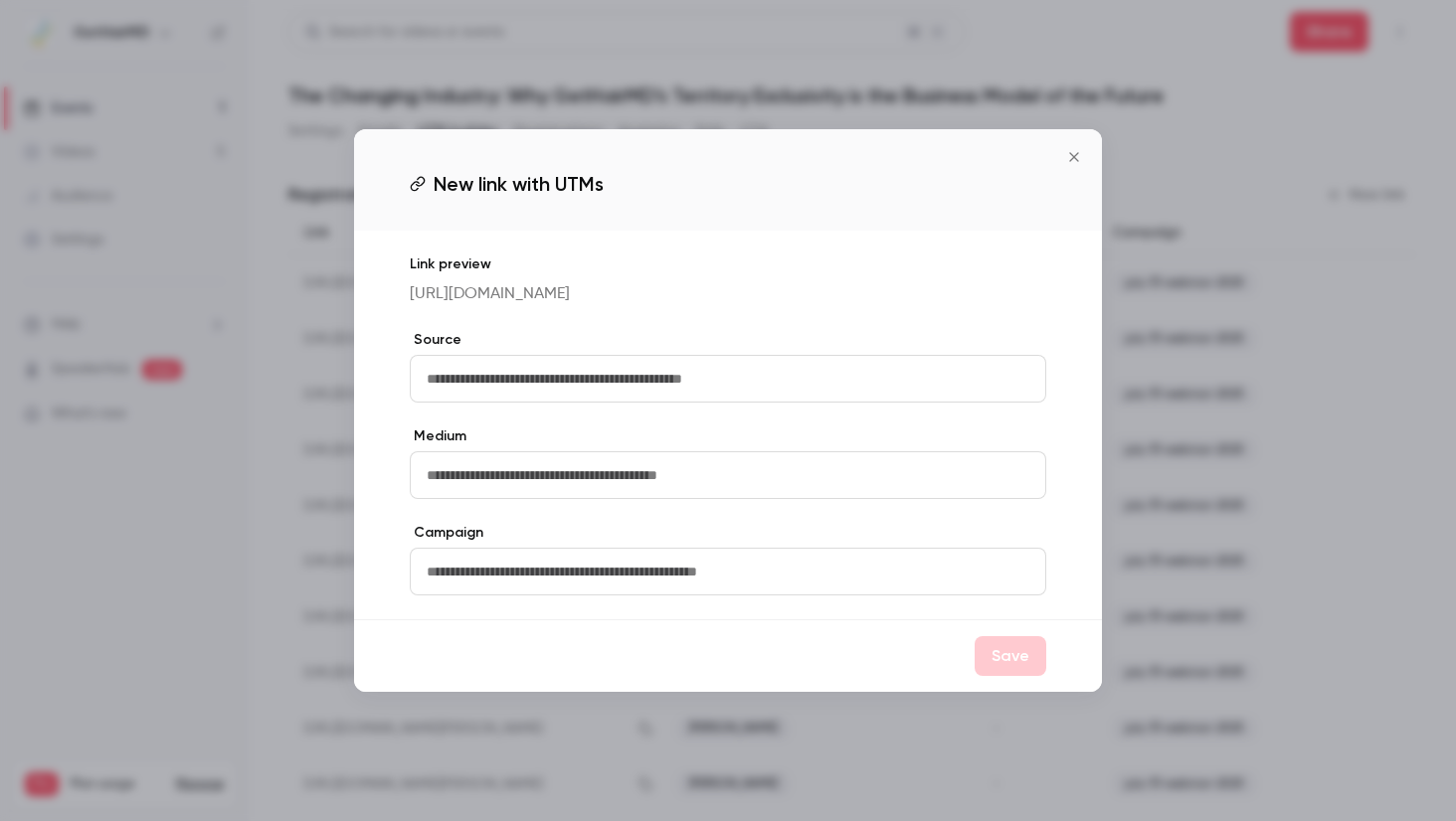 click at bounding box center (728, 379) 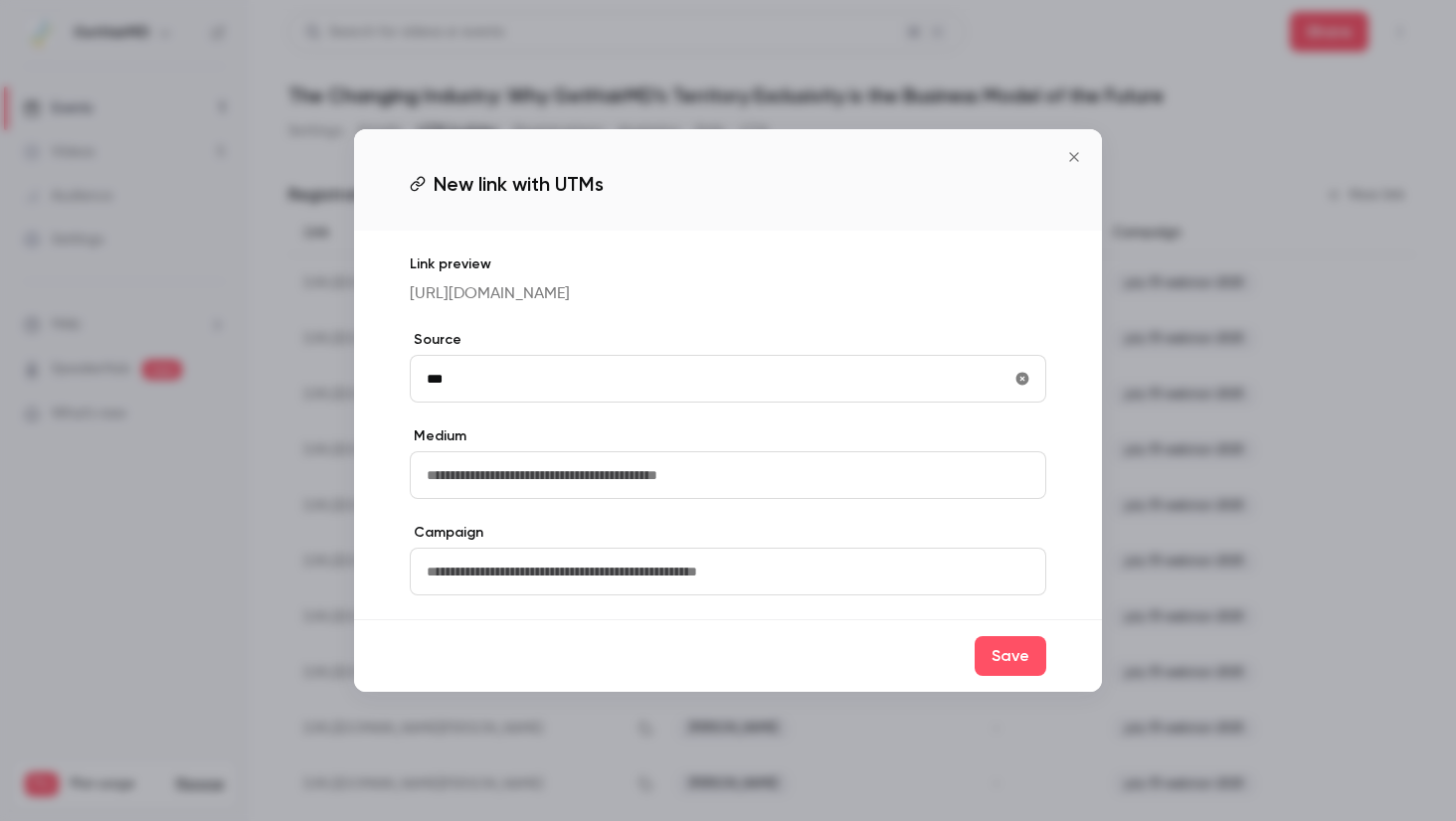 type on "**********" 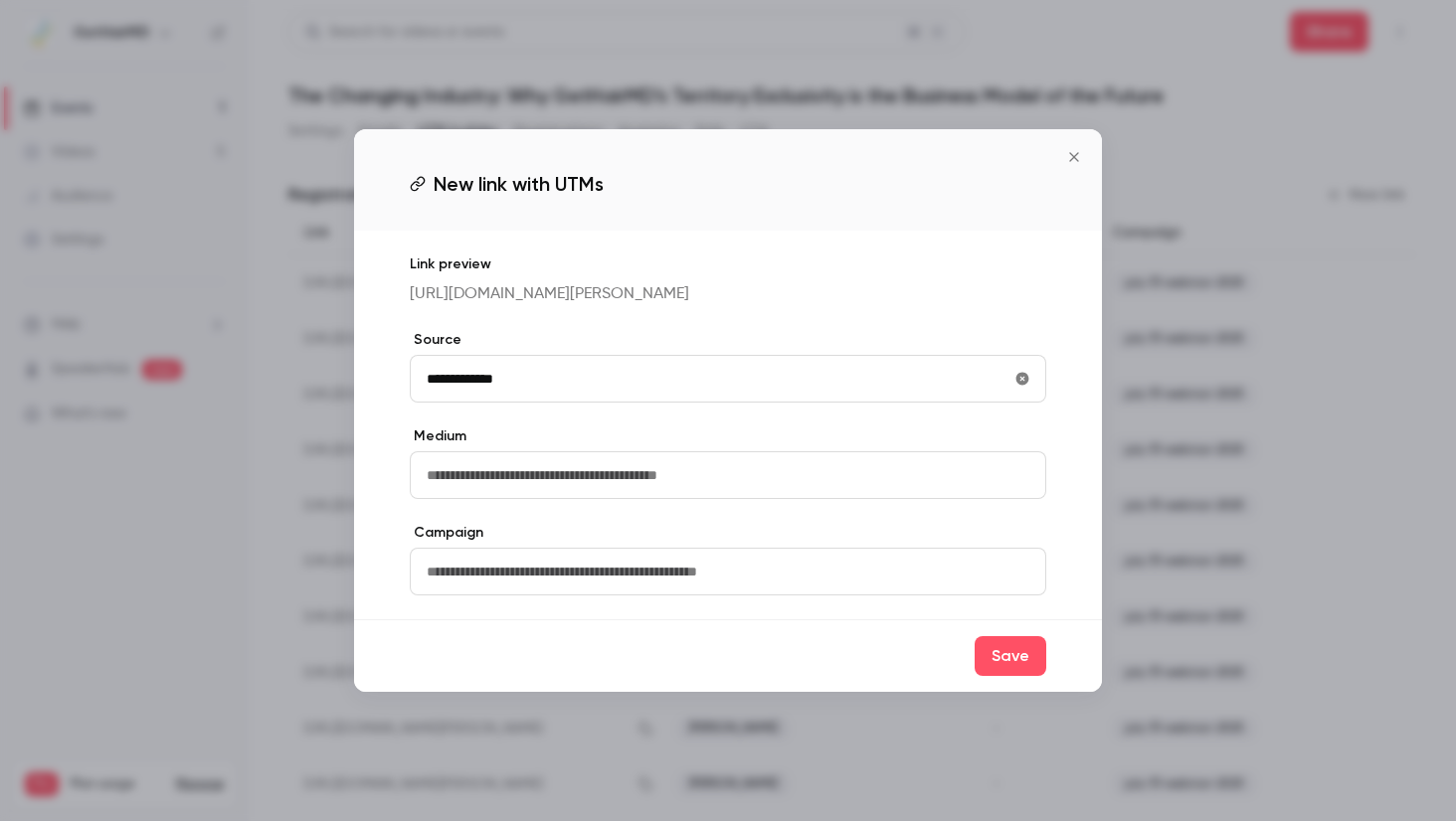 click at bounding box center (728, 572) 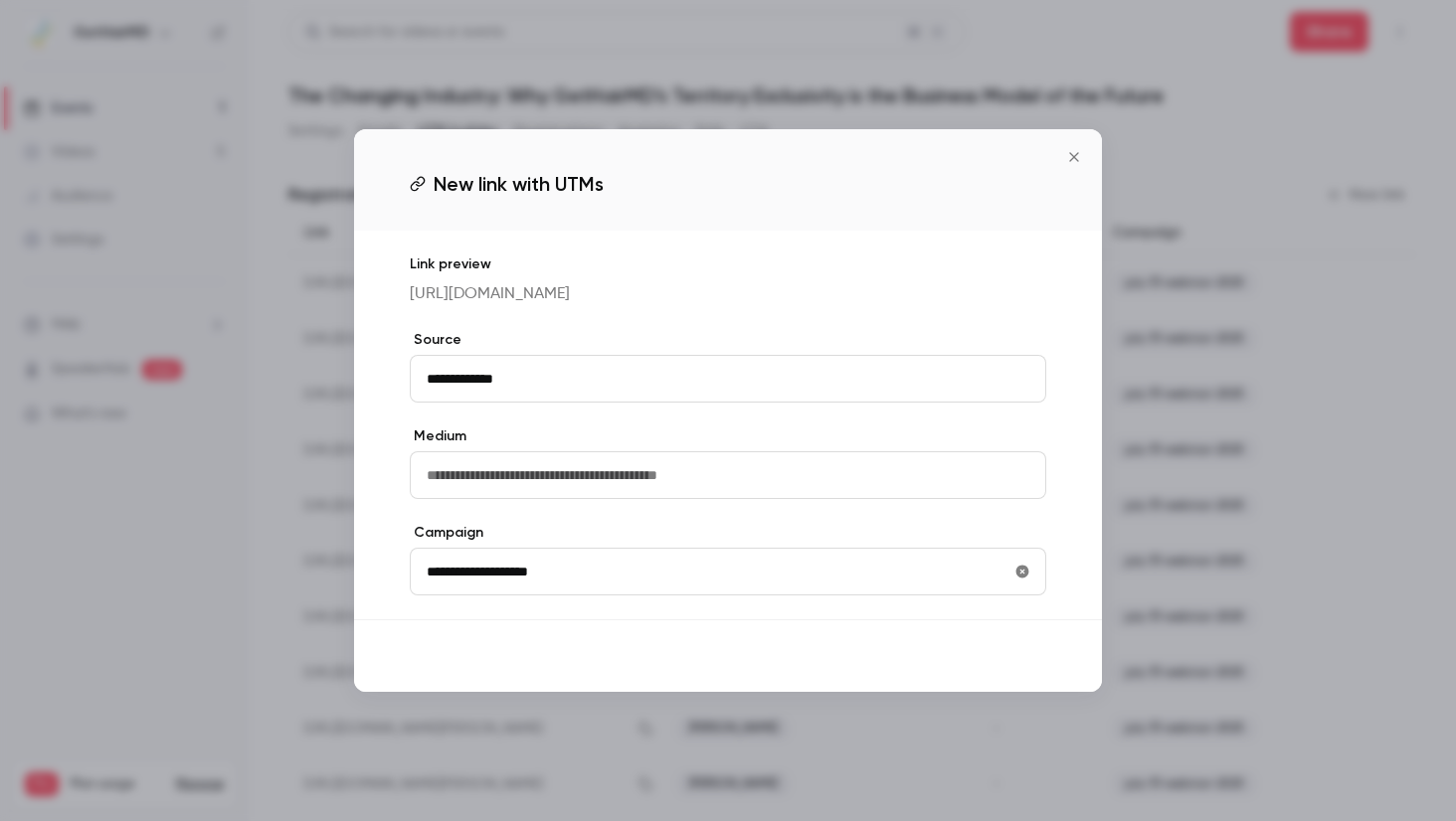 type on "**********" 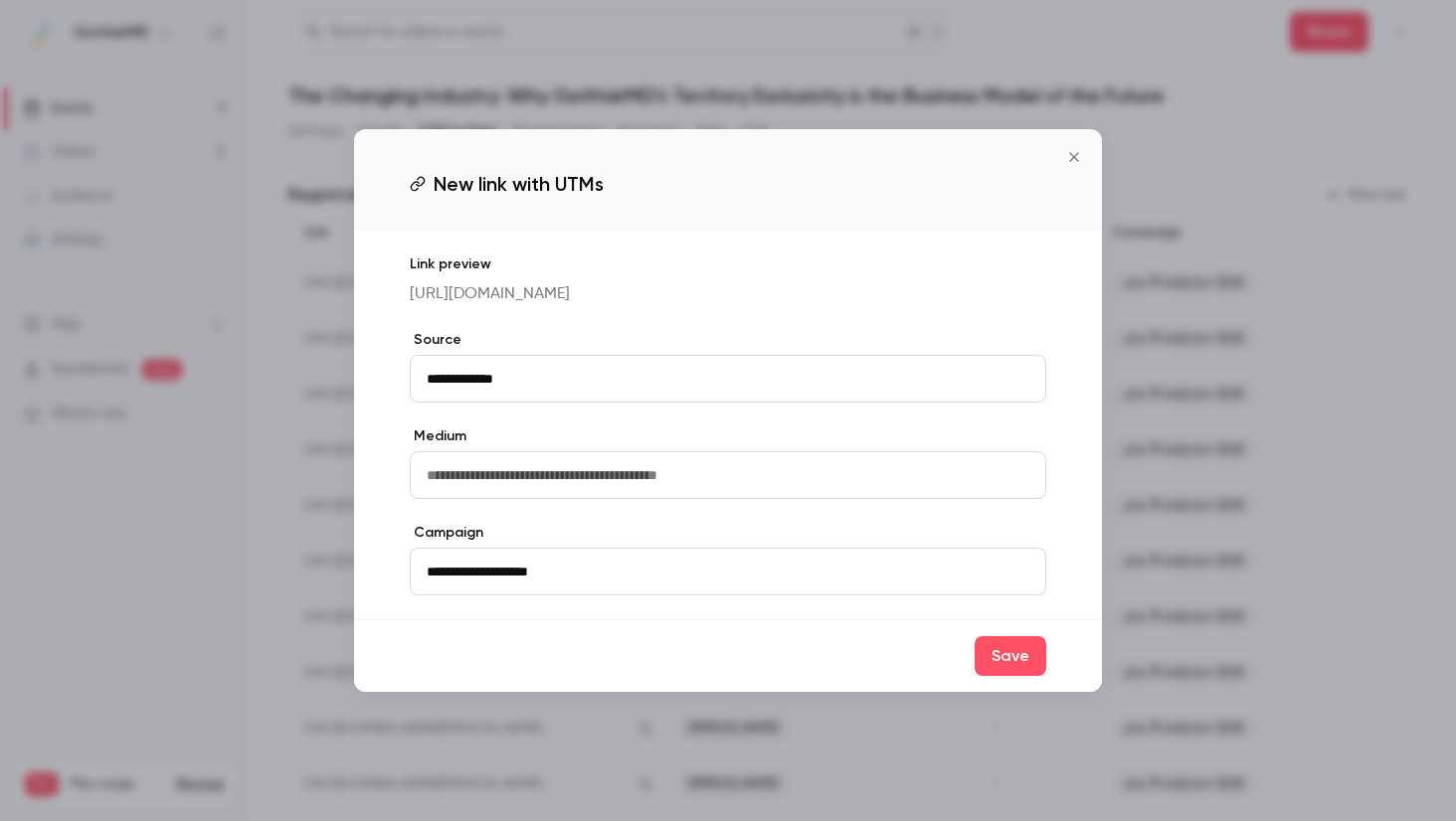 drag, startPoint x: 996, startPoint y: 669, endPoint x: 974, endPoint y: 674, distance: 22.561028 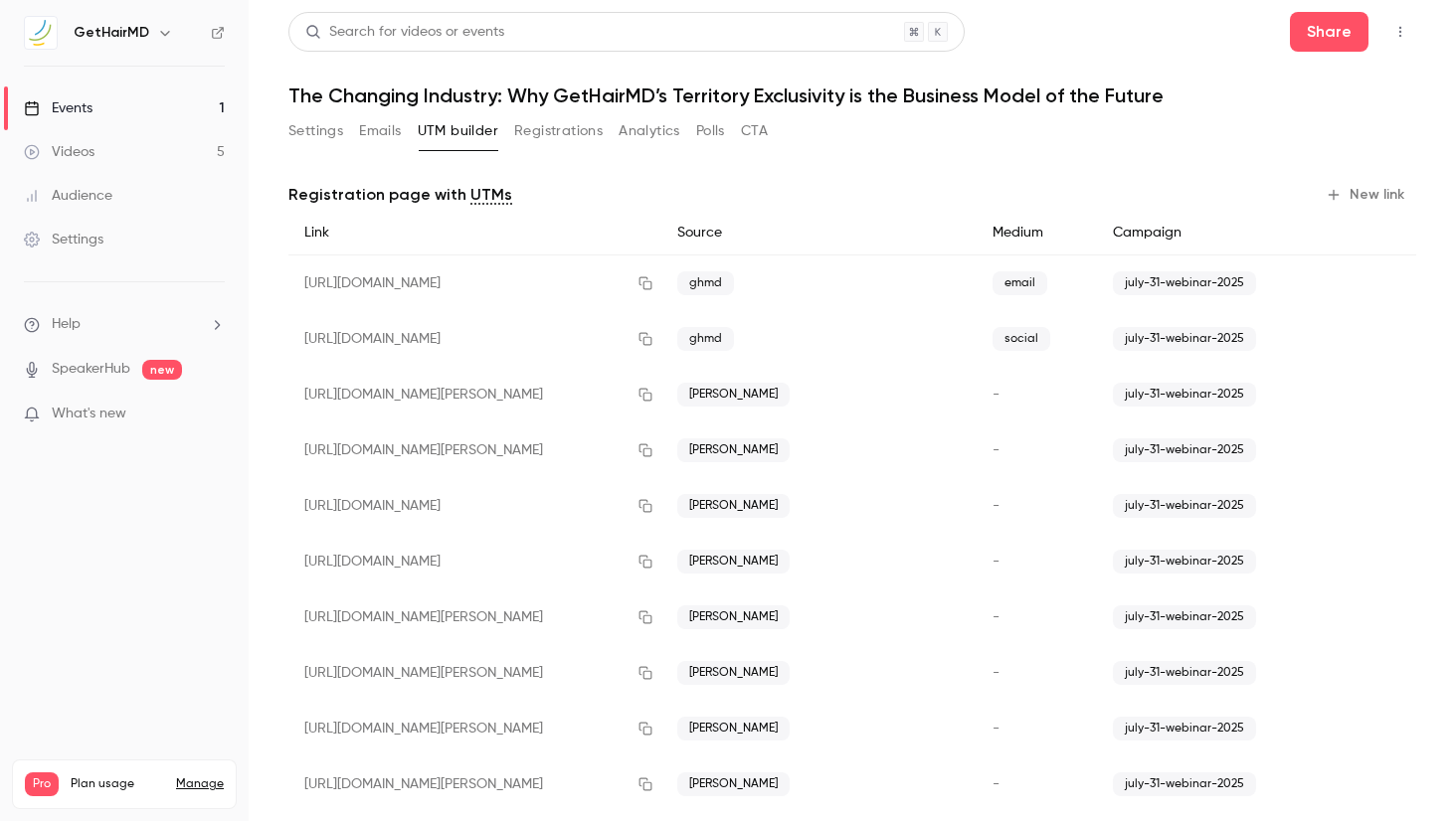 click on "New link" at bounding box center (1366, 195) 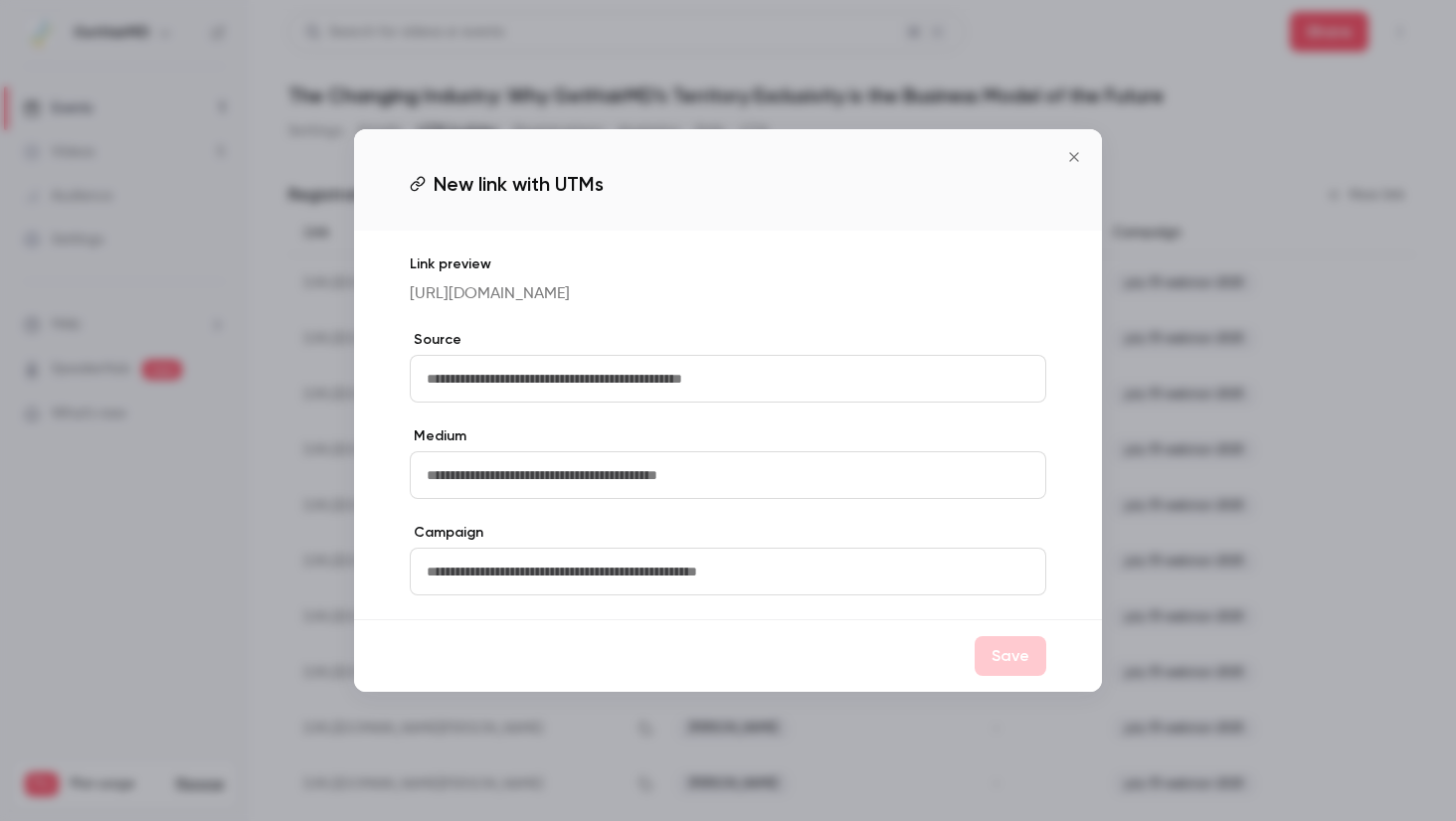click at bounding box center (728, 379) 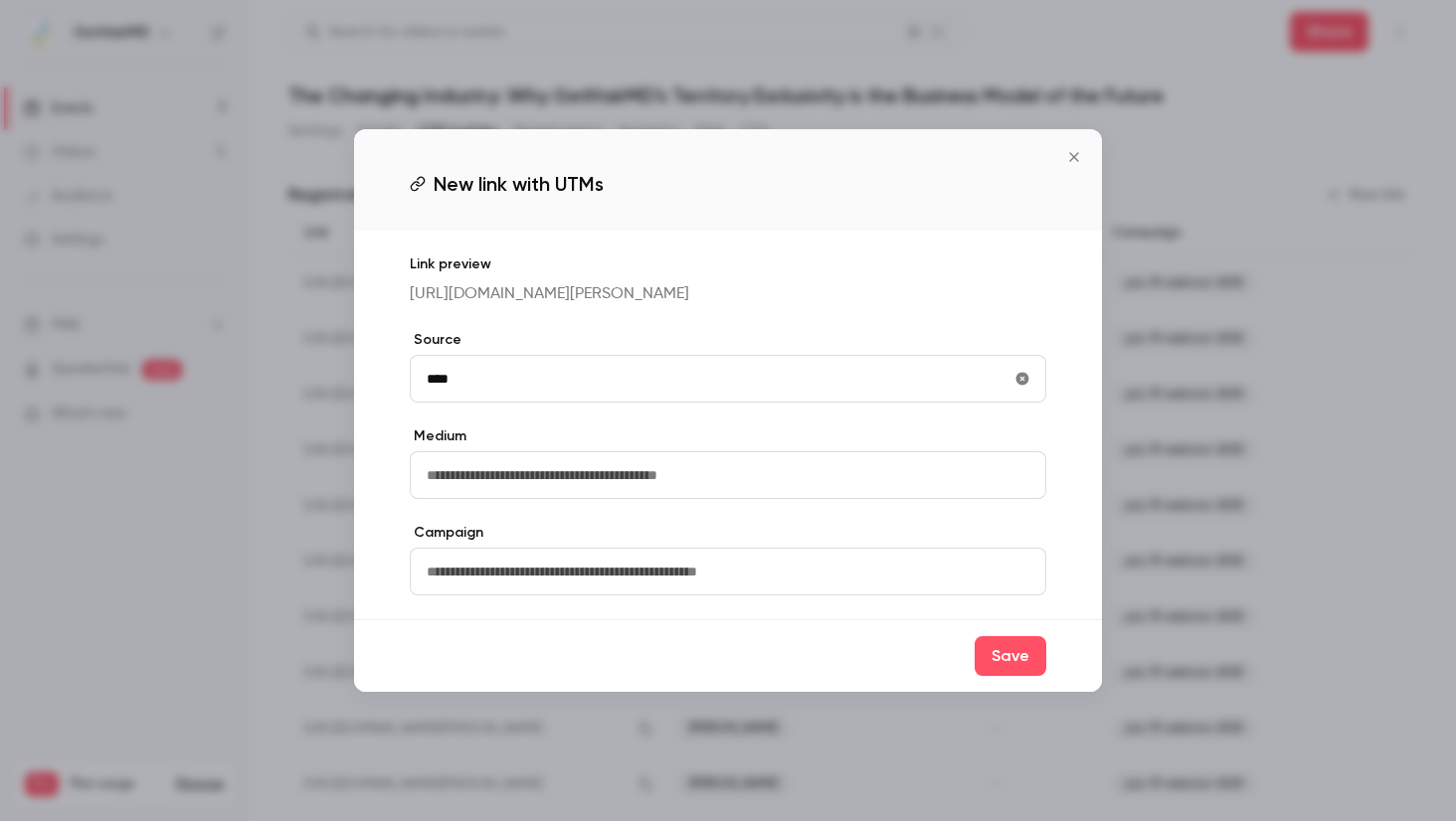 type on "**********" 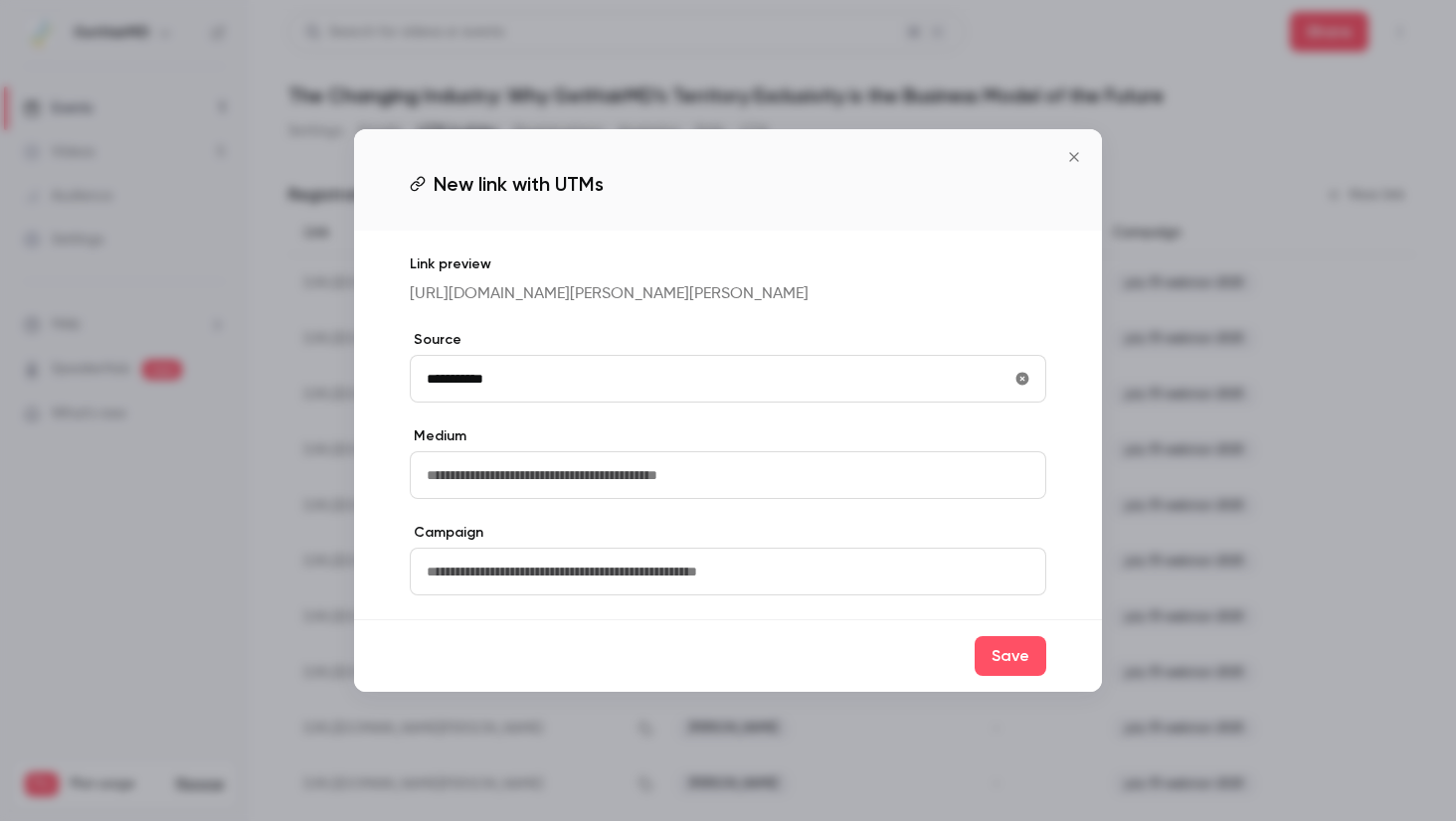 click at bounding box center (728, 572) 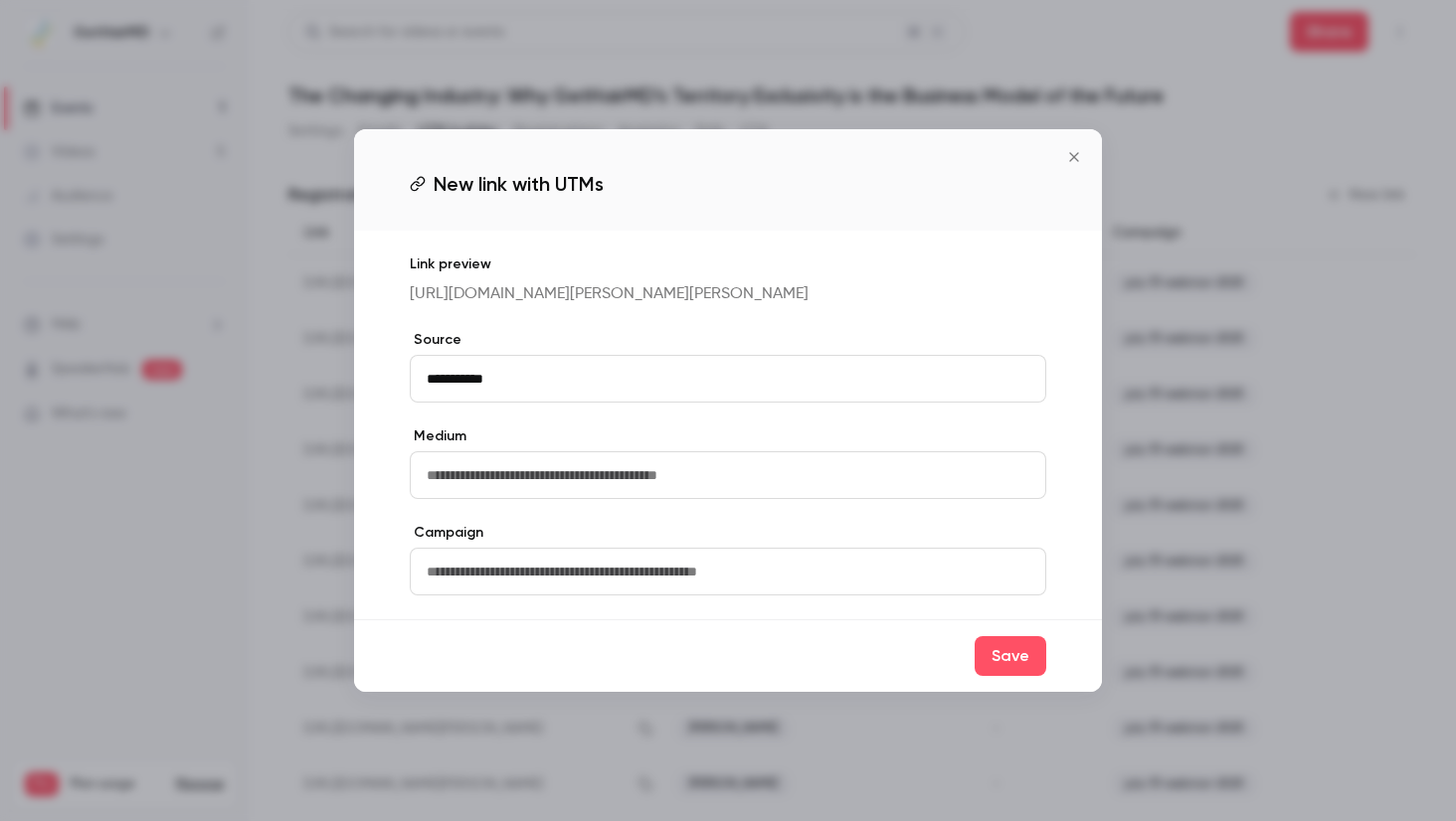 paste on "**********" 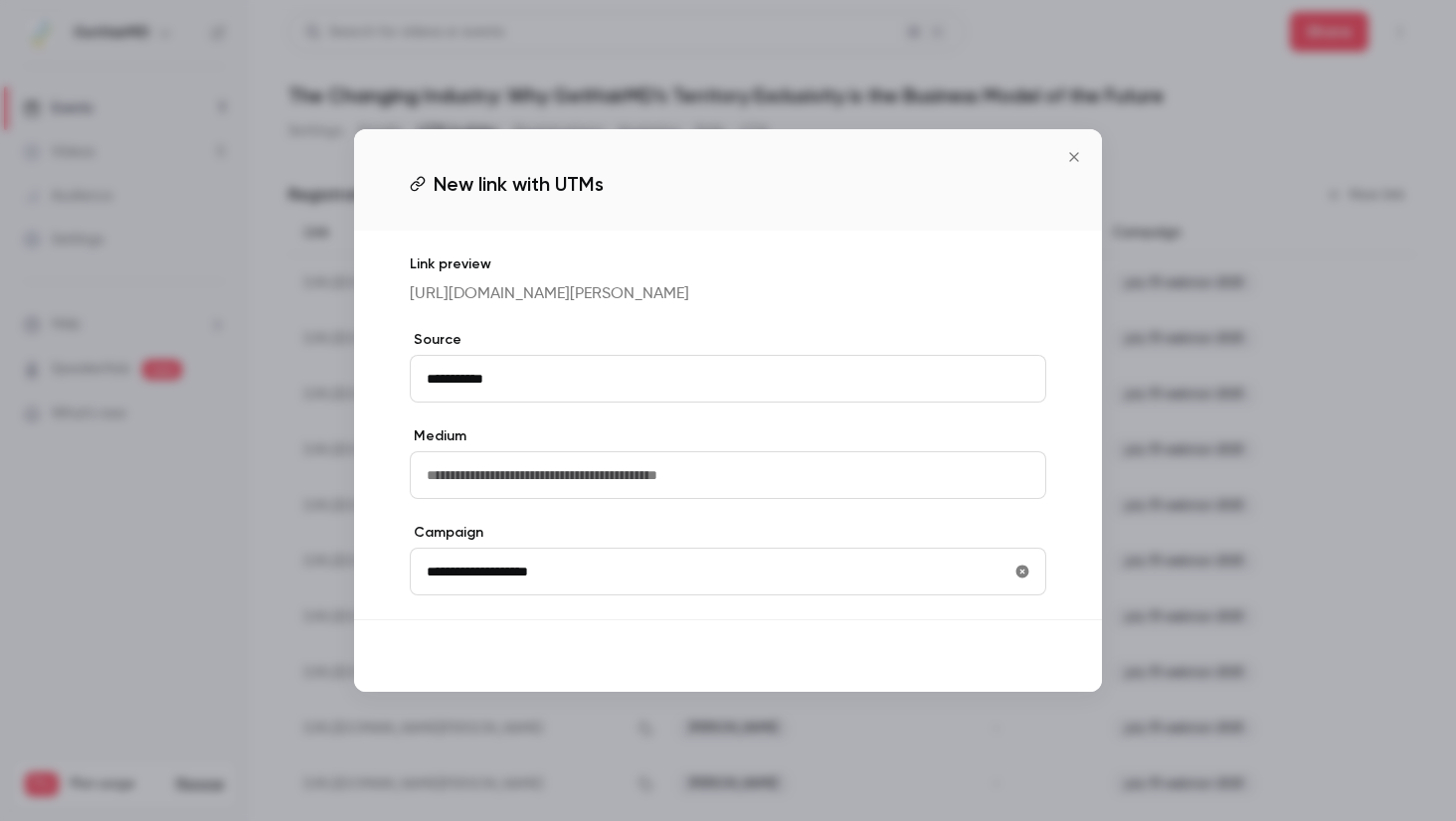 type on "**********" 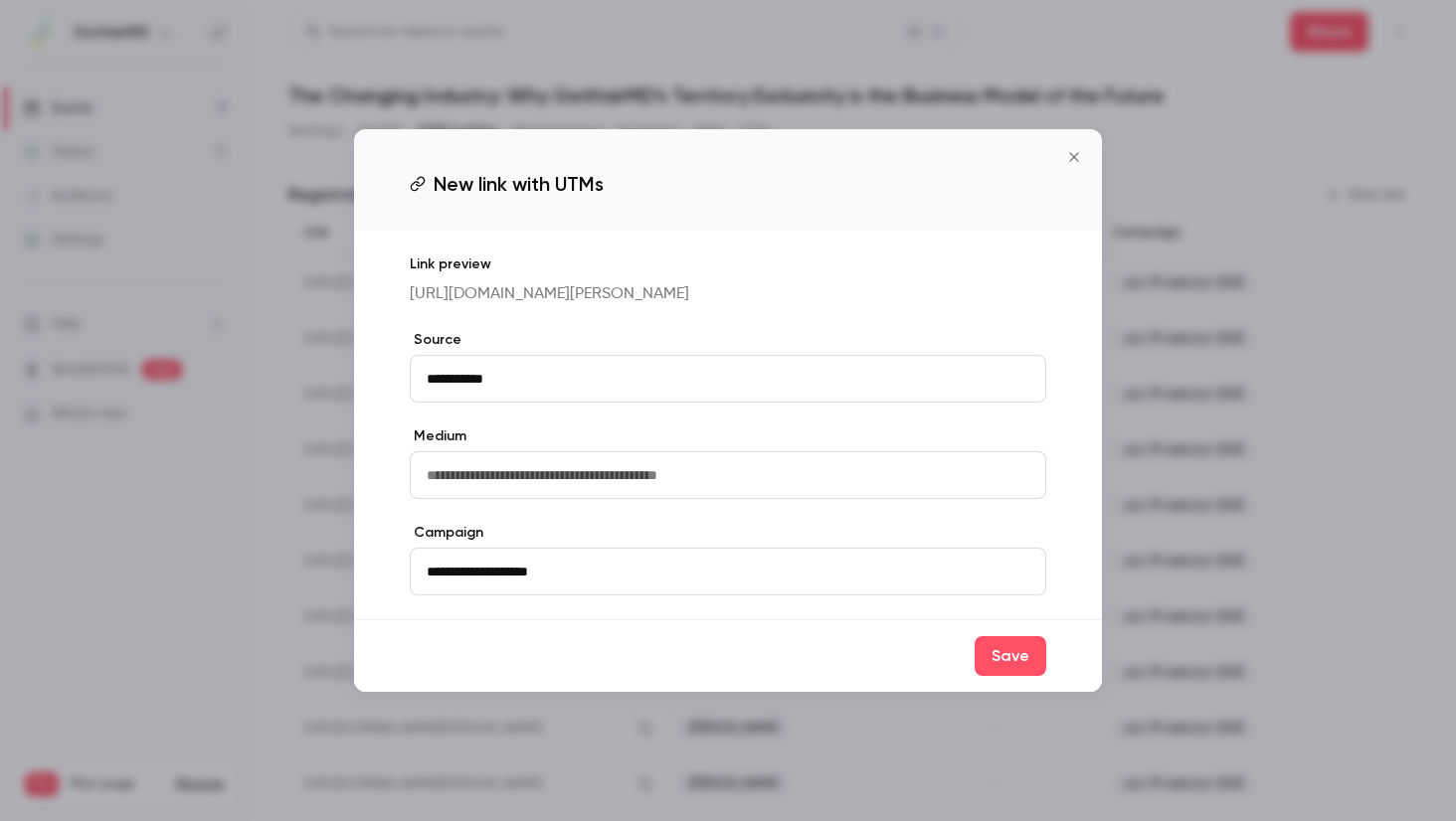 drag, startPoint x: 999, startPoint y: 665, endPoint x: 988, endPoint y: 660, distance: 12.083046 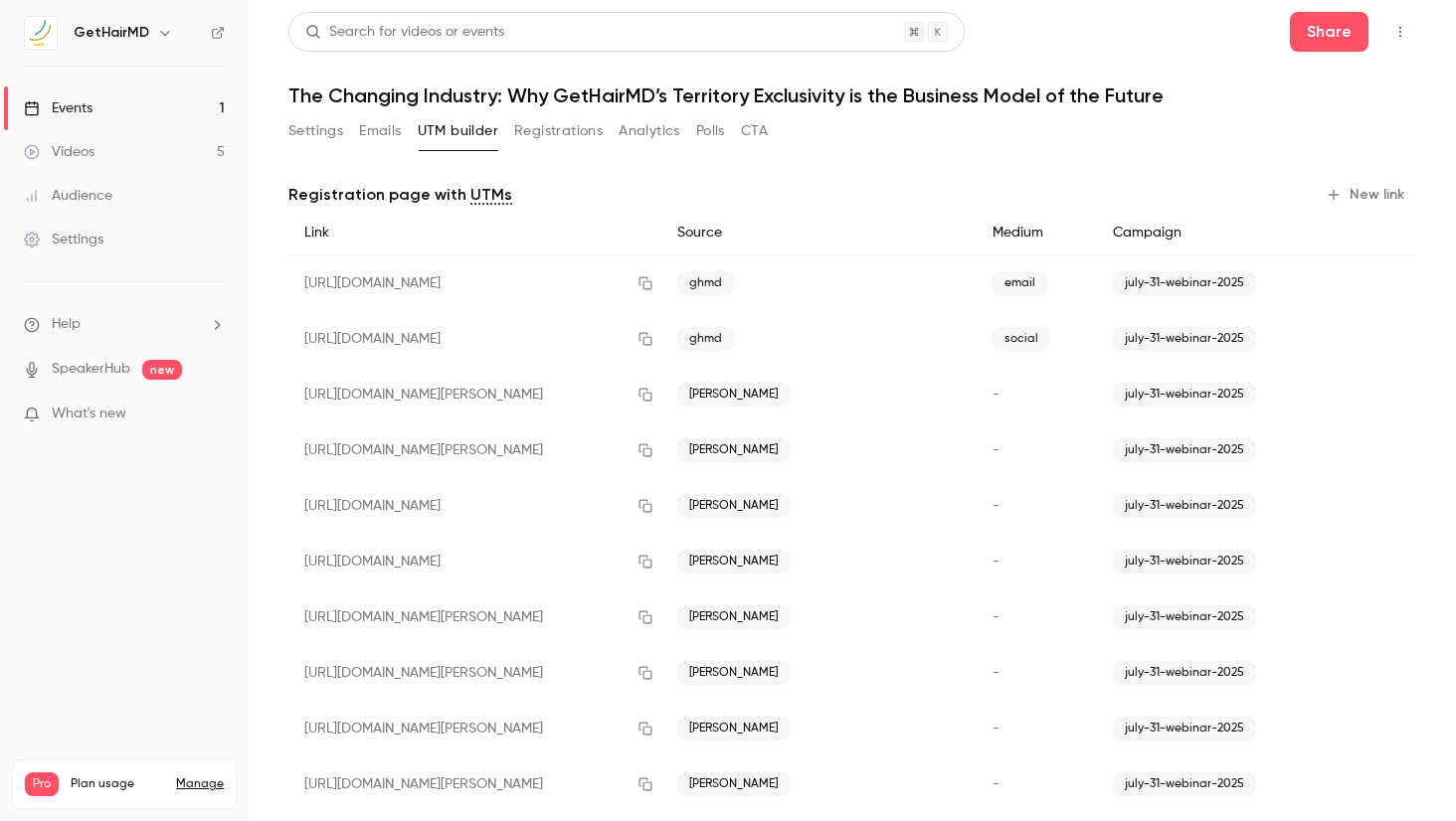 click on "New link" at bounding box center [1366, 195] 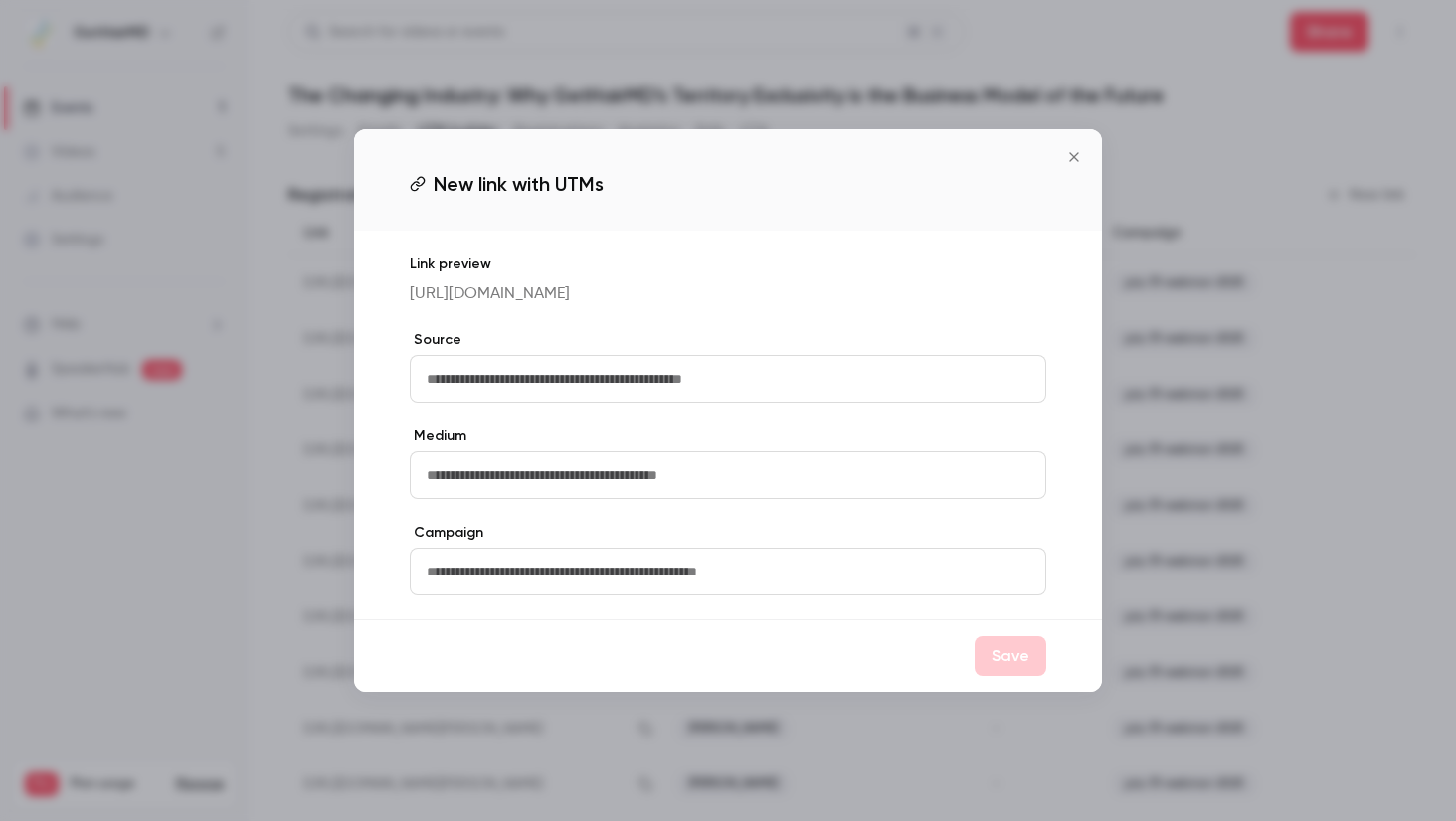 drag, startPoint x: 549, startPoint y: 397, endPoint x: 553, endPoint y: 383, distance: 14.56022 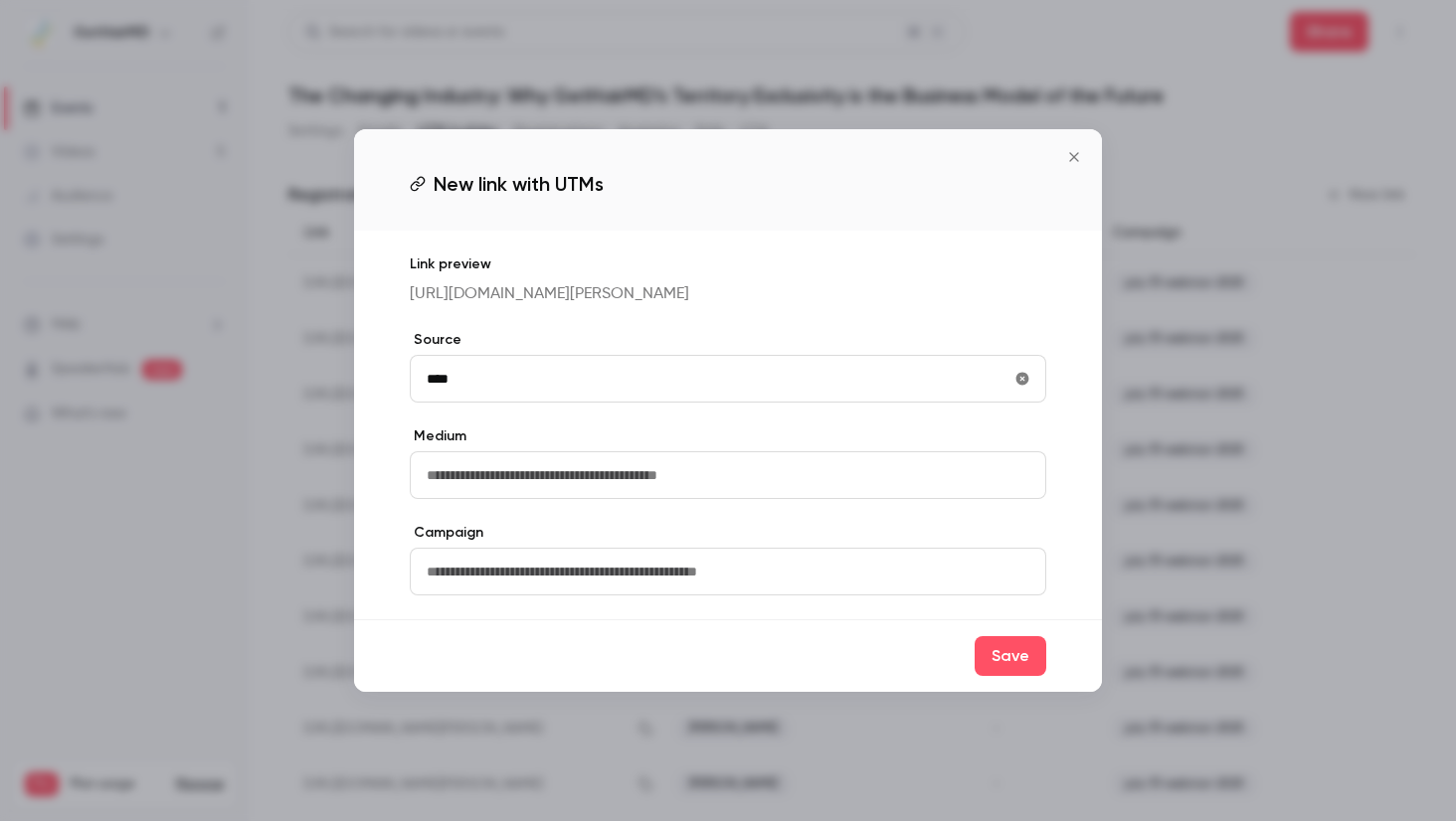 type on "**********" 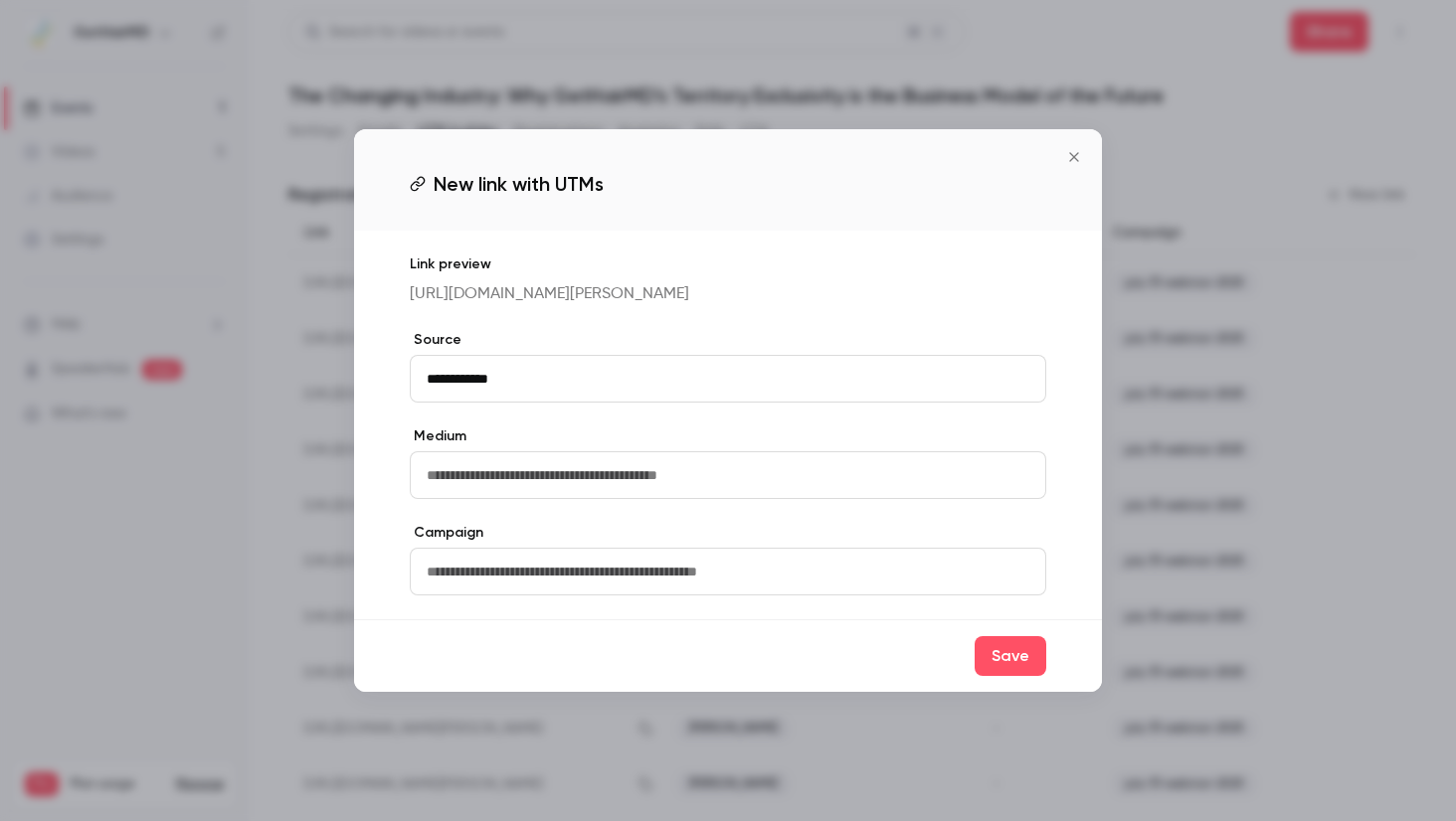 click at bounding box center (728, 572) 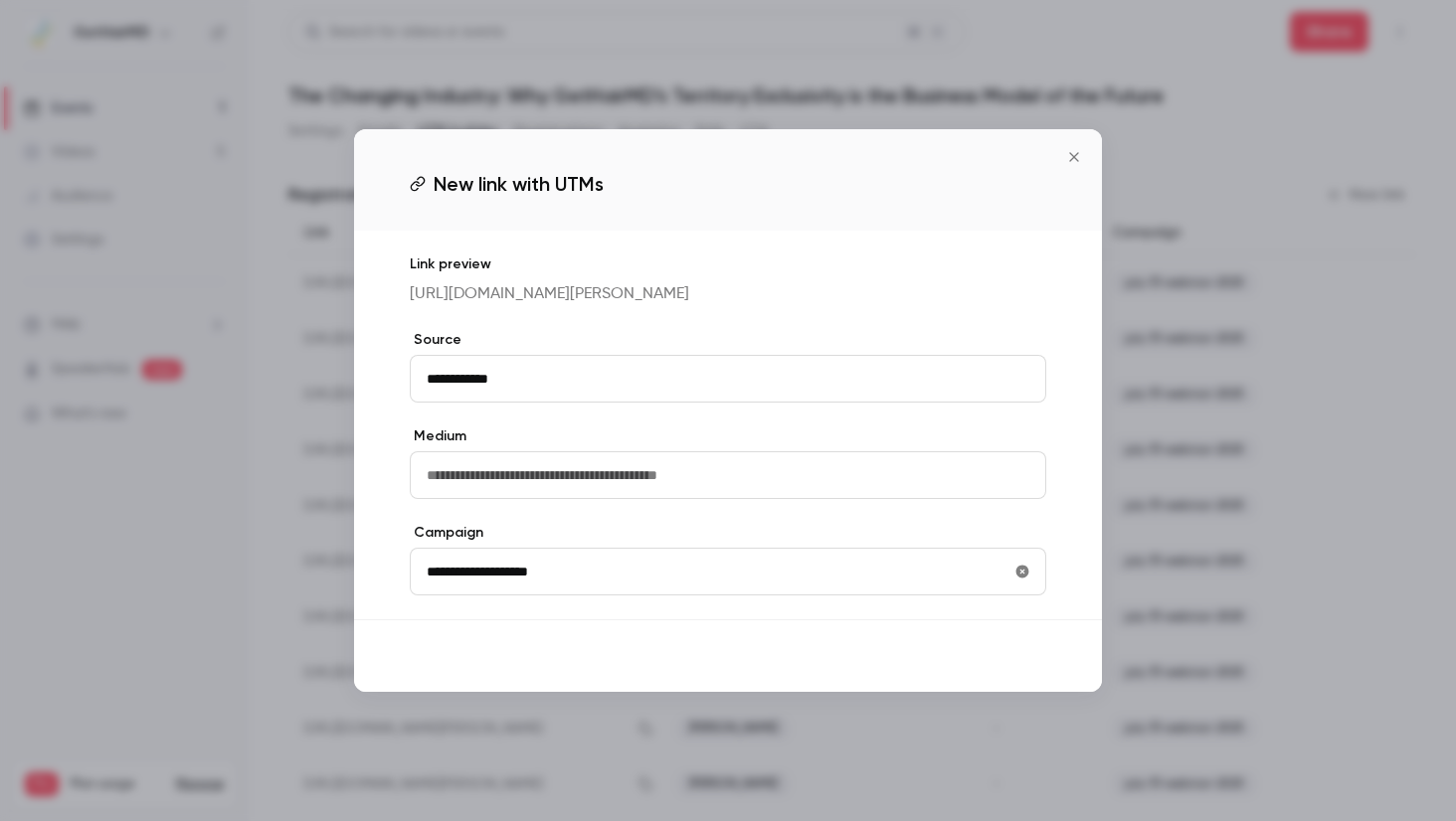 type on "**********" 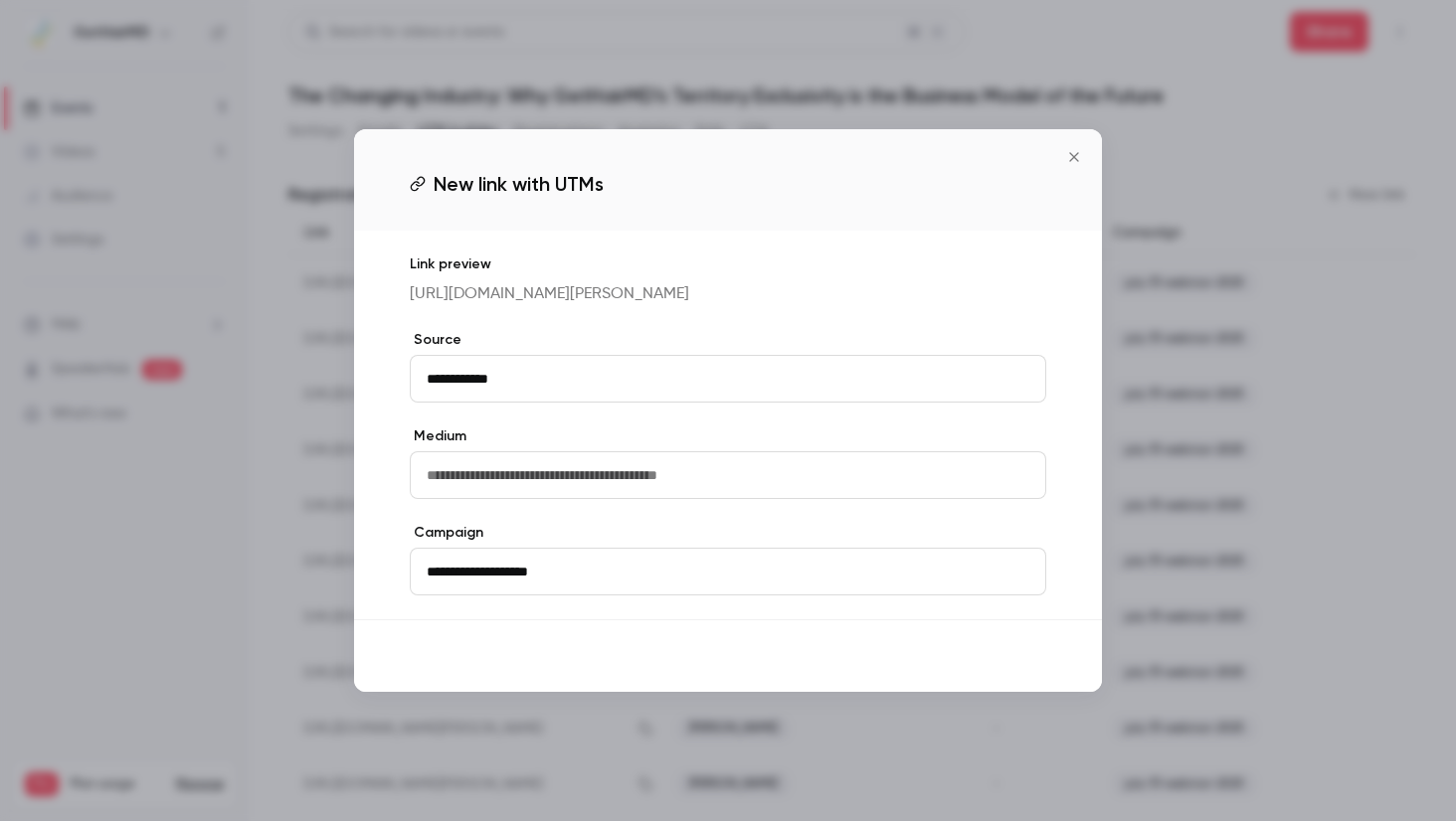 click on "Save" at bounding box center (1010, 656) 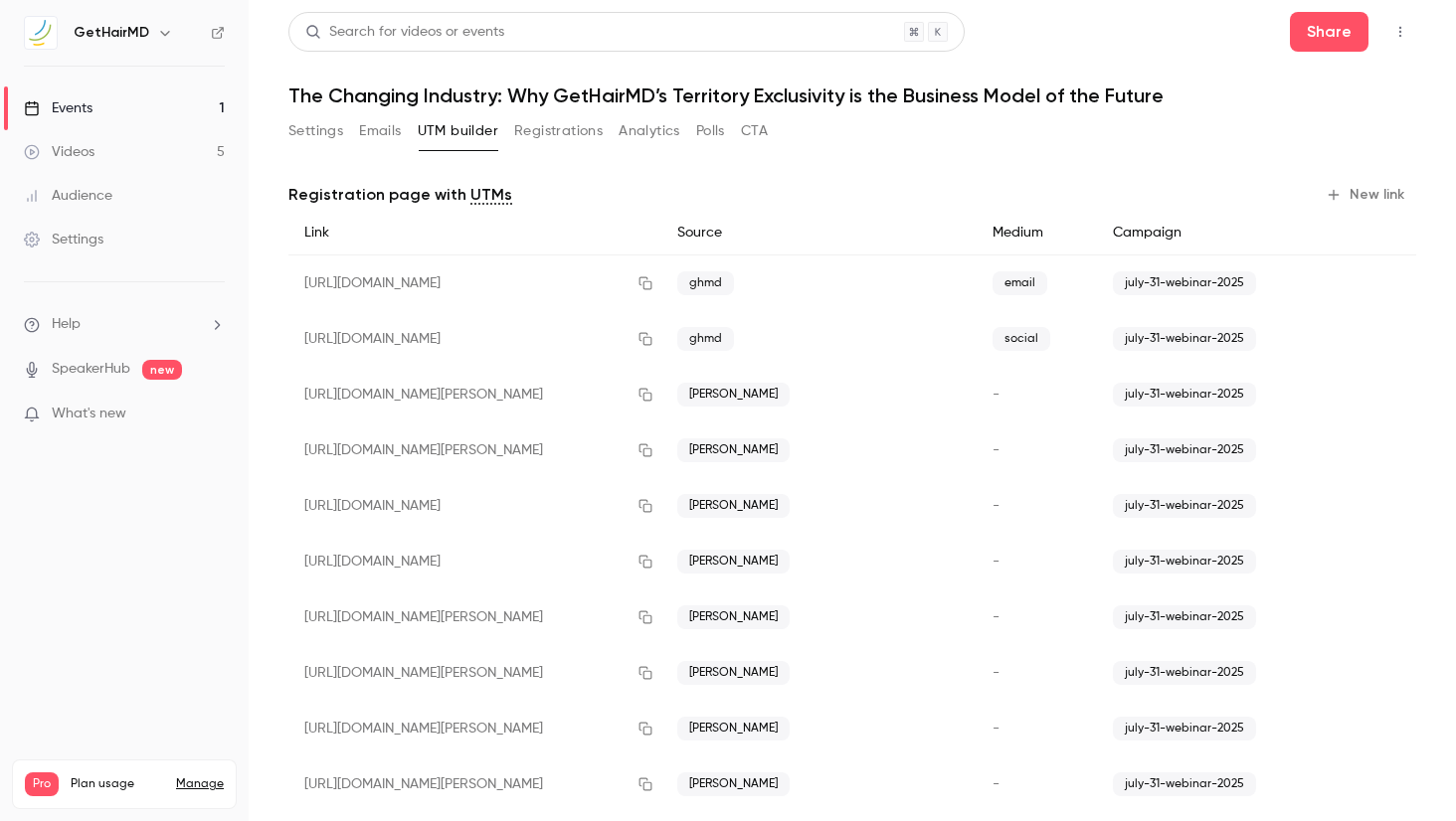 click on "New link" at bounding box center [1366, 195] 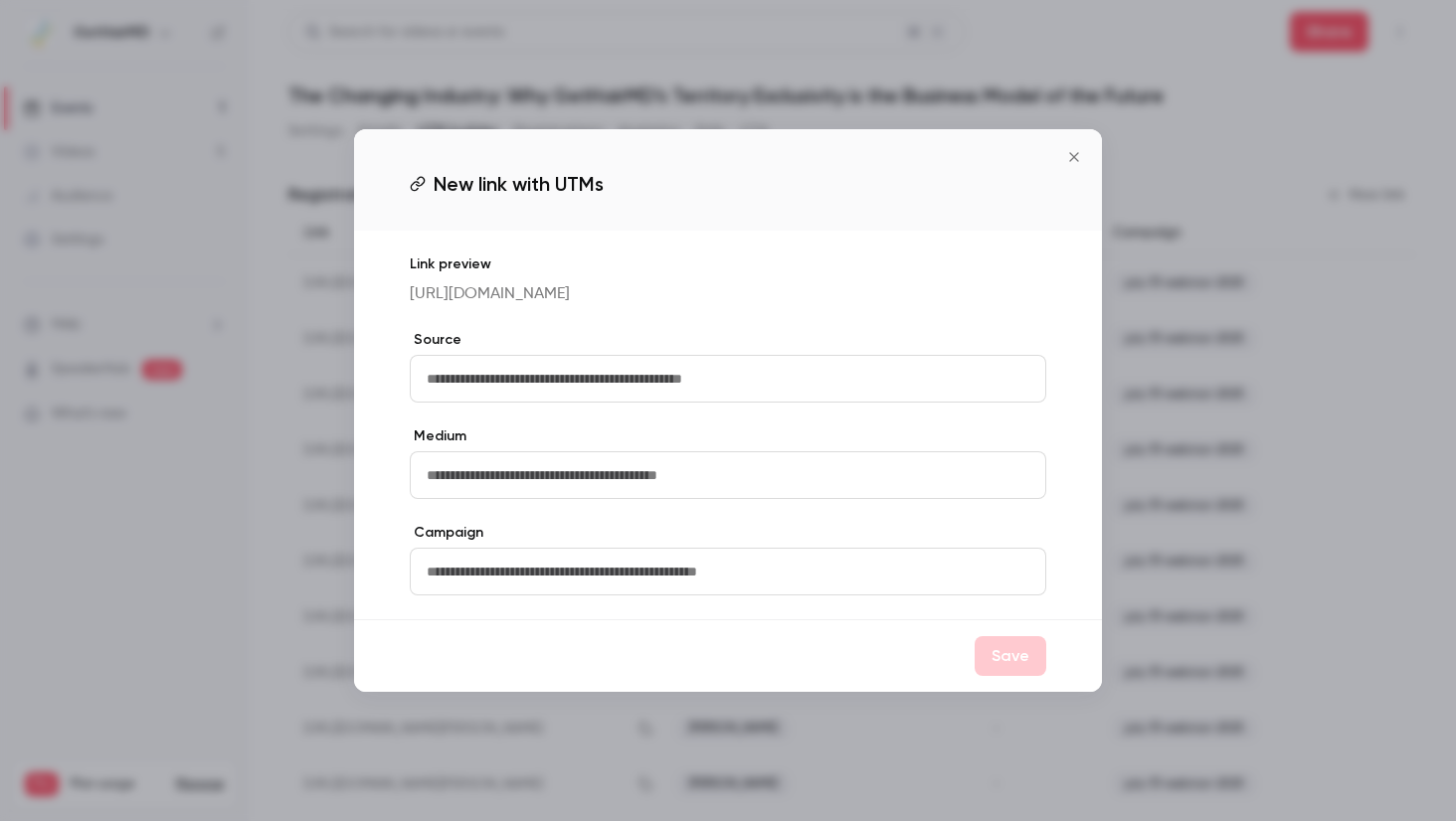 click at bounding box center (728, 379) 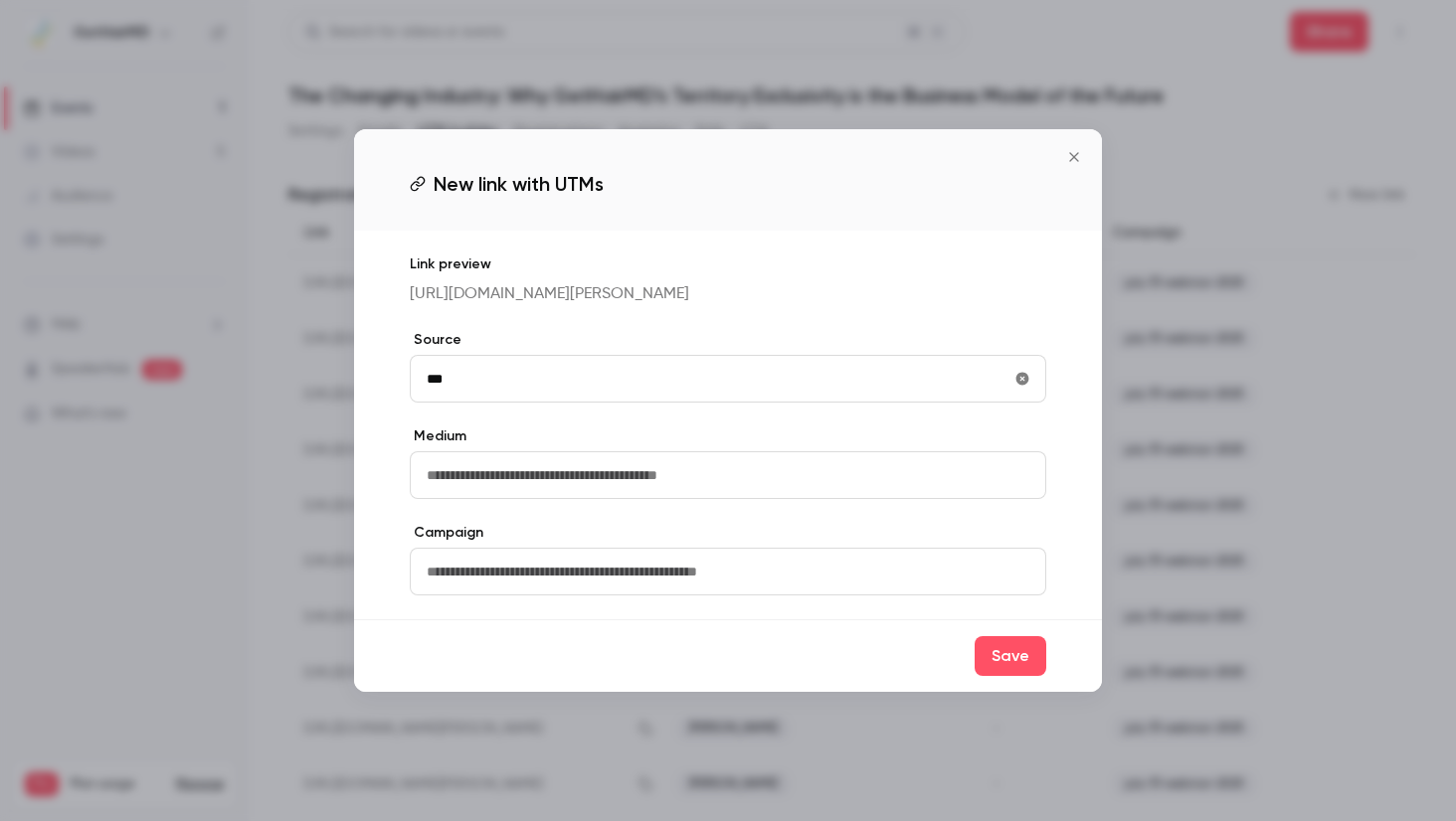 type on "********" 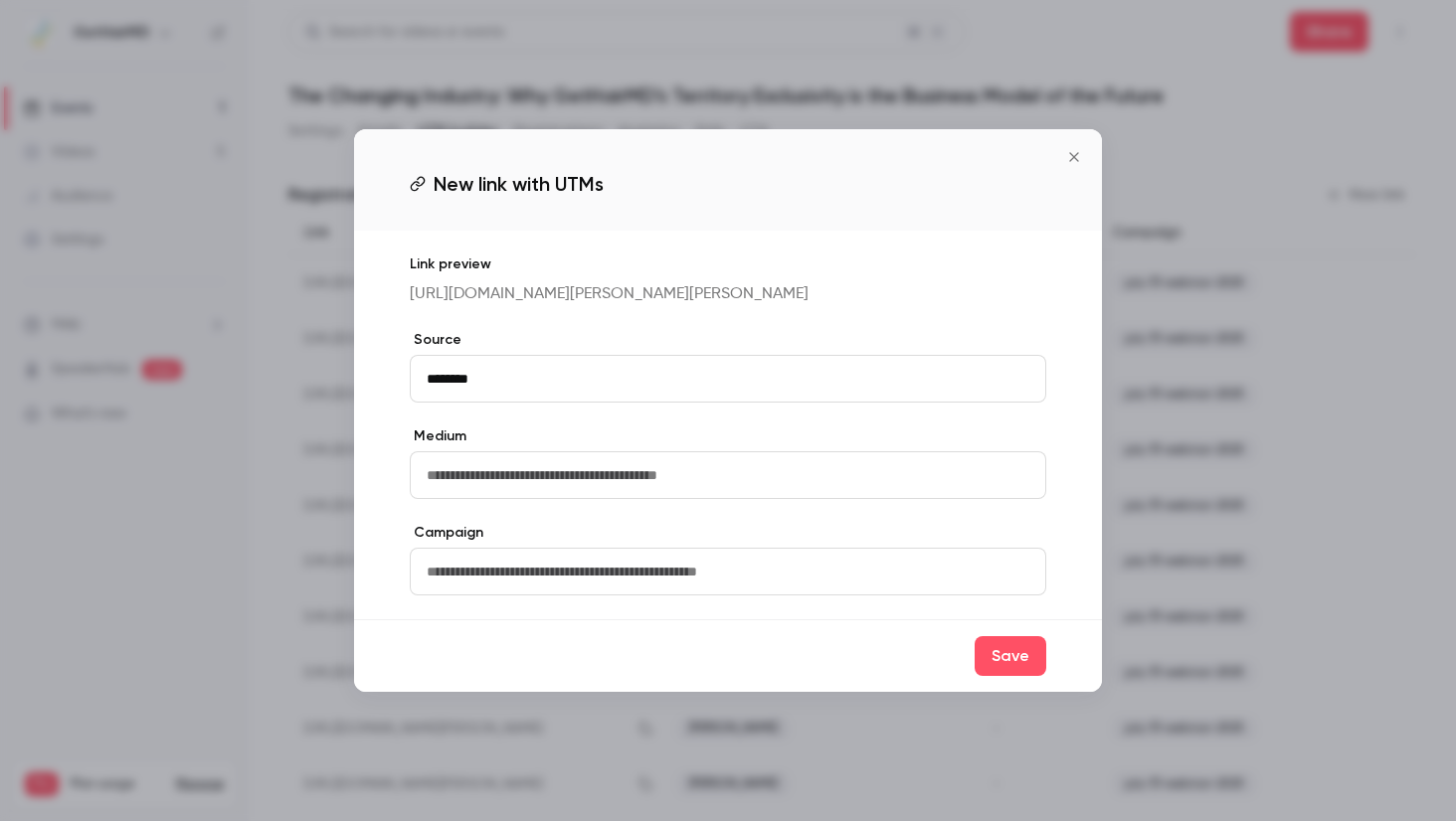 drag, startPoint x: 576, startPoint y: 590, endPoint x: 891, endPoint y: 595, distance: 315.03968 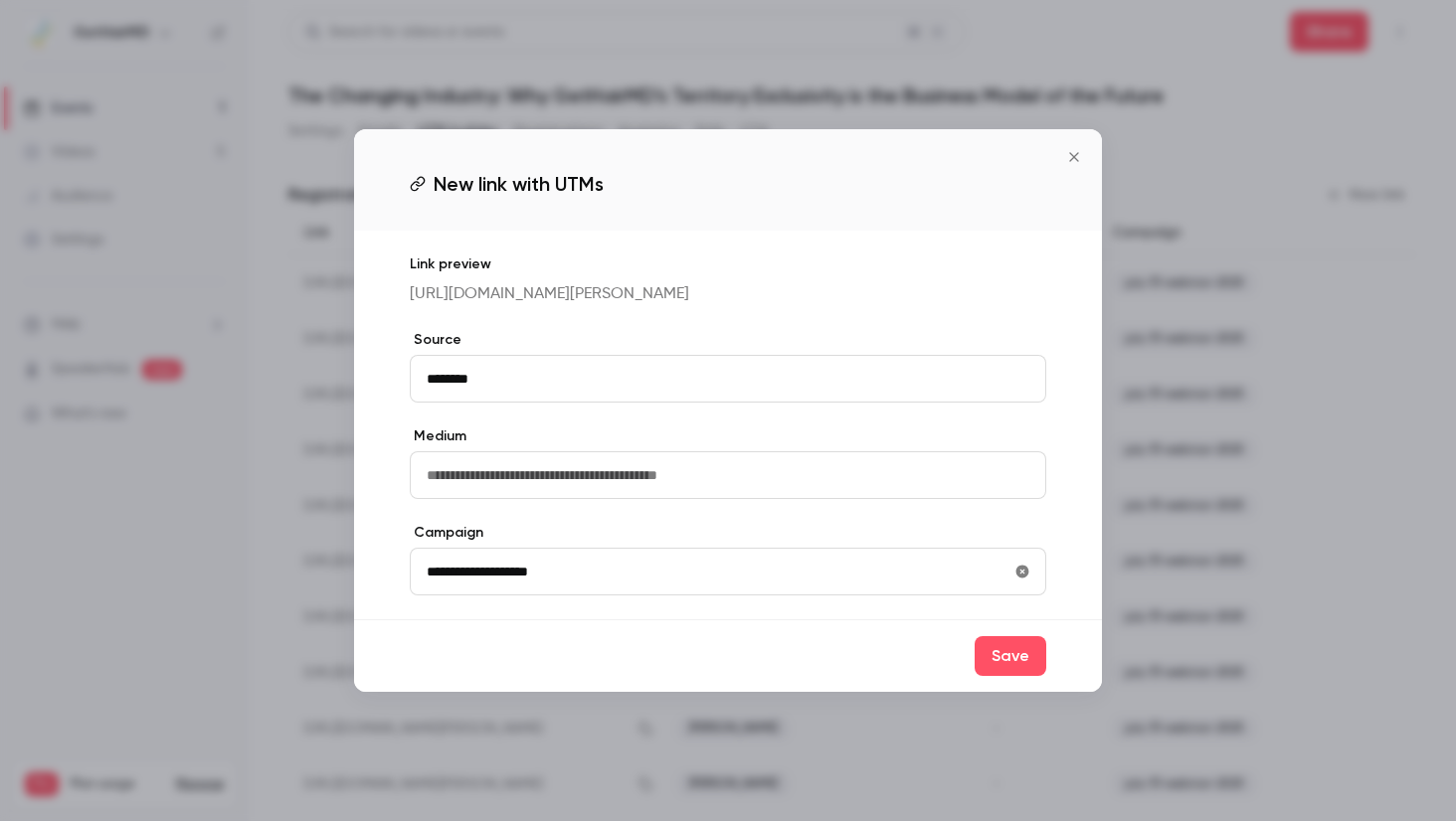 type on "**********" 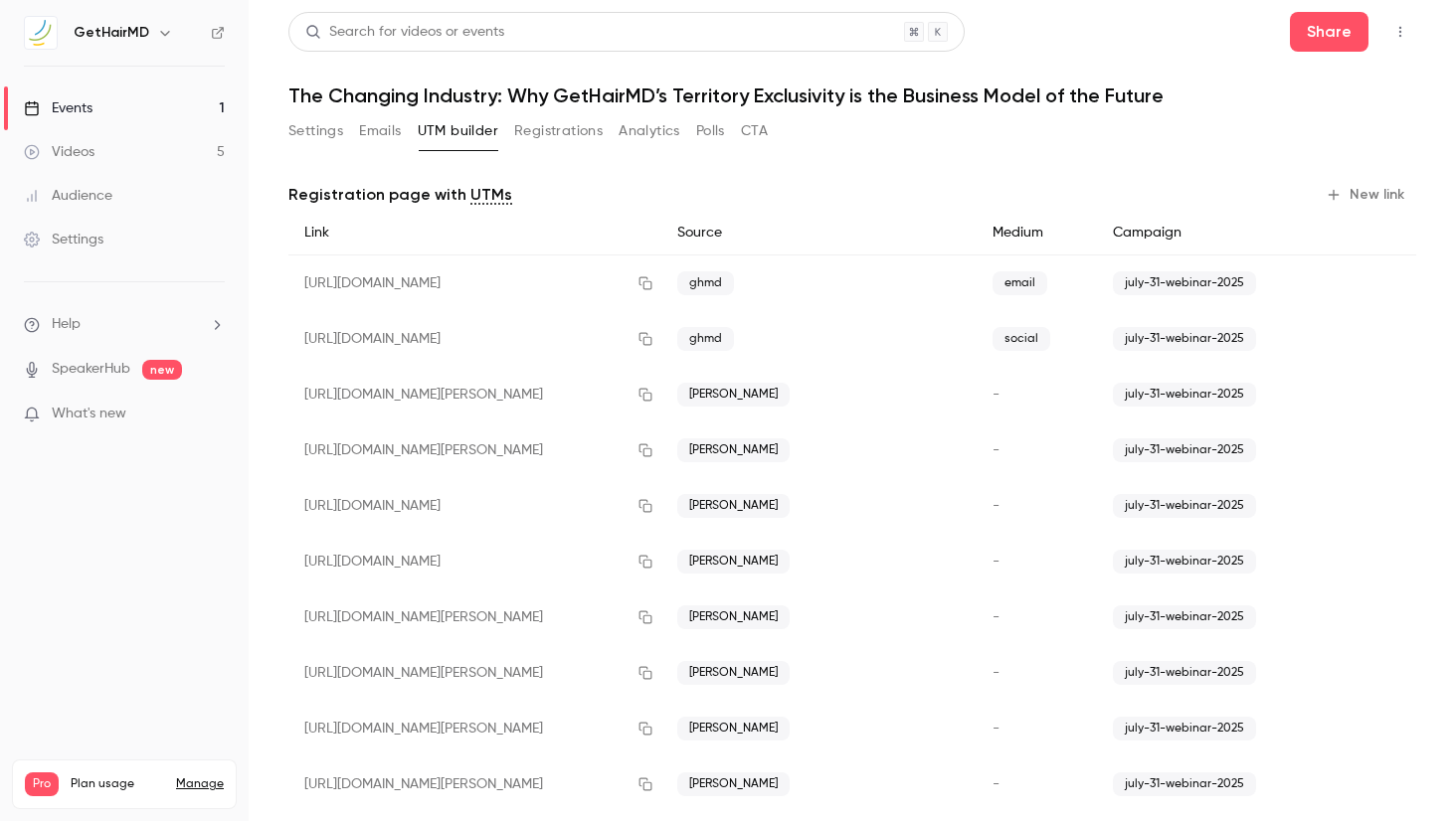 click on "New link" at bounding box center [1366, 195] 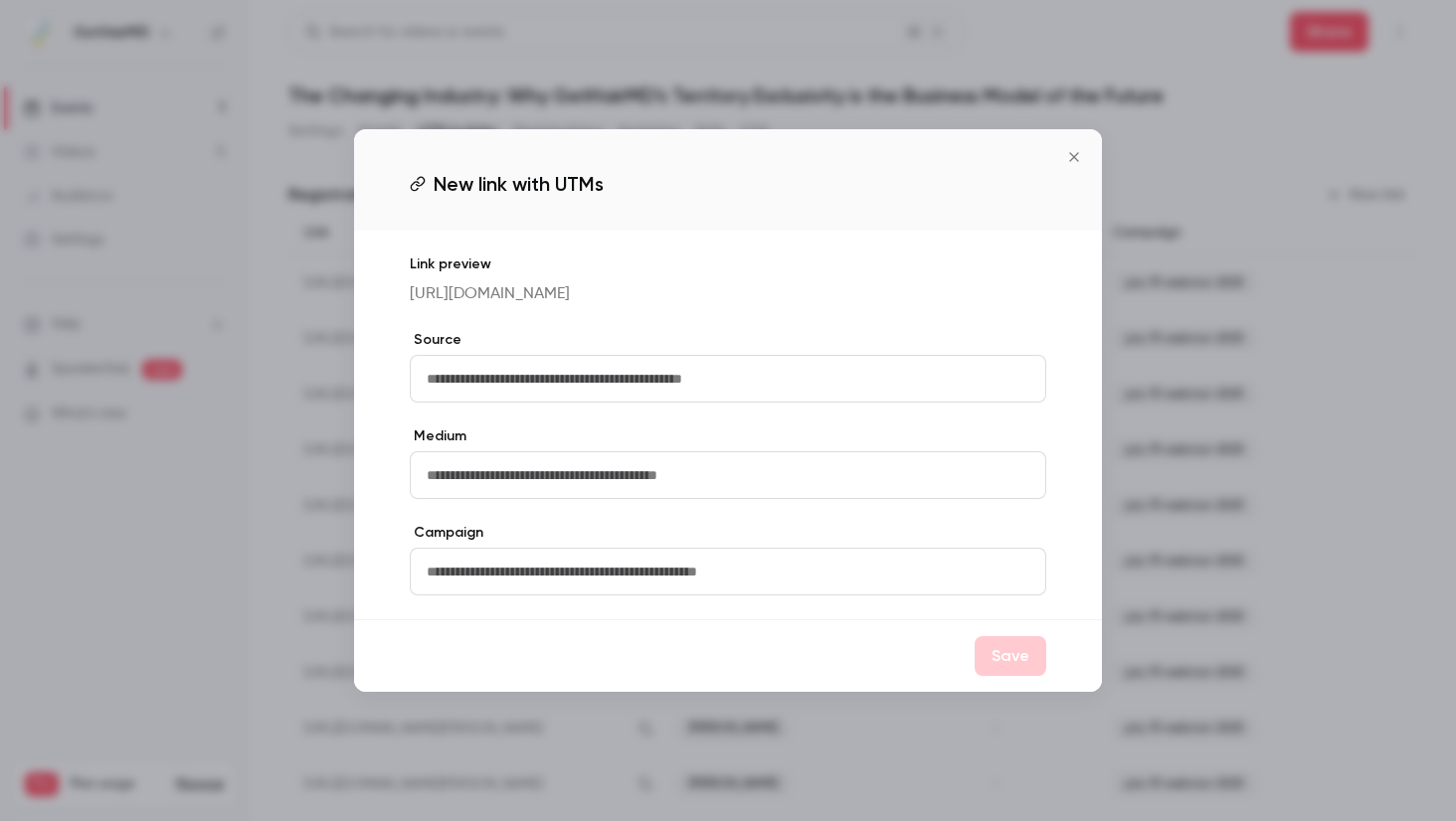 click at bounding box center [728, 379] 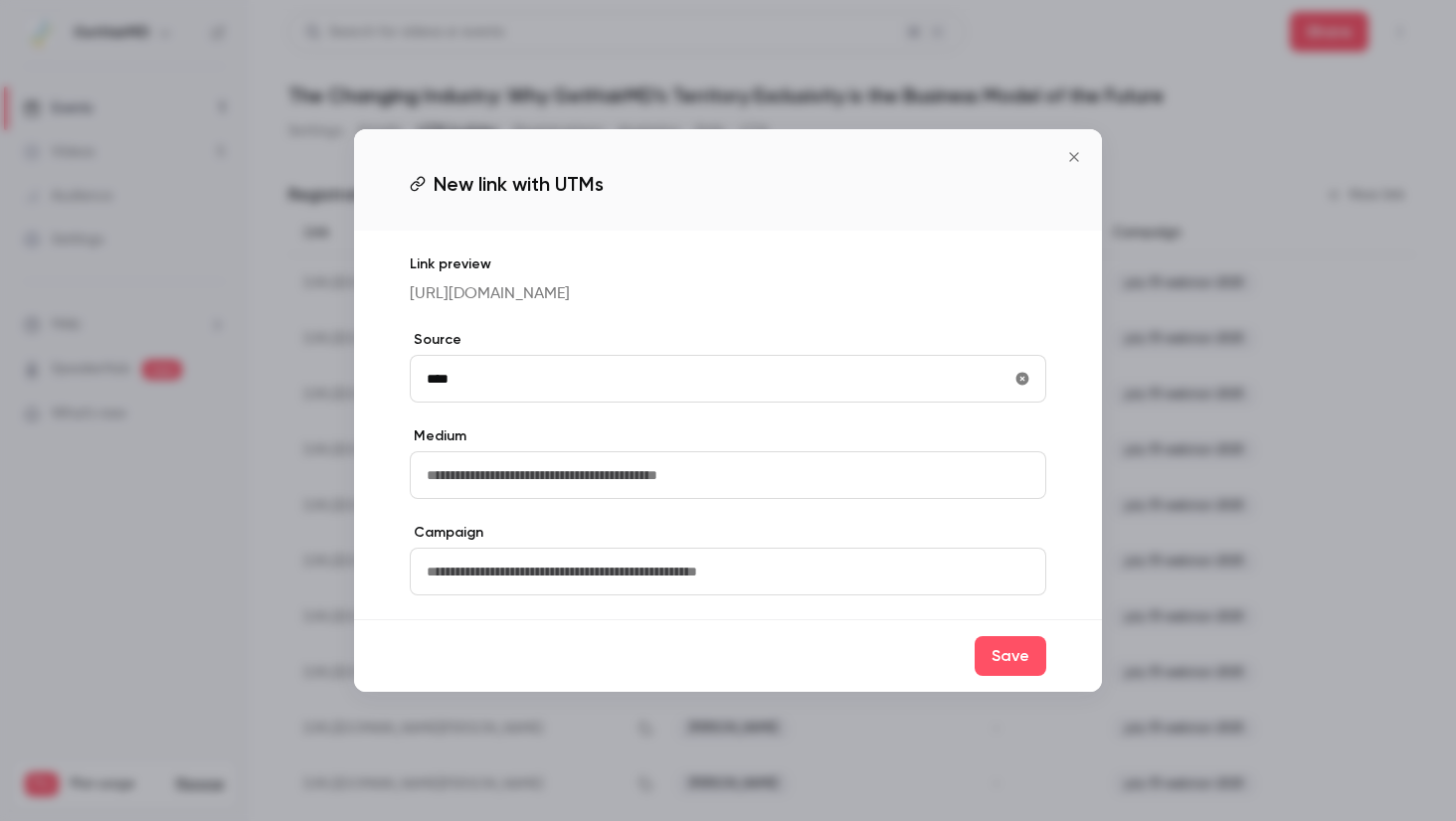 type on "**********" 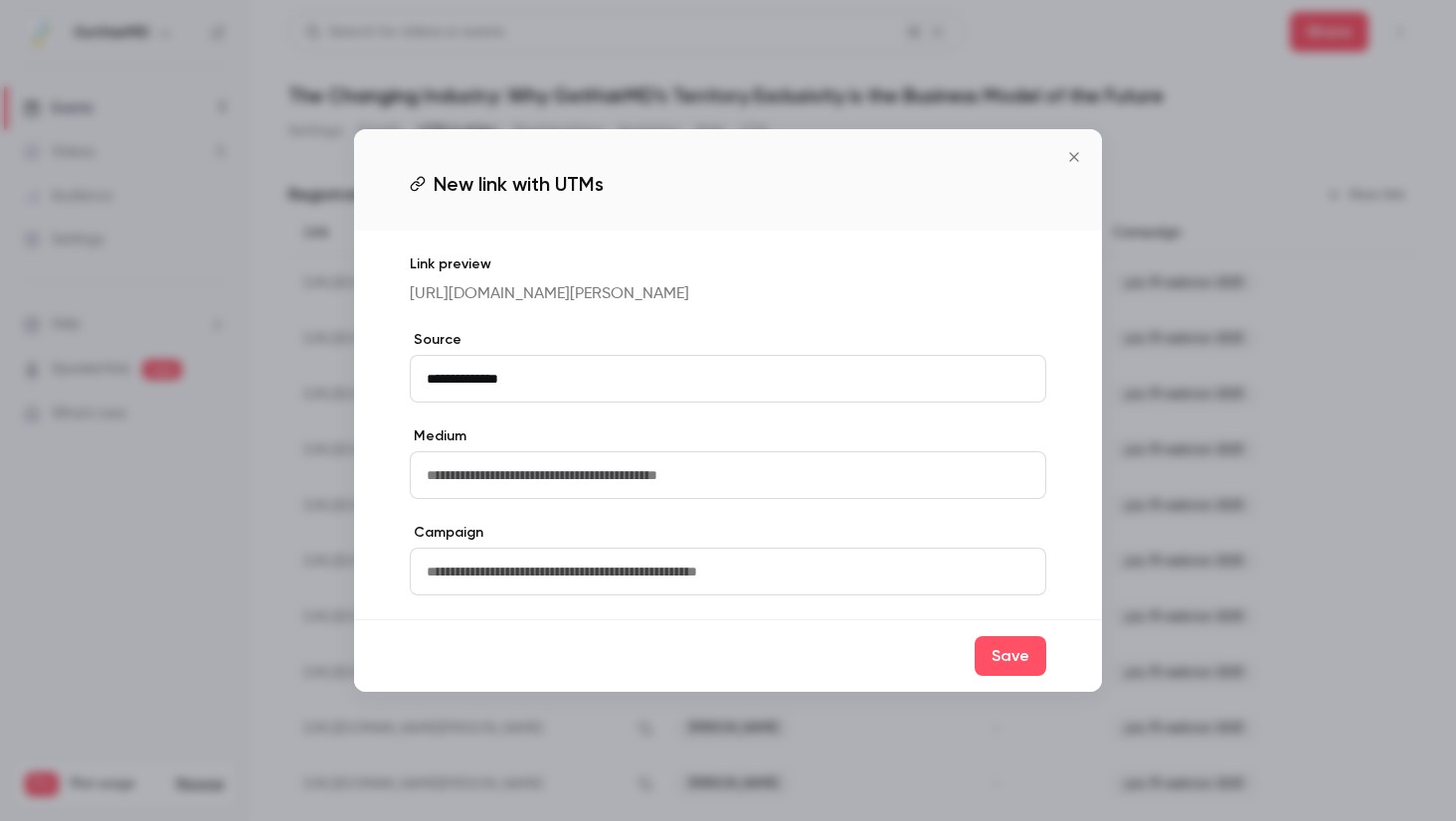 click at bounding box center (728, 572) 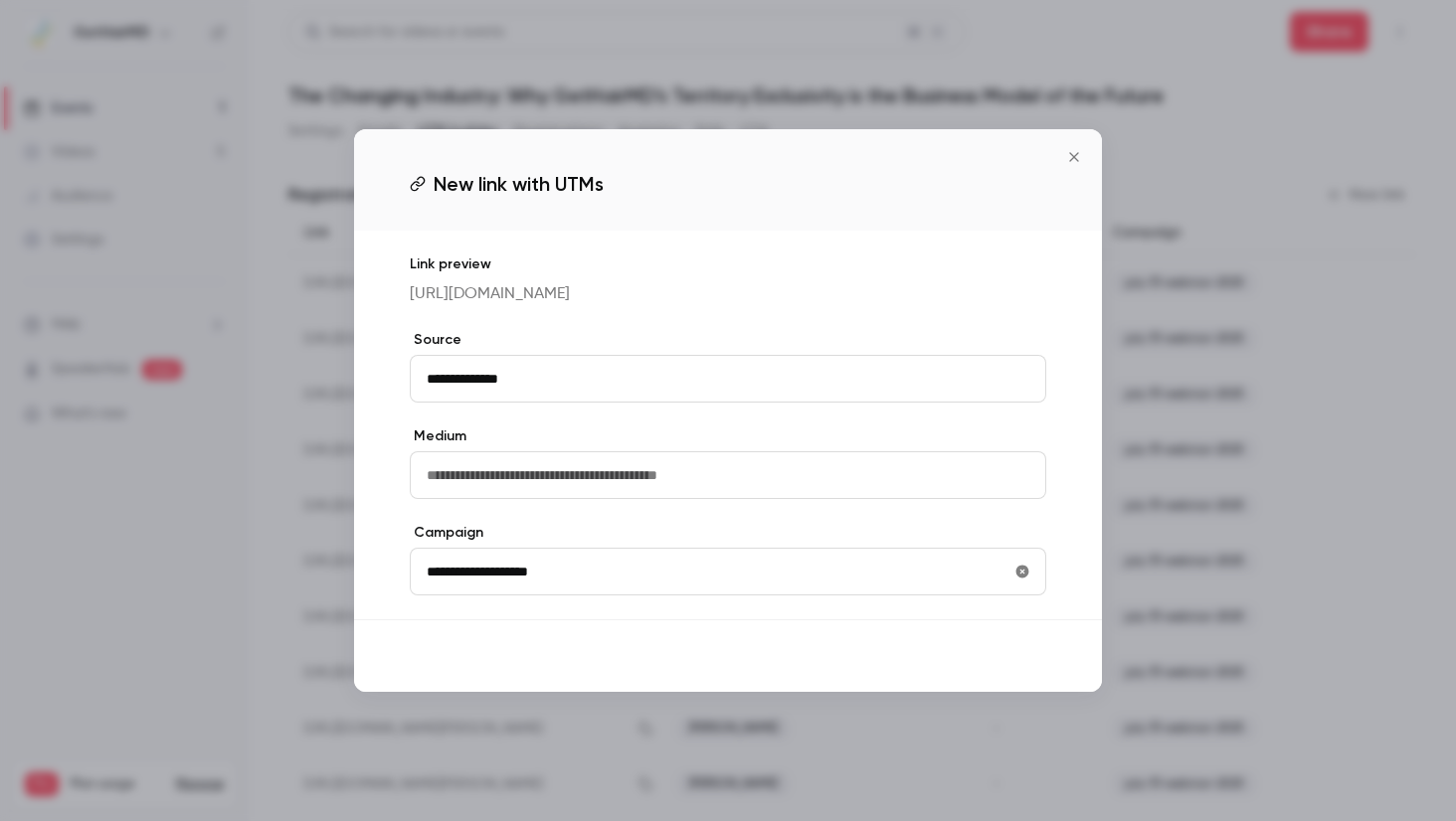 type on "**********" 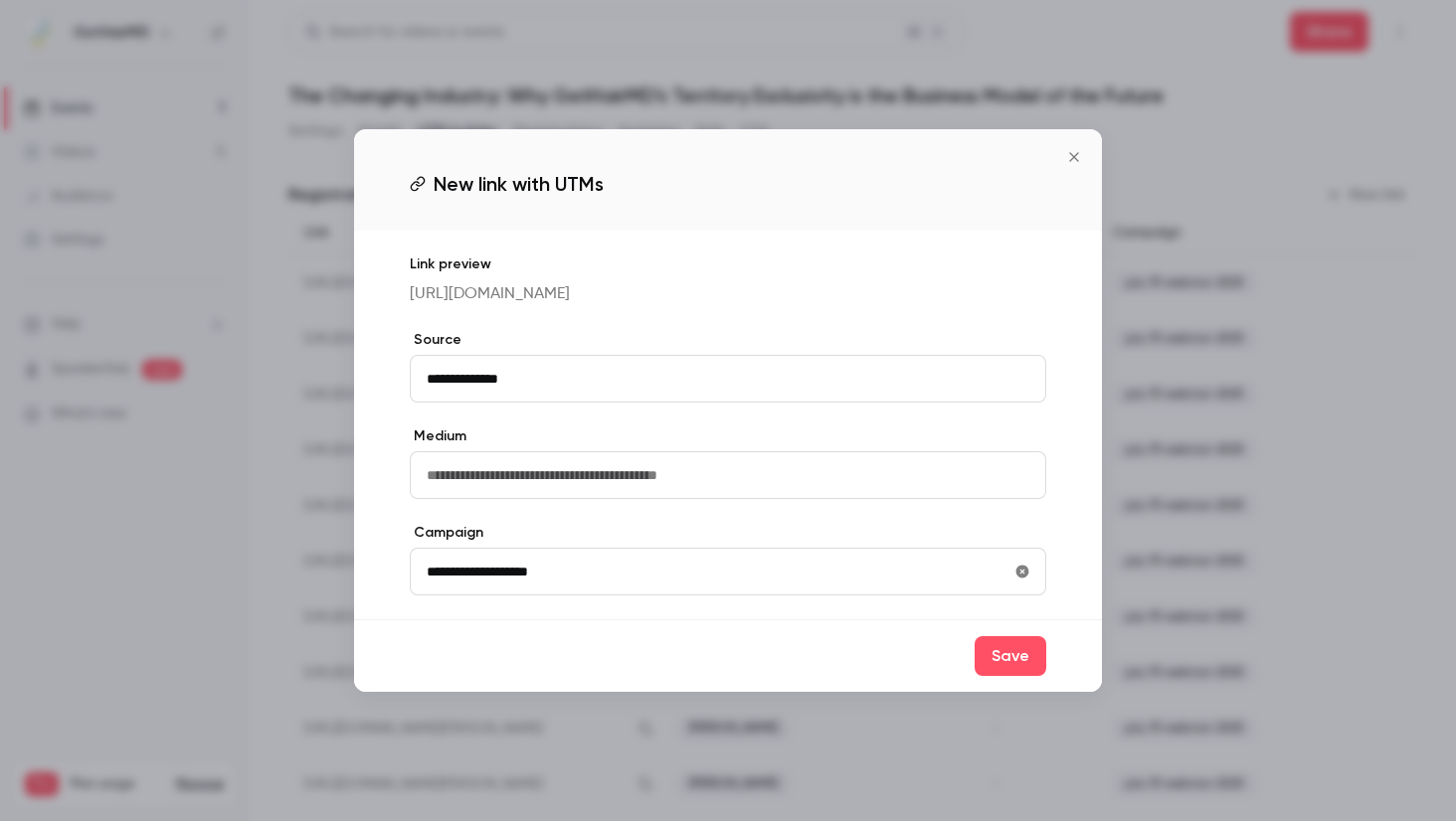 drag, startPoint x: 1007, startPoint y: 655, endPoint x: 1138, endPoint y: 300, distance: 378.3993 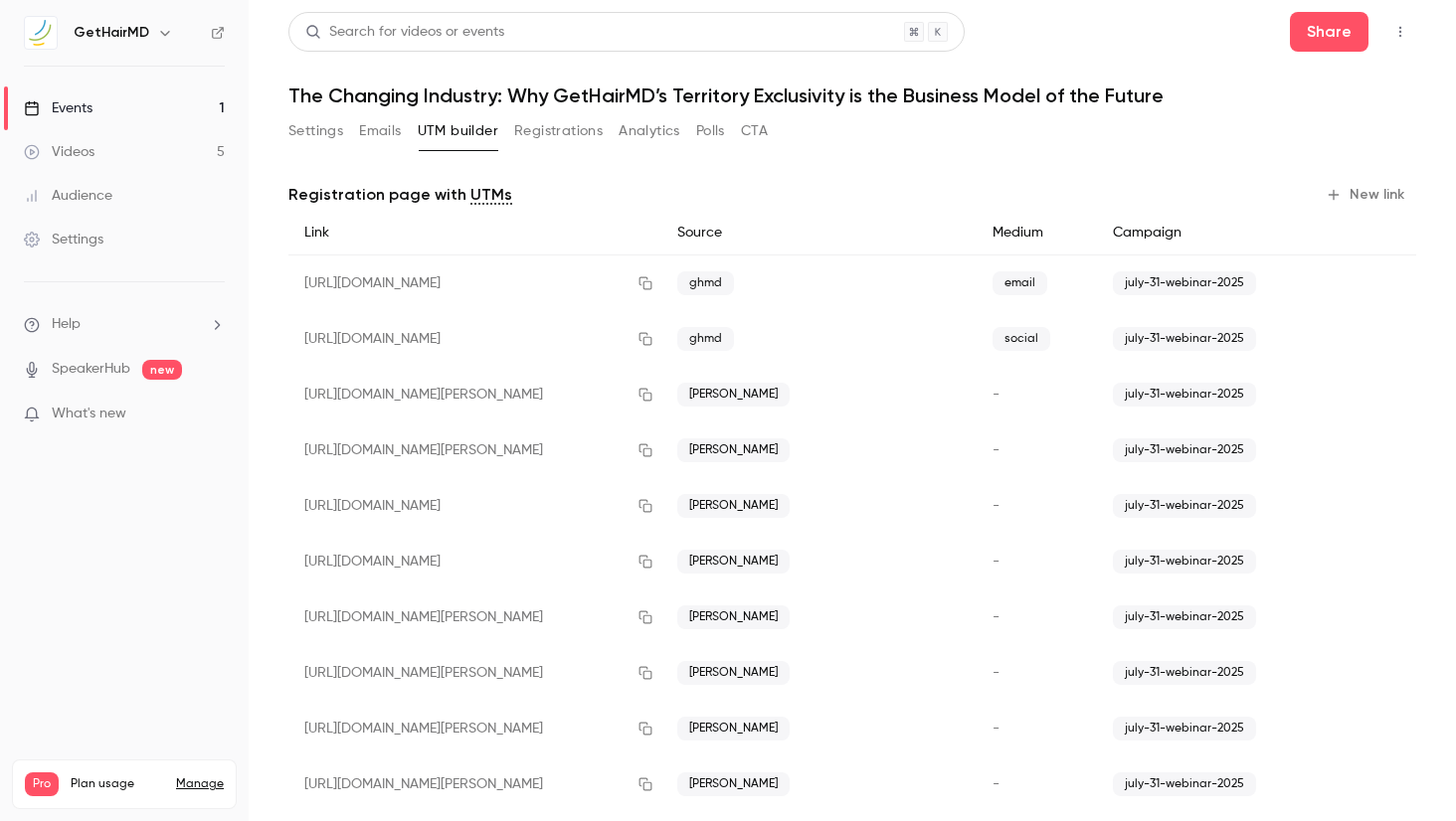 click on "New link" at bounding box center [1366, 195] 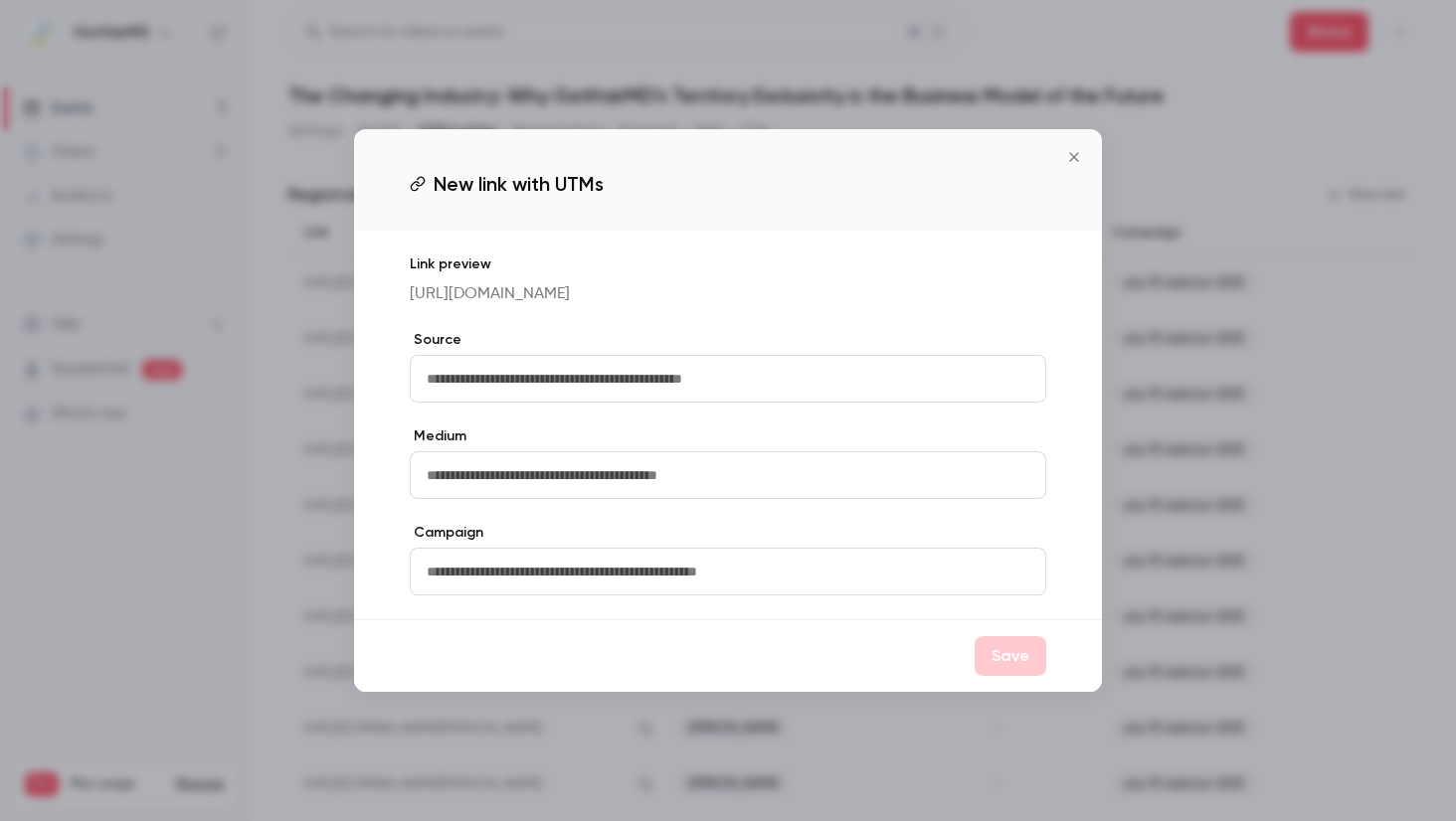 click at bounding box center (728, 379) 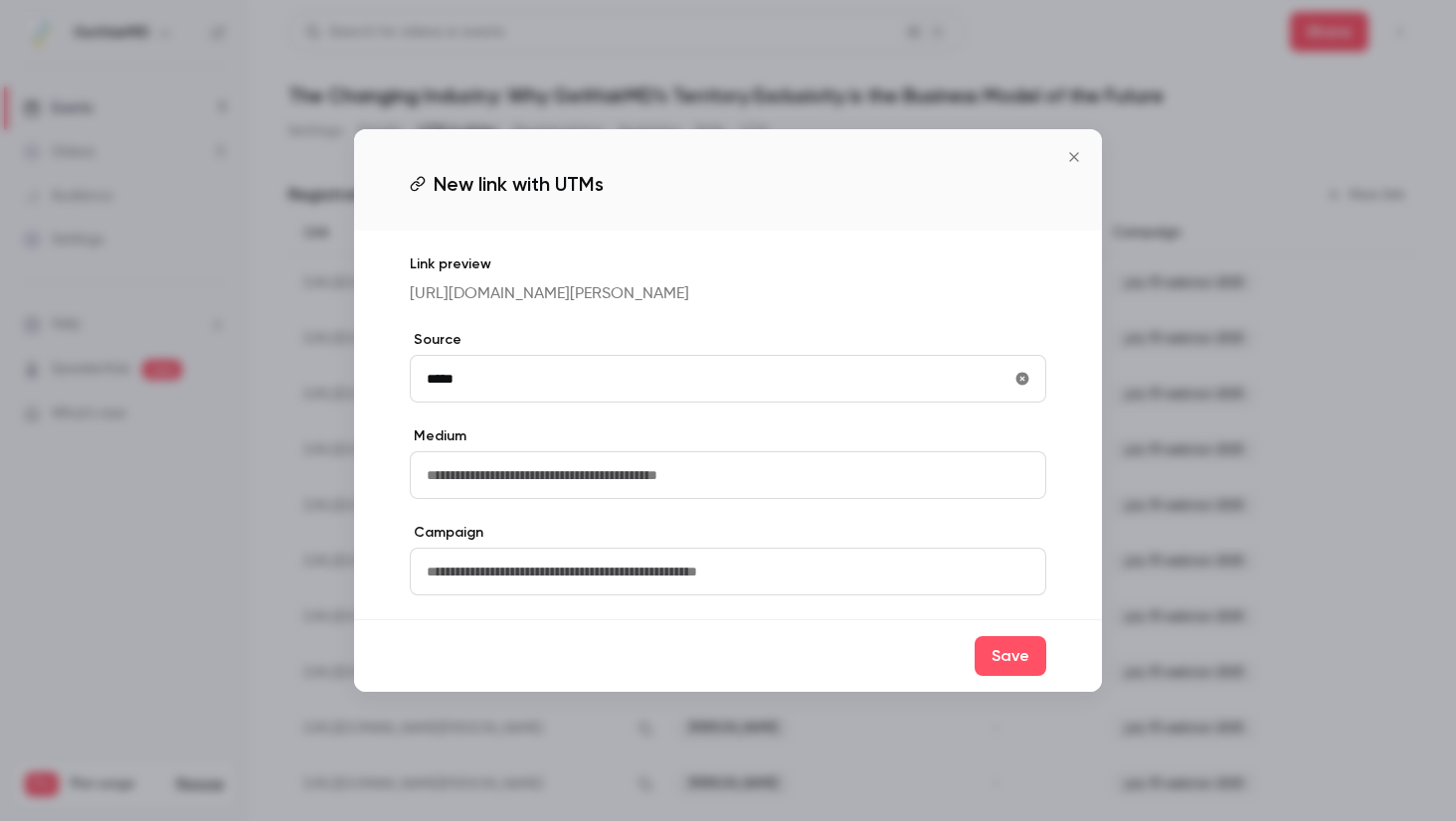 type on "**********" 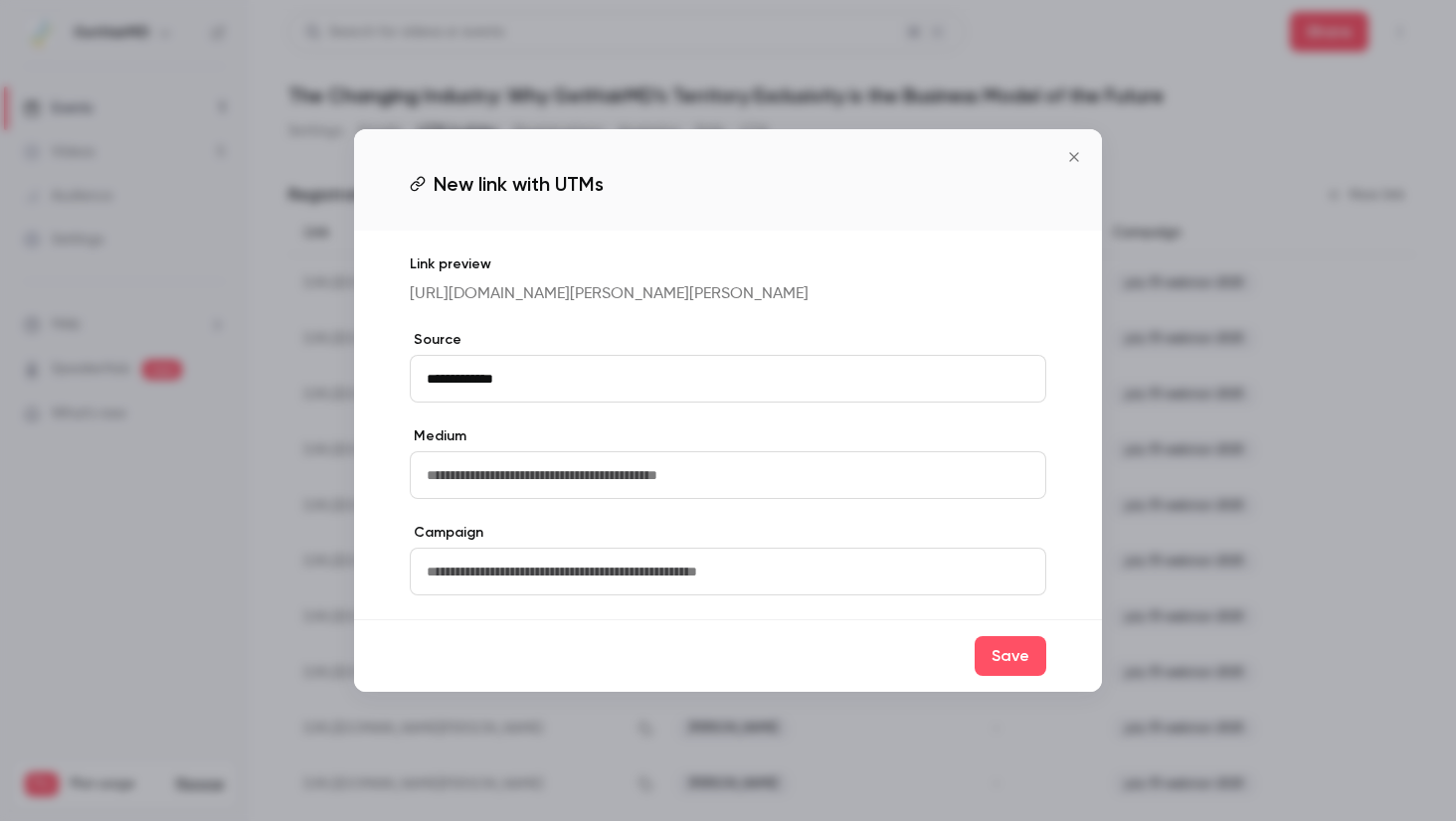 click at bounding box center (728, 572) 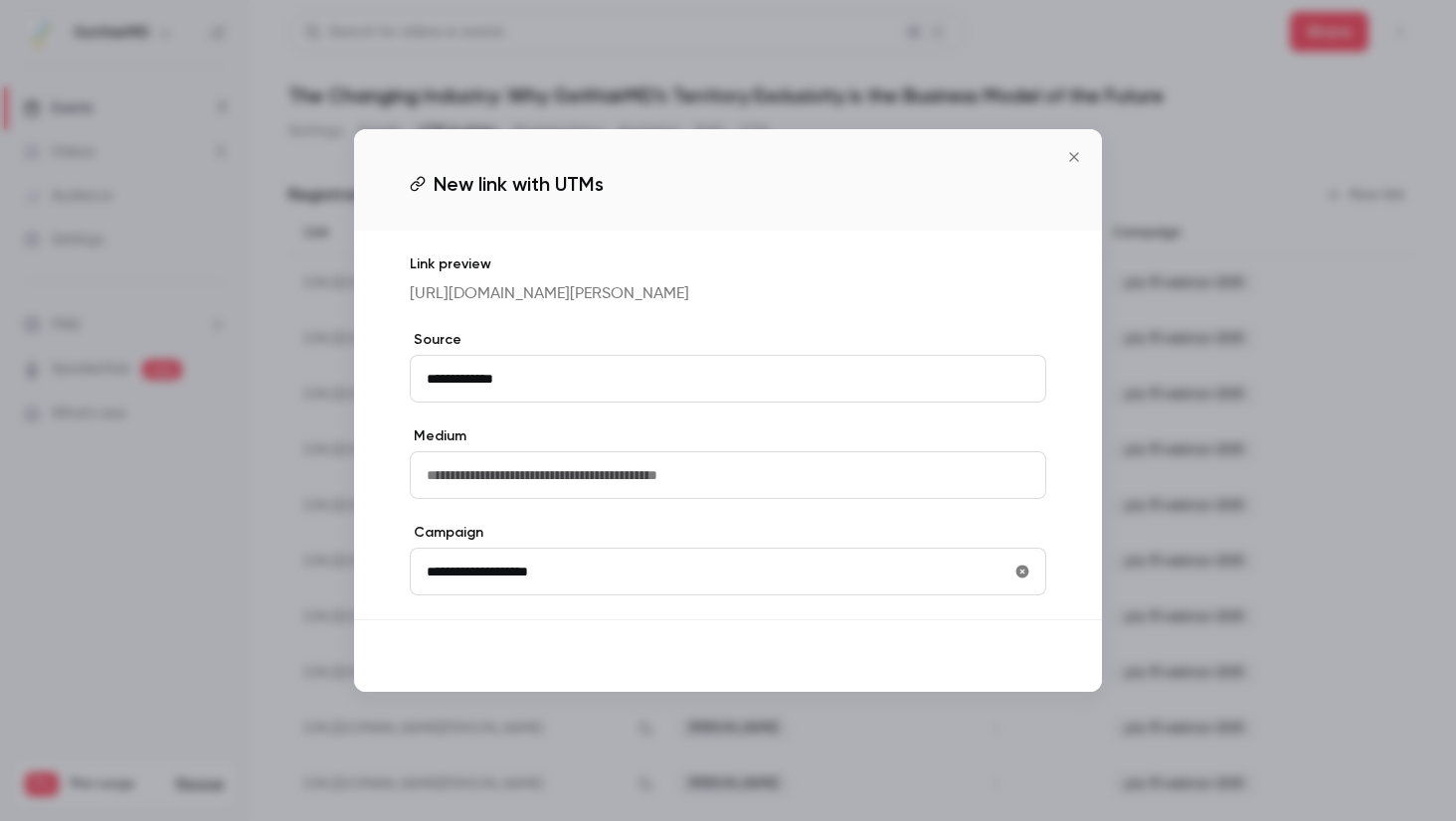 type on "**********" 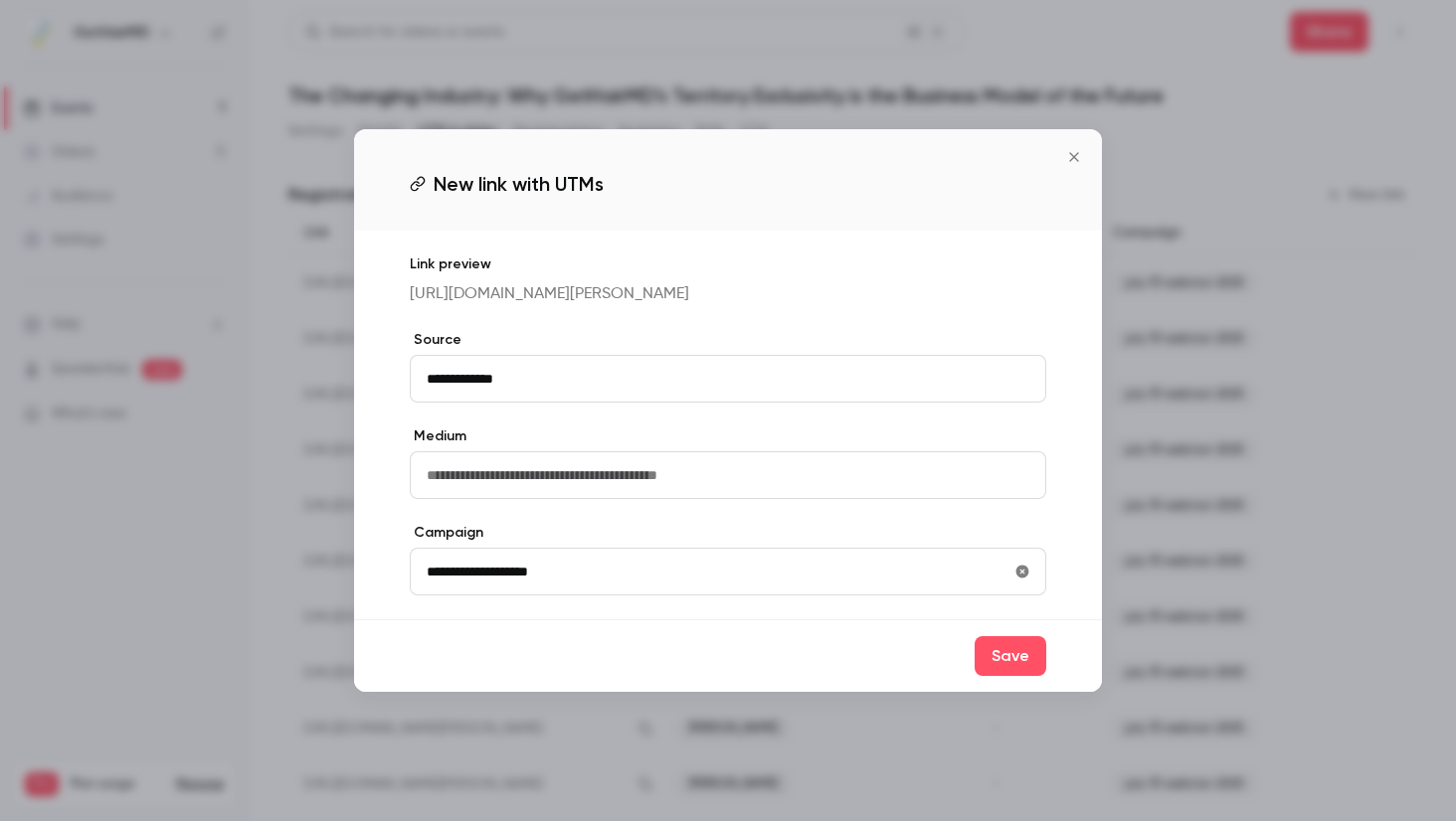 drag, startPoint x: 1002, startPoint y: 658, endPoint x: 1185, endPoint y: 317, distance: 387.00129 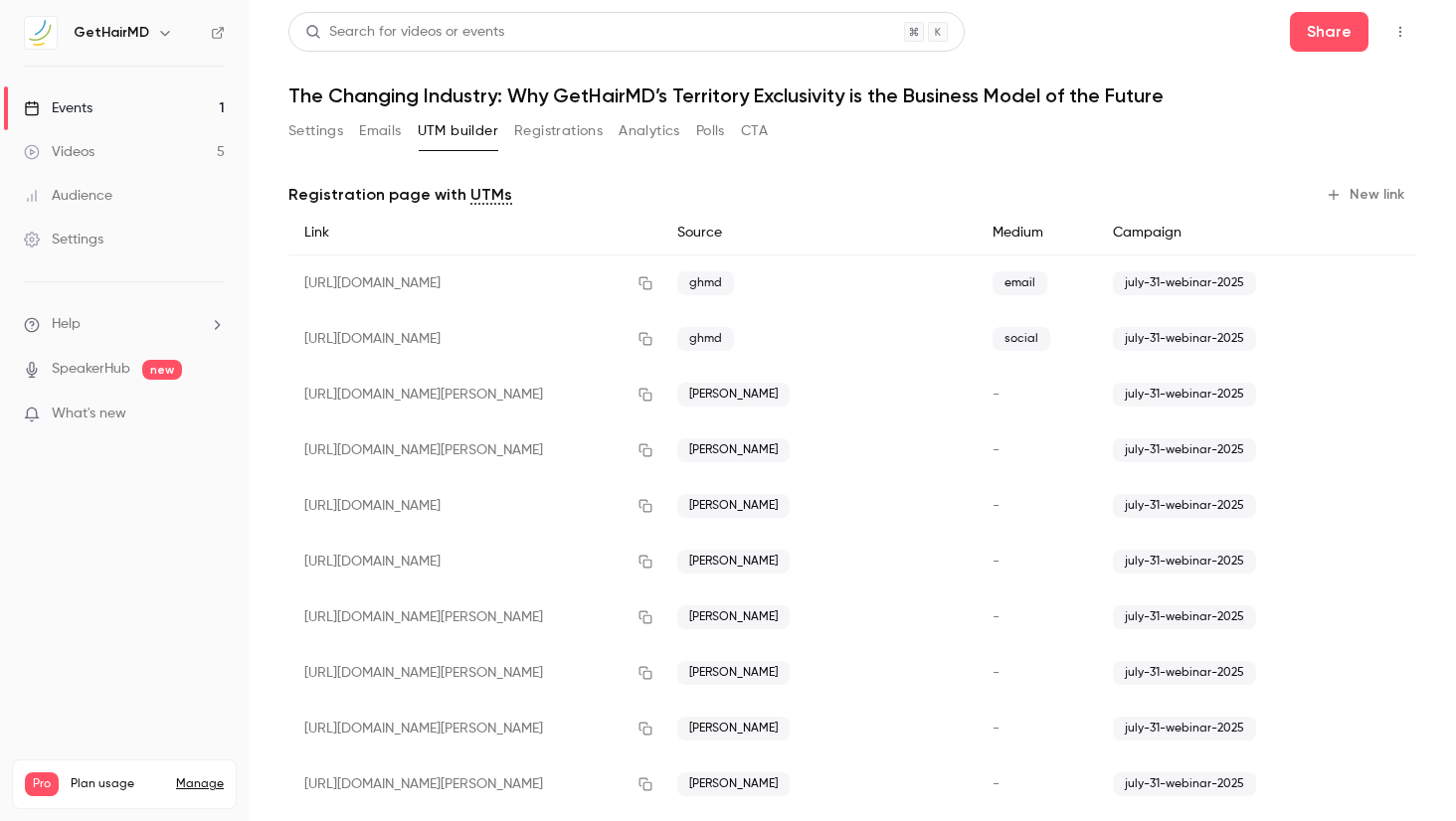 click on "New link" at bounding box center [1366, 195] 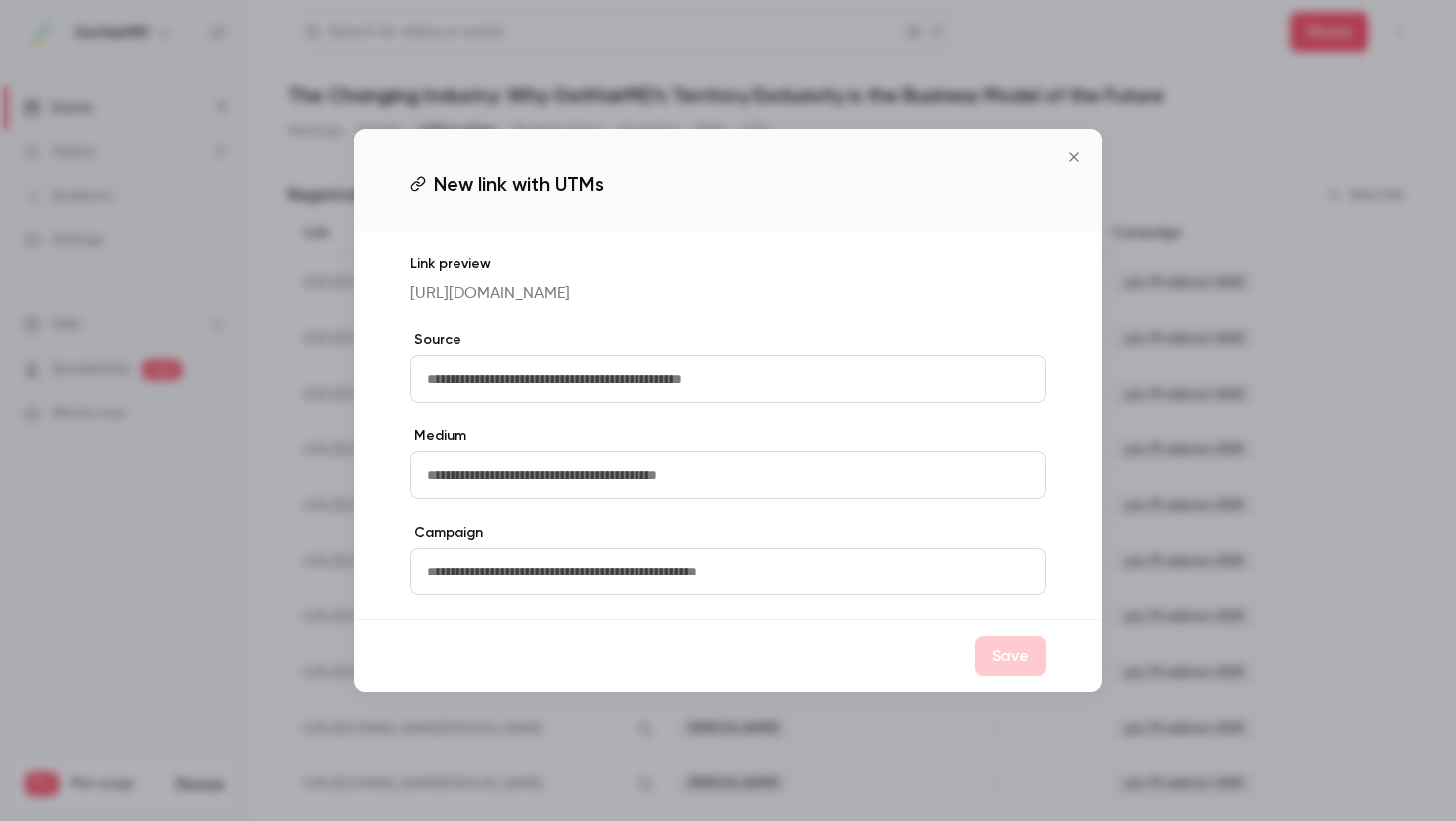 click at bounding box center [728, 379] 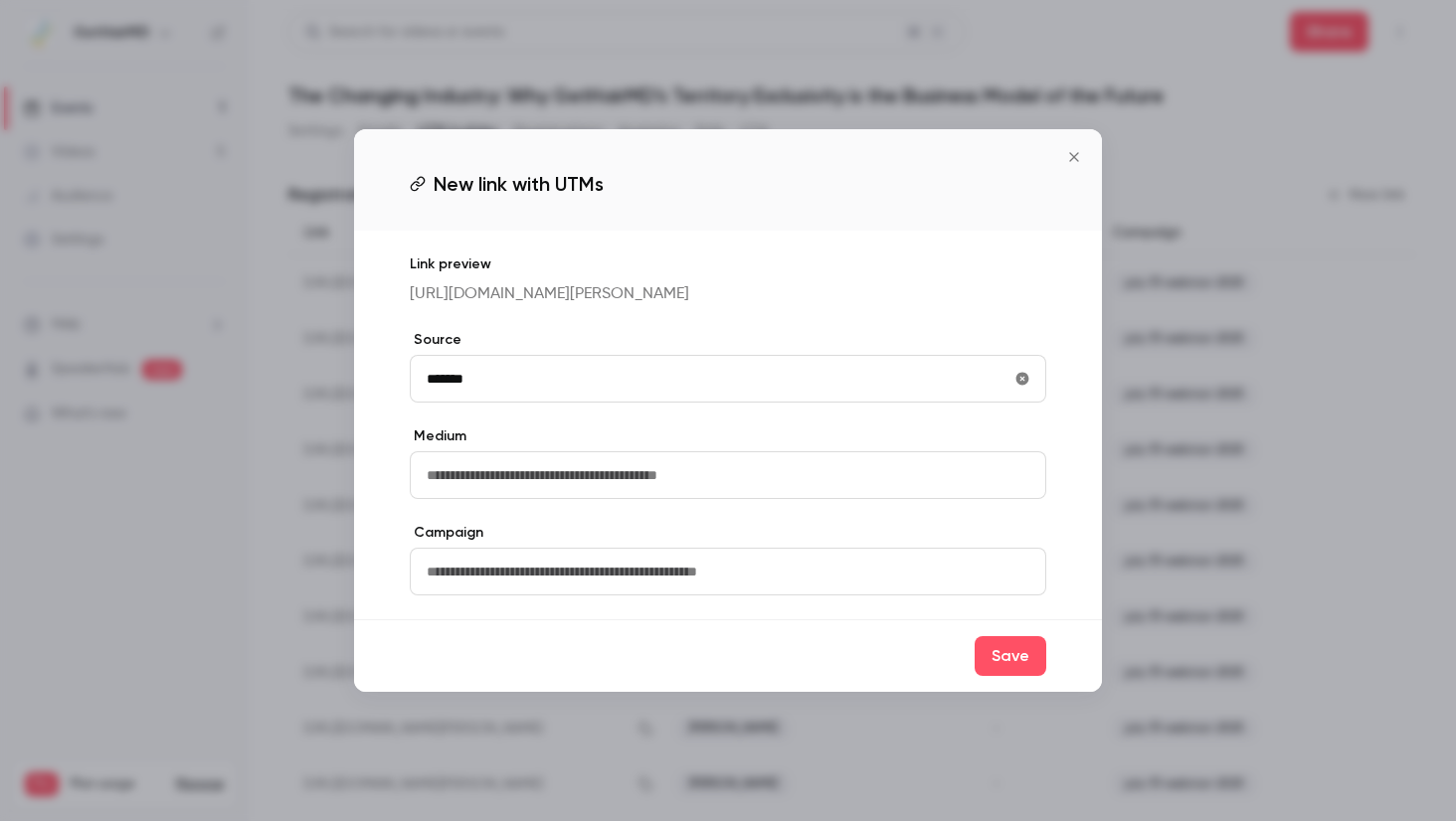 type on "**********" 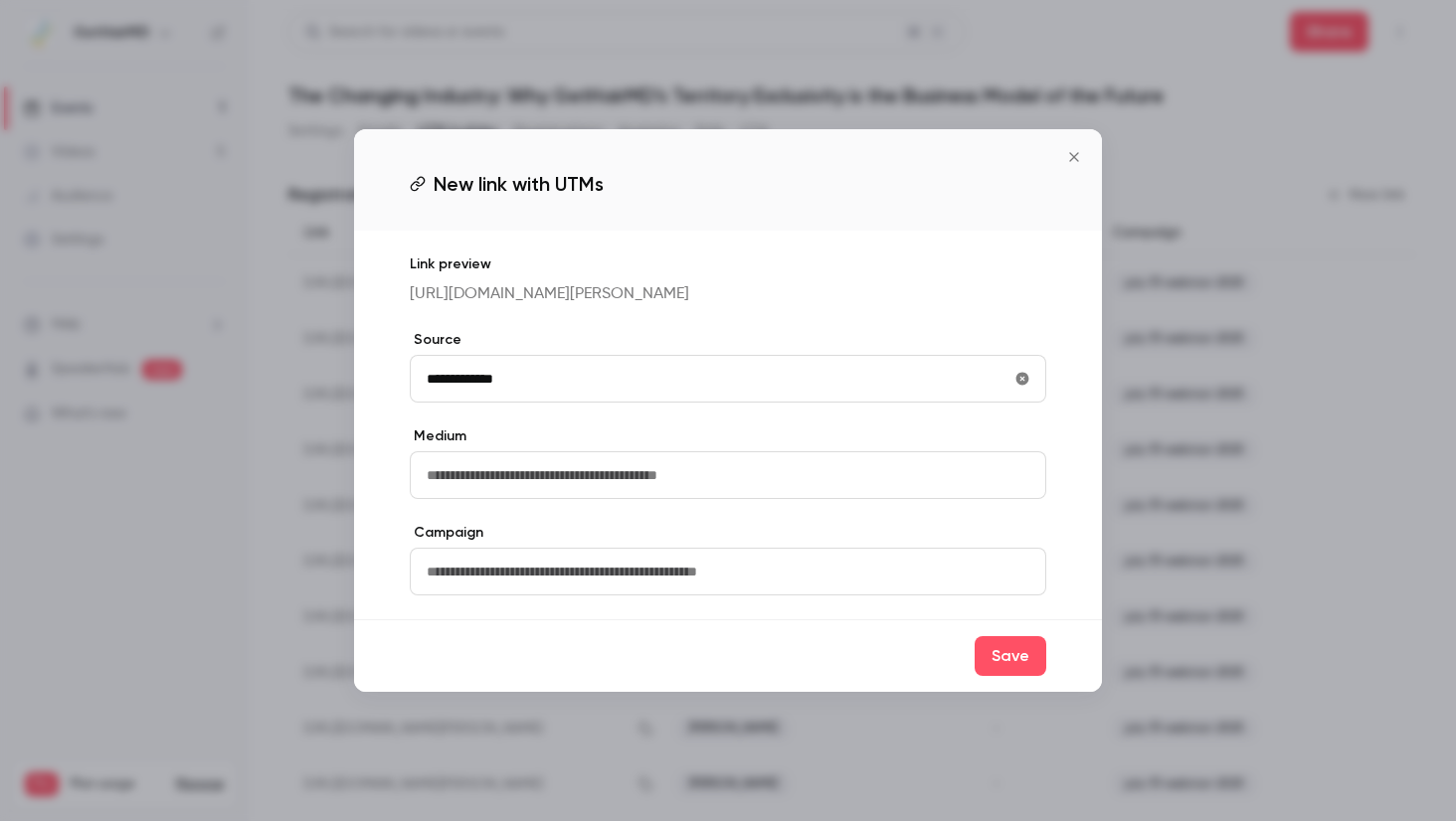 click at bounding box center (728, 572) 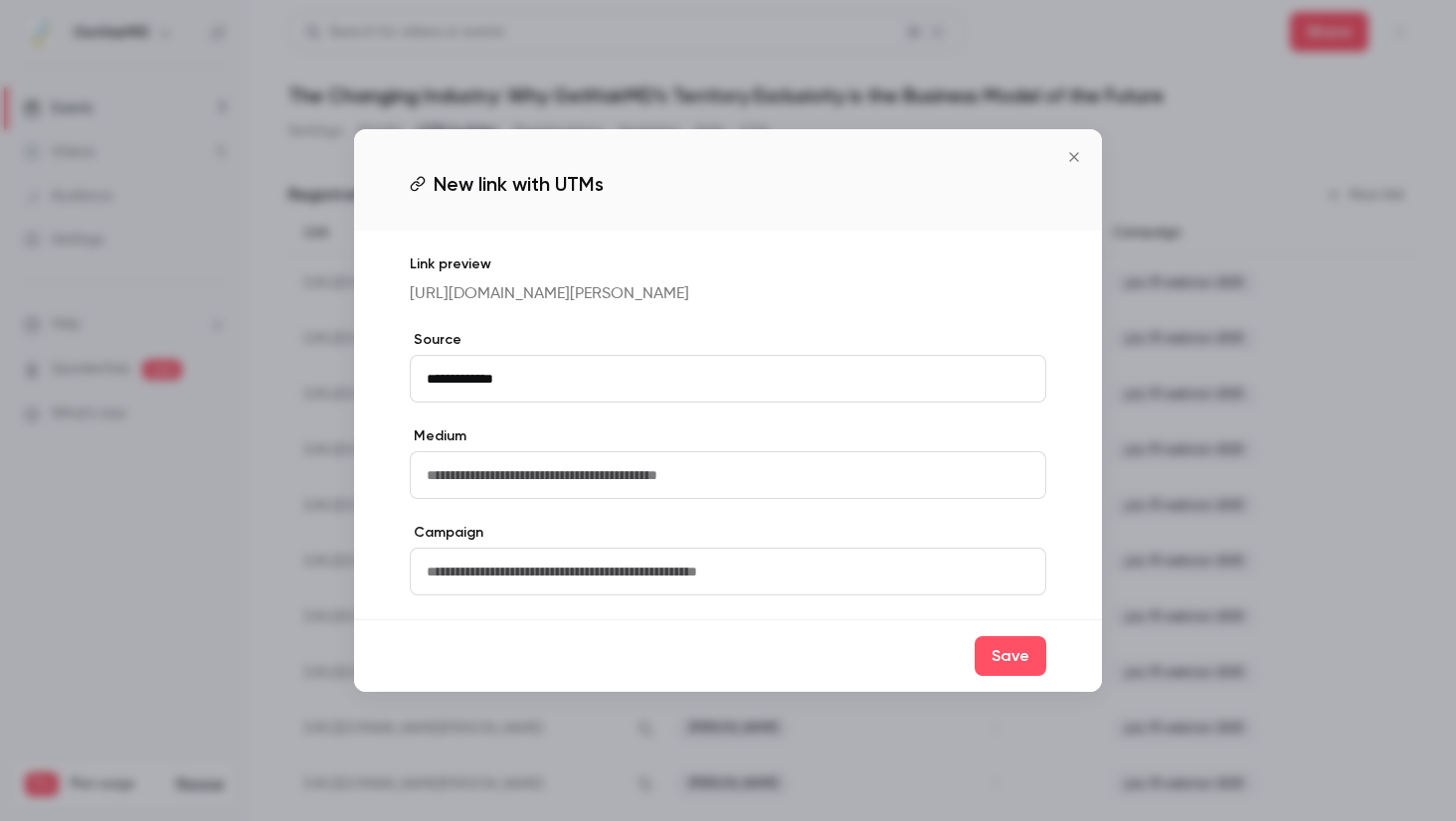 paste on "**********" 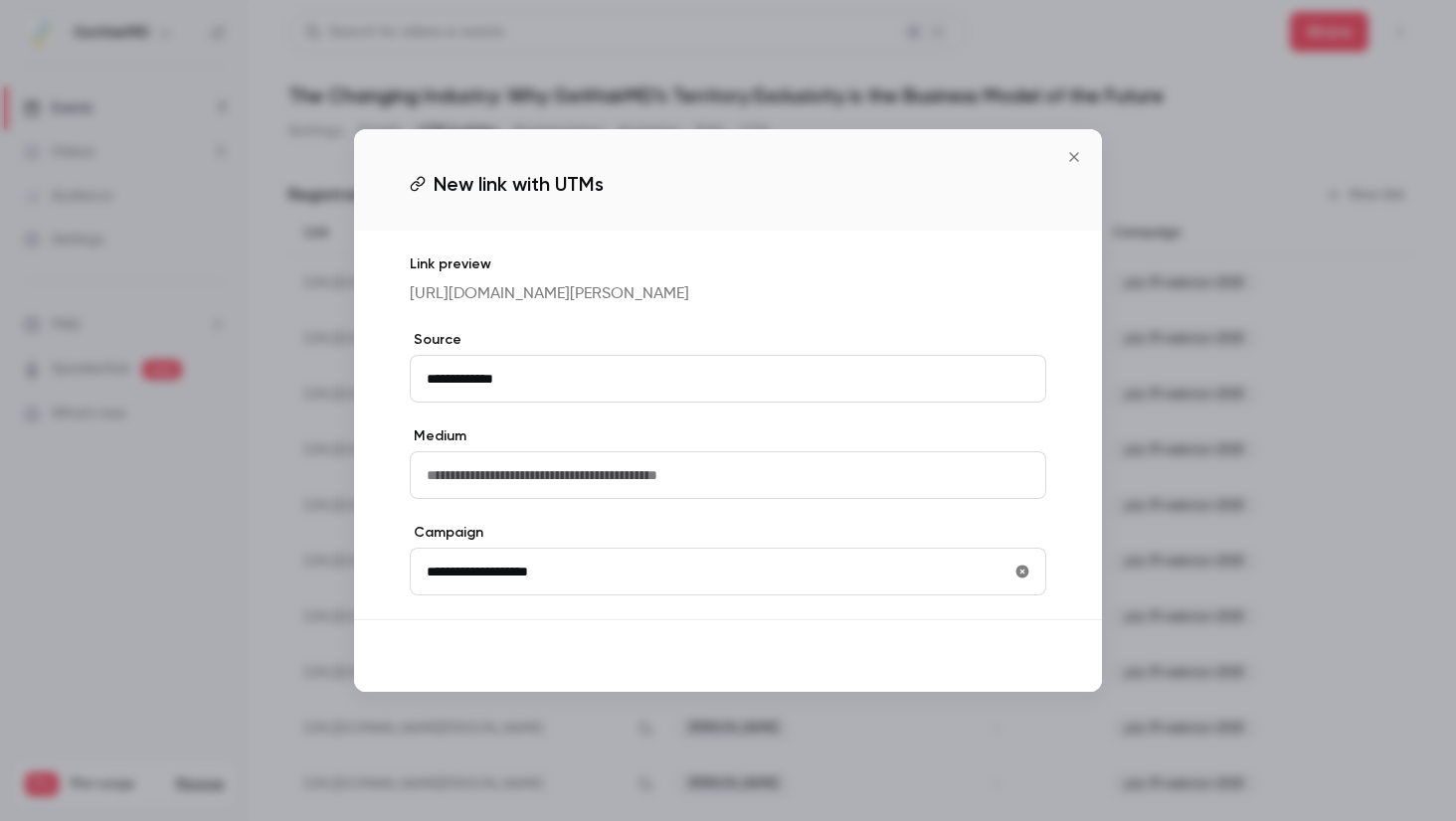 type on "**********" 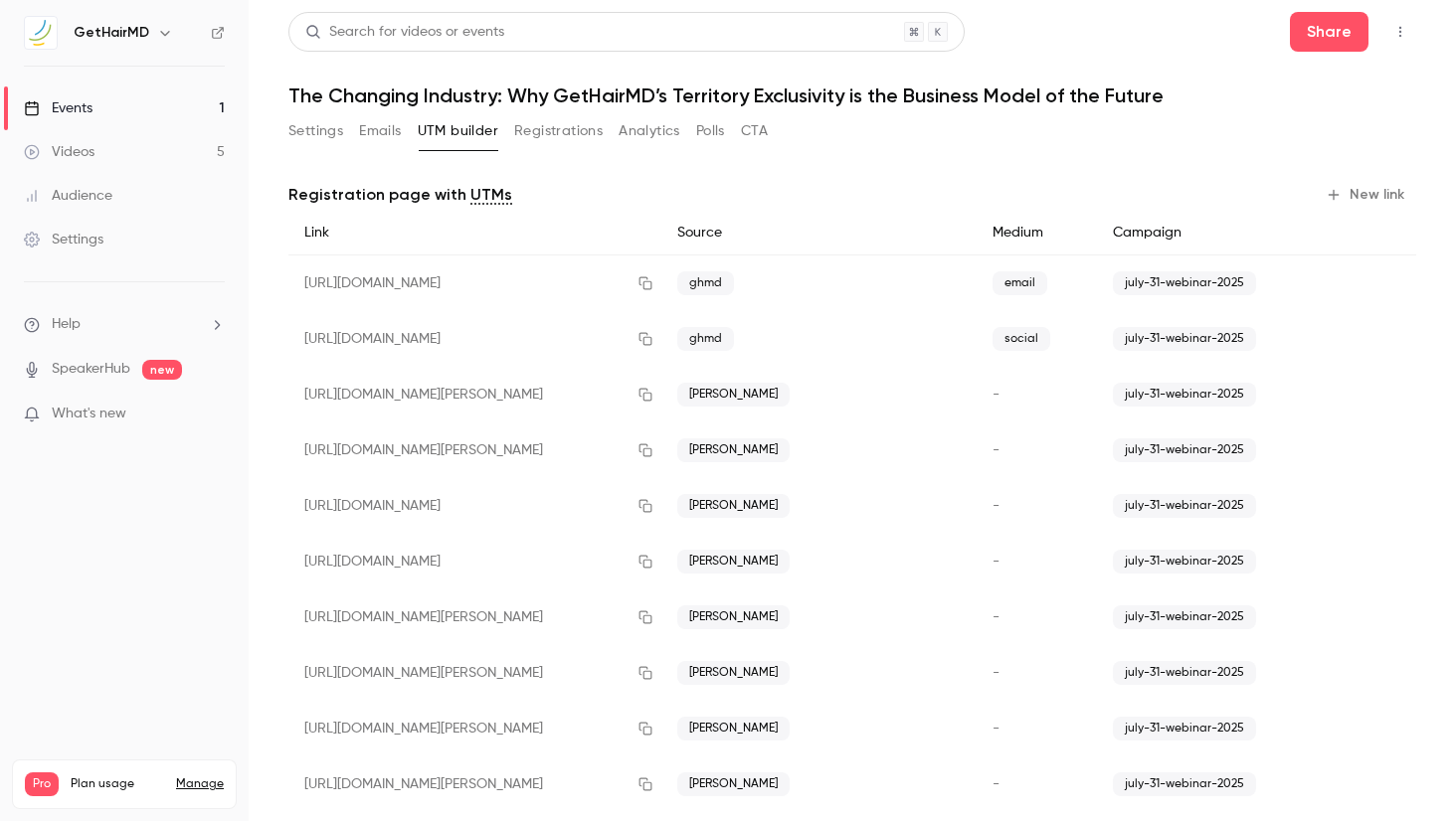 click on "New link" at bounding box center [1366, 195] 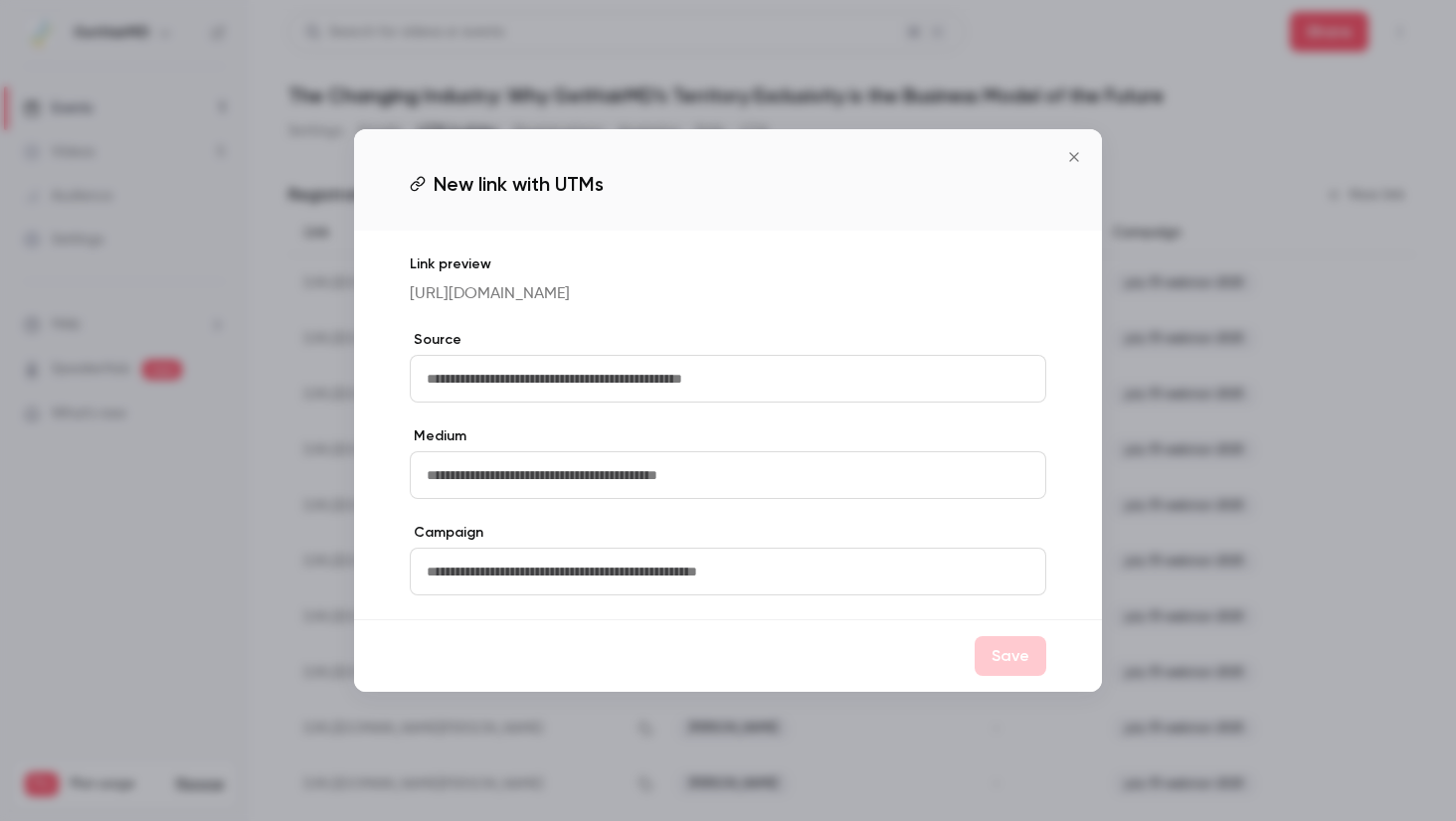 click at bounding box center [728, 379] 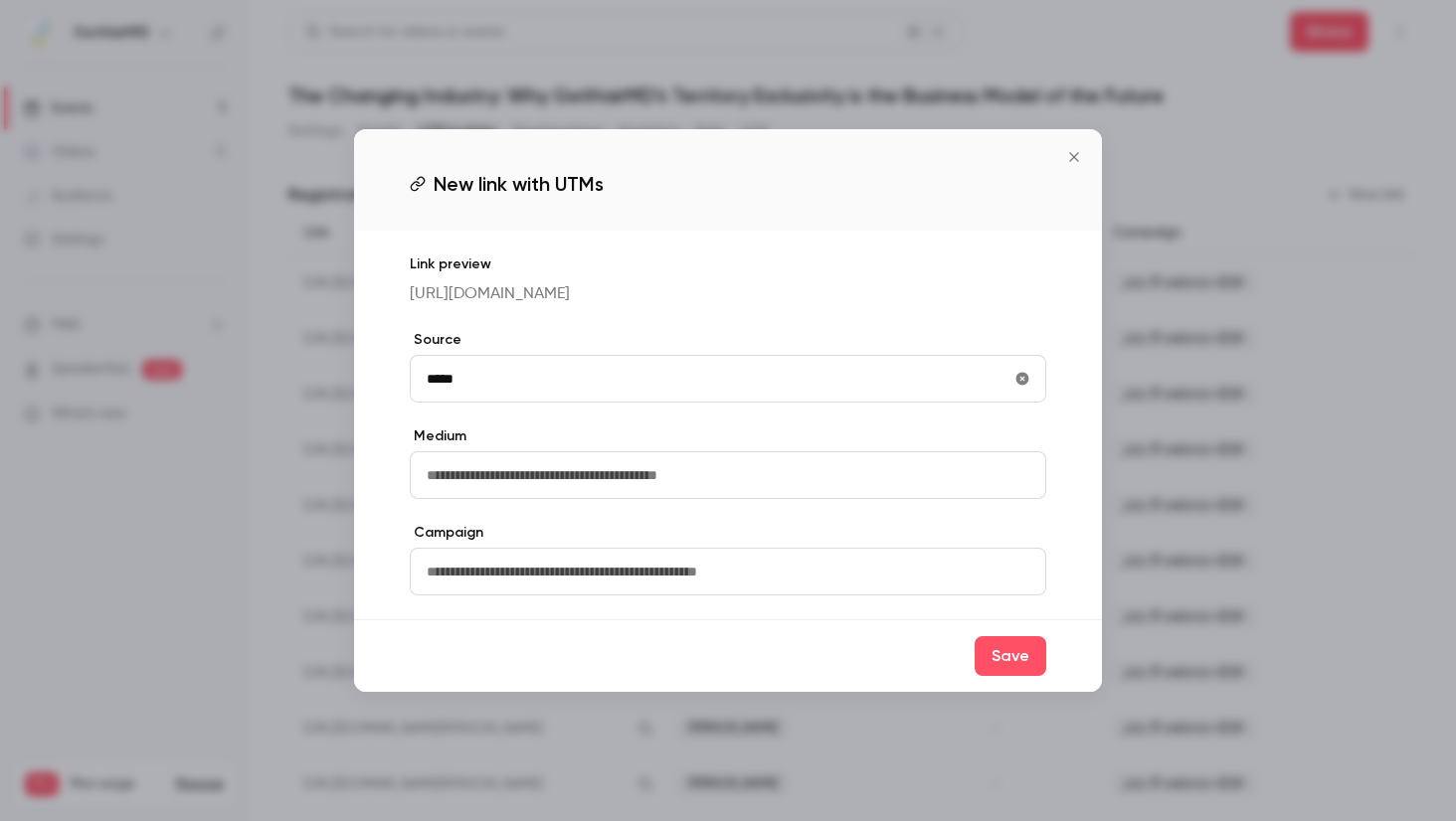 type on "**********" 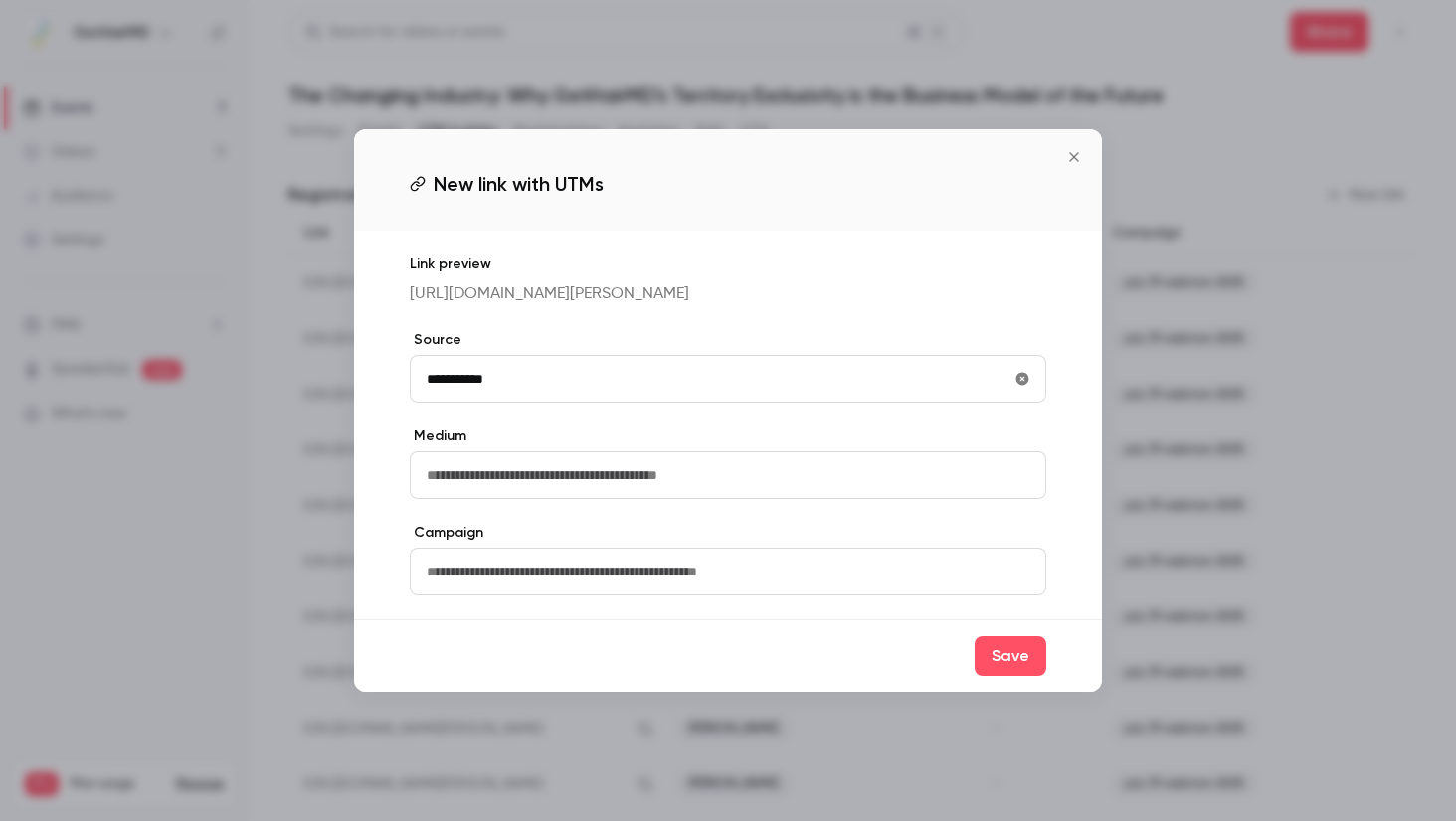 click at bounding box center [728, 572] 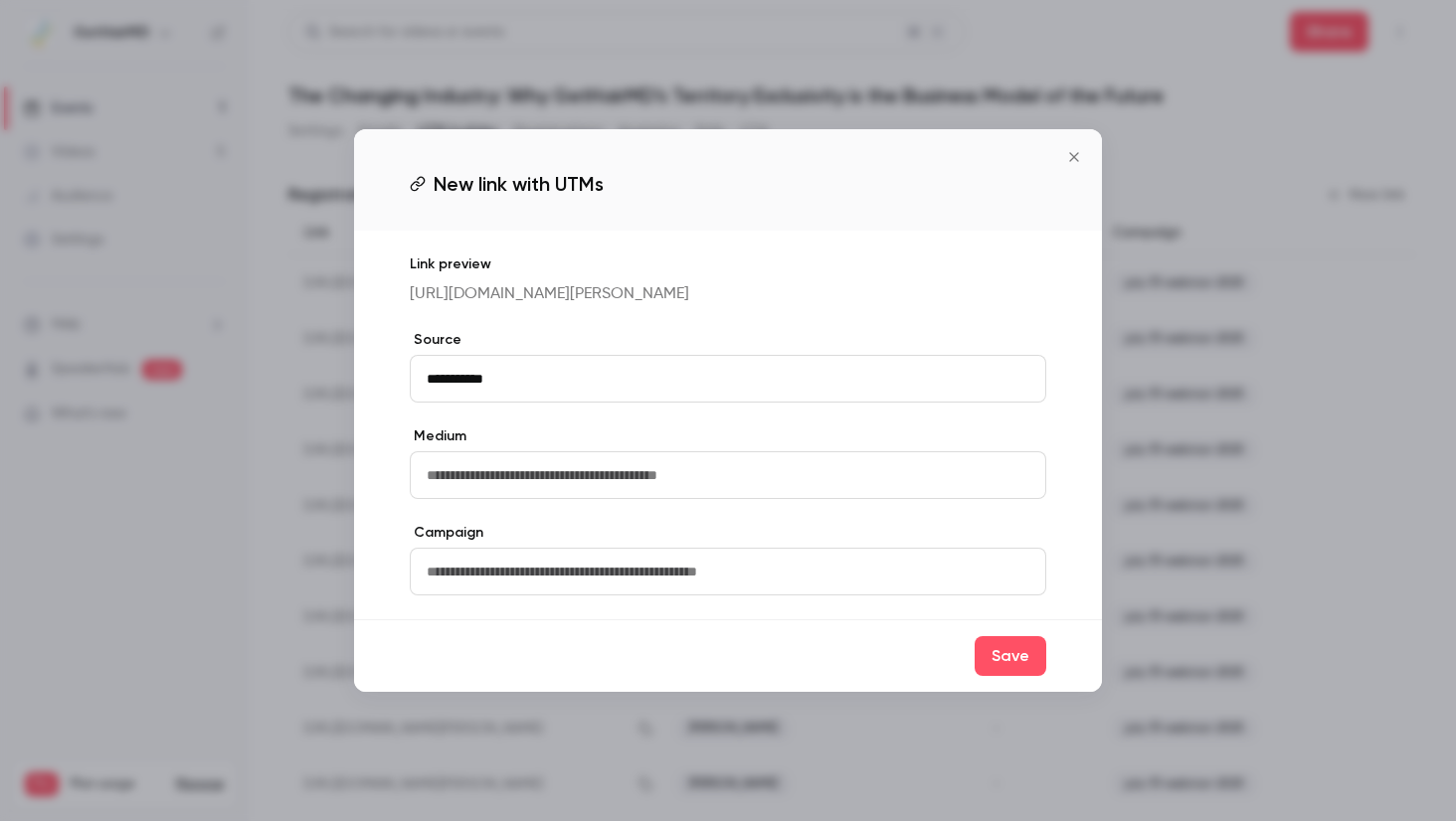paste on "**********" 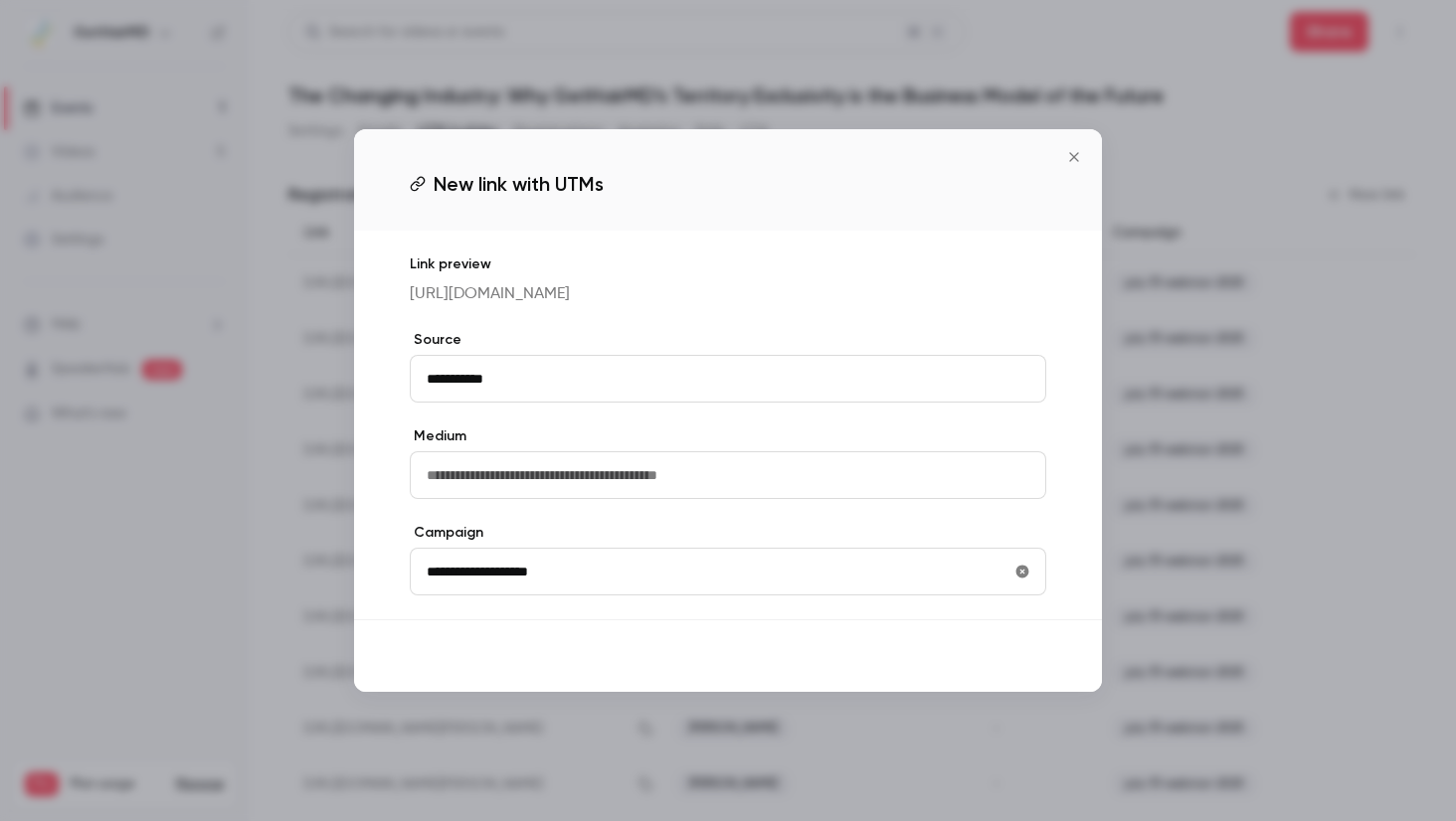 type on "**********" 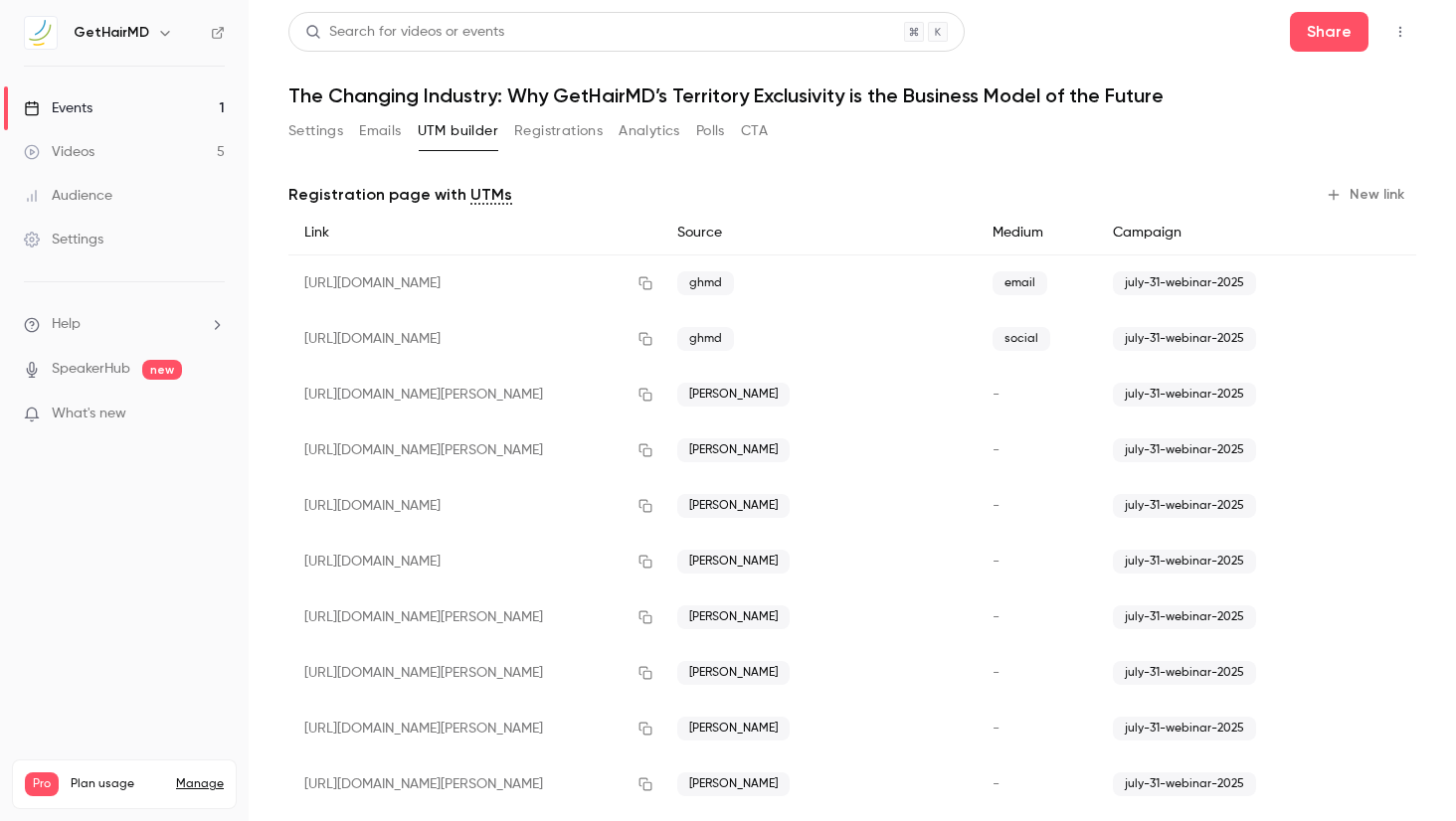 click on "New link" at bounding box center [1366, 195] 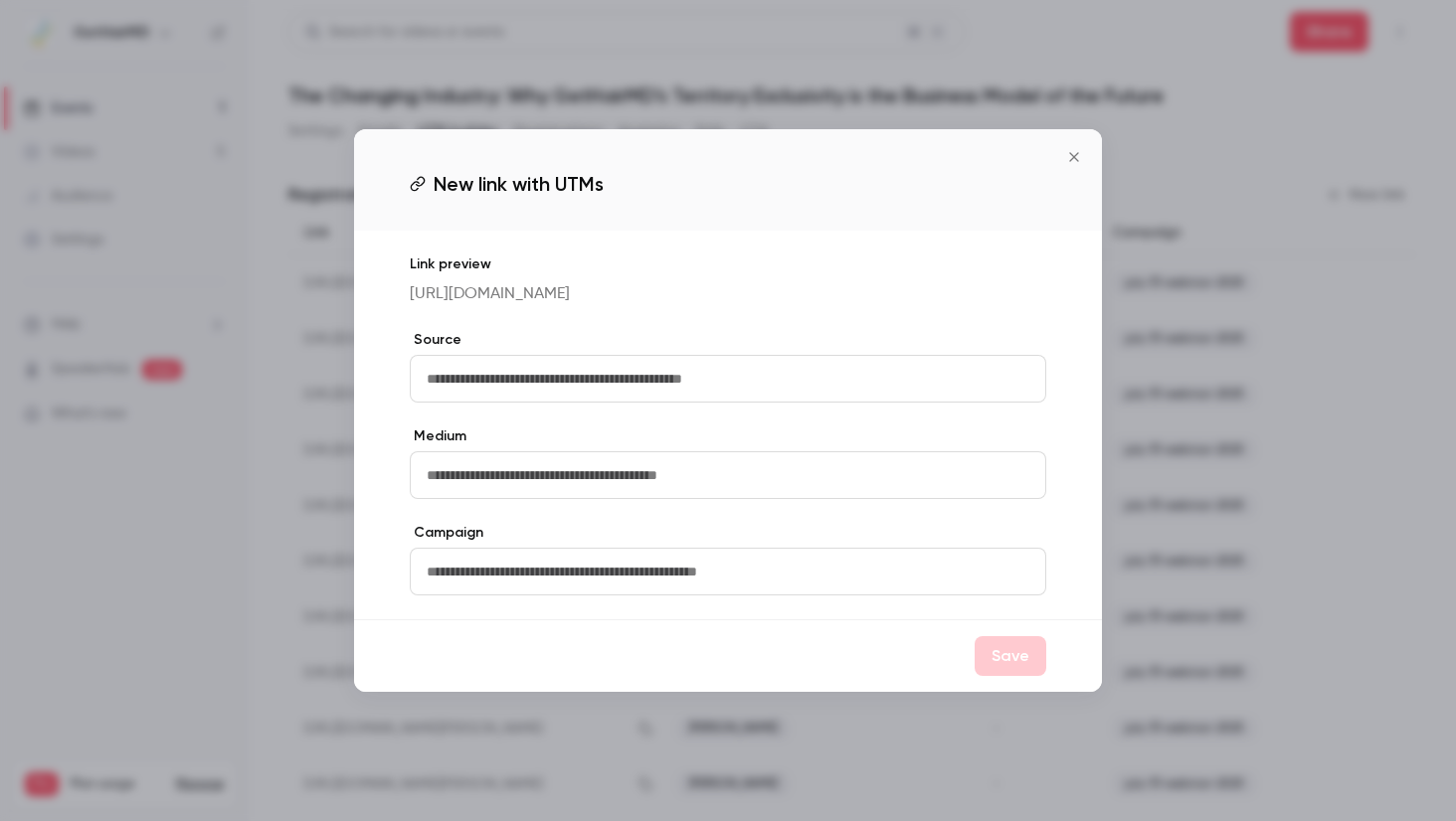 click at bounding box center [728, 379] 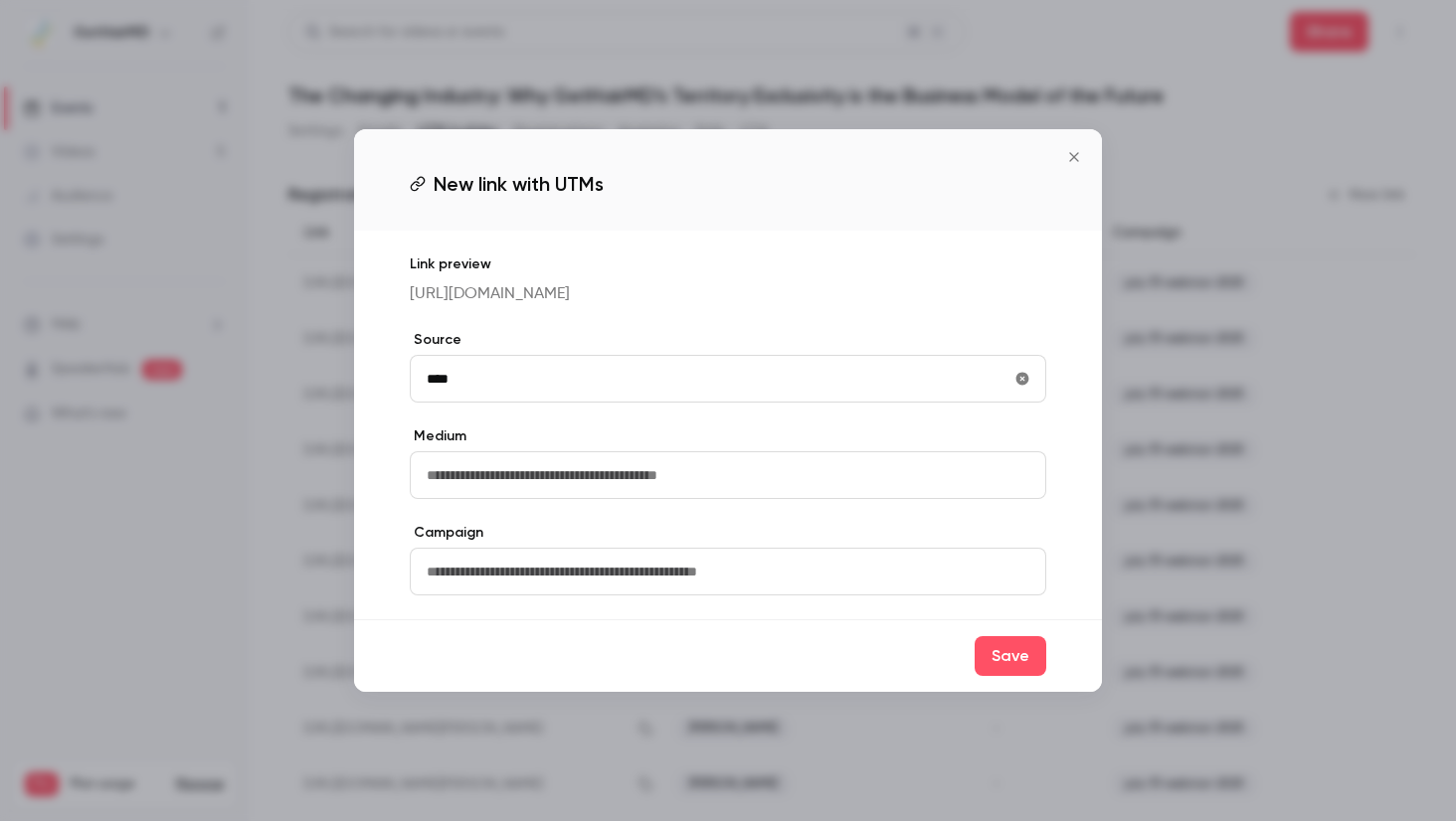 type on "**********" 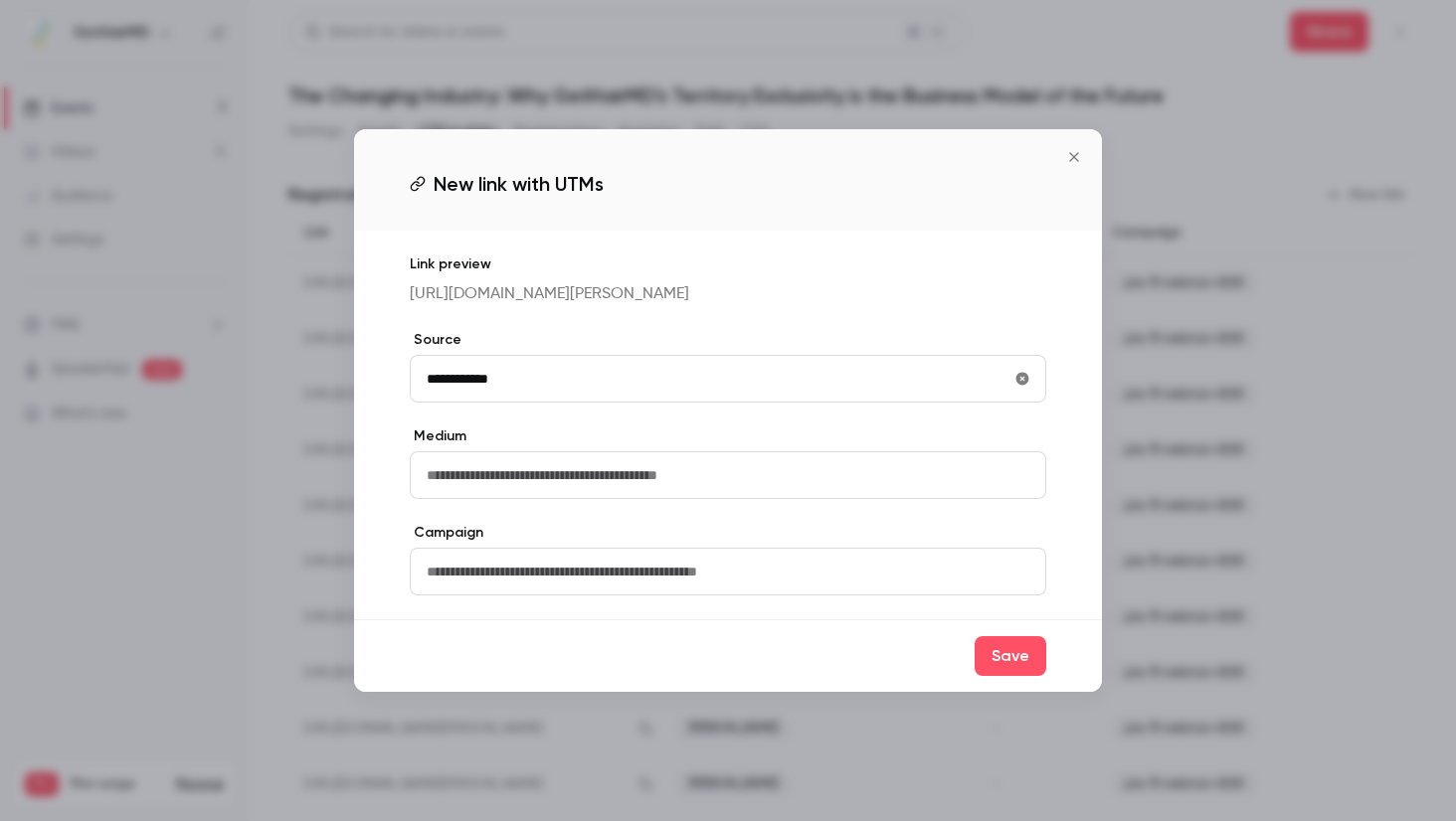click at bounding box center (728, 572) 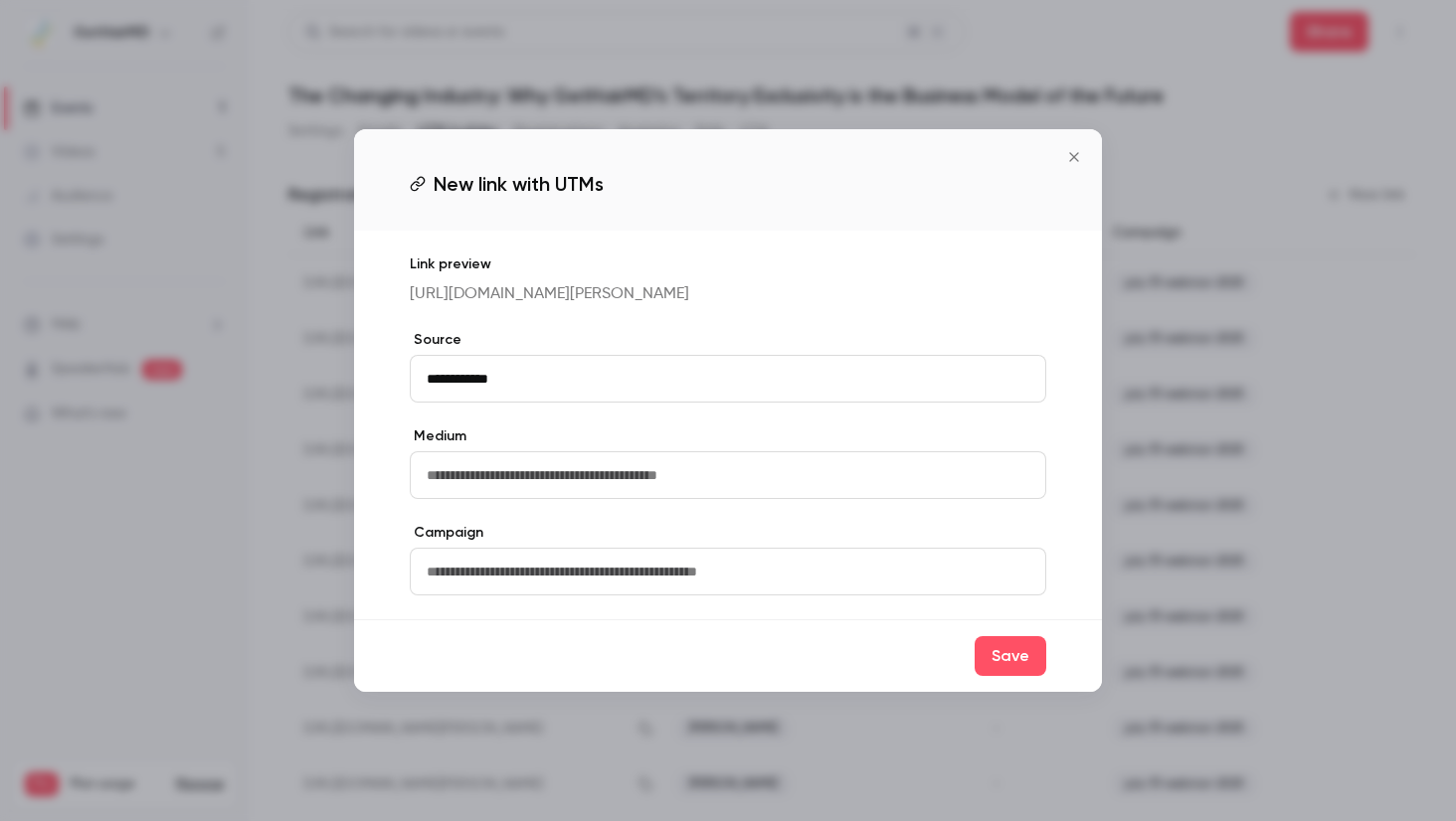 paste on "**********" 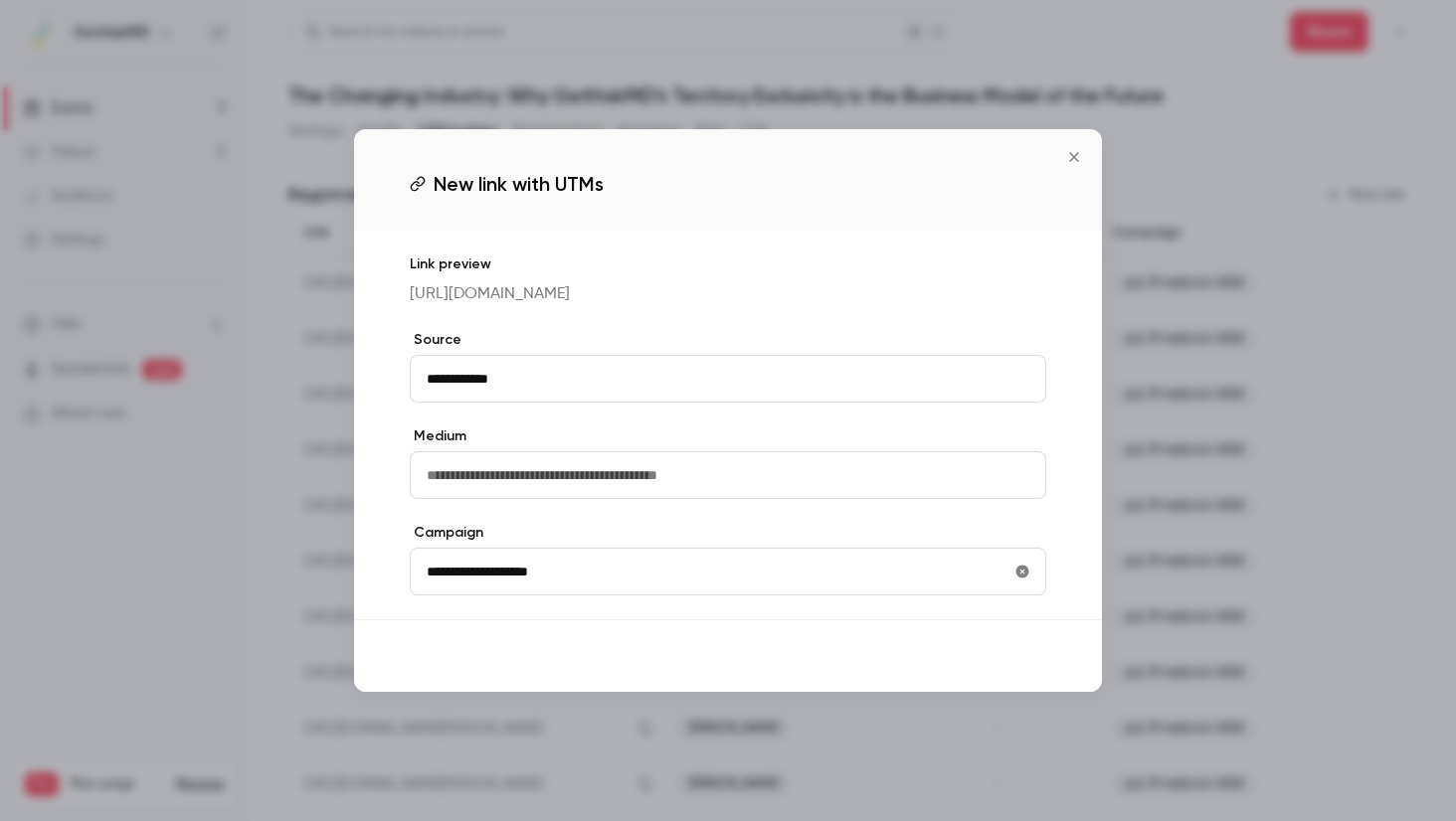 type on "**********" 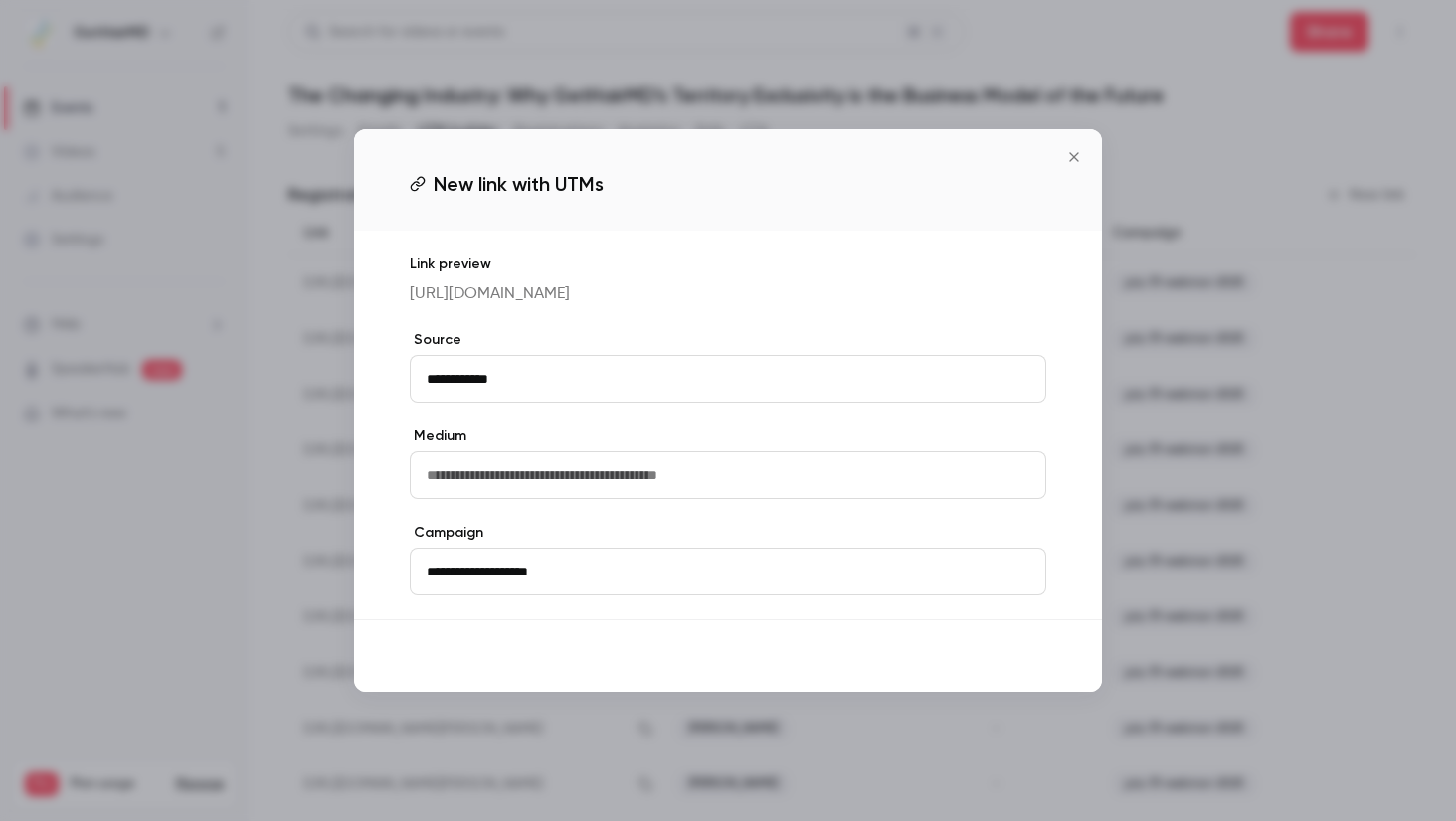 click on "Save" at bounding box center (1010, 656) 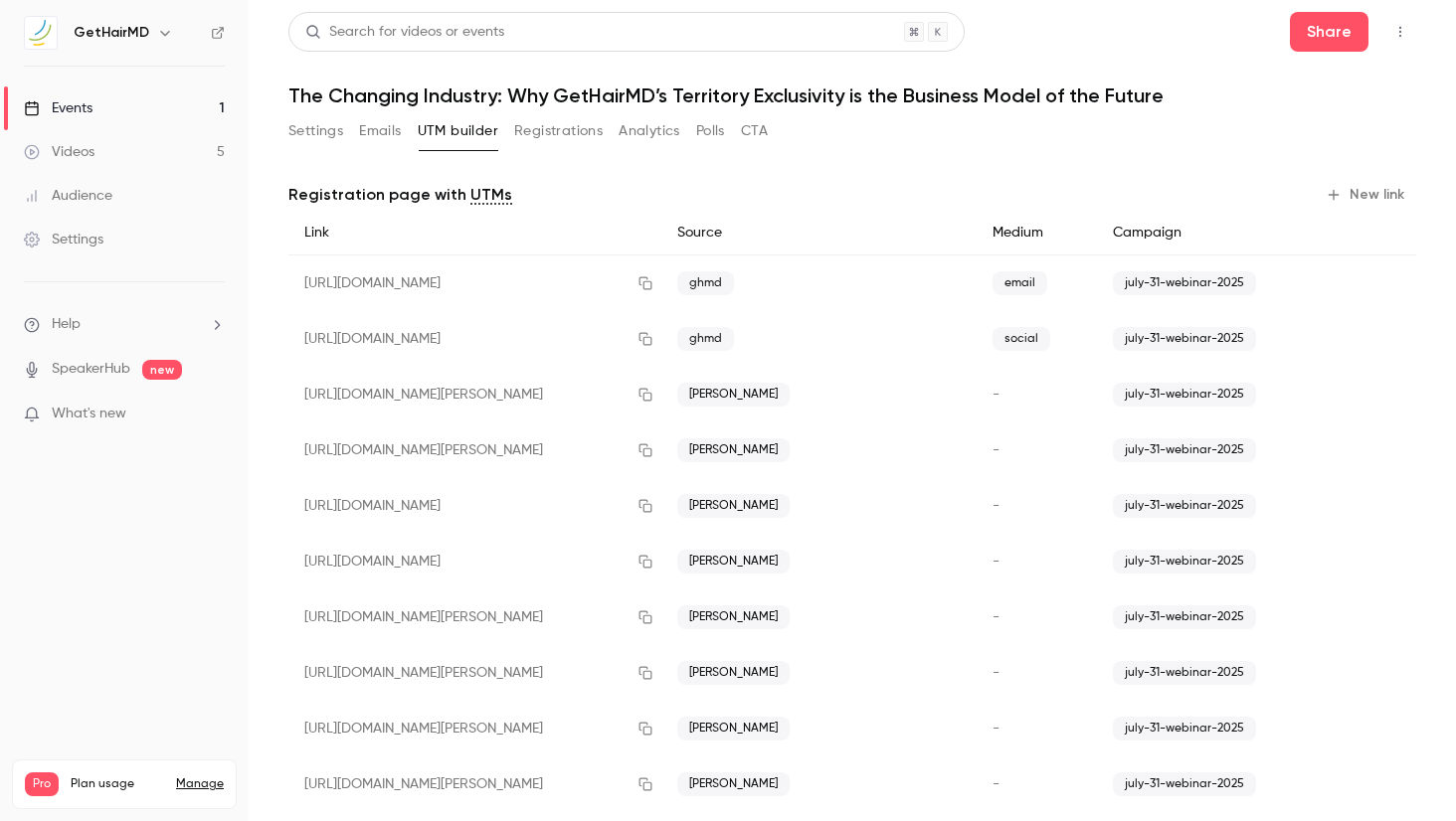 click on "New link" at bounding box center [1366, 195] 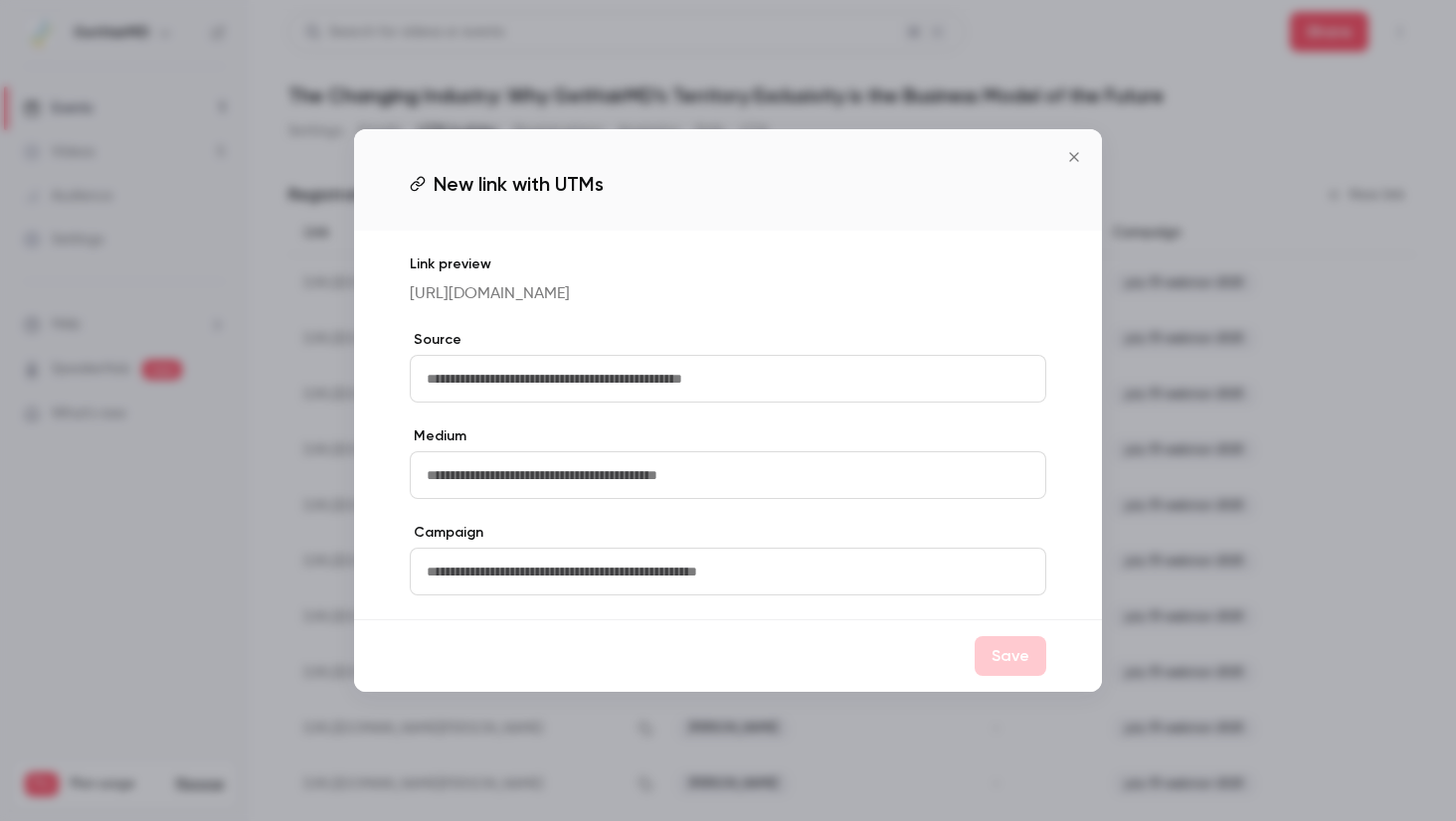 click at bounding box center [728, 379] 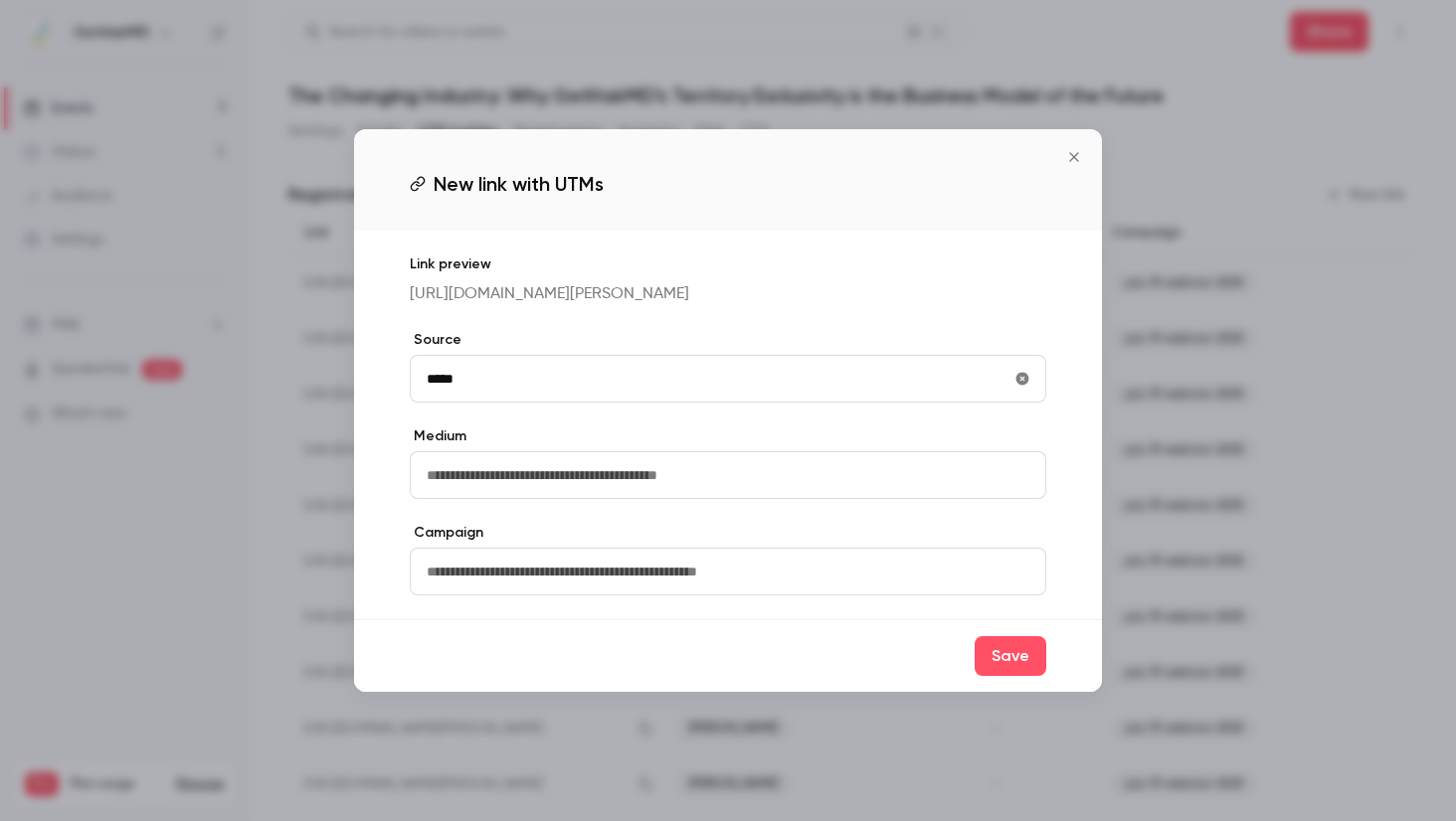 type on "**********" 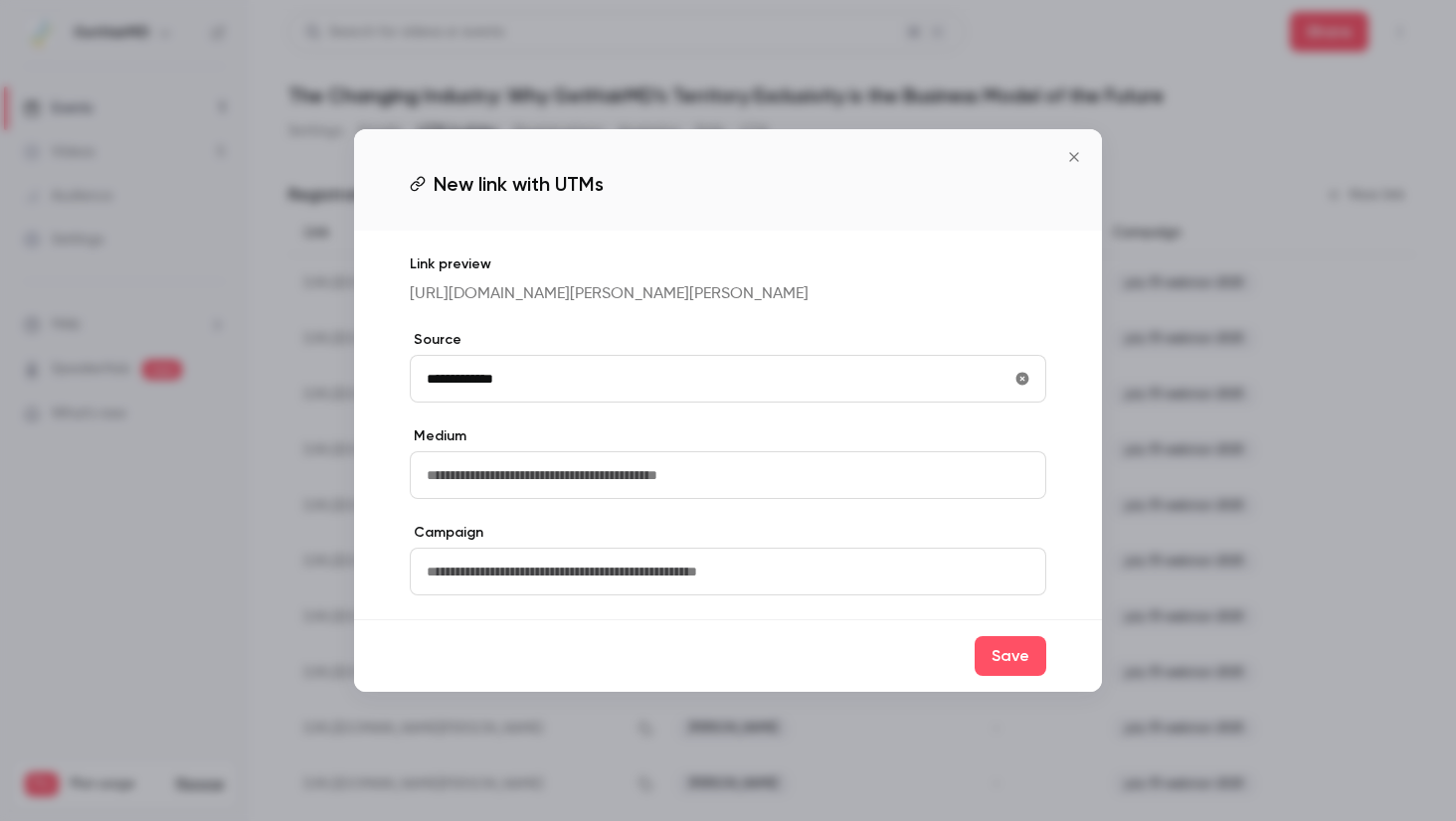 click at bounding box center [728, 572] 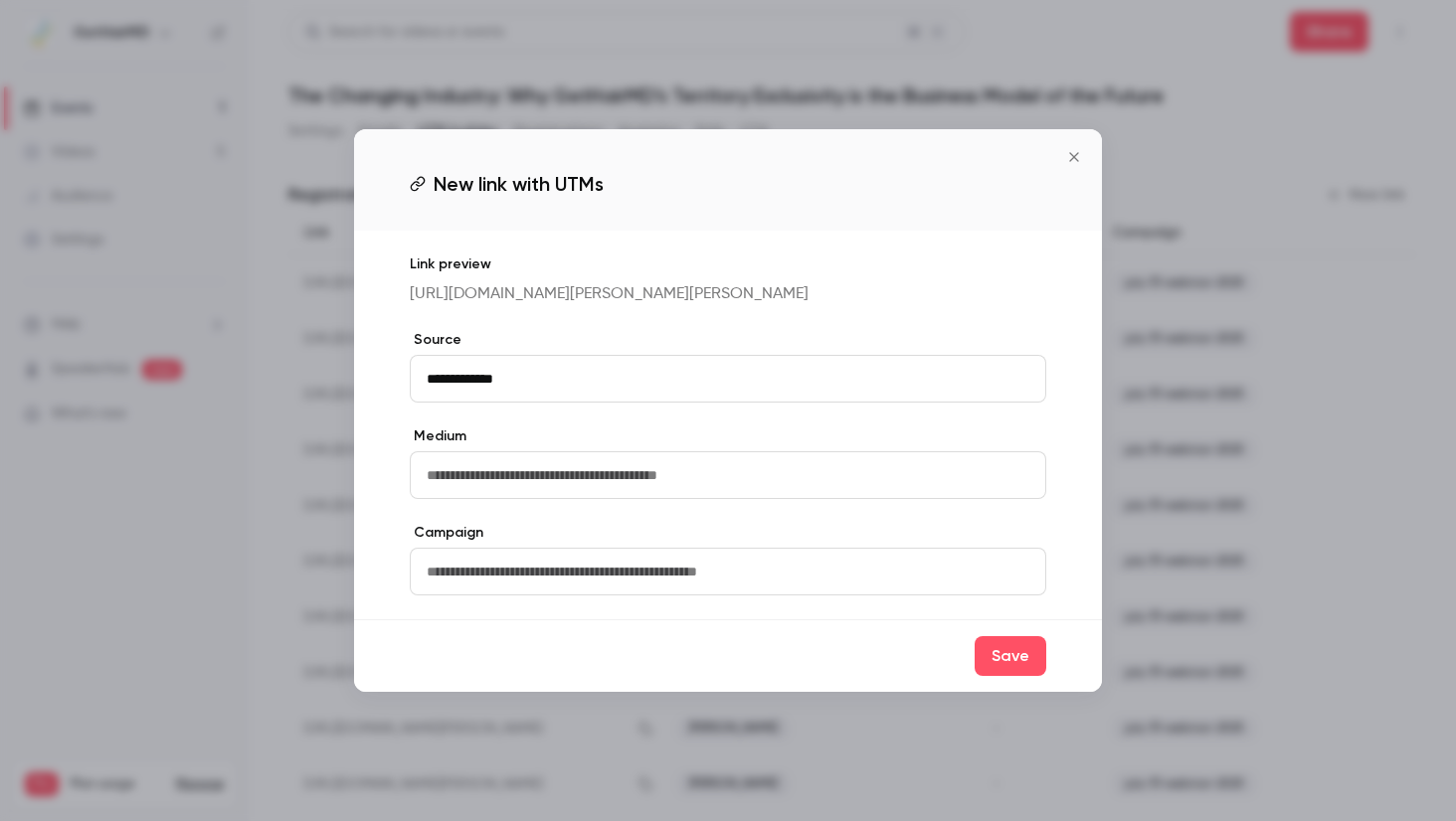 paste on "**********" 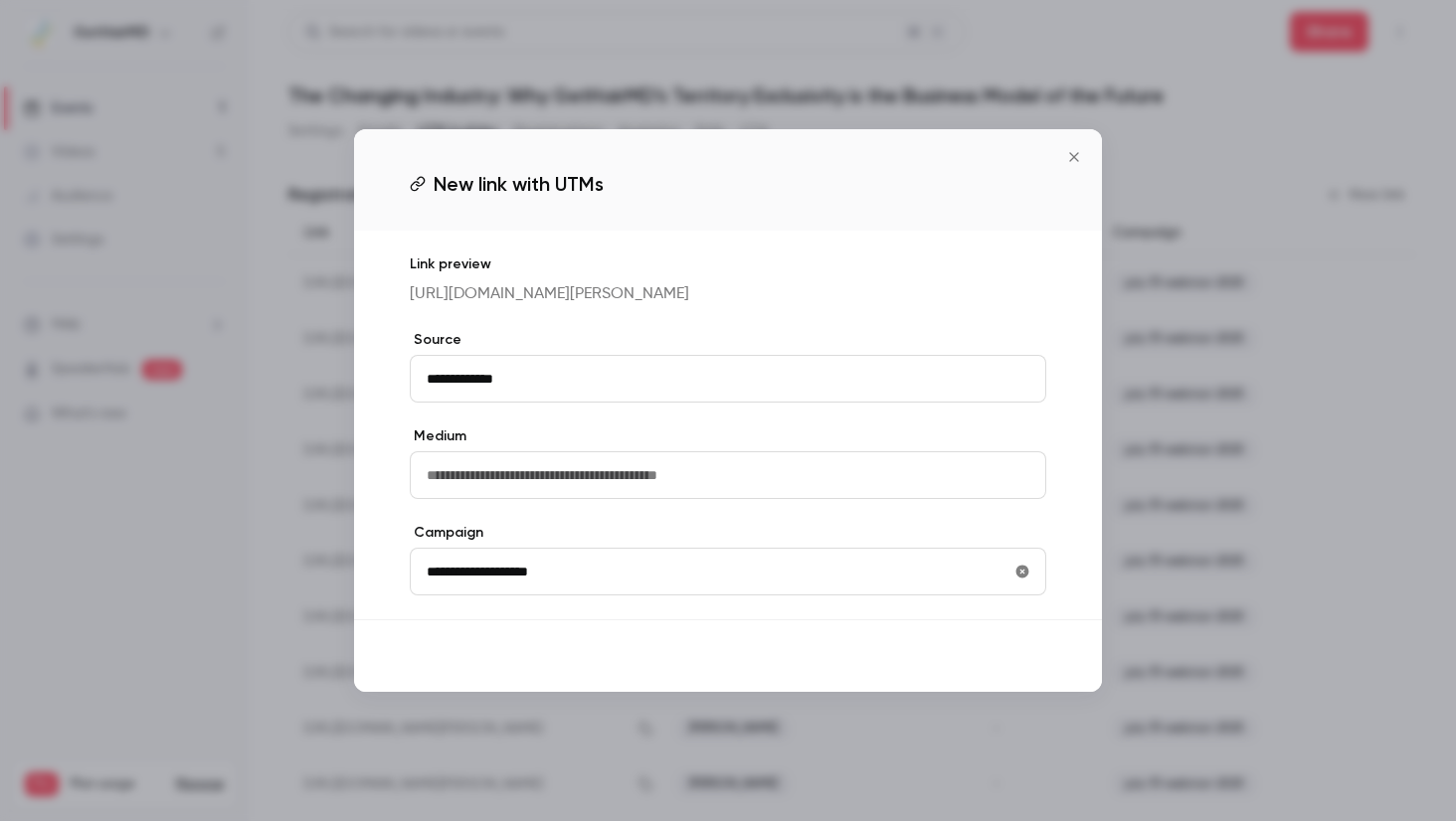 type on "**********" 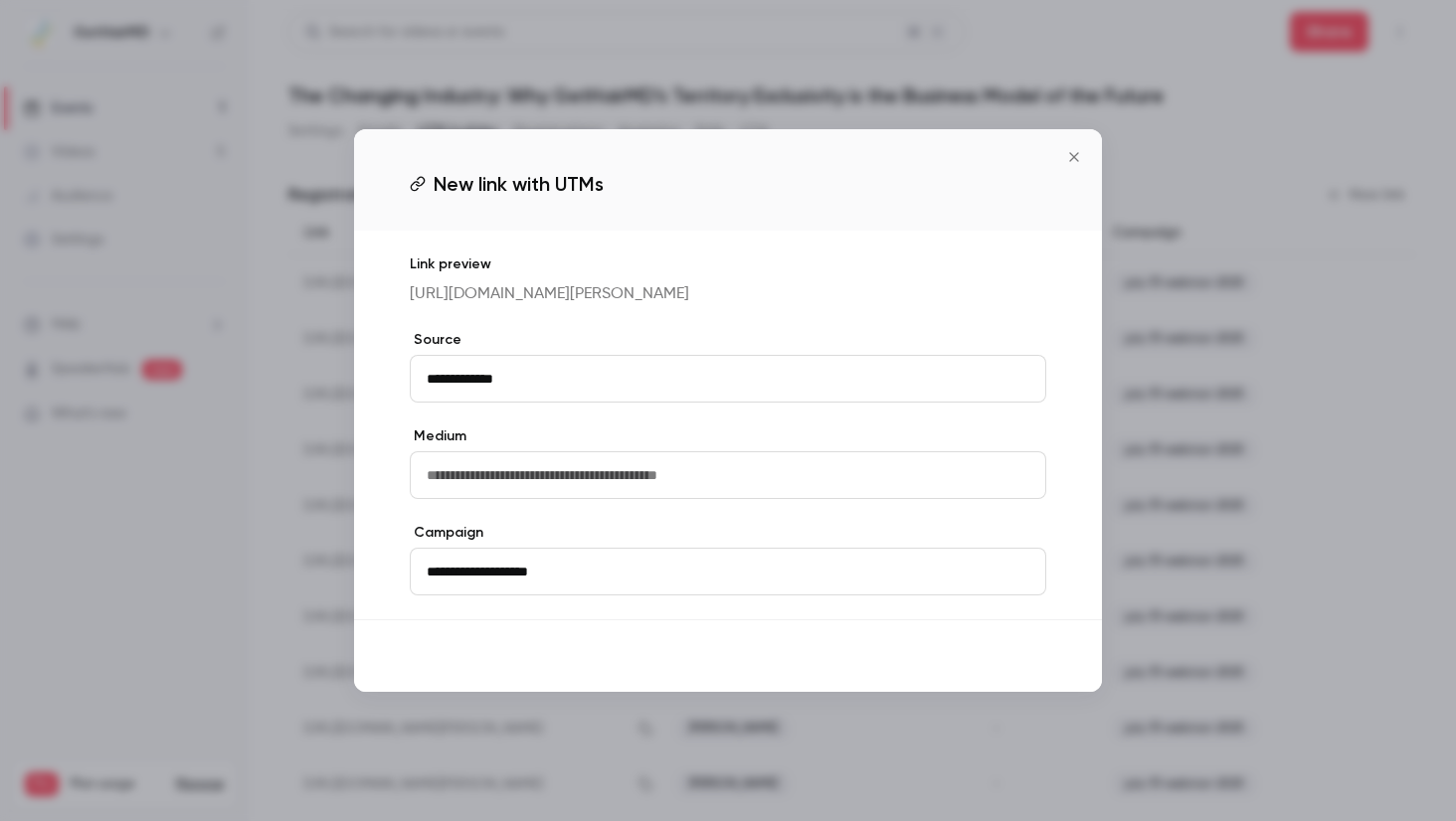 click on "Save" at bounding box center [1010, 656] 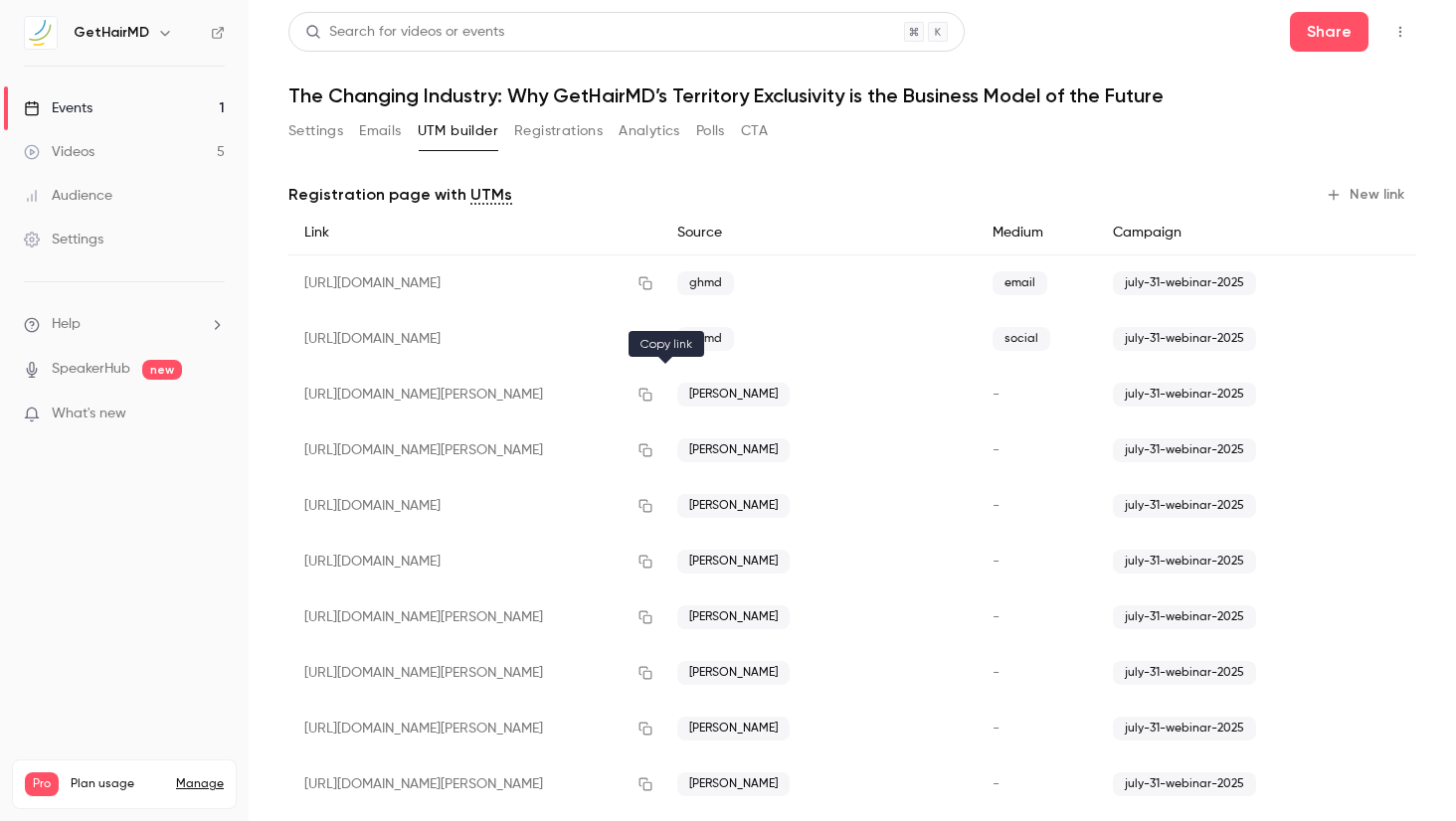click at bounding box center (645, 395) 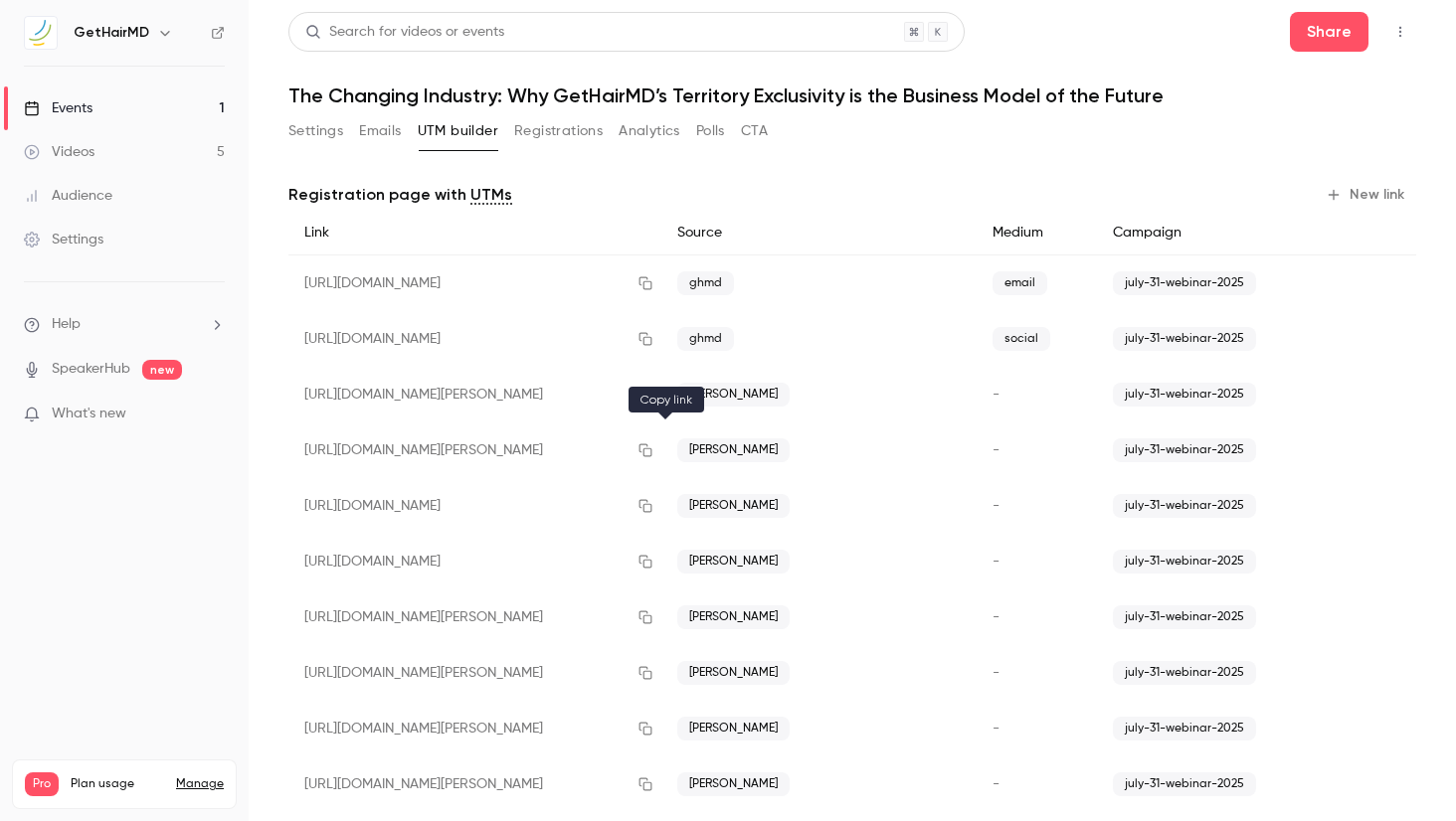 click 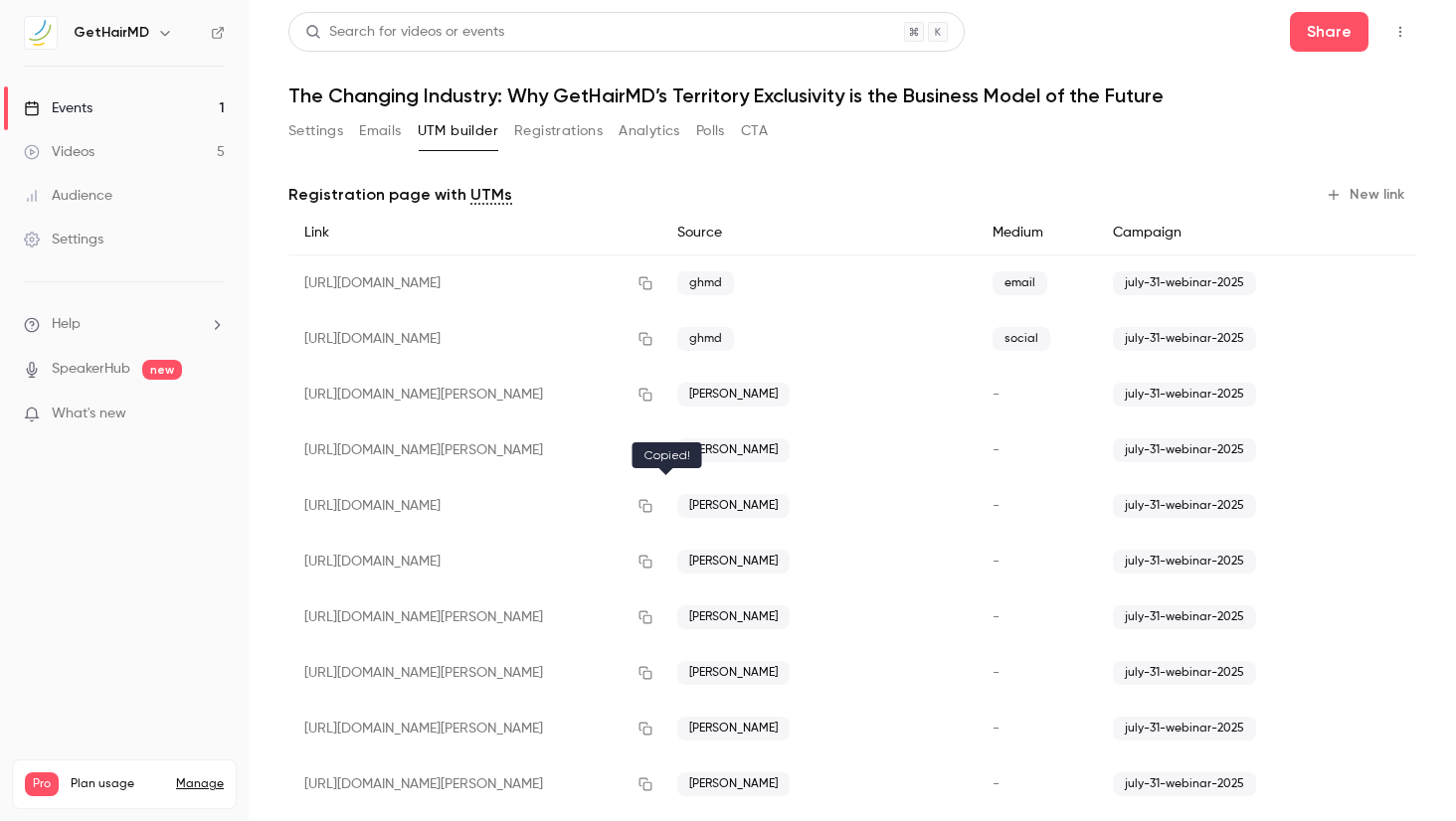 click at bounding box center [645, 506] 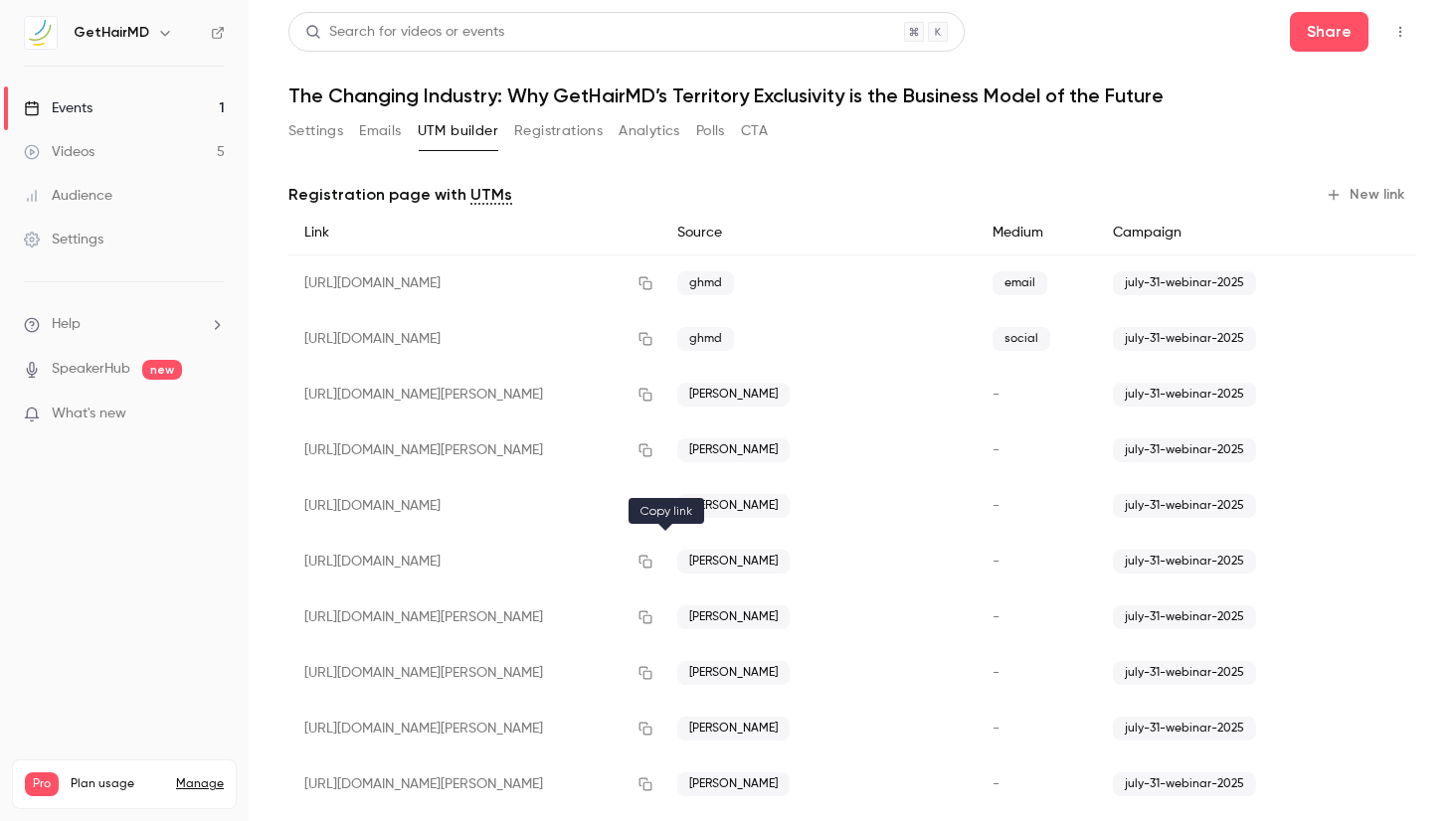 click 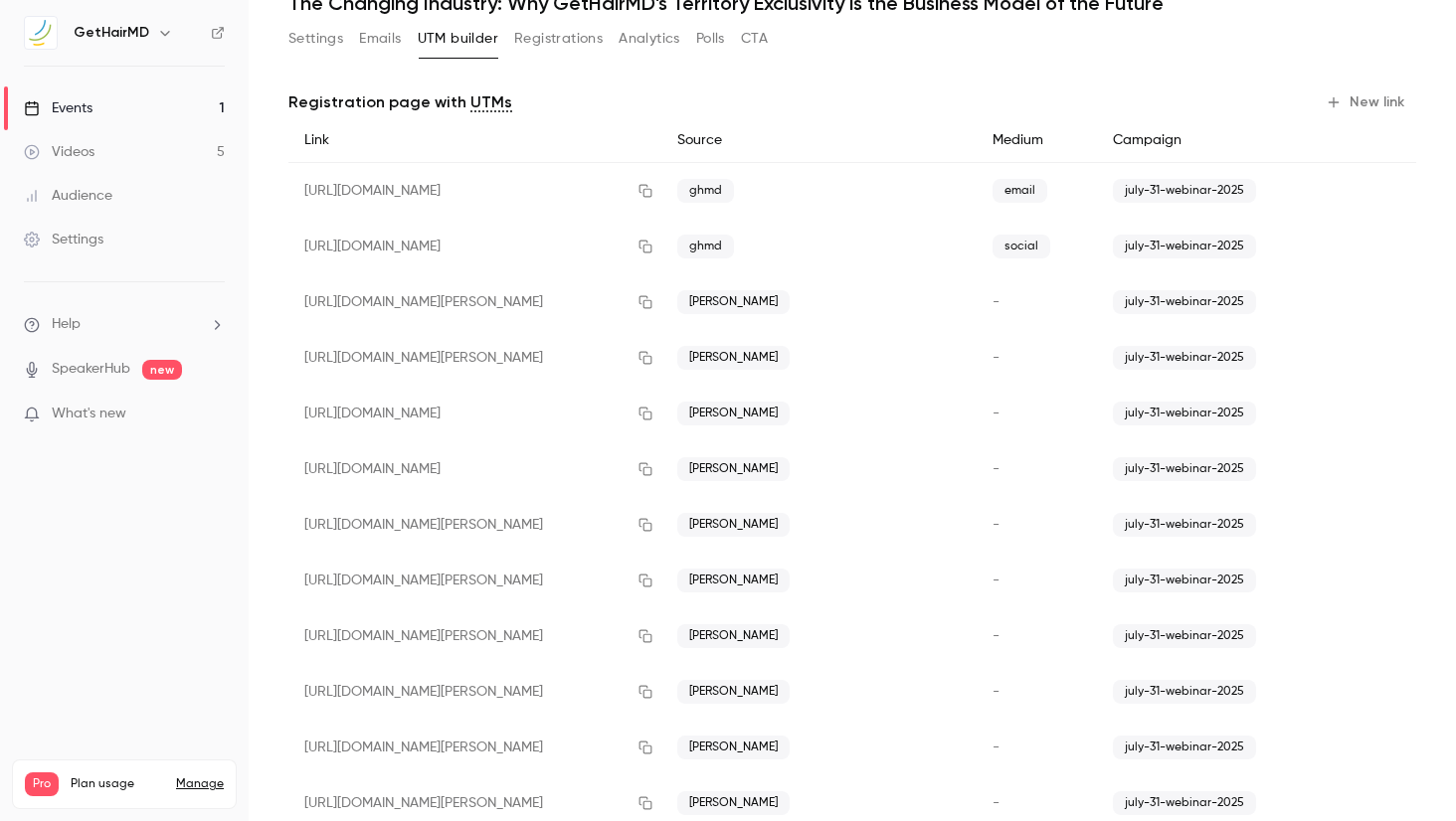 scroll, scrollTop: 125, scrollLeft: 0, axis: vertical 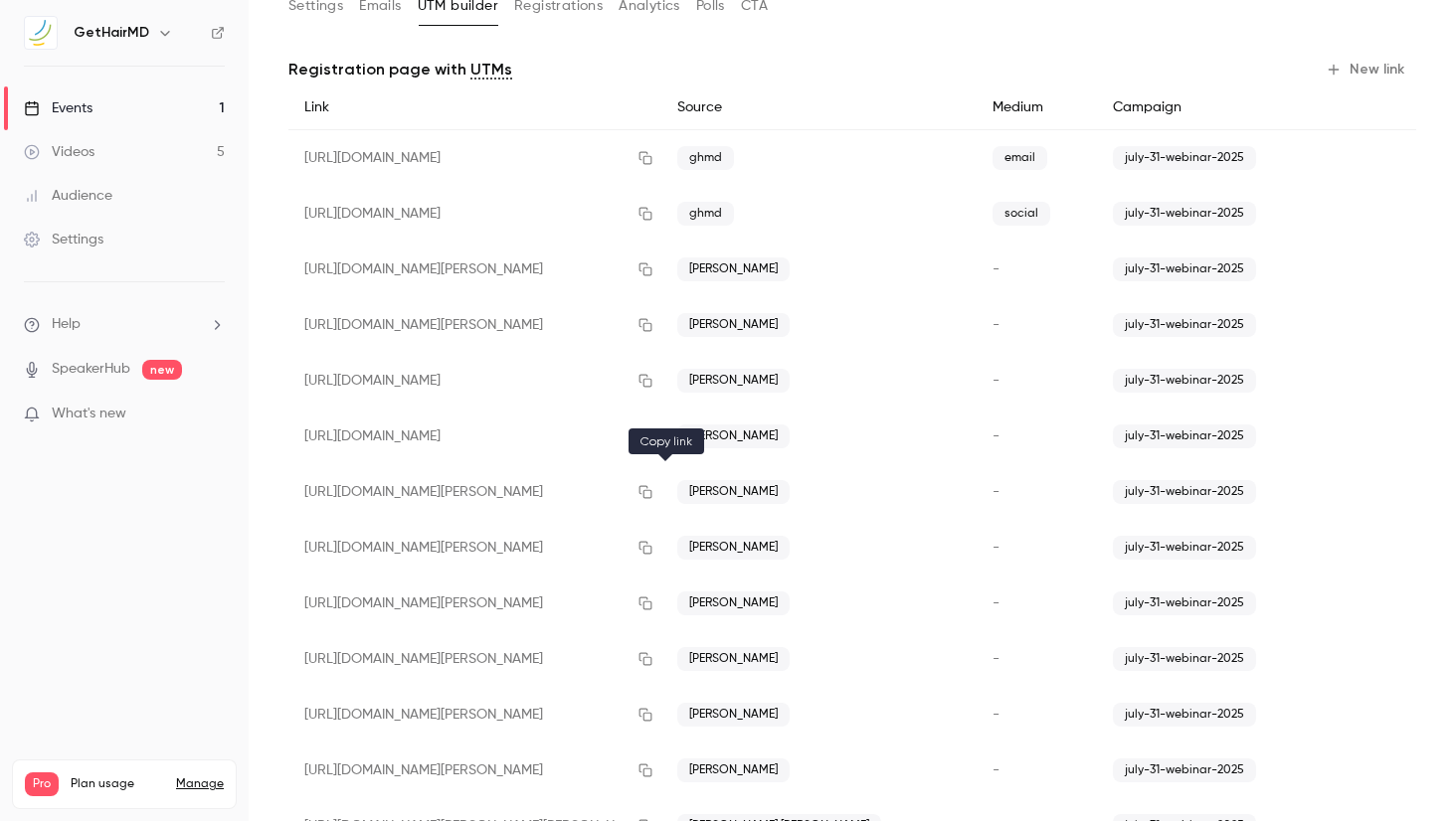 click 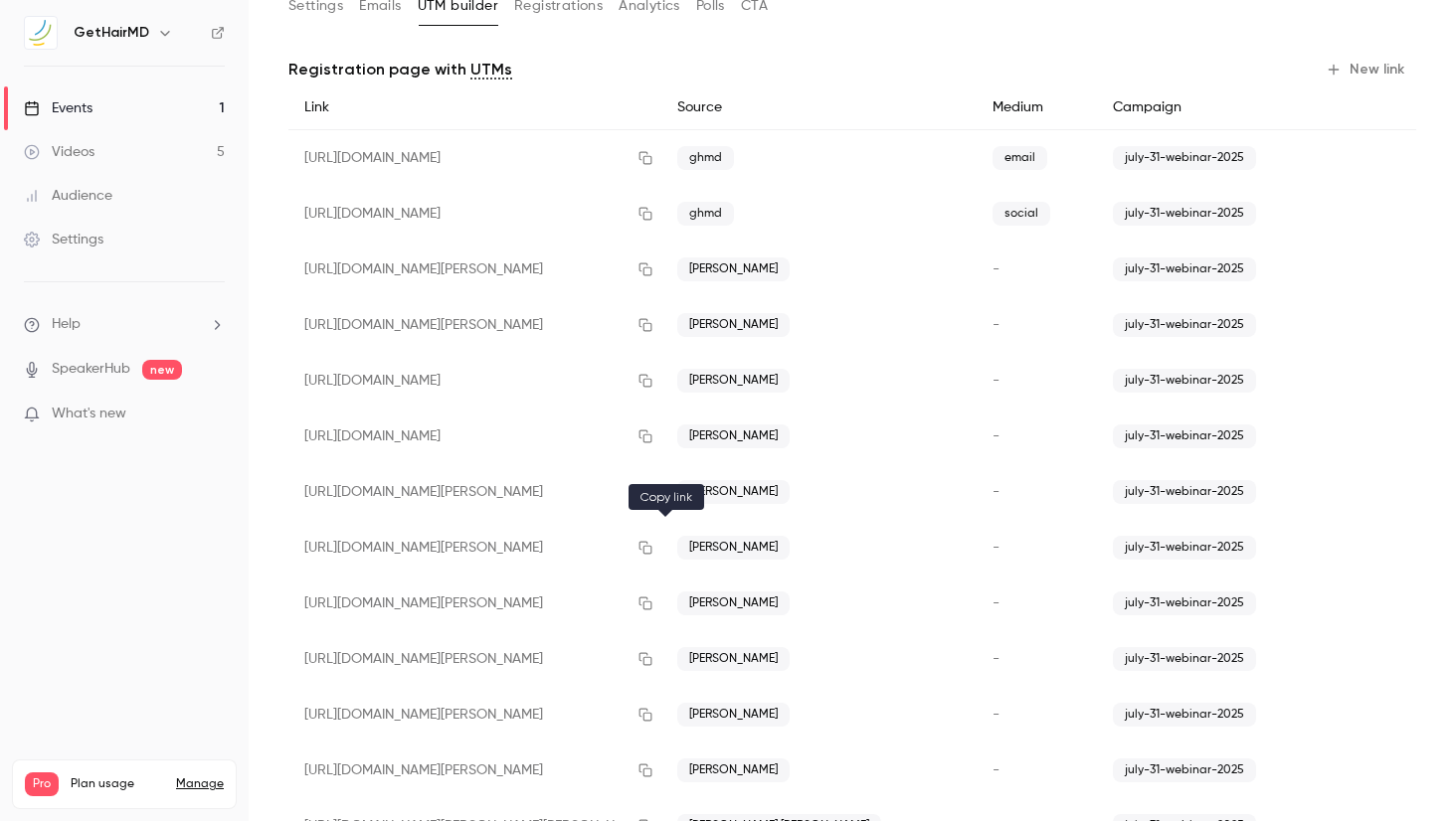 click 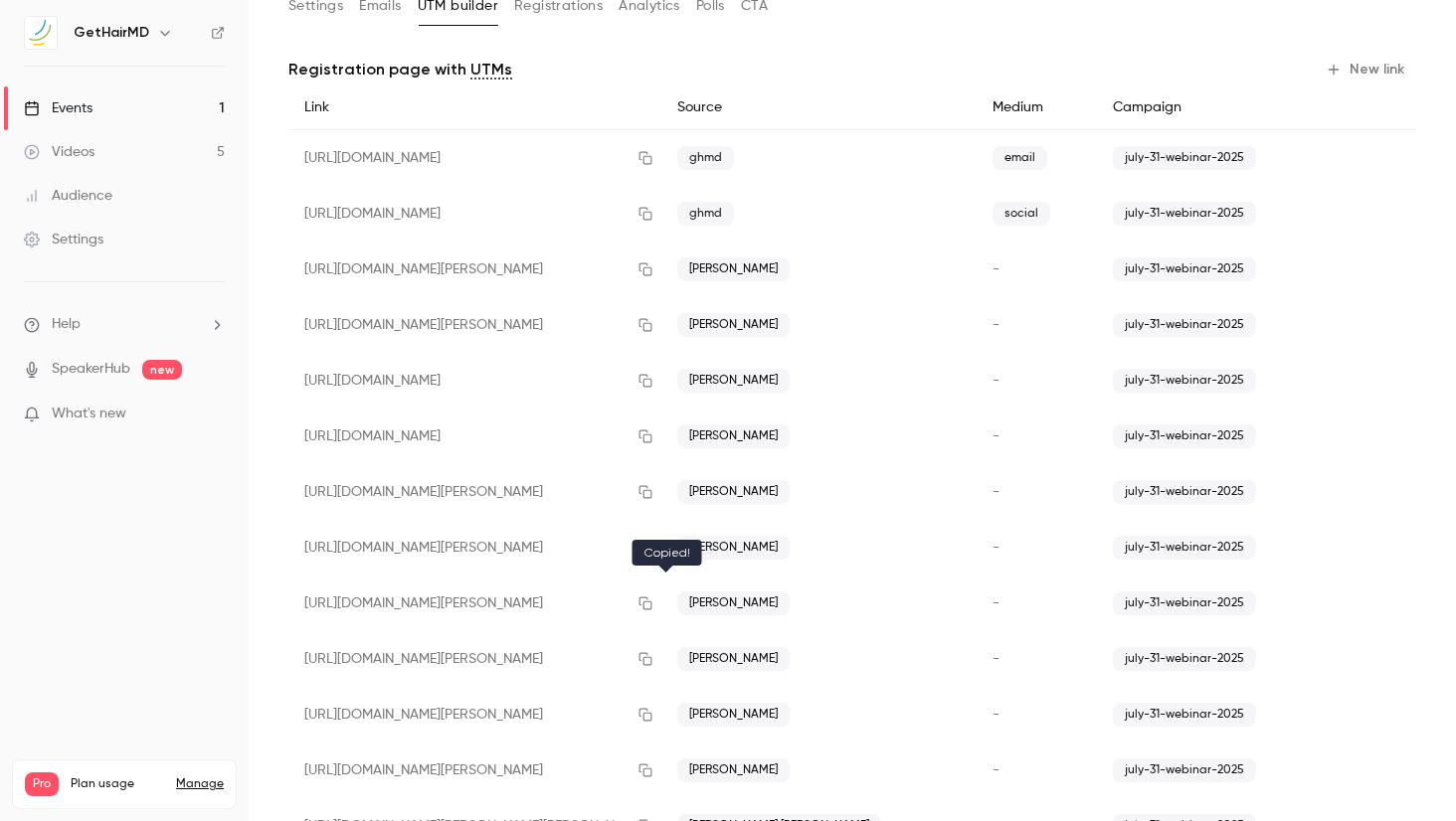 click at bounding box center (645, 603) 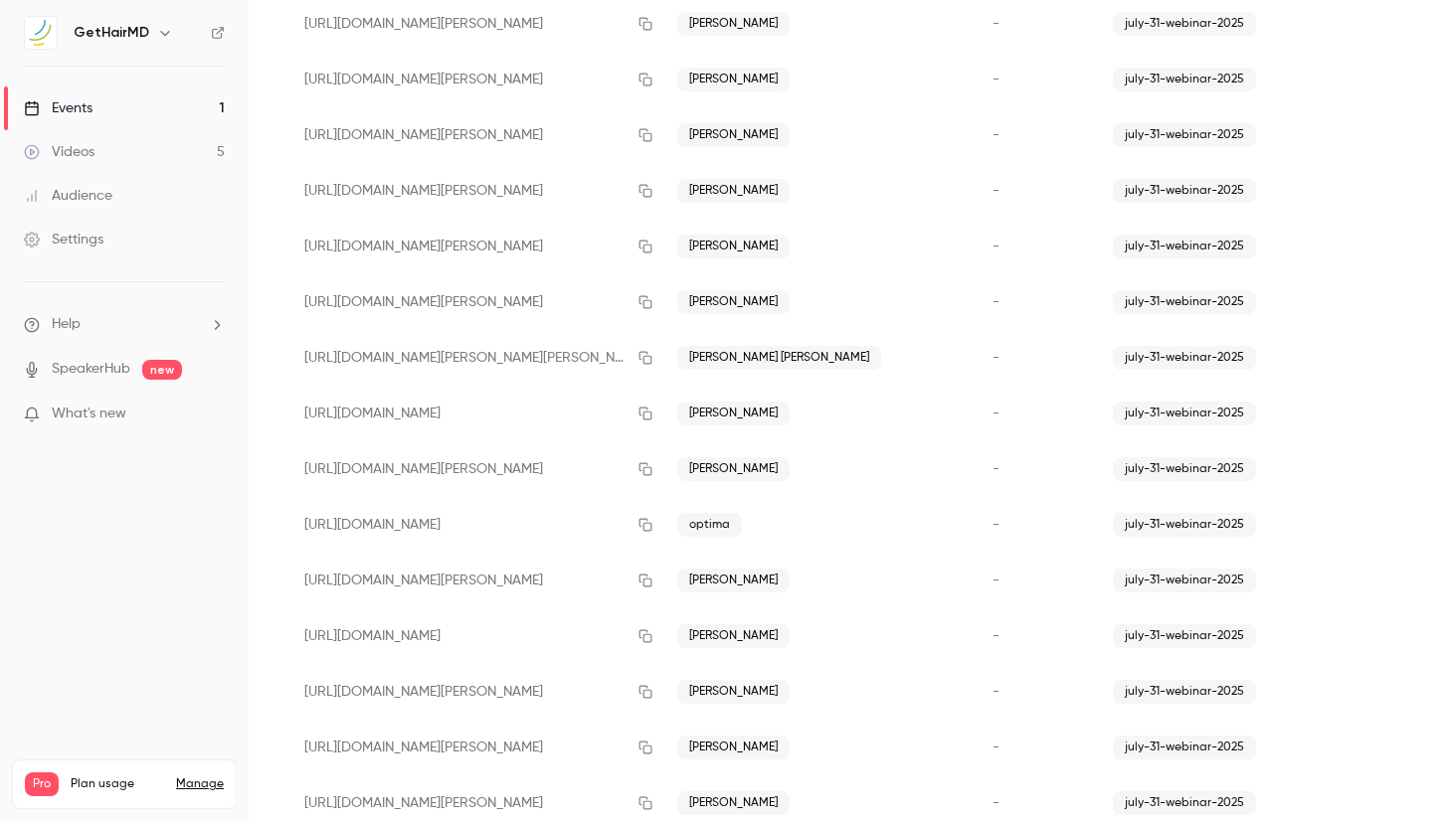 scroll, scrollTop: 631, scrollLeft: 0, axis: vertical 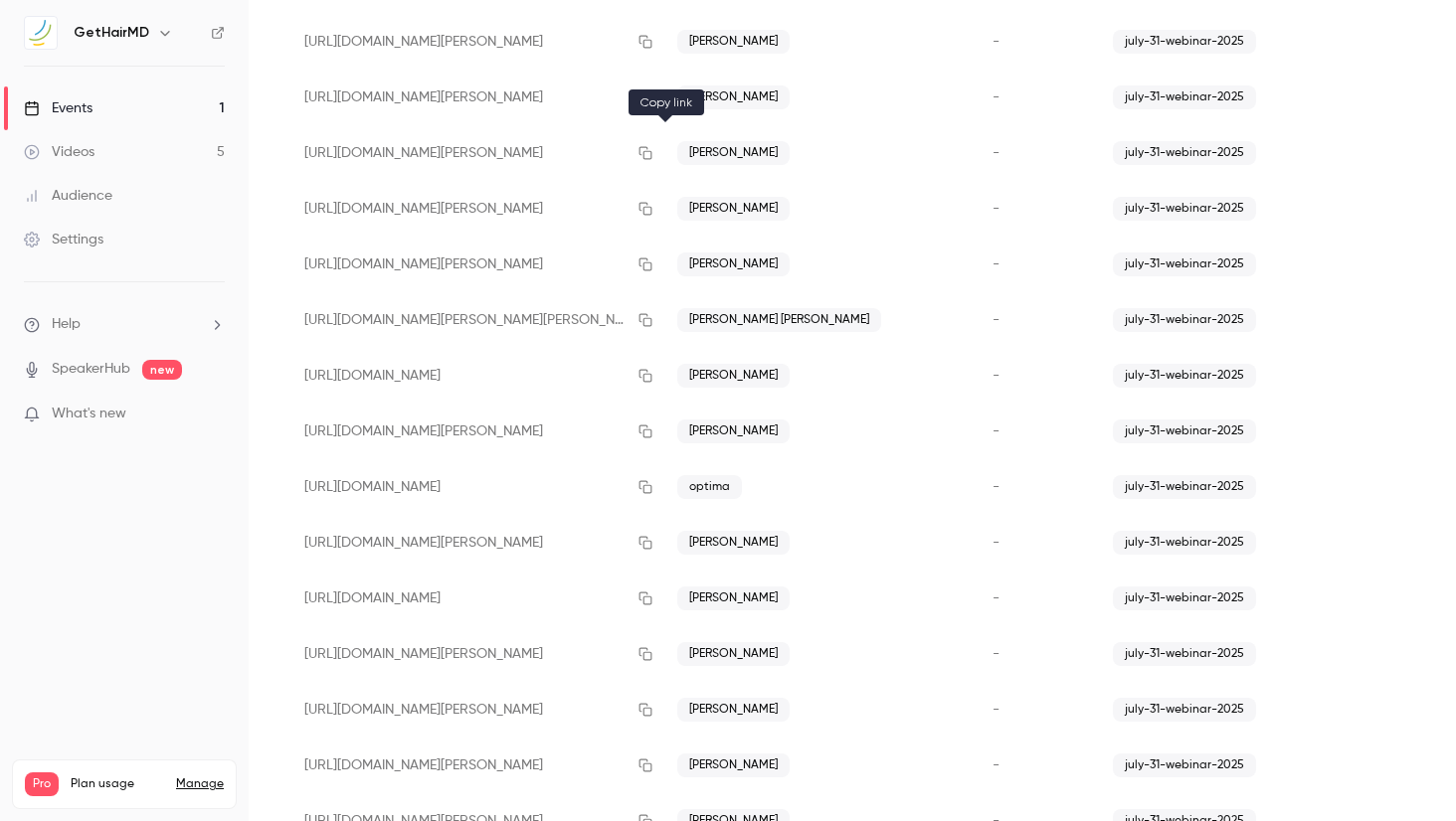 click 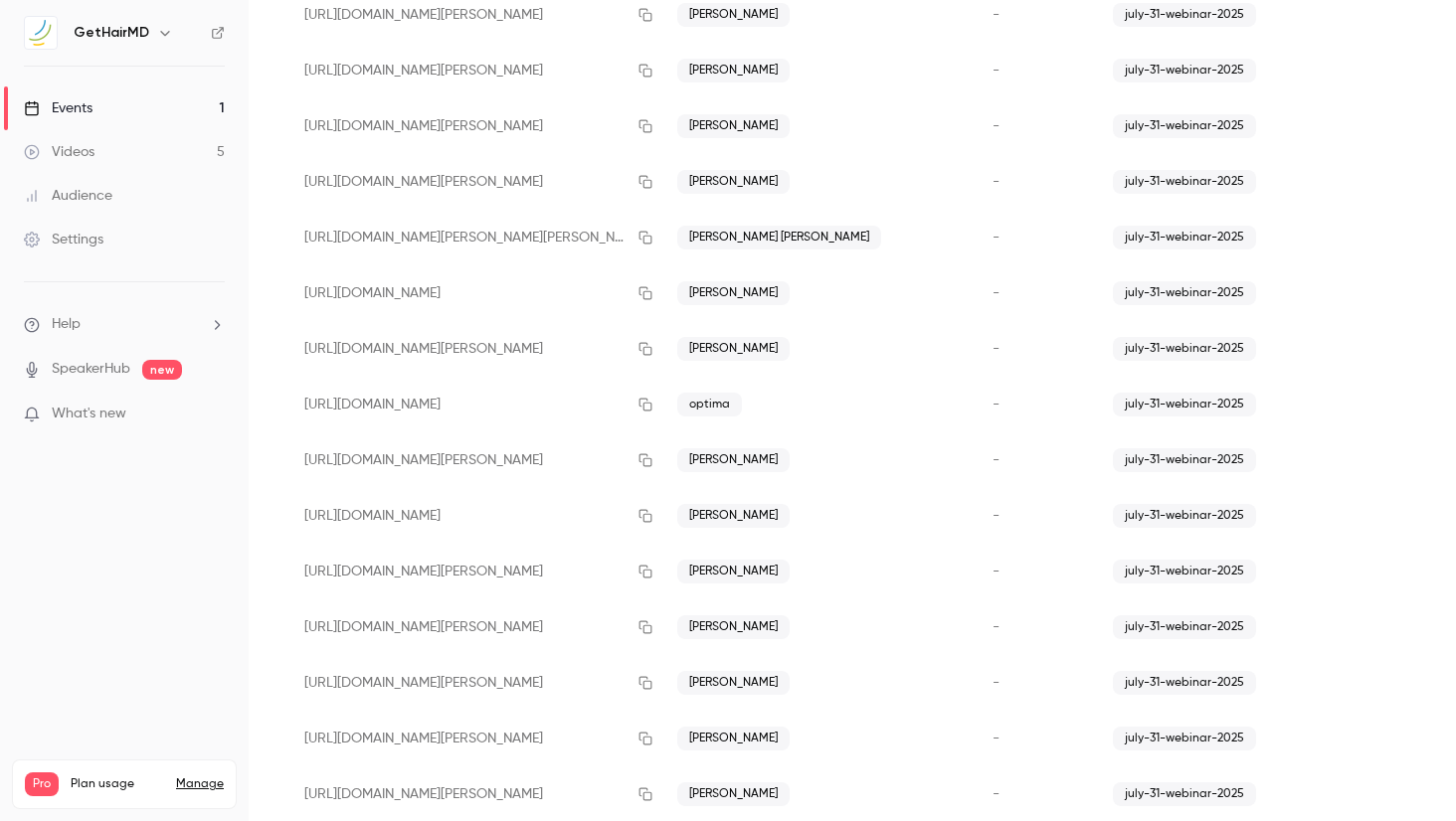 scroll, scrollTop: 759, scrollLeft: 0, axis: vertical 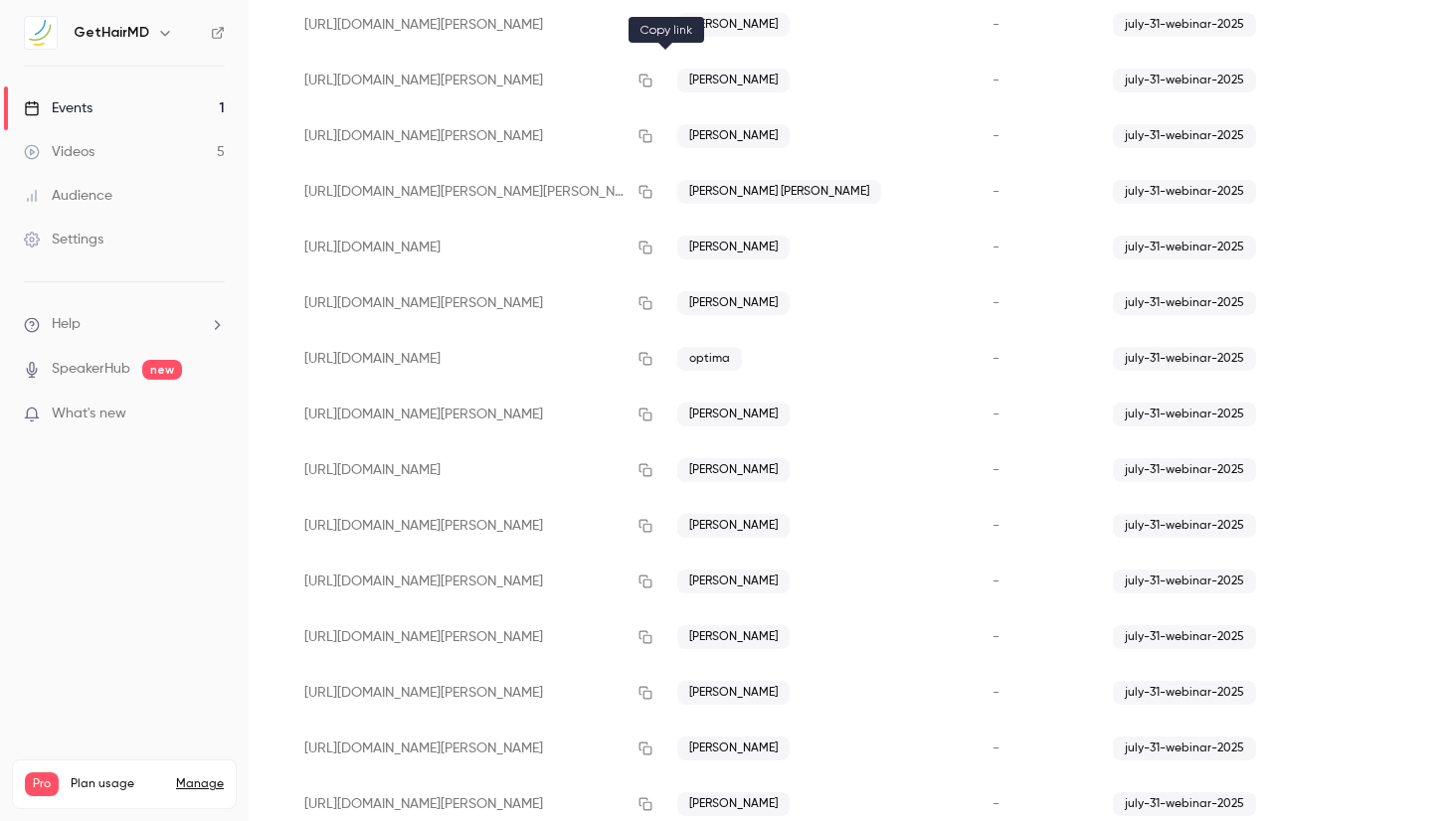 click at bounding box center (645, 81) 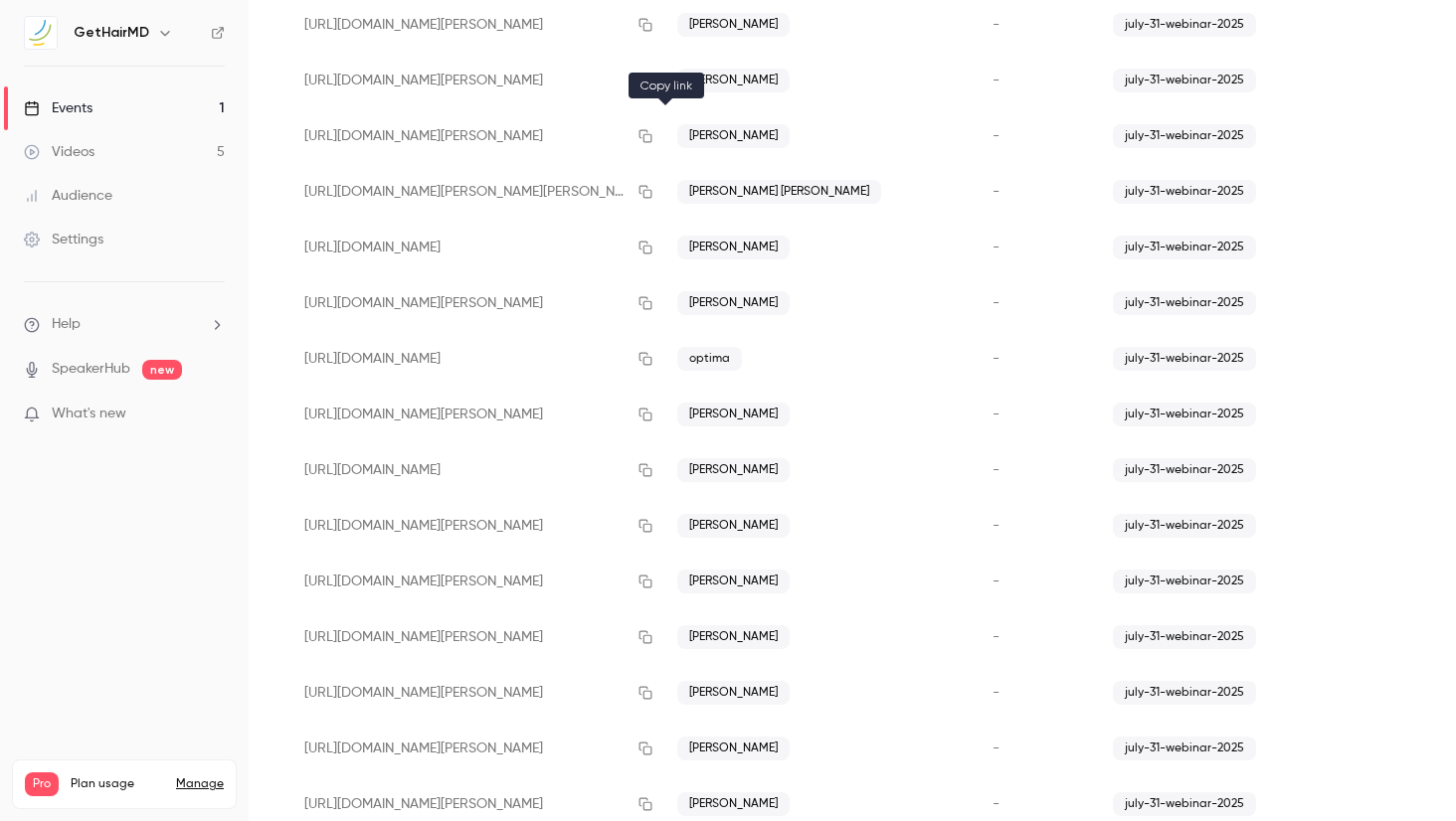 click 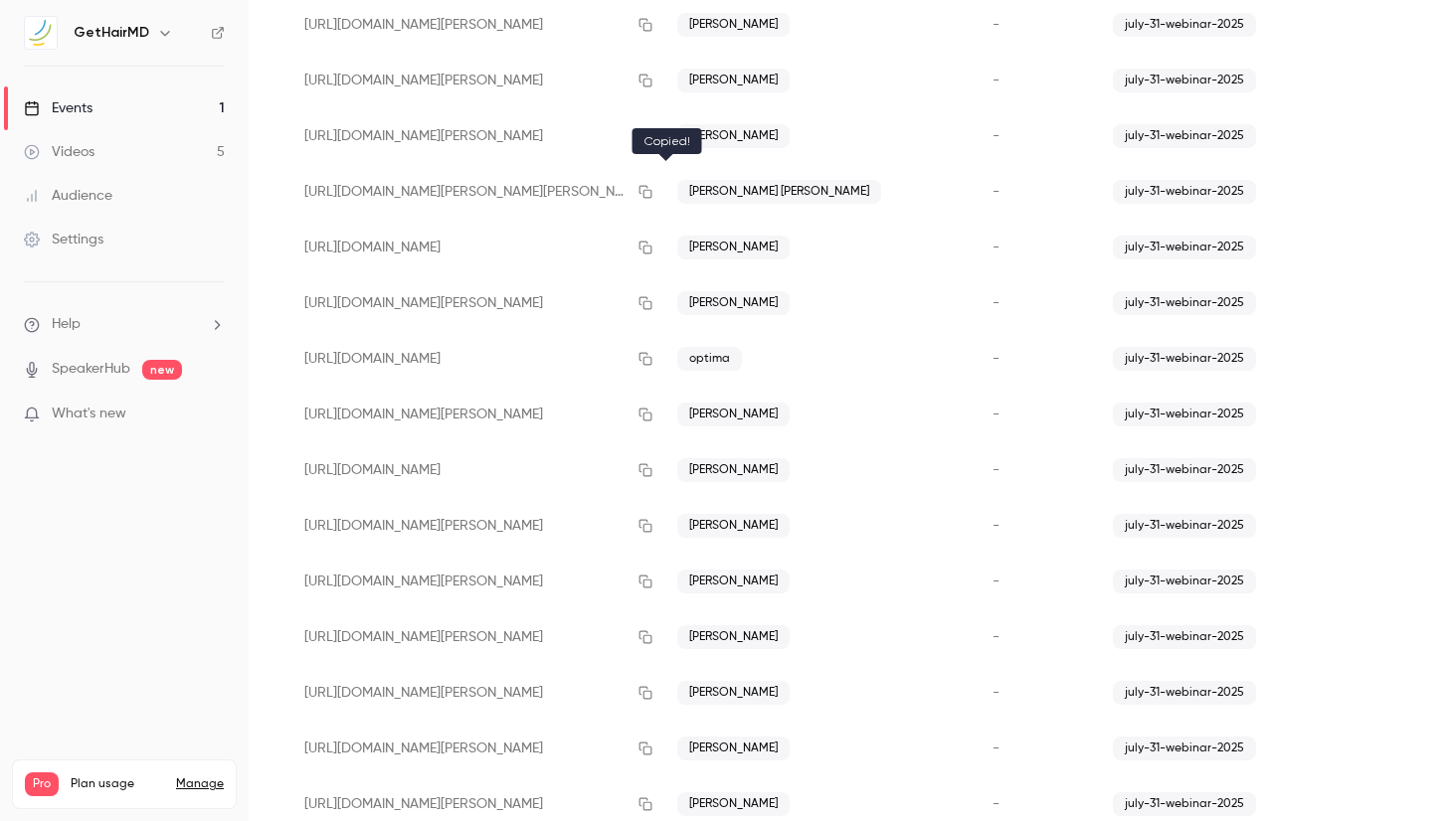 click 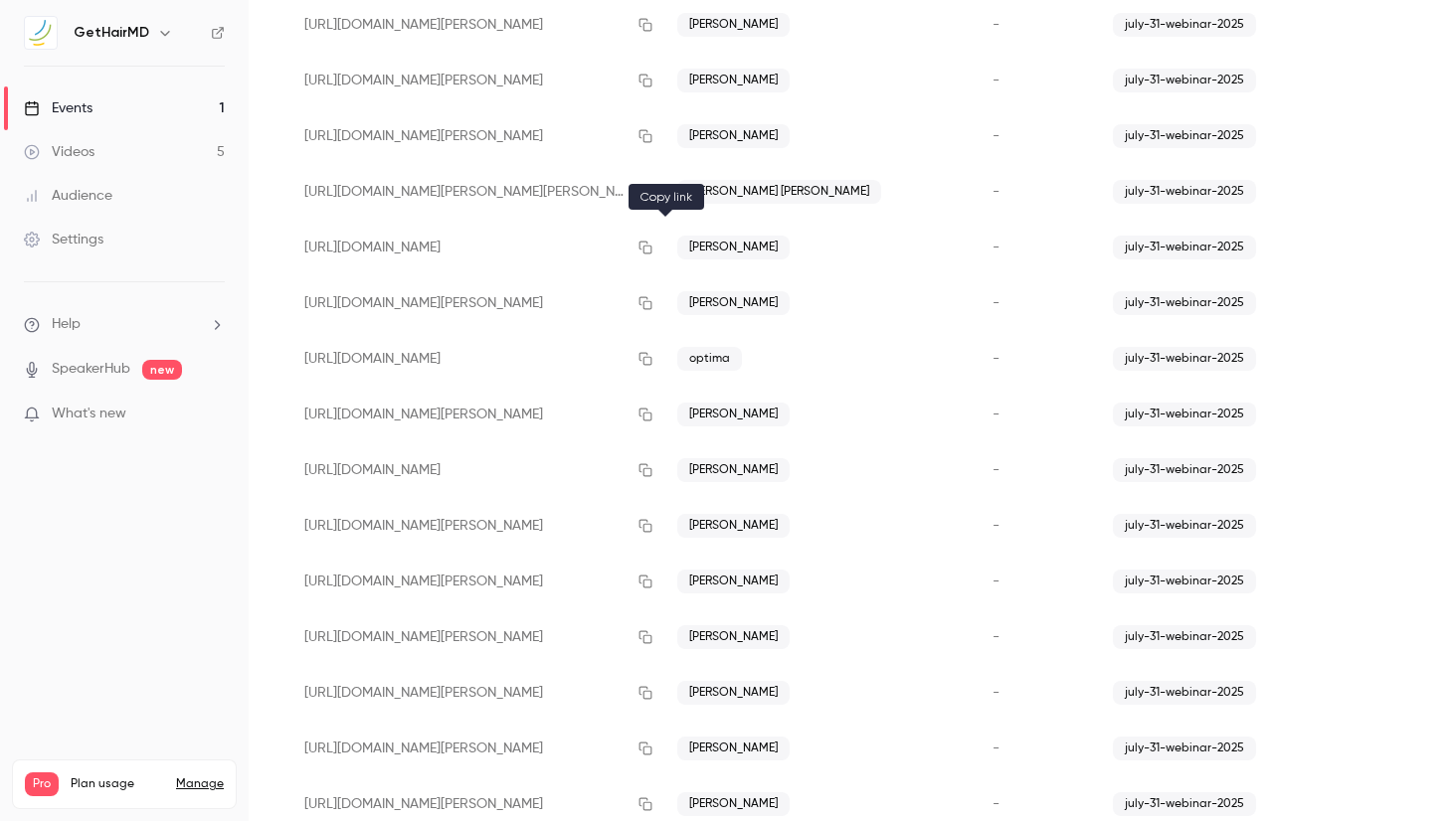 click 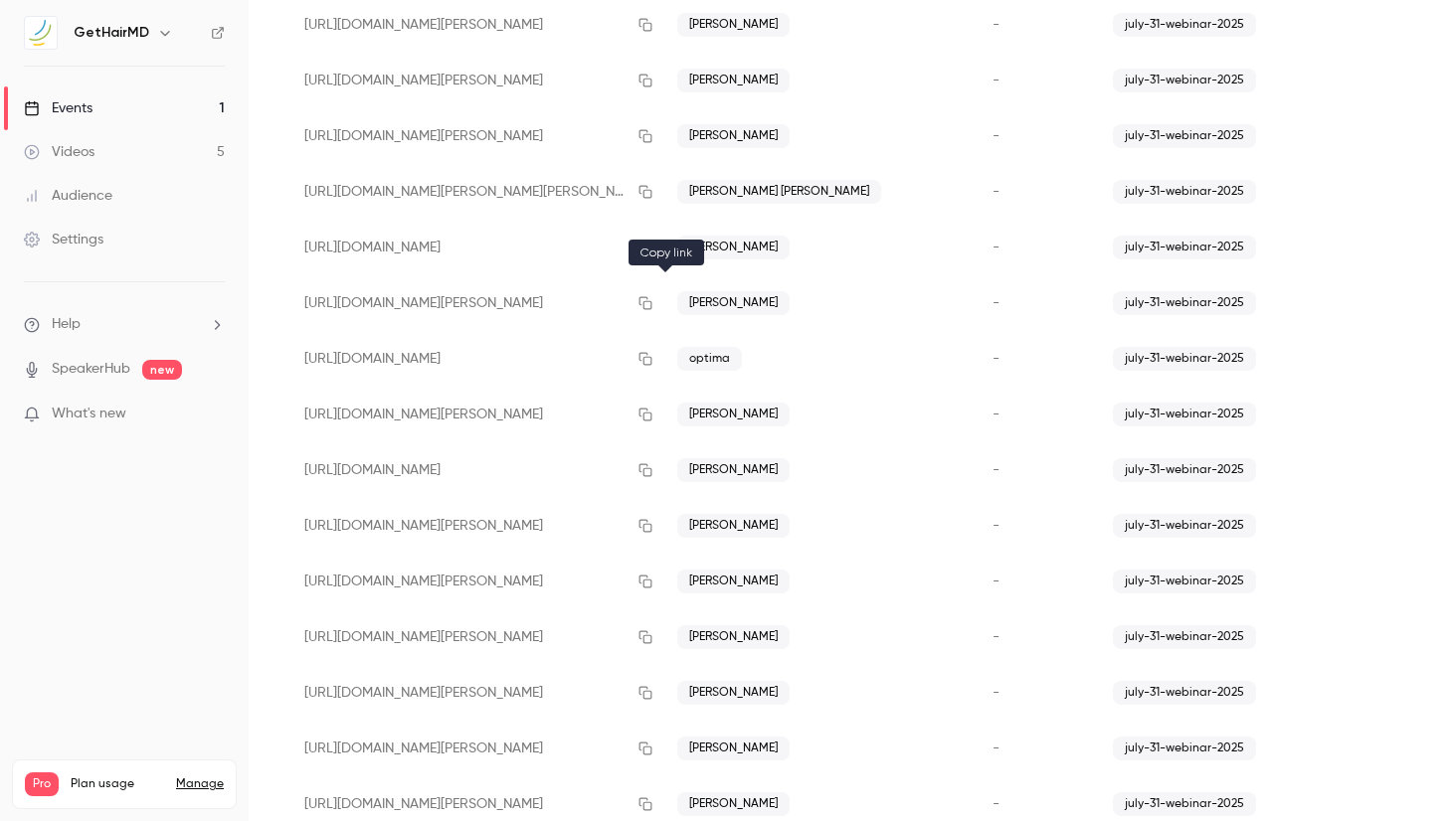 click 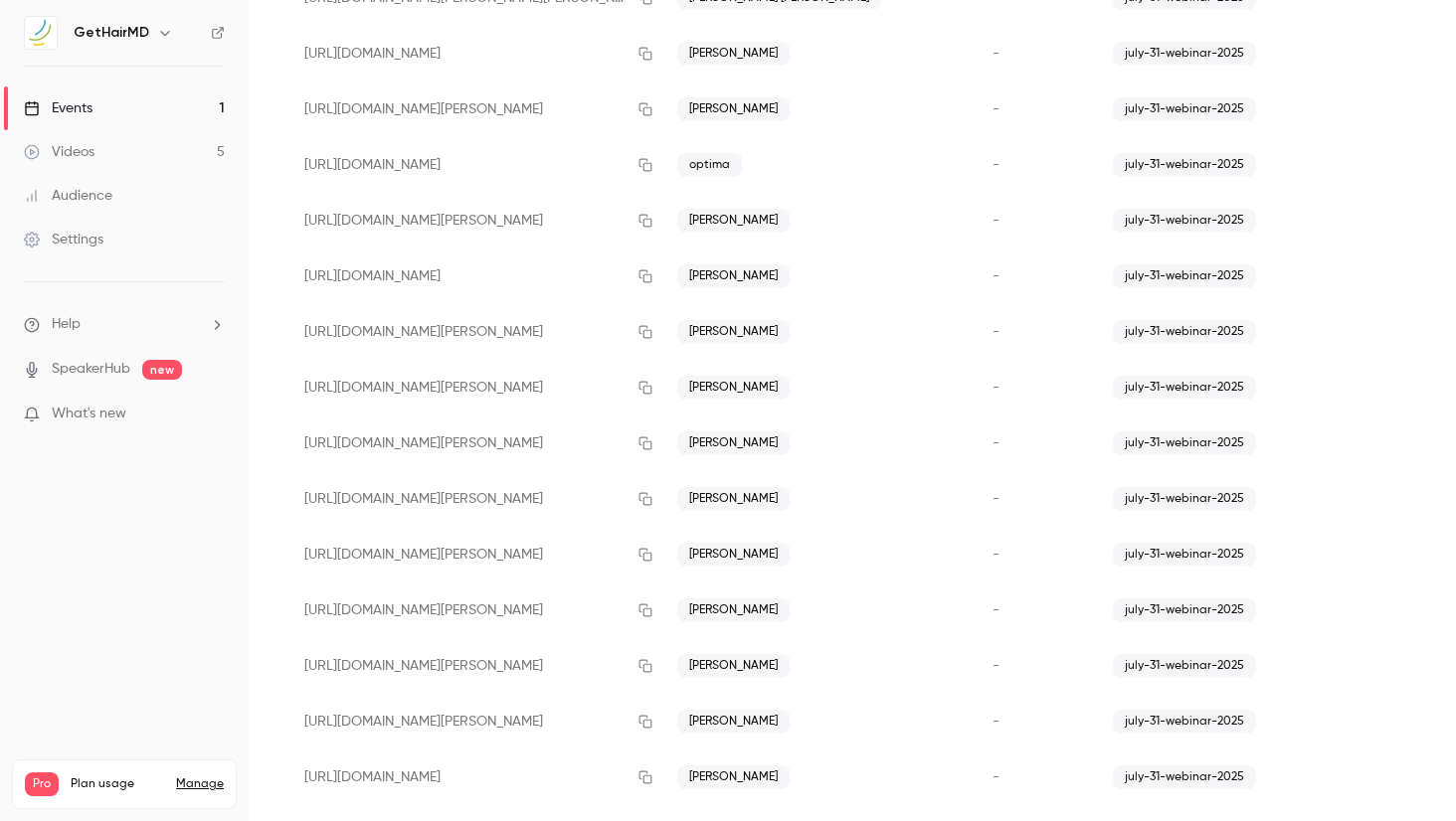 scroll, scrollTop: 954, scrollLeft: 0, axis: vertical 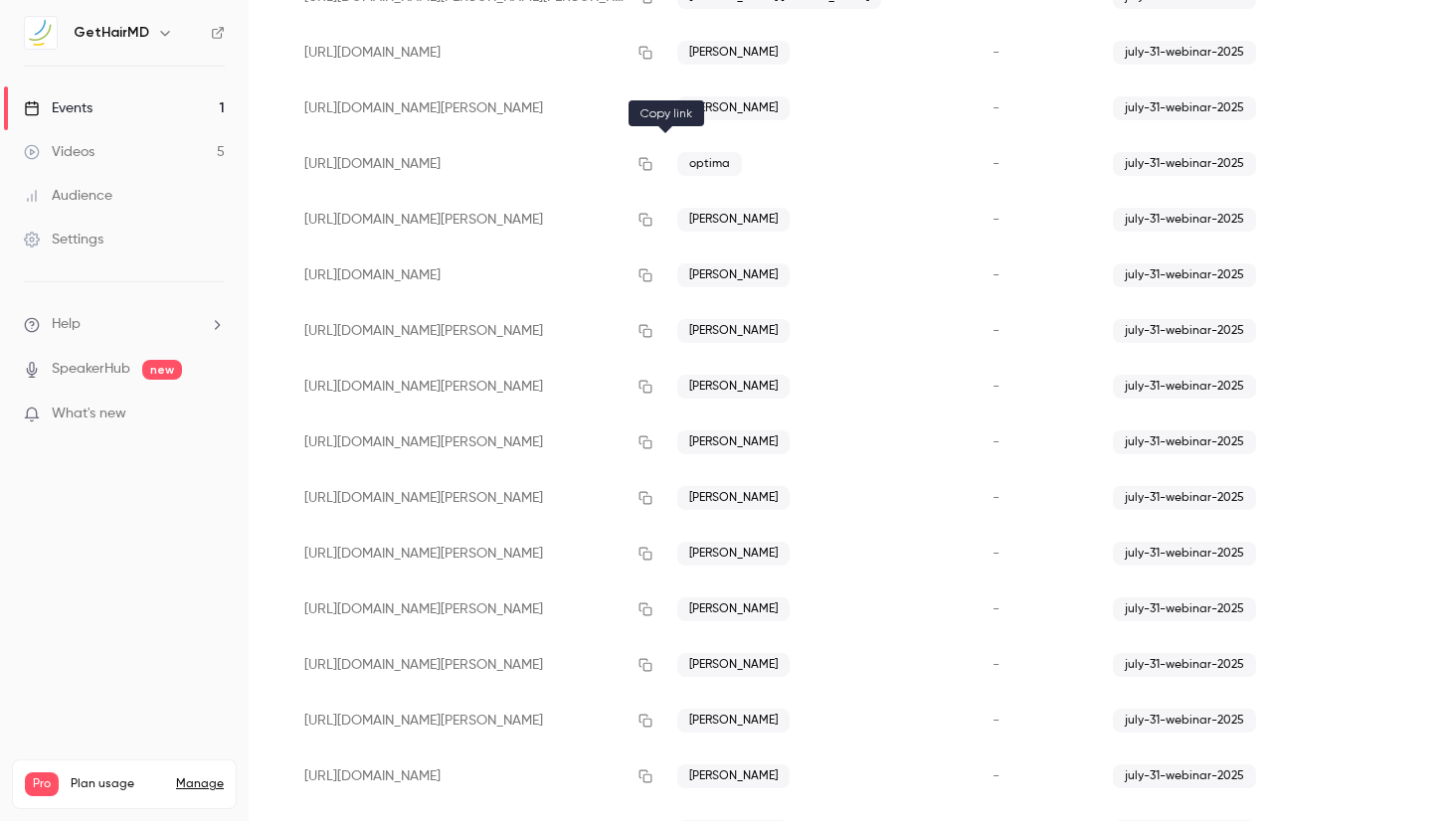 click 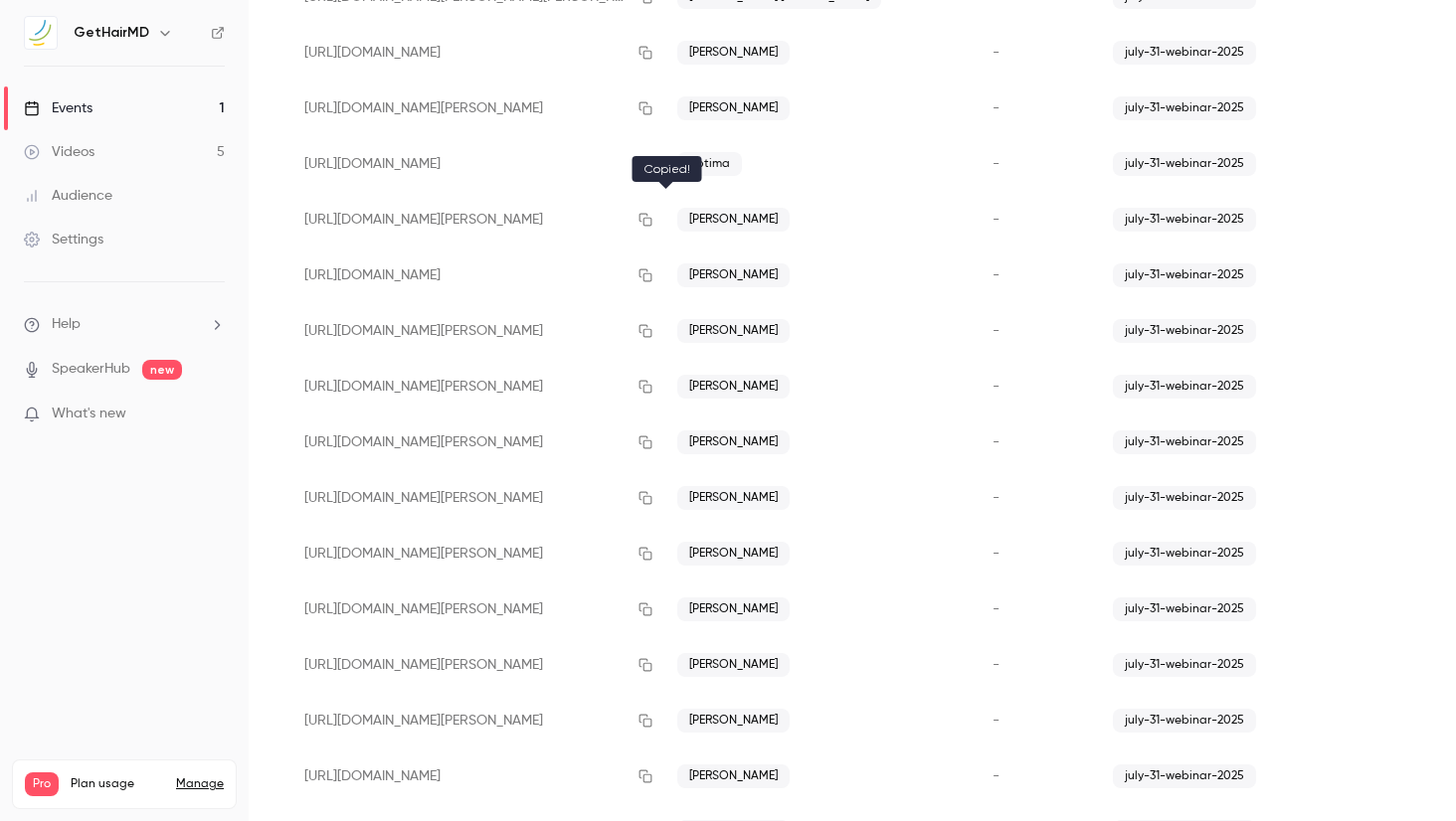 click 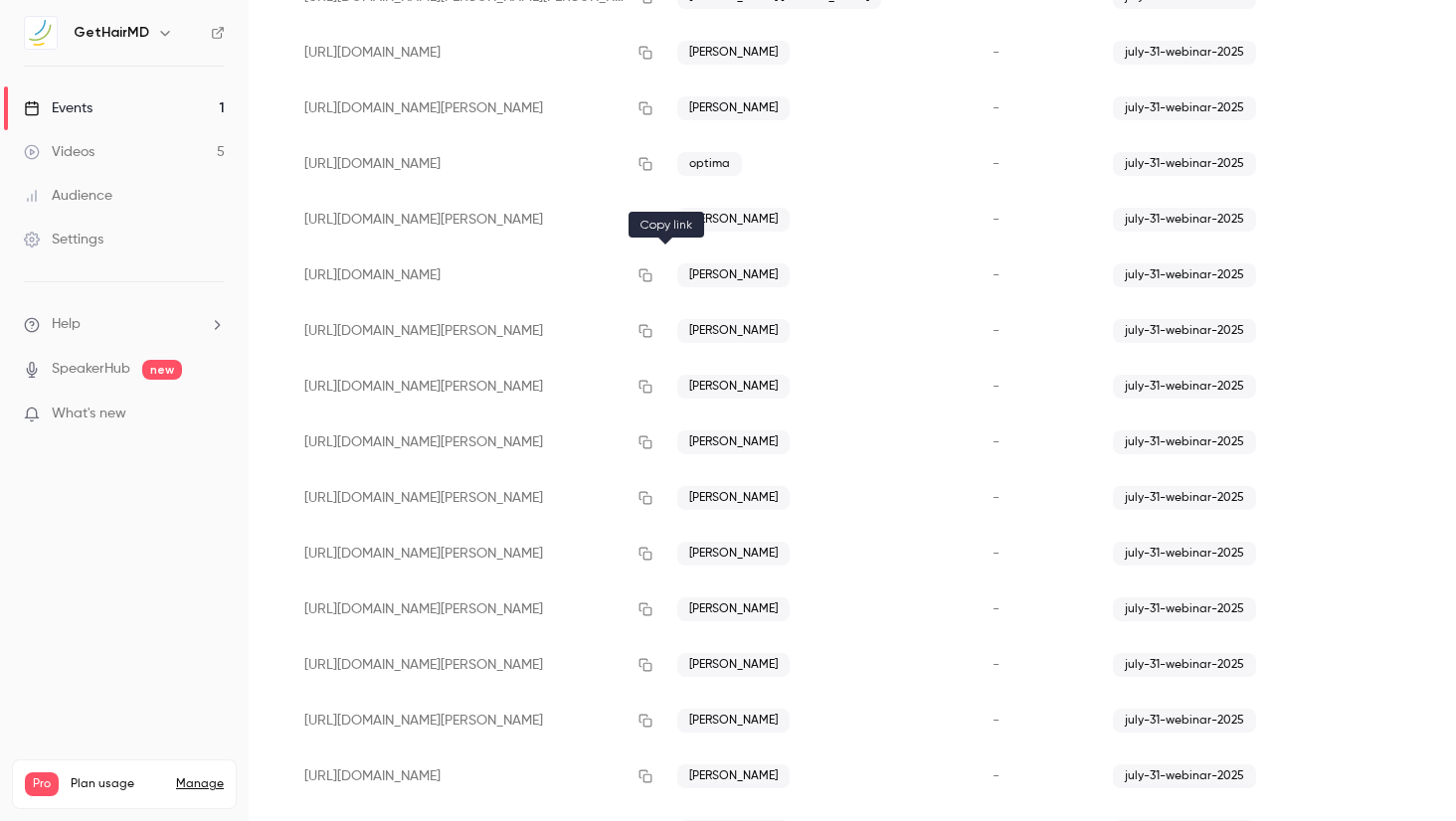 click at bounding box center (645, 275) 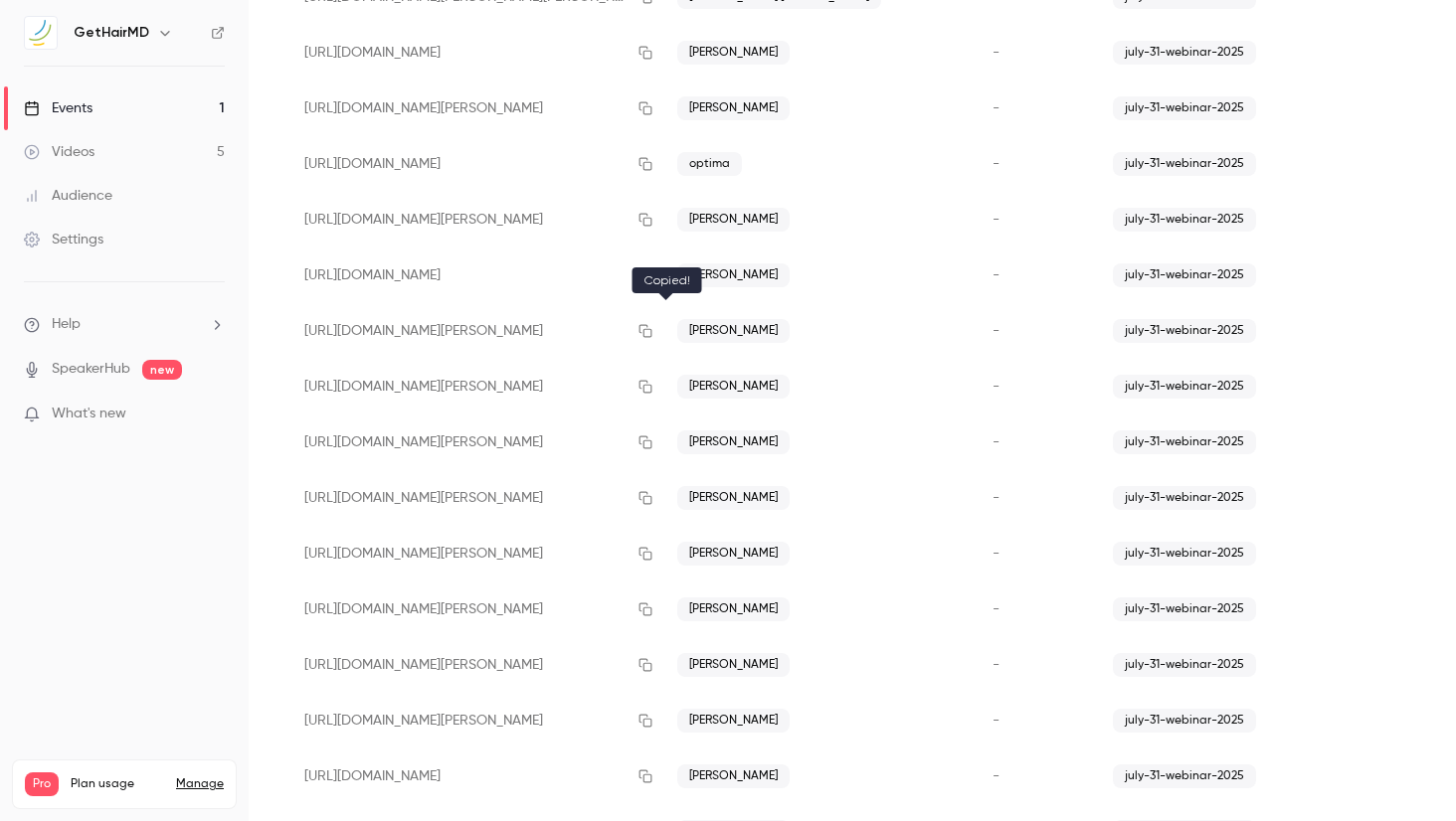click 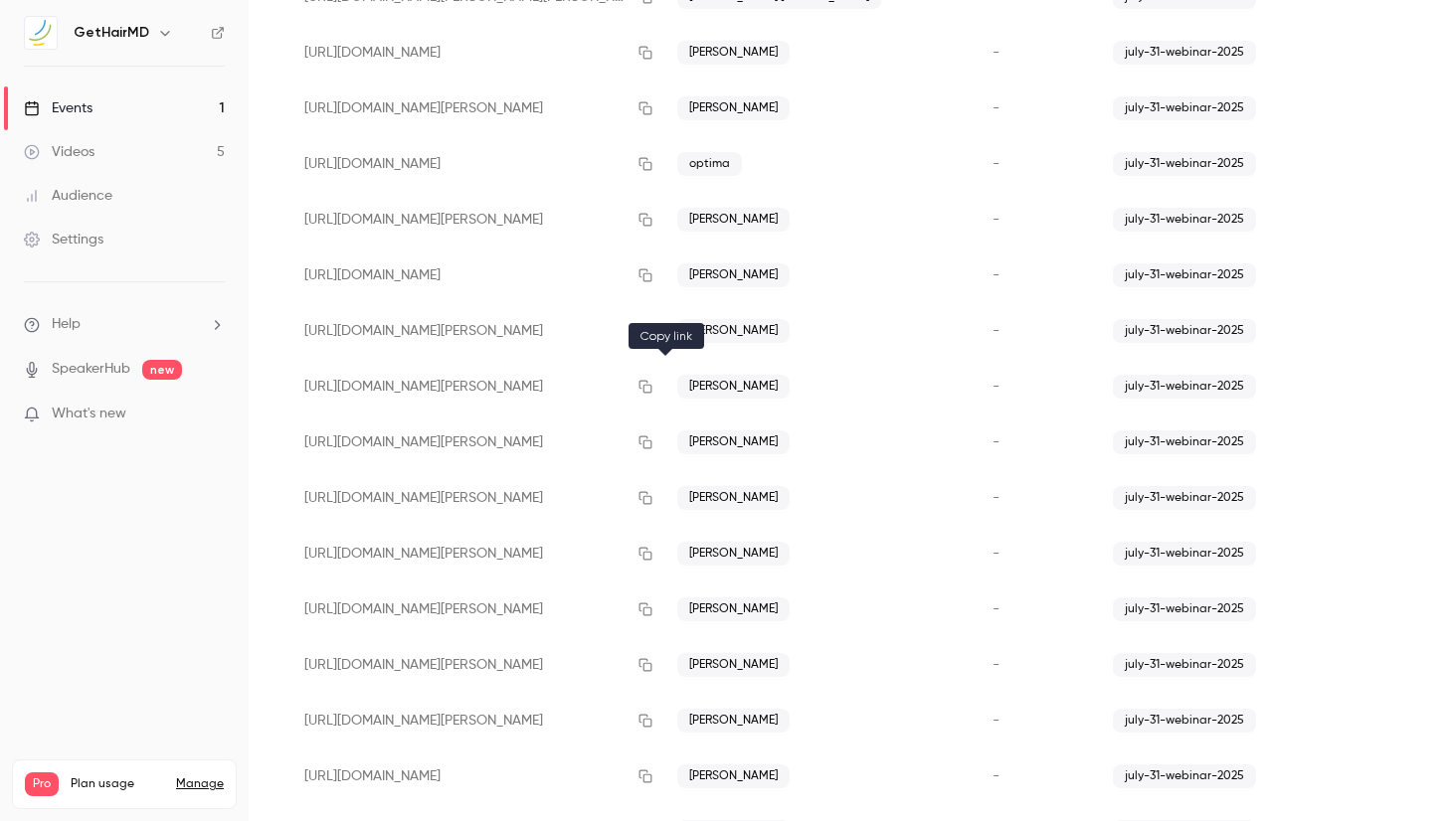 click 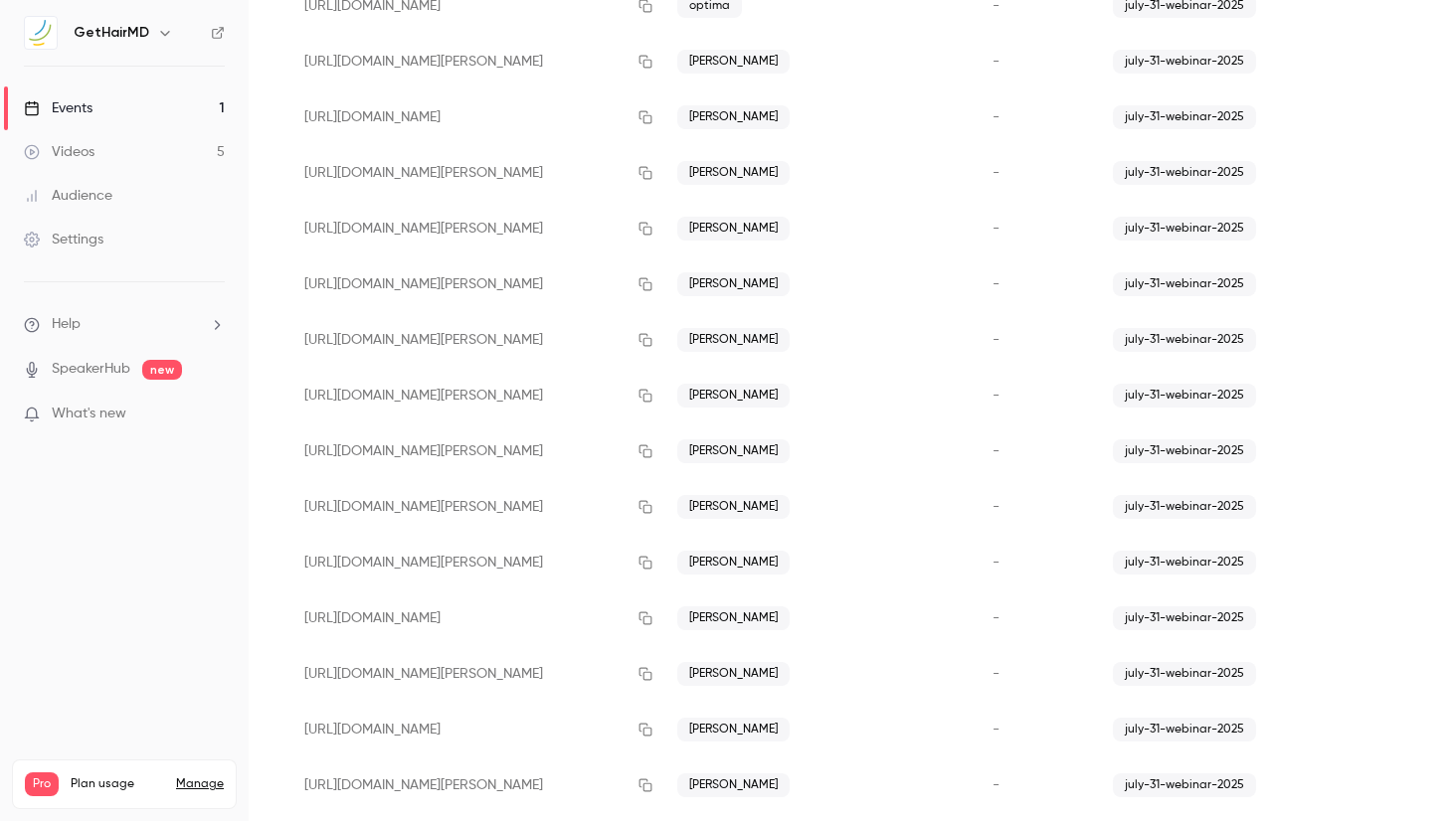 scroll, scrollTop: 1113, scrollLeft: 0, axis: vertical 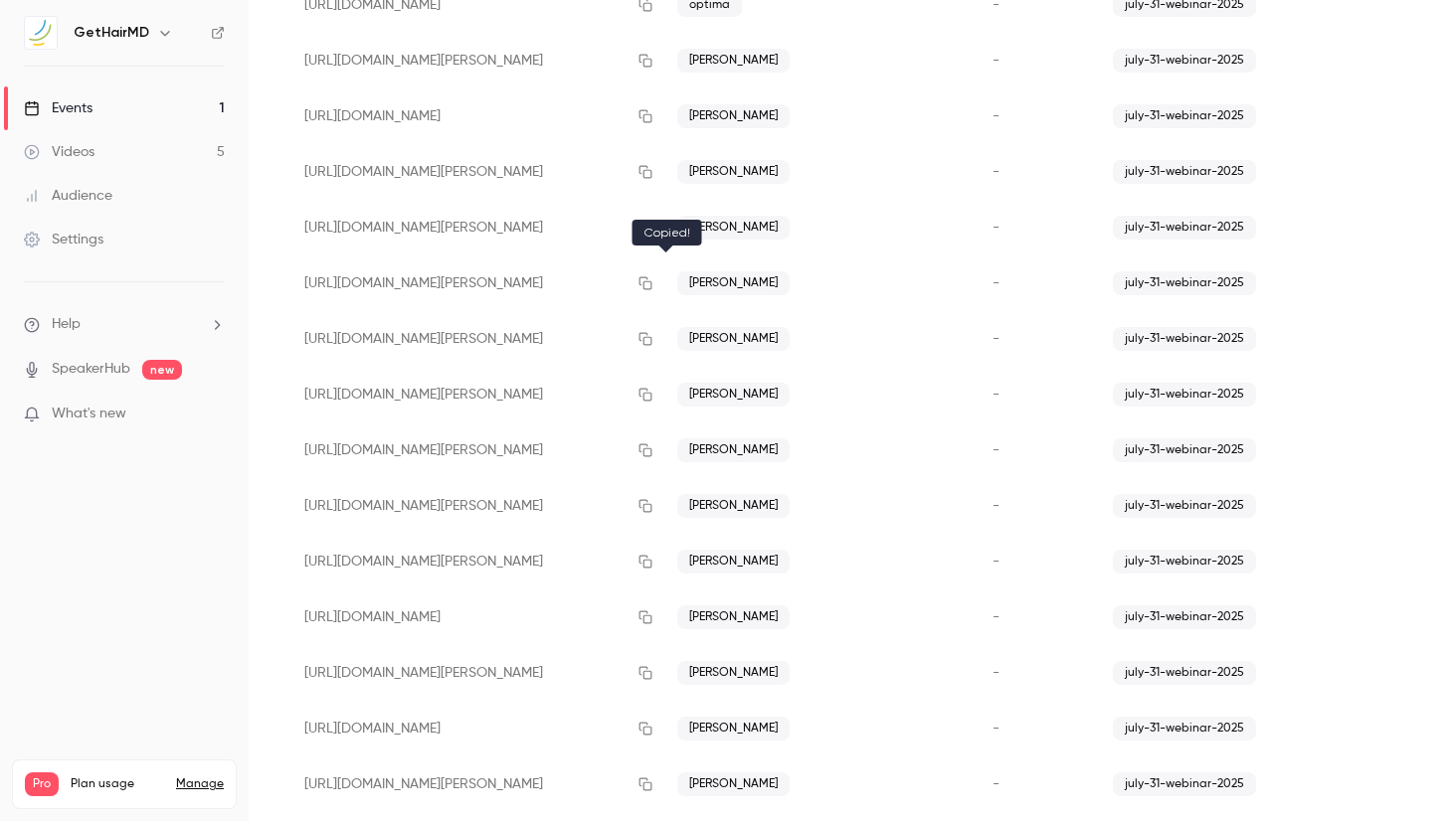 click 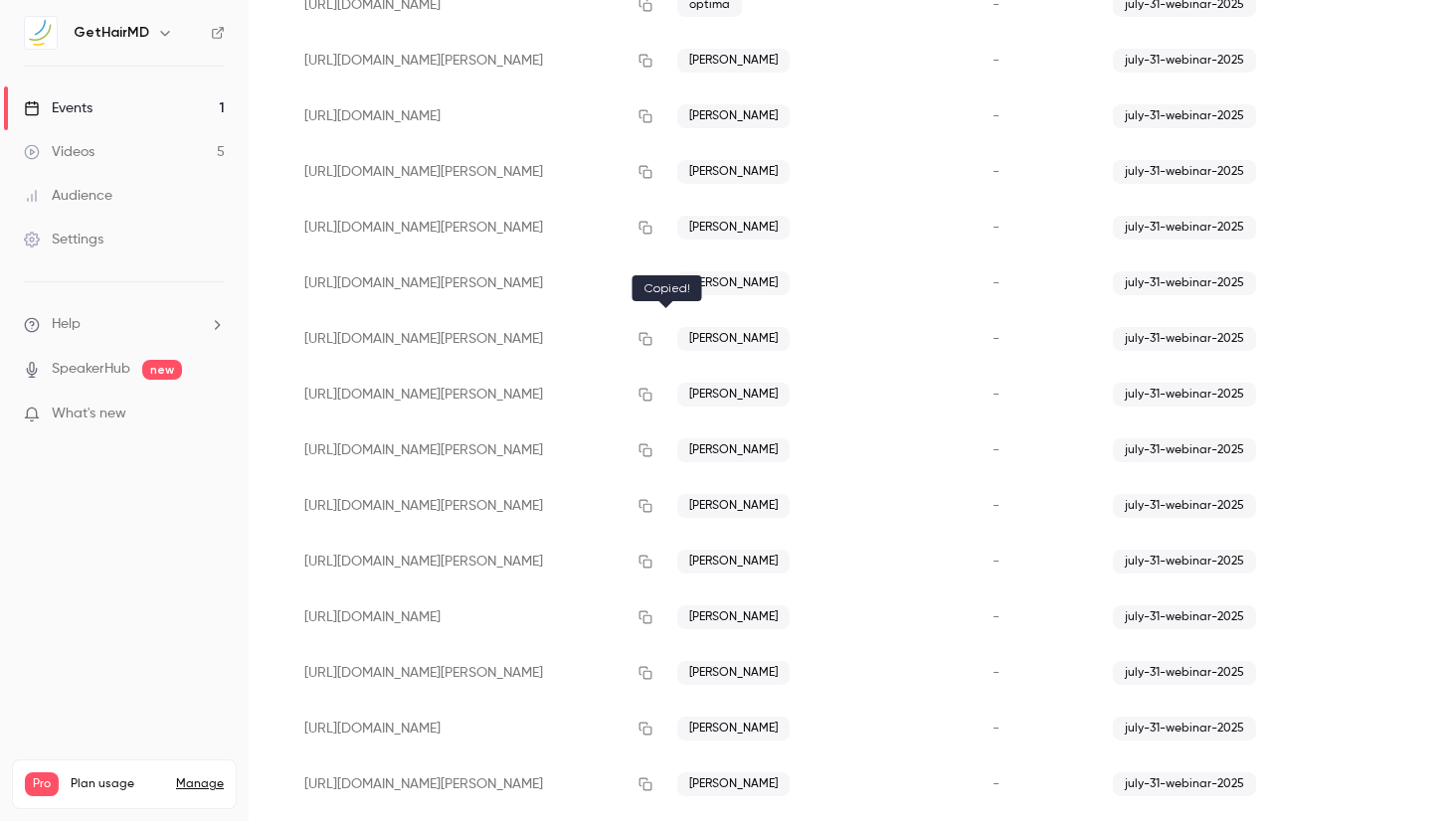 click 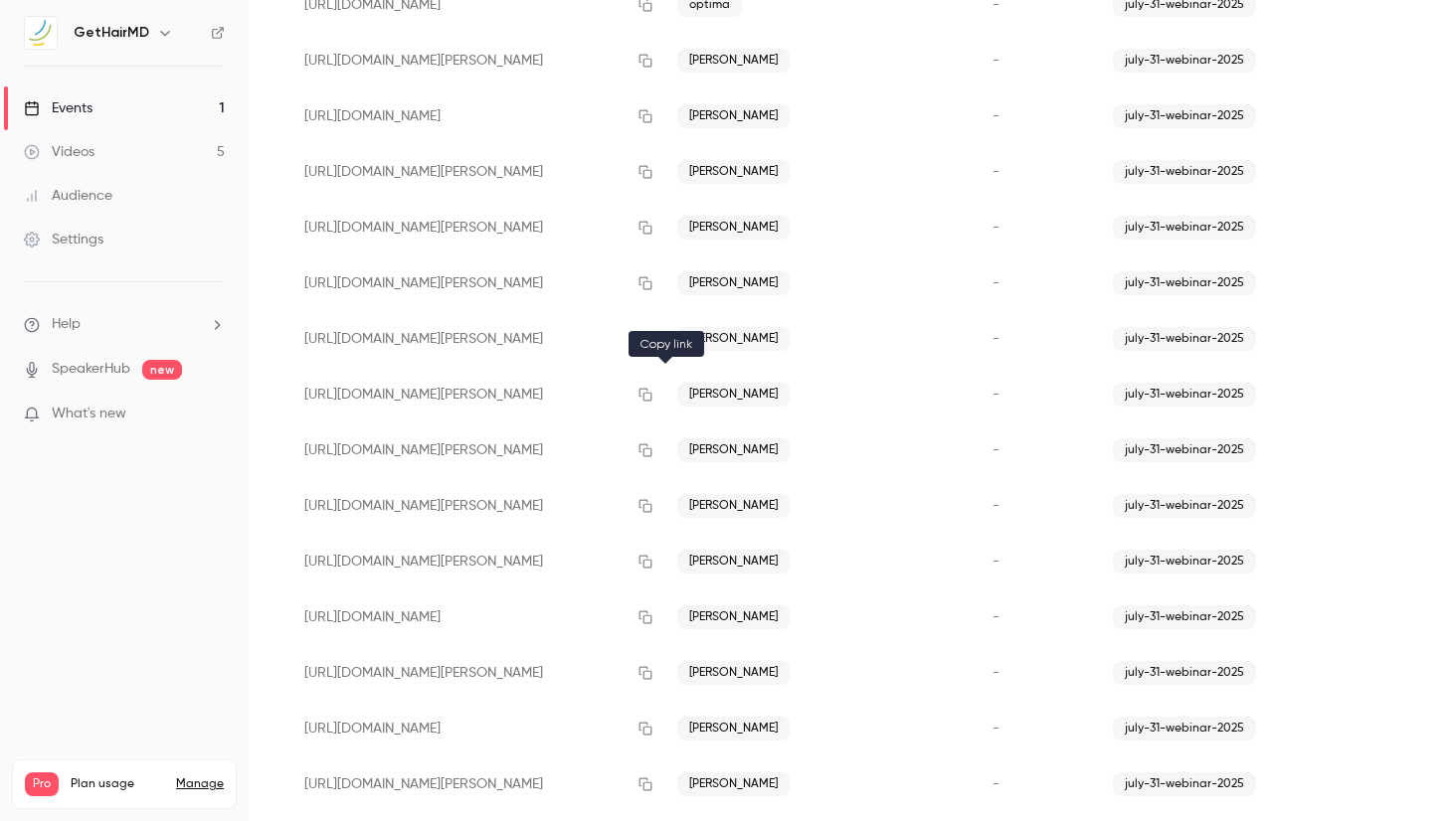 click 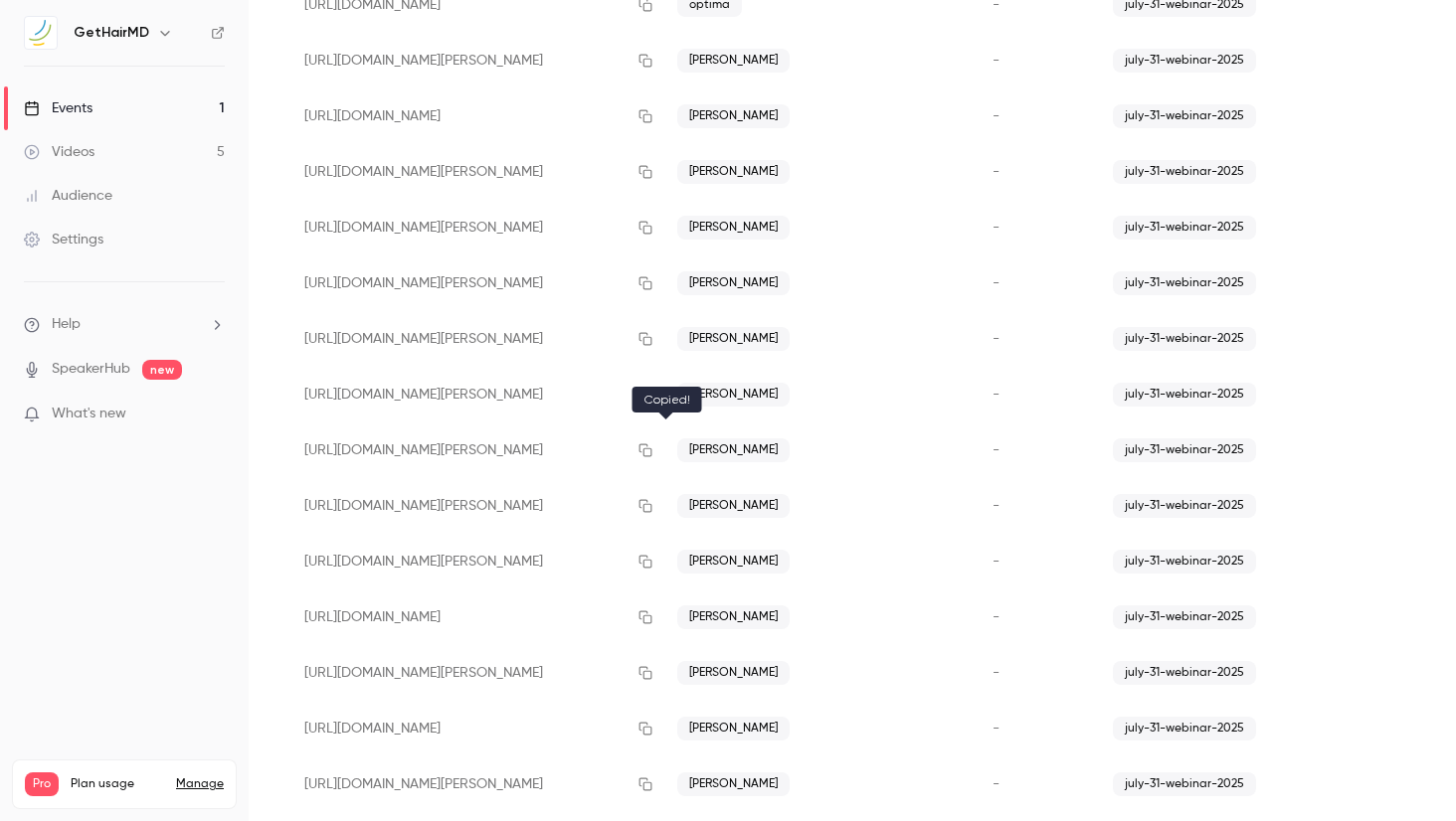 click at bounding box center [645, 450] 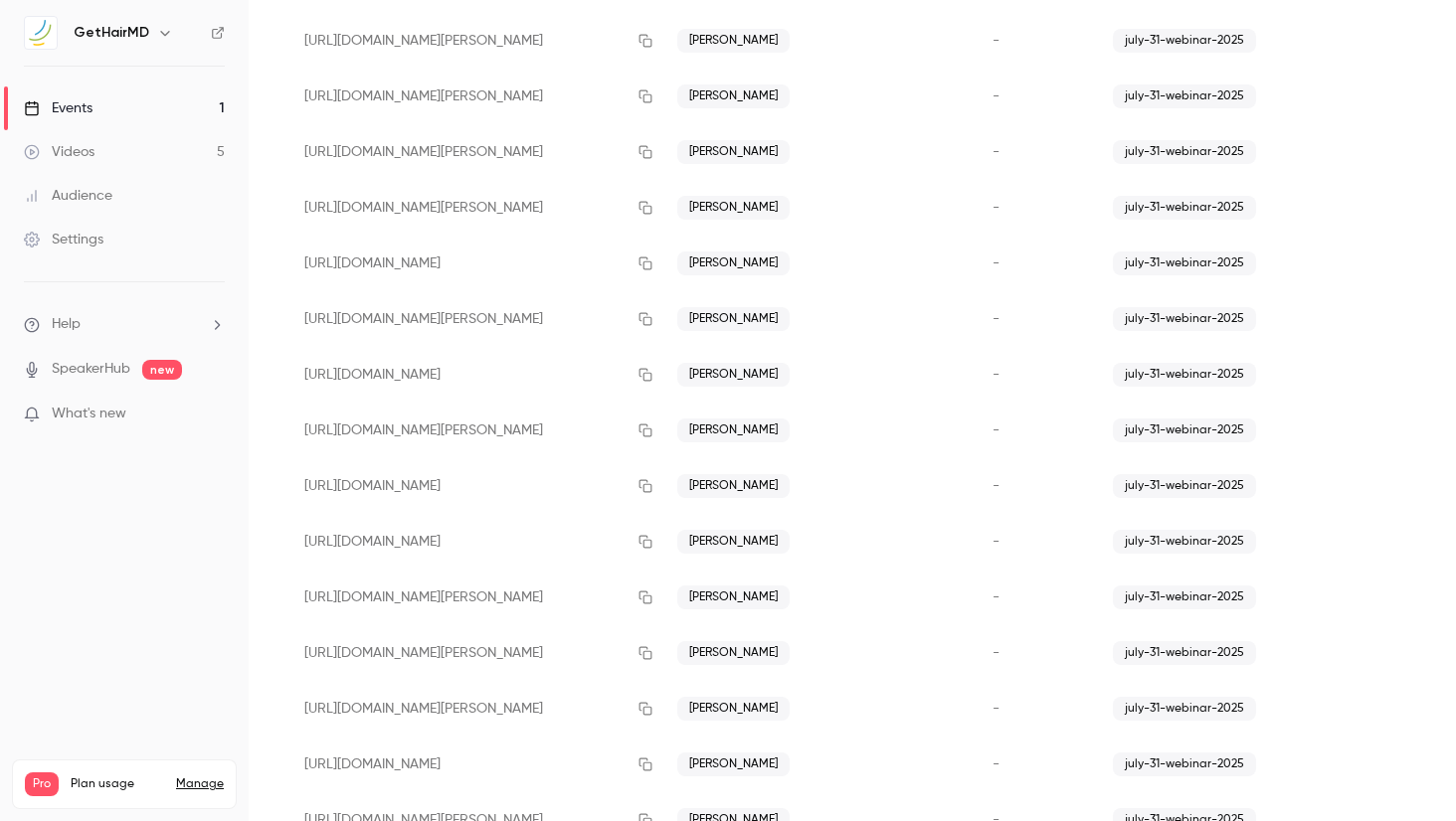 scroll, scrollTop: 1471, scrollLeft: 0, axis: vertical 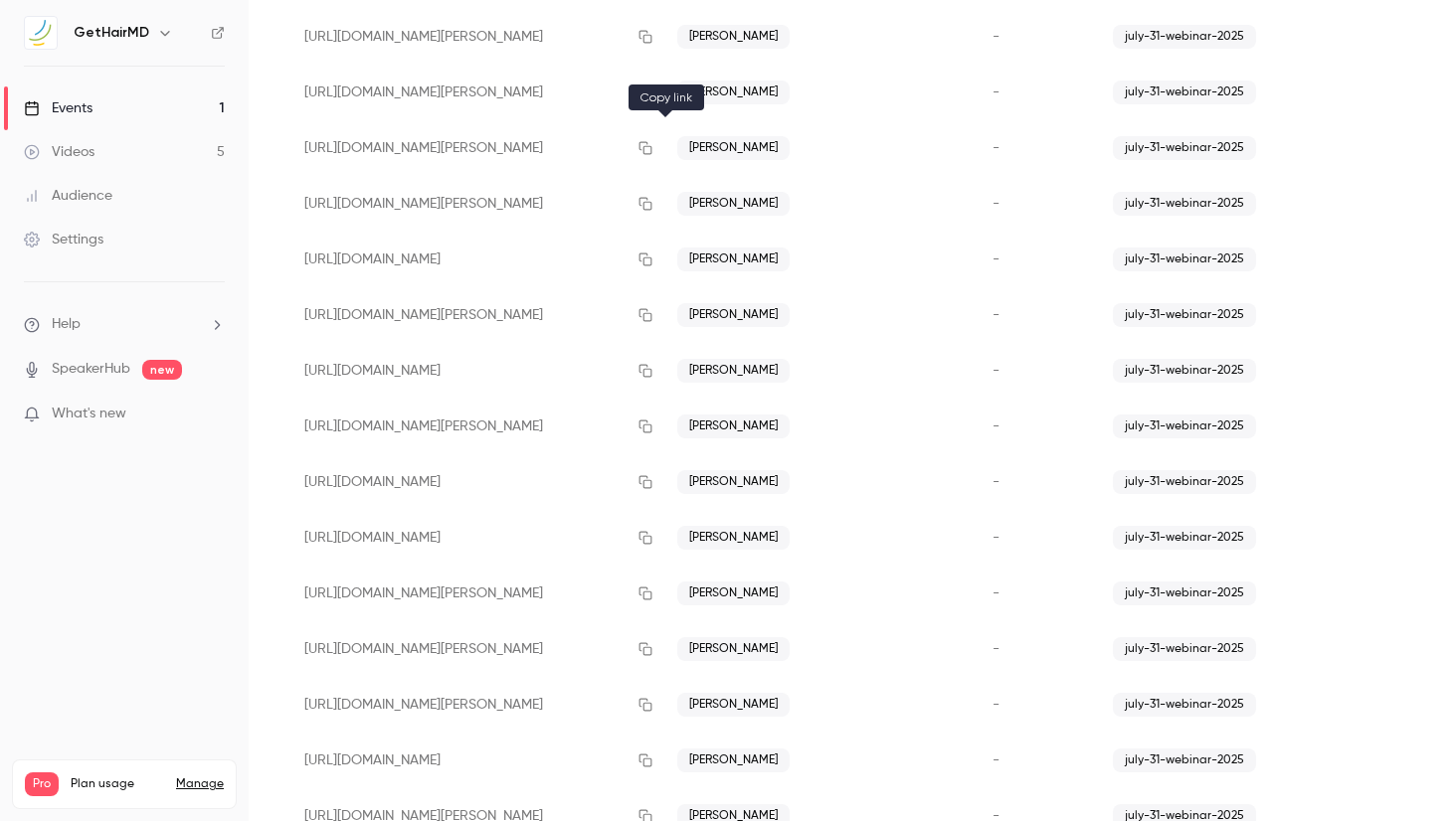 click 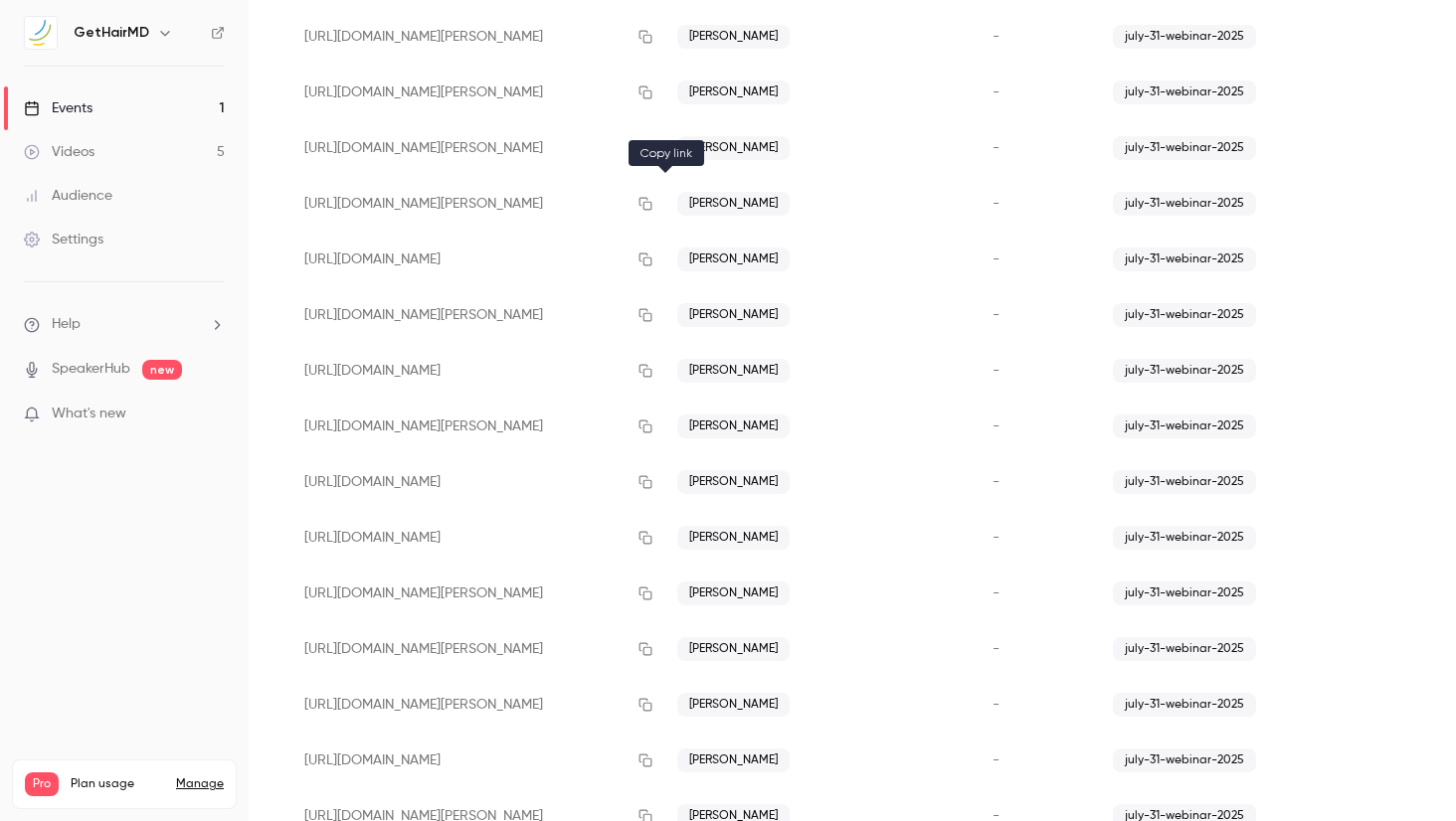 click 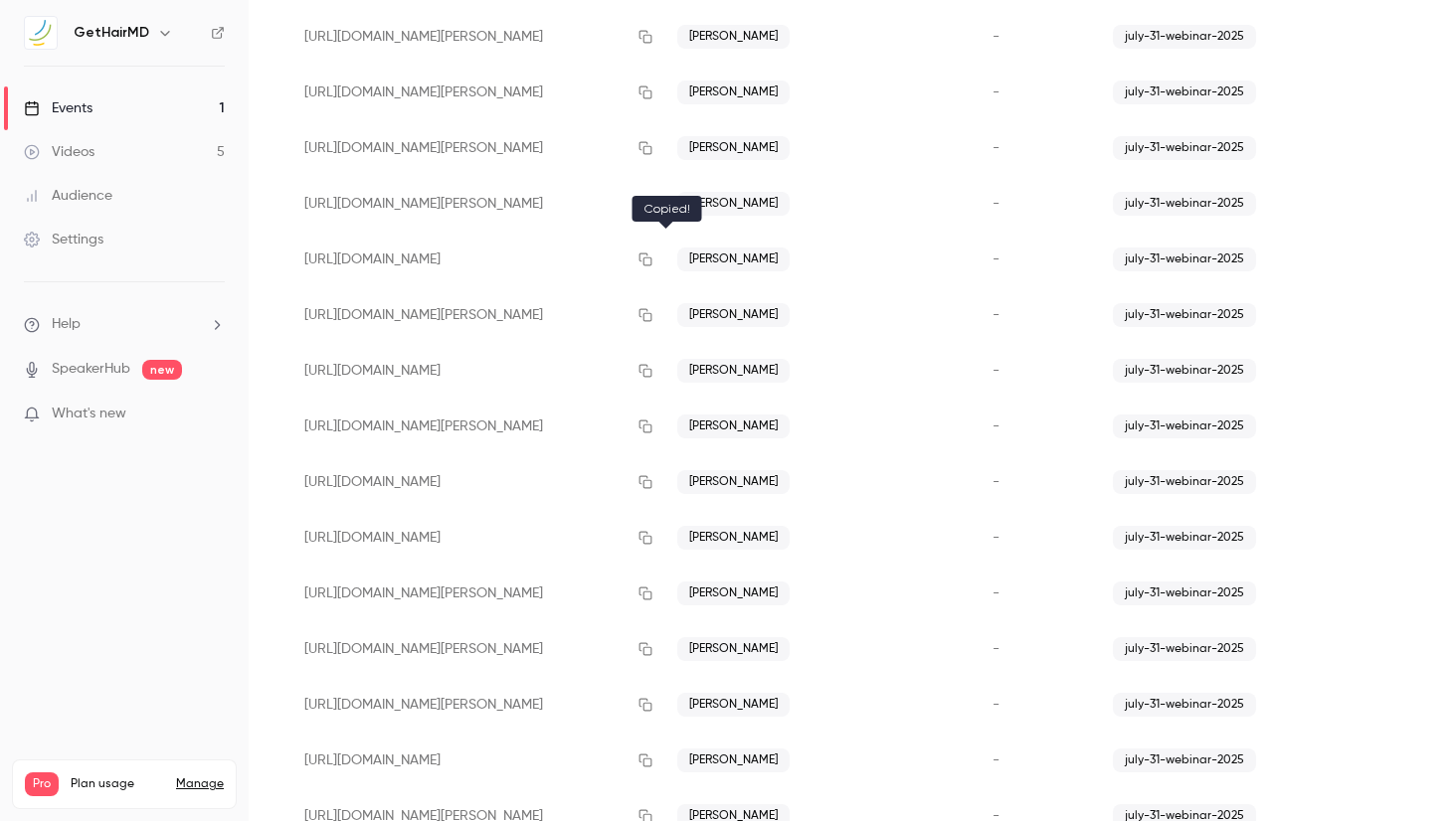 click 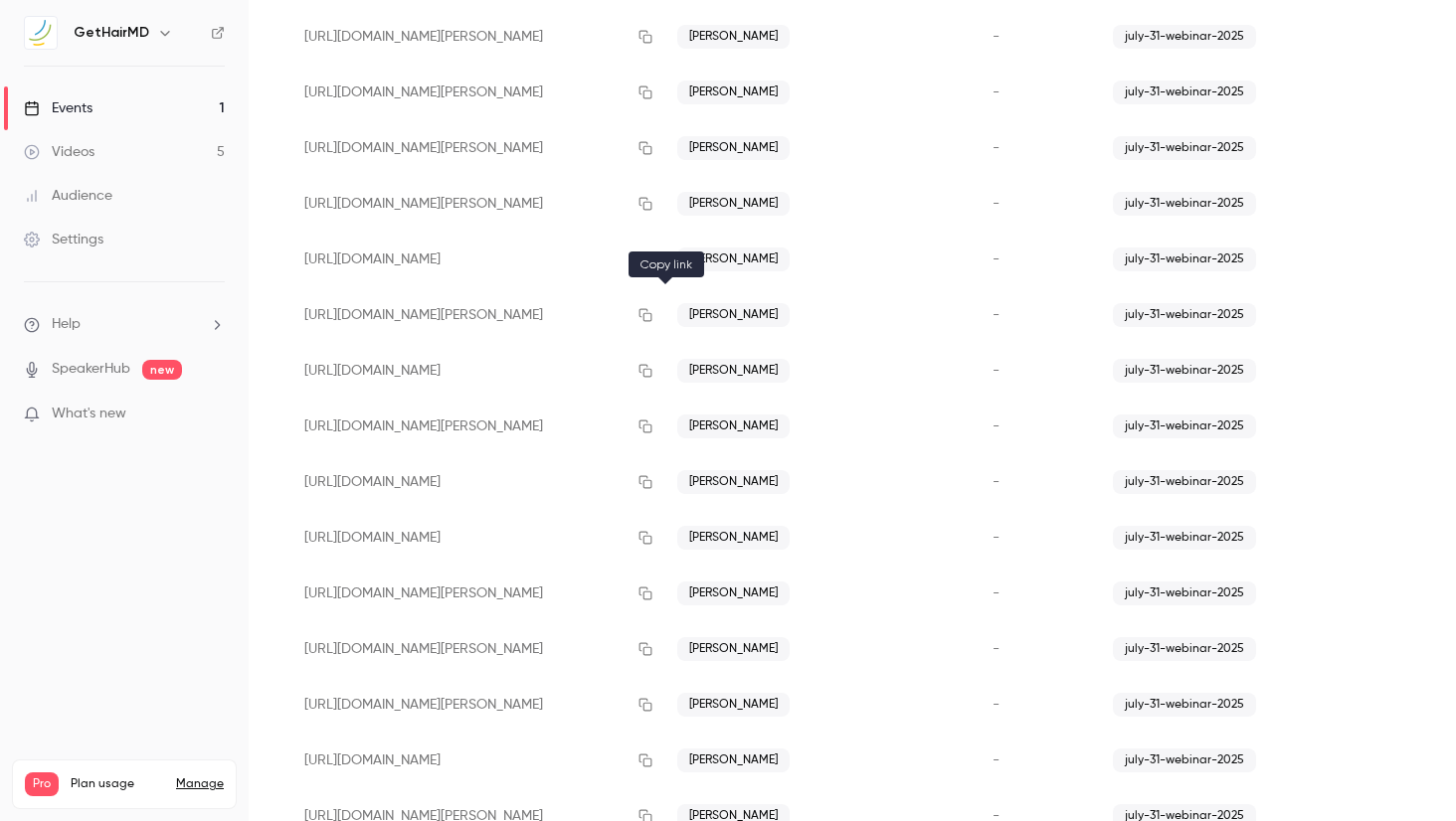 click 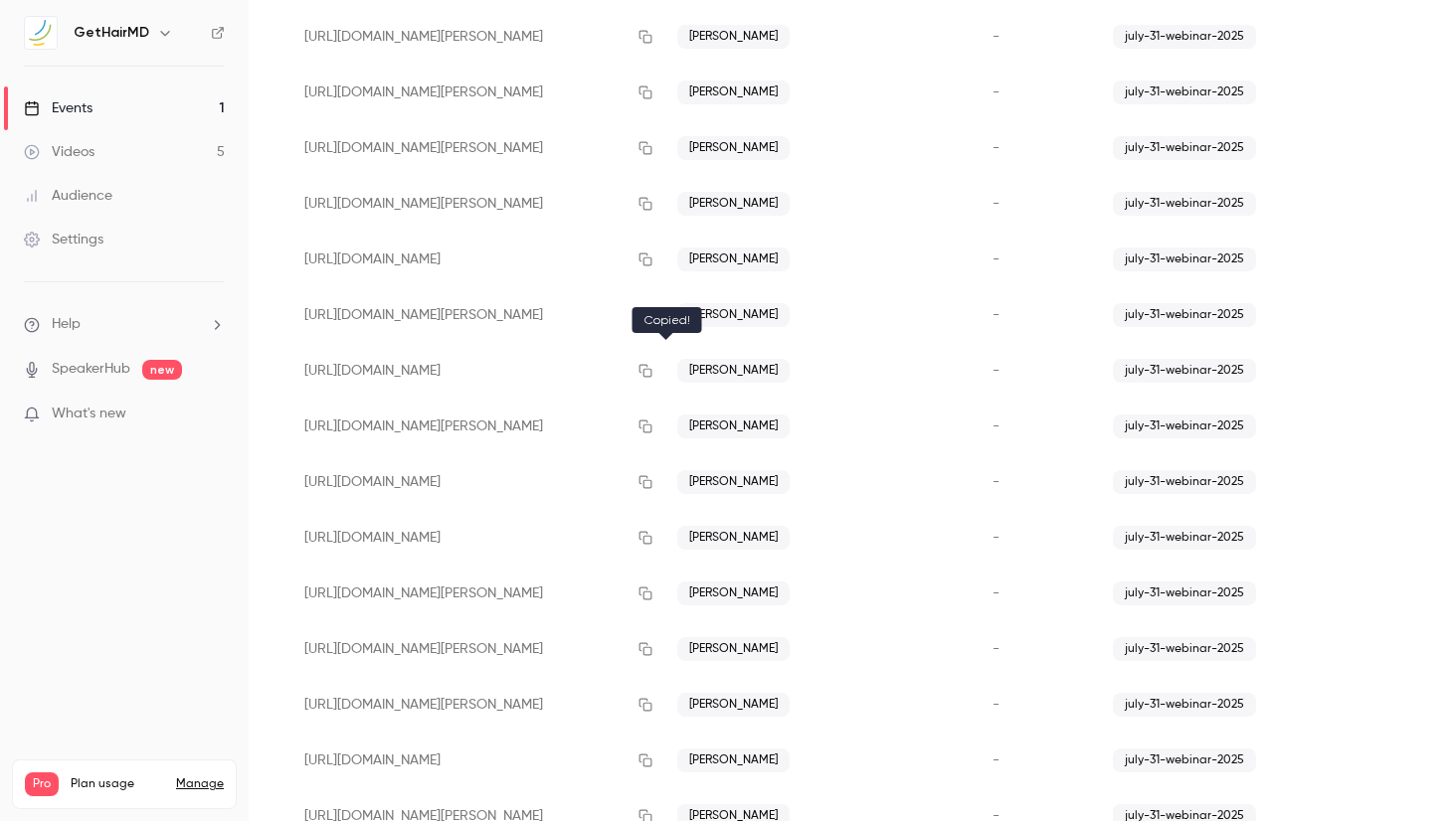click at bounding box center (645, 371) 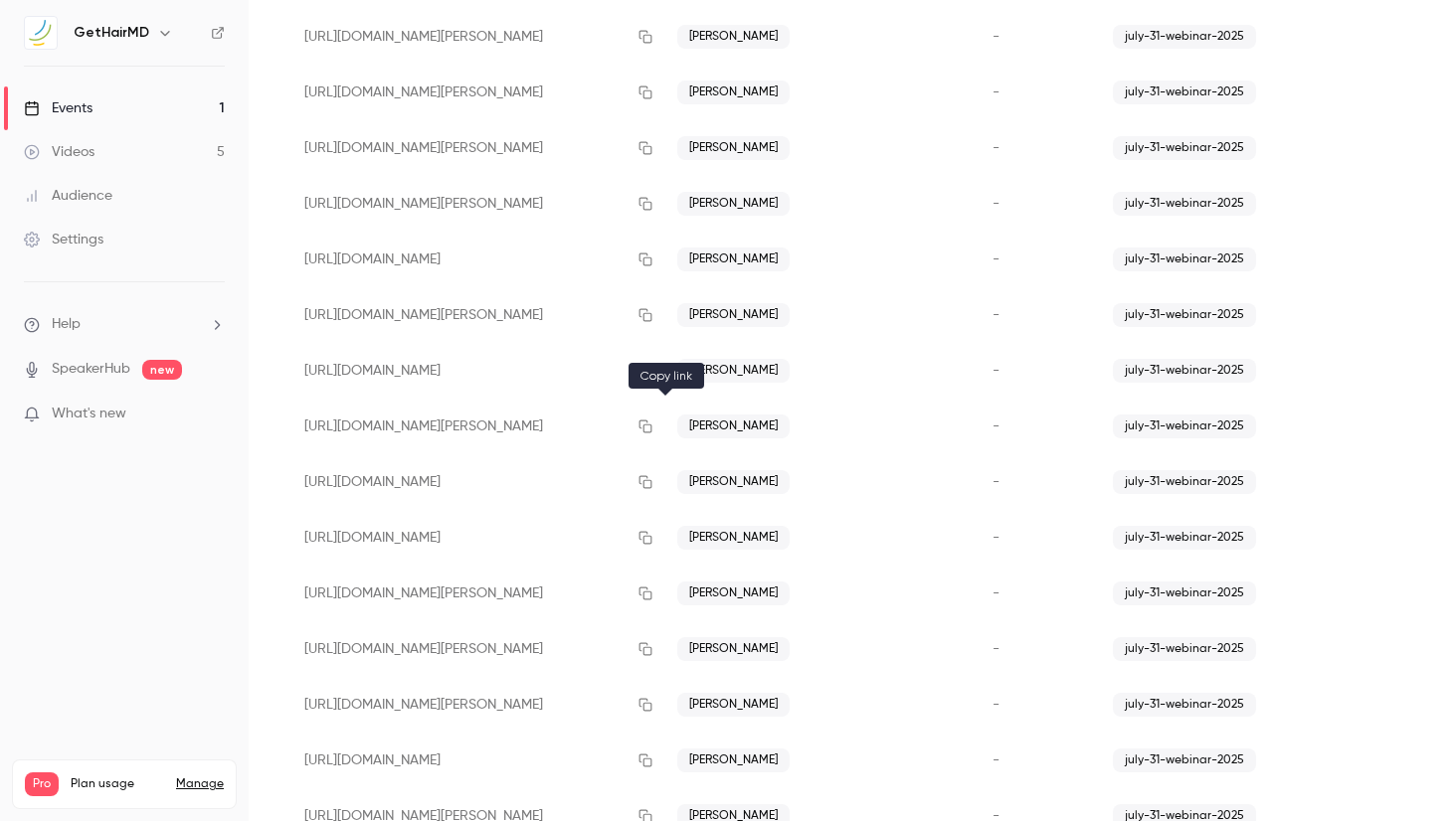 click 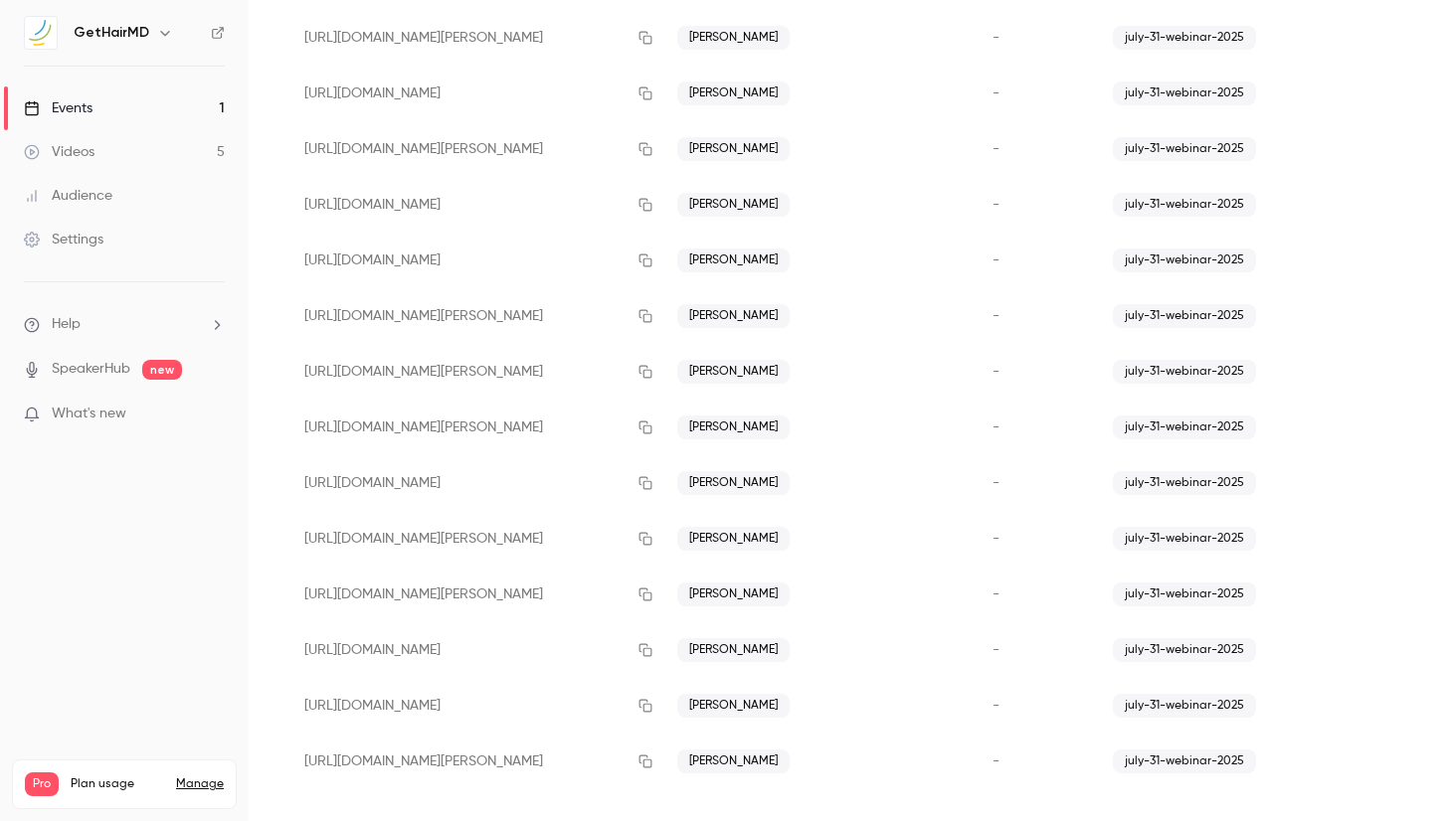 scroll, scrollTop: 1760, scrollLeft: 0, axis: vertical 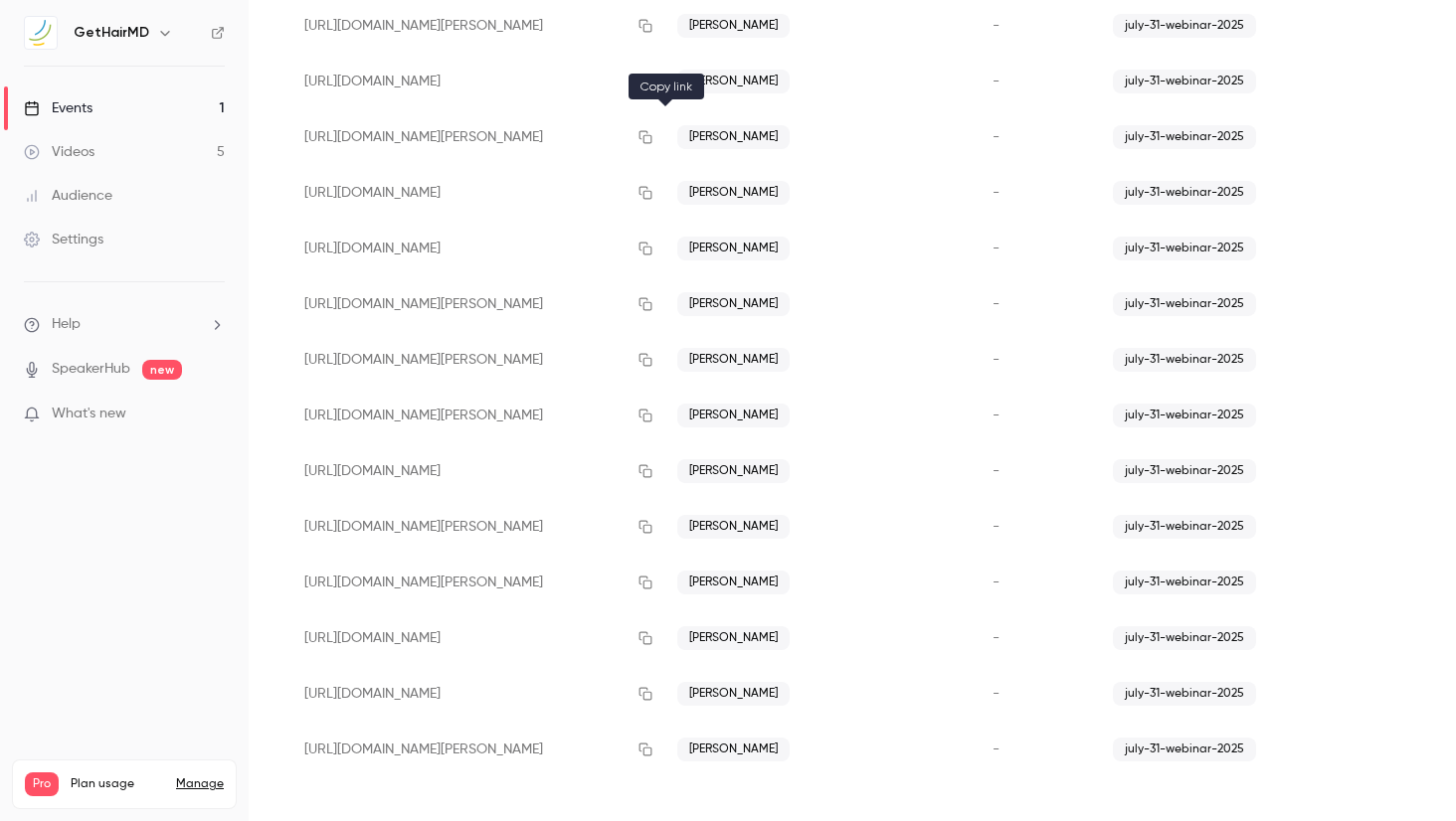 click 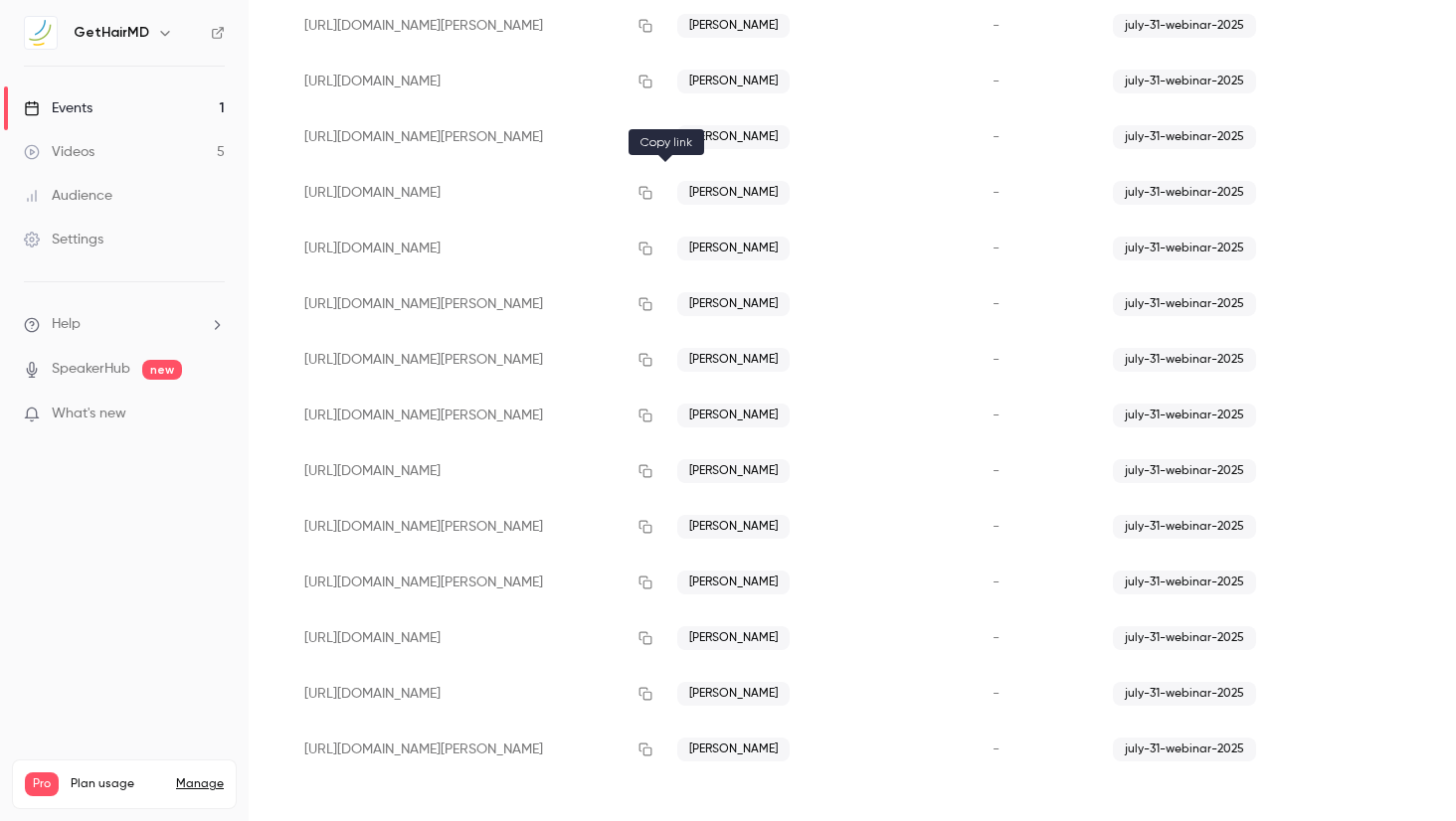 click 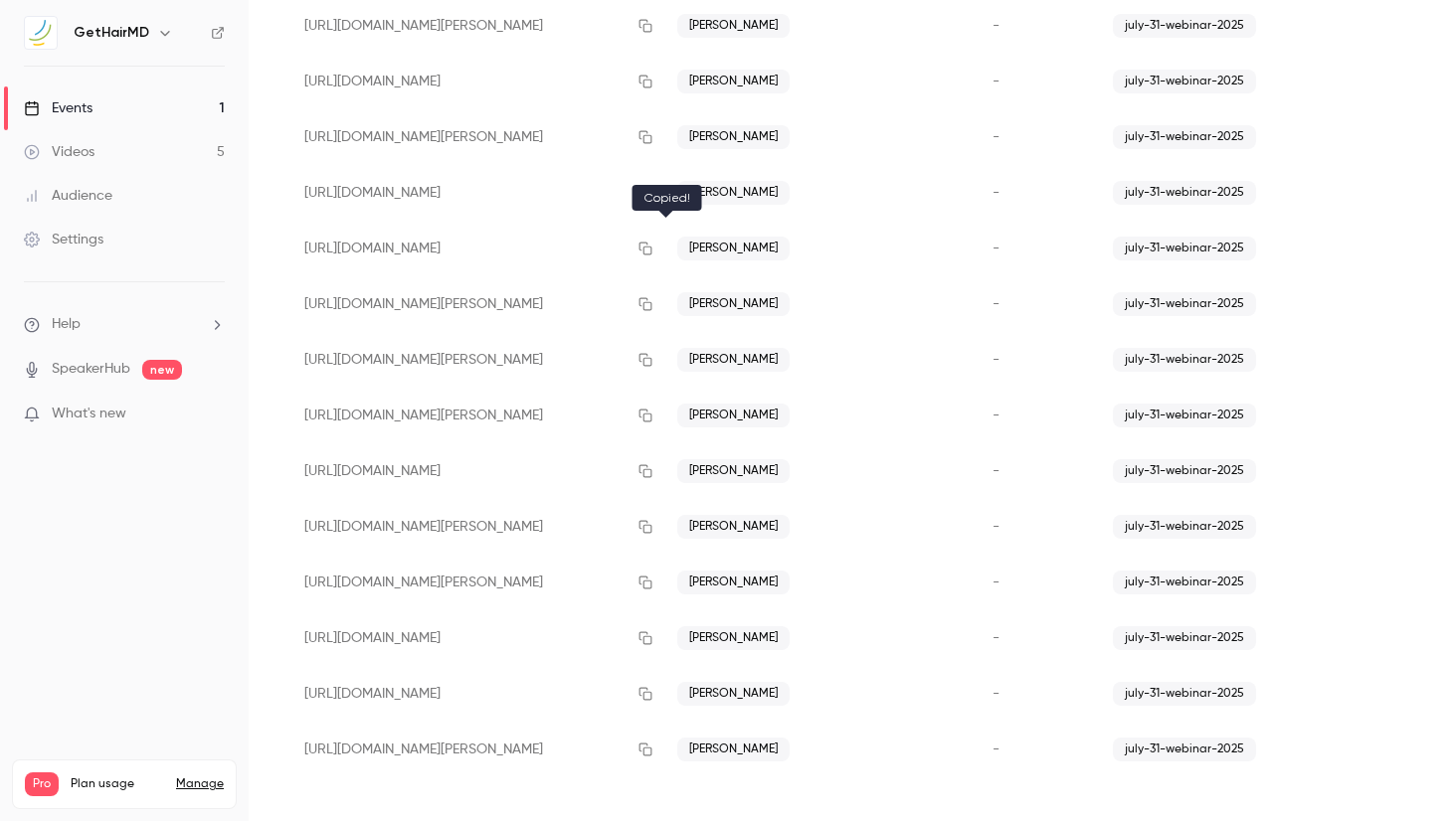 click 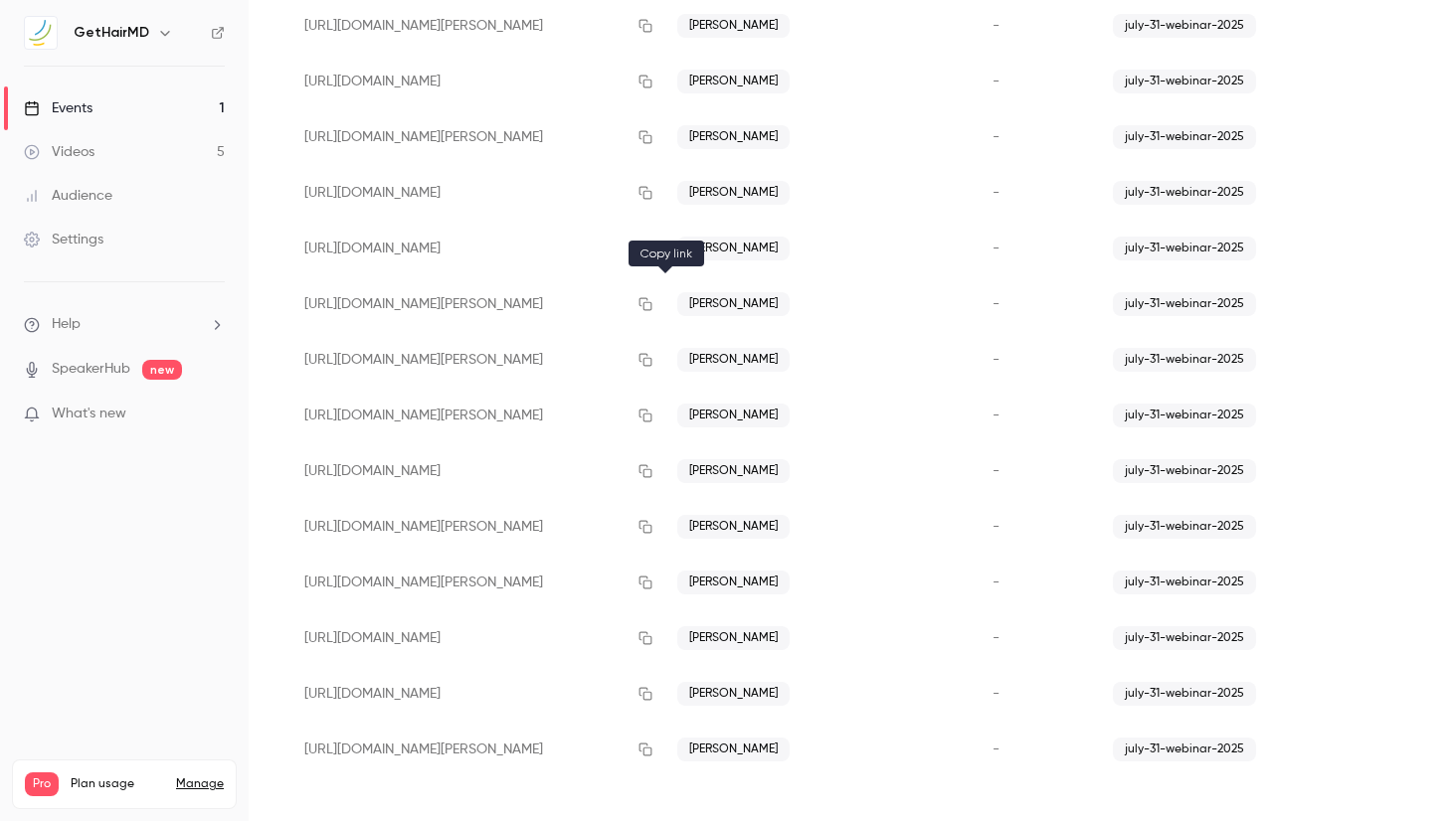 click 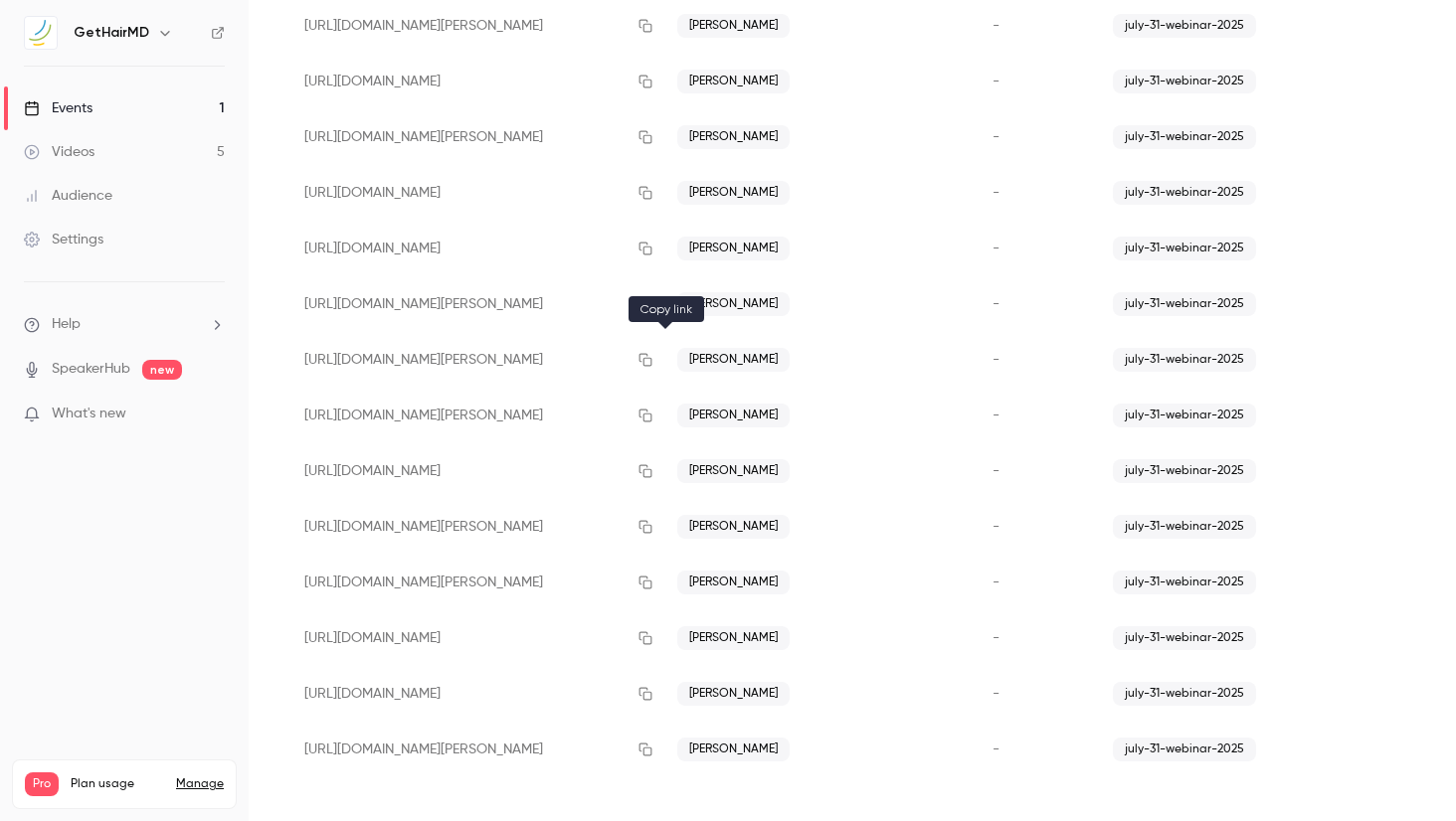 click 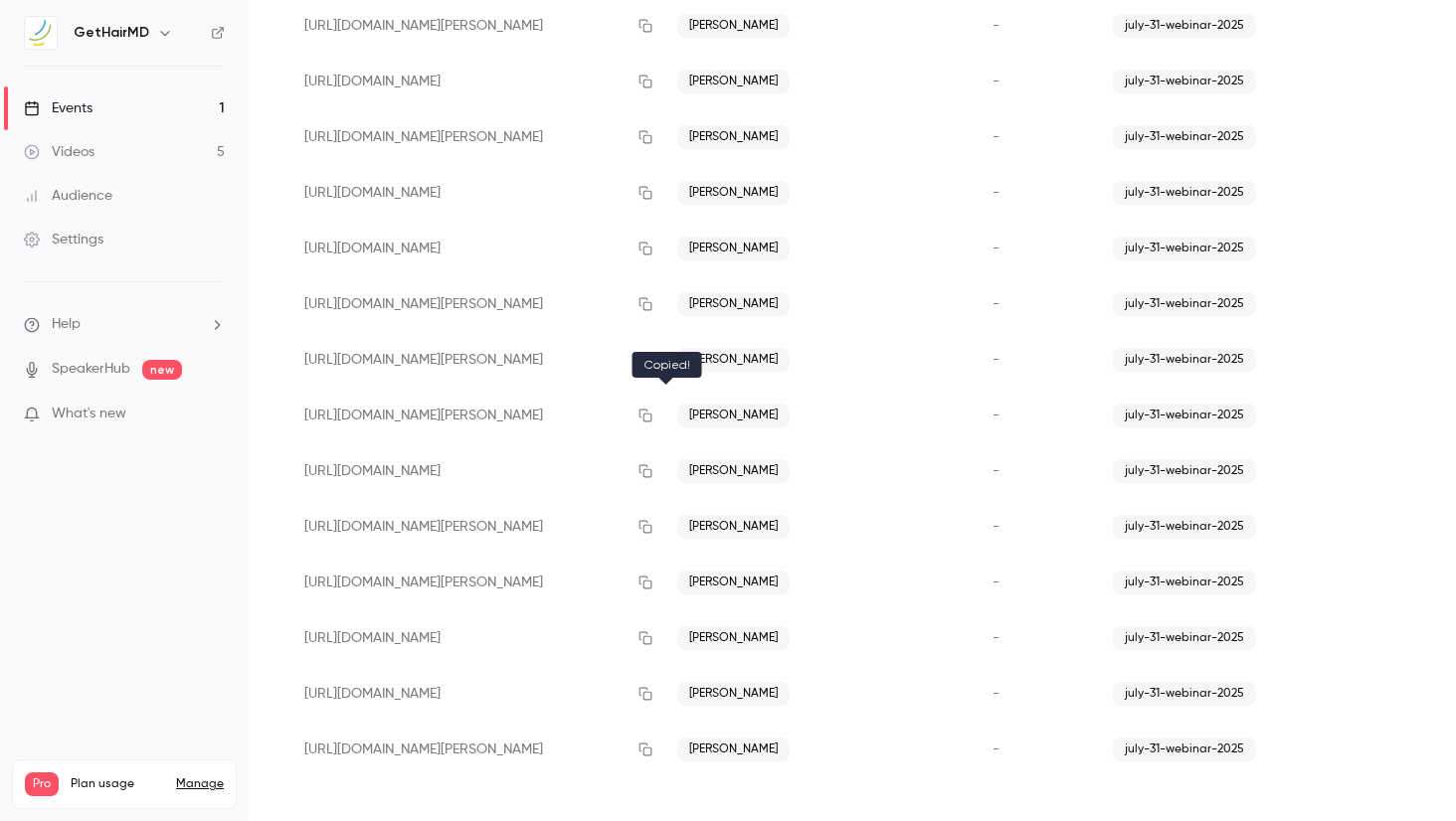 click at bounding box center (645, 415) 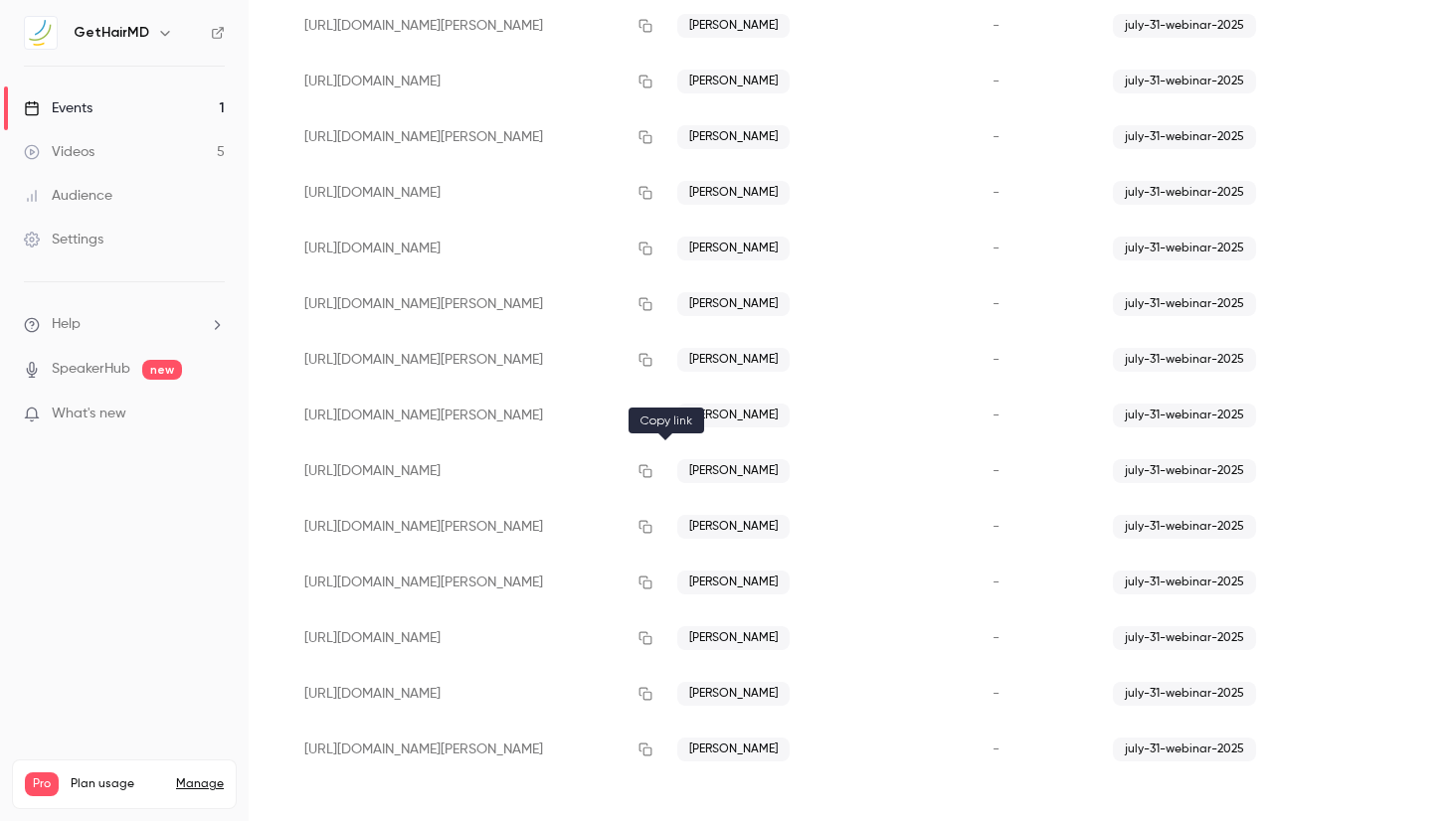 click 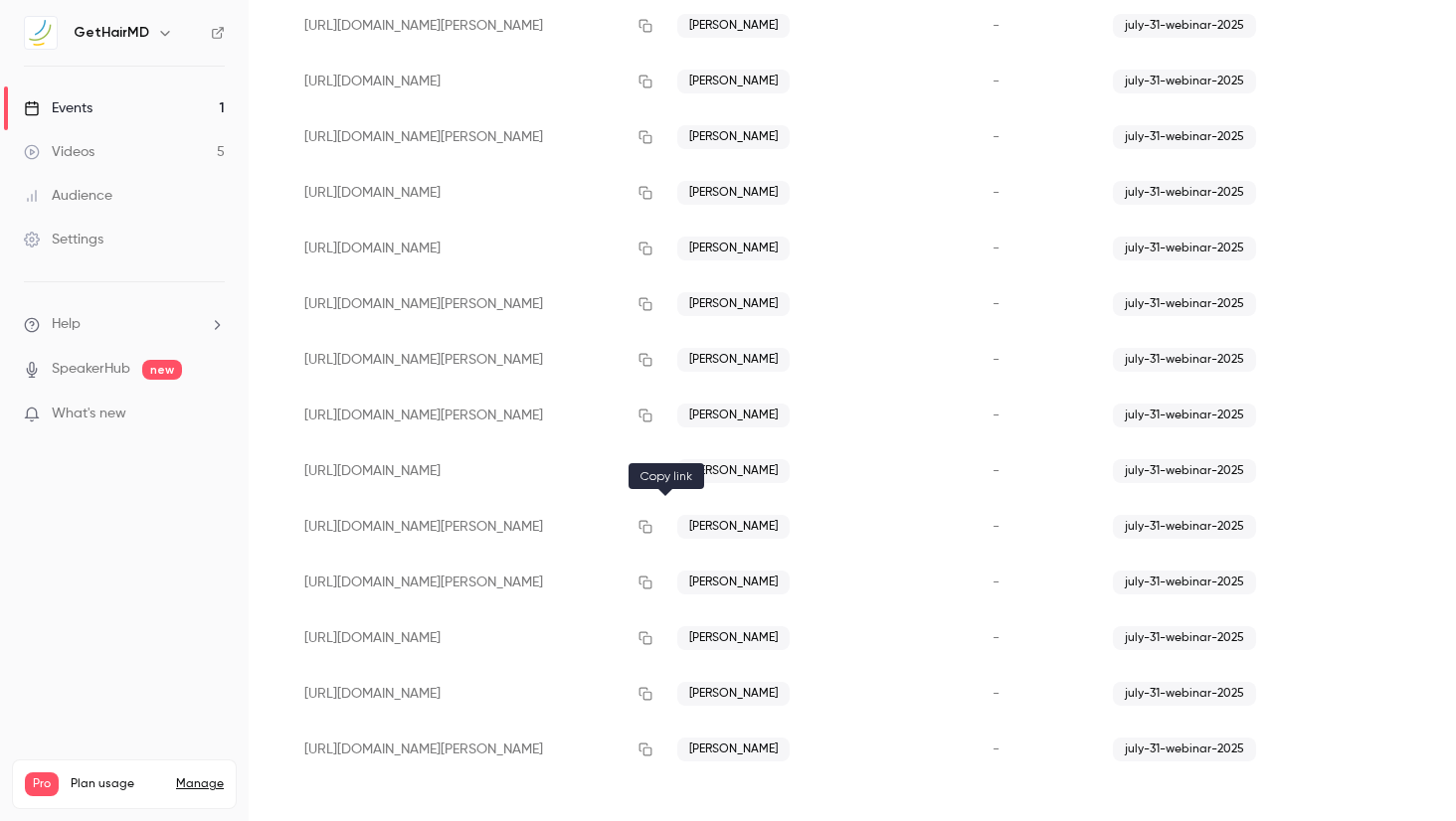click 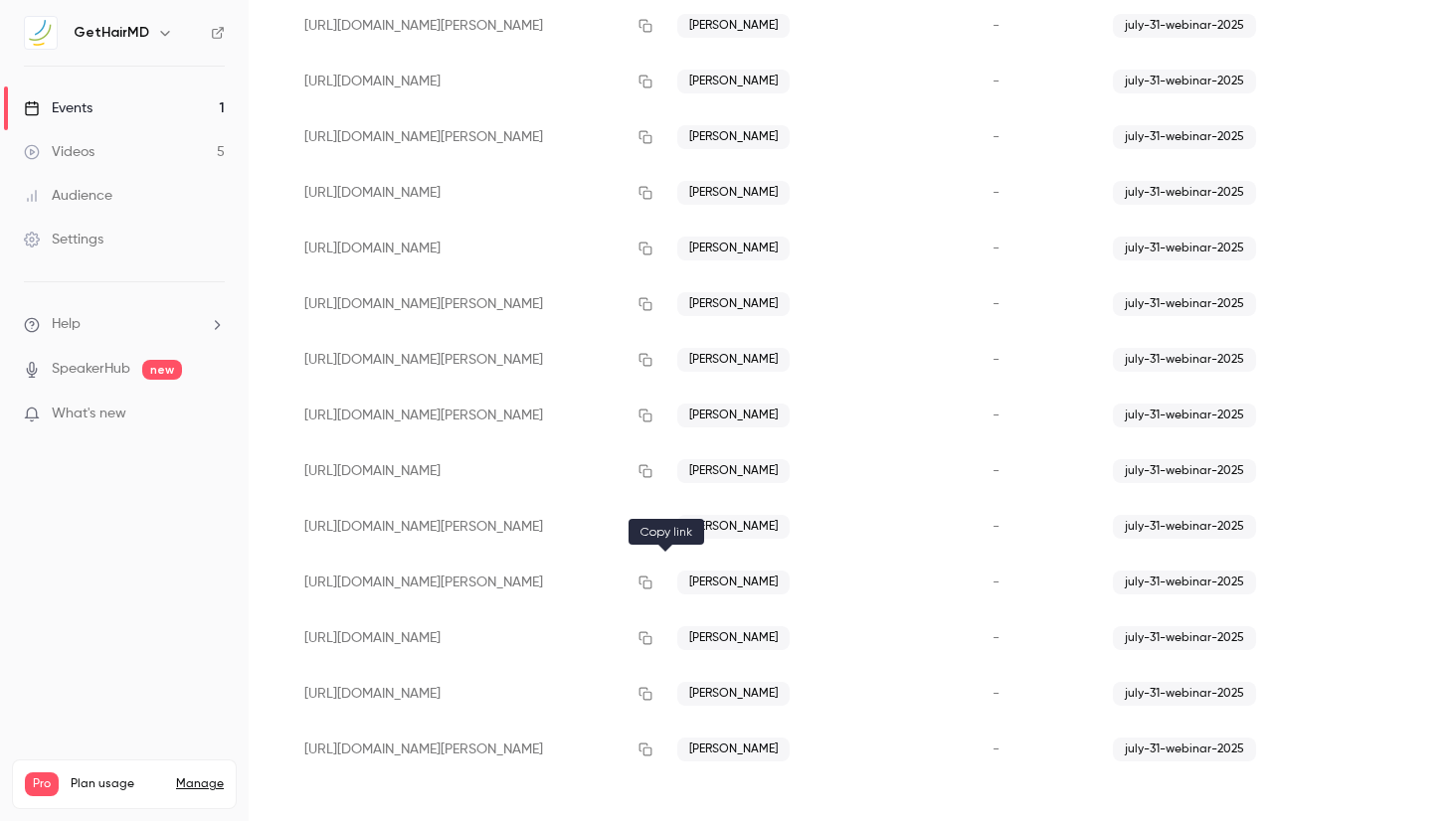 click 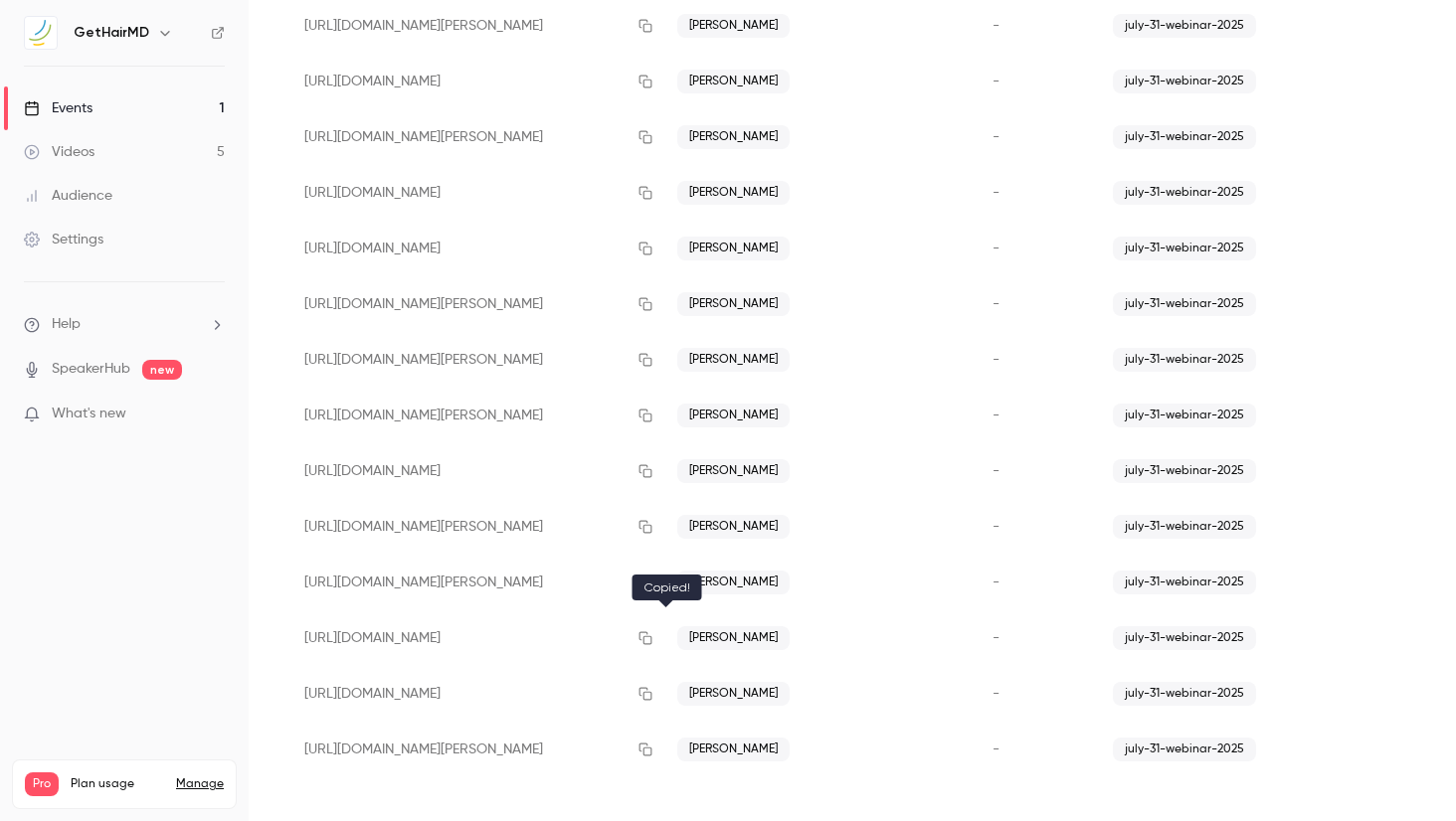 click 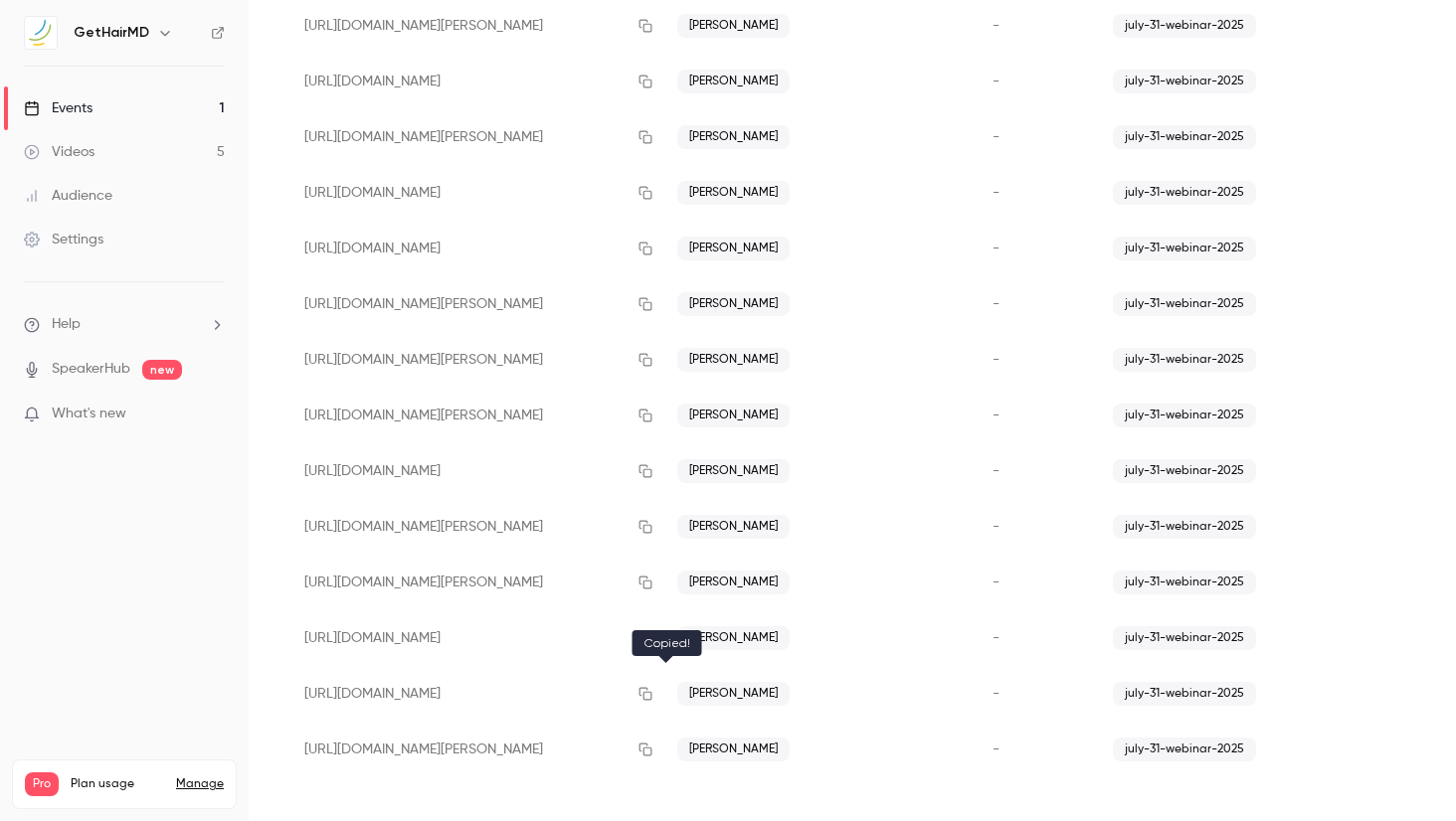 click 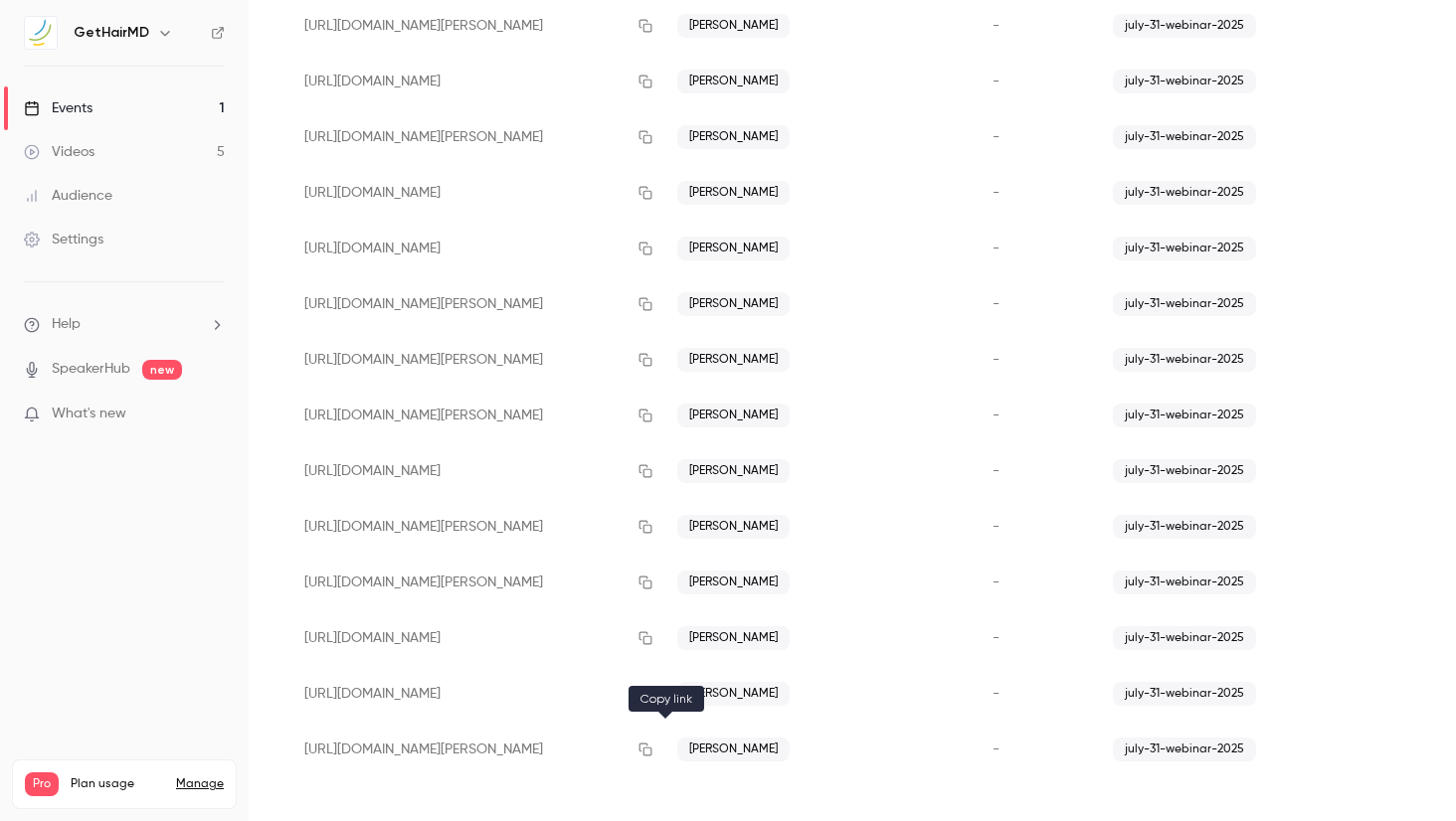 click 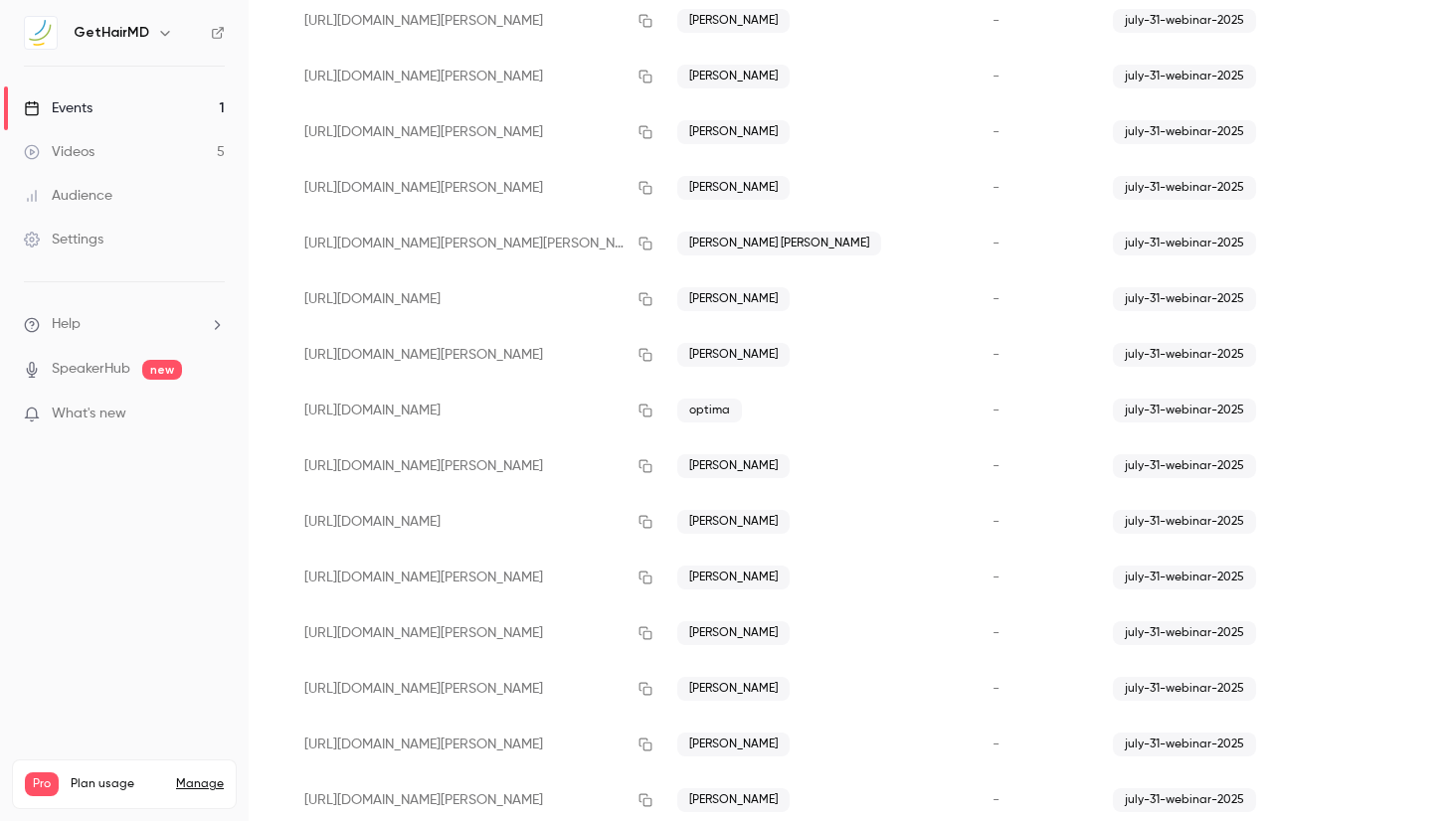 scroll, scrollTop: 0, scrollLeft: 0, axis: both 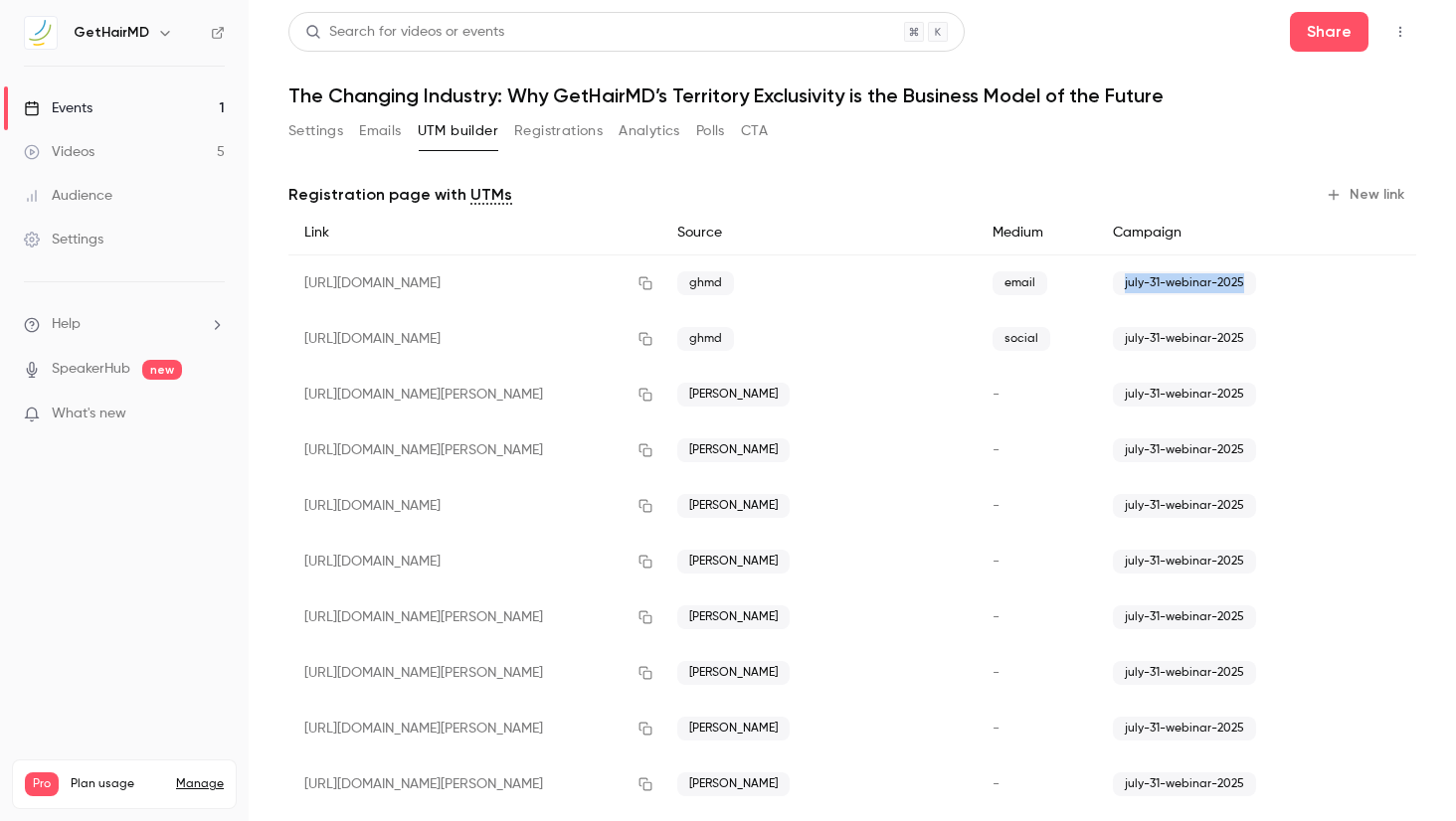 drag, startPoint x: 1109, startPoint y: 281, endPoint x: 1230, endPoint y: 283, distance: 121.016528 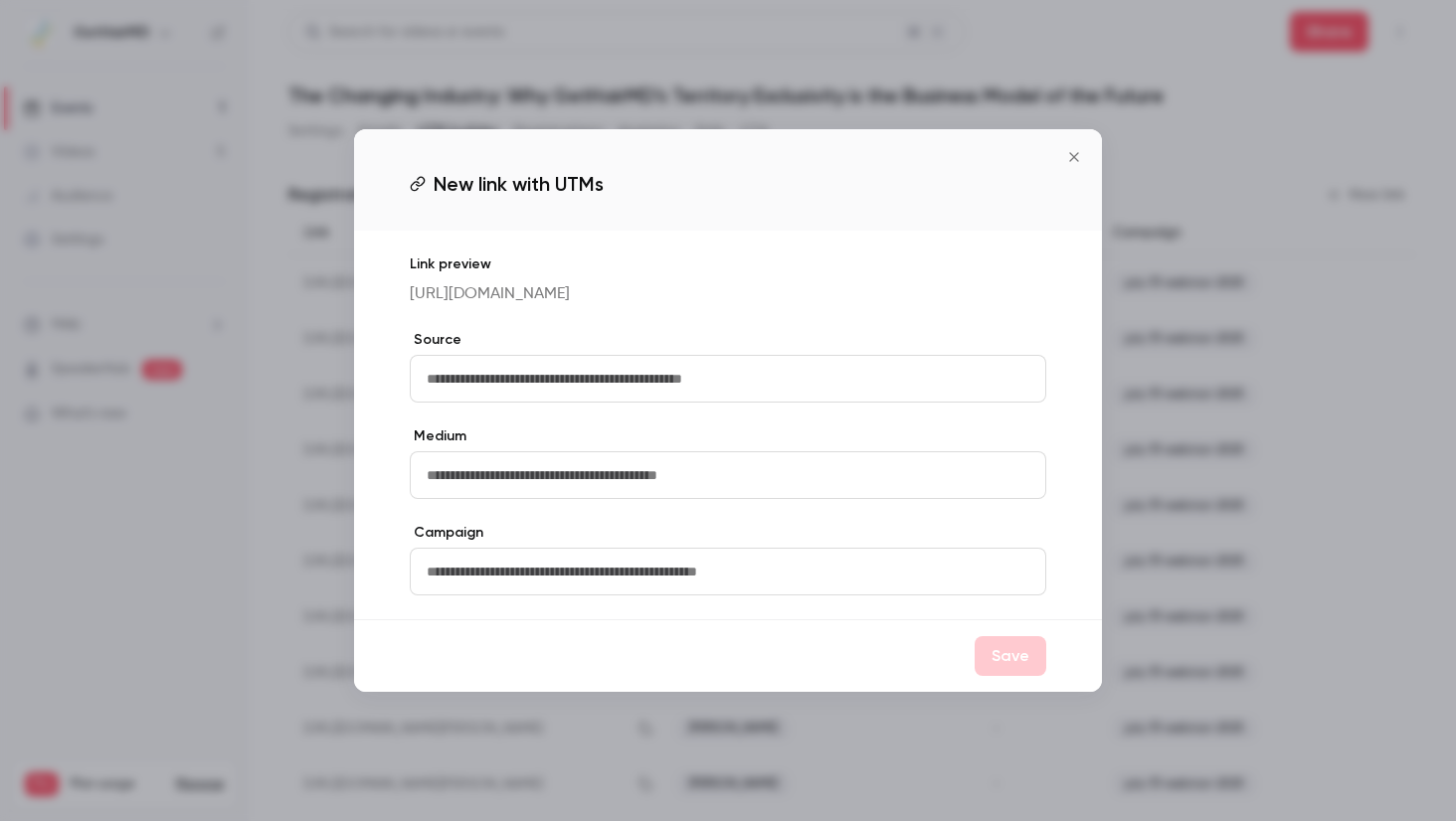 click at bounding box center (728, 572) 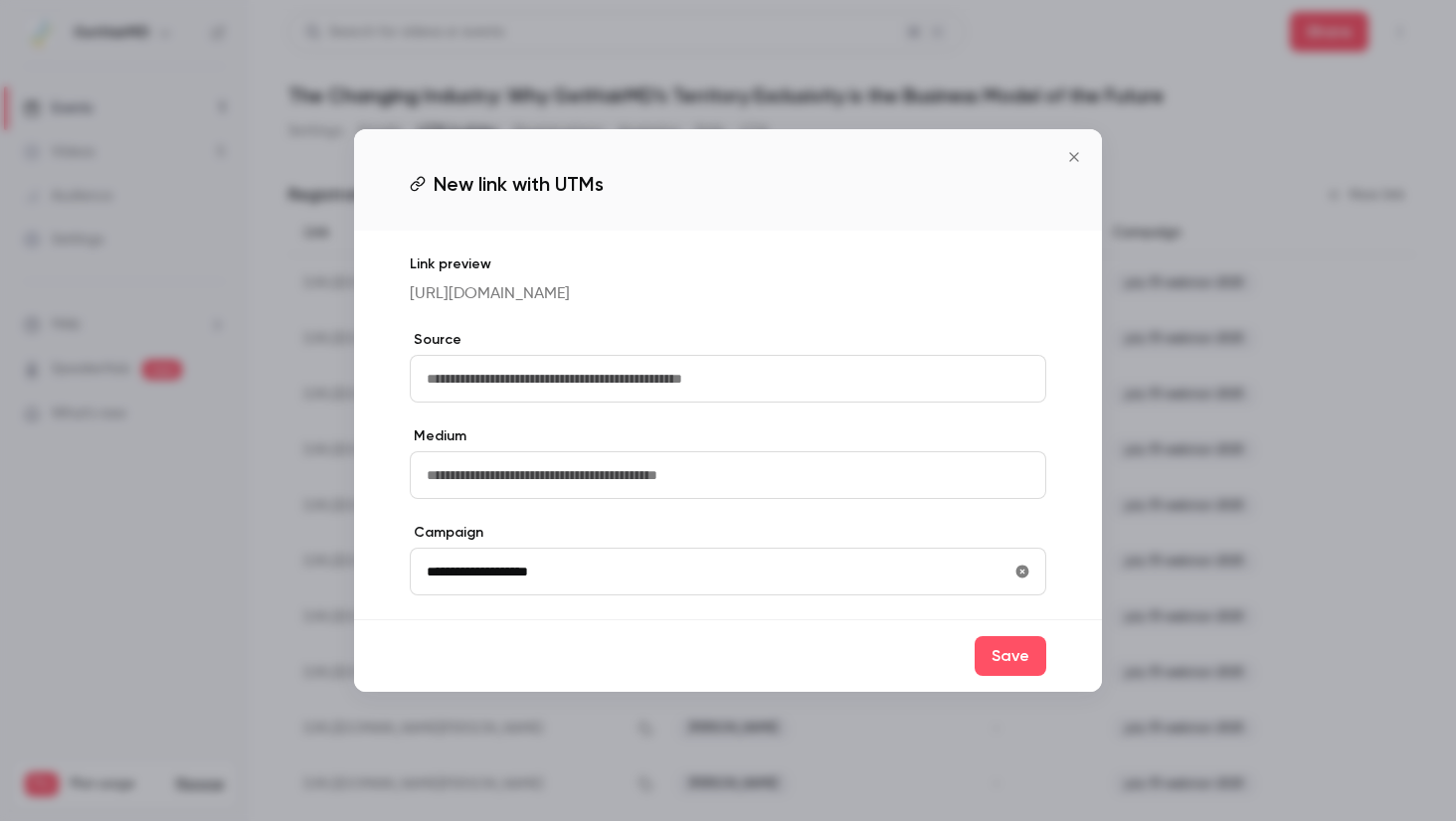 type on "**********" 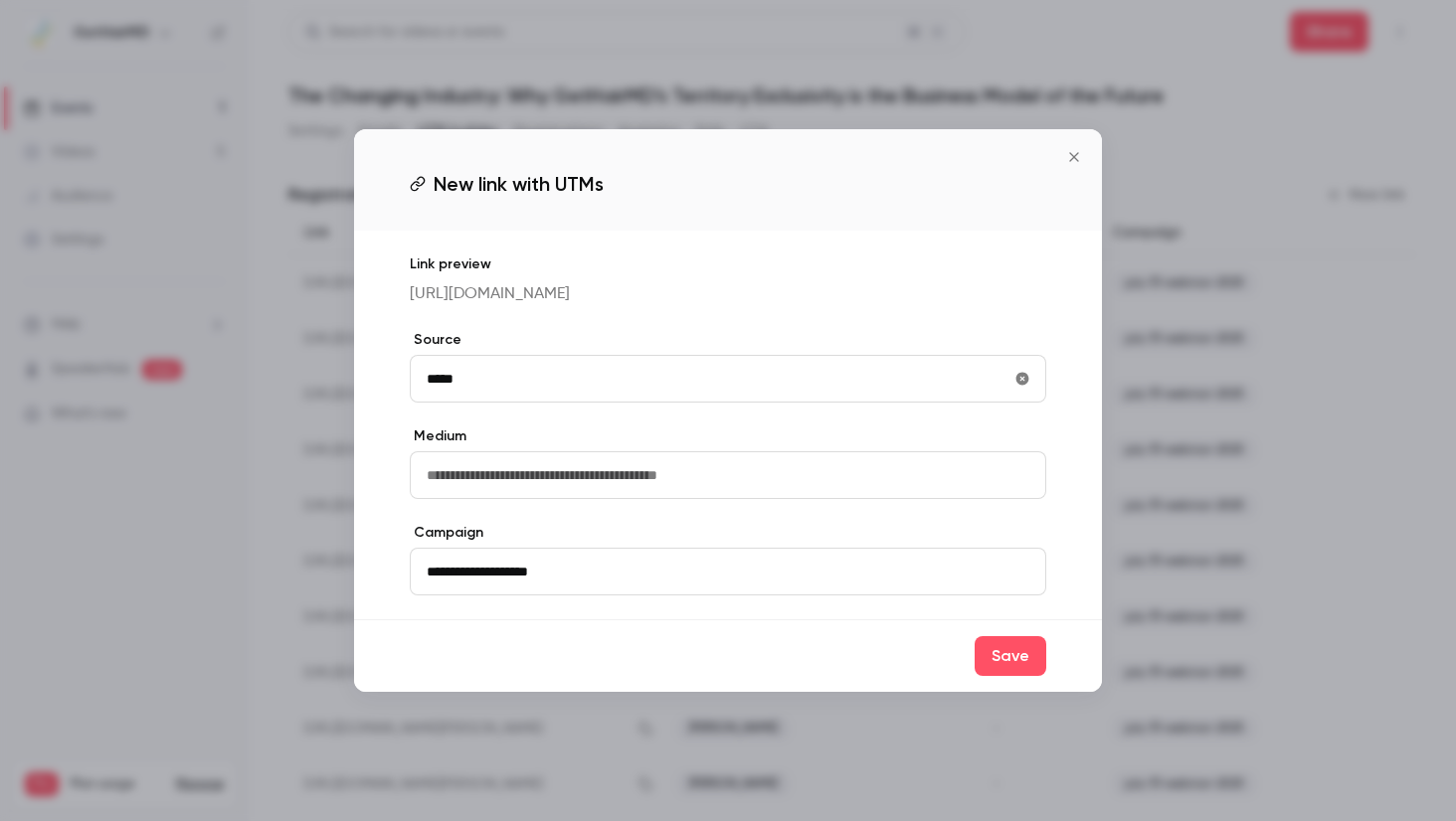 type on "**********" 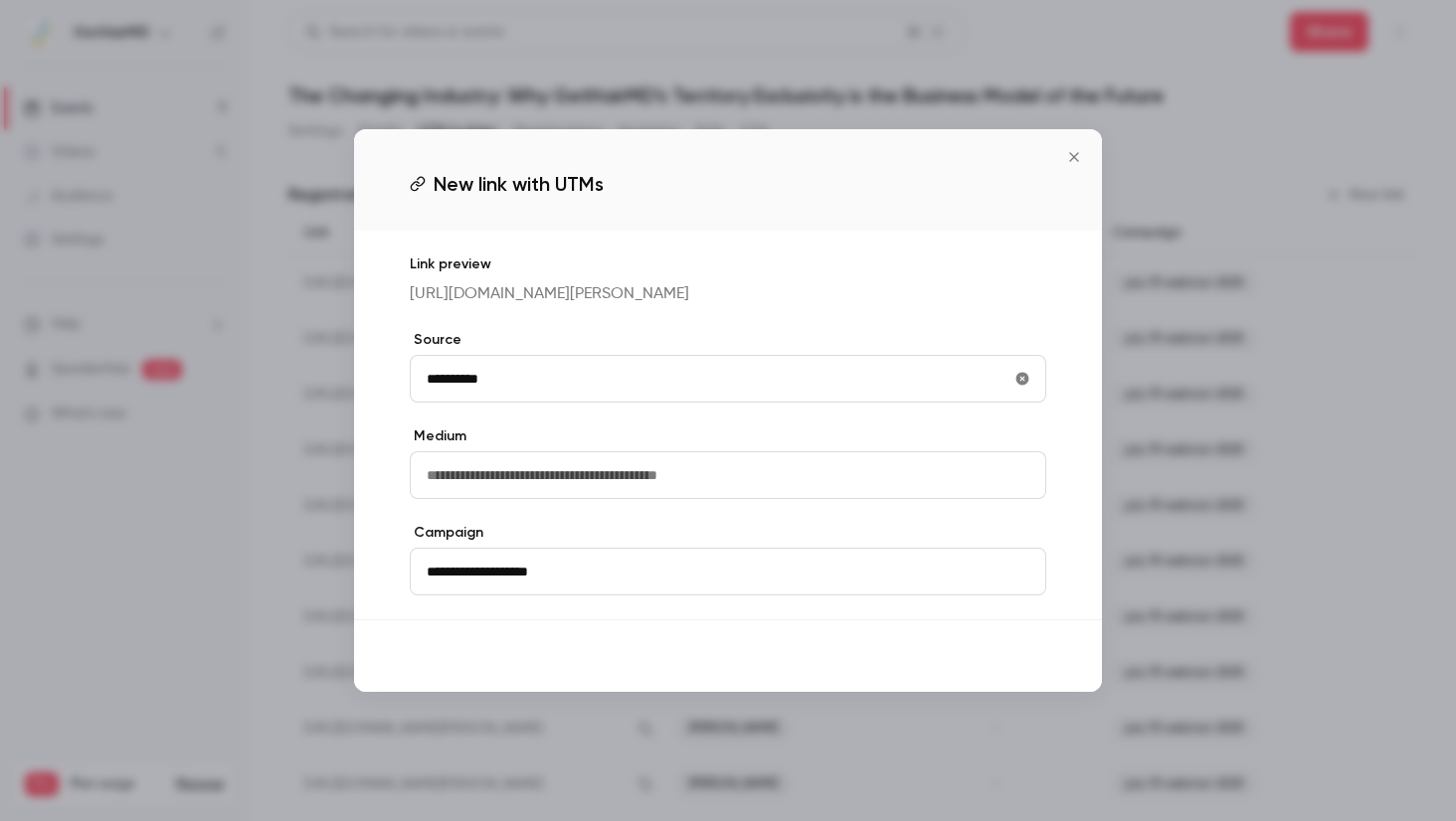 click on "Save" at bounding box center [1010, 656] 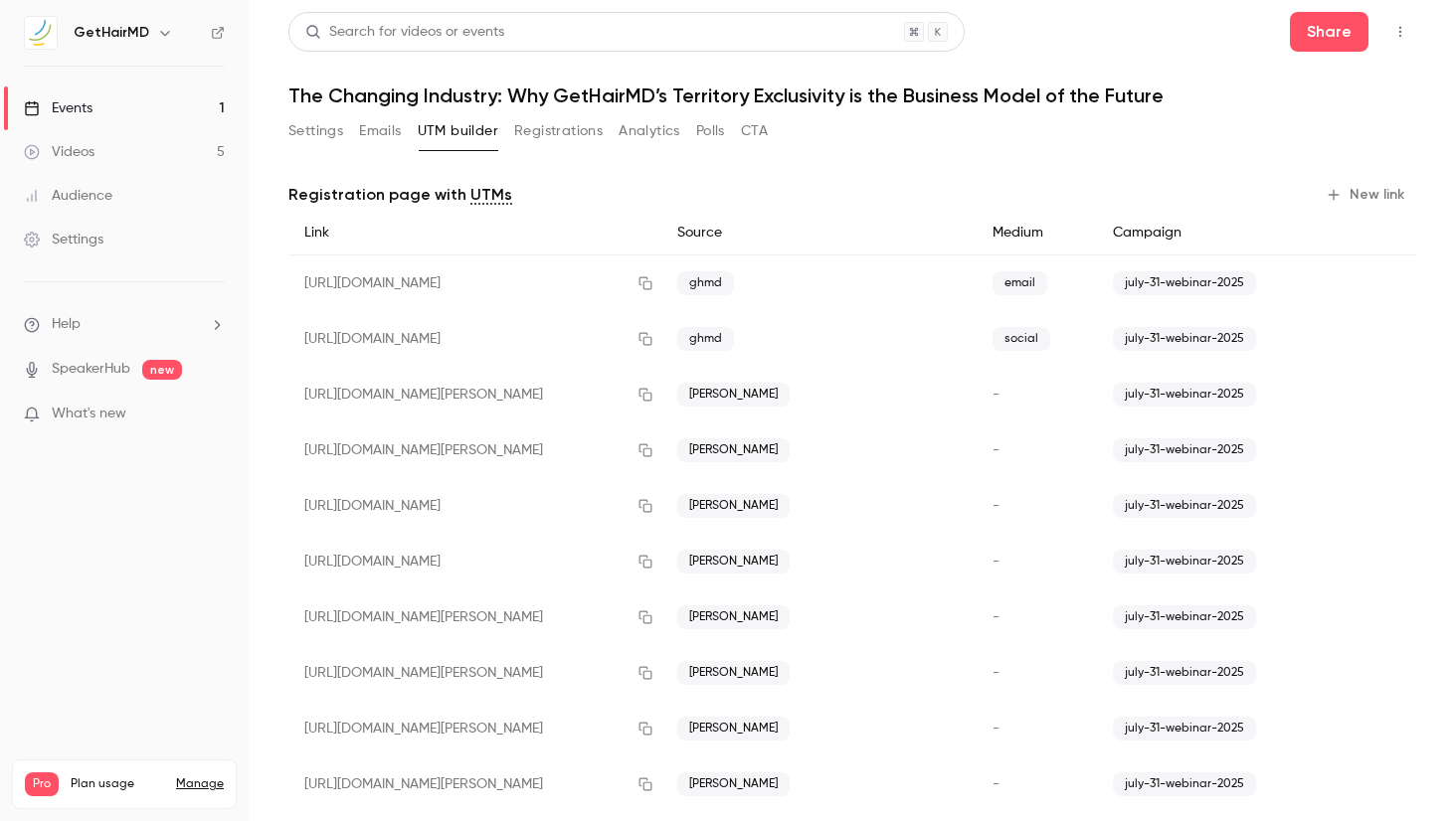 click on "New link" at bounding box center (1366, 195) 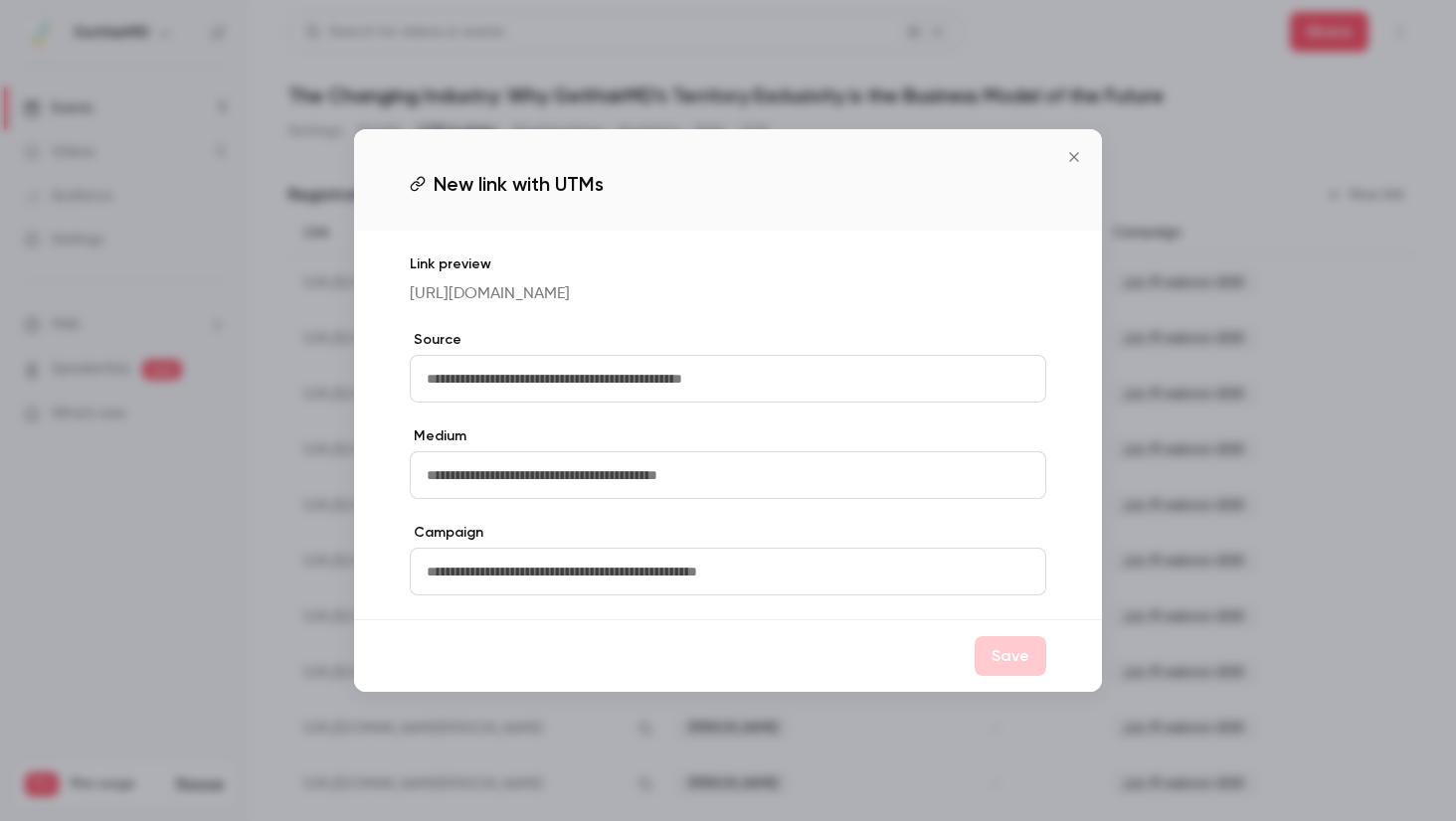 click at bounding box center (728, 379) 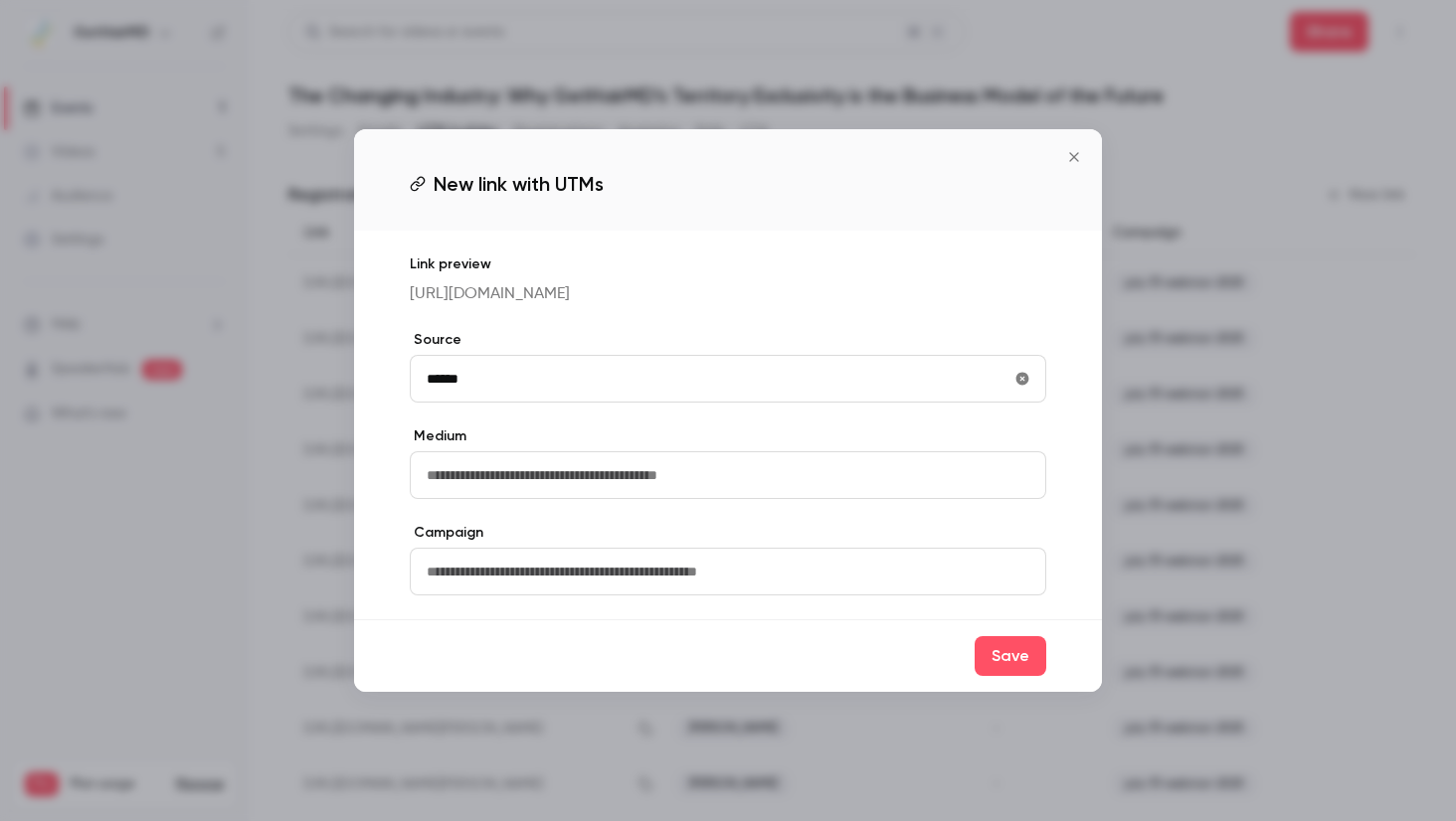 type on "******" 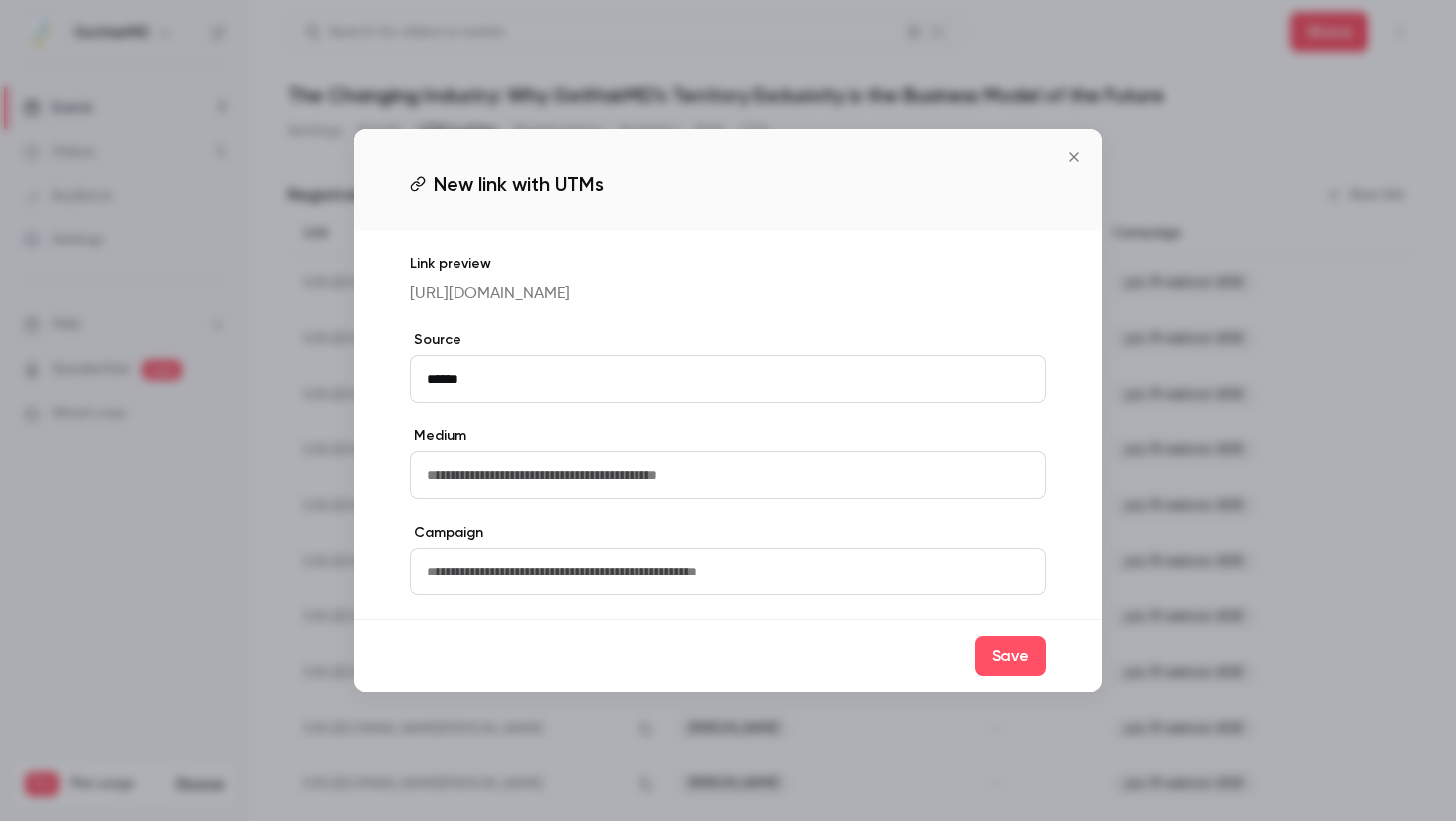 paste on "**********" 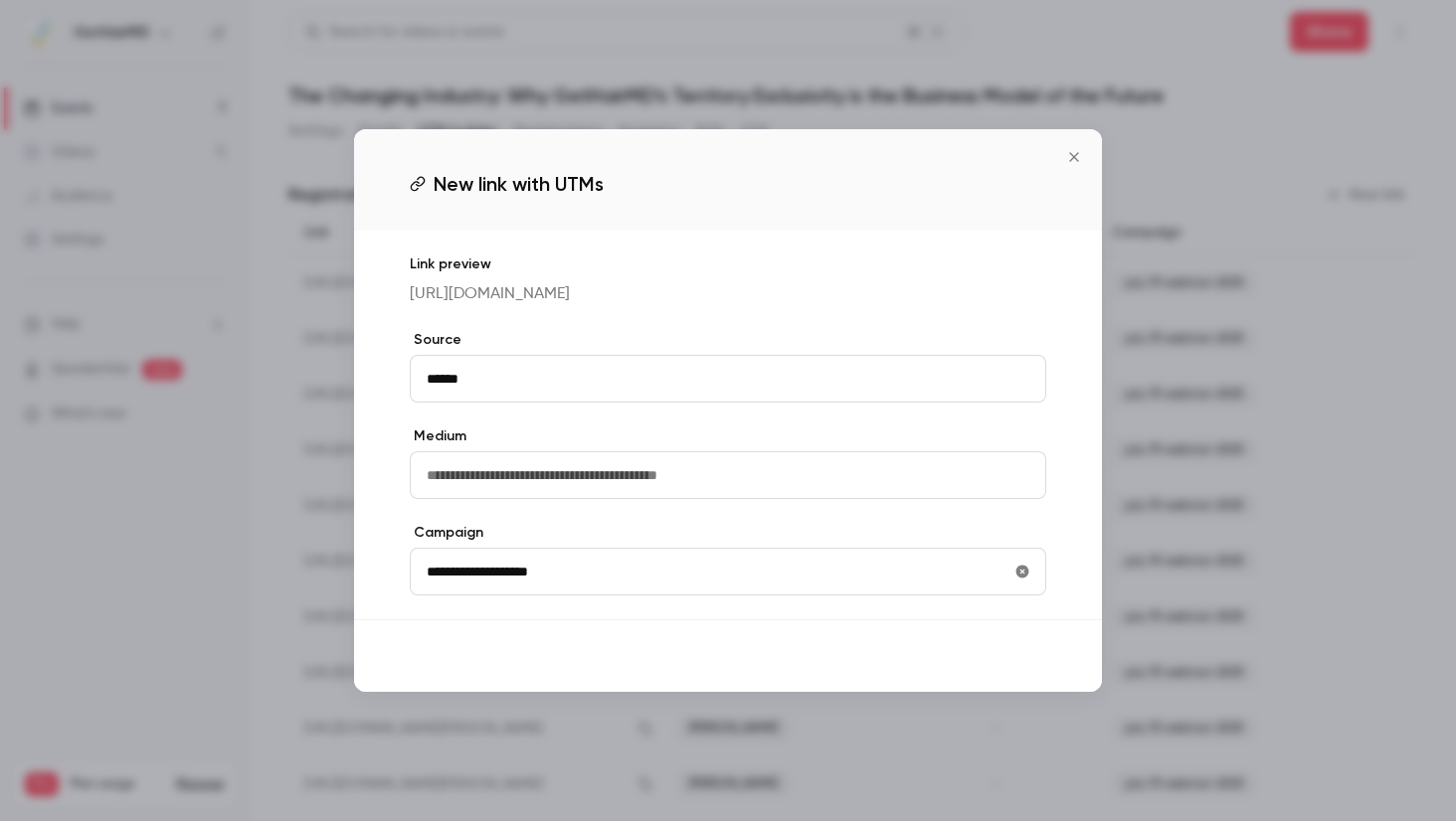 type on "**********" 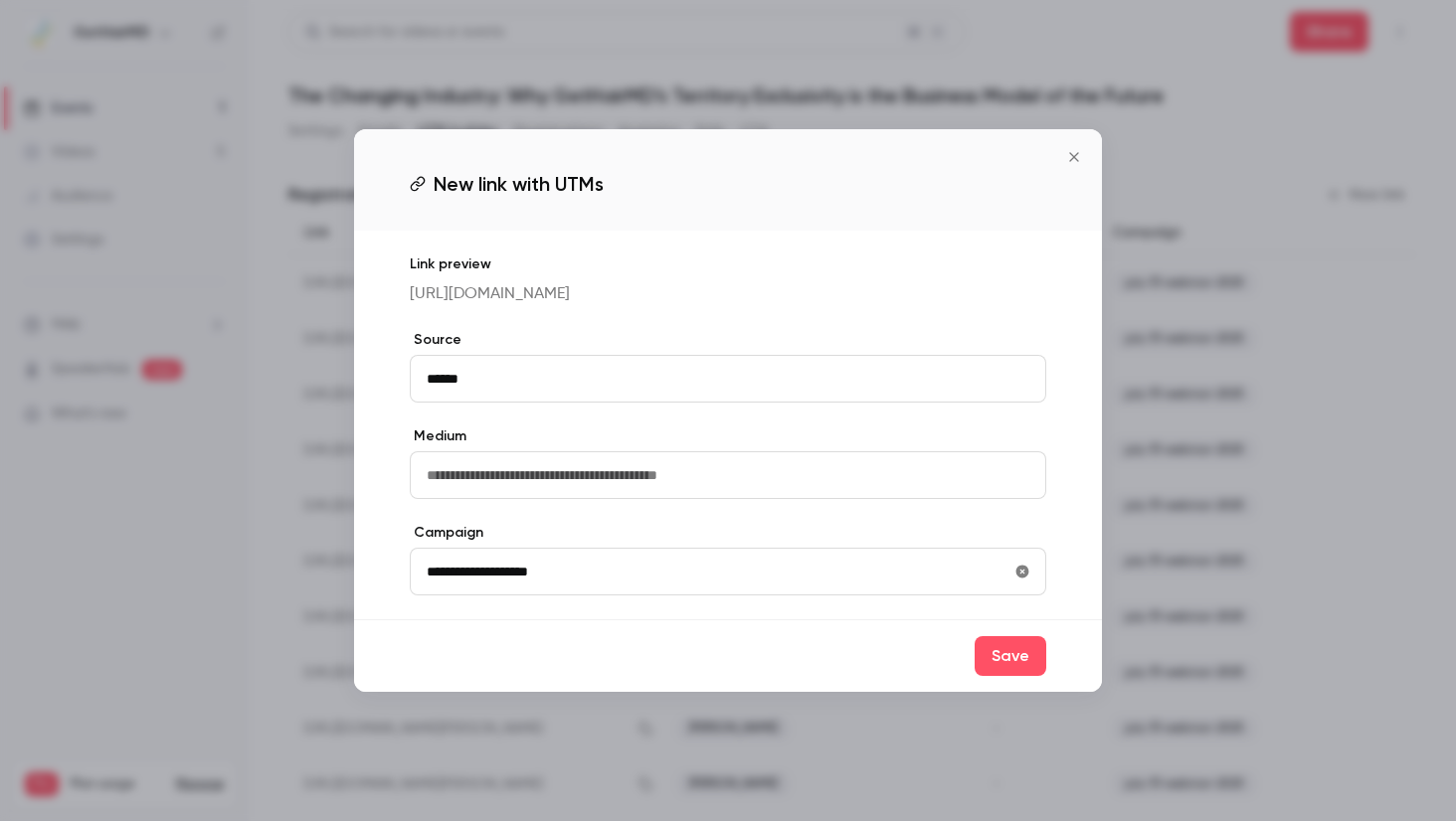 drag, startPoint x: 1002, startPoint y: 667, endPoint x: 1117, endPoint y: 552, distance: 162.6346 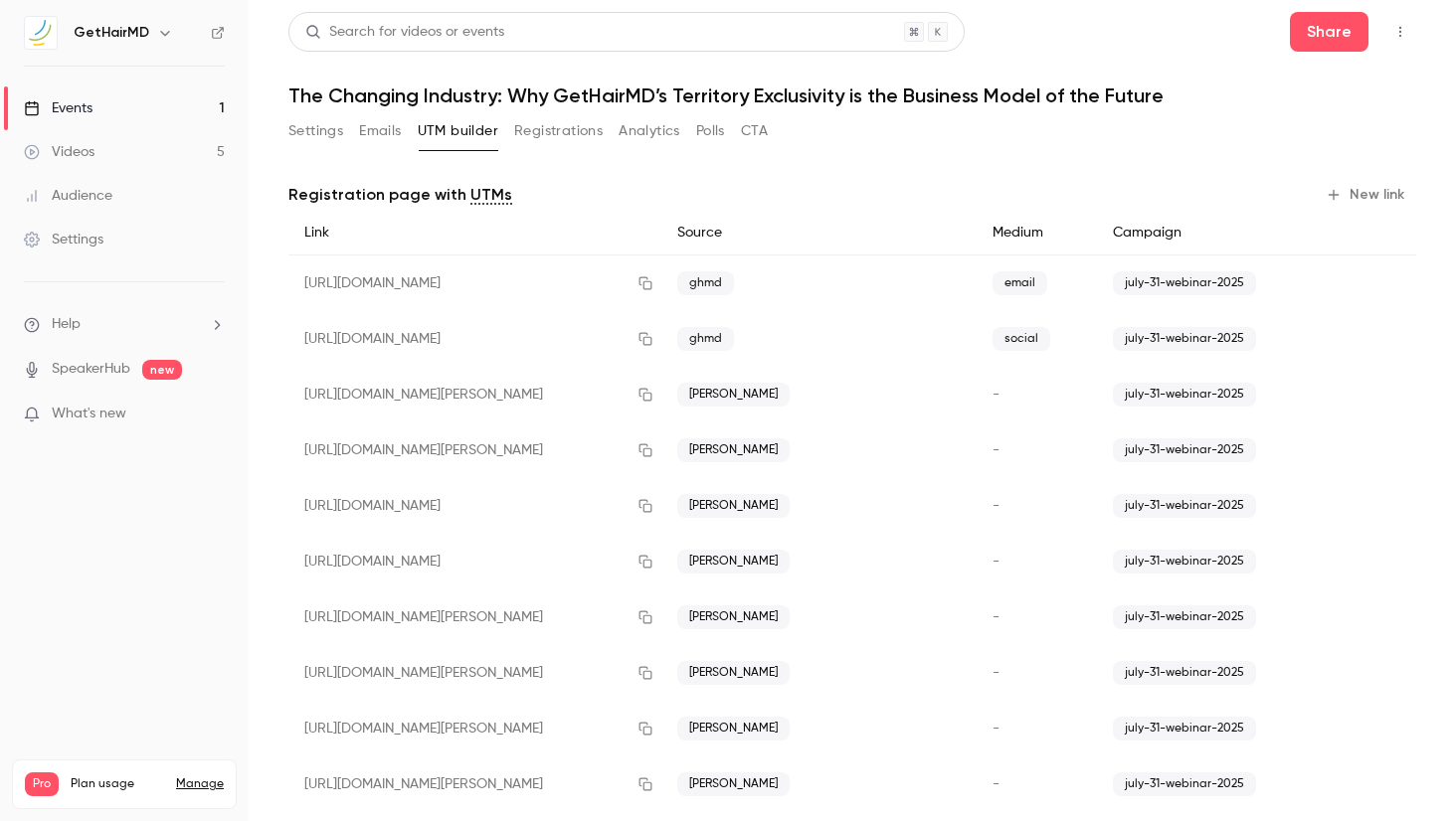 click on "New link" at bounding box center [1366, 195] 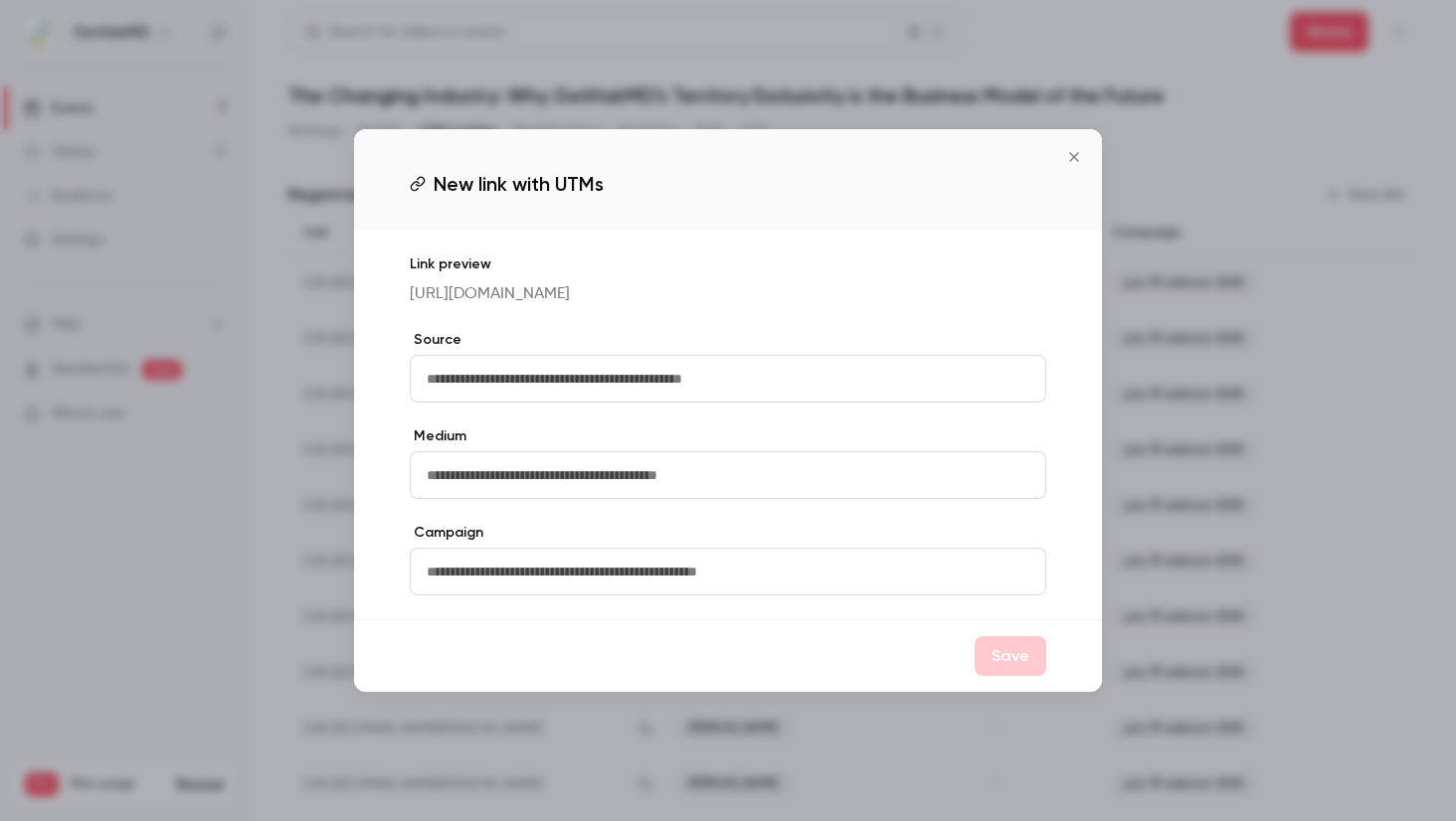 click at bounding box center [728, 379] 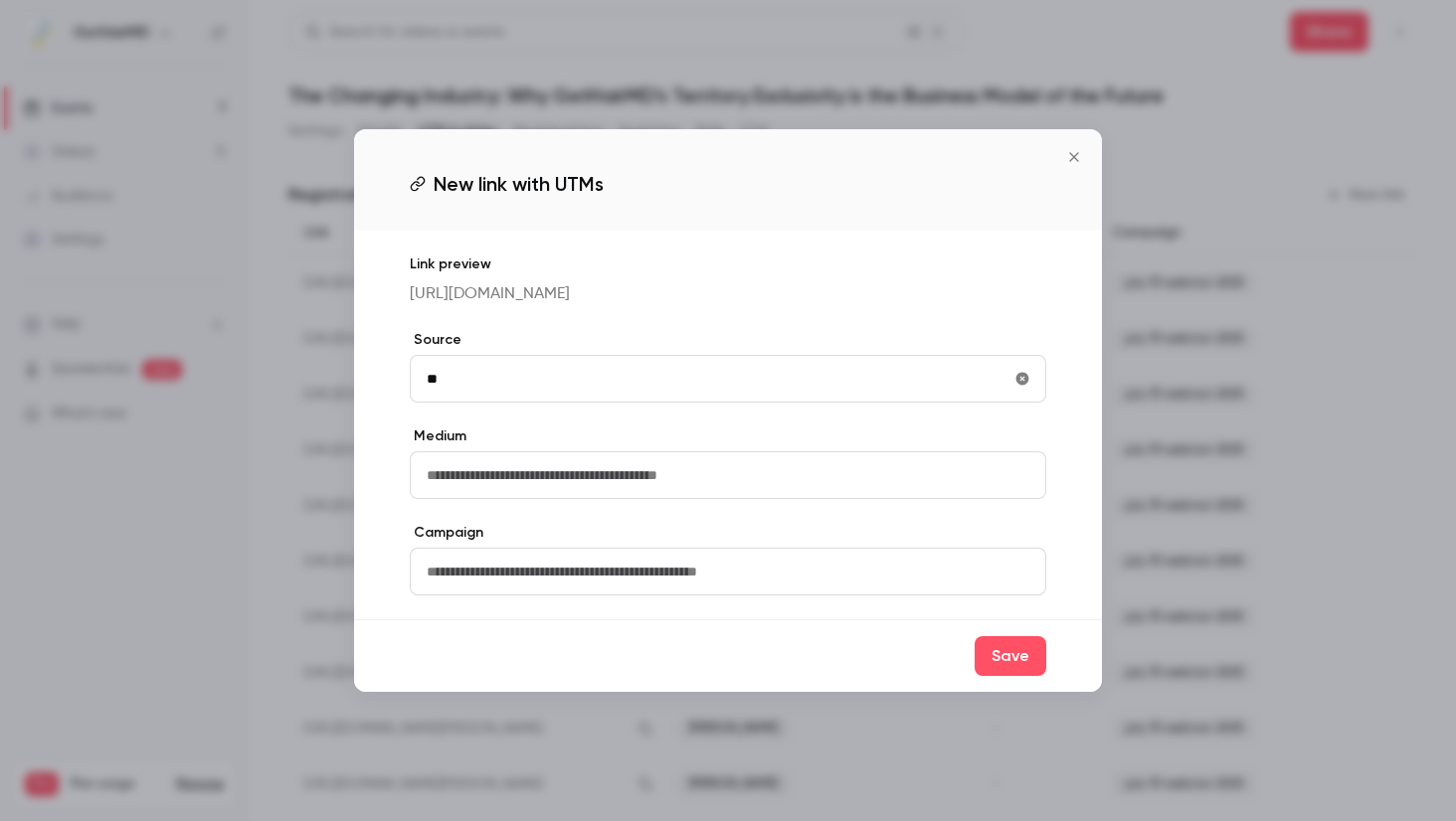 type on "**********" 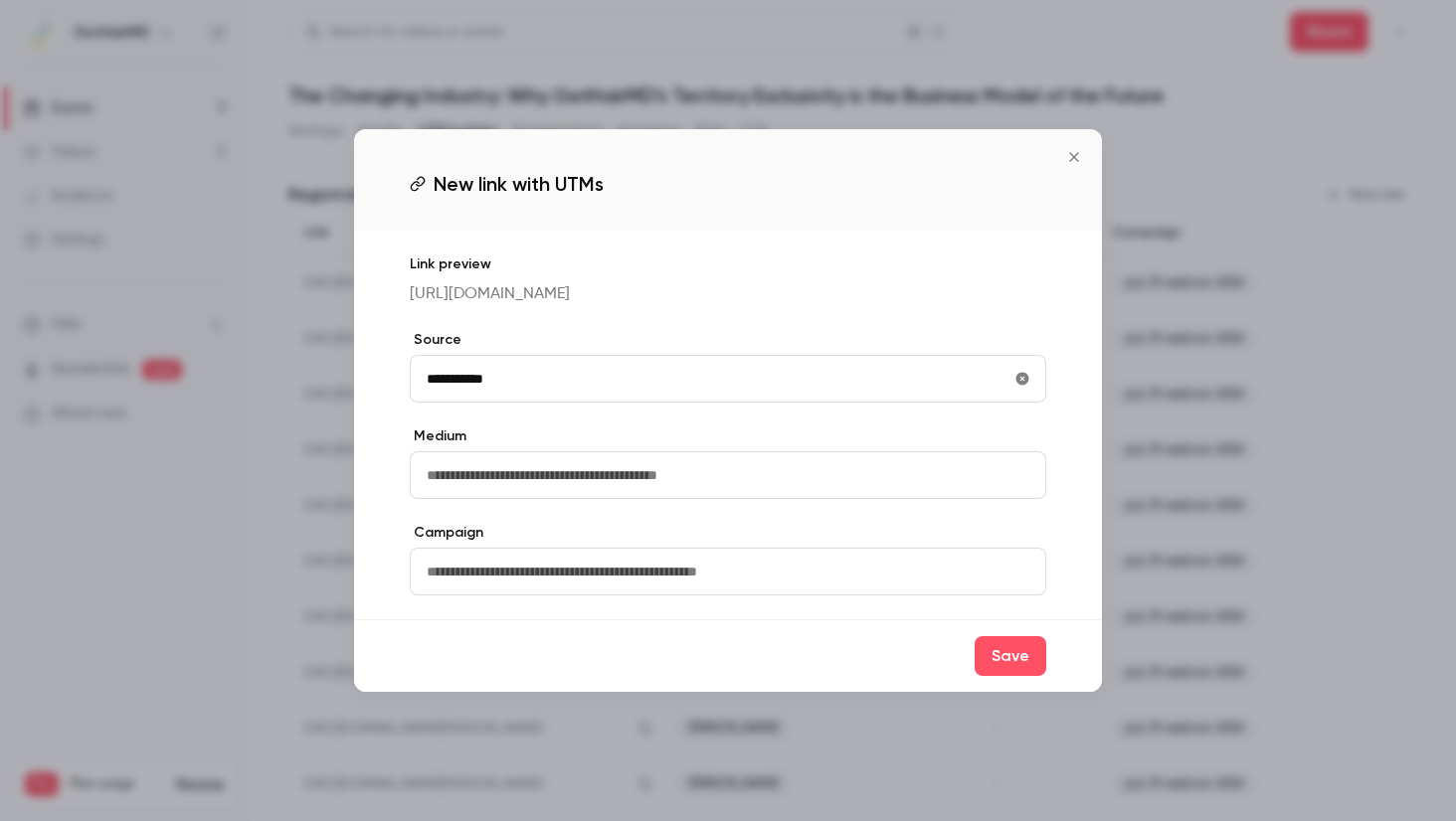 click at bounding box center (728, 572) 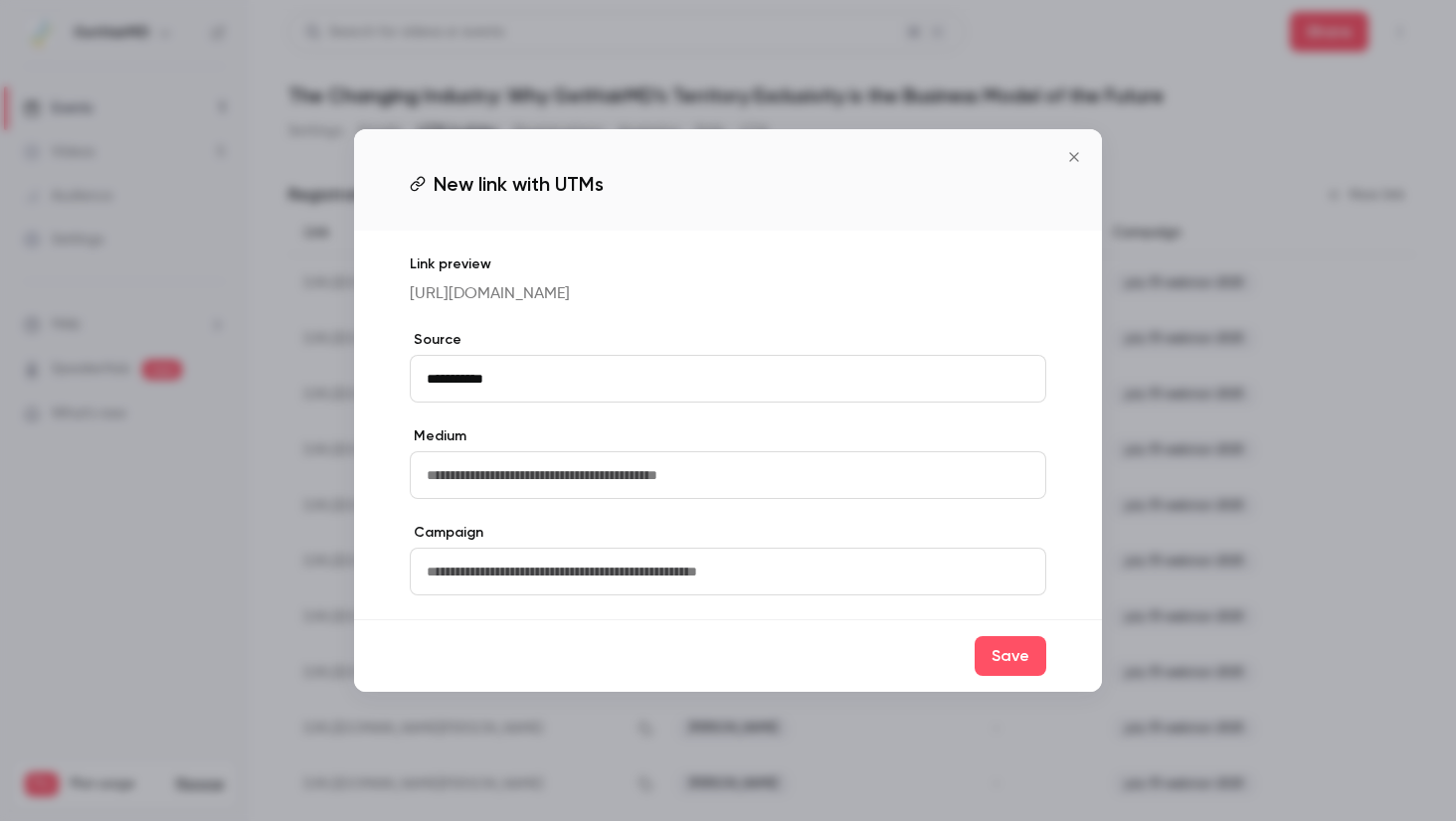 paste on "**********" 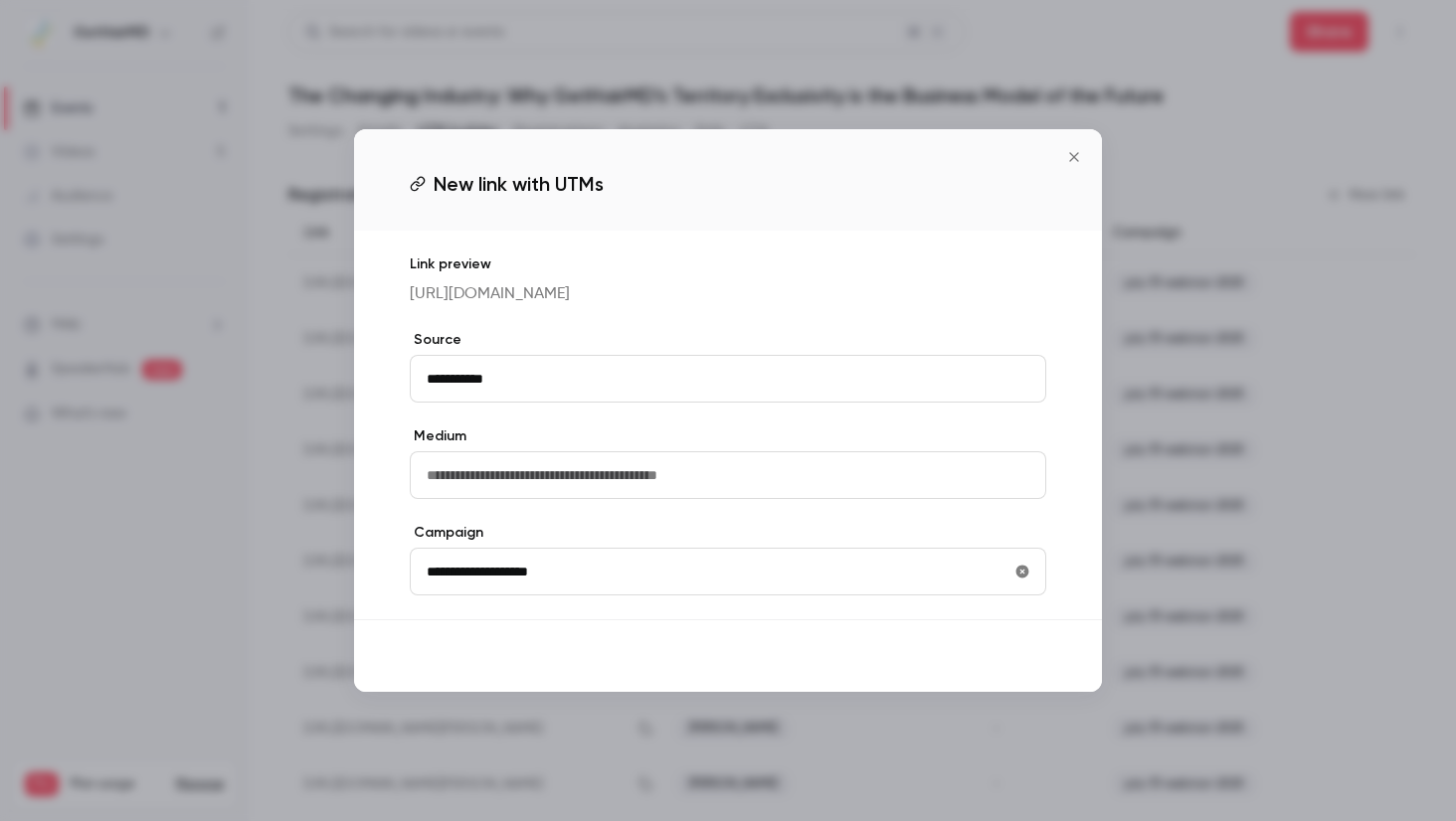 type on "**********" 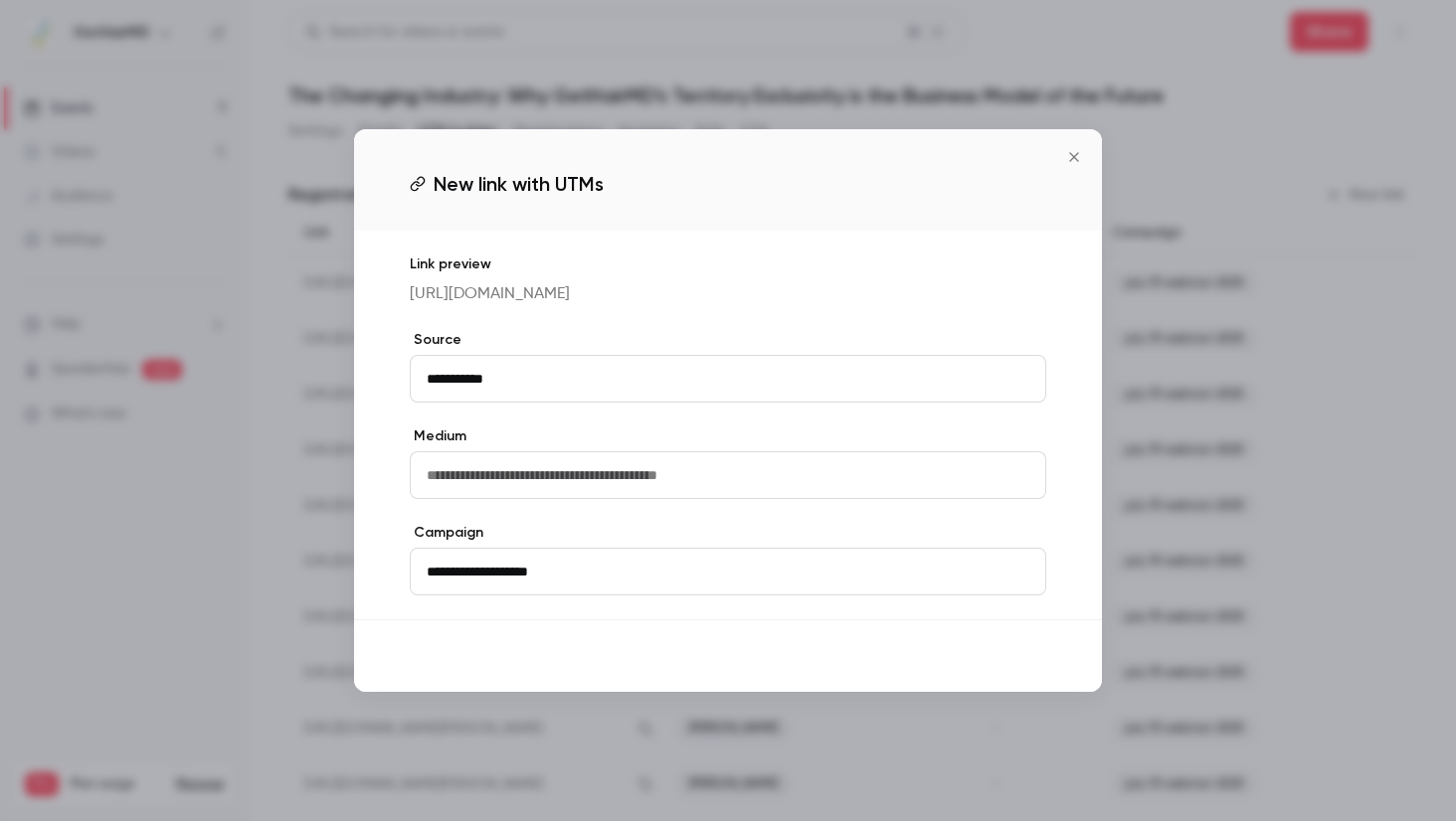 click on "Save" at bounding box center (1010, 656) 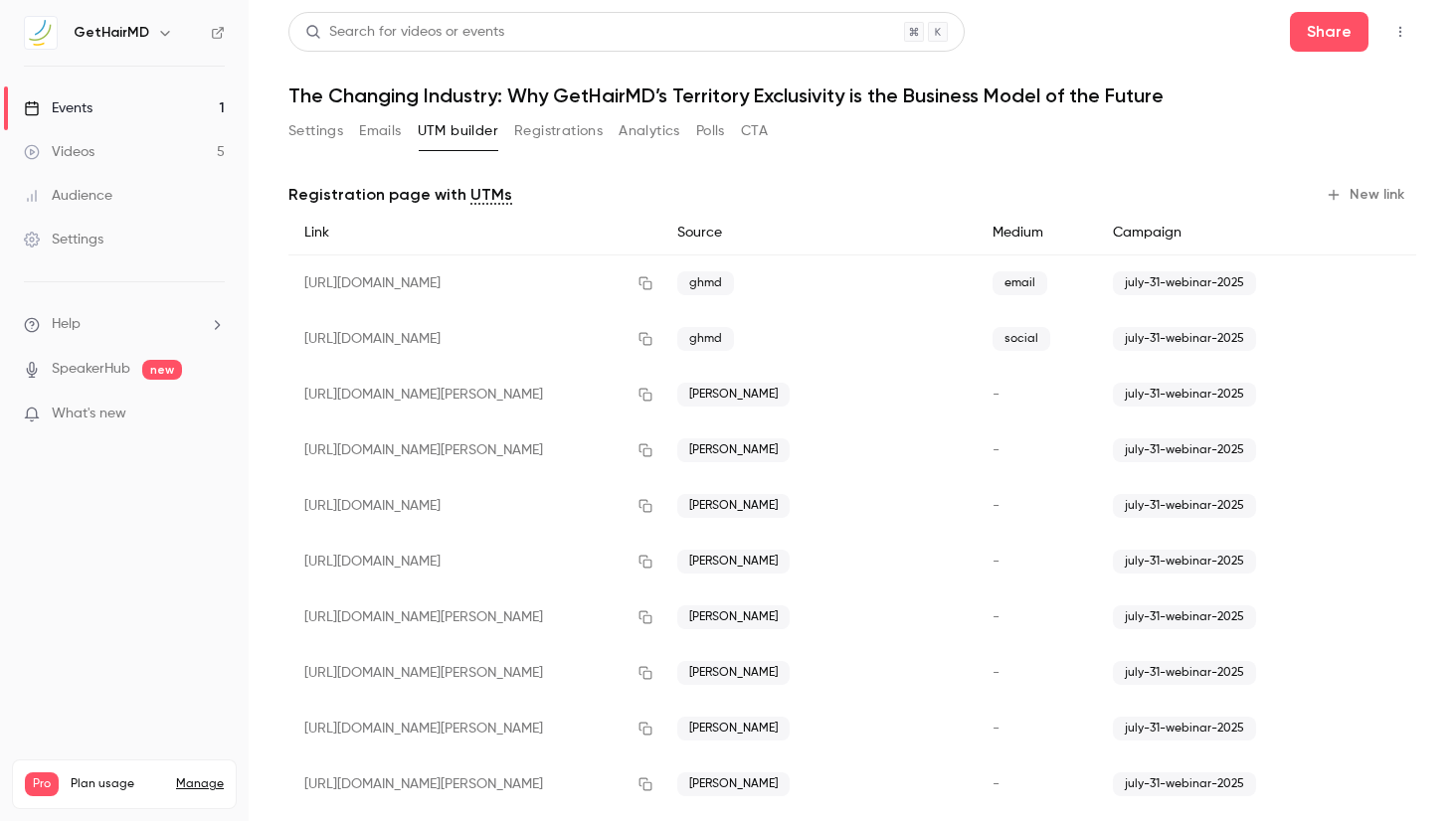 click on "New link" at bounding box center [1366, 195] 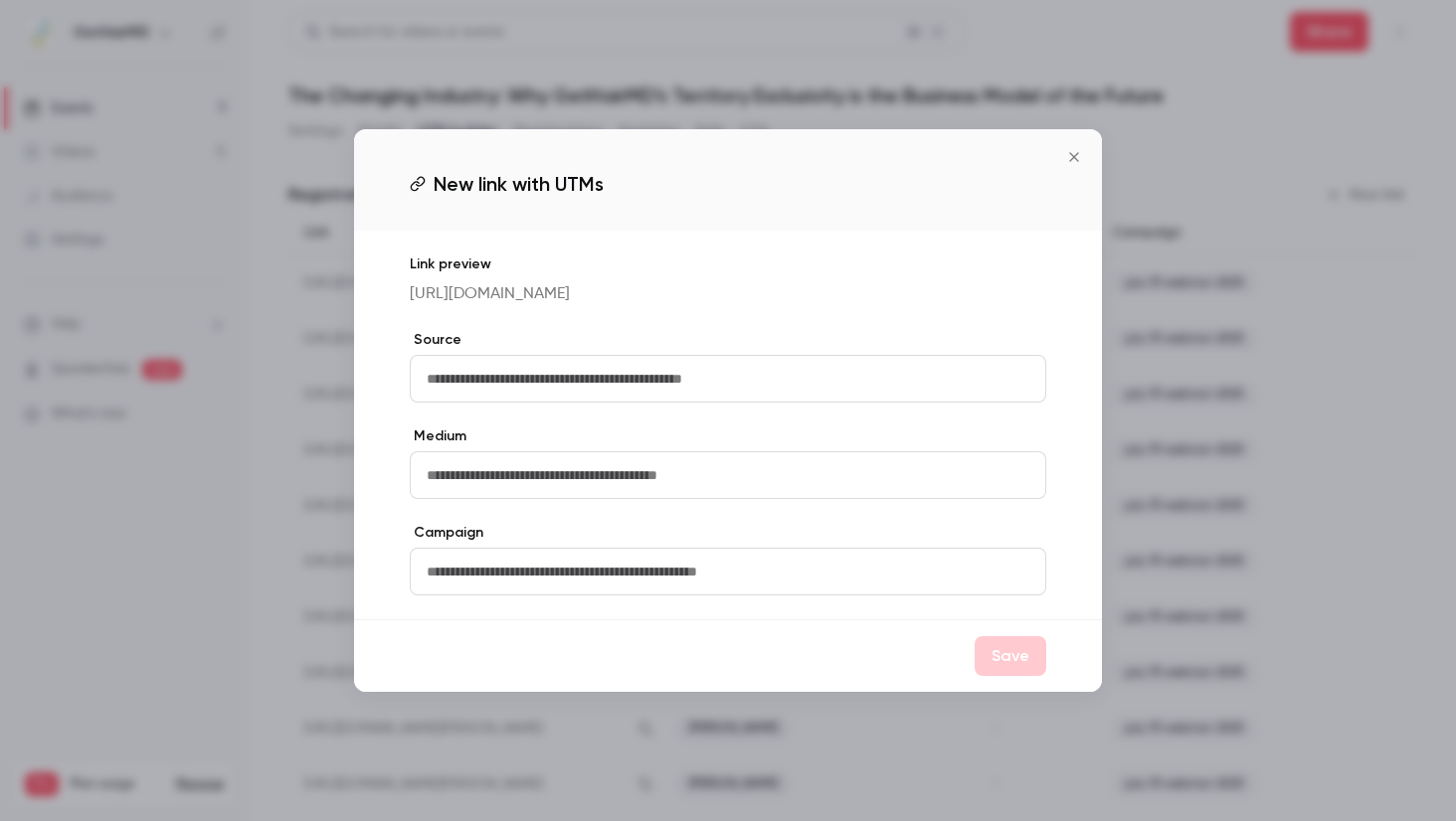 click at bounding box center [728, 379] 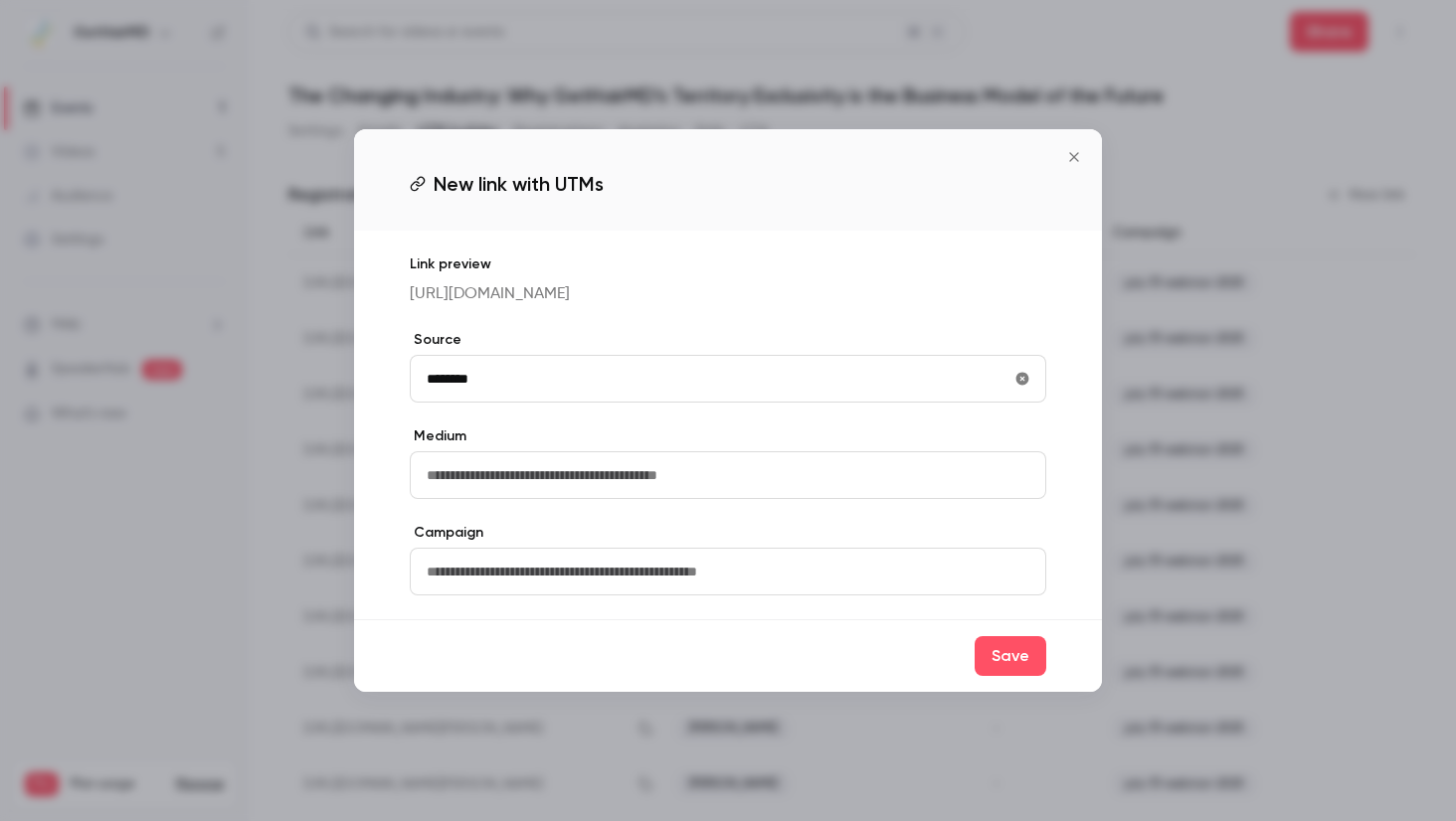 type on "**********" 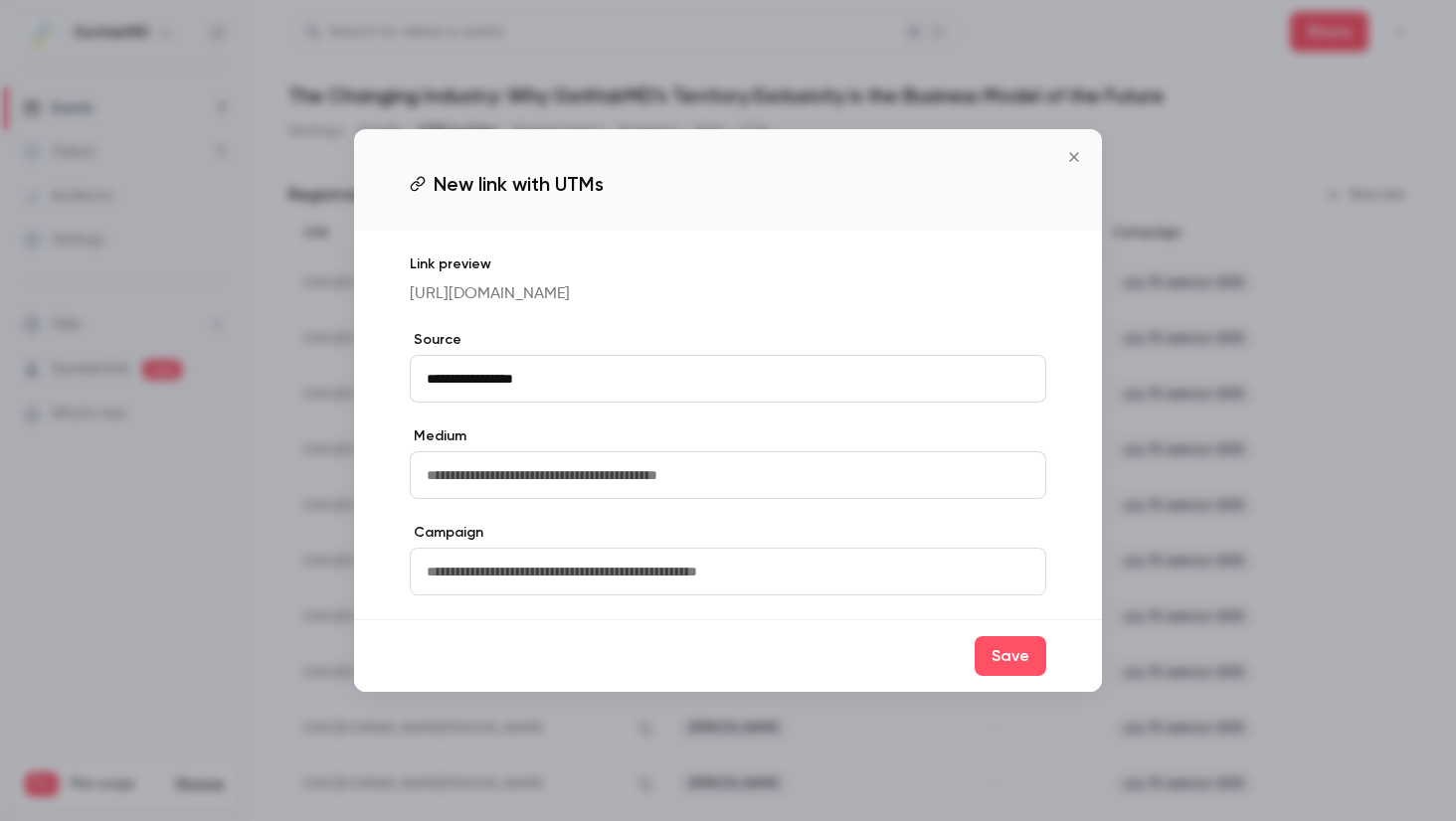 click at bounding box center (728, 572) 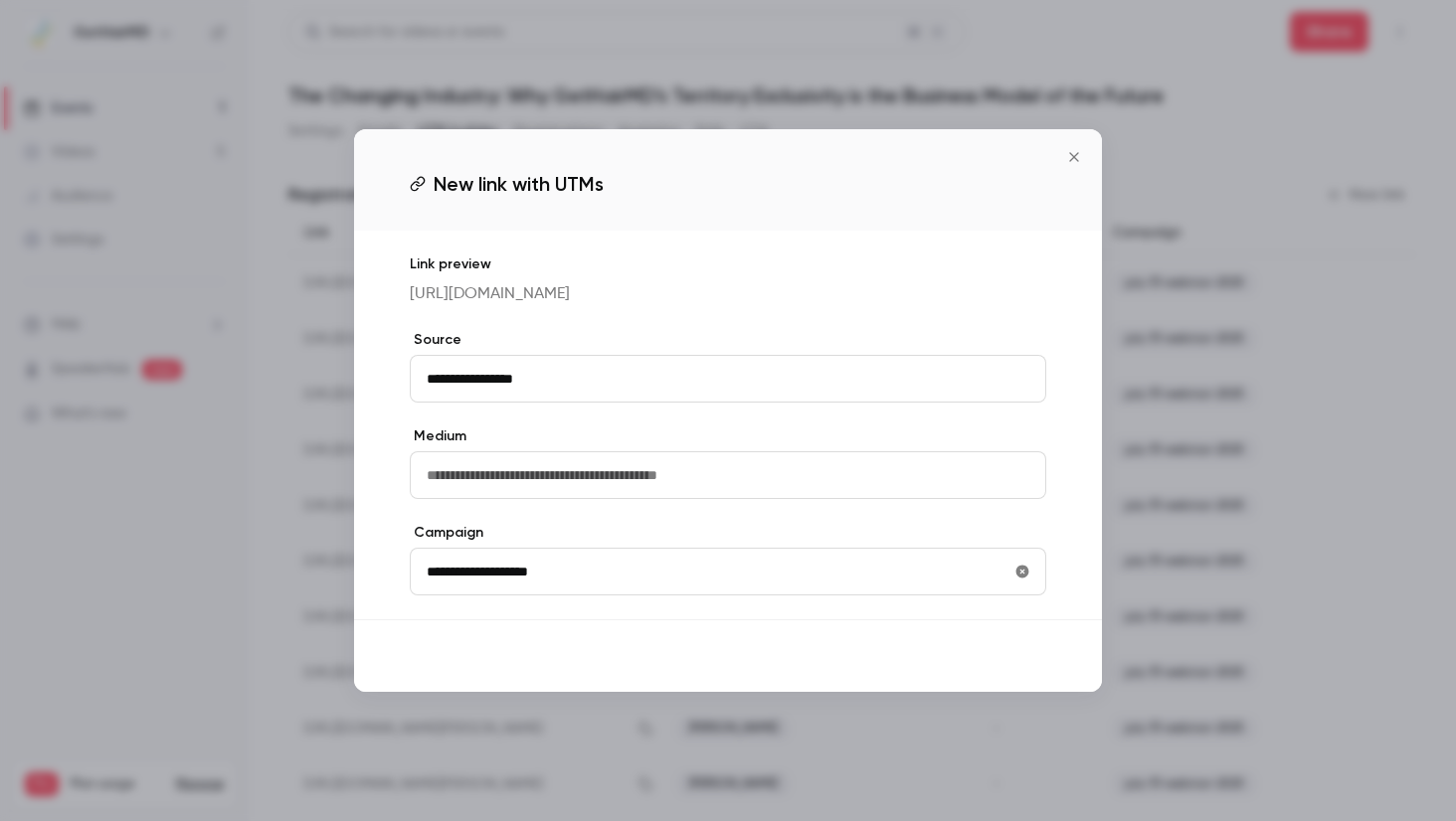 type on "**********" 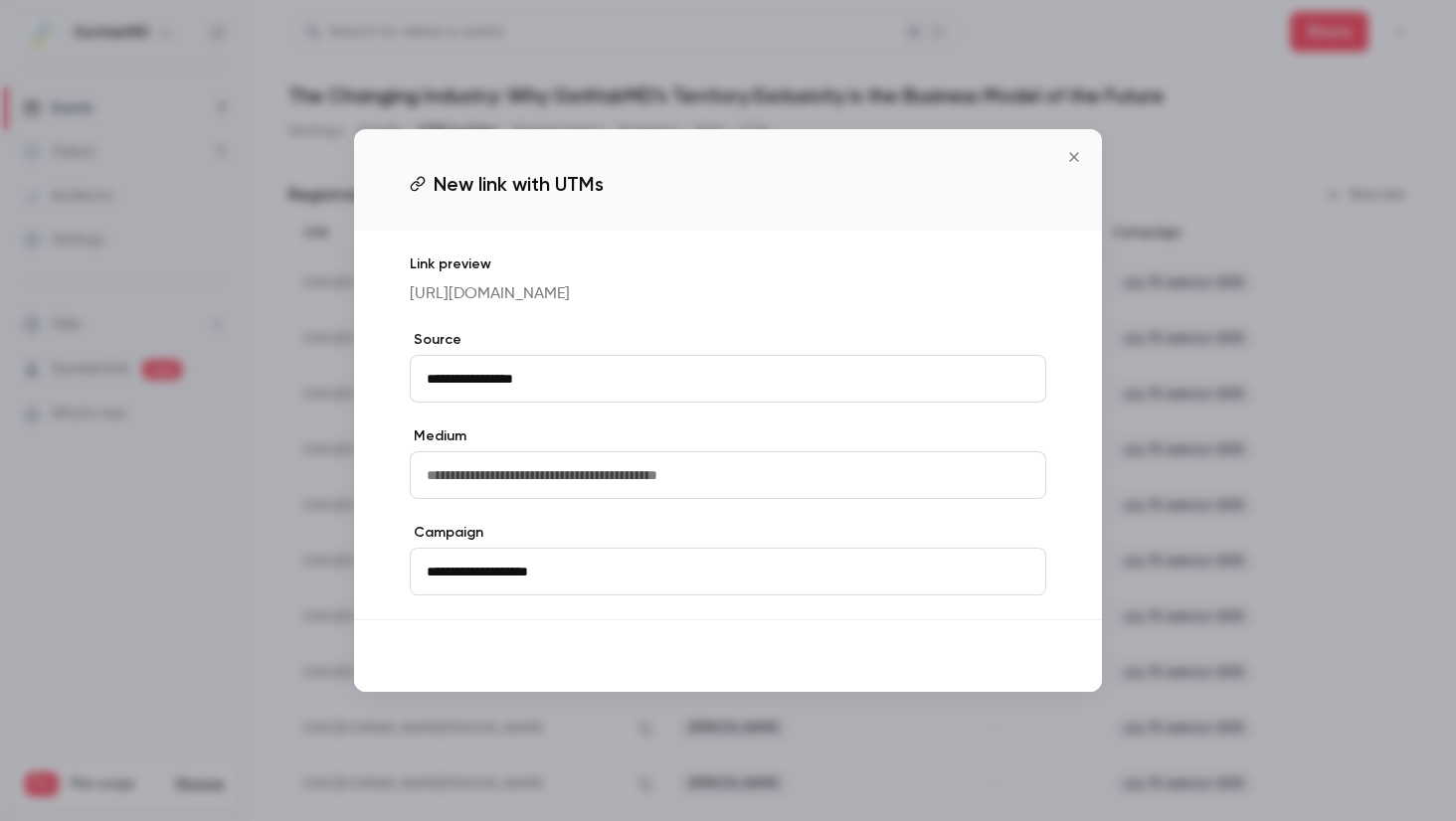 click on "Save" at bounding box center [1010, 656] 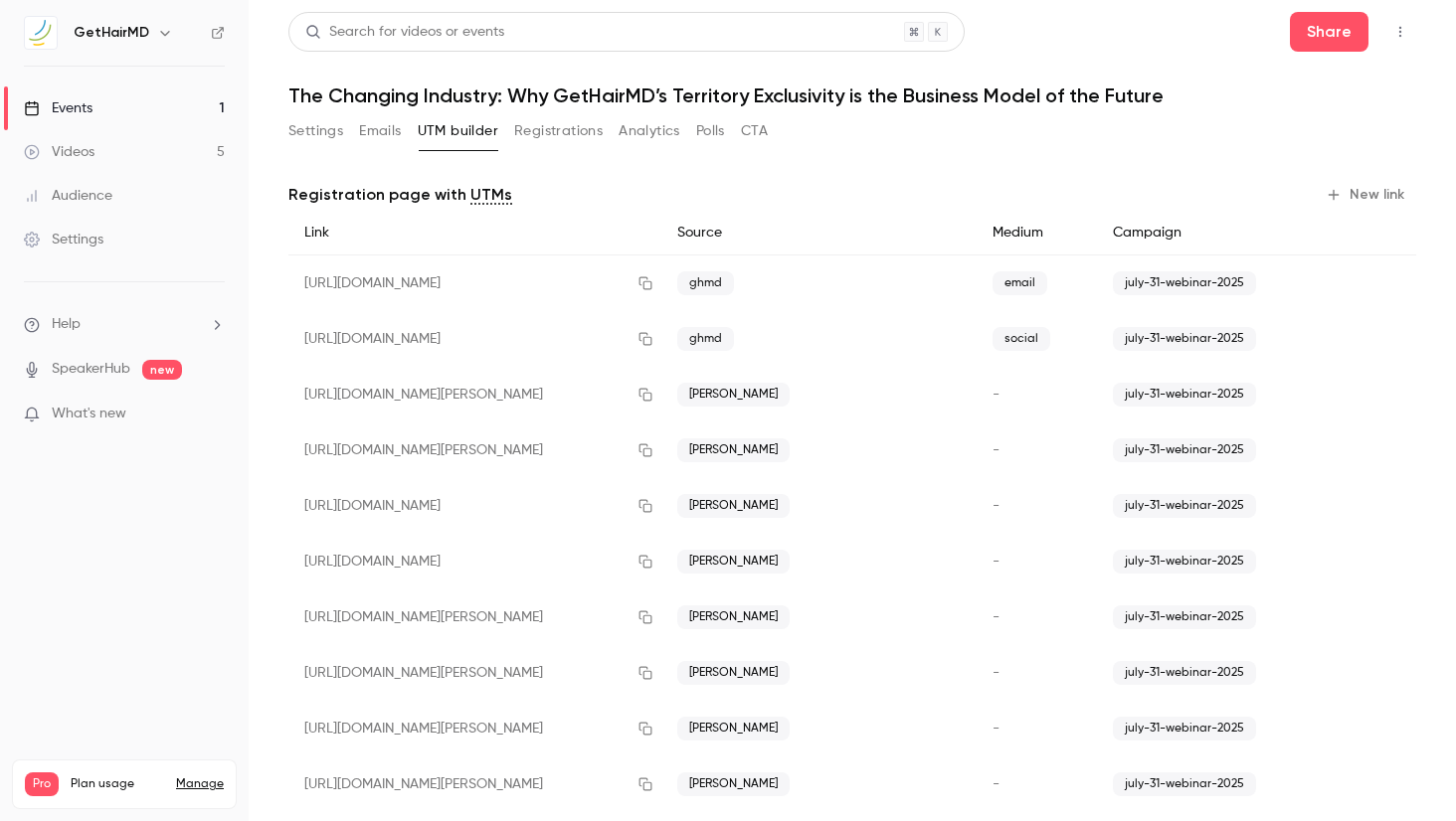 click on "New link" at bounding box center (1366, 195) 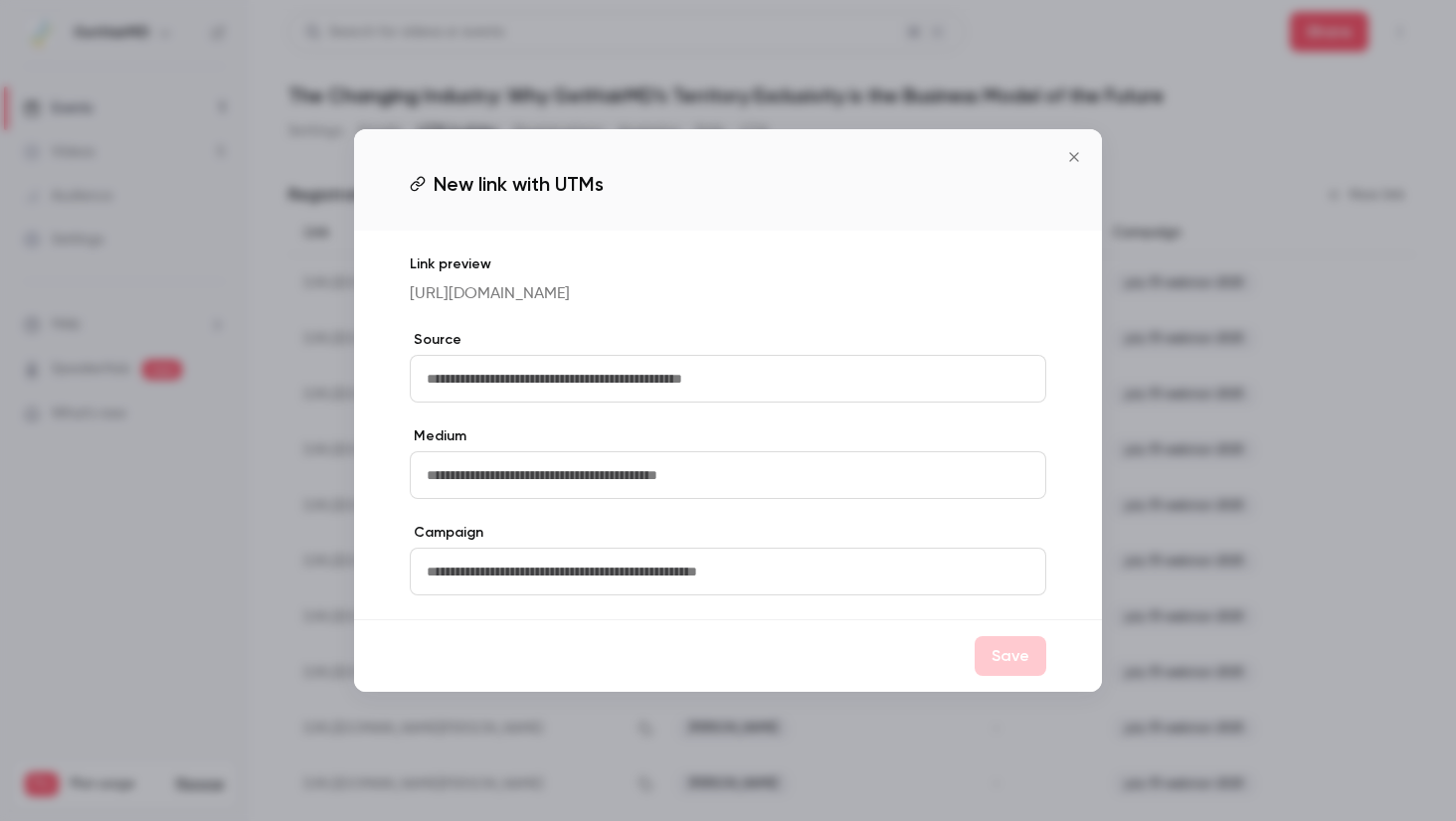 click at bounding box center [728, 379] 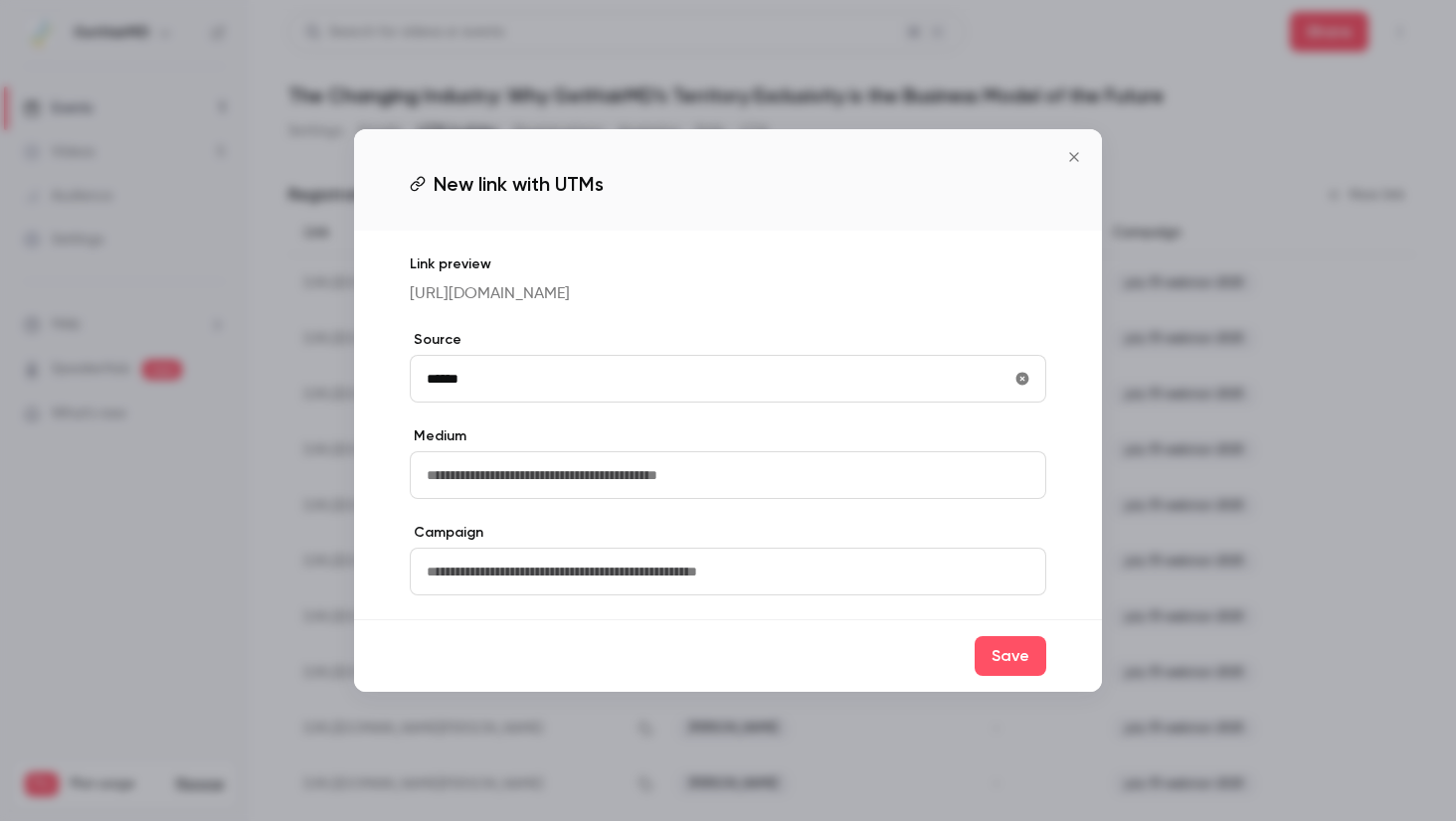 type on "**********" 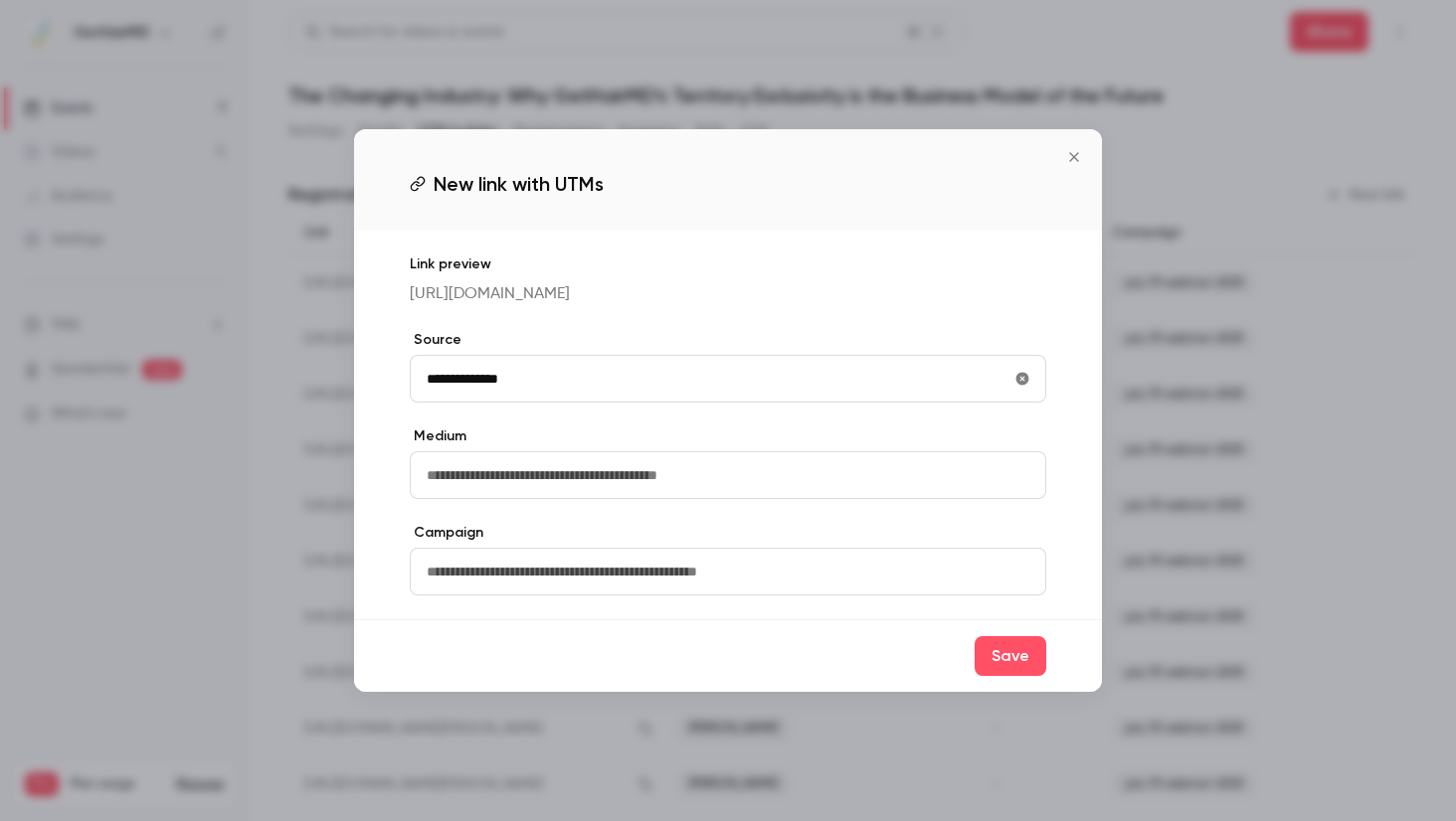 click at bounding box center (728, 572) 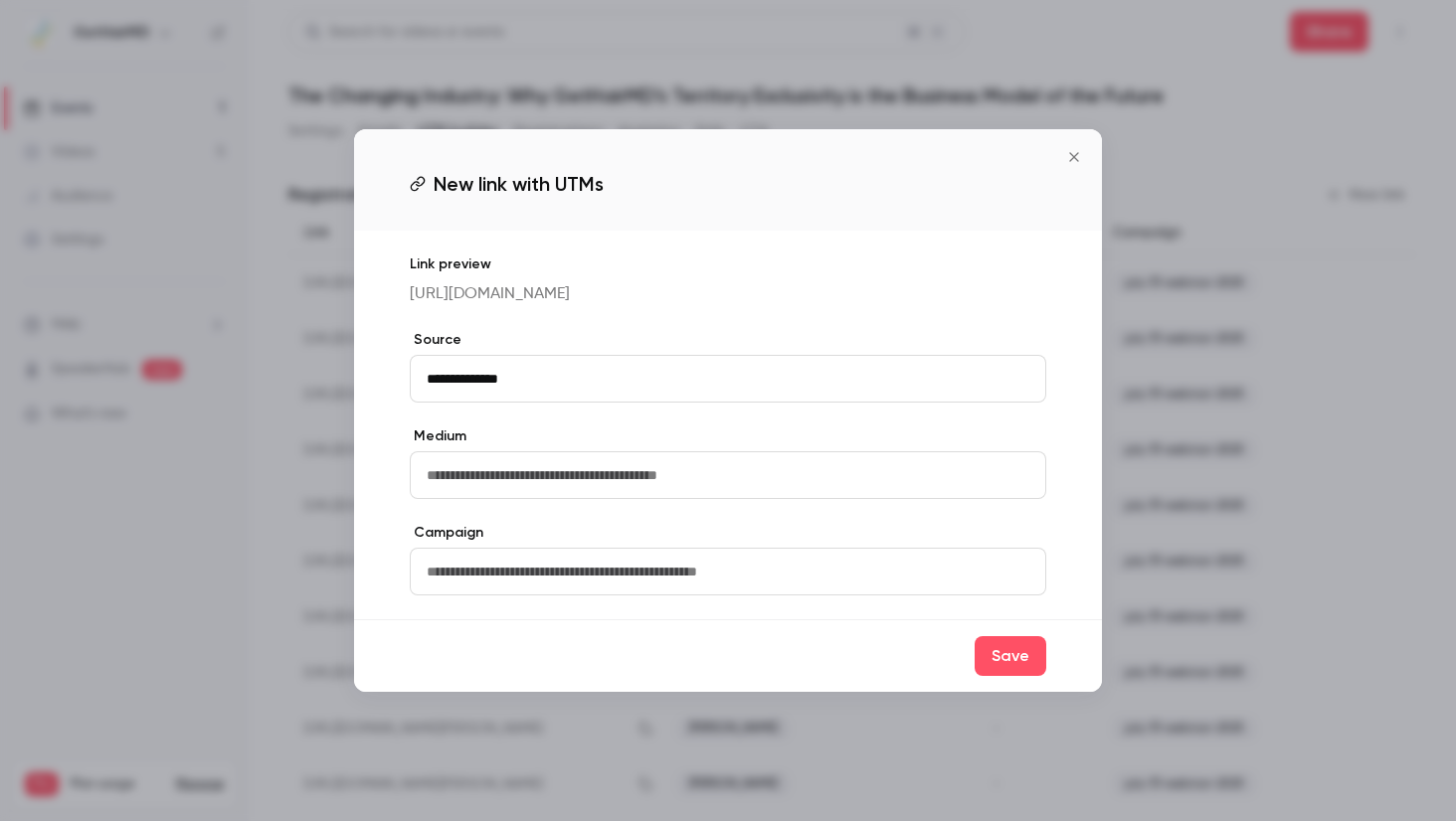 paste on "**********" 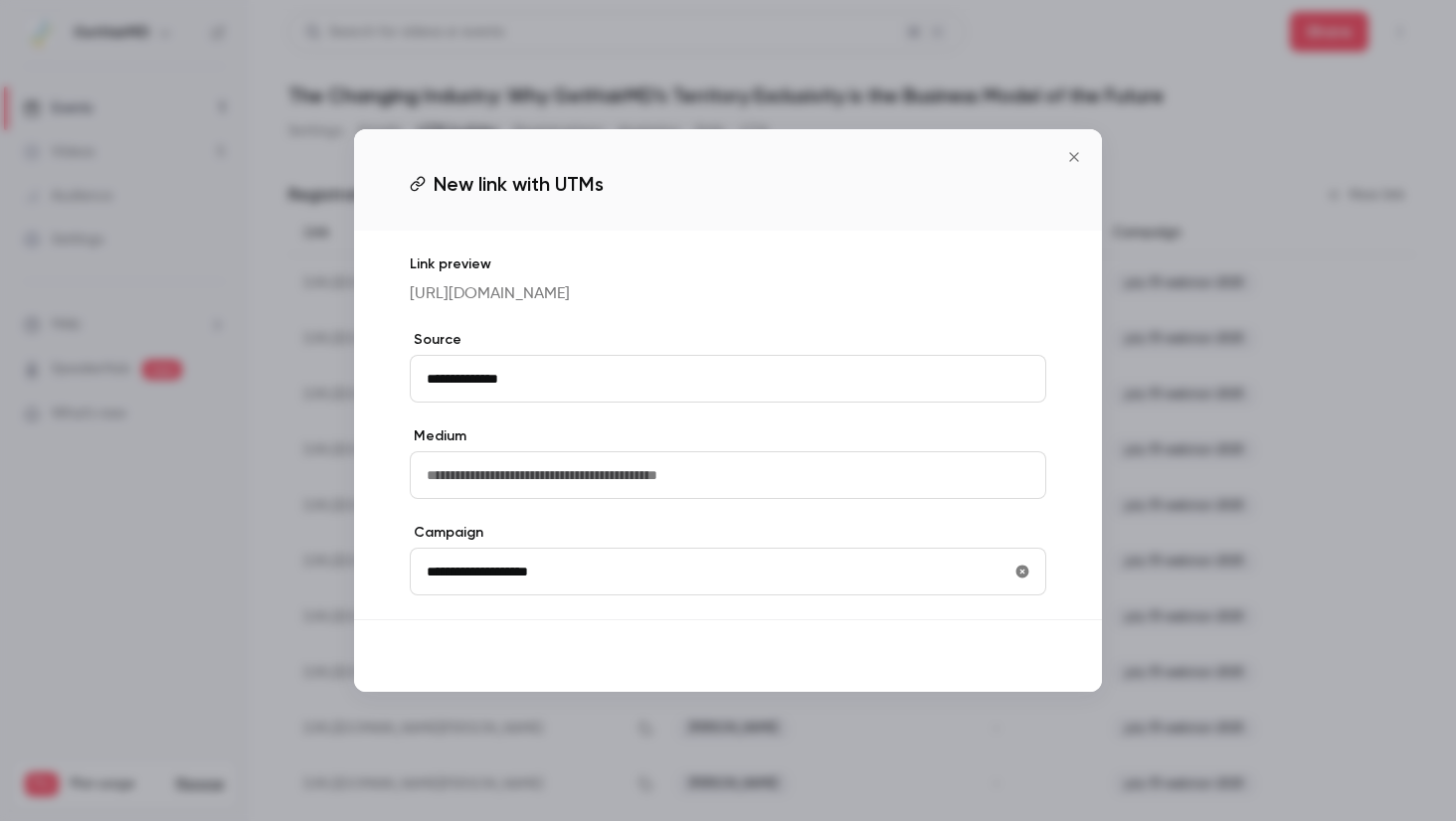 type on "**********" 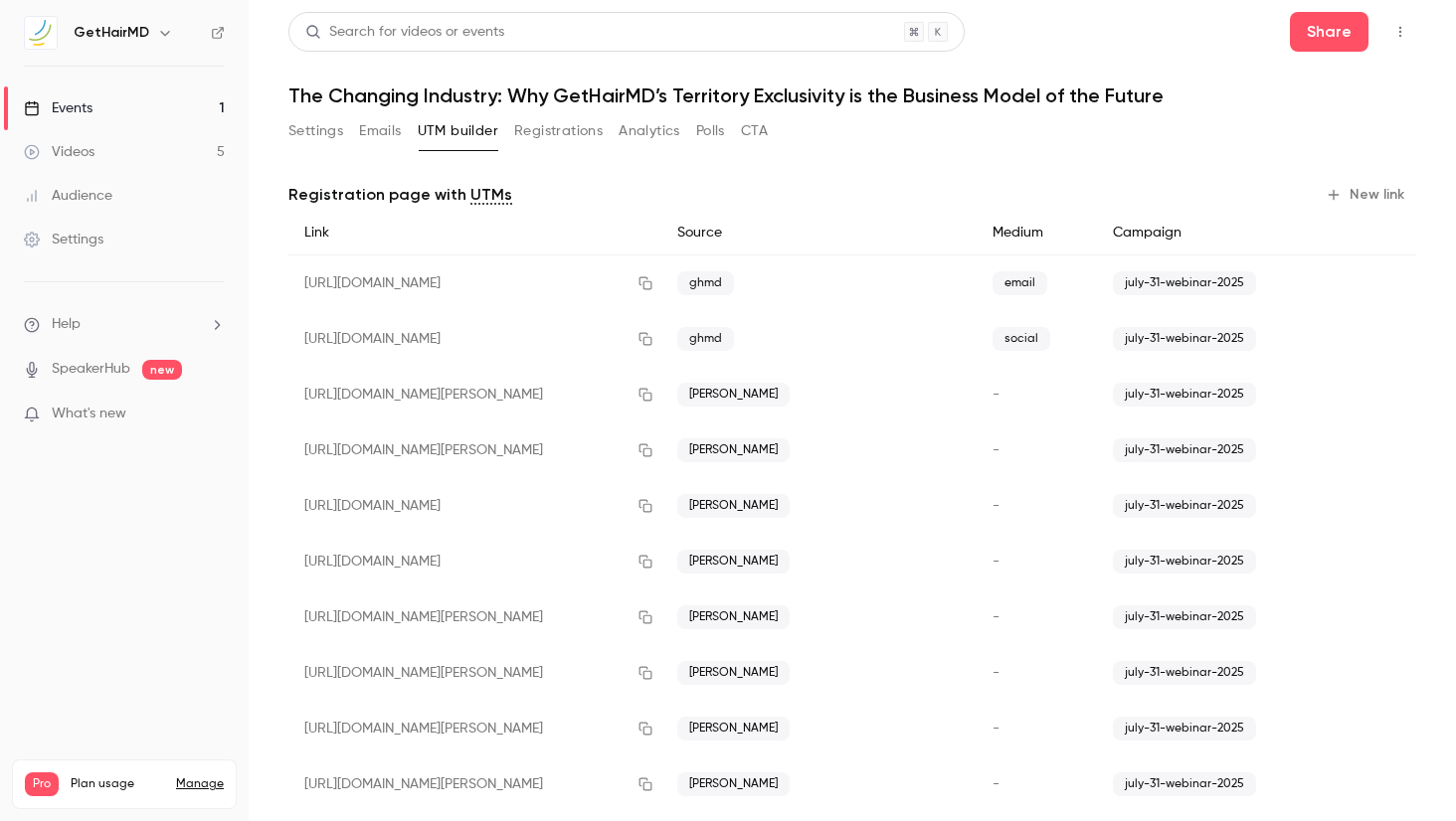 click on "New link" at bounding box center [1366, 195] 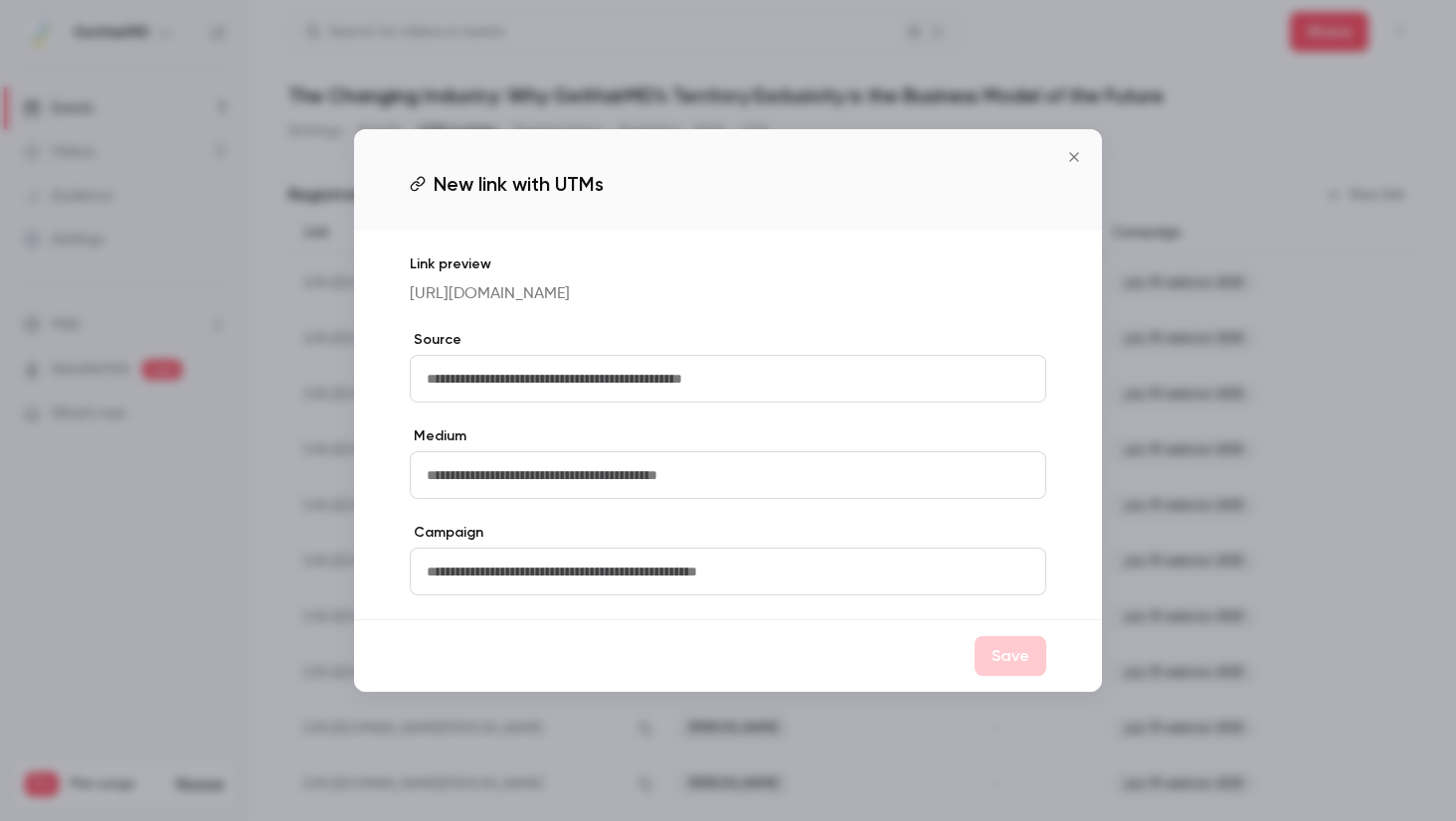 click at bounding box center [728, 379] 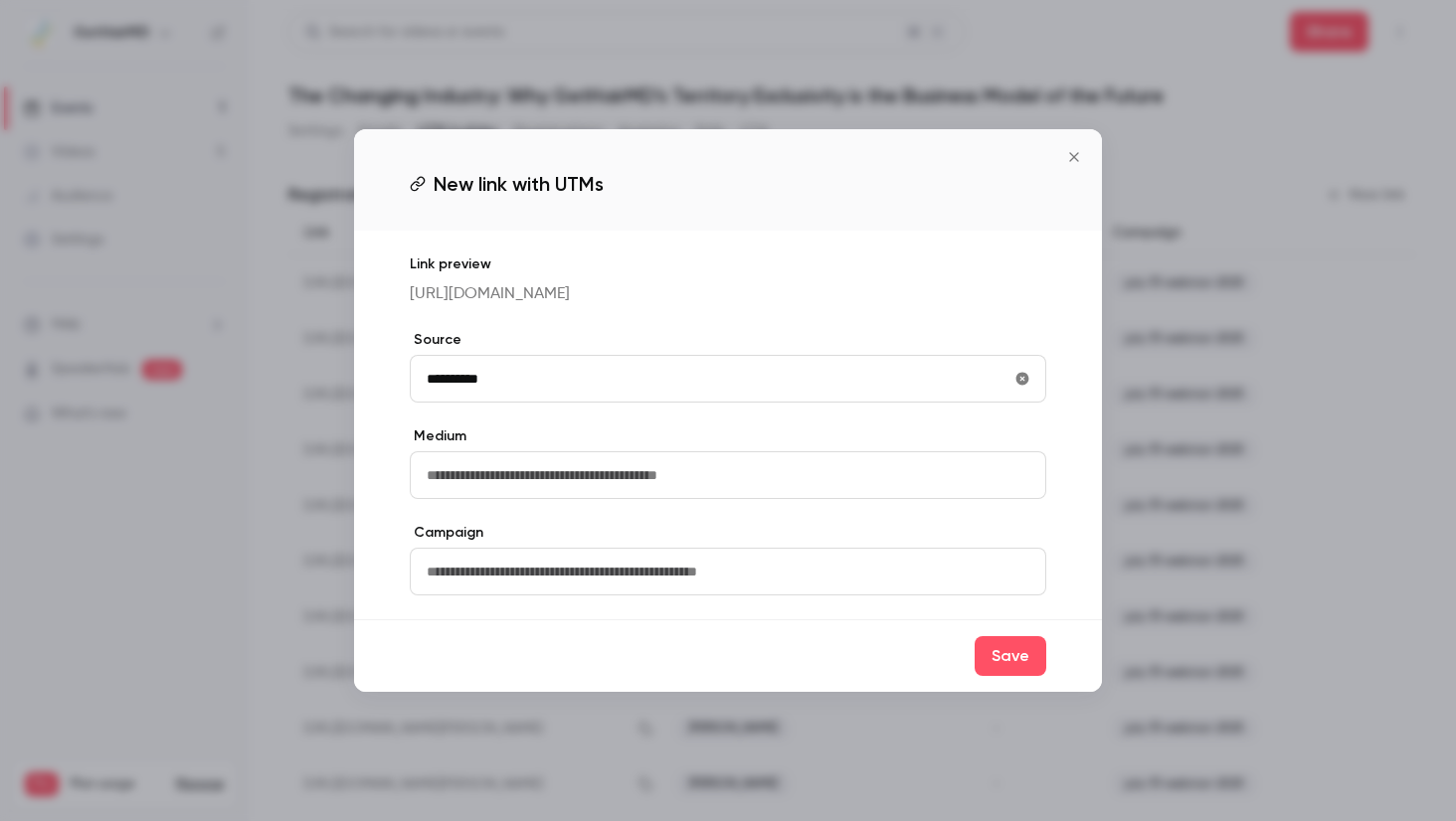 type on "**********" 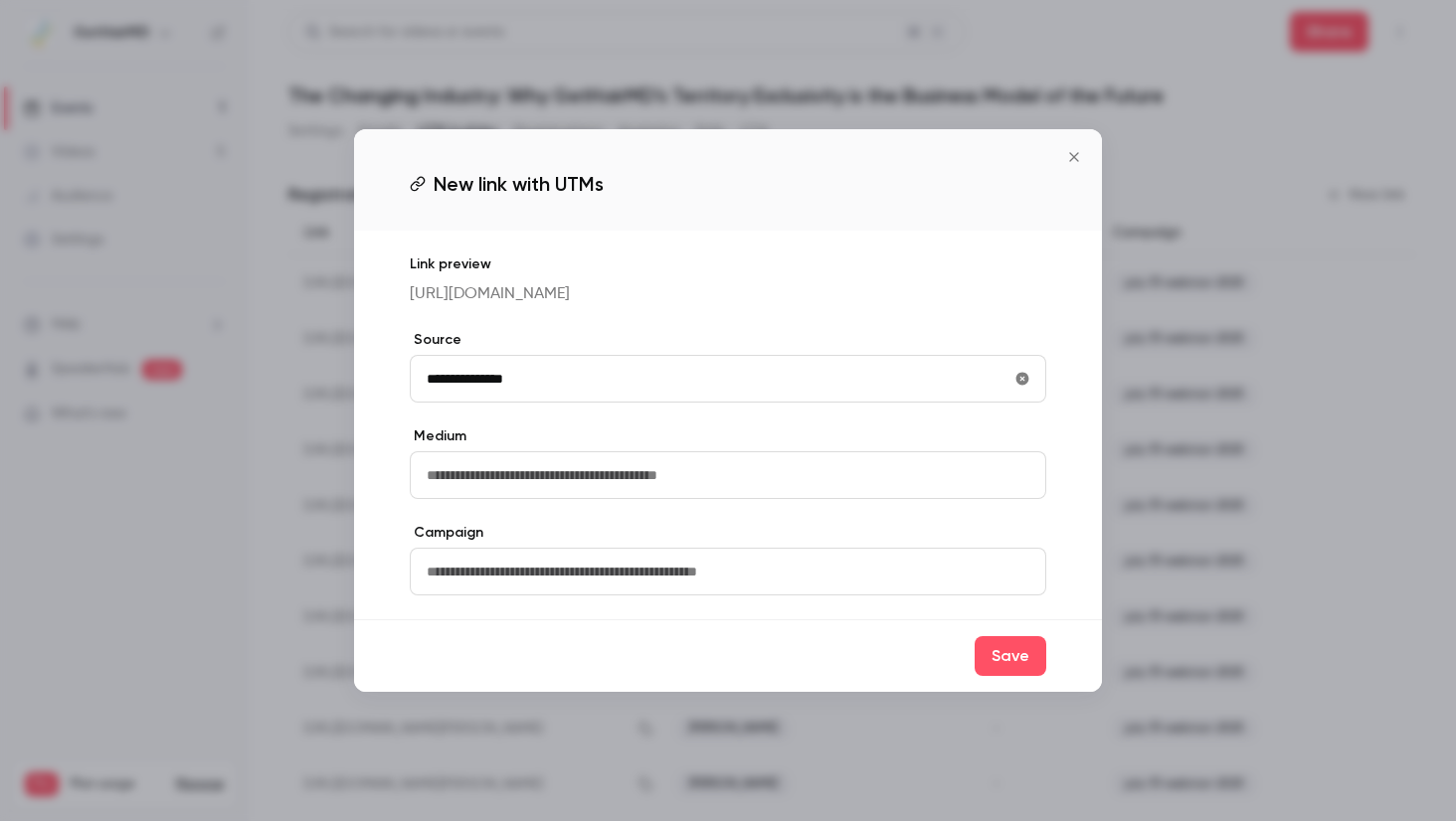 type 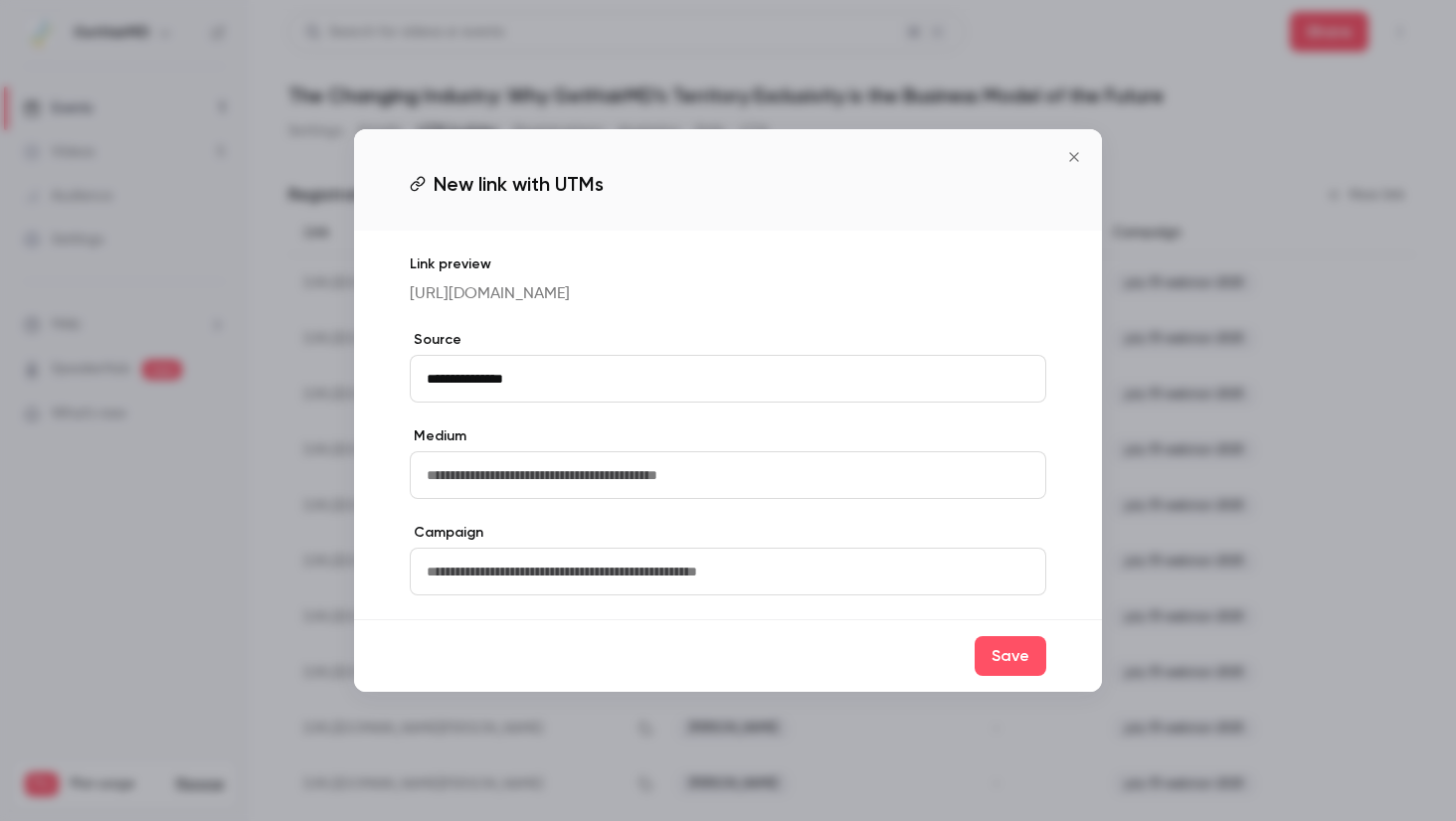 click at bounding box center (728, 572) 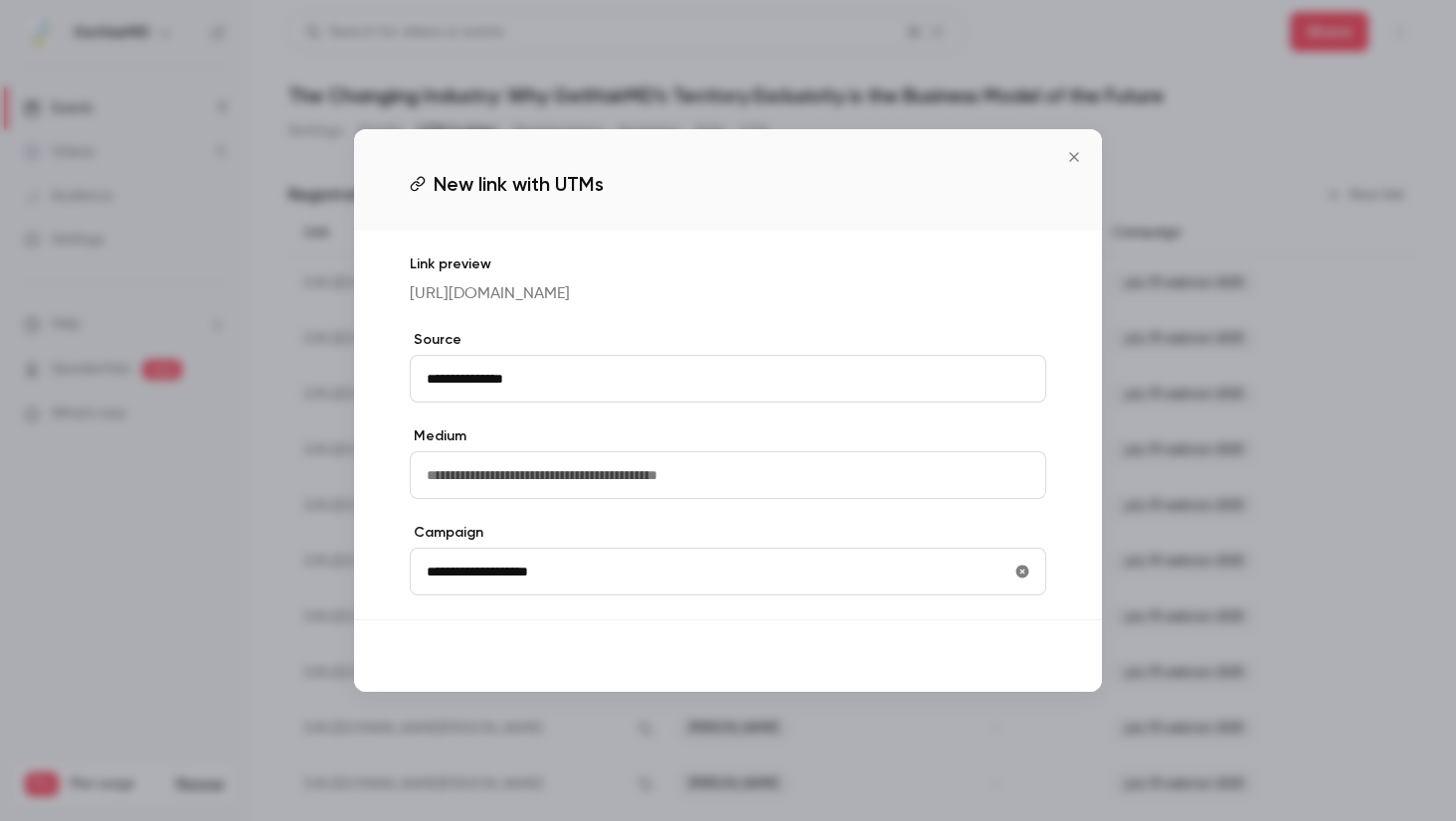 type on "**********" 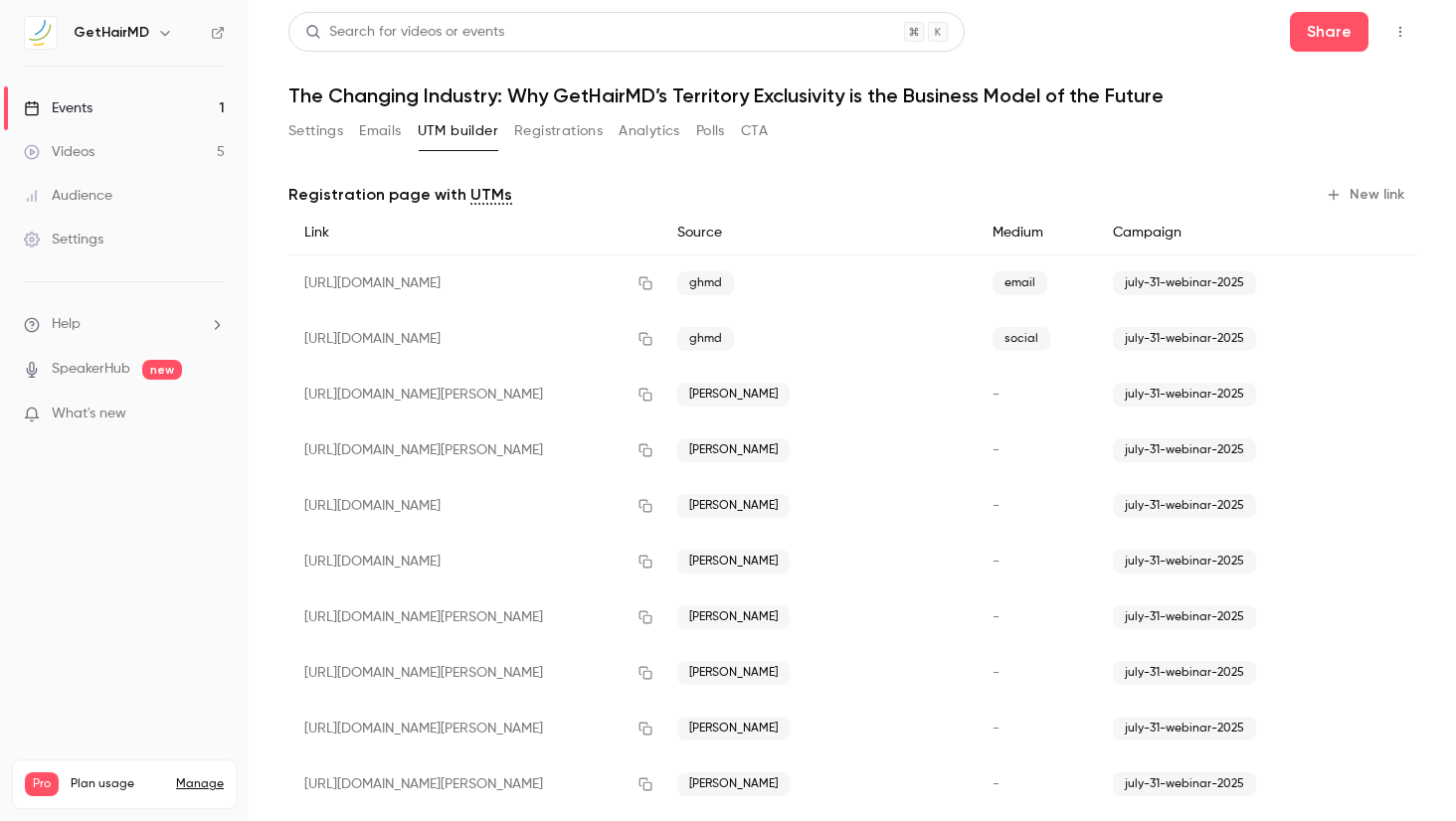 click on "New link" at bounding box center (1366, 195) 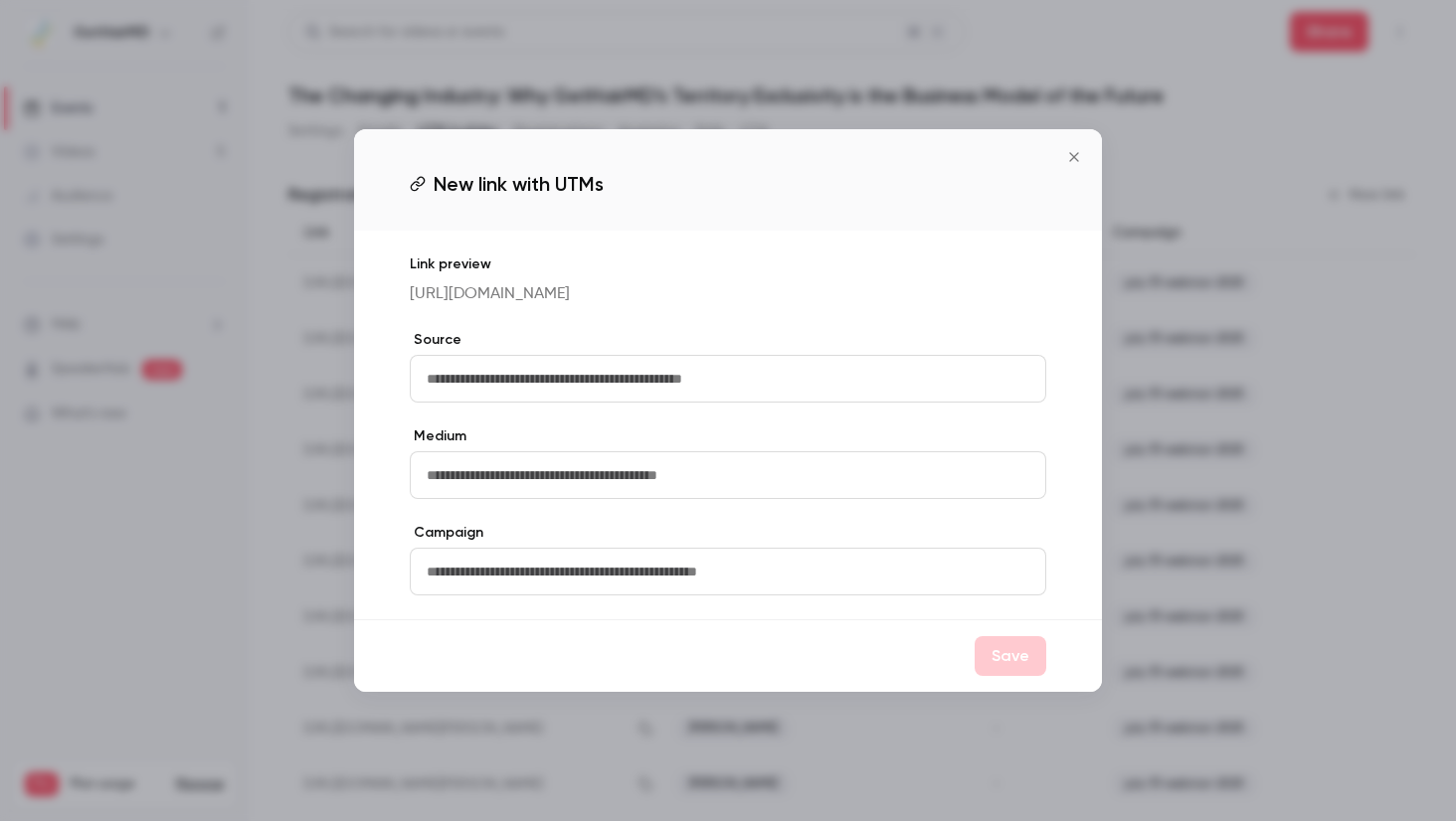 click at bounding box center [728, 379] 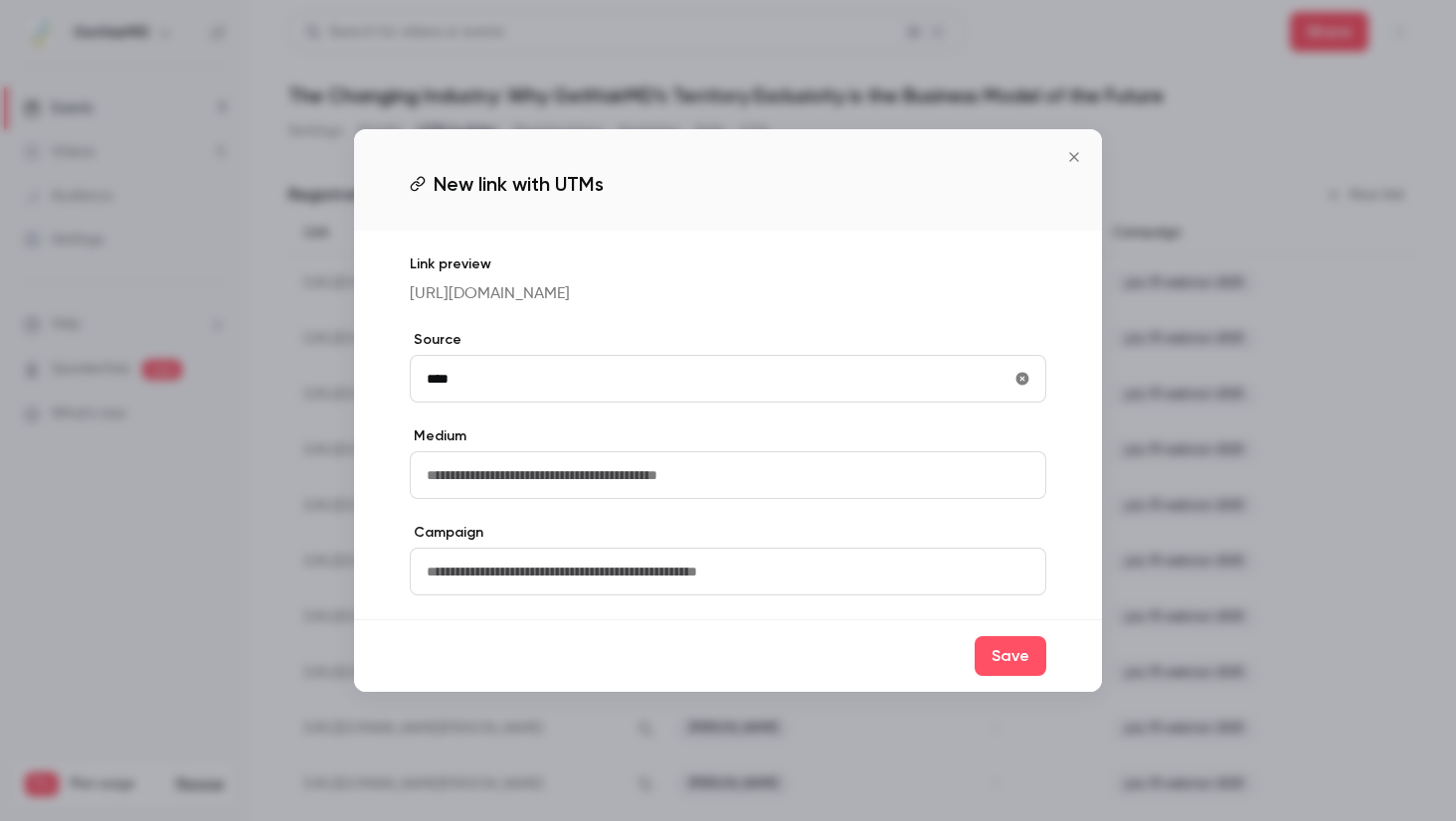 type on "****" 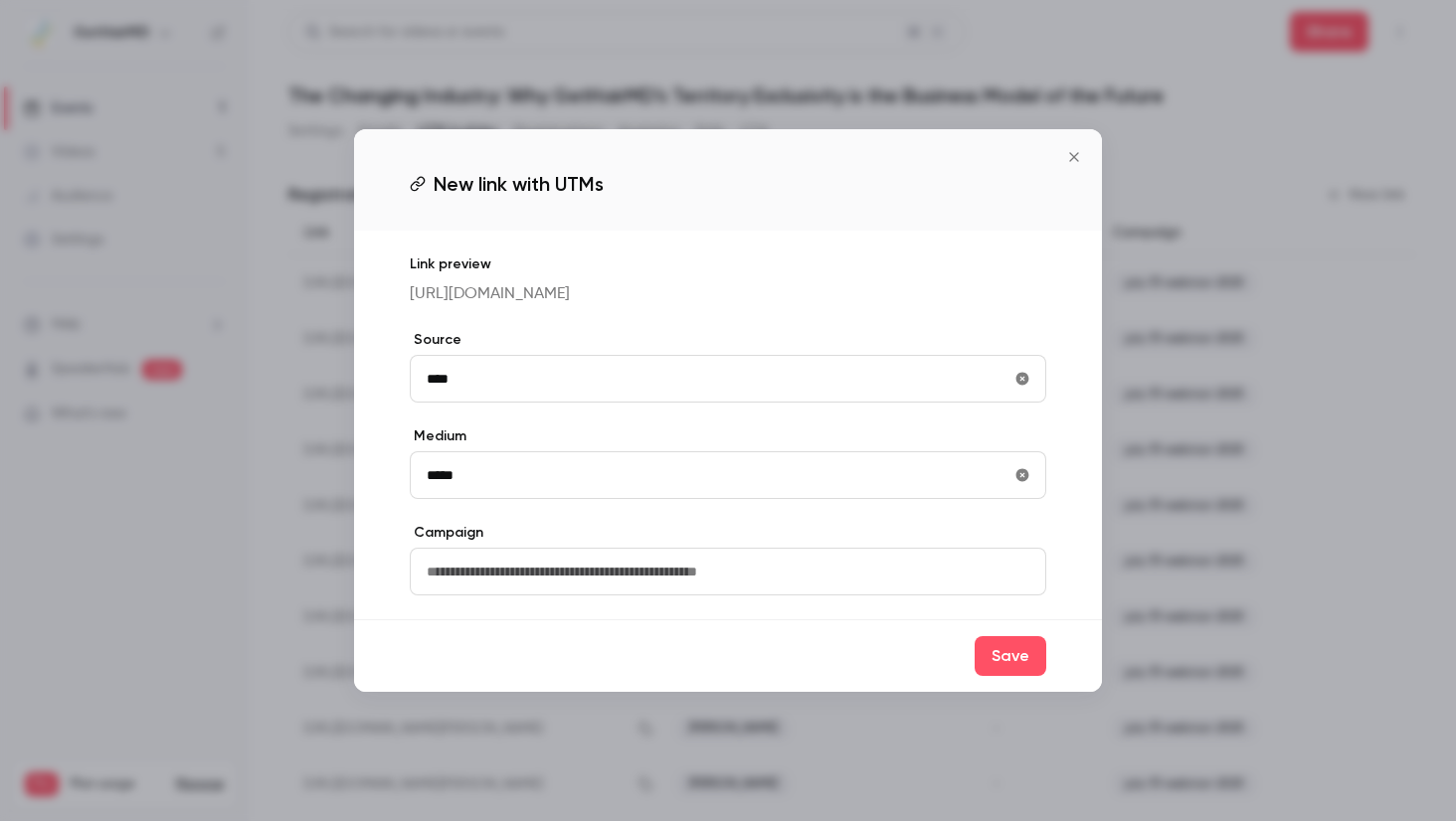 type on "*****" 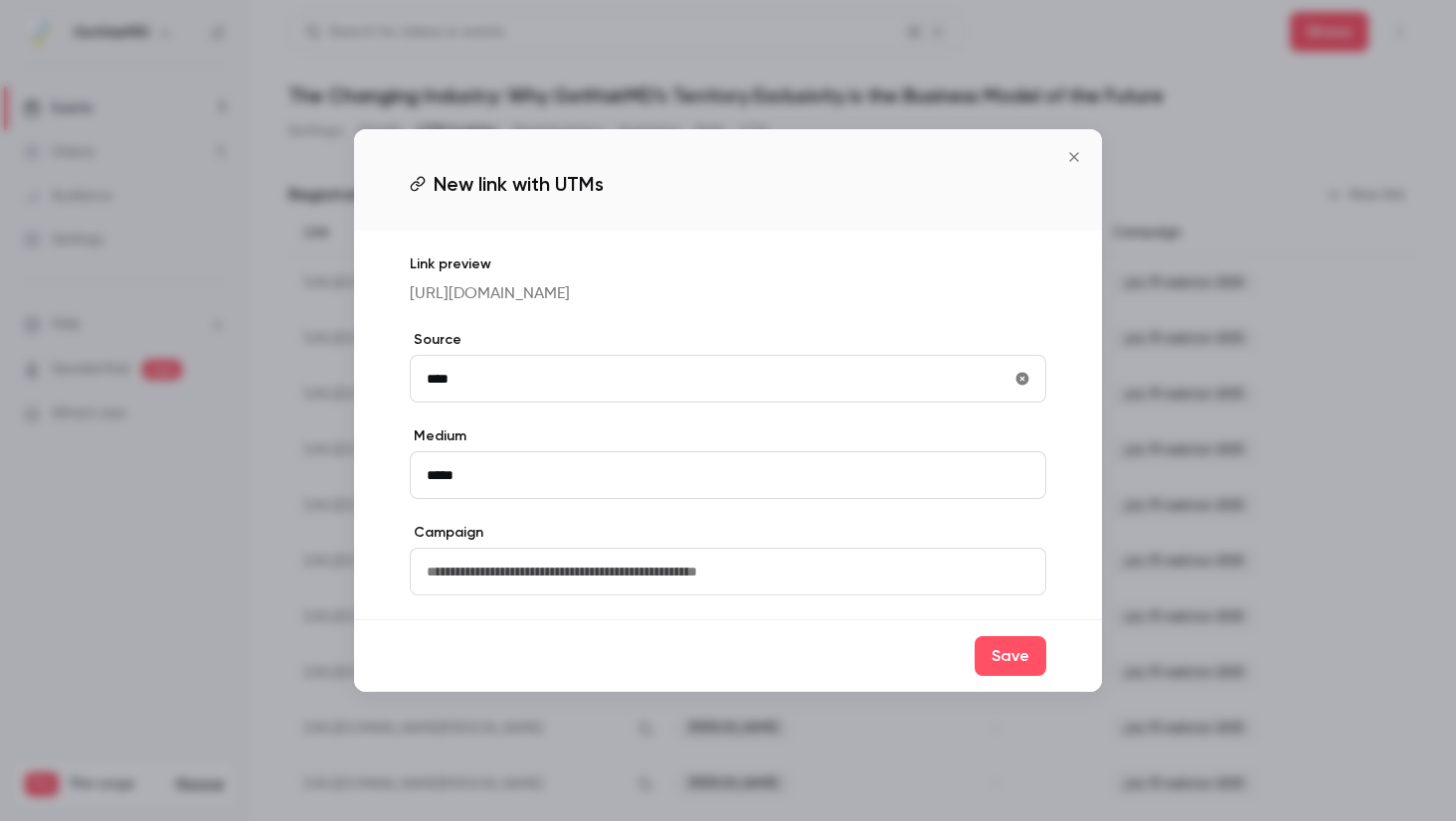 type 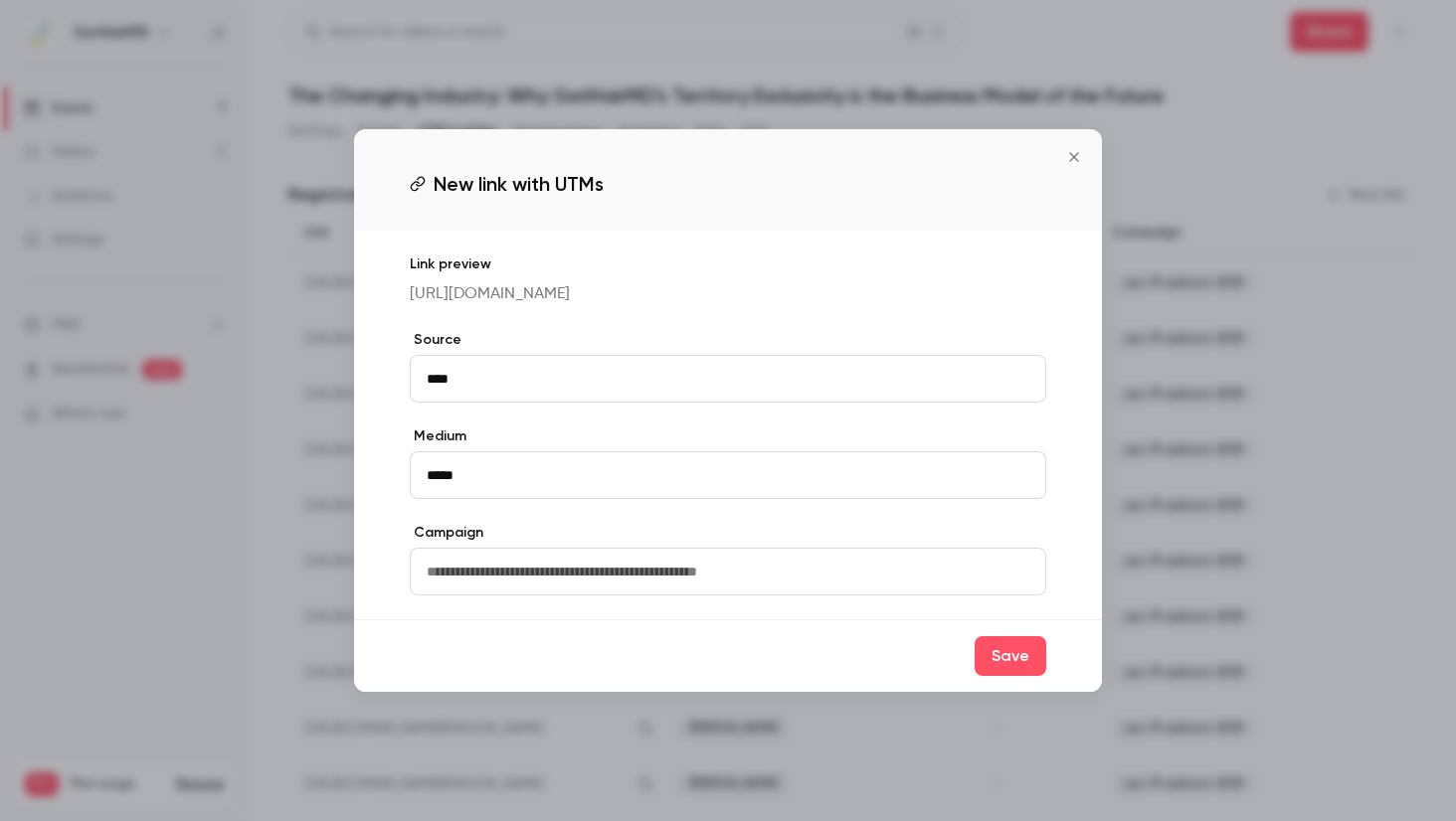 click at bounding box center (728, 572) 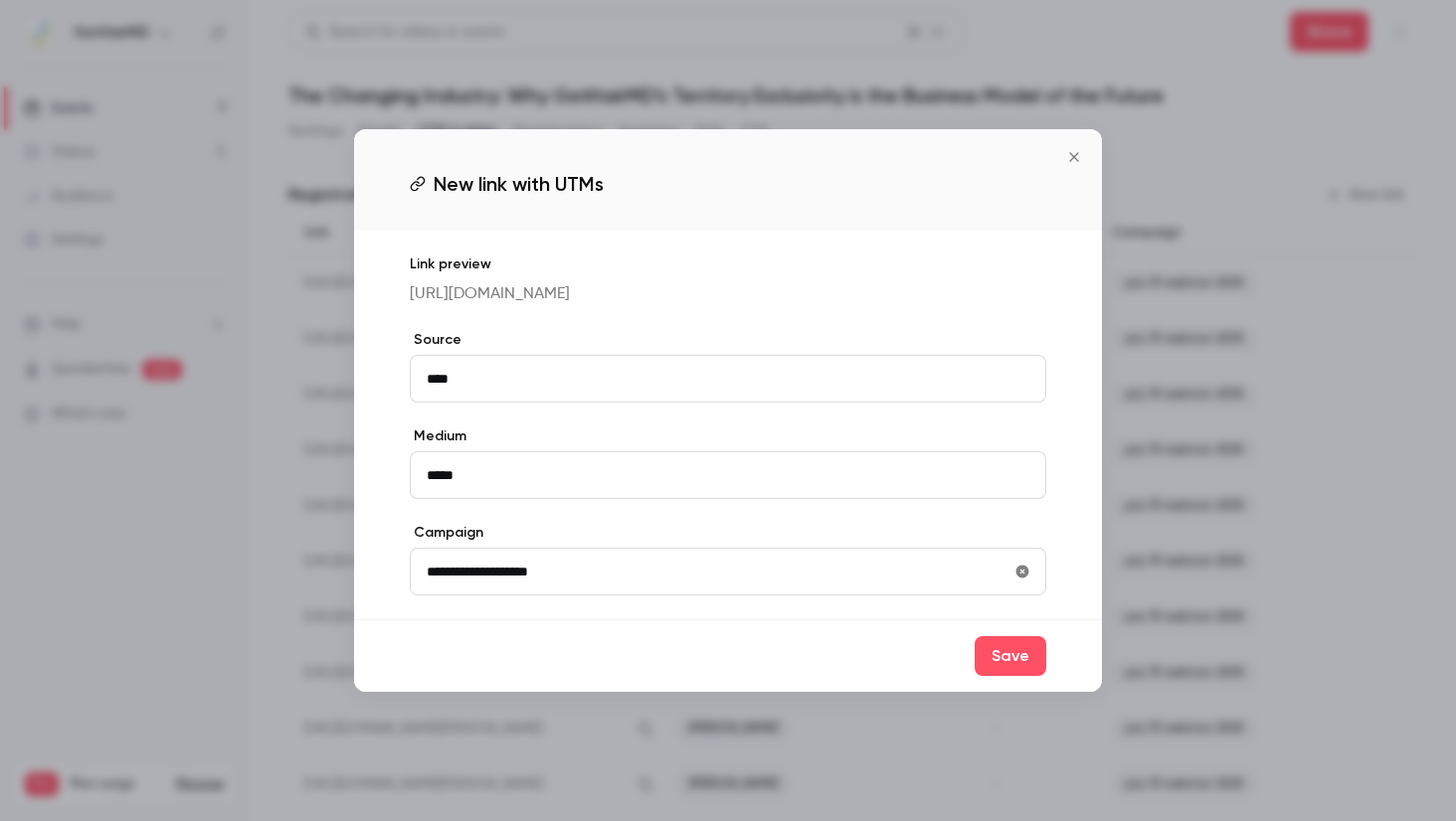 type on "**********" 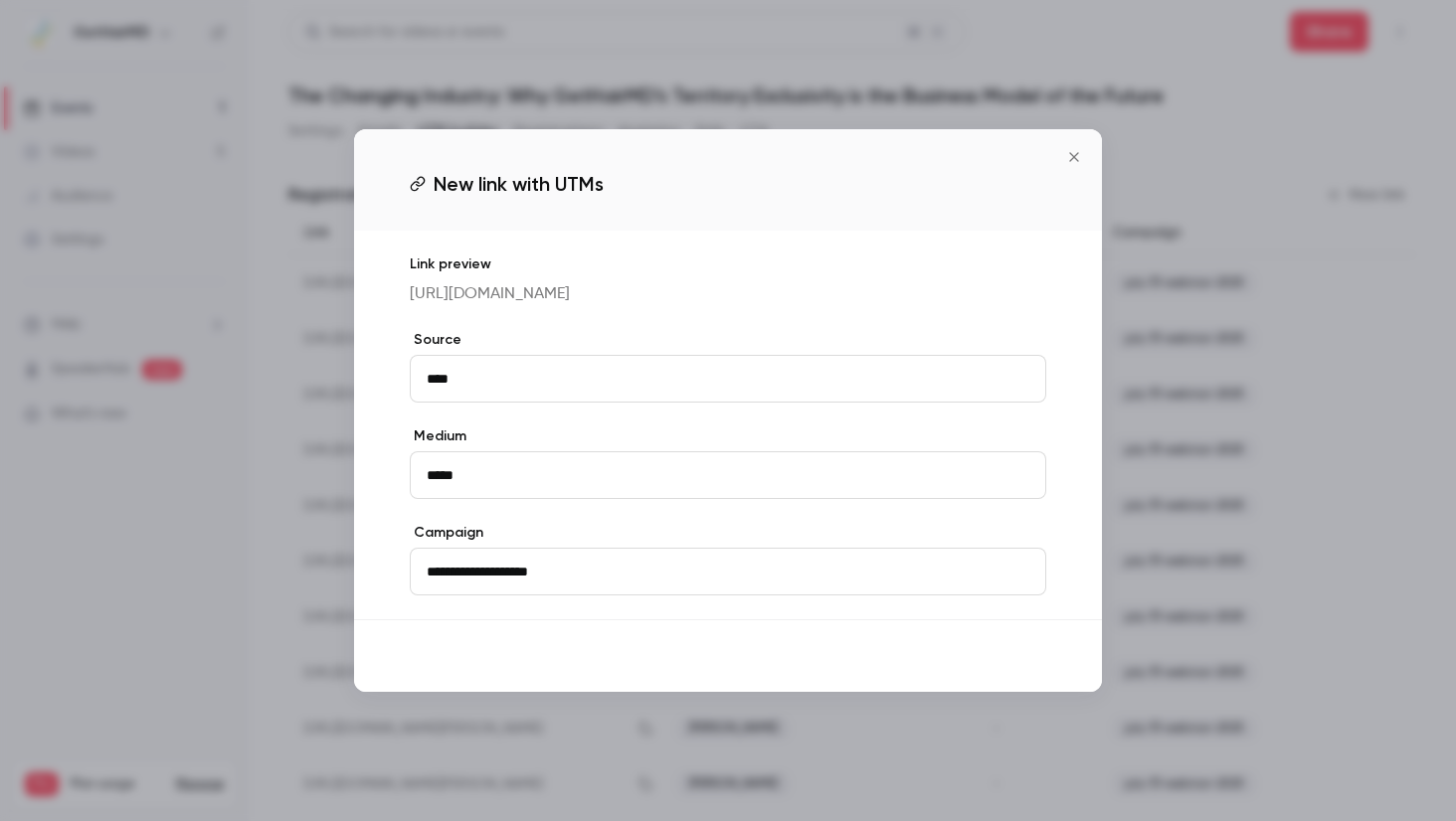 click on "Save" at bounding box center (1010, 656) 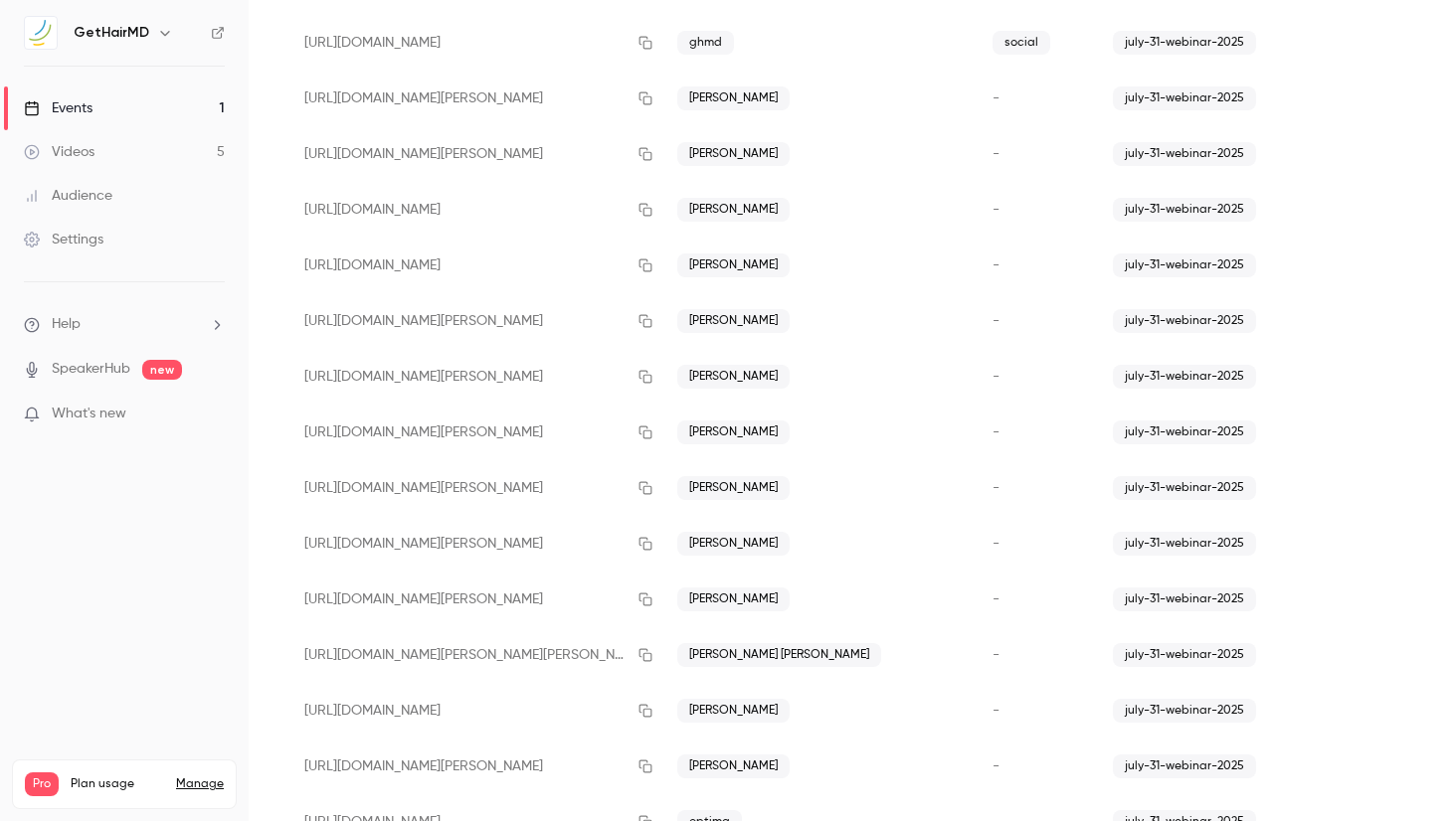 scroll, scrollTop: 0, scrollLeft: 0, axis: both 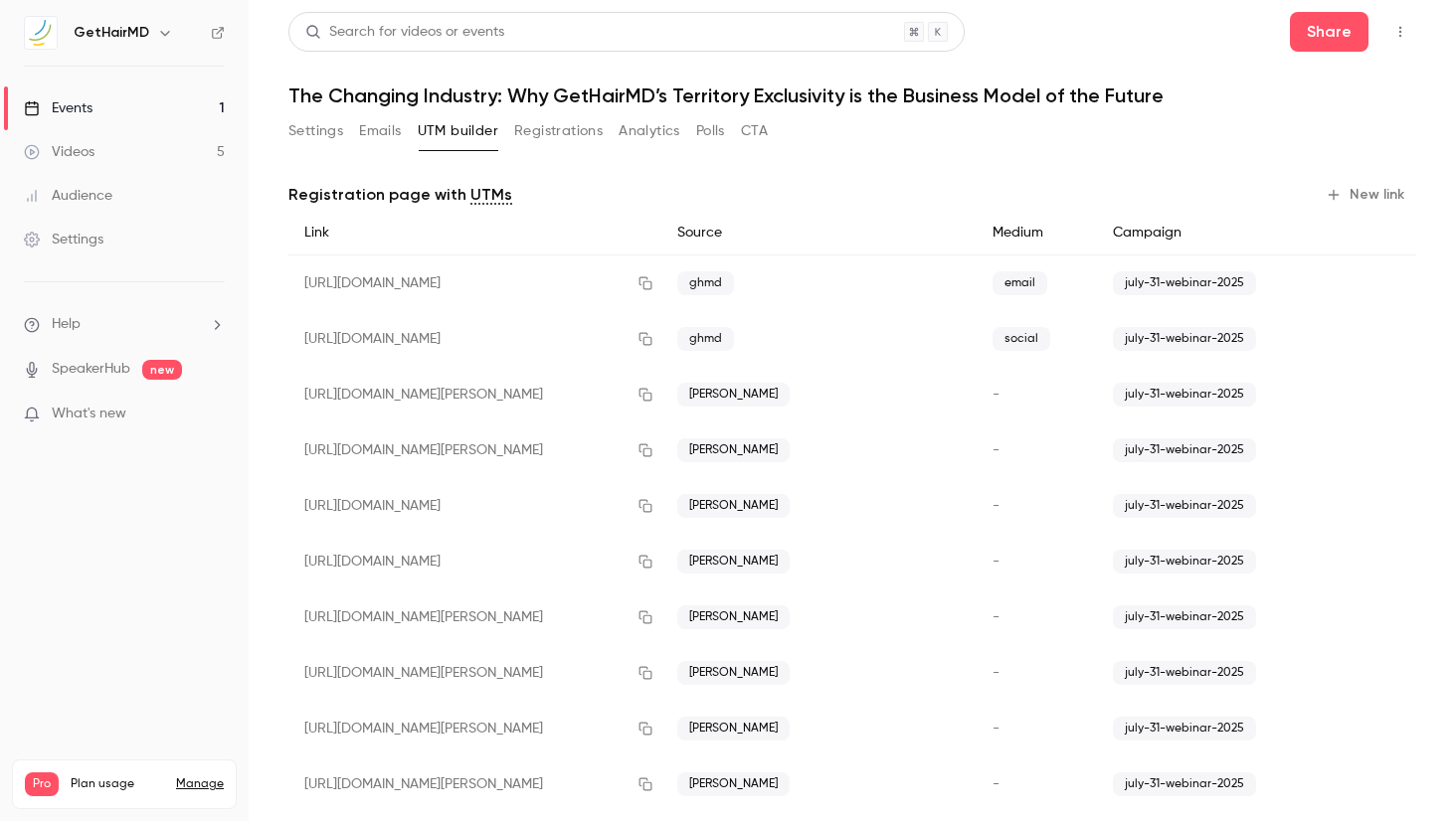 click on "New link" at bounding box center (1366, 195) 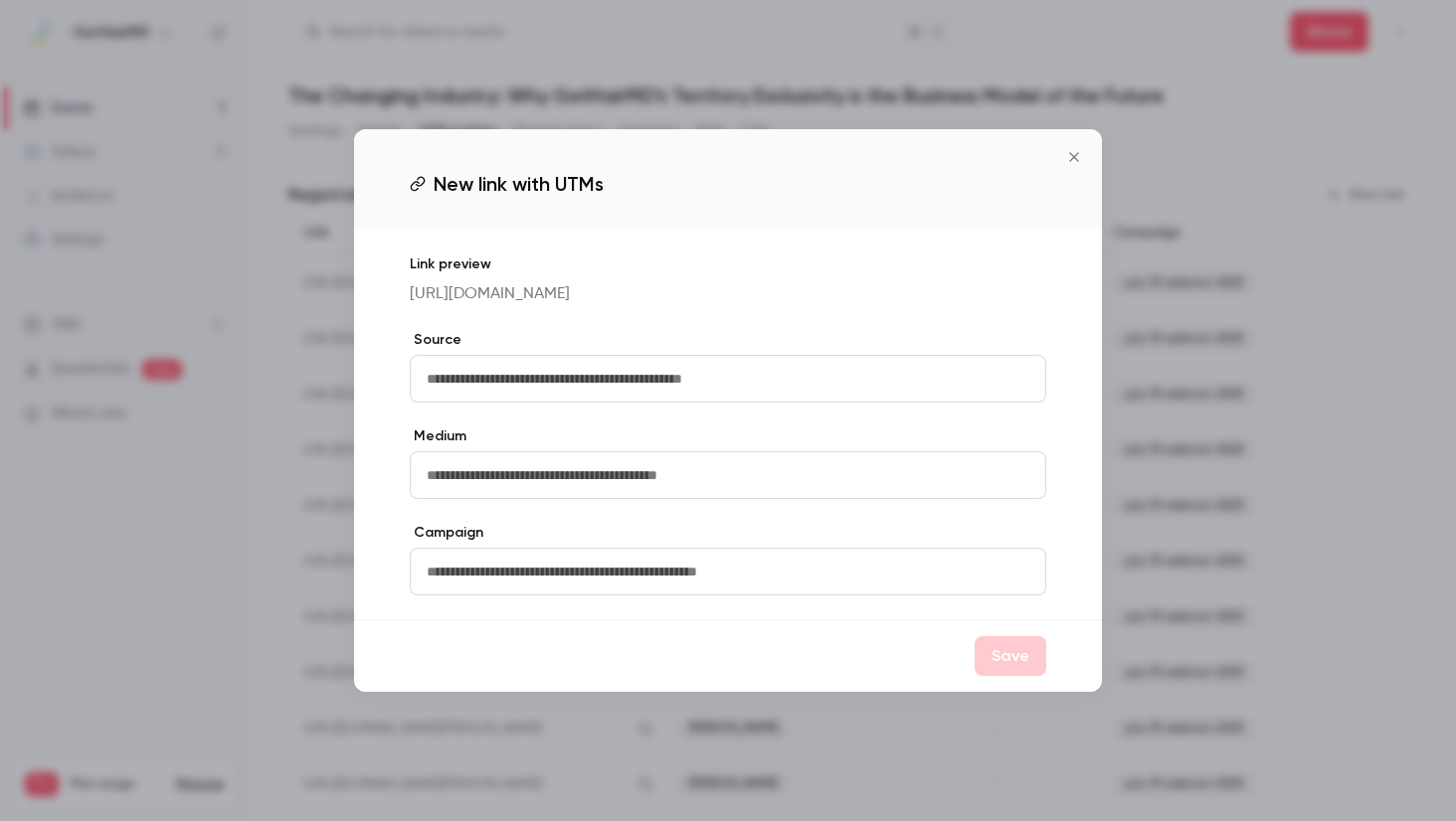 click at bounding box center (728, 572) 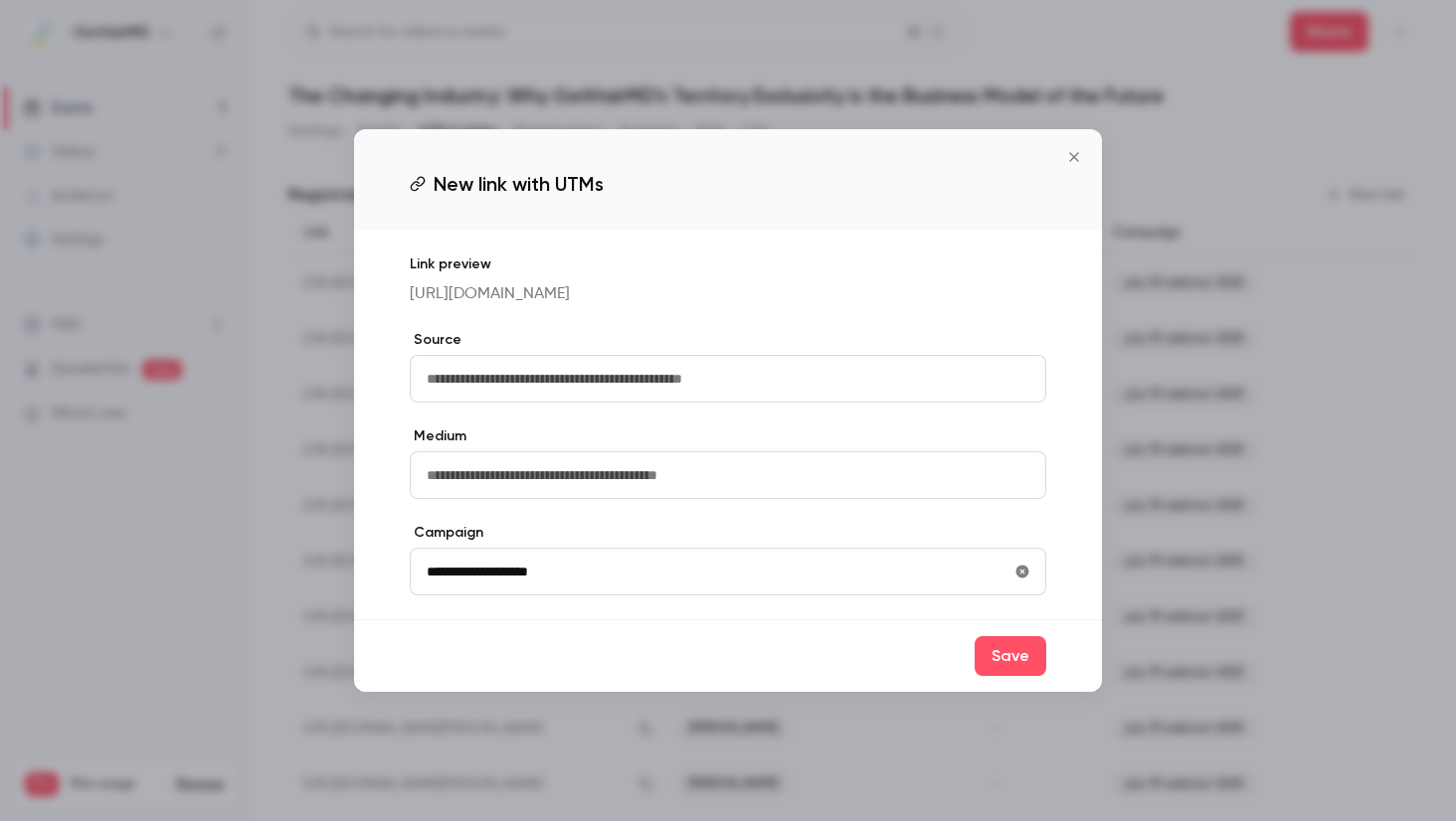 type on "**********" 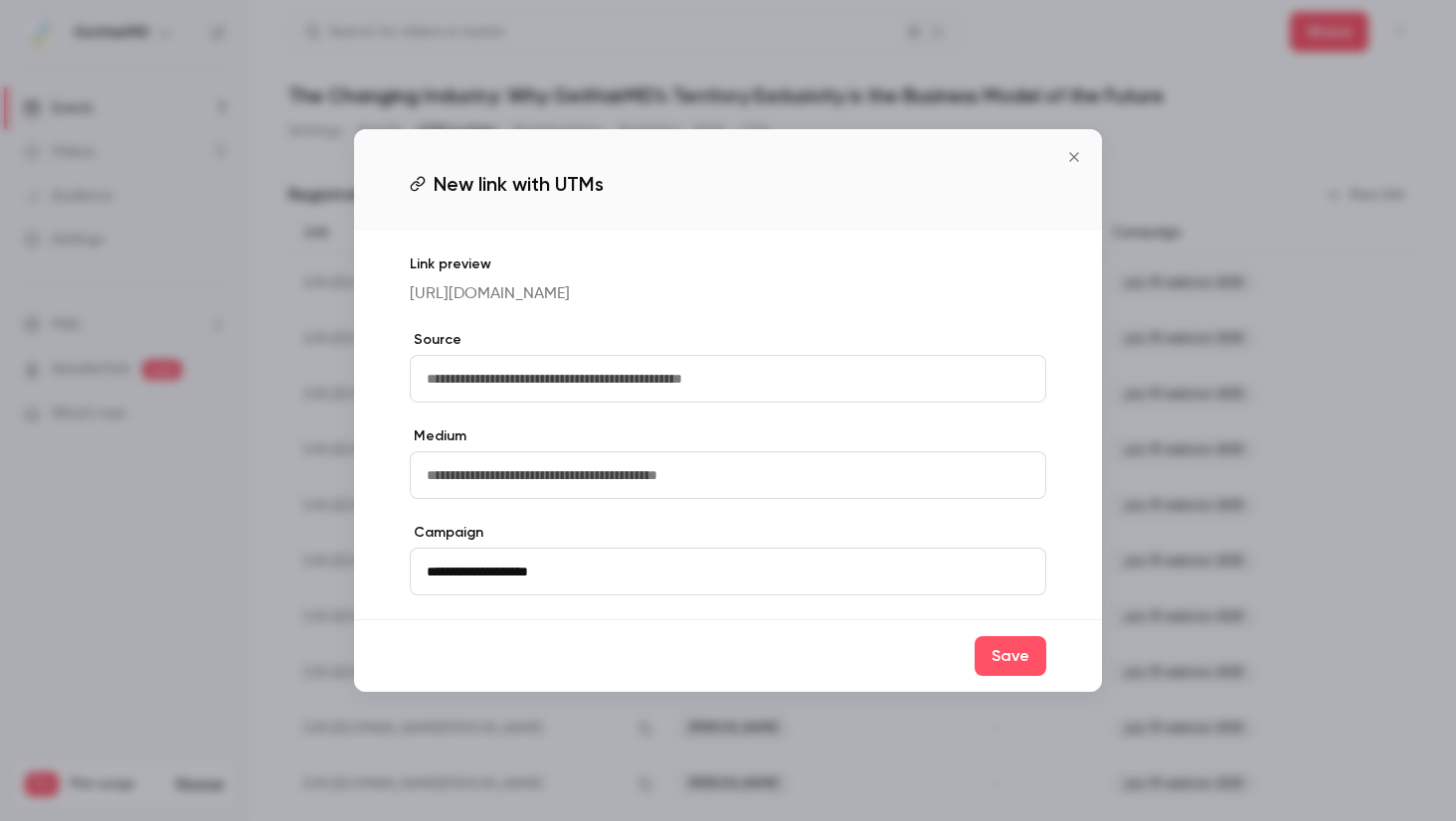 click at bounding box center [728, 379] 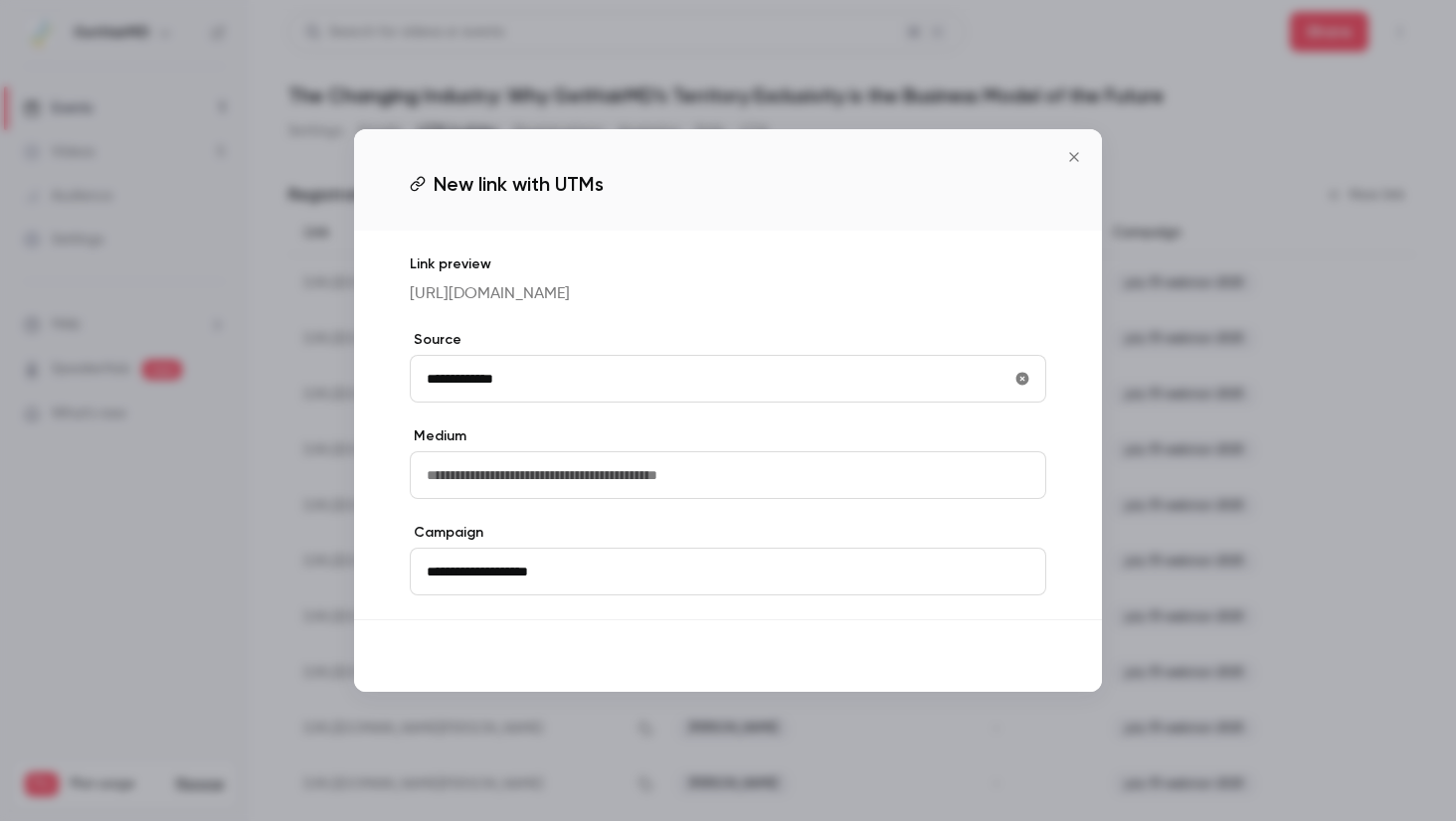type on "**********" 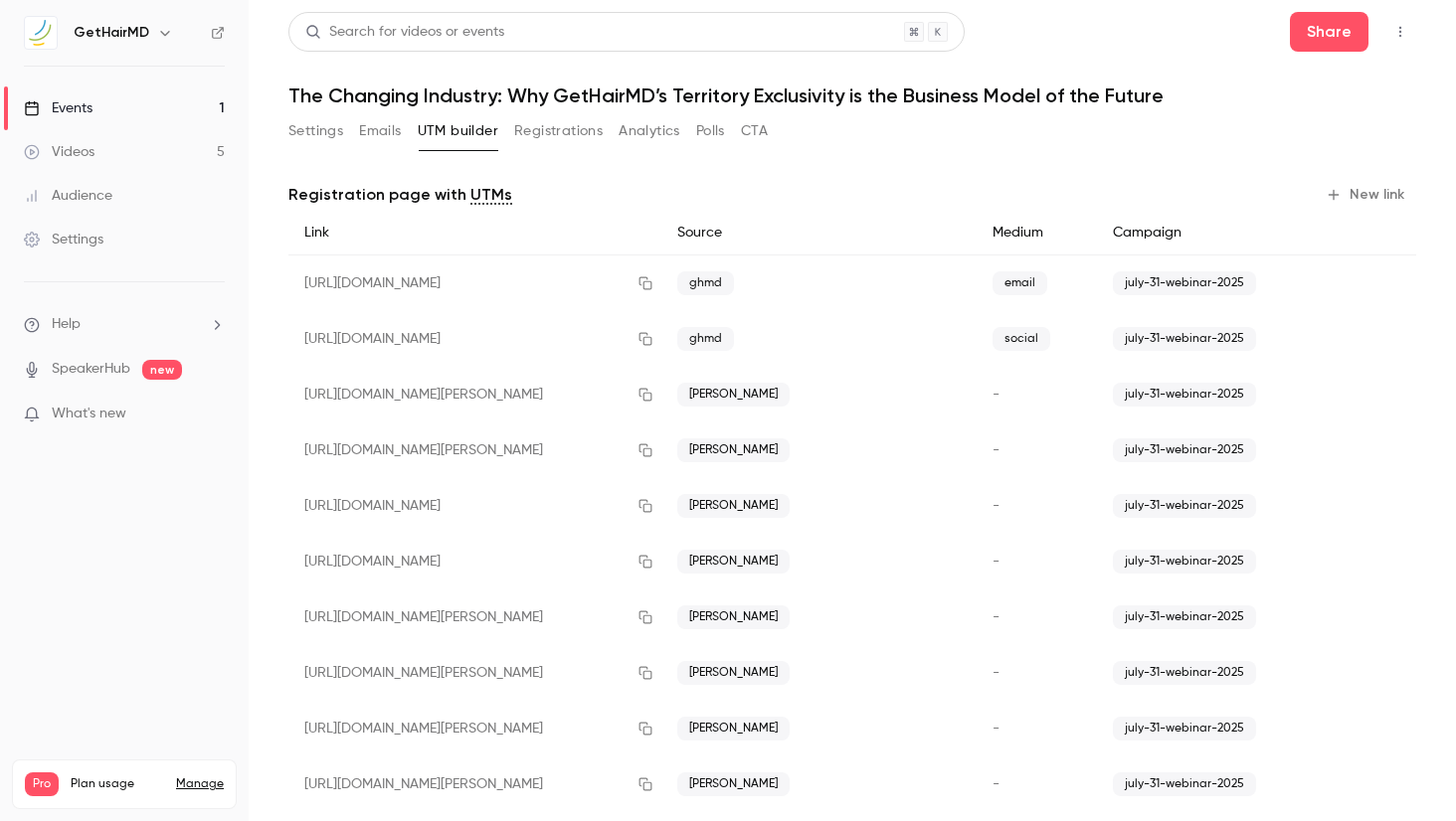 click on "New link" at bounding box center [1366, 195] 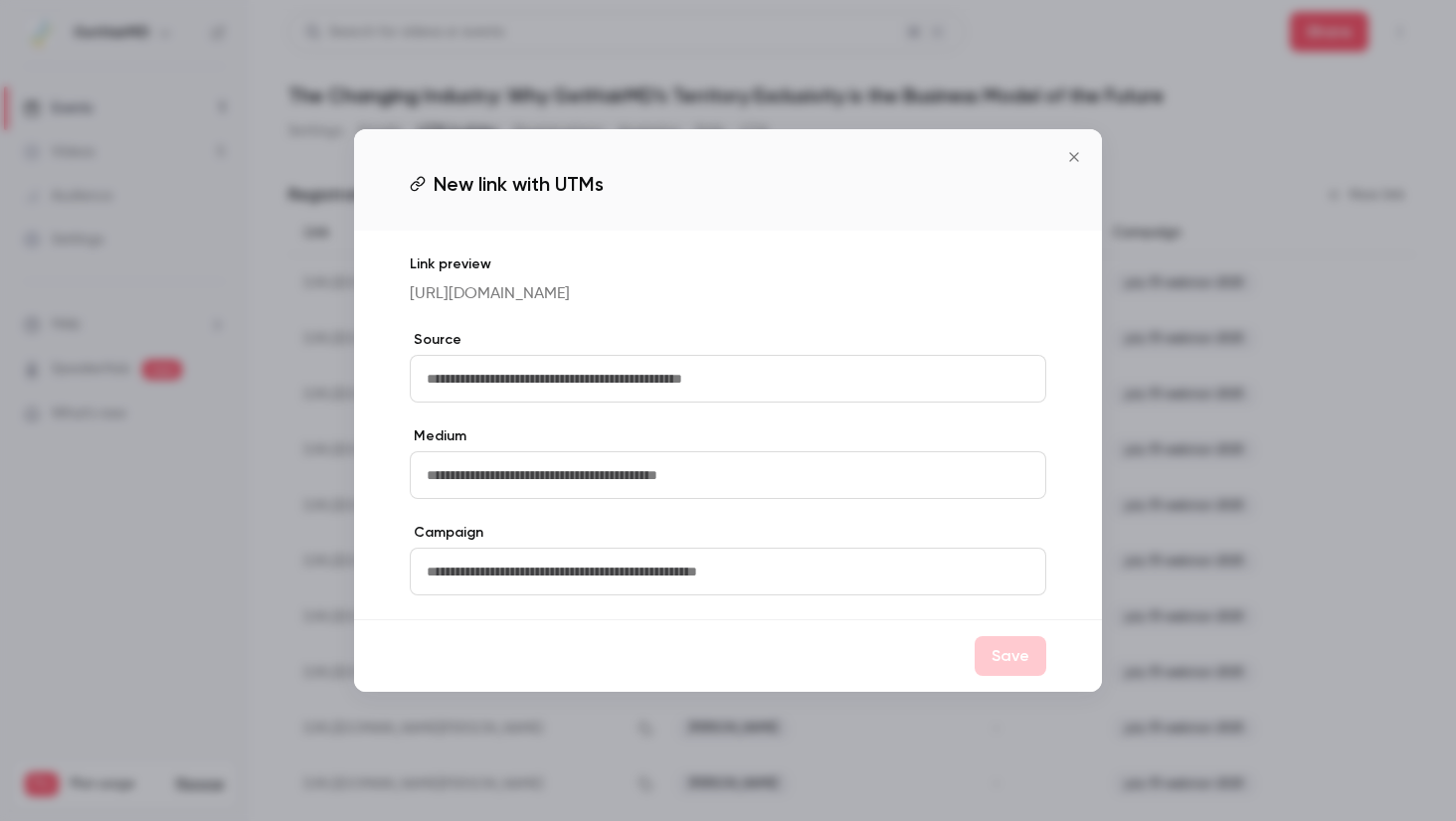 drag, startPoint x: 582, startPoint y: 410, endPoint x: 599, endPoint y: 400, distance: 19.723083 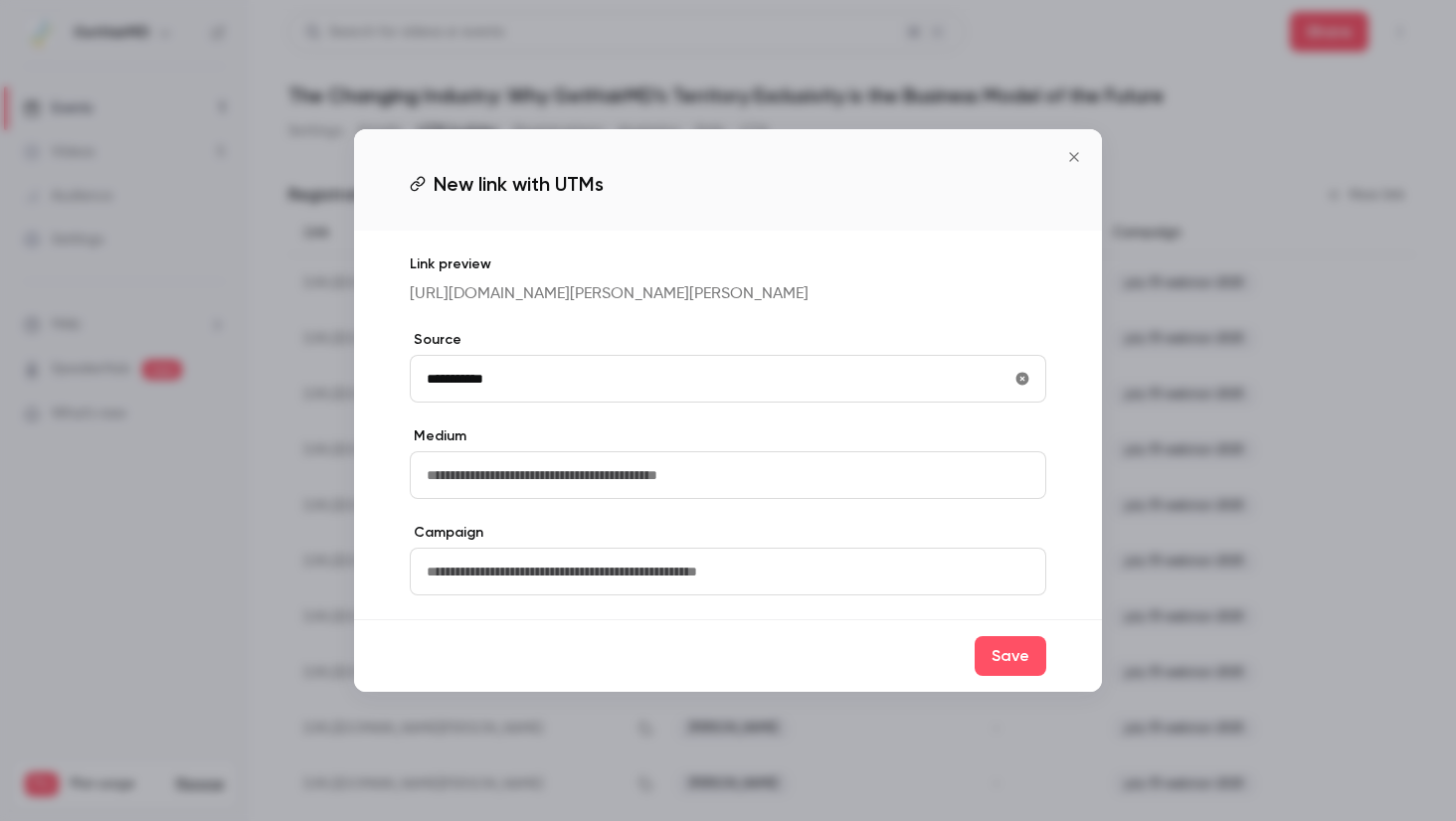 type on "**********" 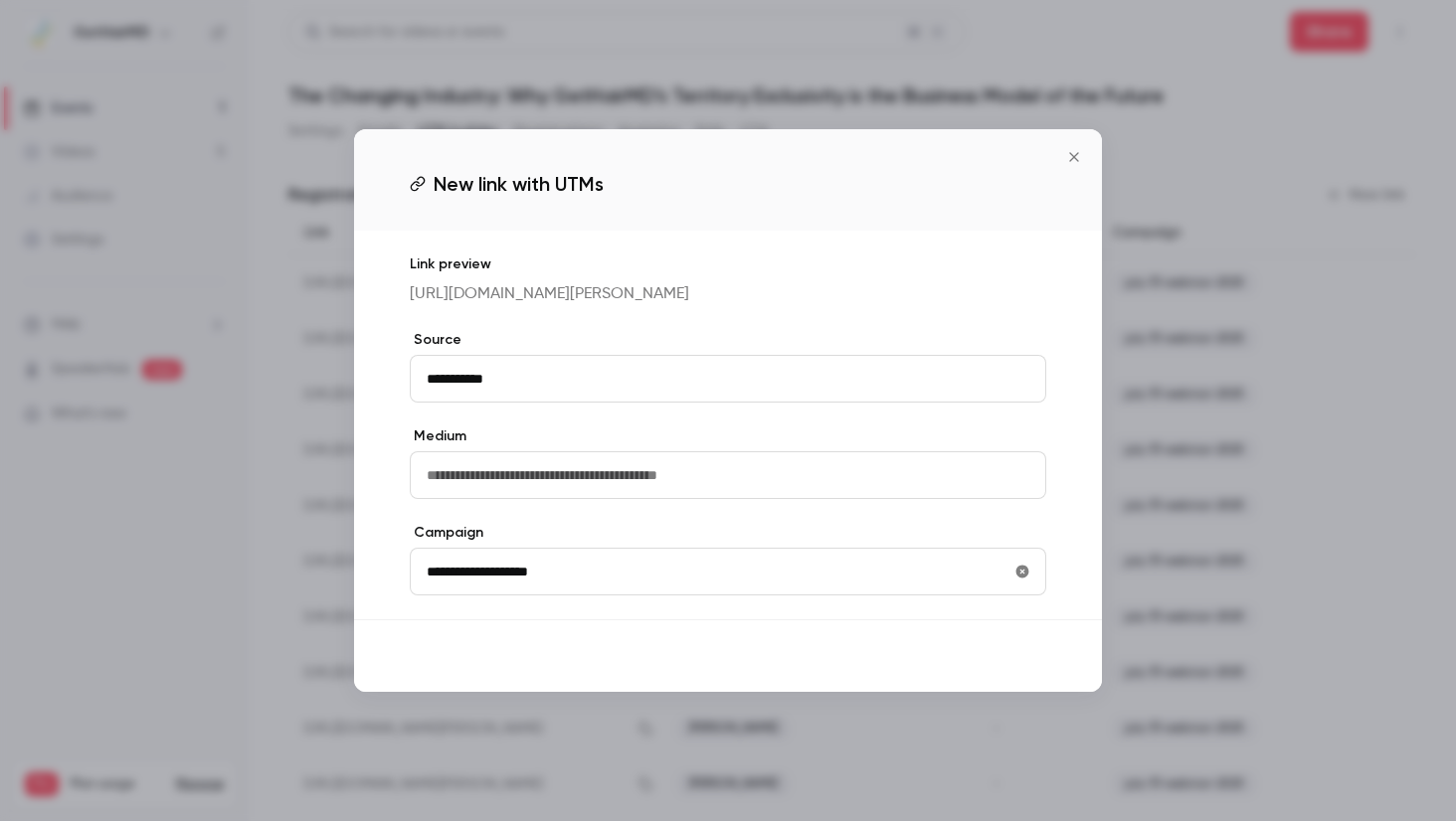 type on "**********" 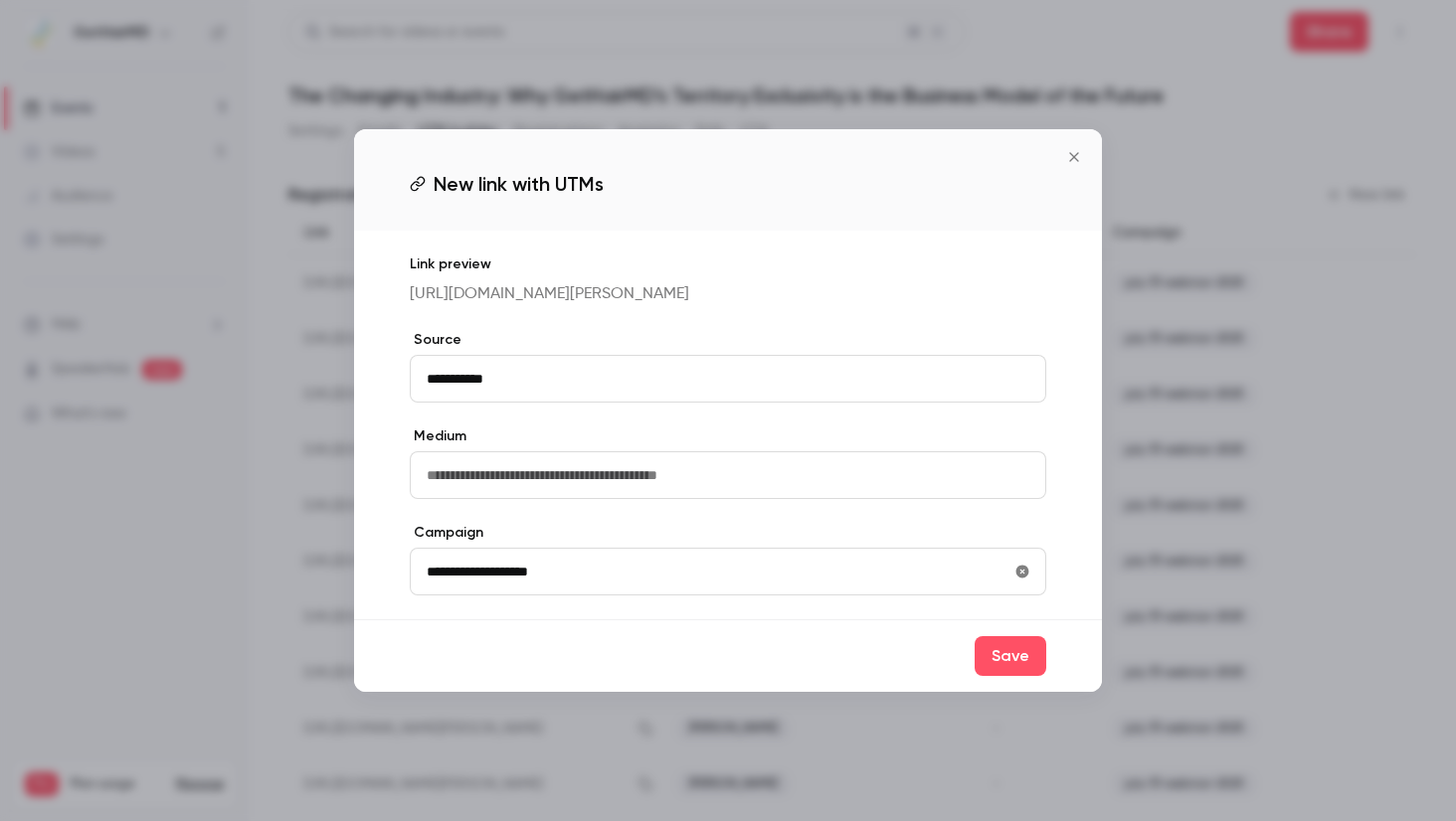drag, startPoint x: 993, startPoint y: 665, endPoint x: 1159, endPoint y: 410, distance: 304.27126 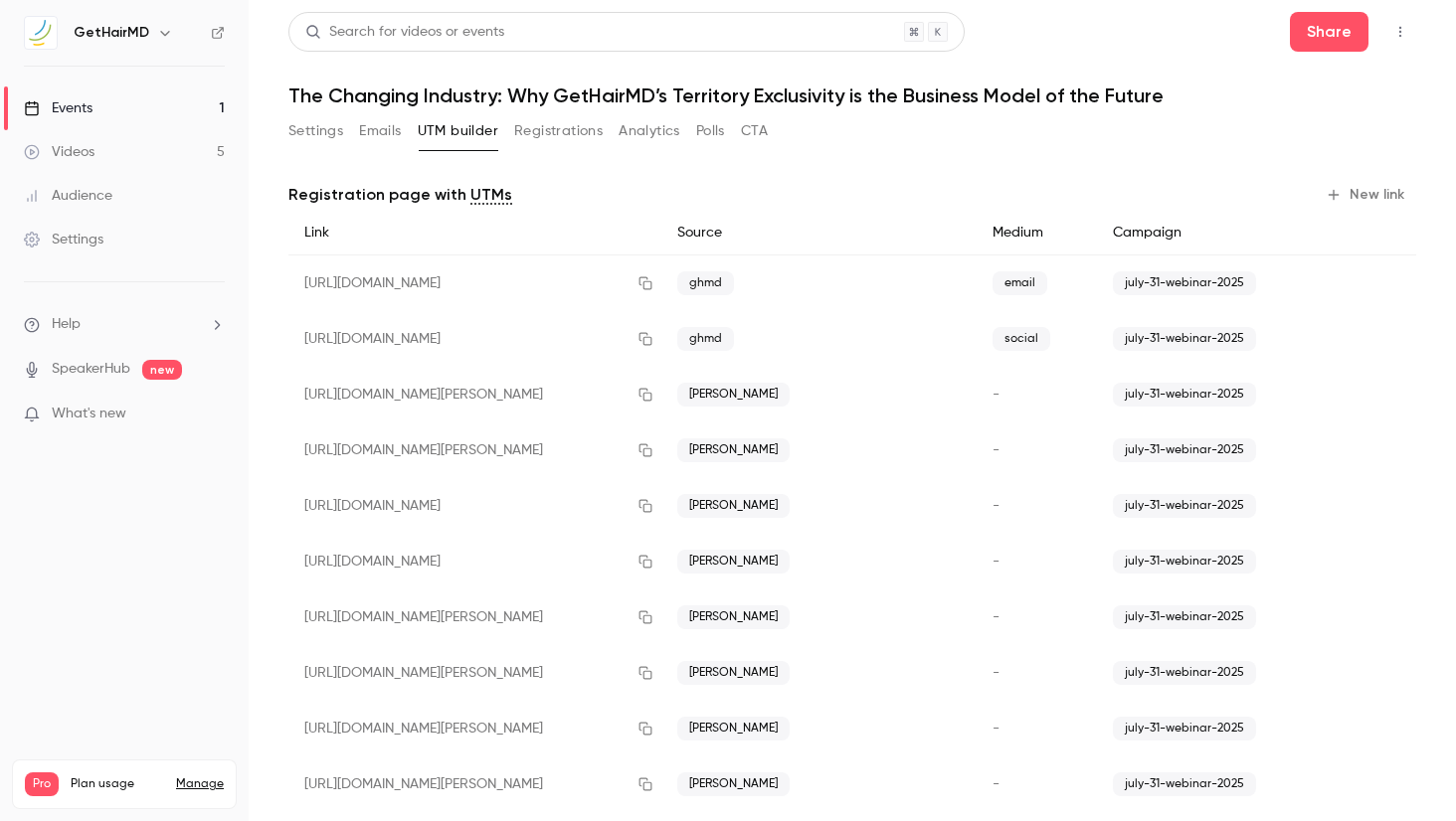 click on "New link" at bounding box center (1366, 195) 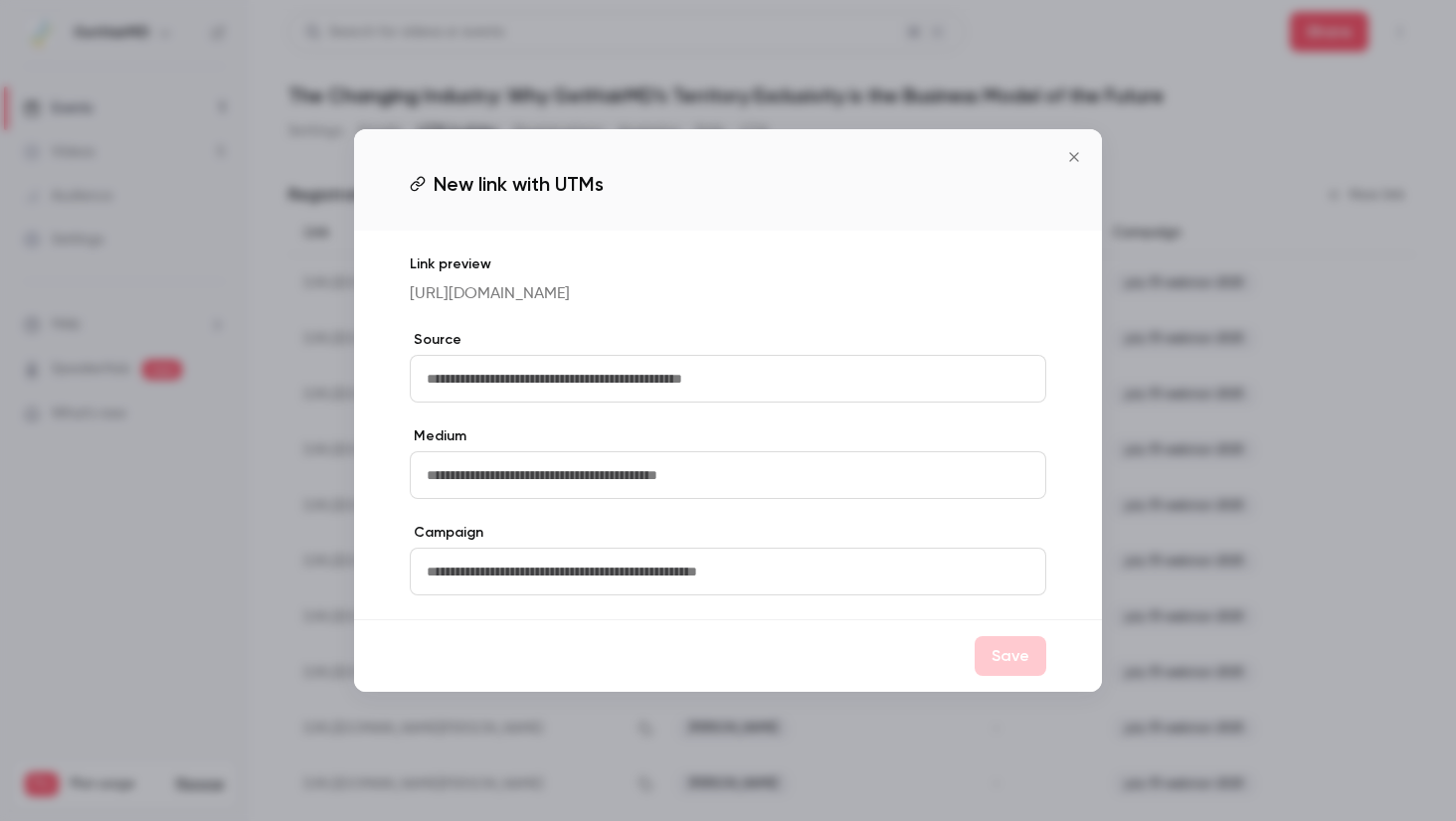 click at bounding box center [728, 379] 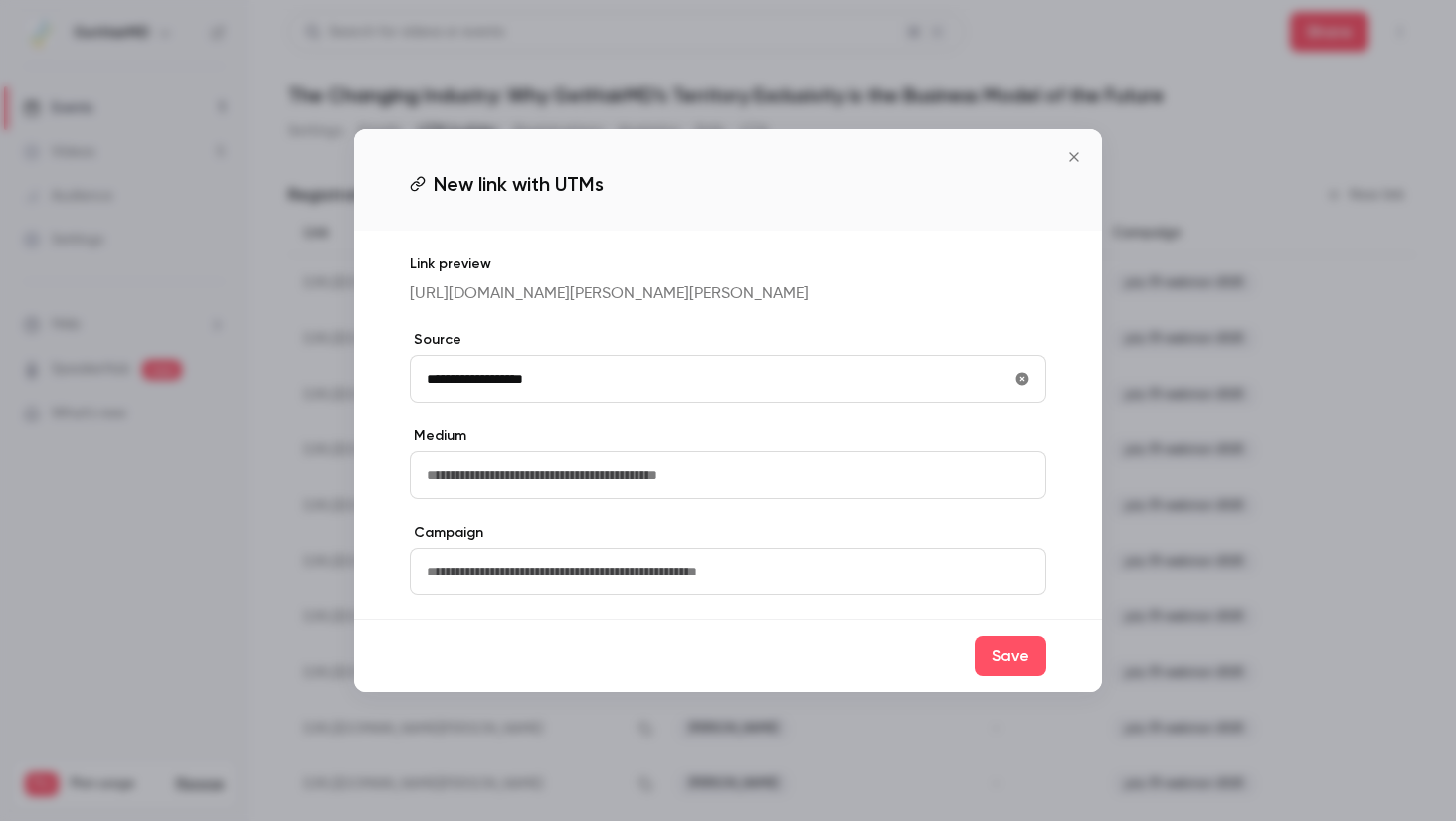 type on "**********" 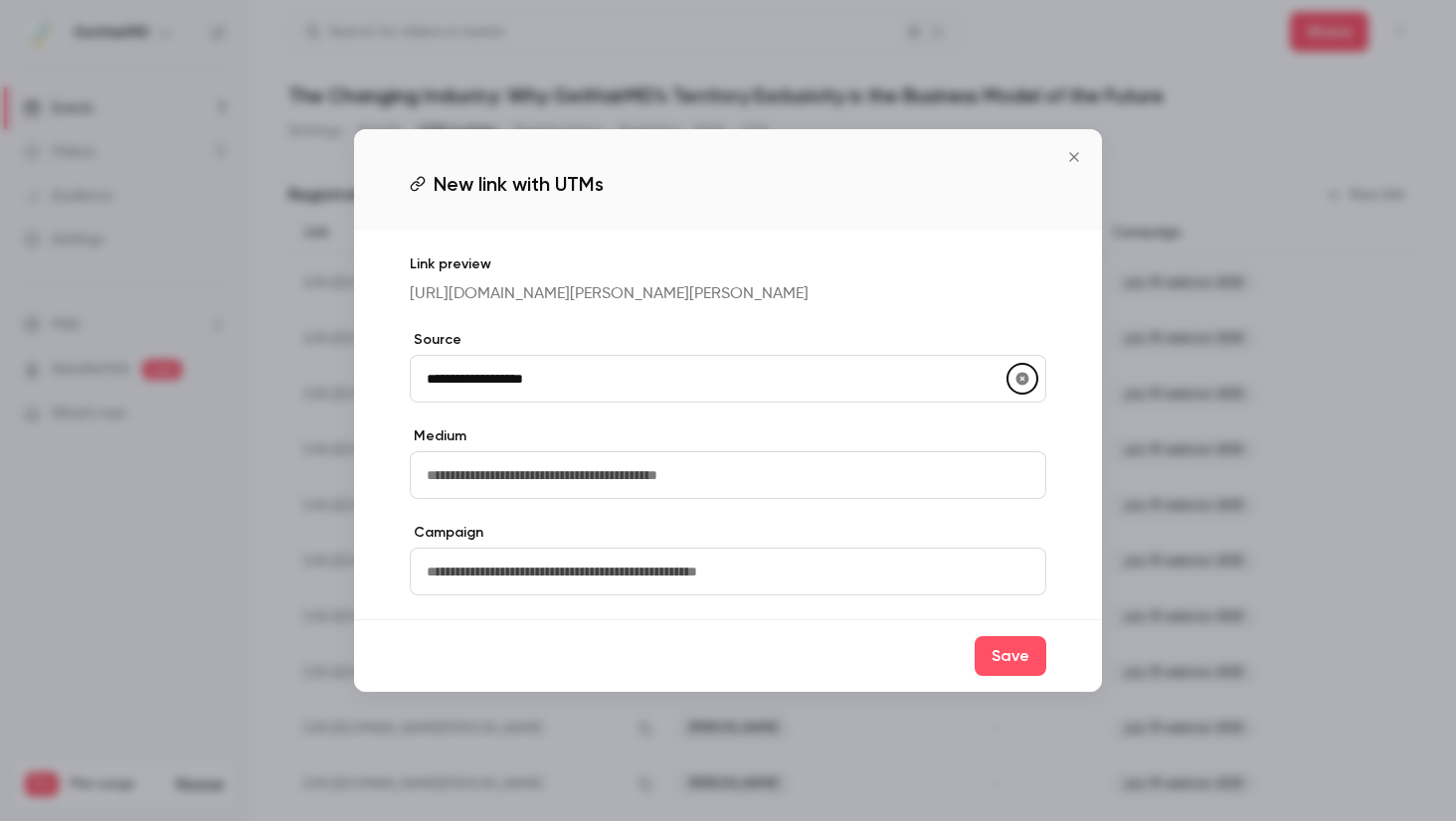 type 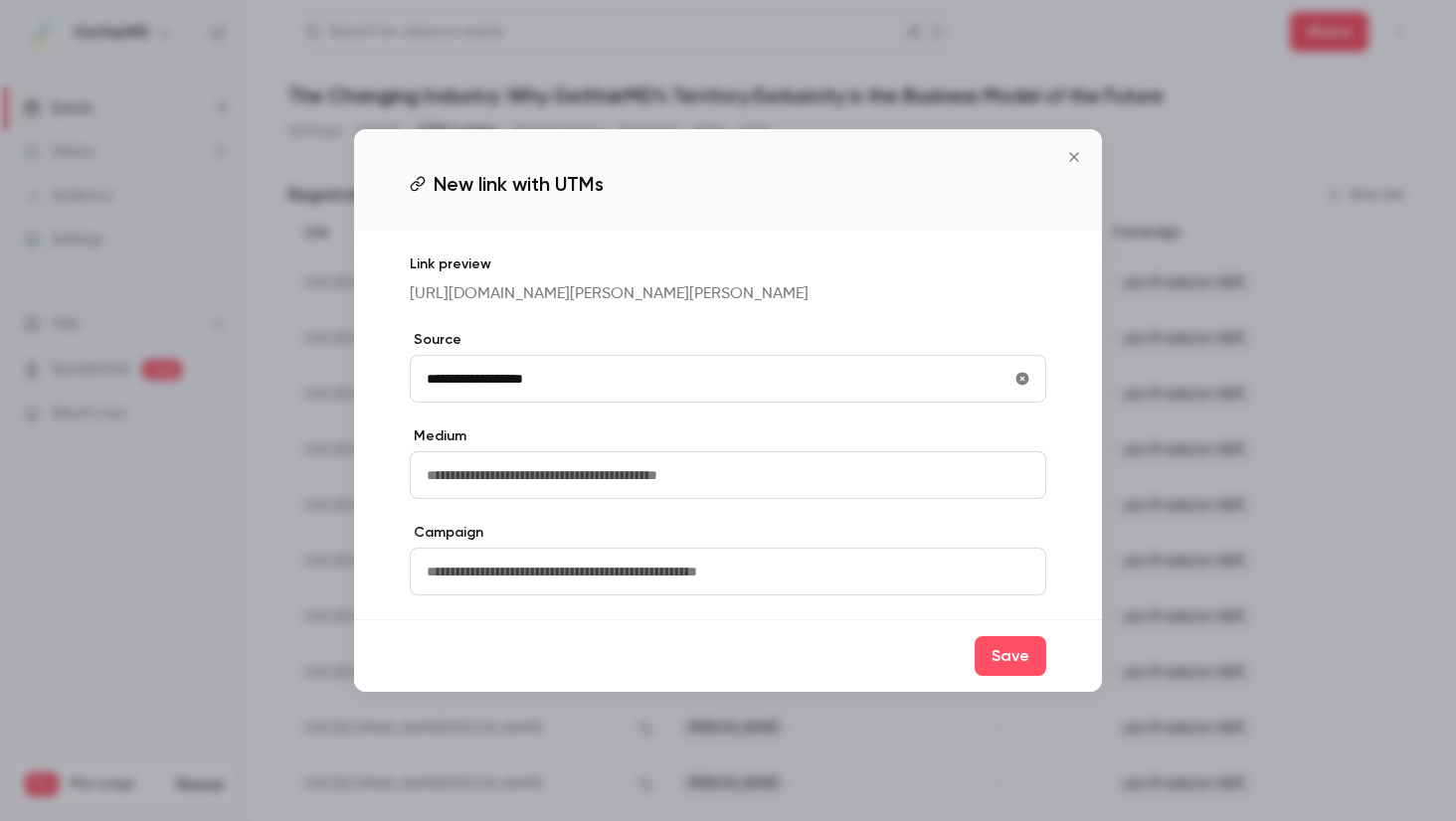 paste on "**********" 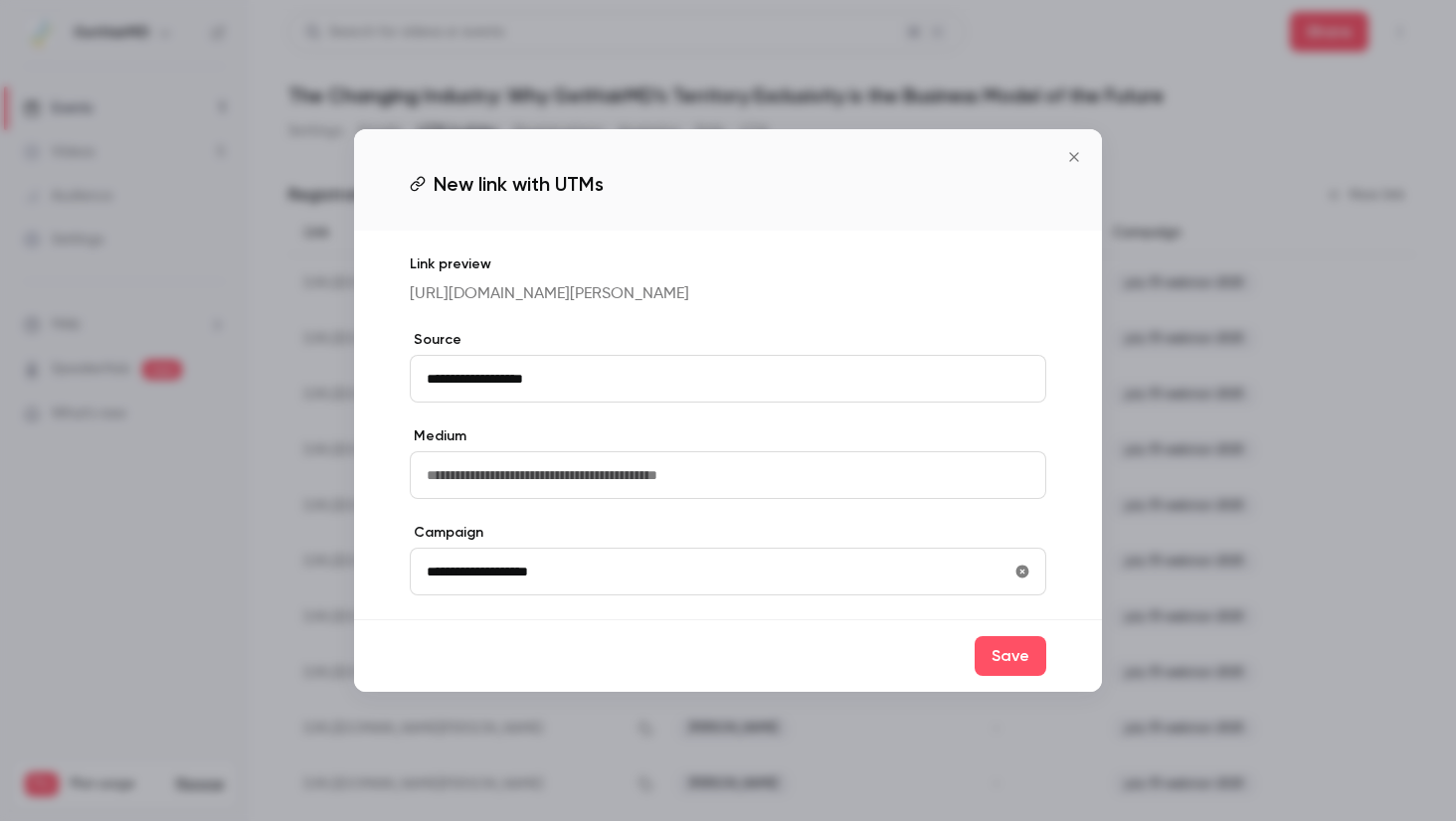 type on "**********" 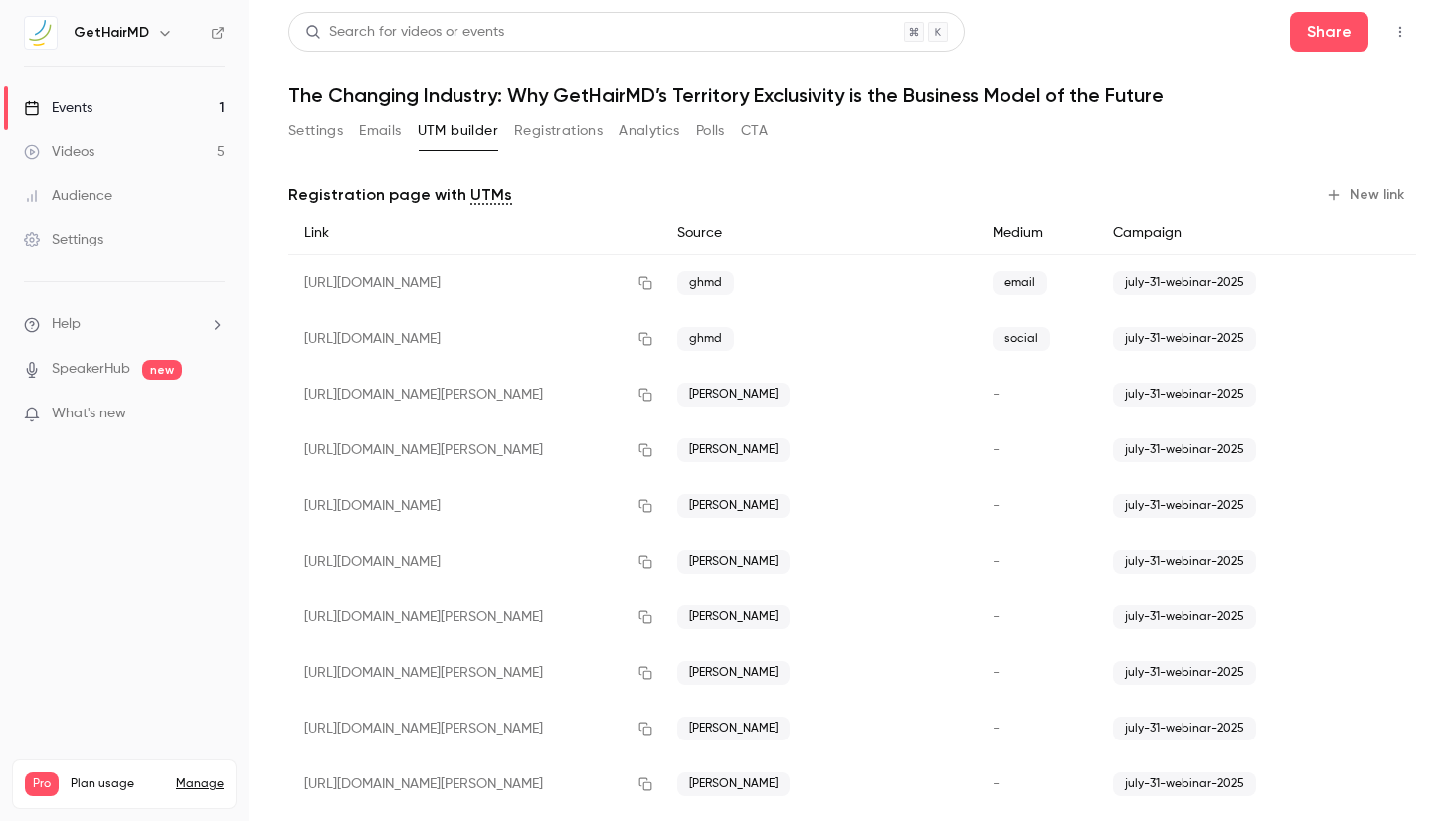 click on "New link" at bounding box center (1366, 195) 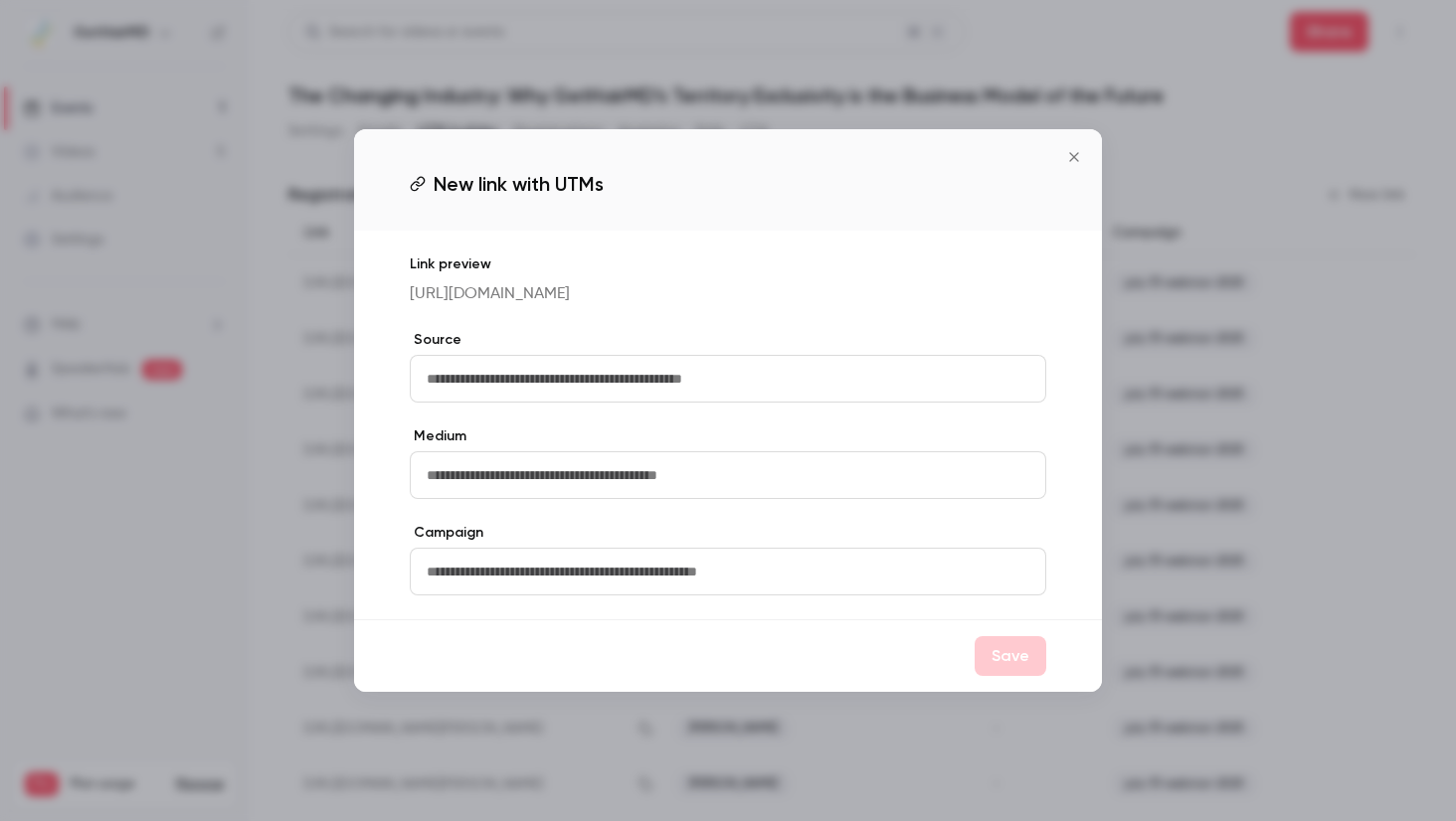 click at bounding box center [728, 379] 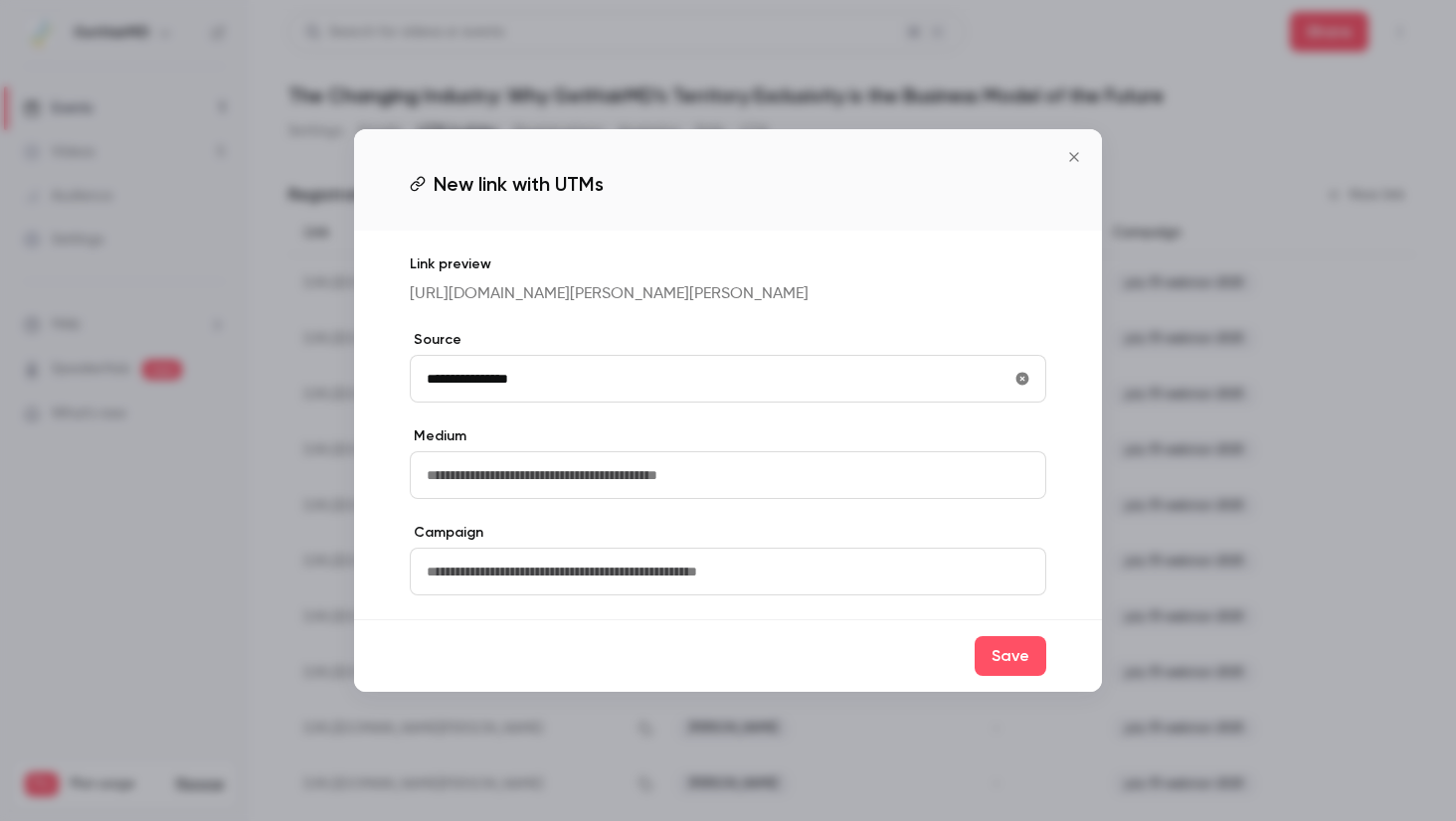 type on "**********" 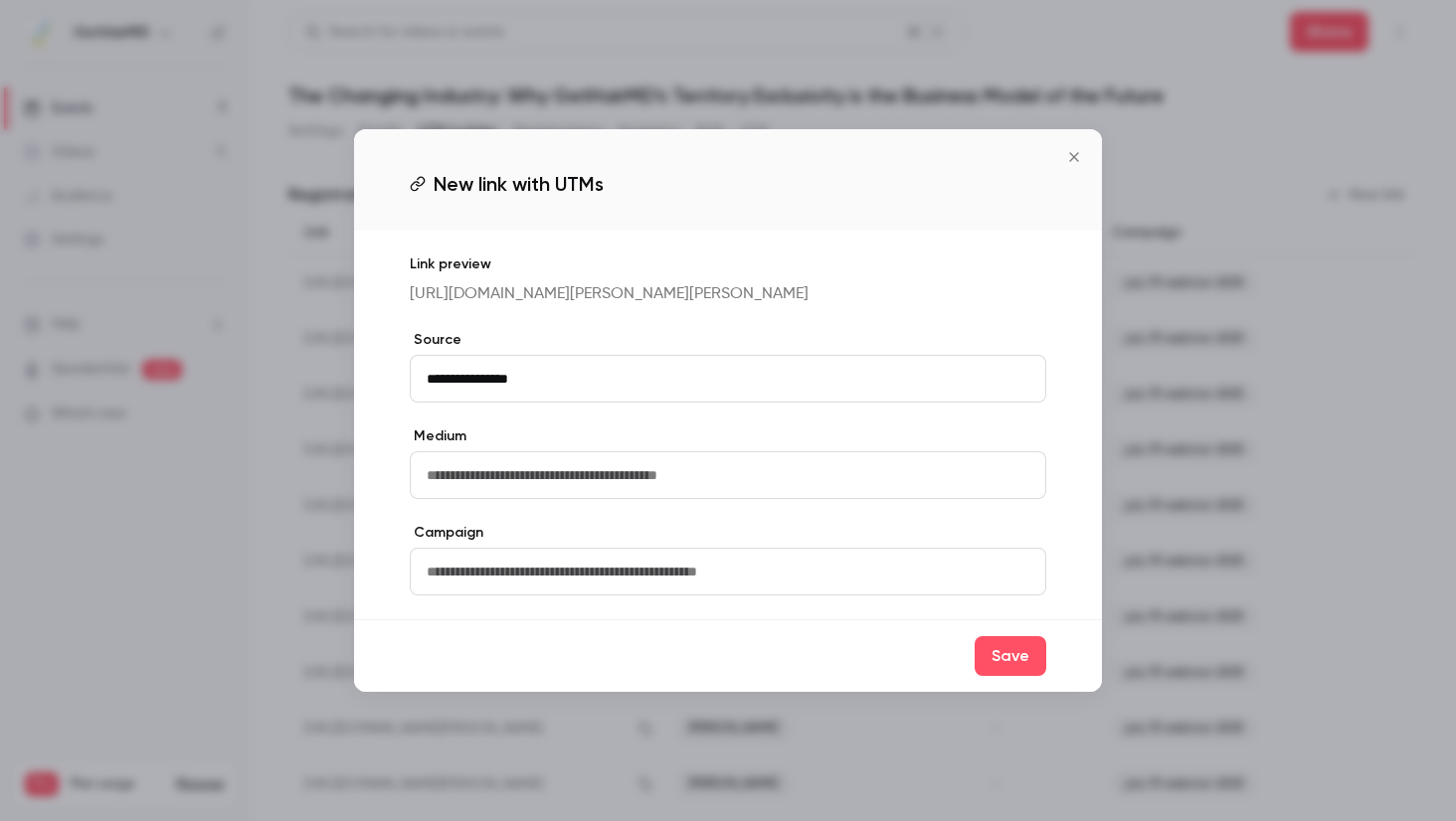 paste on "**********" 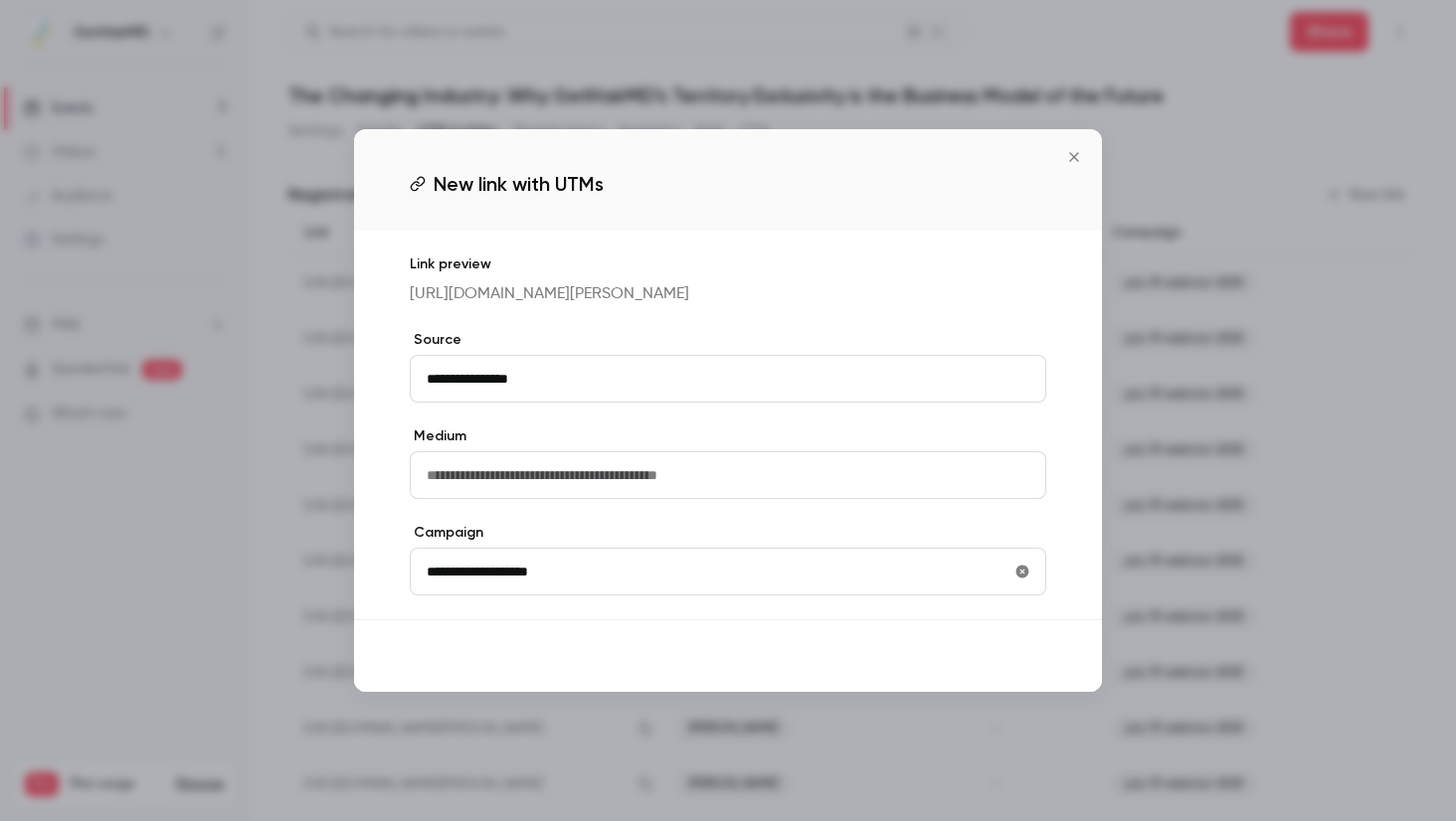 type on "**********" 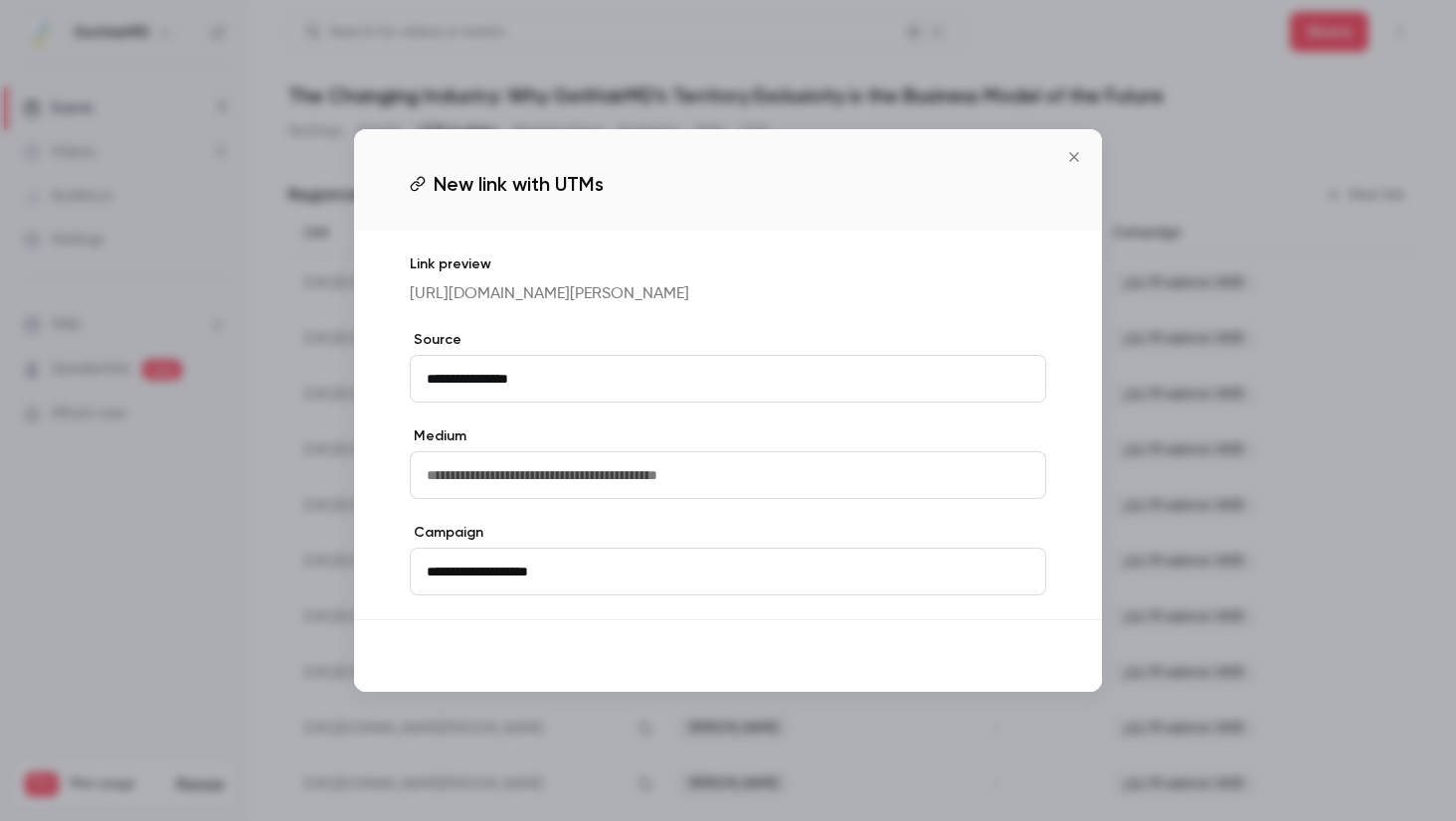 click on "Save" at bounding box center [1010, 656] 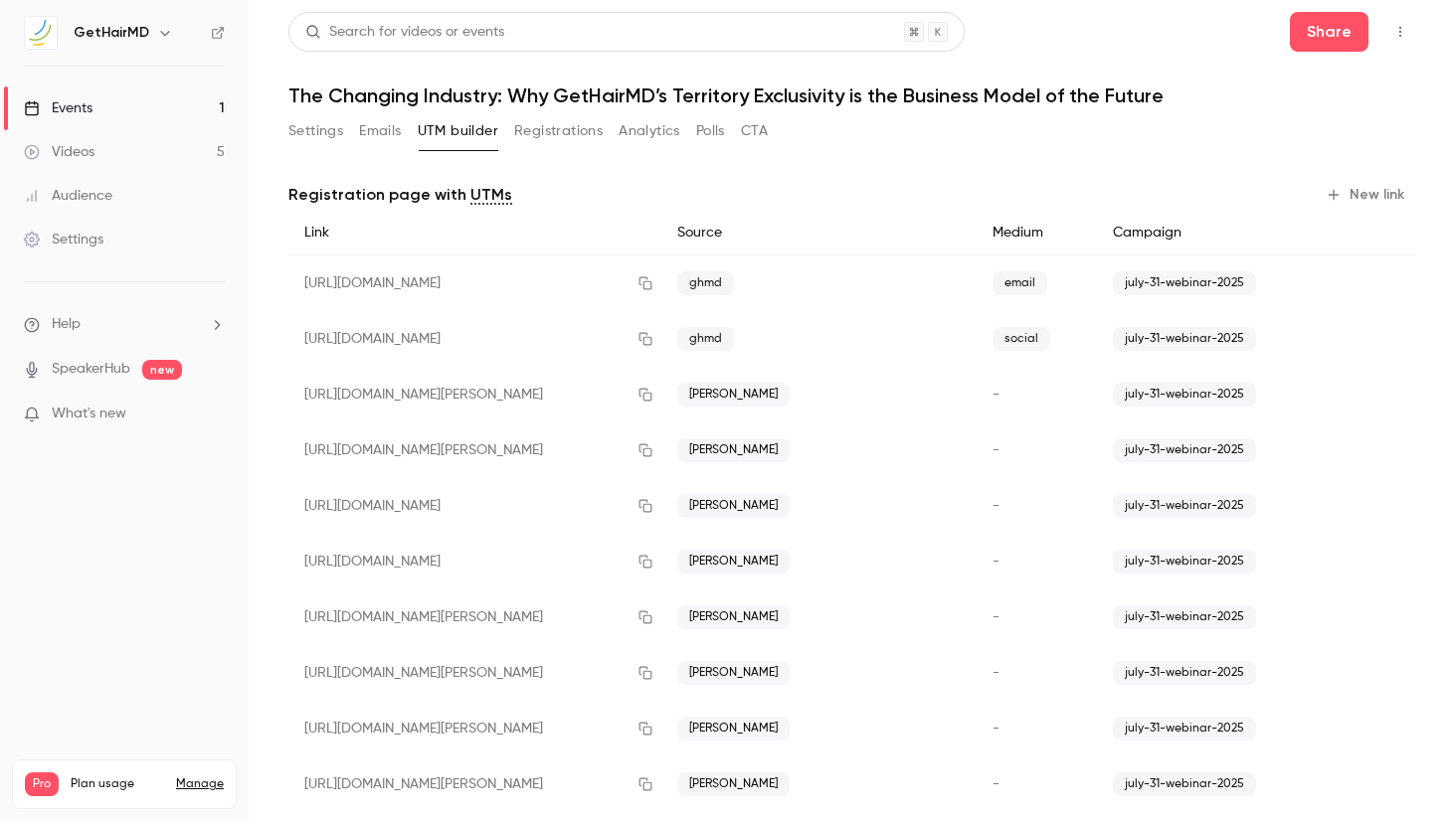 click on "New link" at bounding box center (1366, 195) 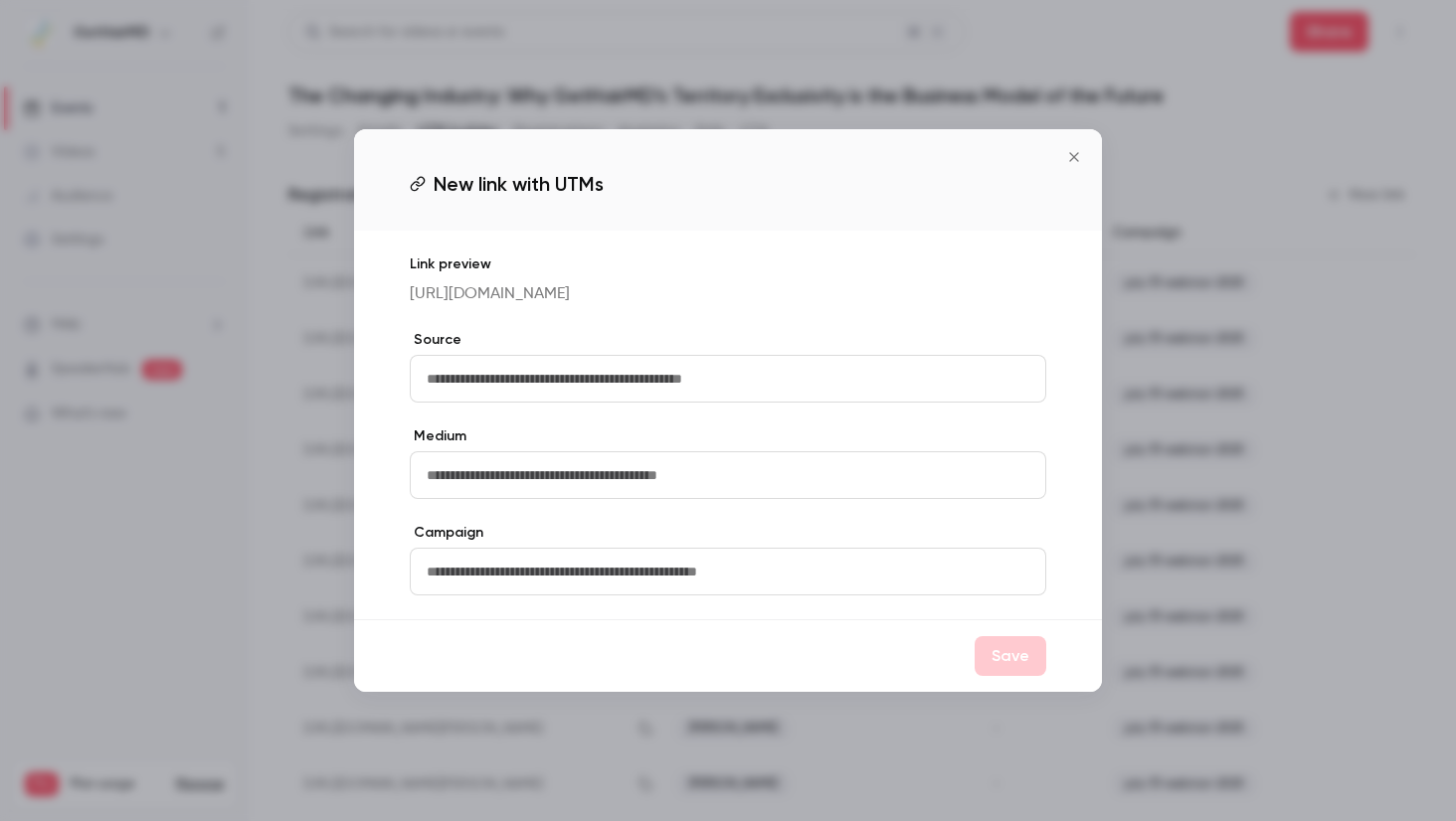 click at bounding box center (728, 379) 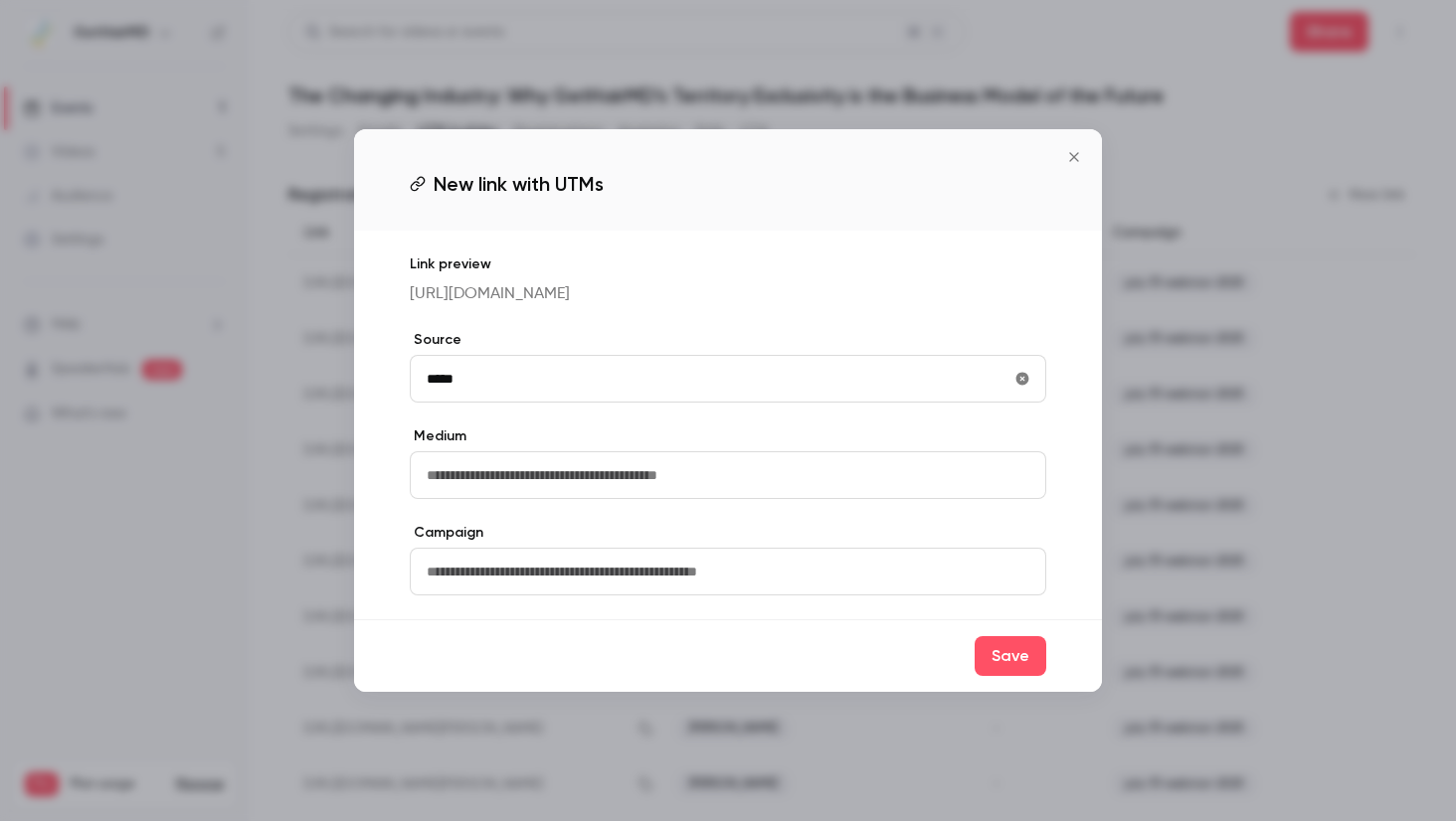 type on "*****" 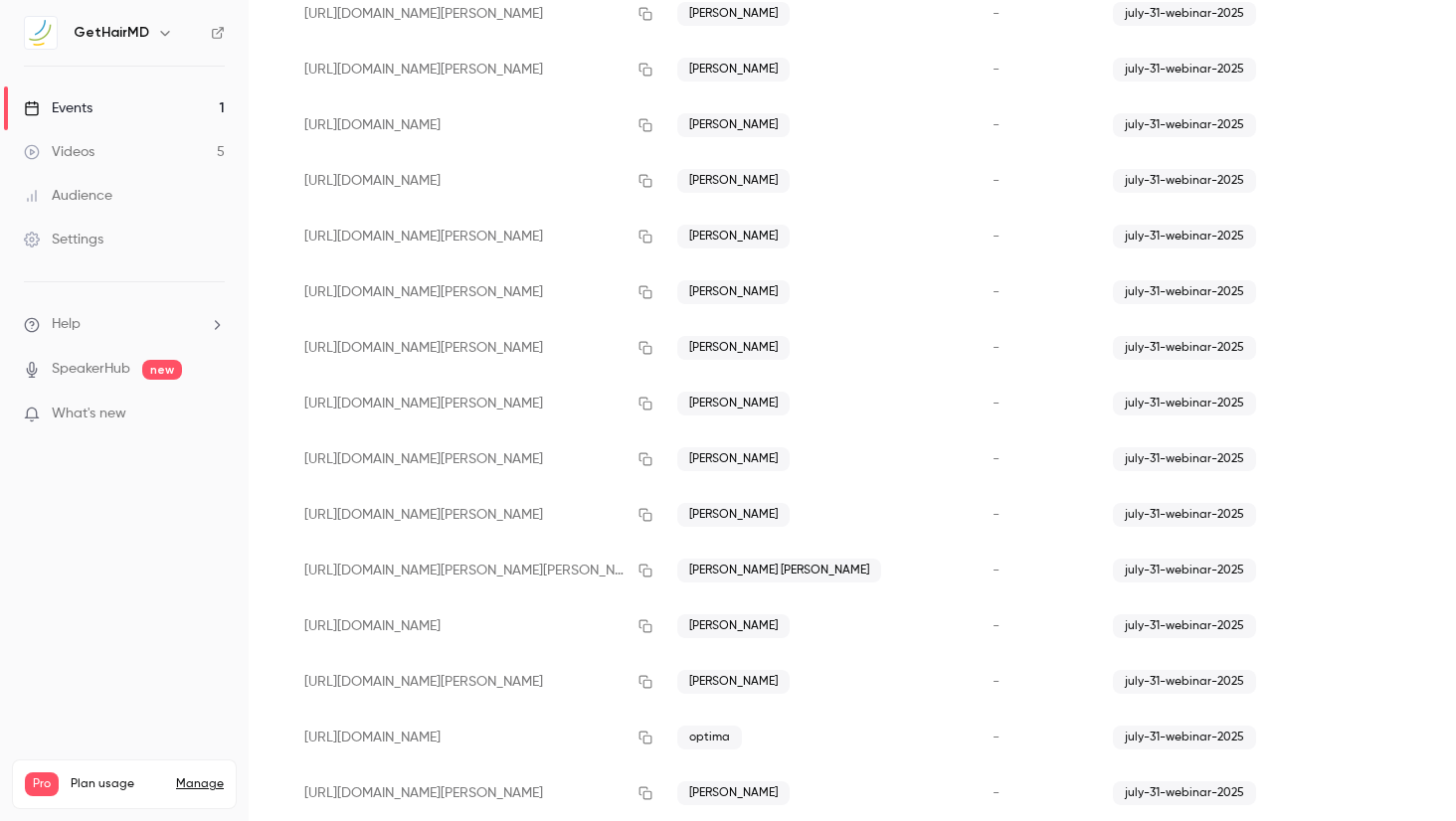 scroll, scrollTop: 508, scrollLeft: 0, axis: vertical 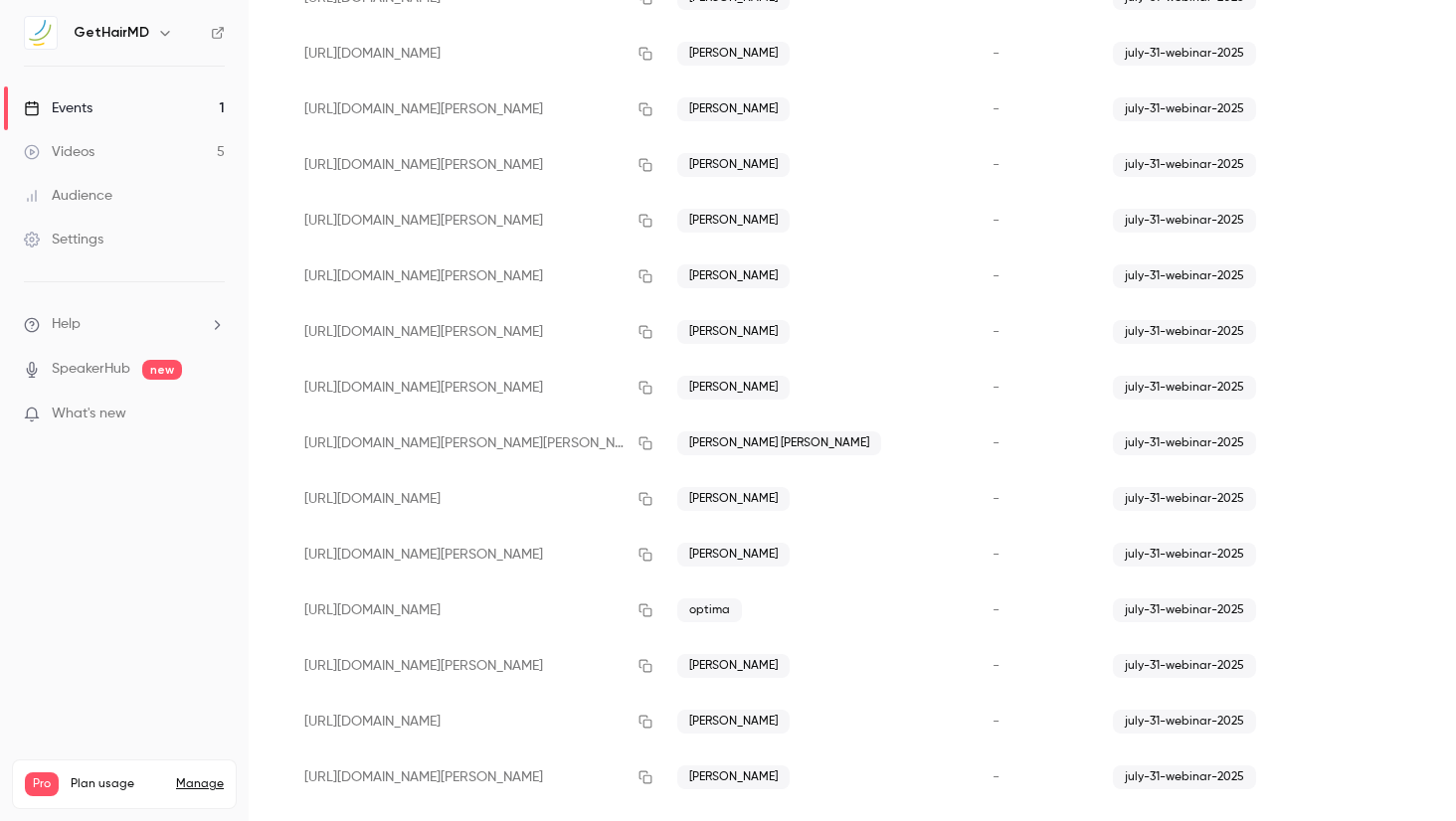 type 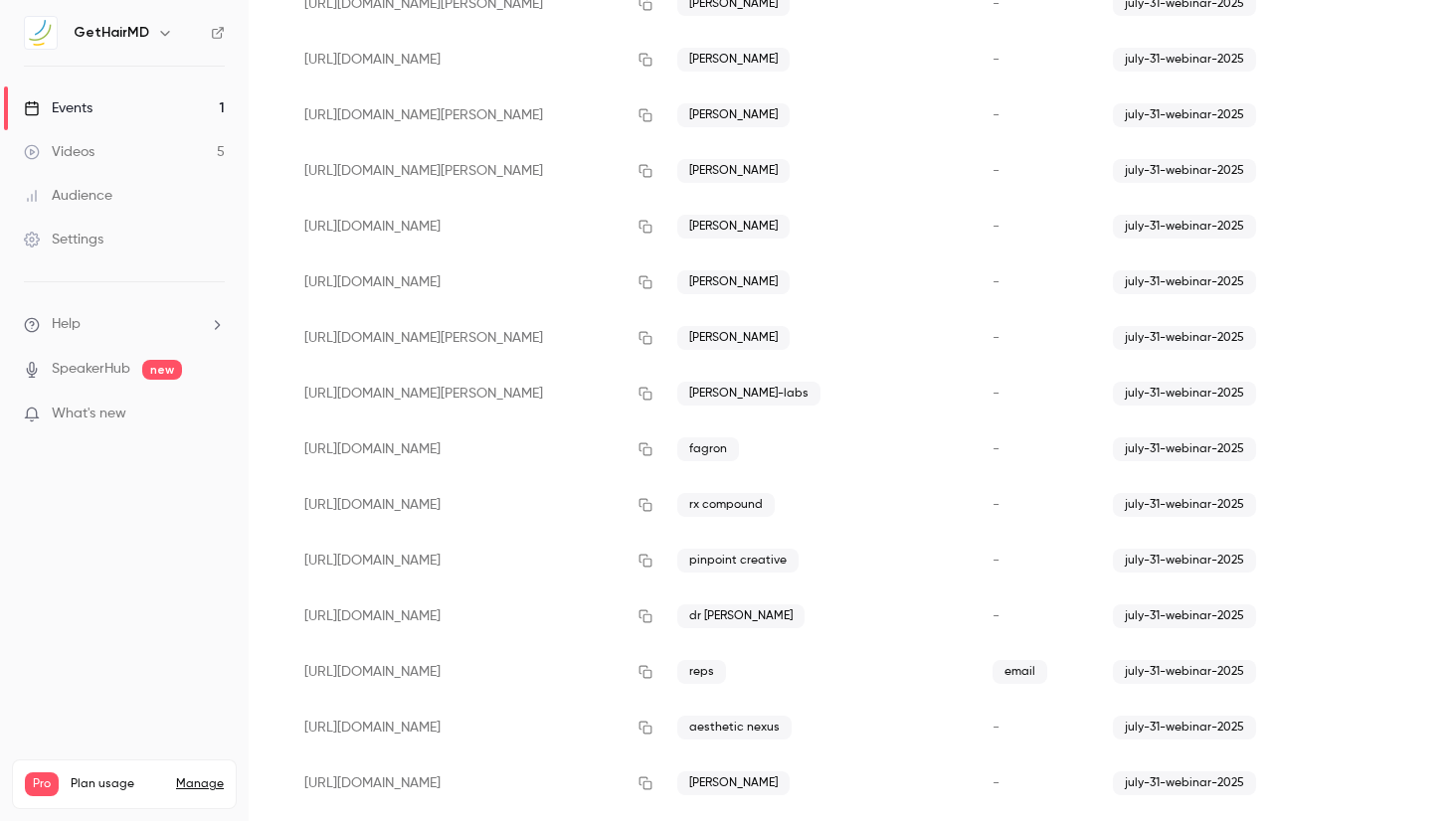 scroll, scrollTop: 2373, scrollLeft: 0, axis: vertical 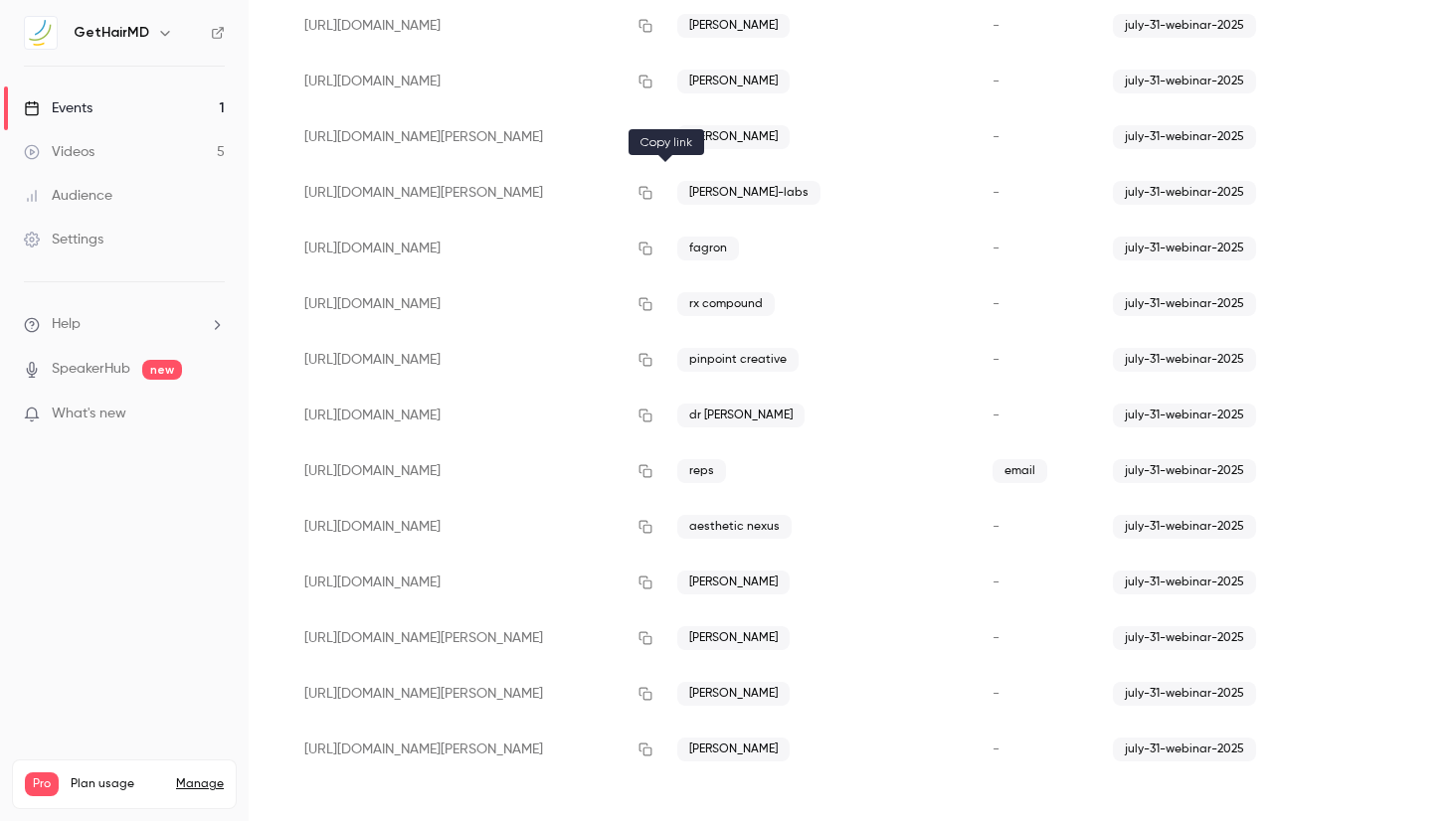 click 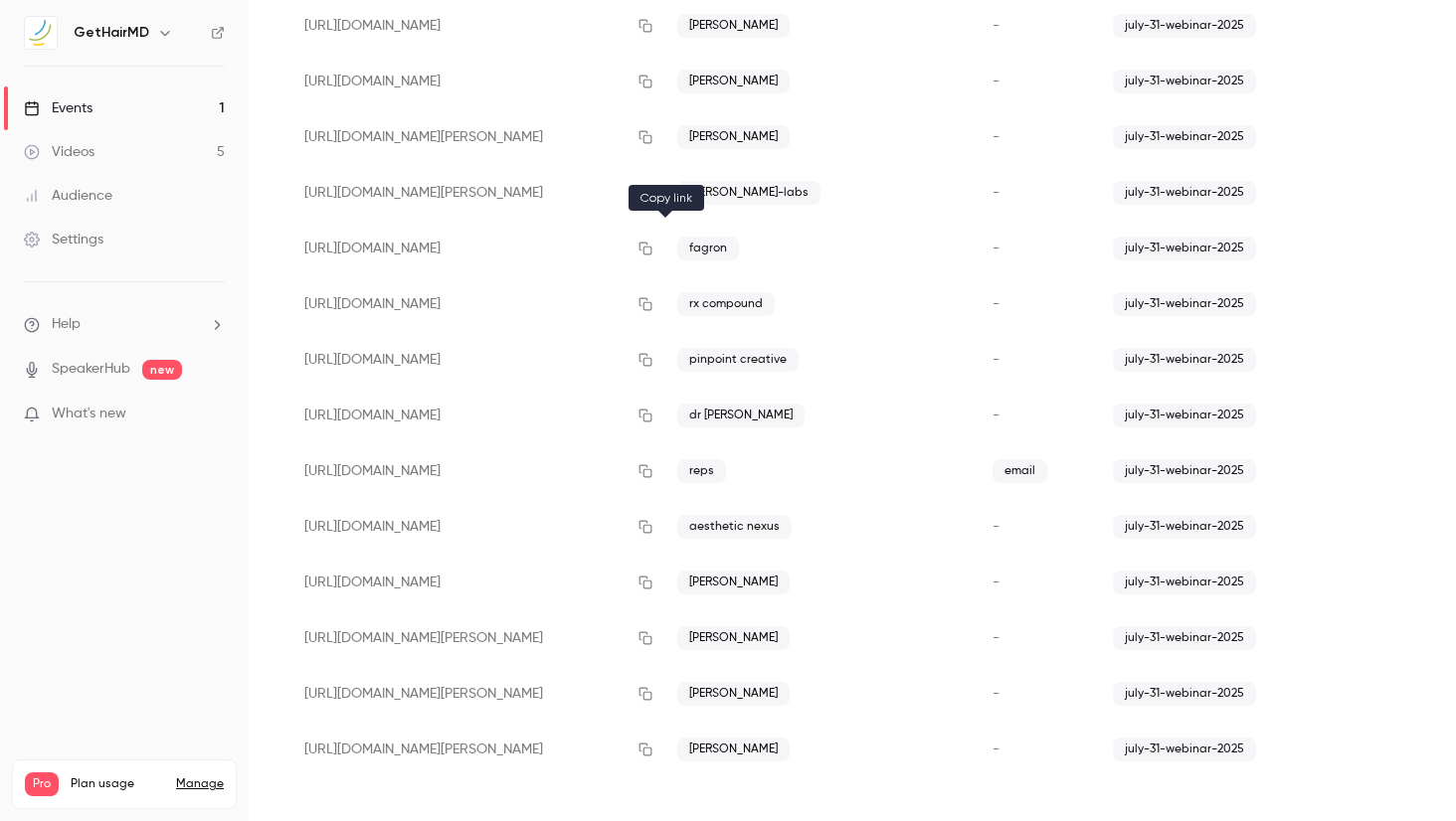click 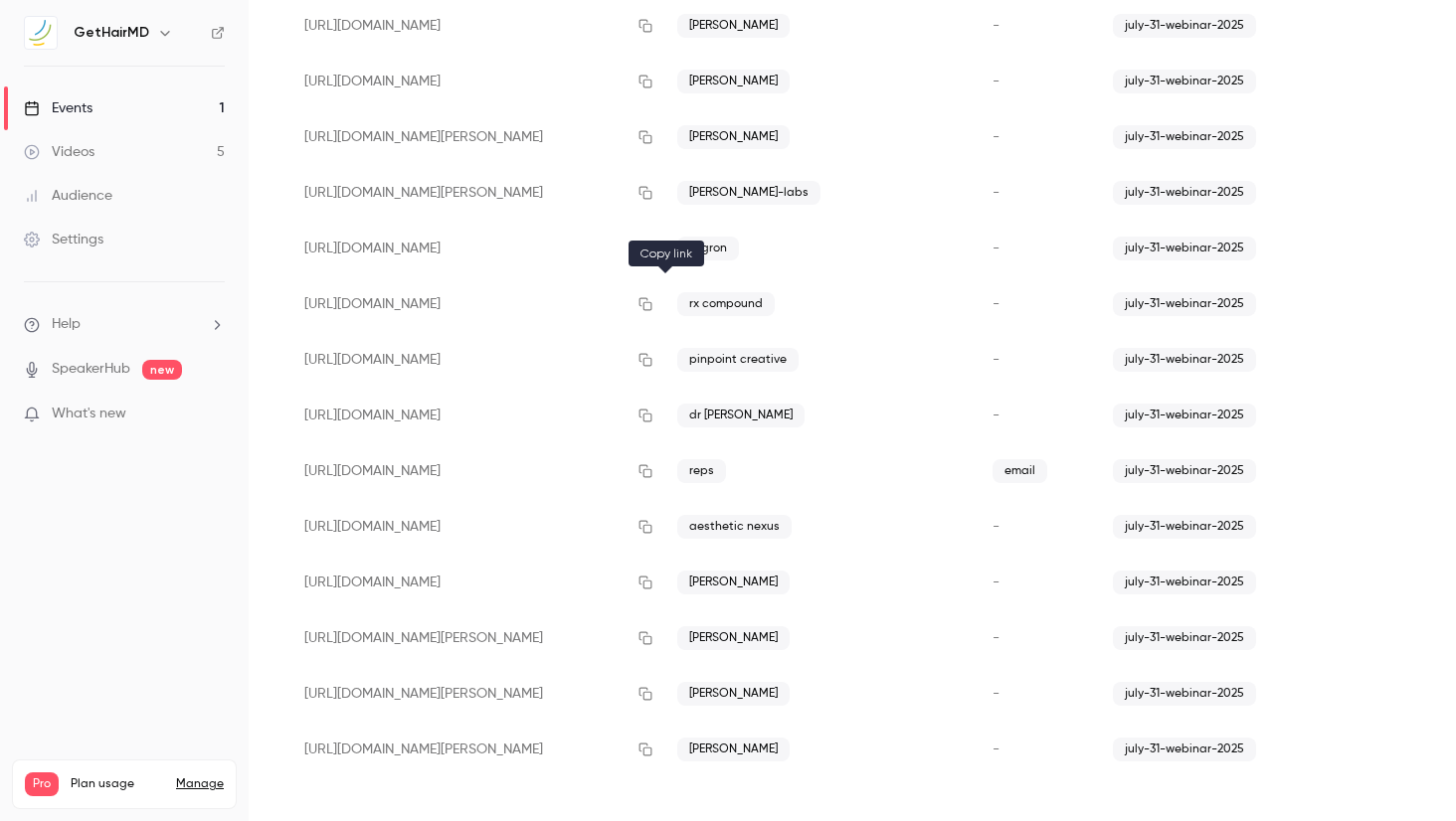 click 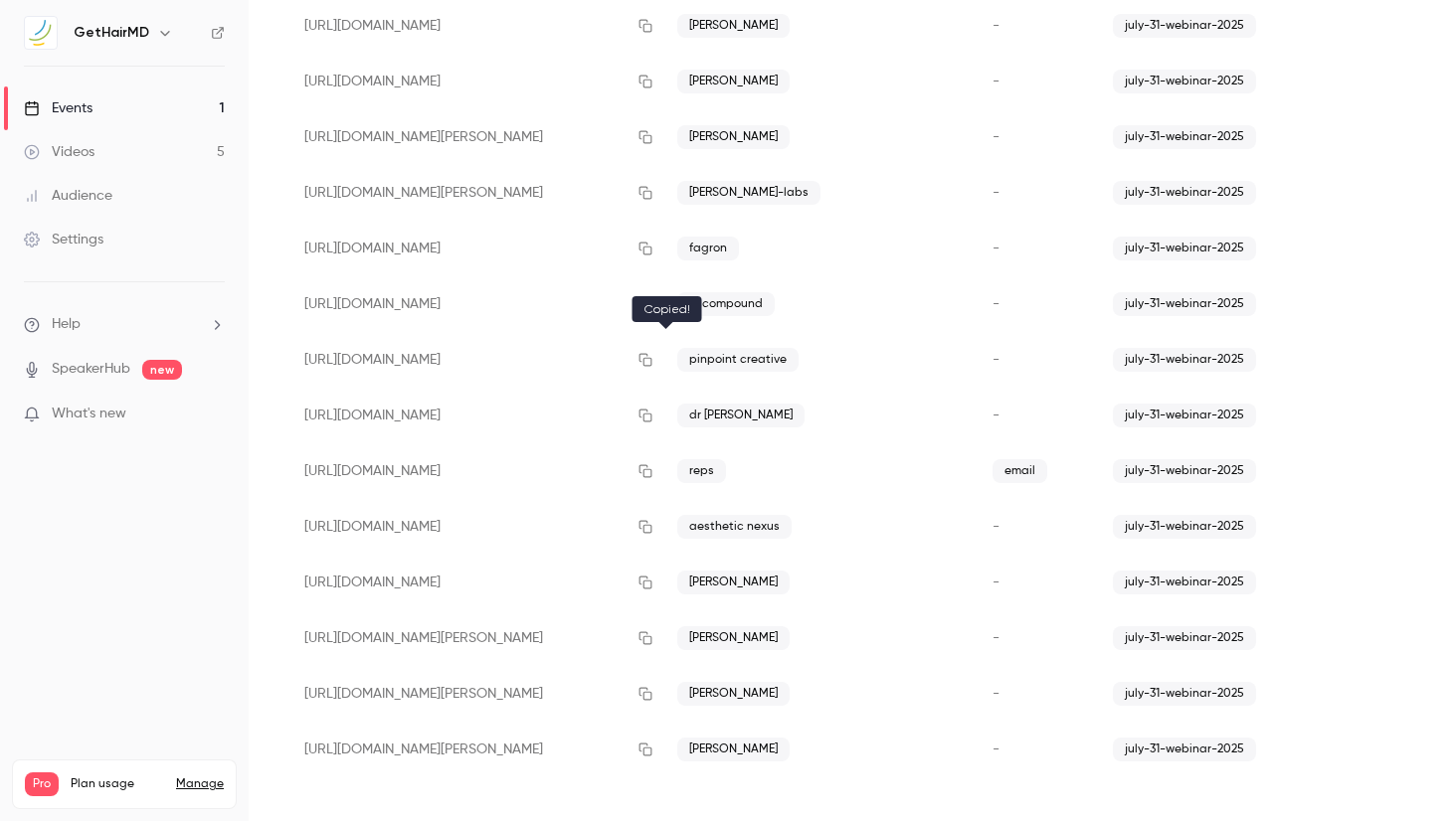 click 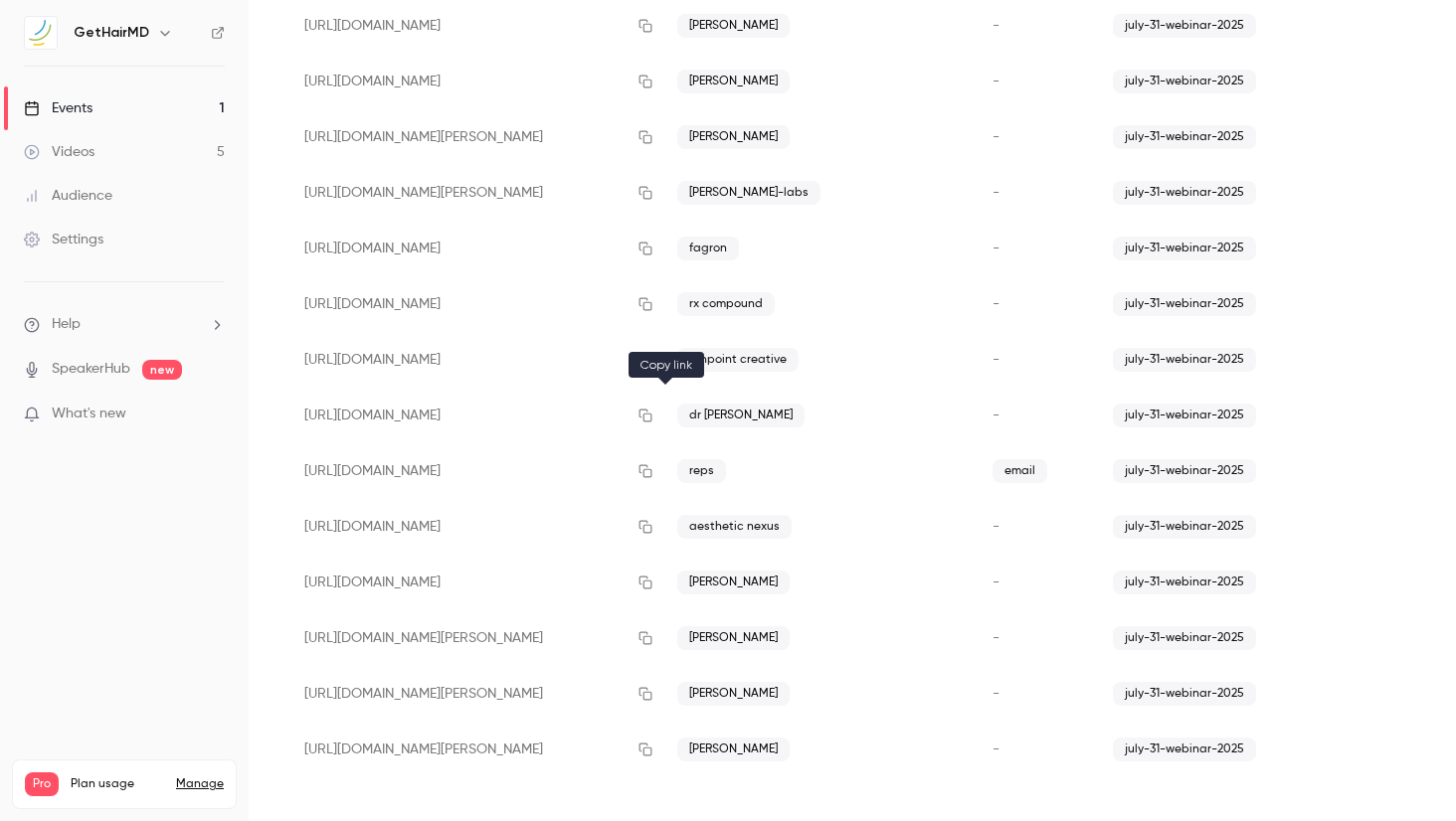 click 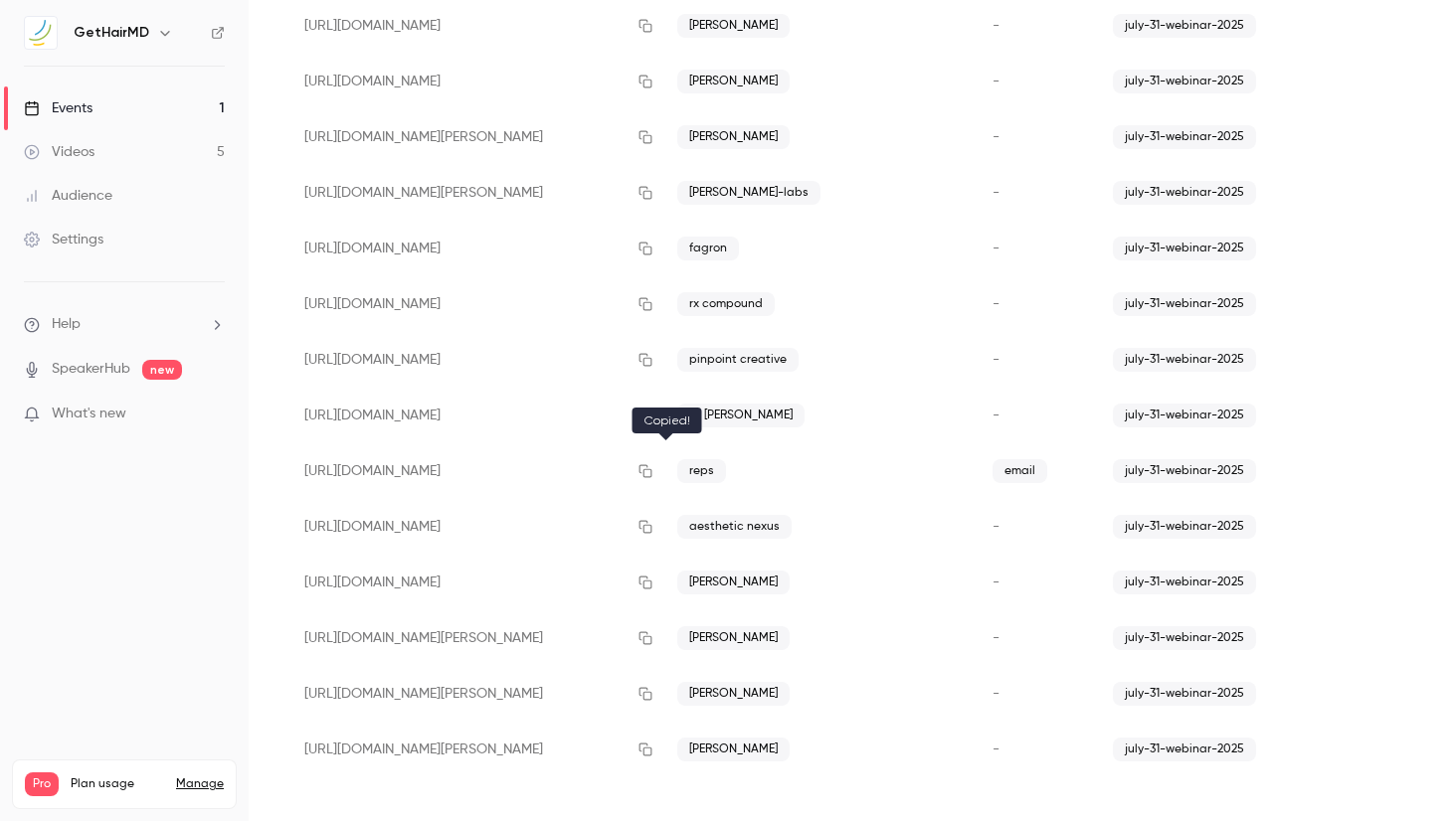 click 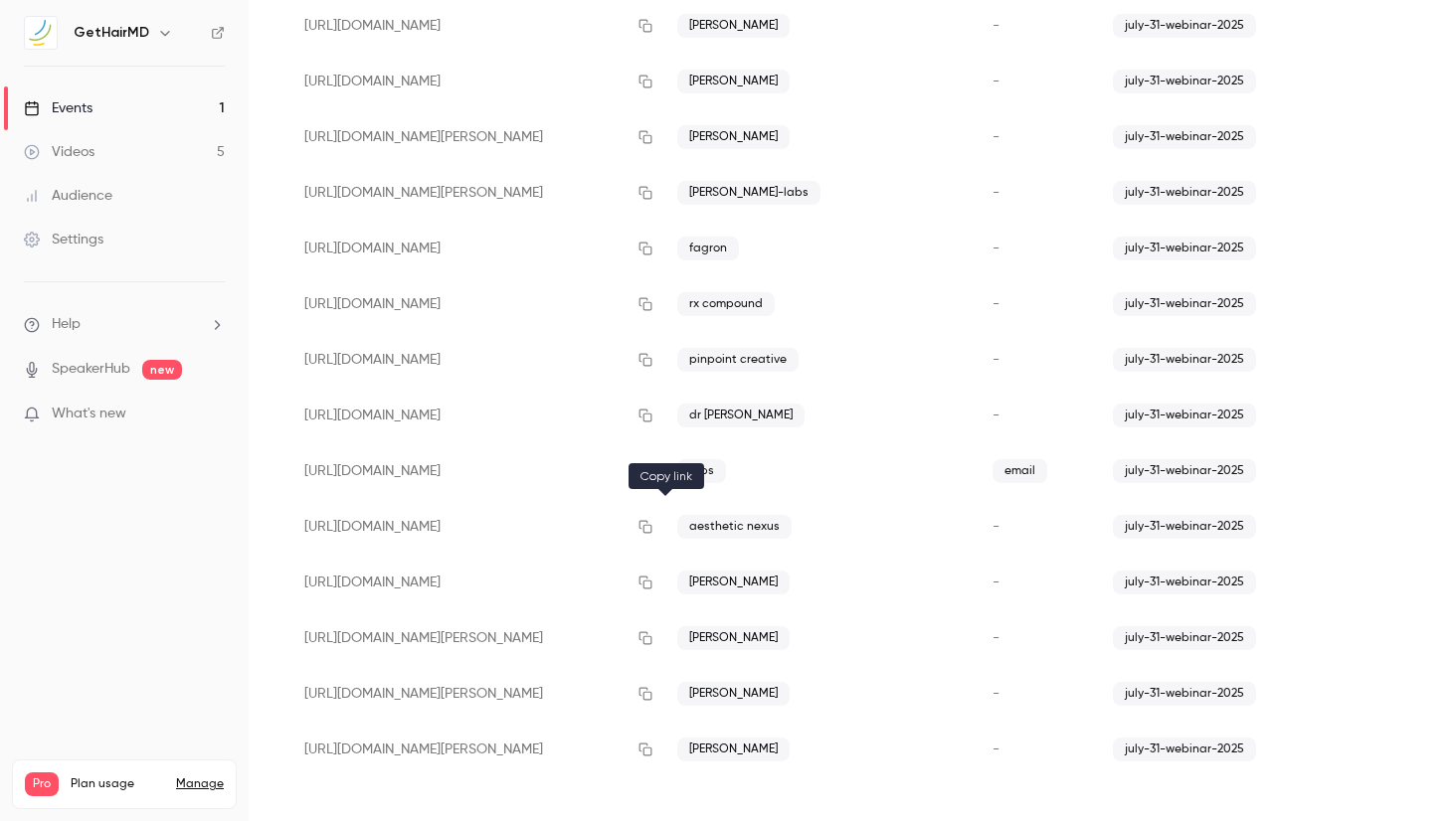 click 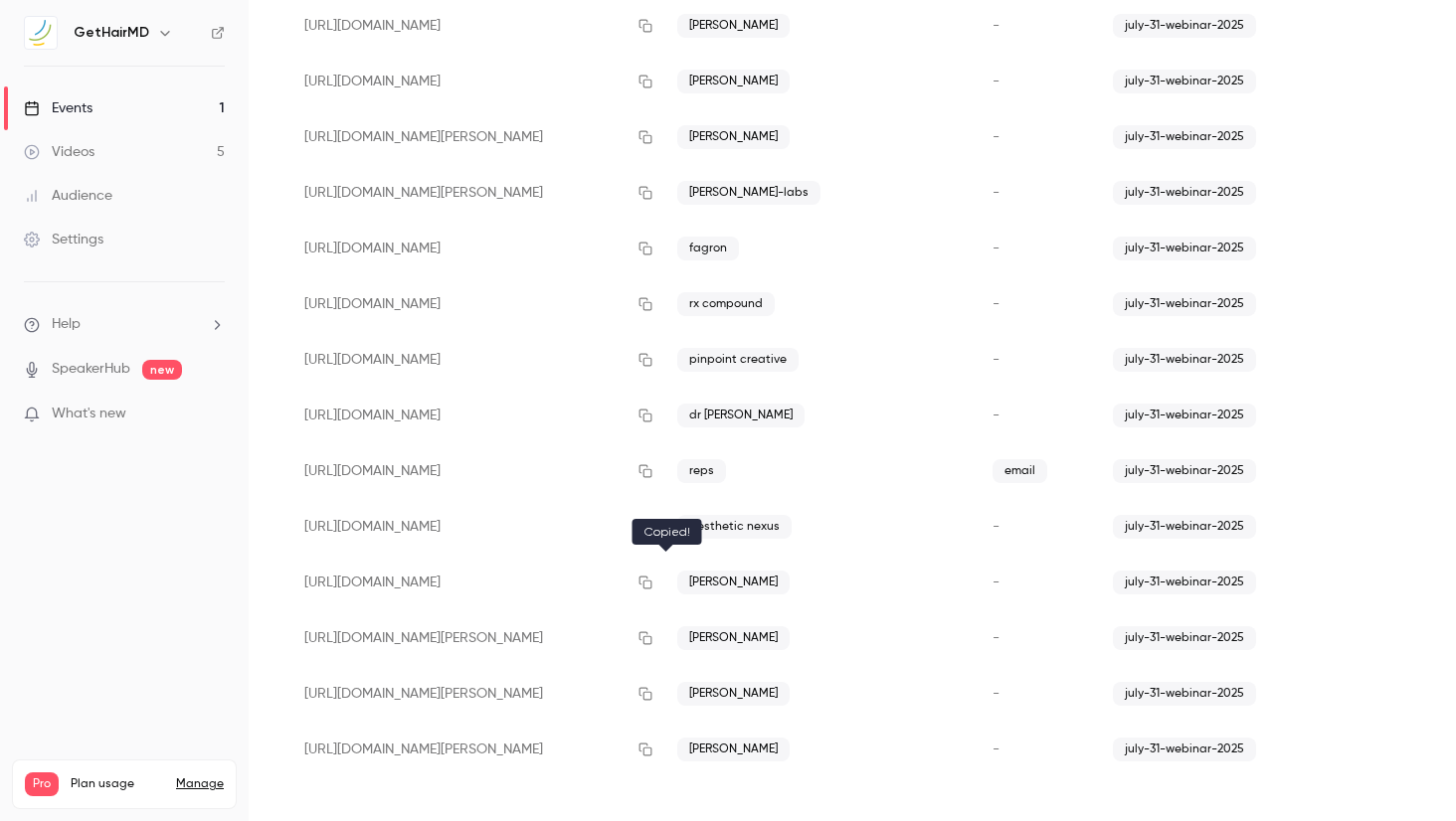click 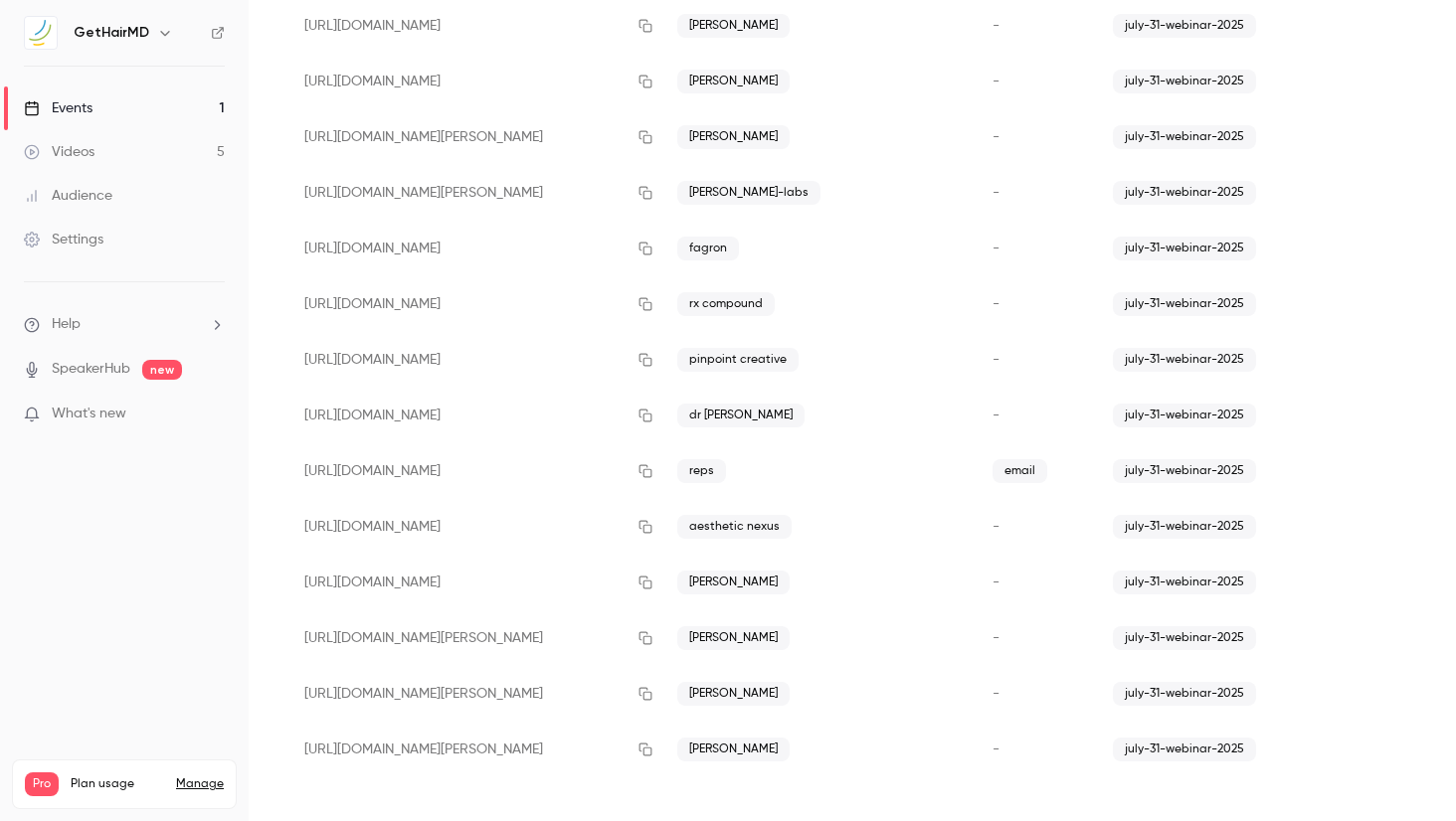 click 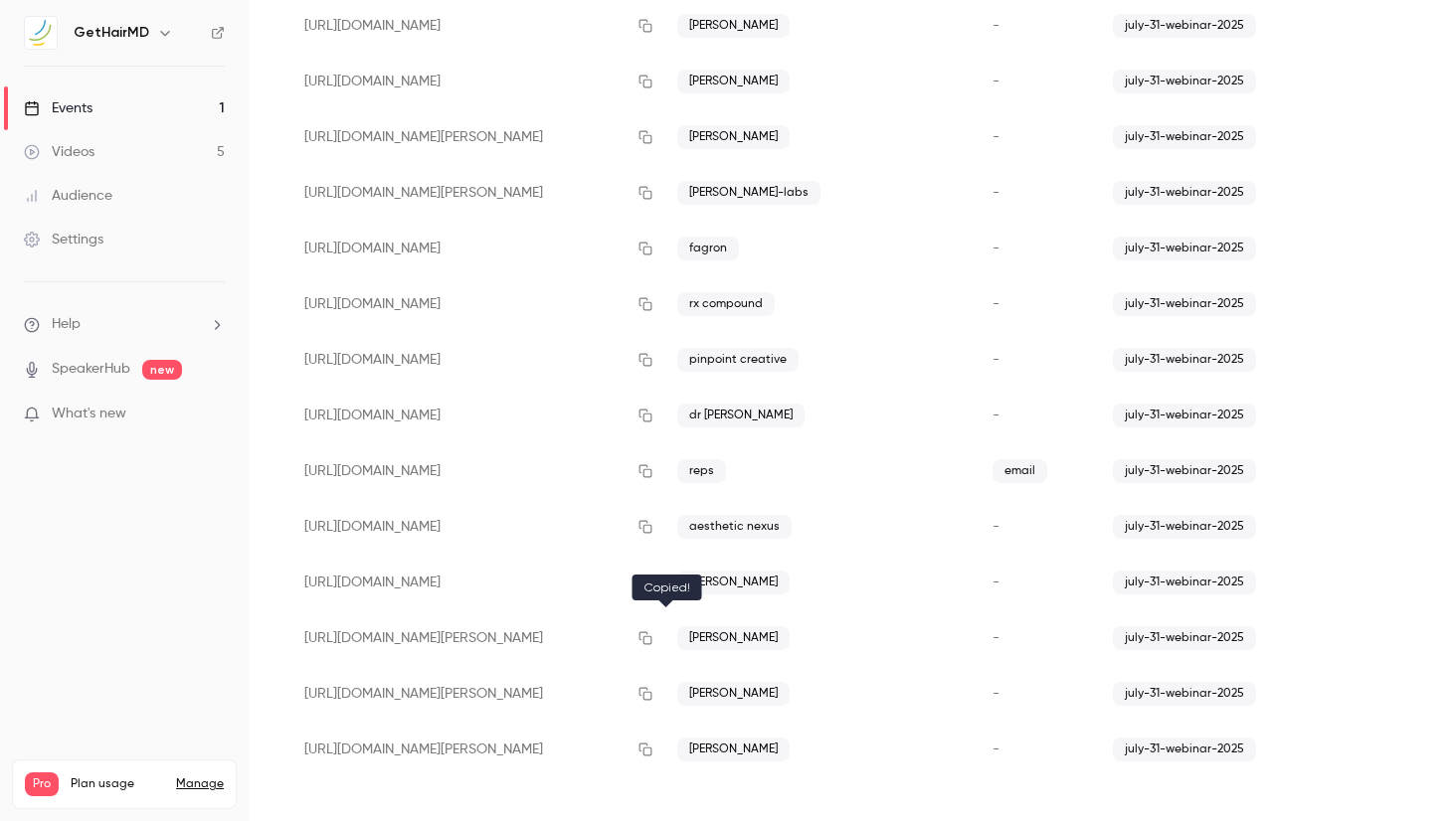 click 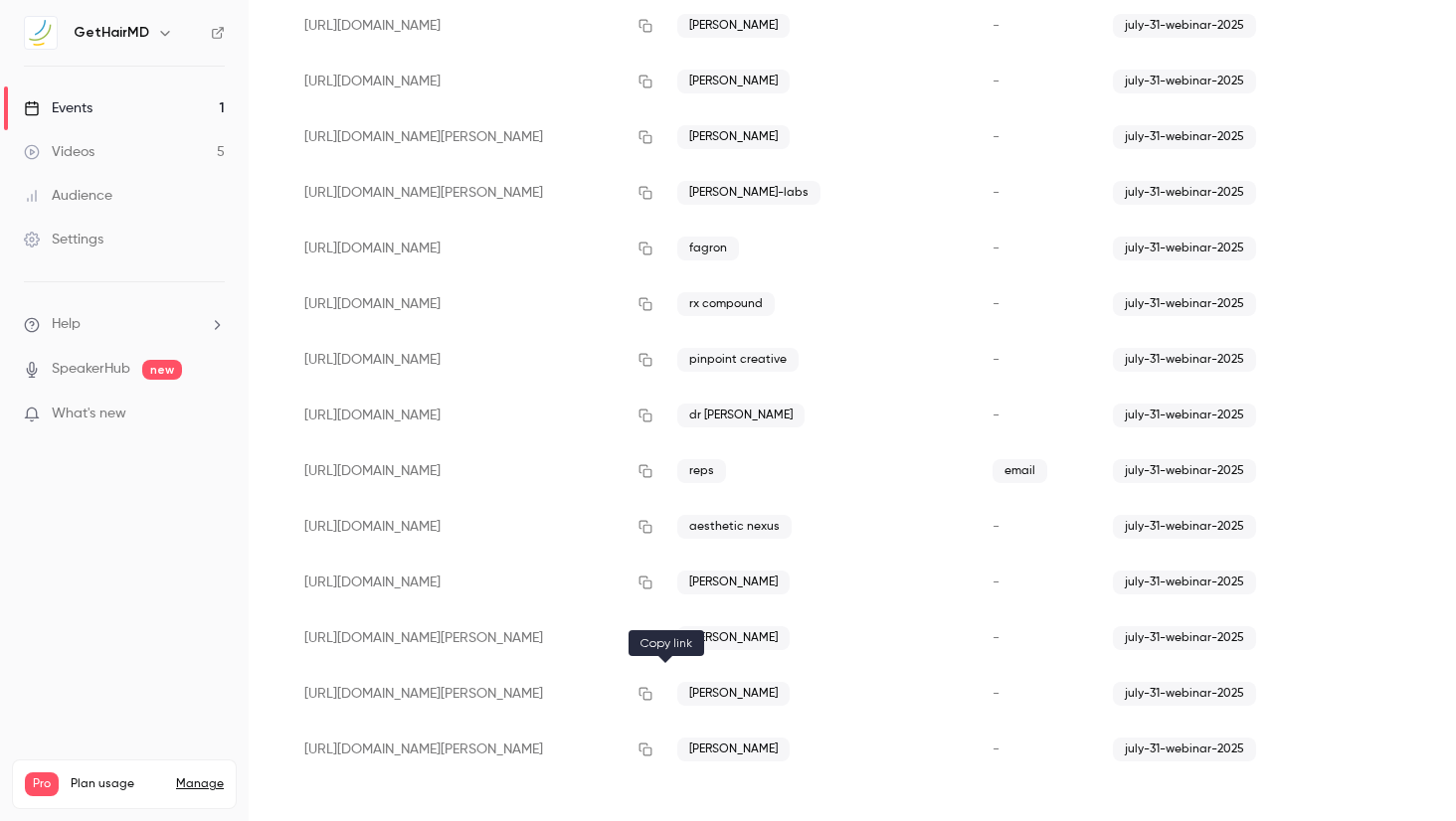 click 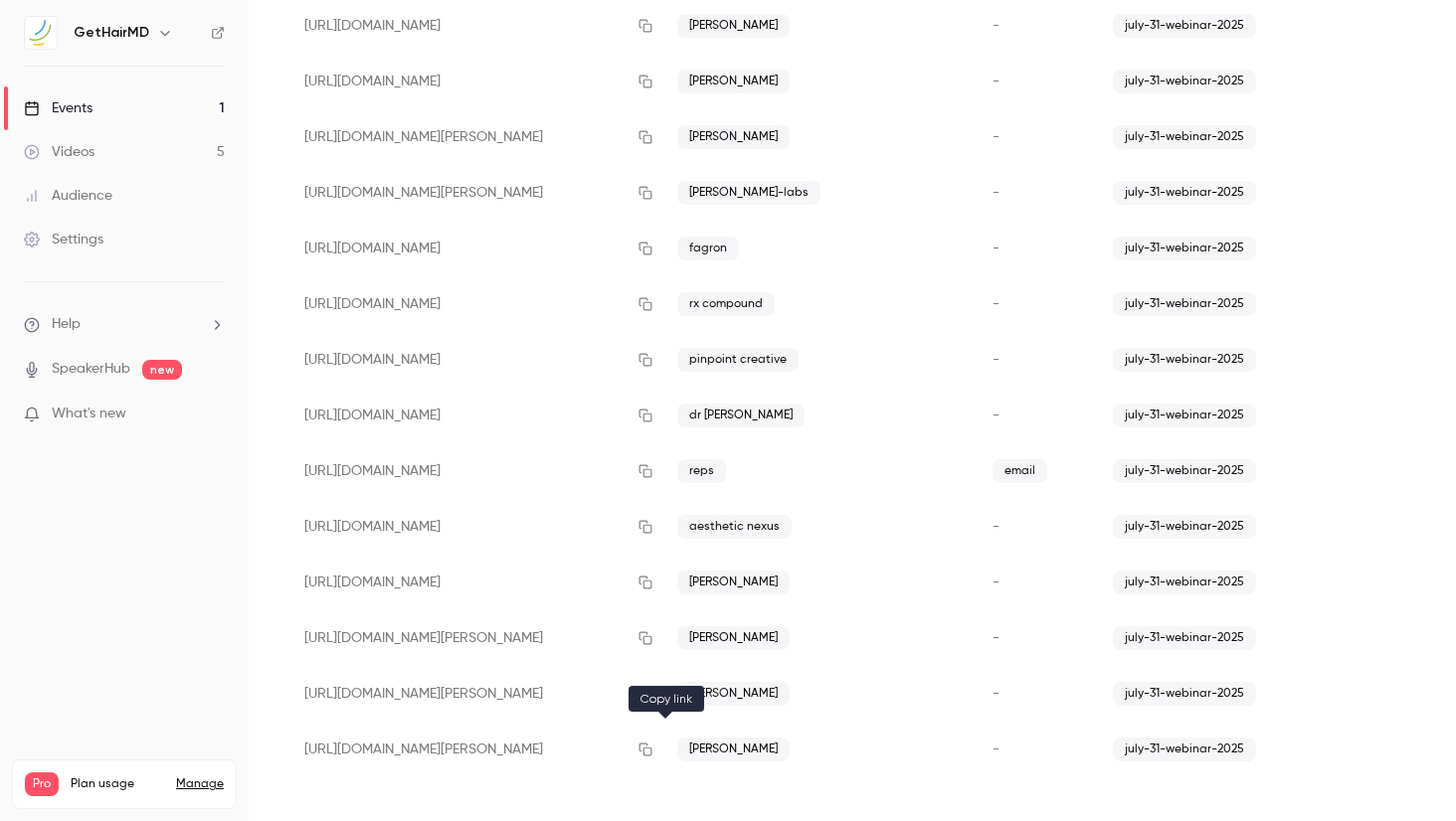 click 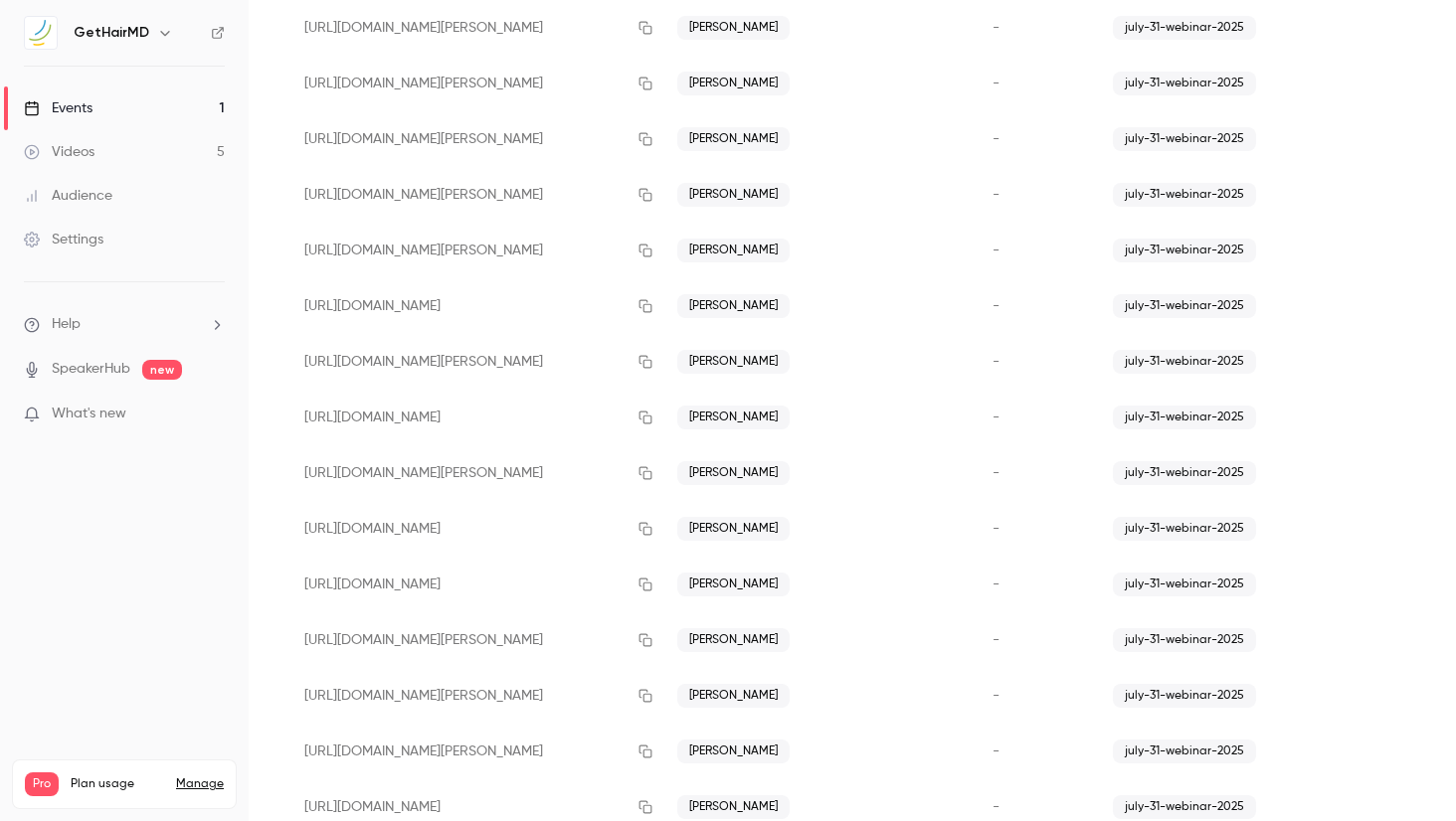 scroll, scrollTop: 0, scrollLeft: 0, axis: both 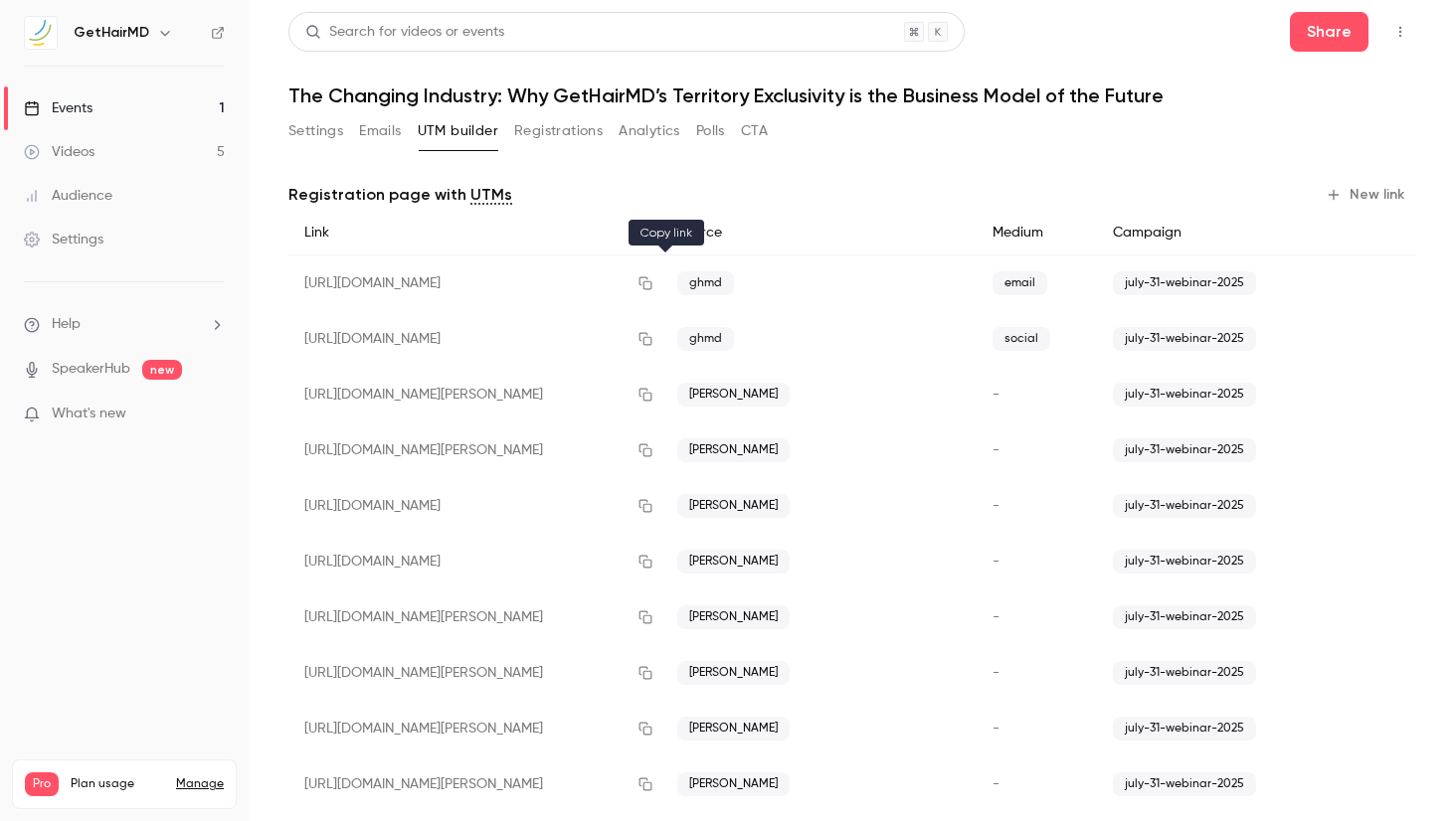 click 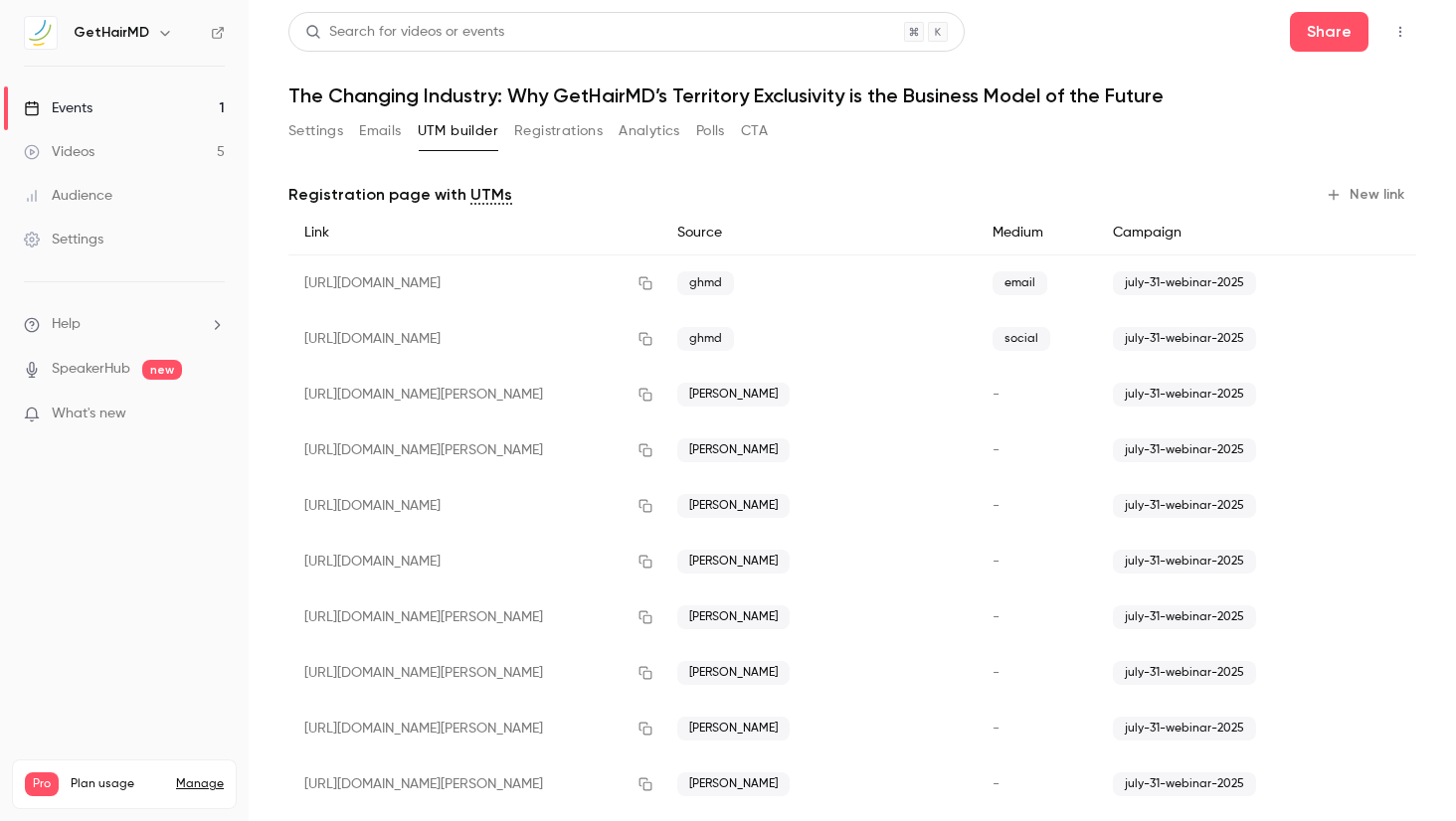 click on "Settings" at bounding box center [315, 131] 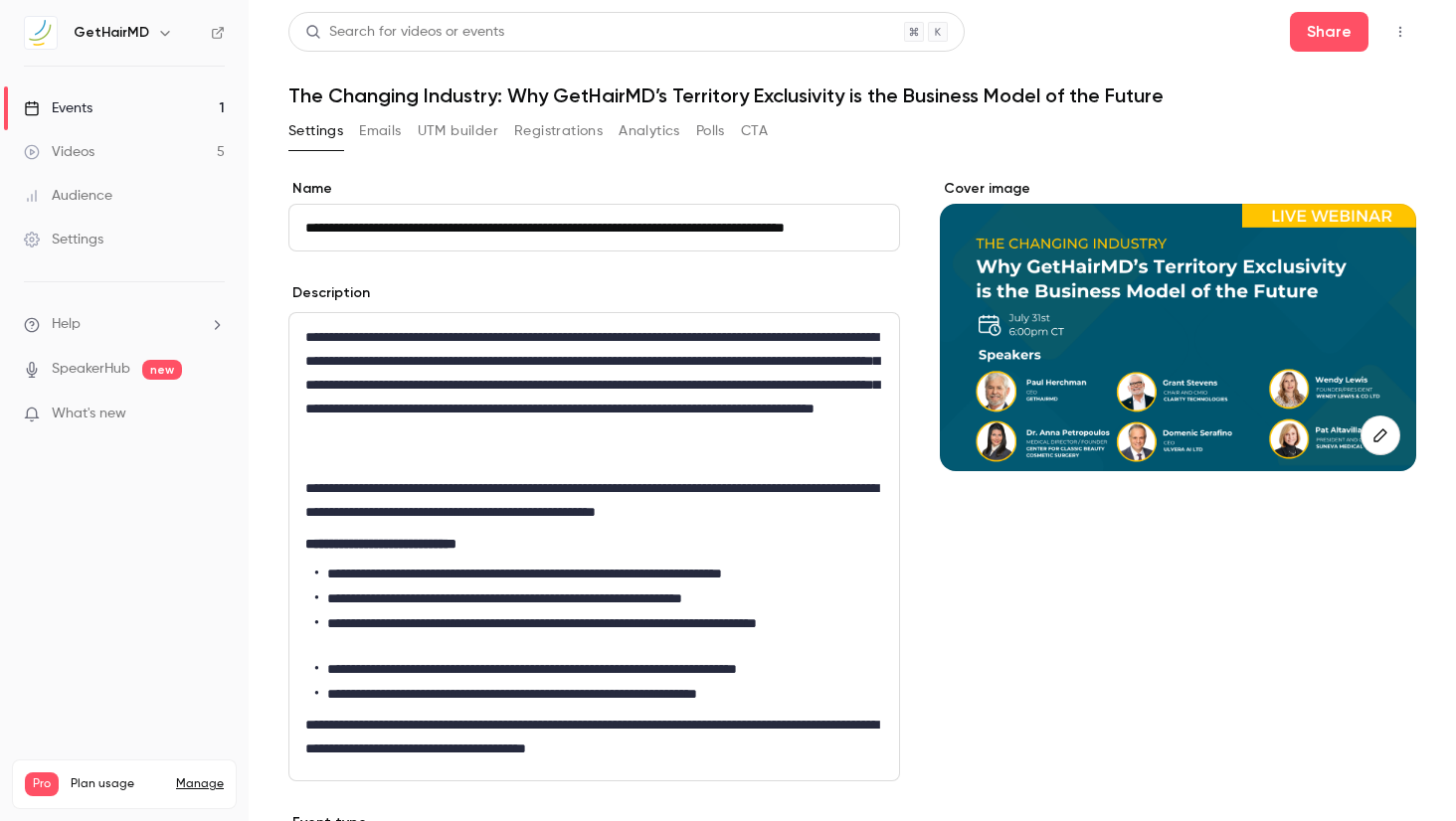 scroll, scrollTop: 0, scrollLeft: 31, axis: horizontal 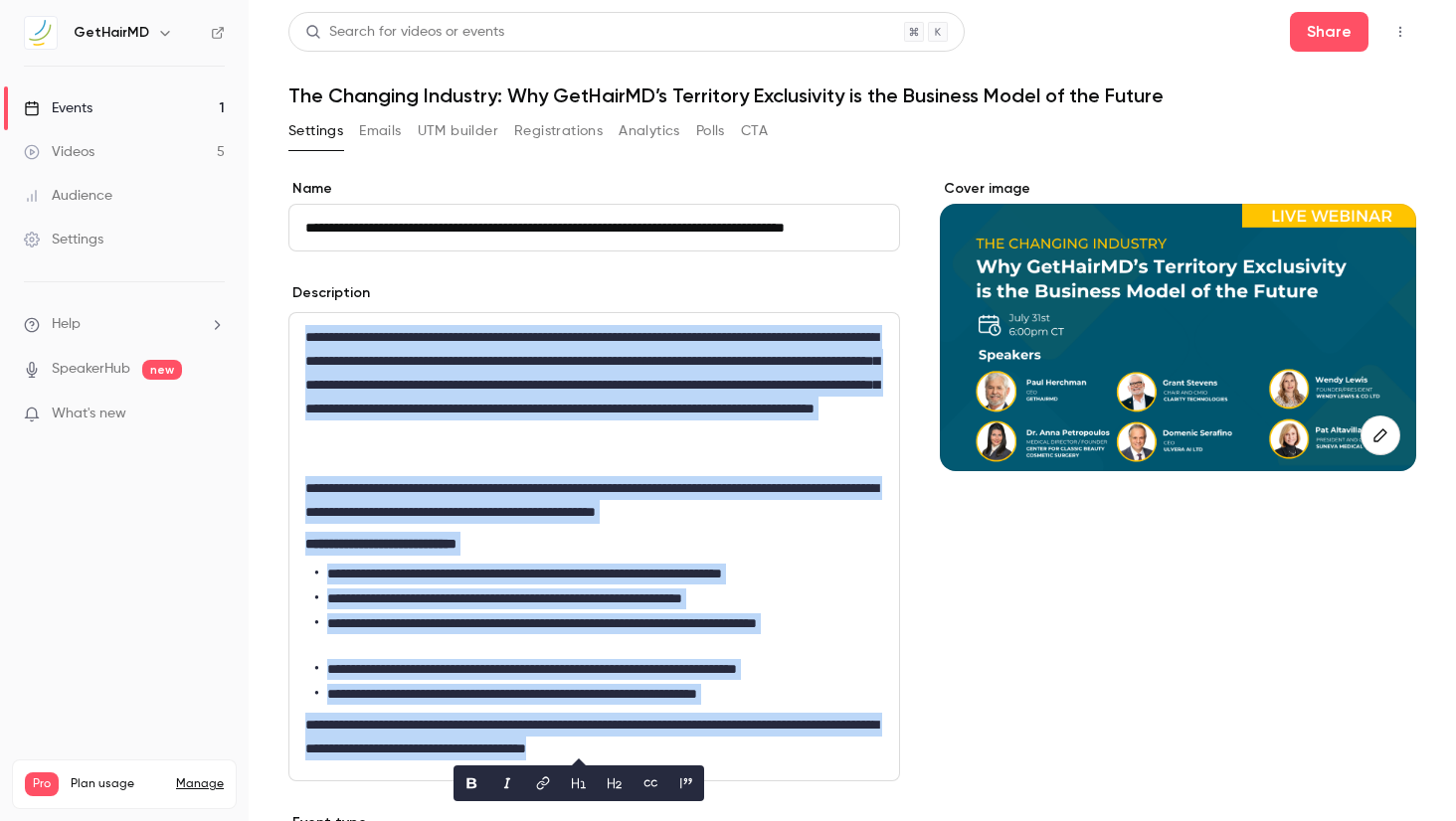 copy on "**********" 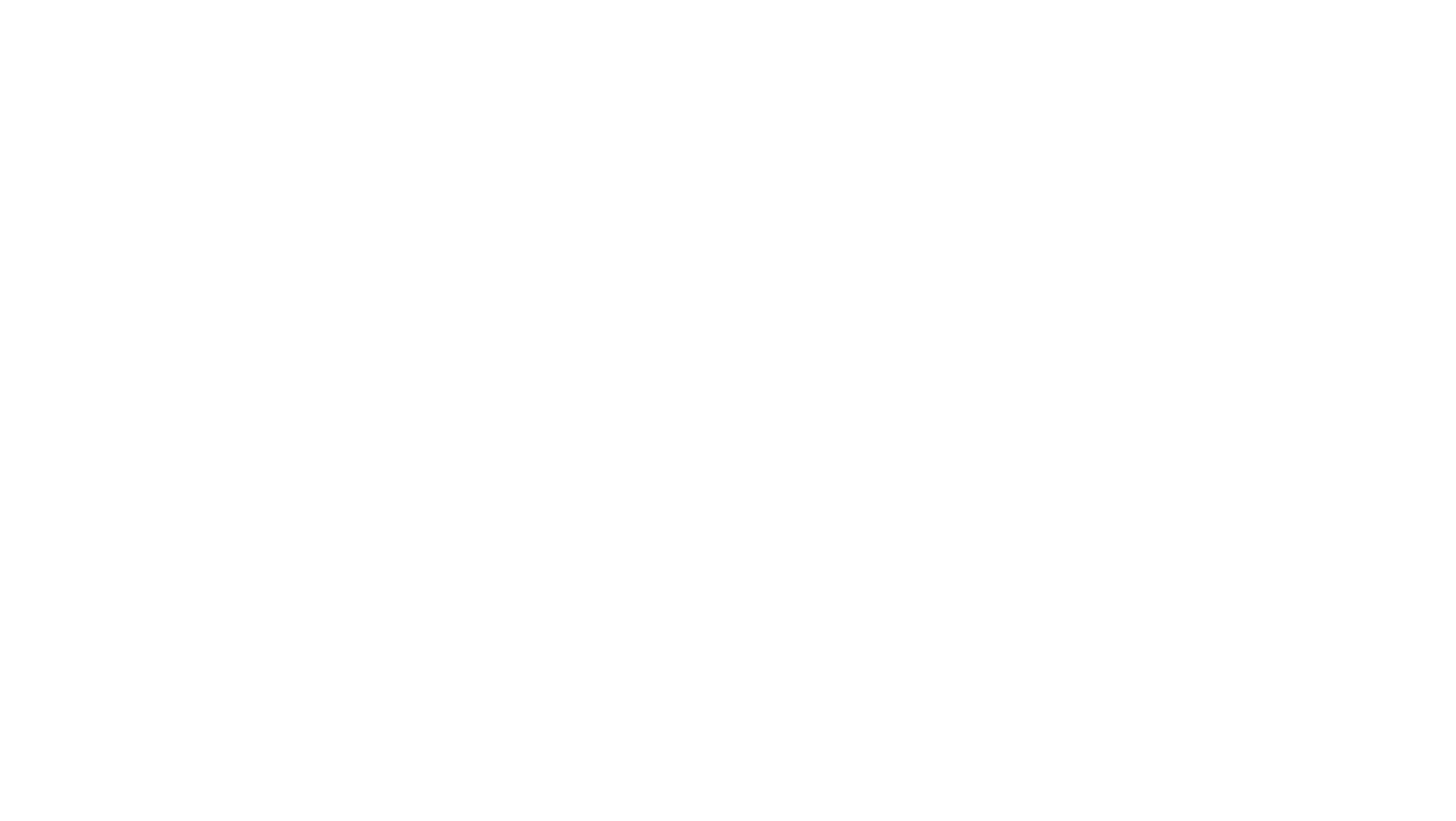 scroll, scrollTop: 0, scrollLeft: 0, axis: both 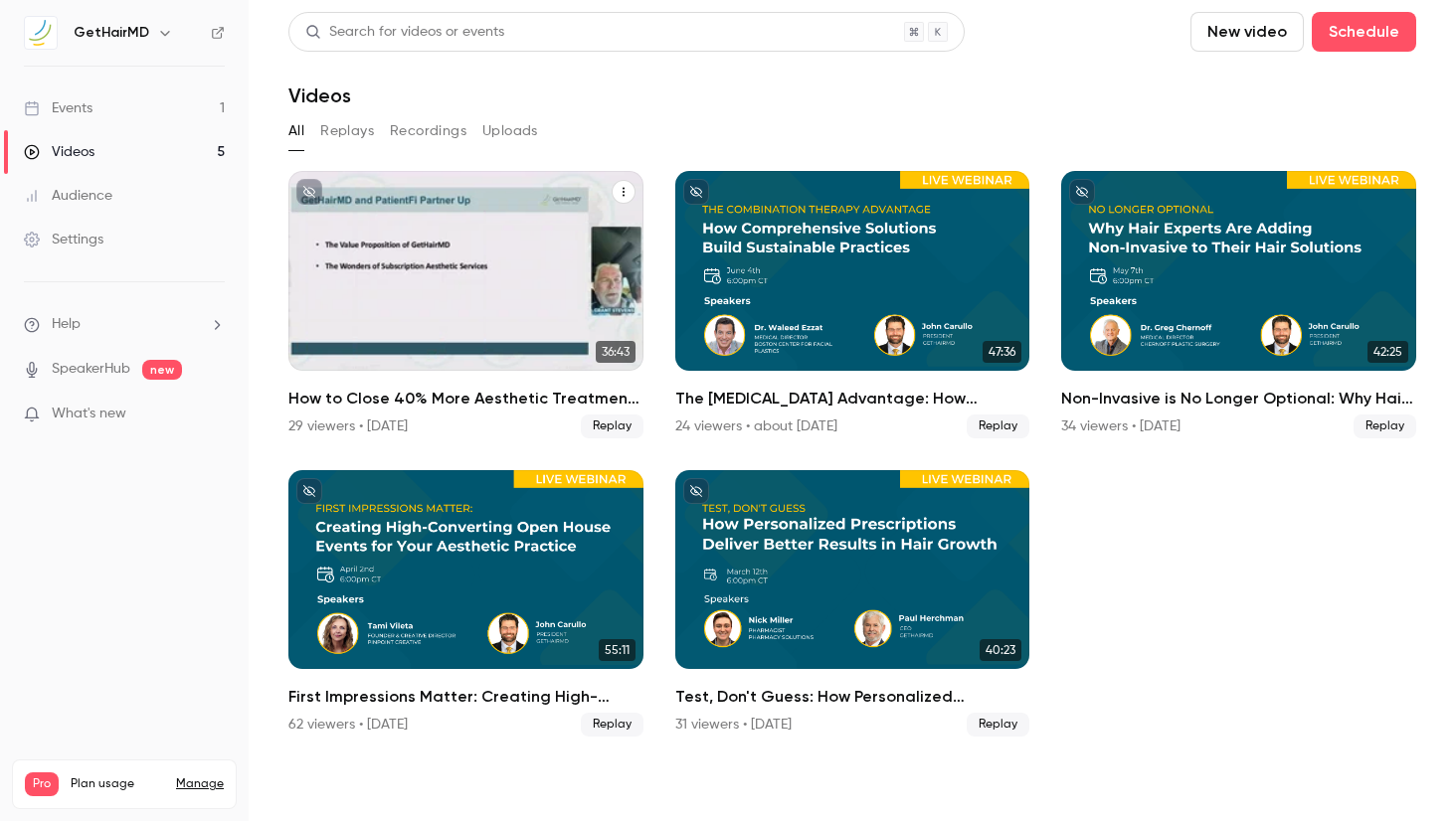 click at bounding box center (465, 270) 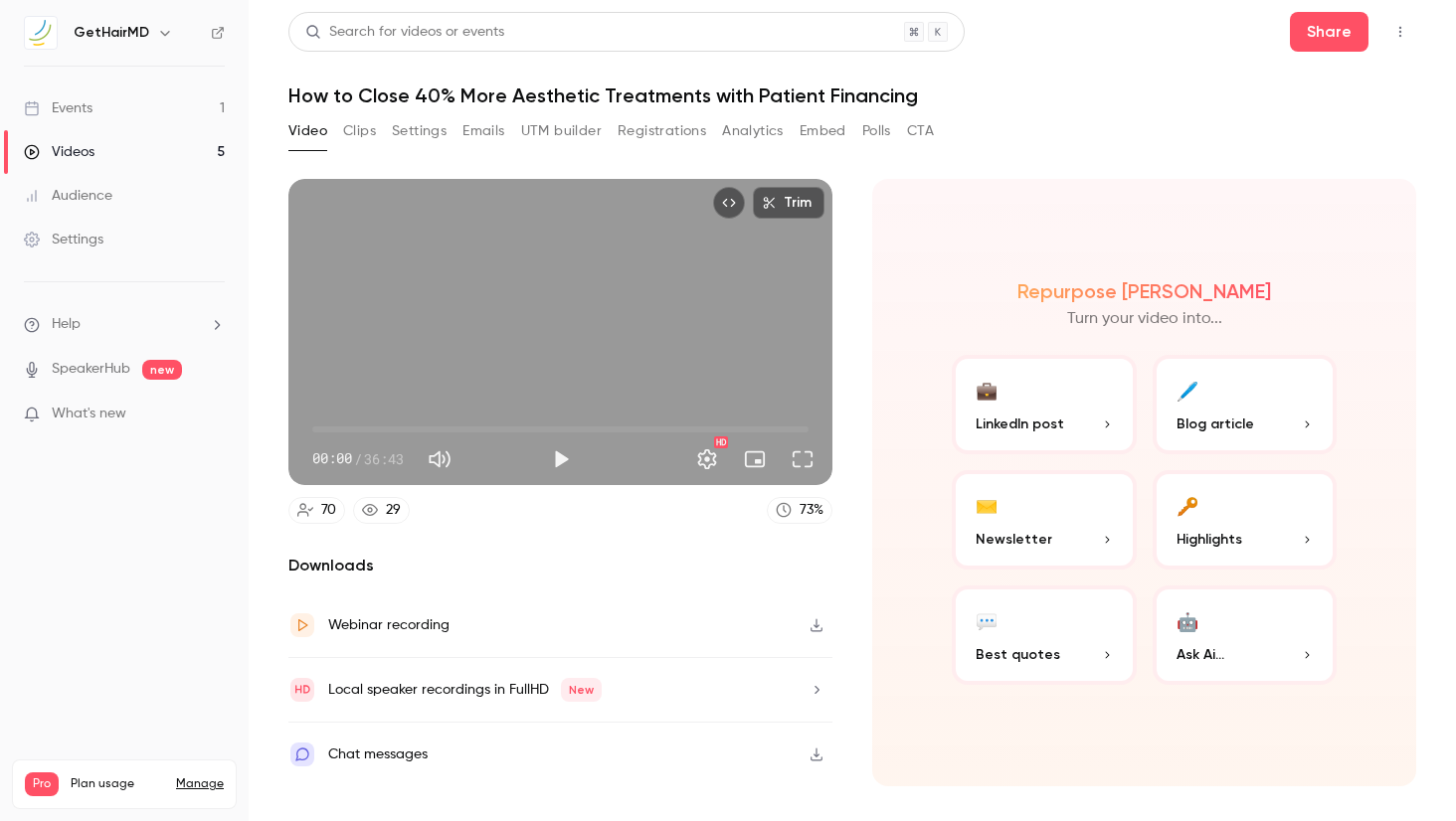 click on "Registrations" at bounding box center (661, 131) 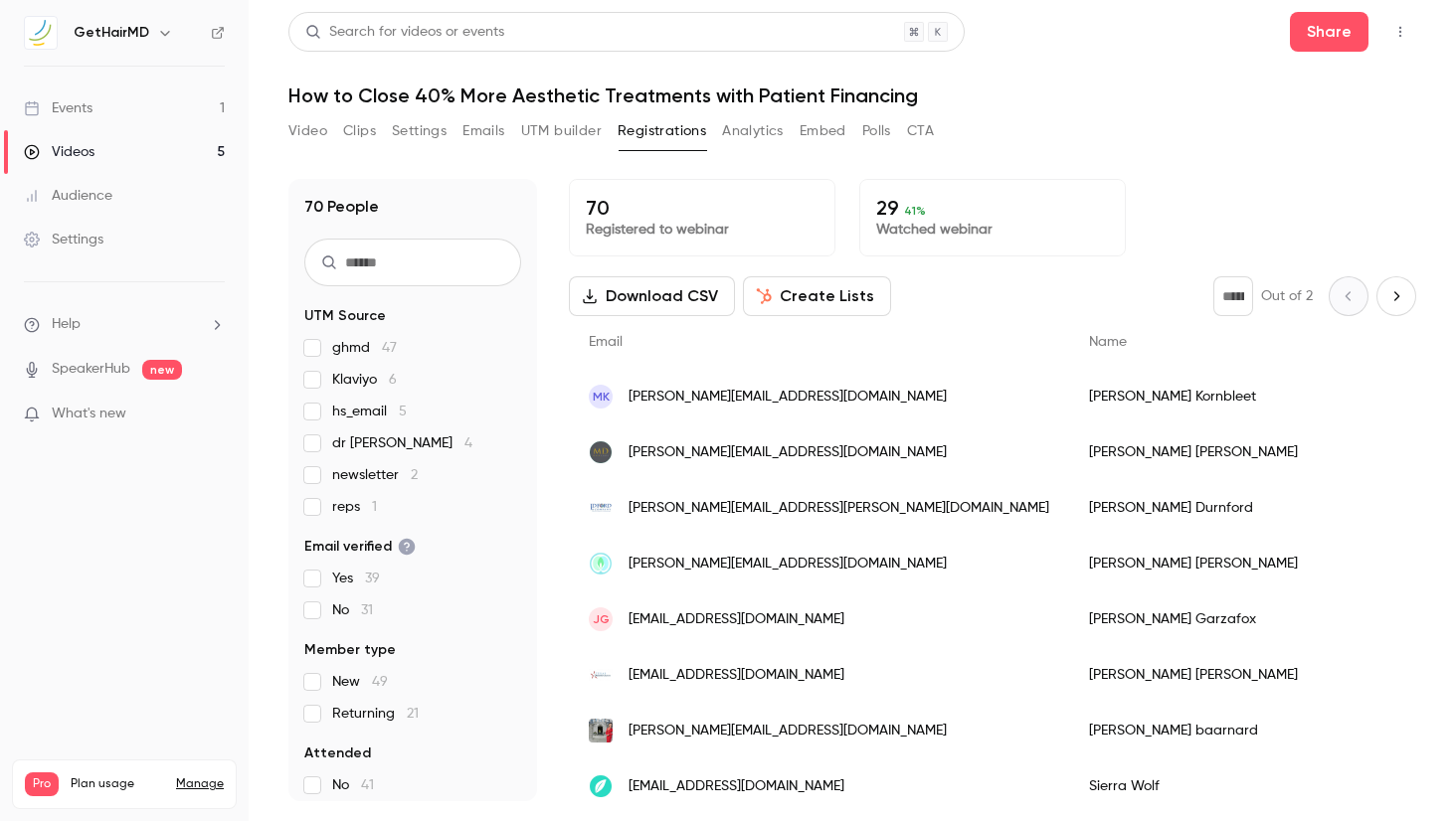 click on "UTM builder" at bounding box center [561, 131] 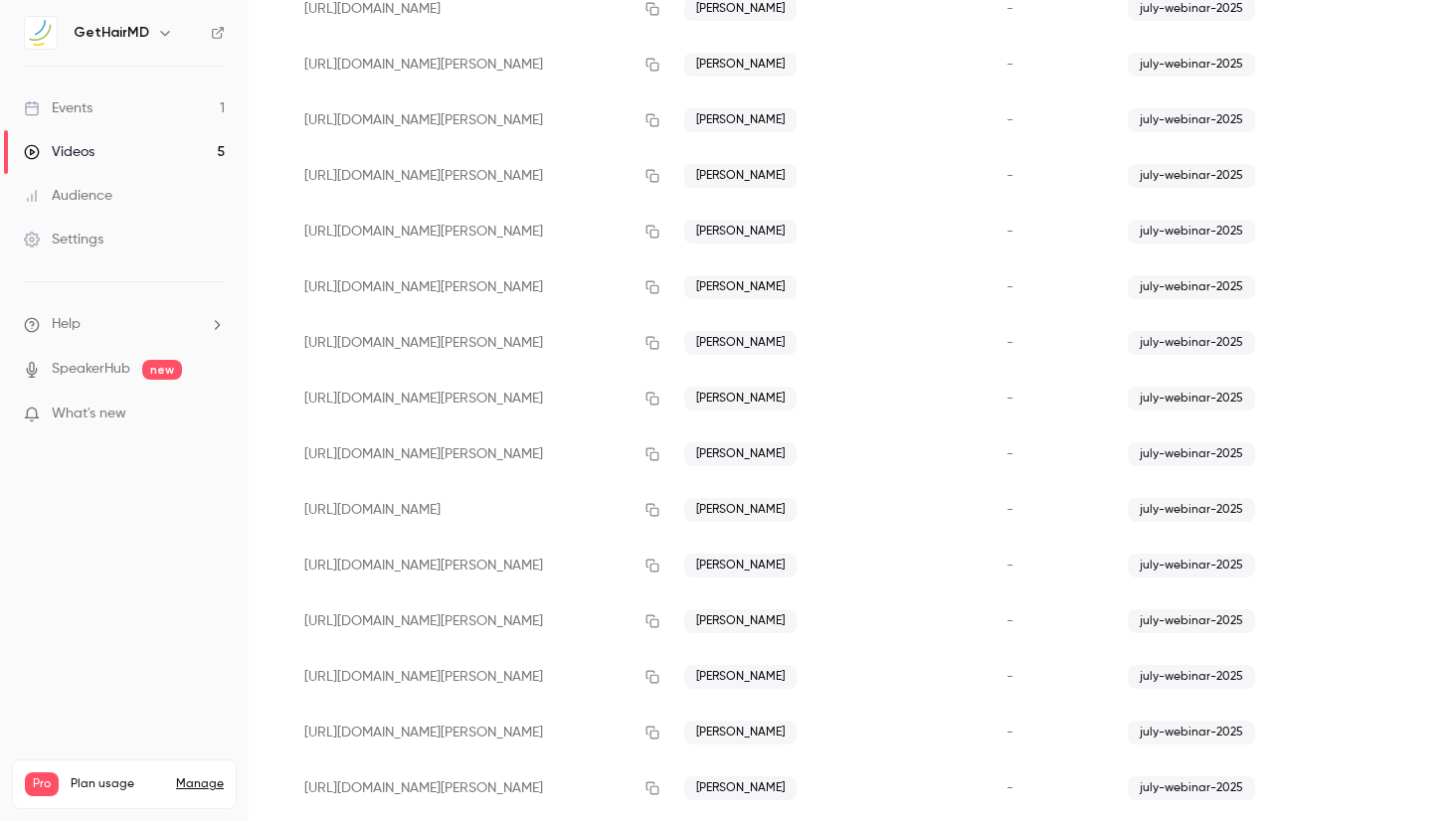 scroll, scrollTop: 0, scrollLeft: 0, axis: both 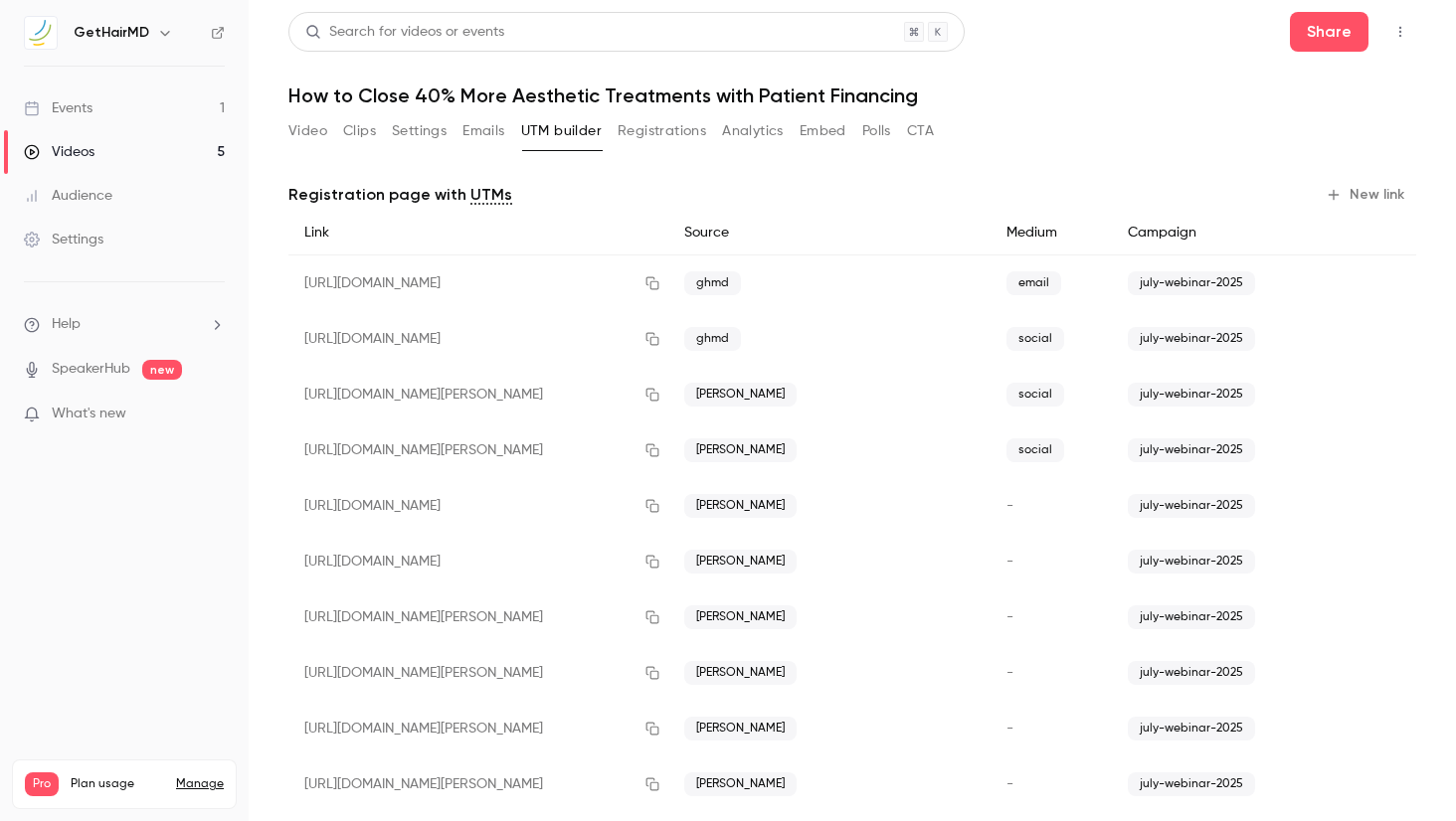 type 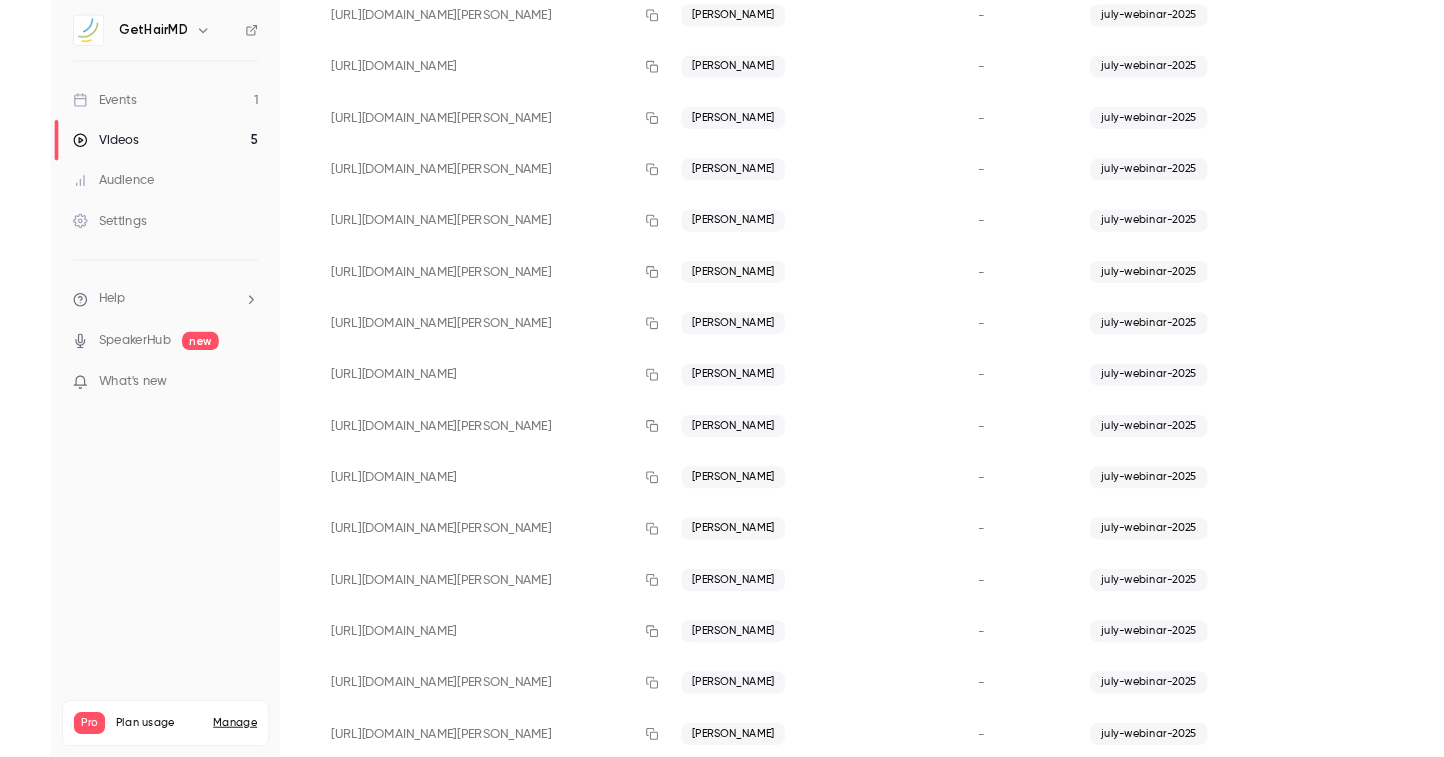 scroll, scrollTop: 2207, scrollLeft: 0, axis: vertical 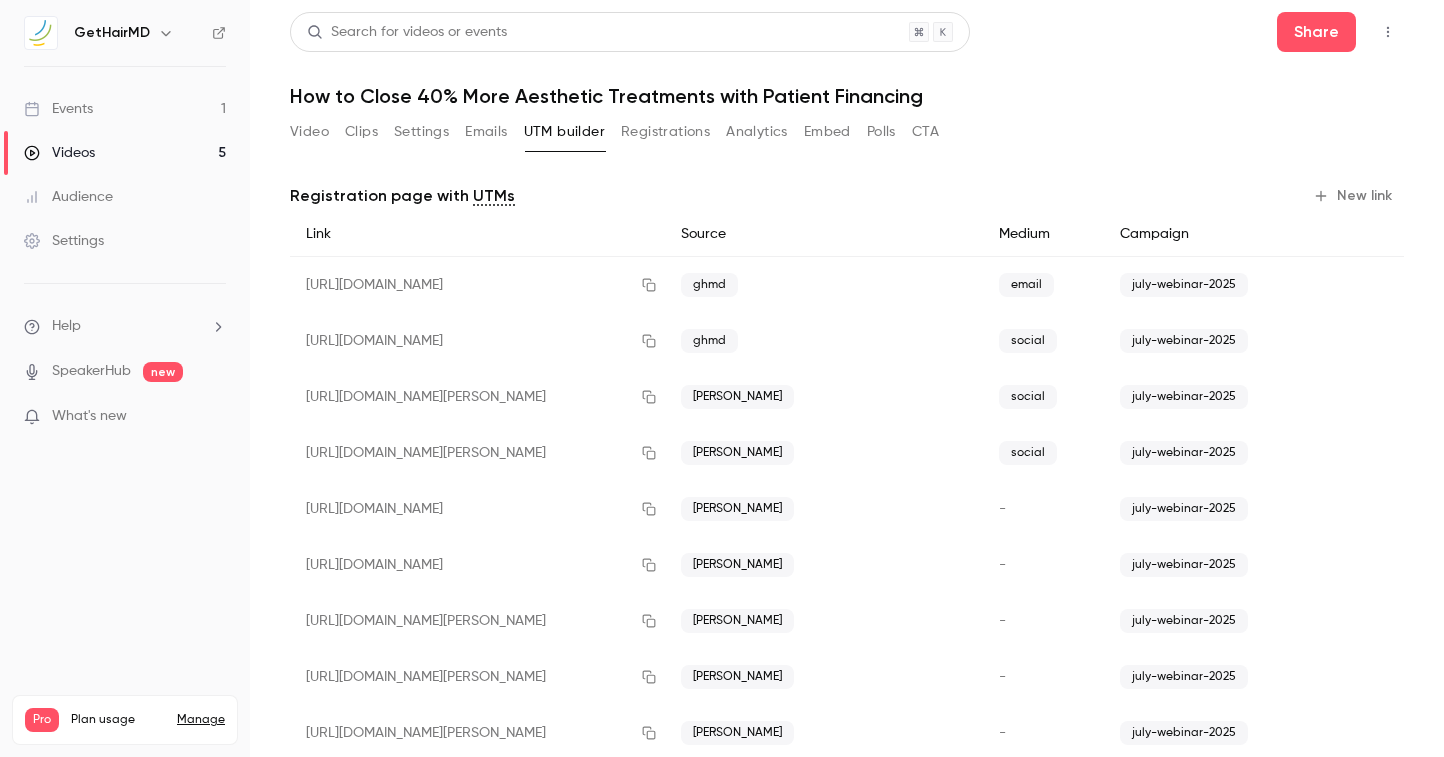 click on "Videos" at bounding box center (59, 153) 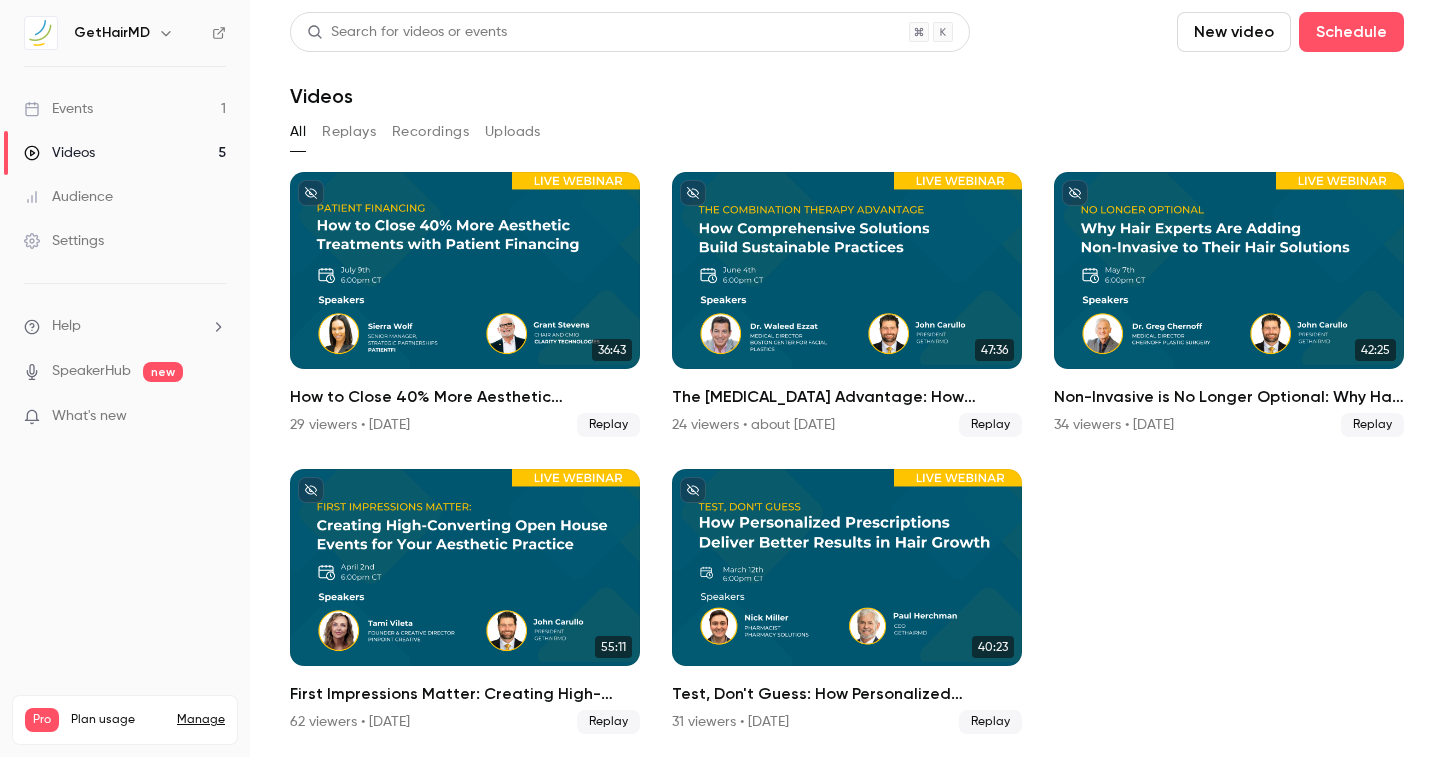 click on "Events" at bounding box center (58, 109) 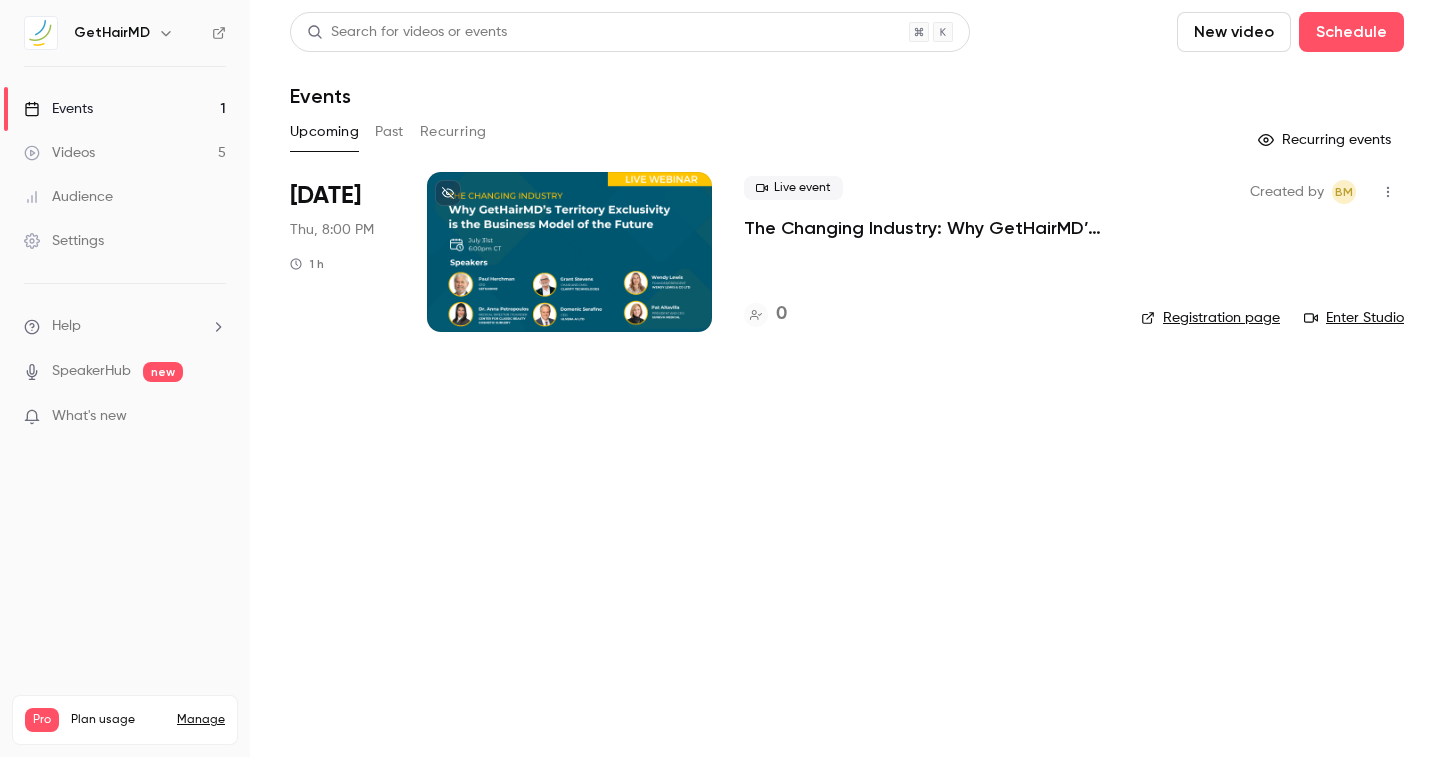 click at bounding box center (569, 252) 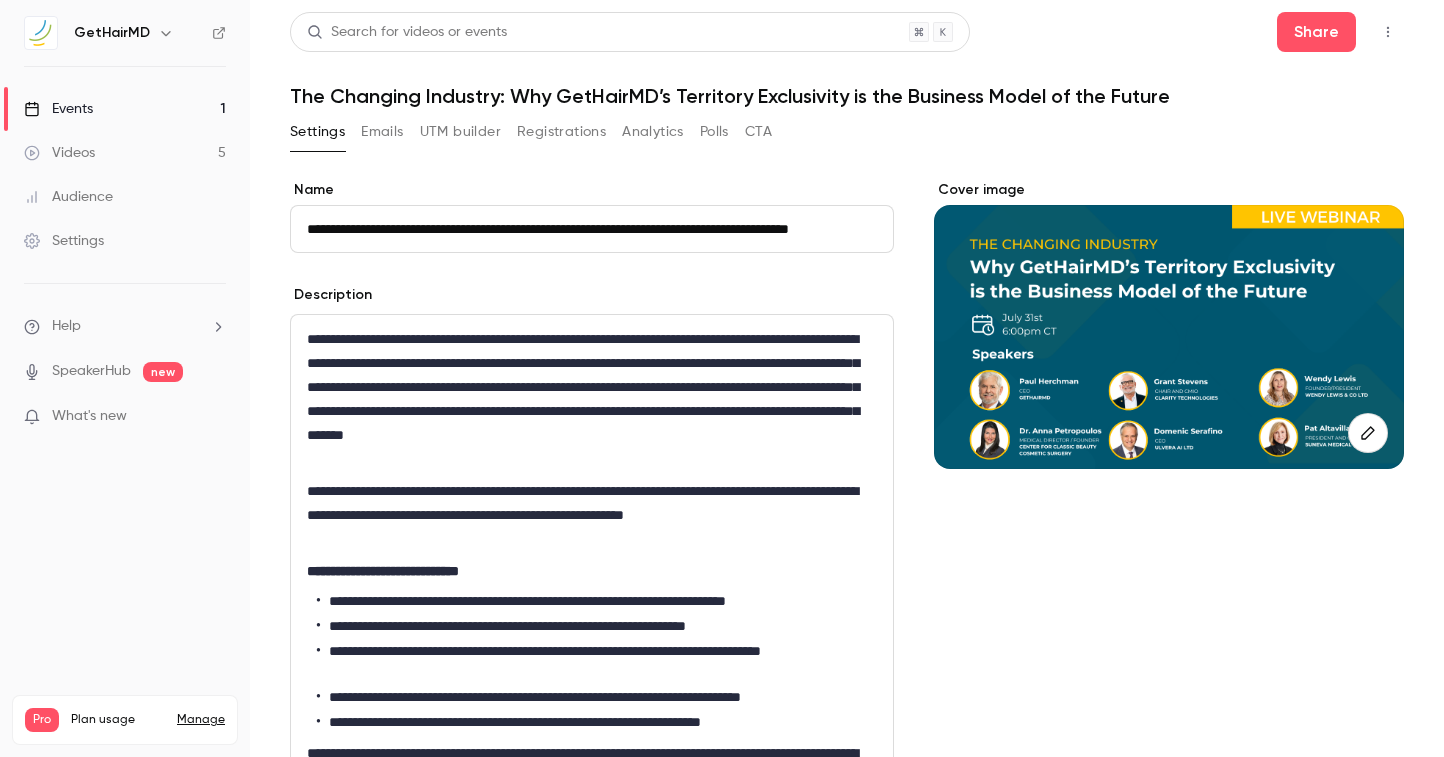 scroll, scrollTop: 0, scrollLeft: 43, axis: horizontal 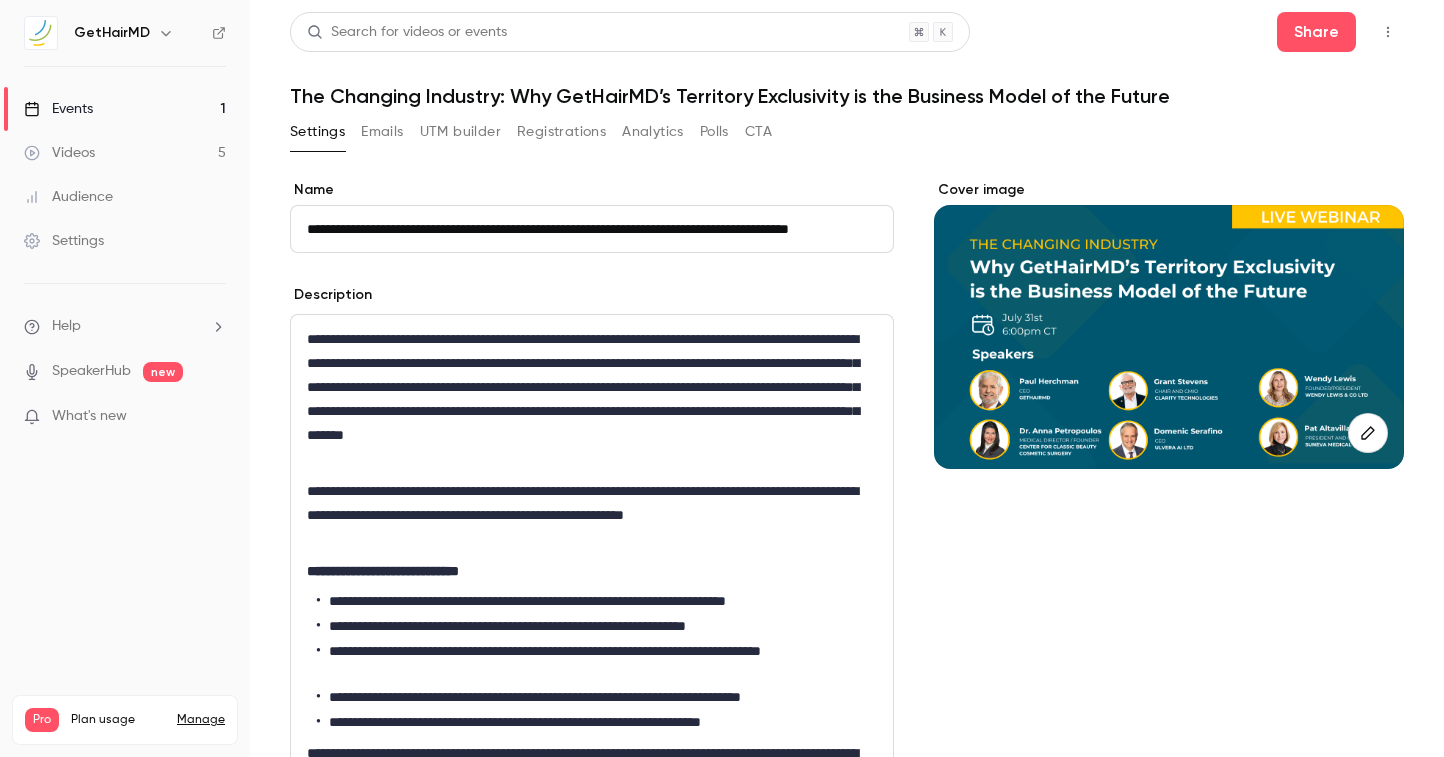 click at bounding box center (1169, 337) 